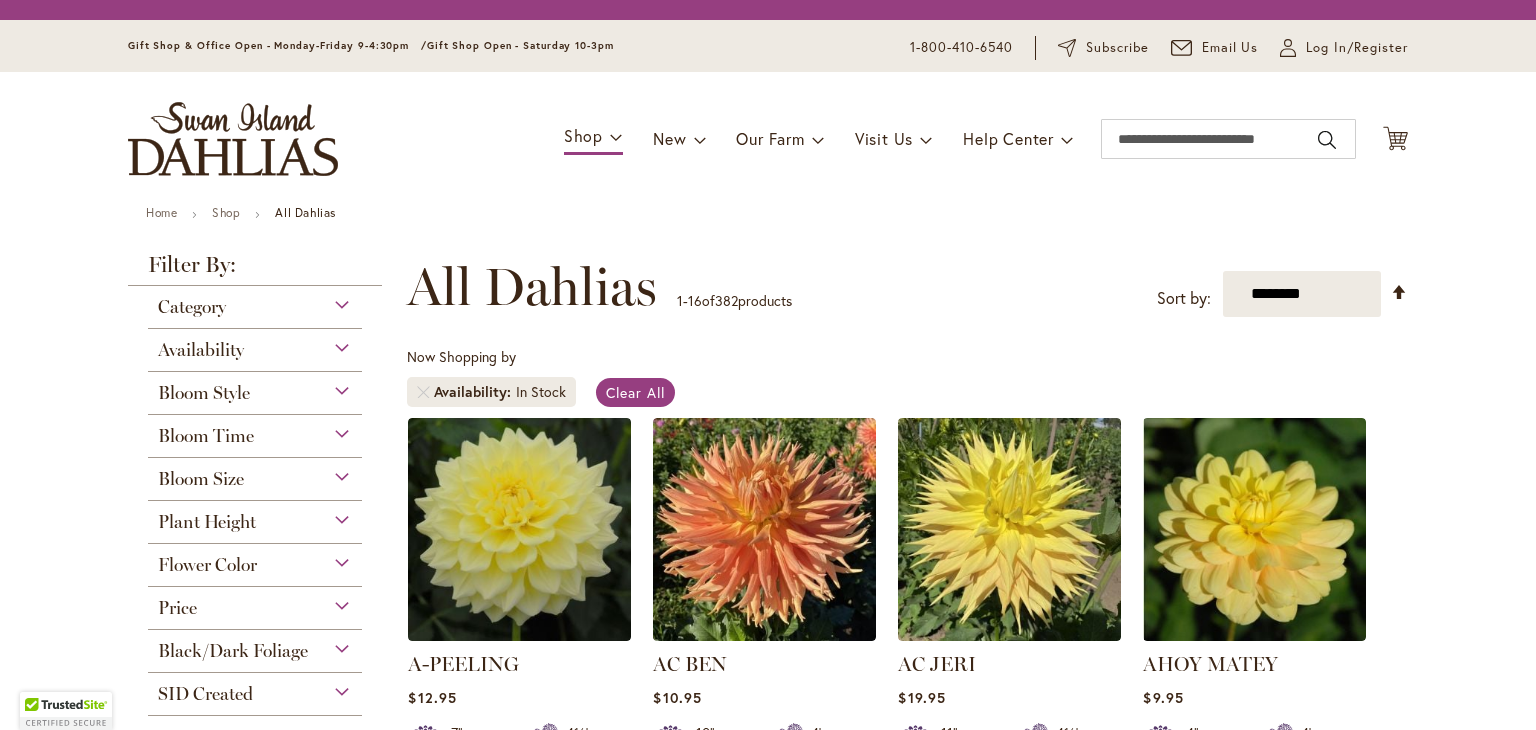 scroll, scrollTop: 0, scrollLeft: 0, axis: both 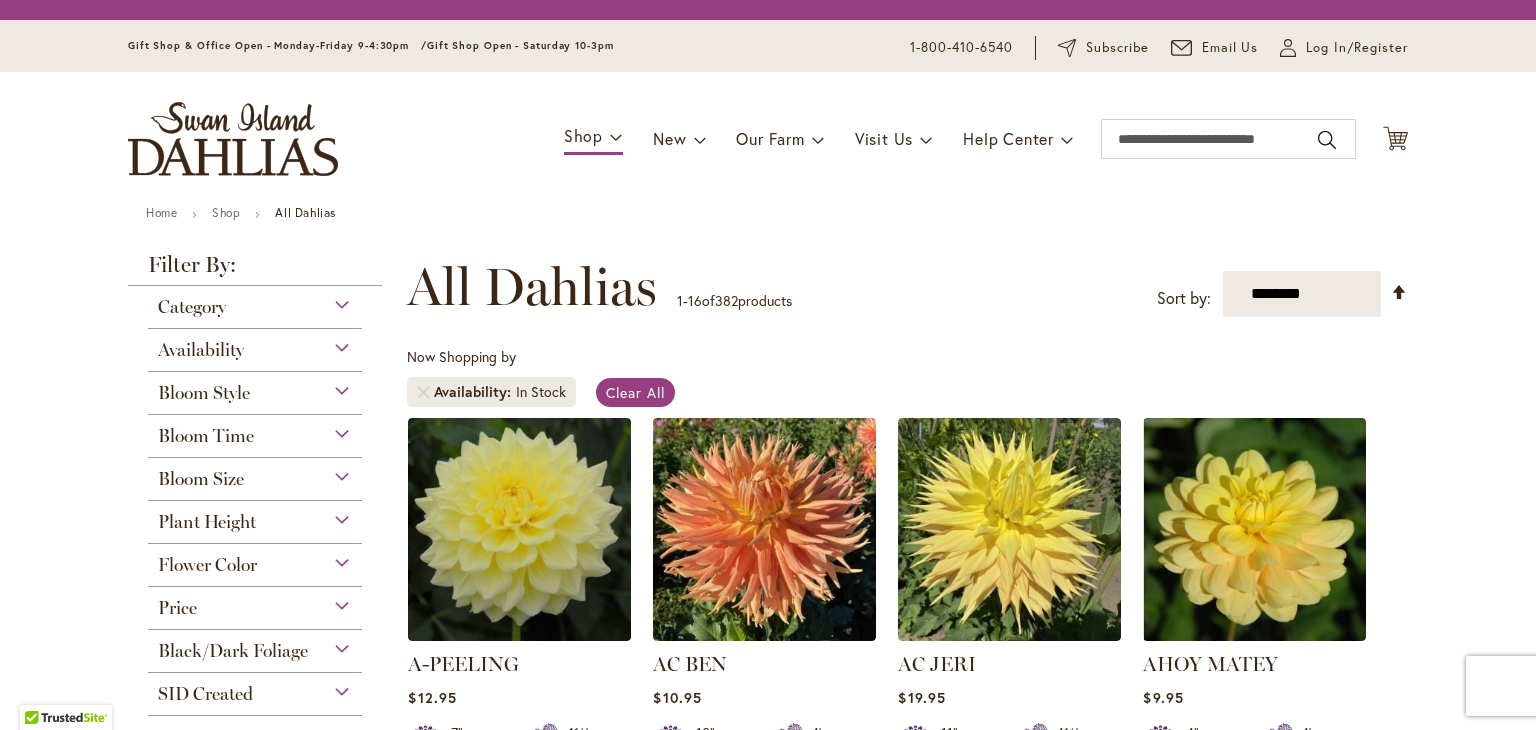 click on "Skip to Content
Gift Shop & Office Open - Monday-Friday 9-4:30pm   /    Gift Shop Open - Saturday 10-3pm
1-800-410-6540
Subscribe
Email Us
My Account
Log In/Register
Toggle Nav
Shop
Dahlia Tubers
Collections
Fresh Cut Dahlias" at bounding box center [768, 1581] 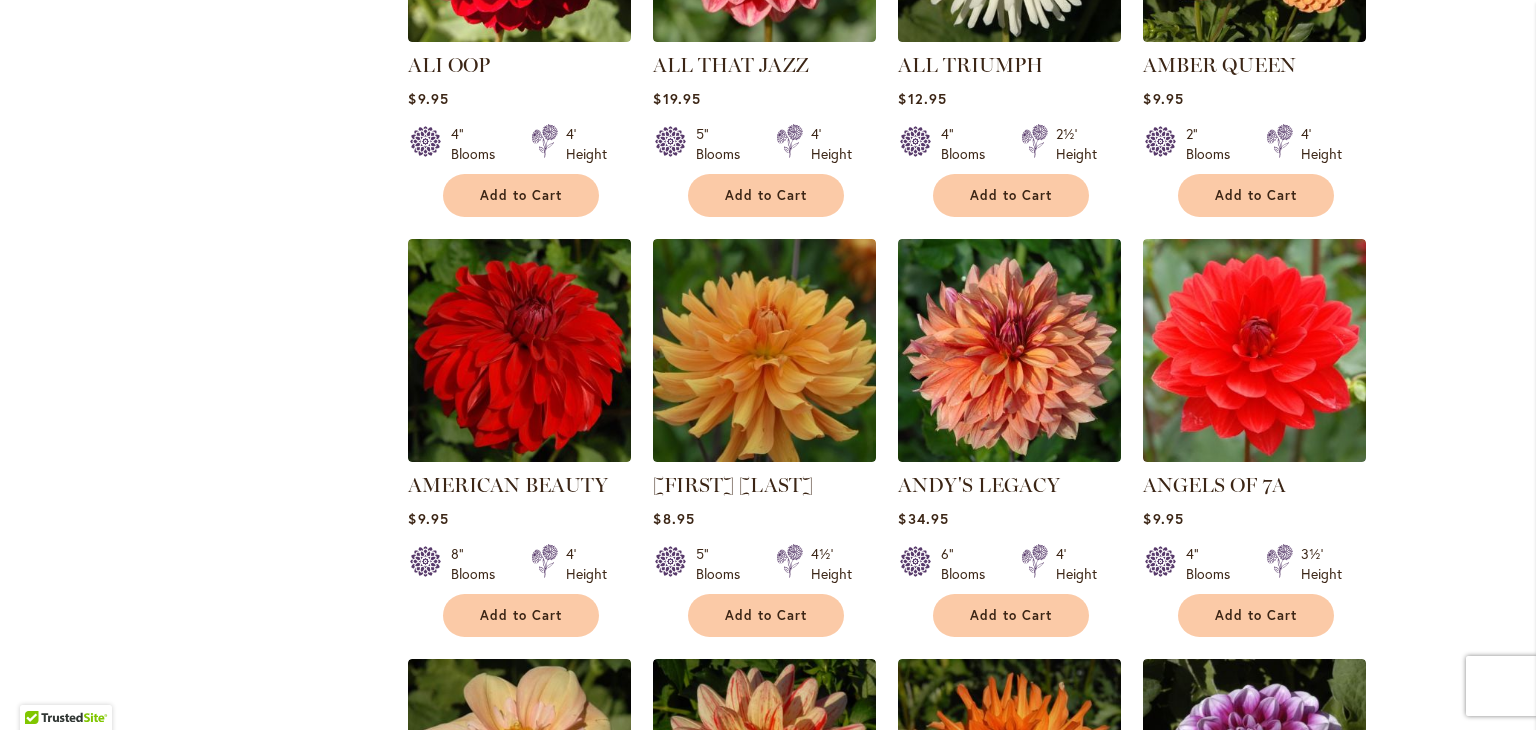 scroll, scrollTop: 1062, scrollLeft: 0, axis: vertical 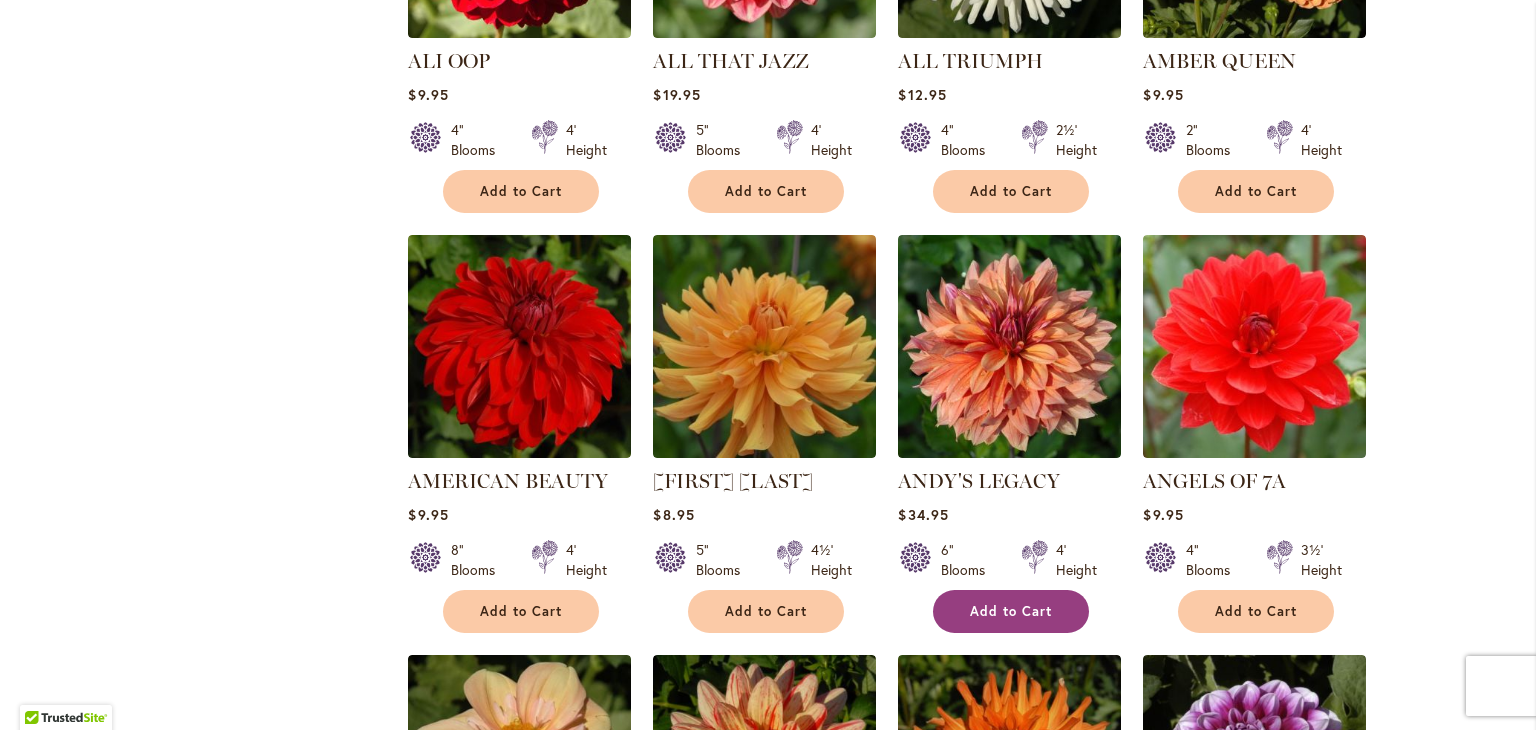 click on "Add to Cart" at bounding box center [1011, 611] 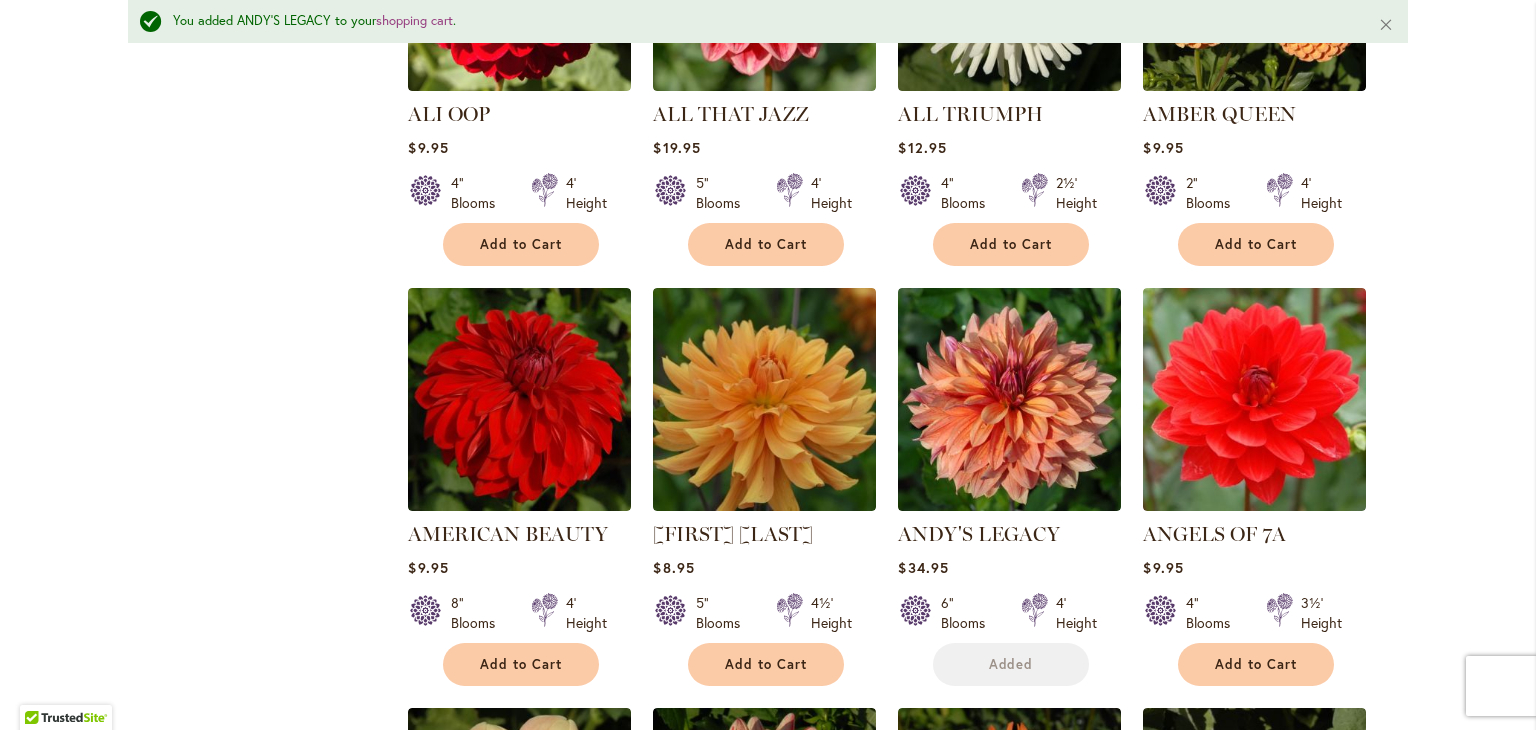 scroll, scrollTop: 1114, scrollLeft: 0, axis: vertical 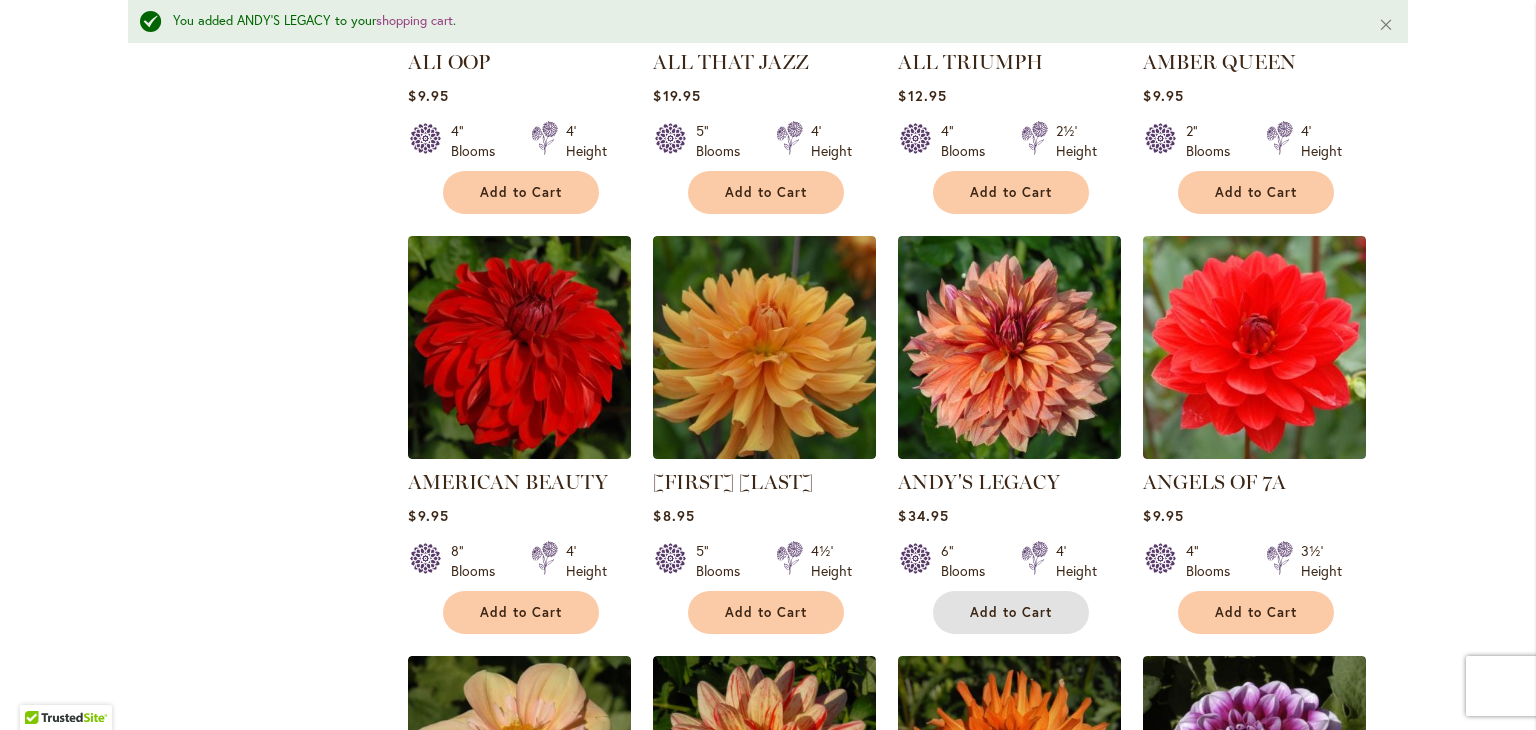 type 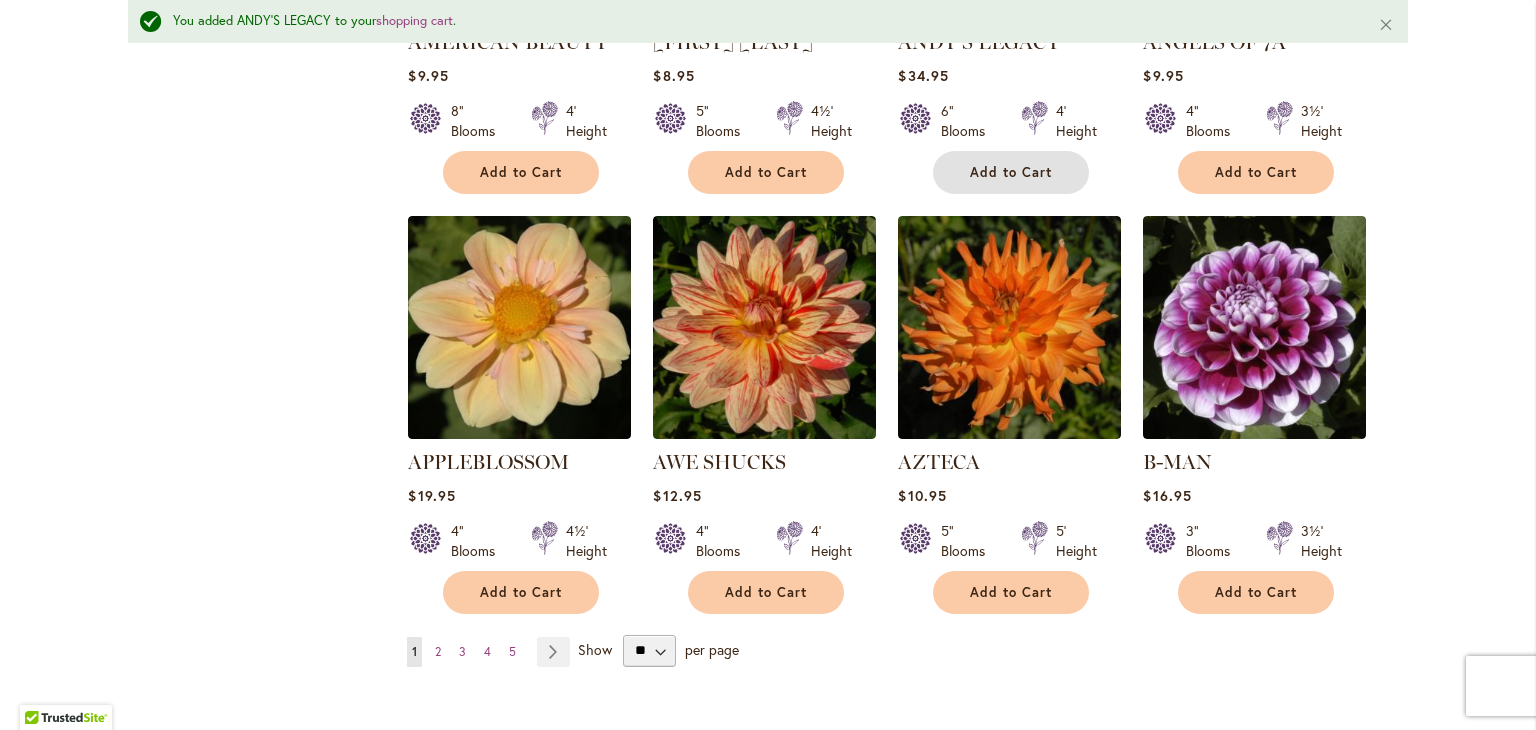 scroll, scrollTop: 1594, scrollLeft: 0, axis: vertical 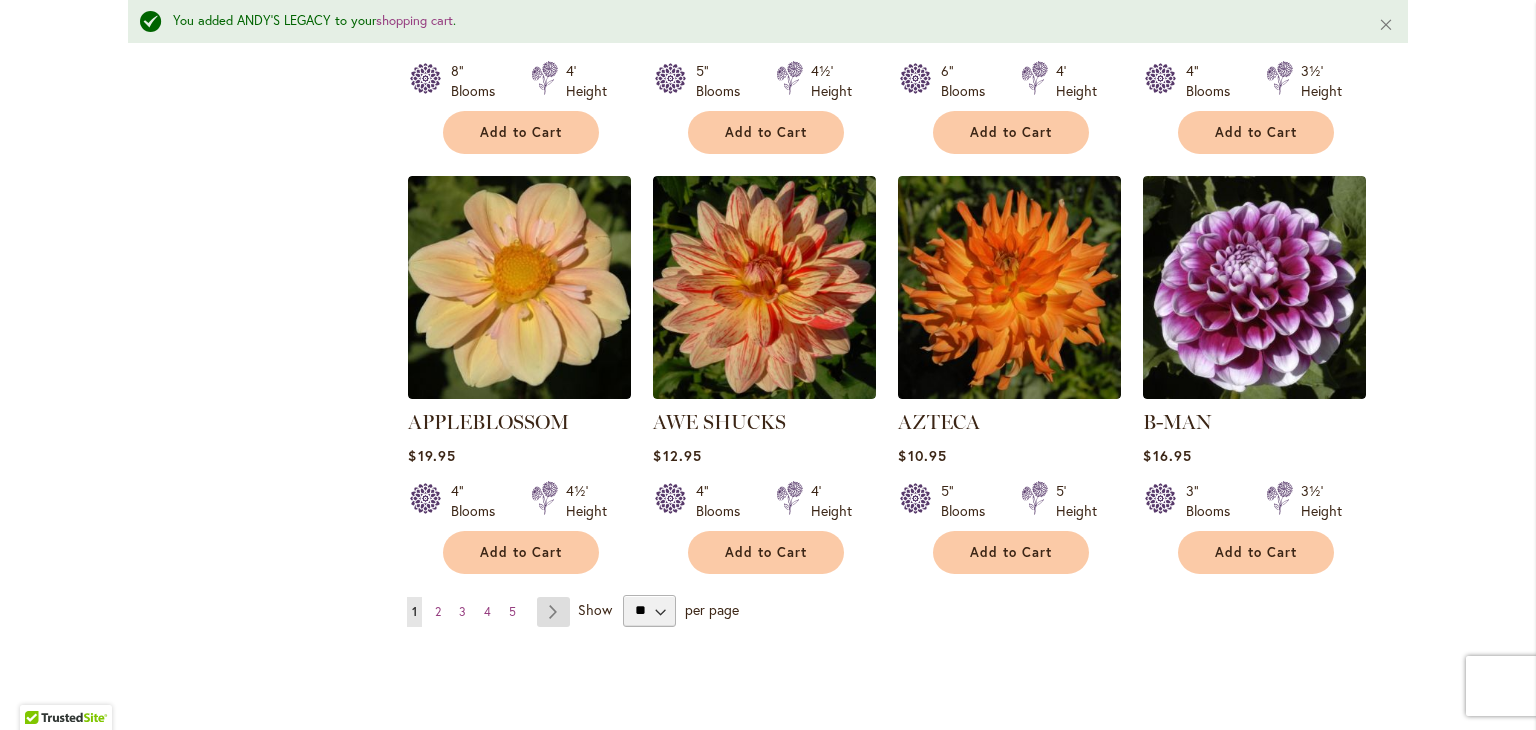 click on "Page
Next" at bounding box center [553, 612] 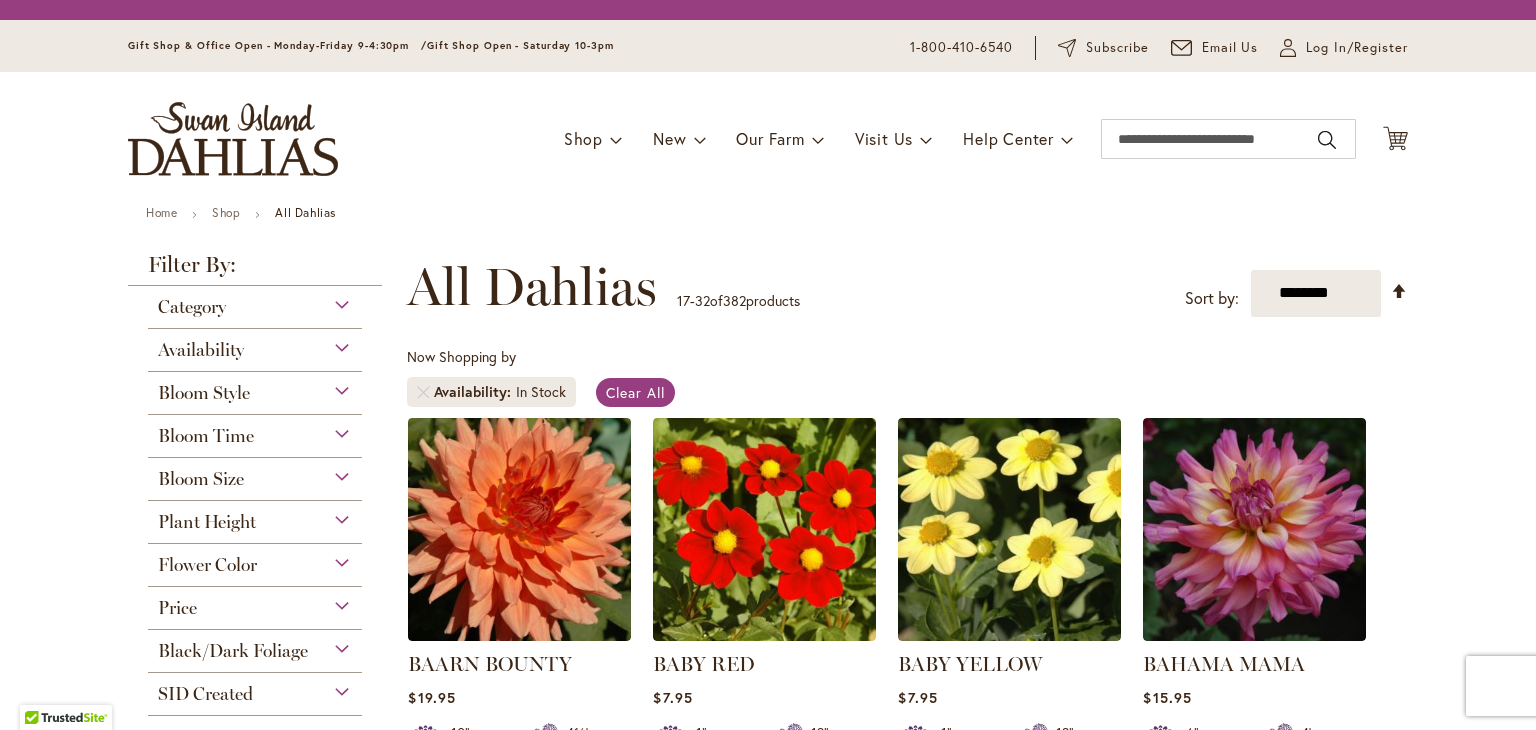 scroll, scrollTop: 0, scrollLeft: 0, axis: both 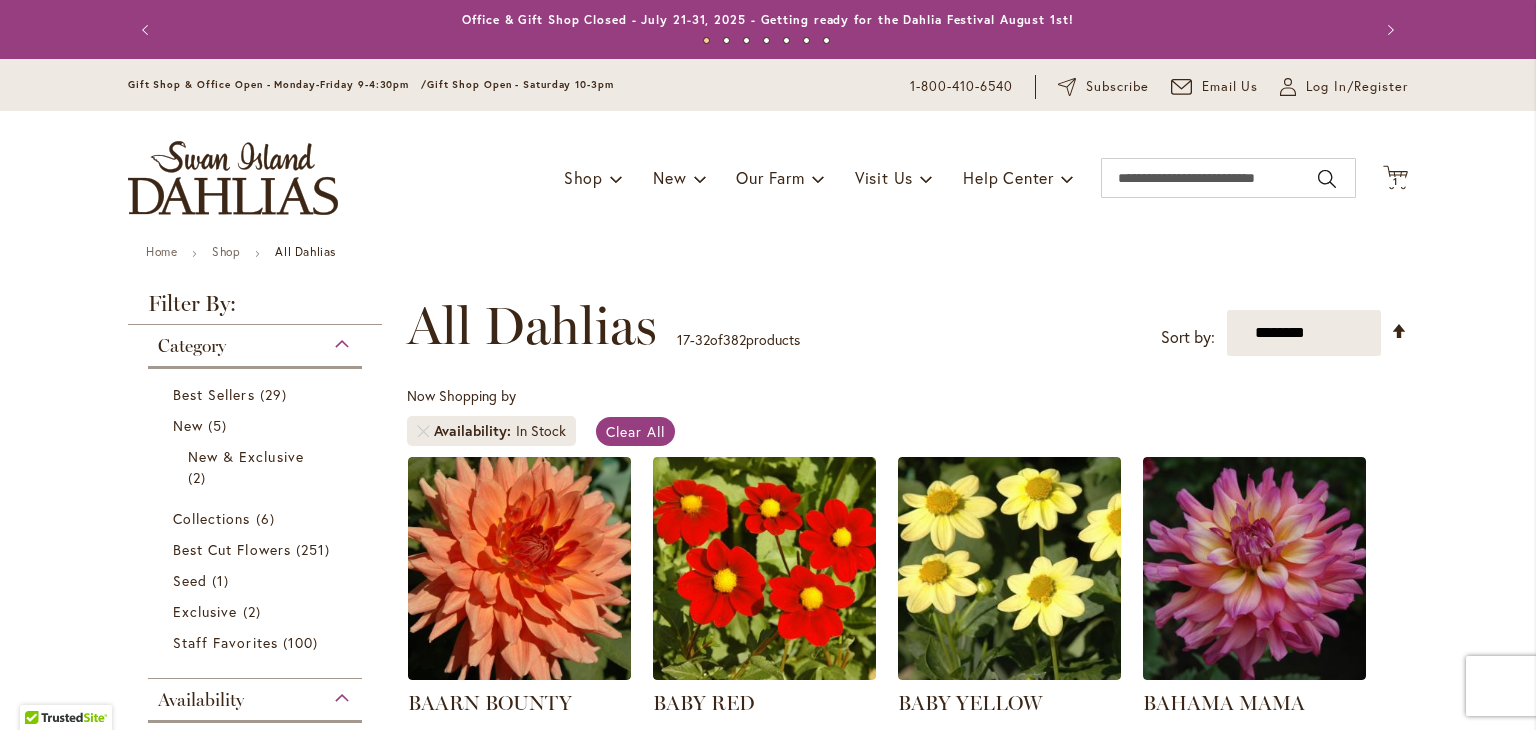 click on "Skip to Content
Gift Shop & Office Open - Monday-Friday 9-4:30pm   /    Gift Shop Open - Saturday 10-3pm
1-800-410-6540
Subscribe
Email Us
My Account
Log In/Register
Toggle Nav
Shop
Dahlia Tubers
Collections
Fresh Cut Dahlias" at bounding box center [768, 1620] 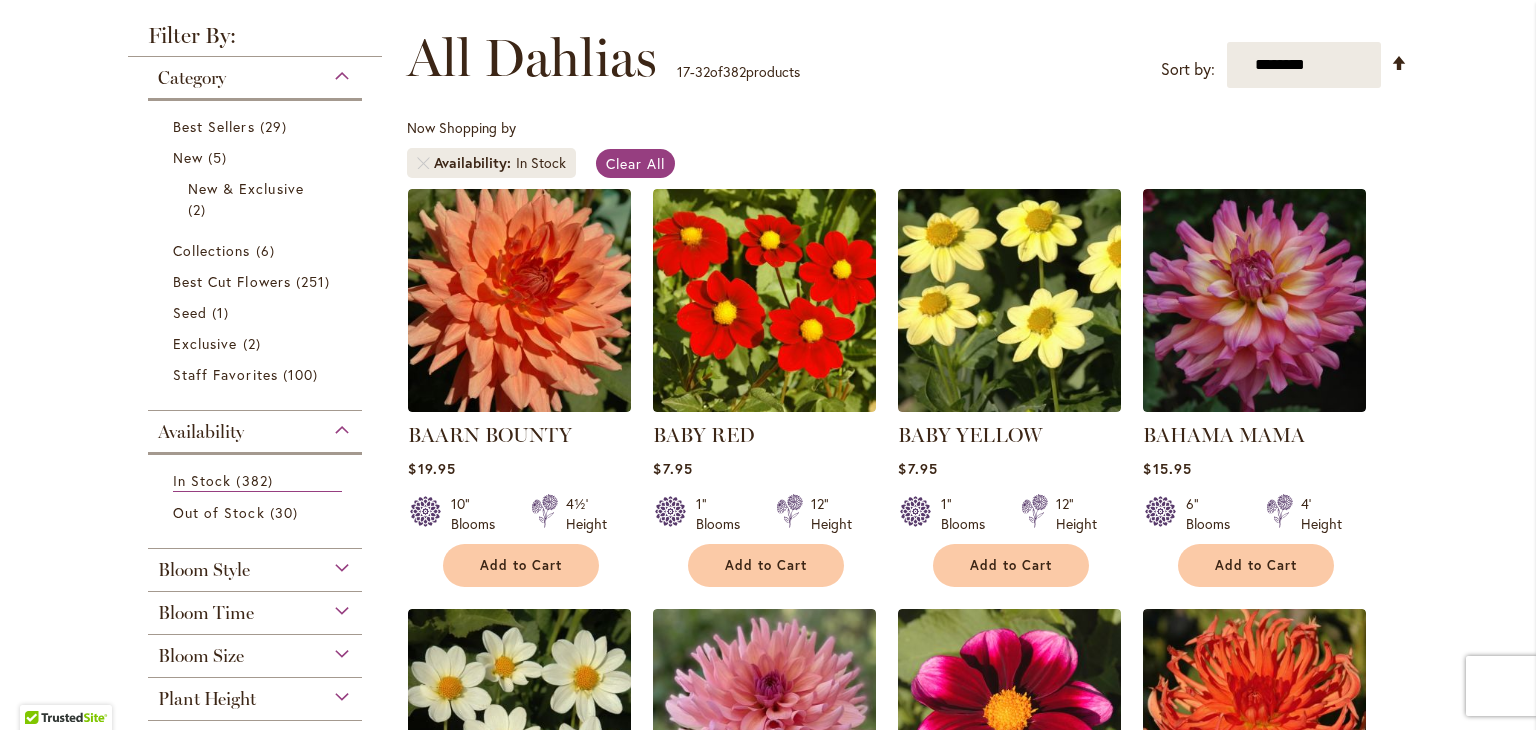 scroll, scrollTop: 280, scrollLeft: 0, axis: vertical 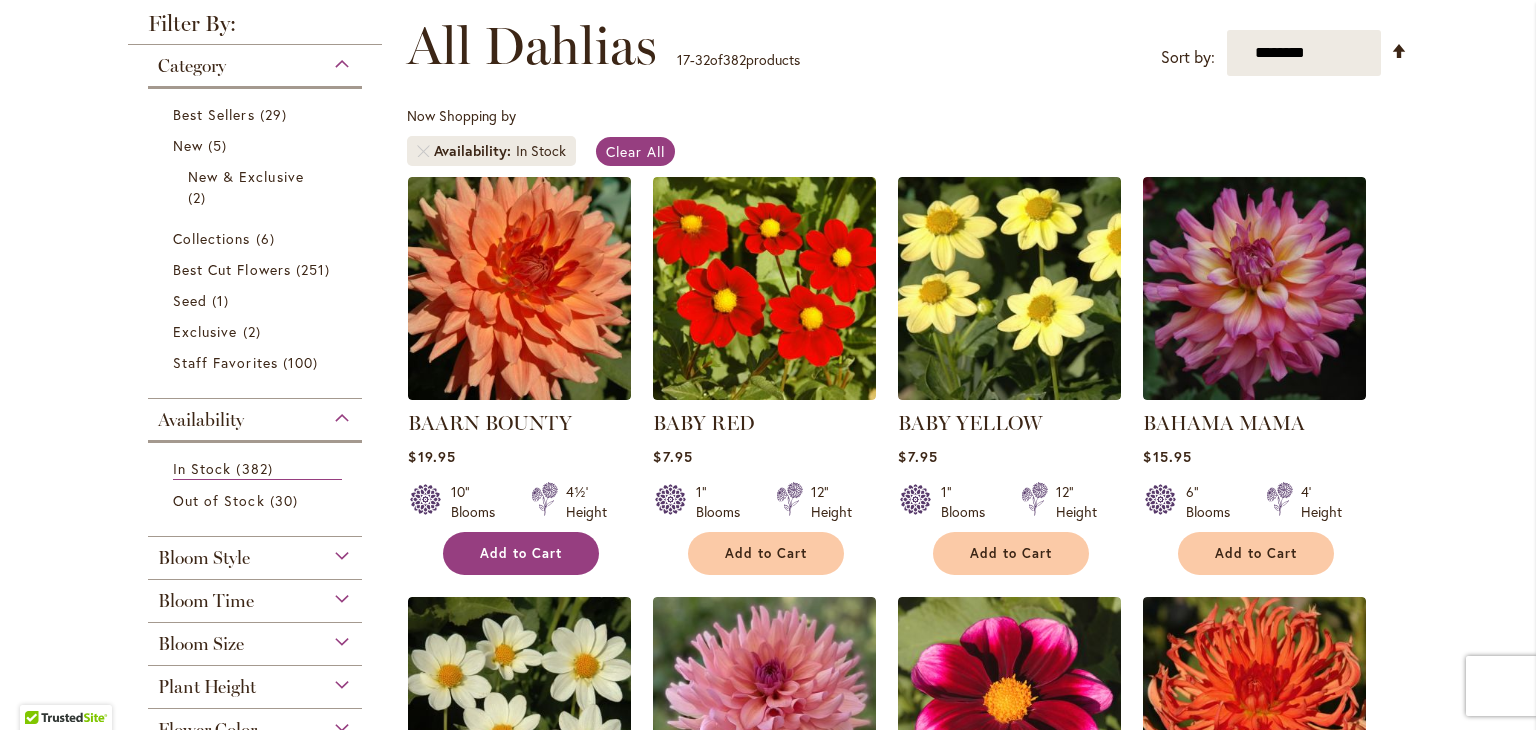click on "Add to Cart" at bounding box center (521, 553) 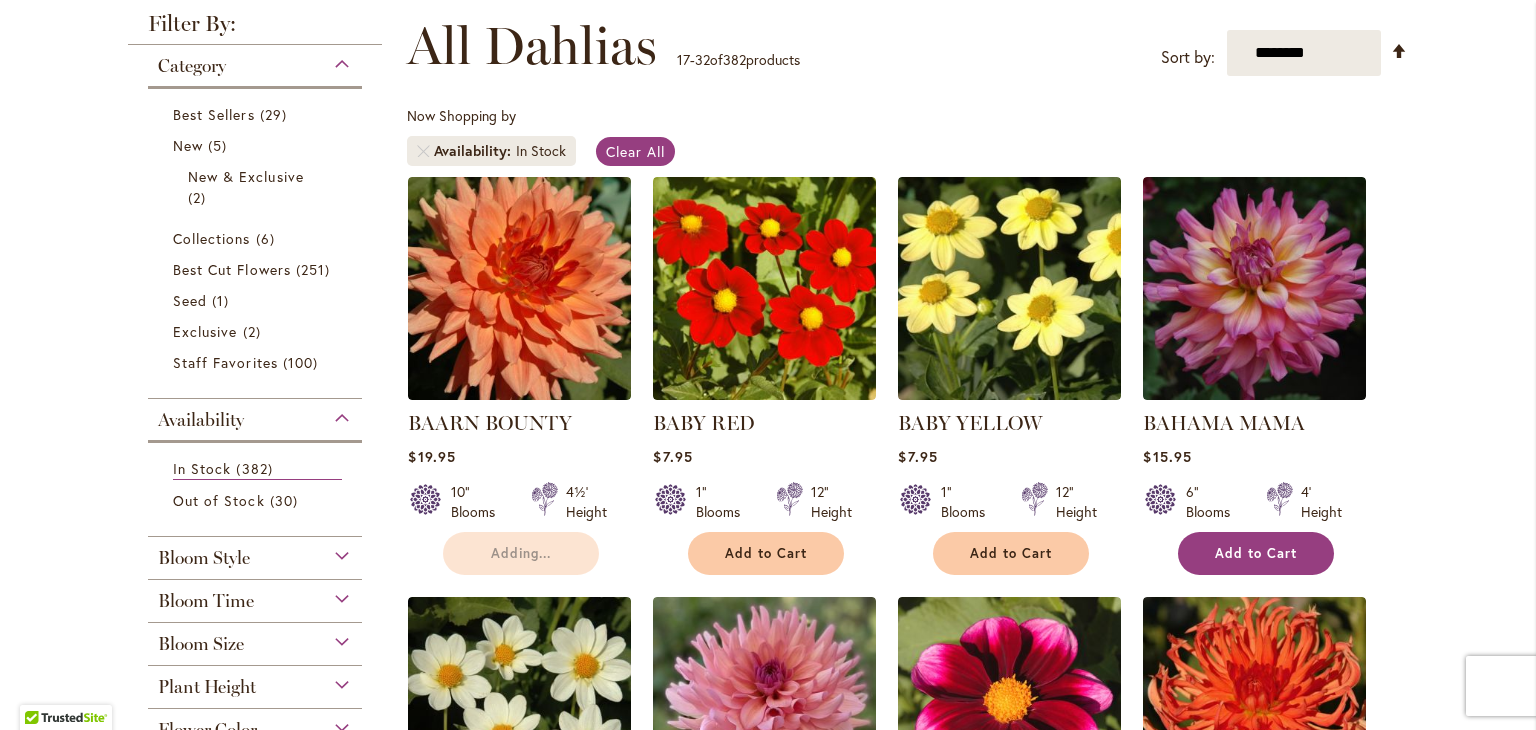 click on "Add to Cart" at bounding box center (1256, 553) 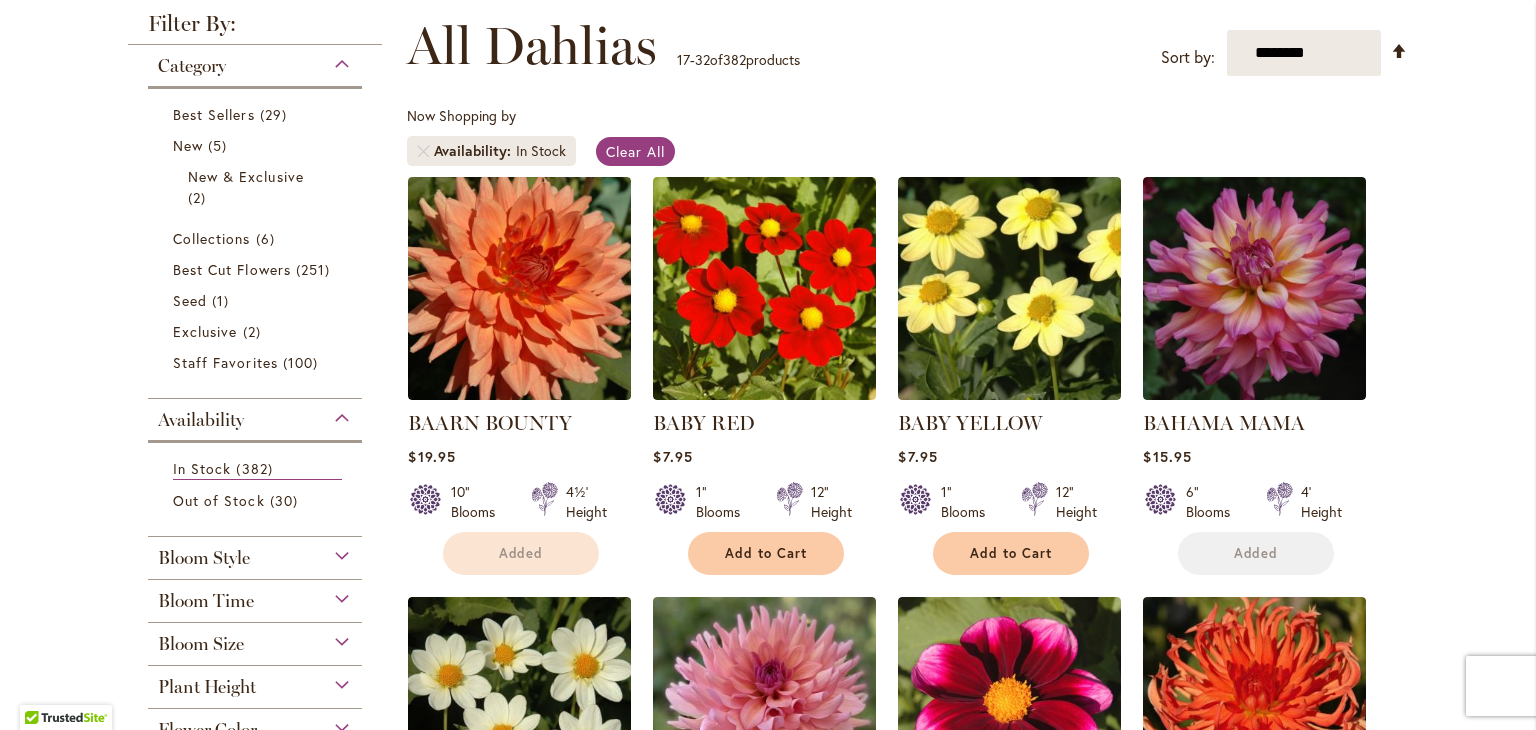 type 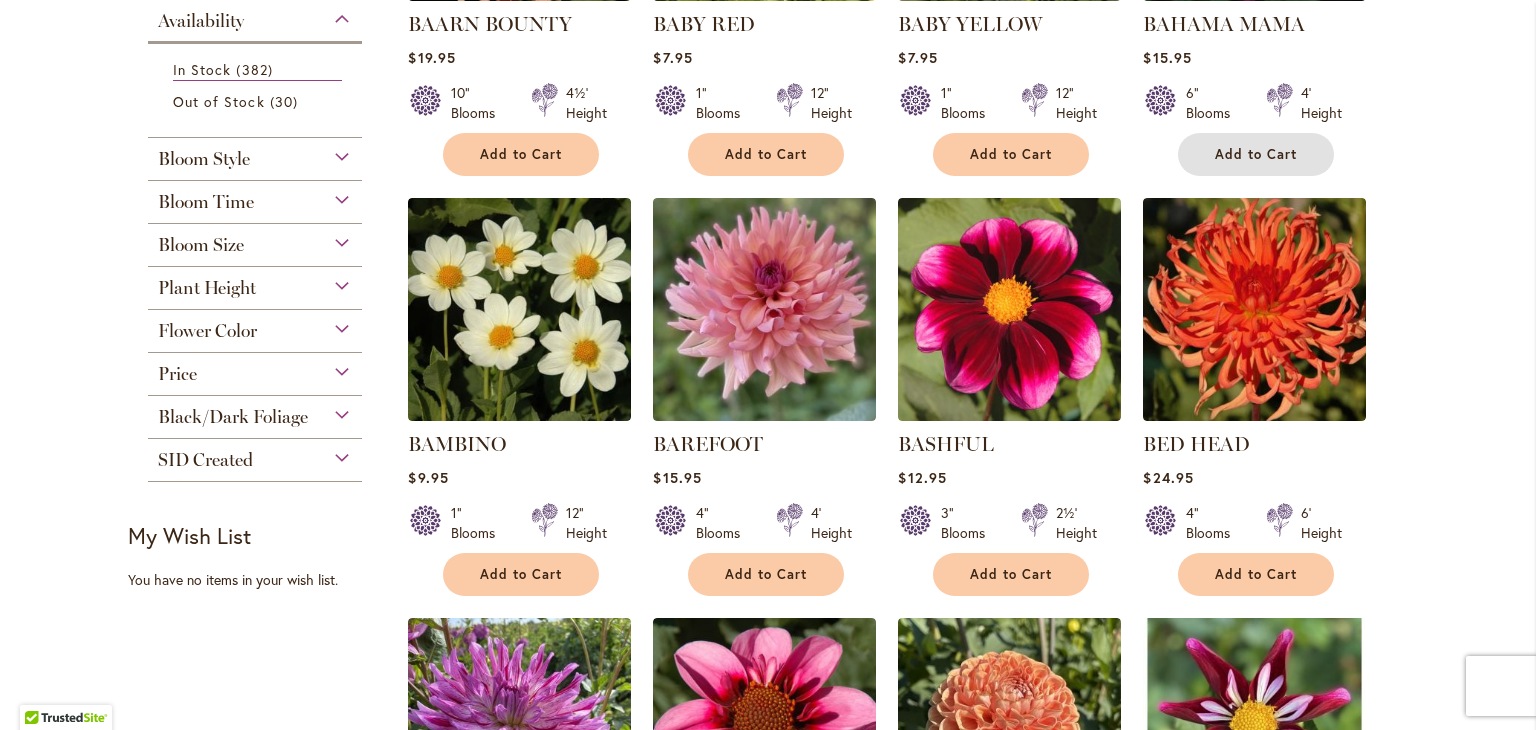 scroll, scrollTop: 719, scrollLeft: 0, axis: vertical 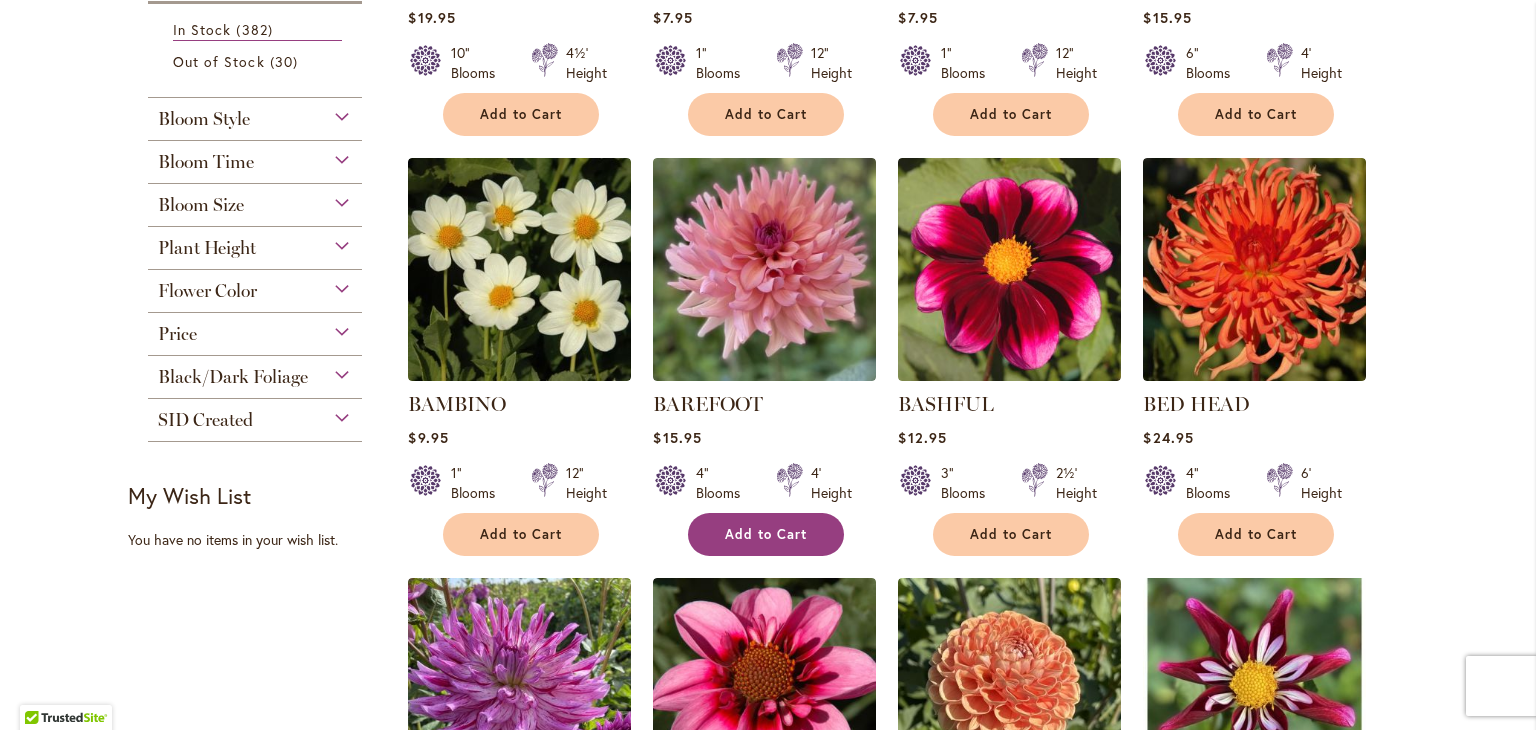 click on "Add to Cart" at bounding box center (766, 534) 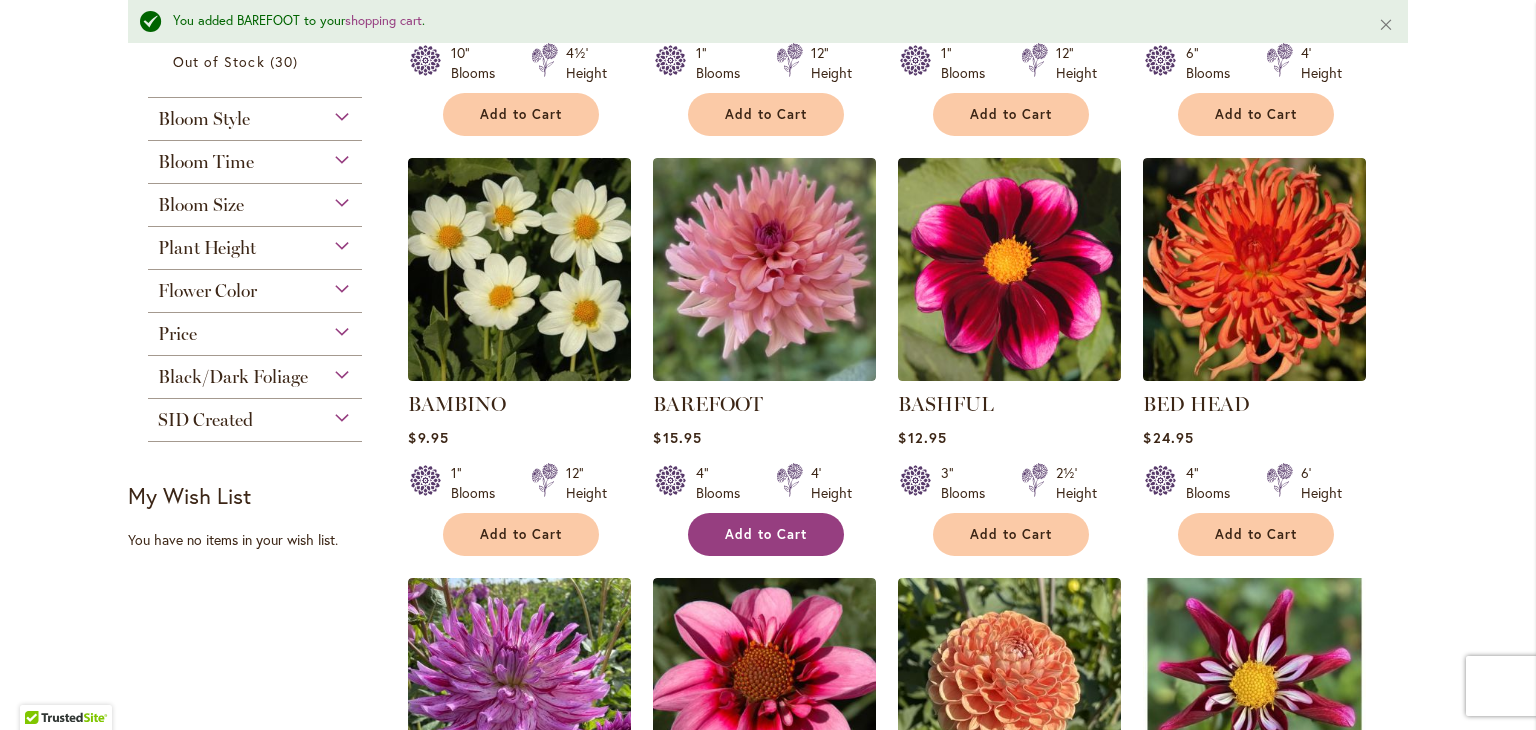 type 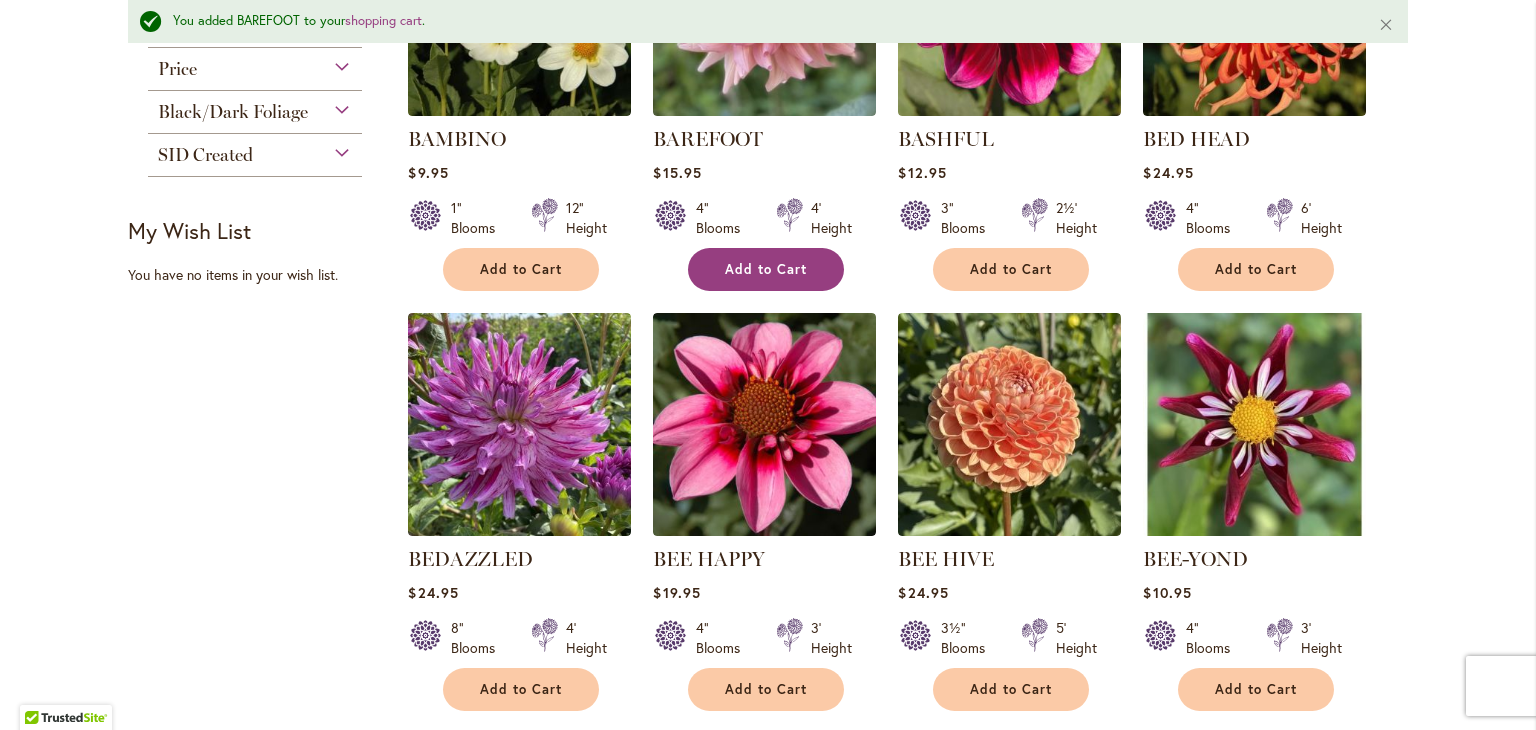 scroll, scrollTop: 1052, scrollLeft: 0, axis: vertical 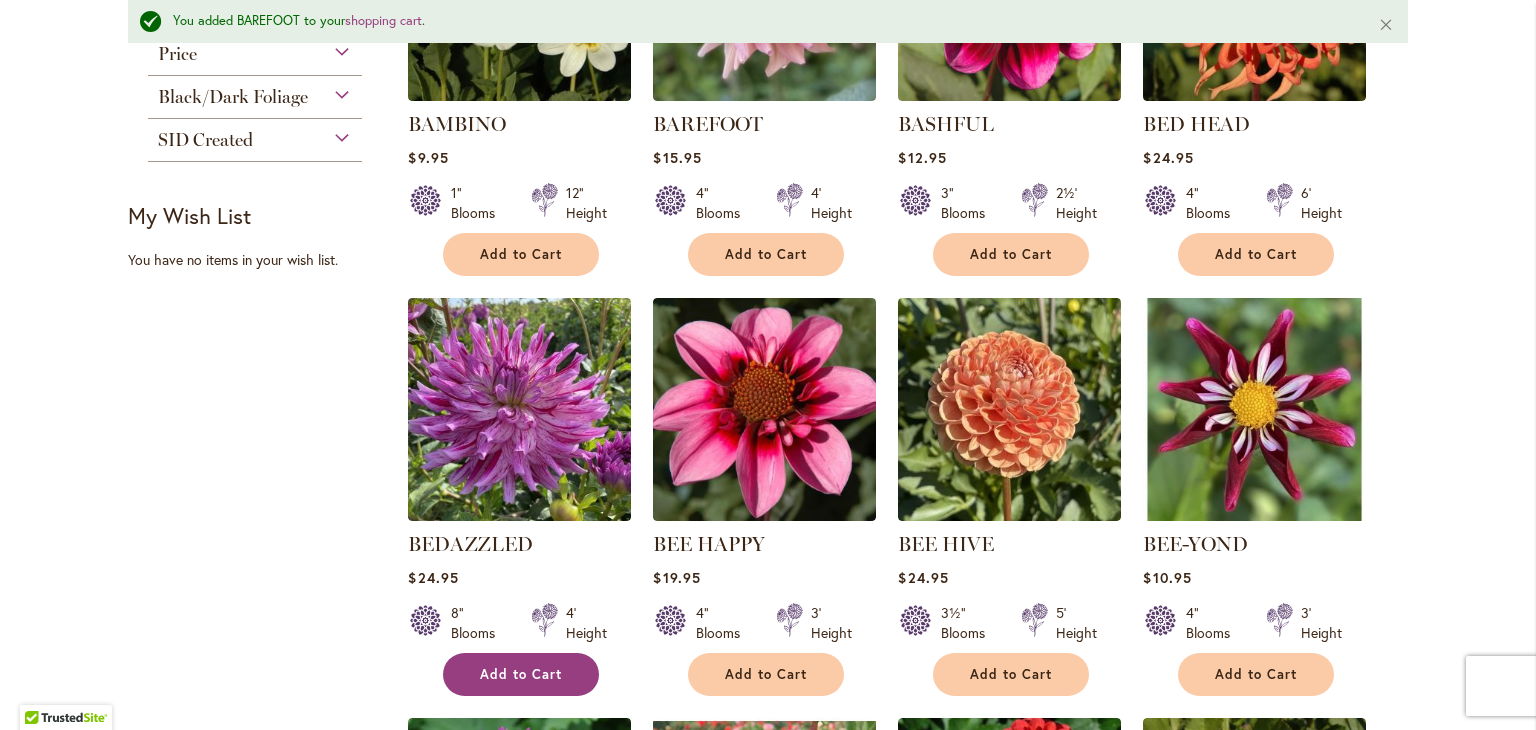 click on "Add to Cart" at bounding box center (521, 674) 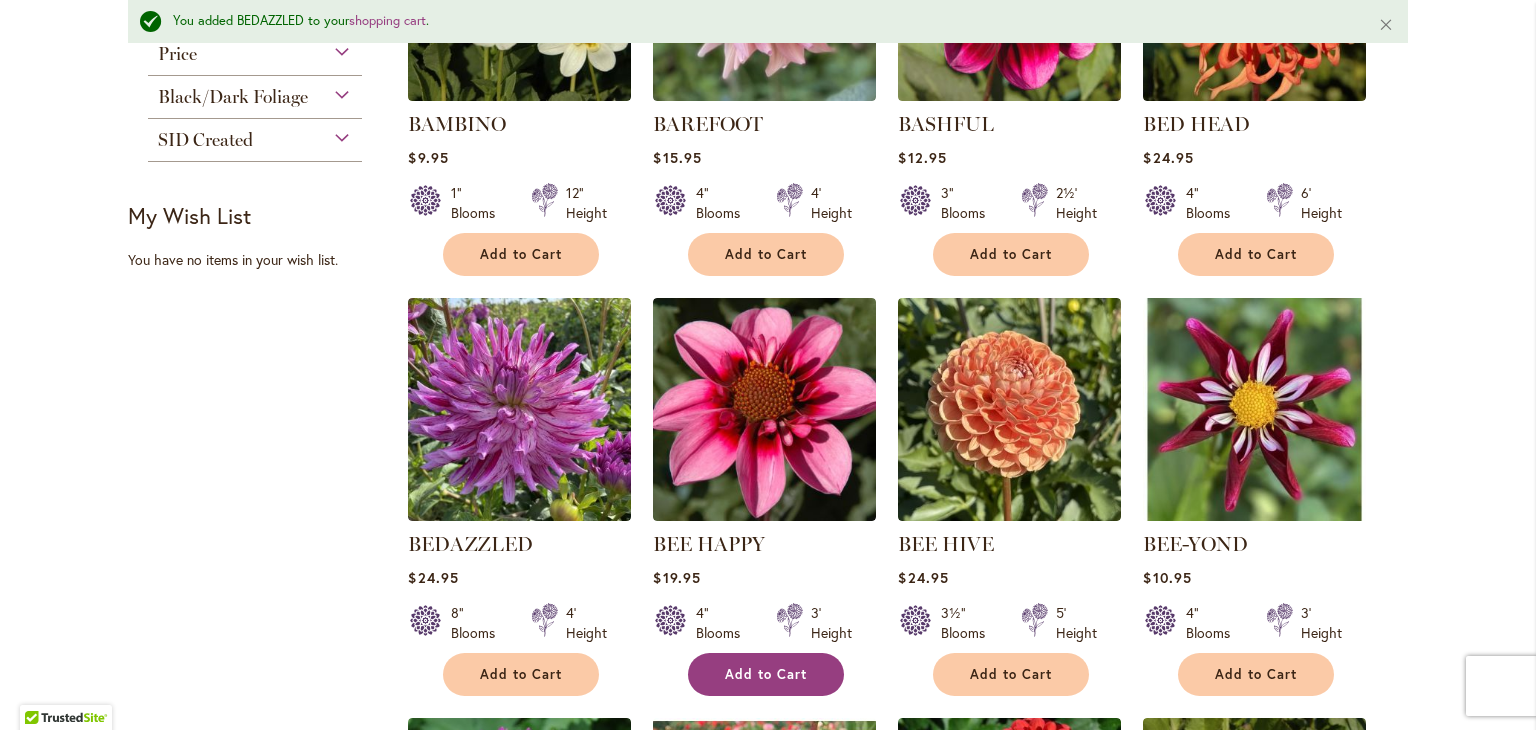 click on "Add to Cart" at bounding box center (766, 674) 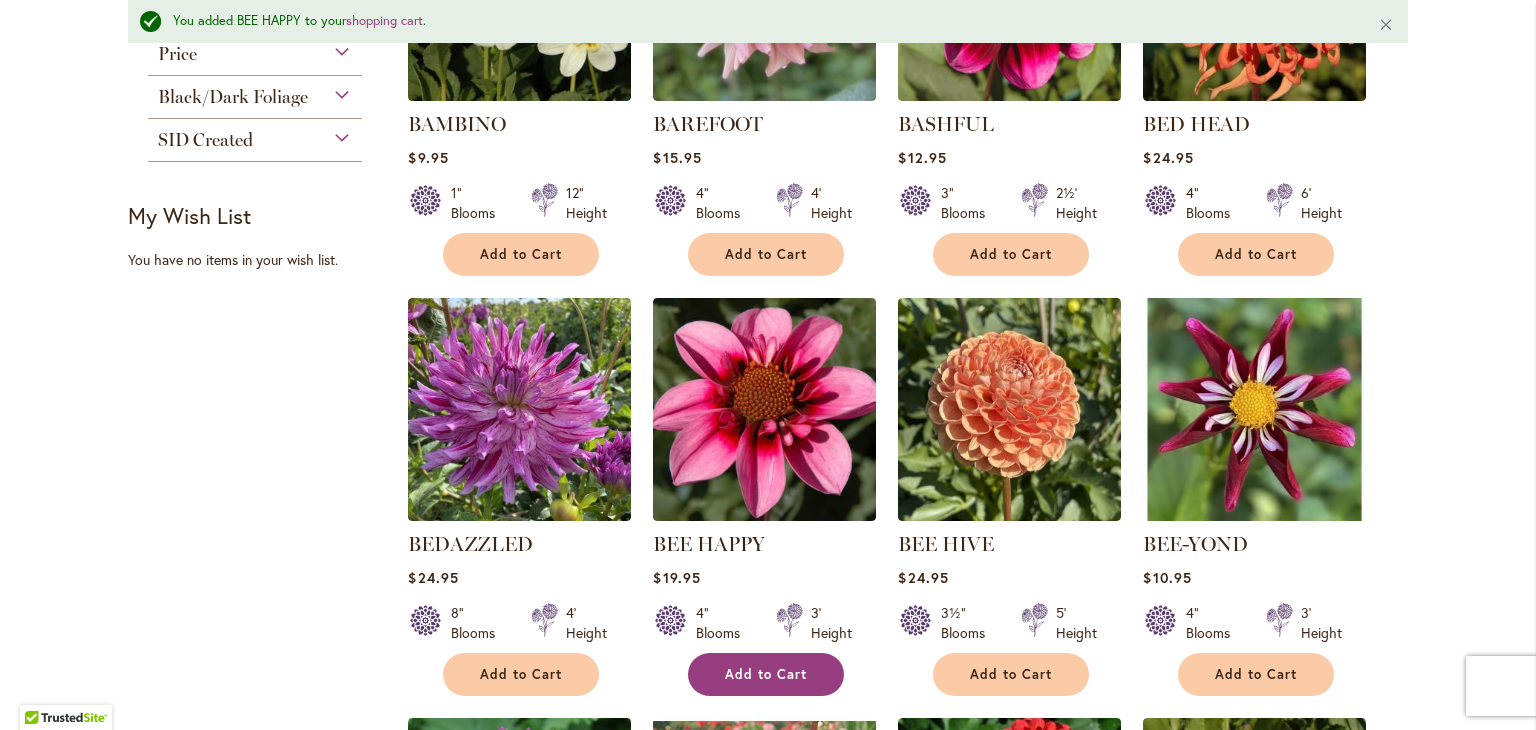 type 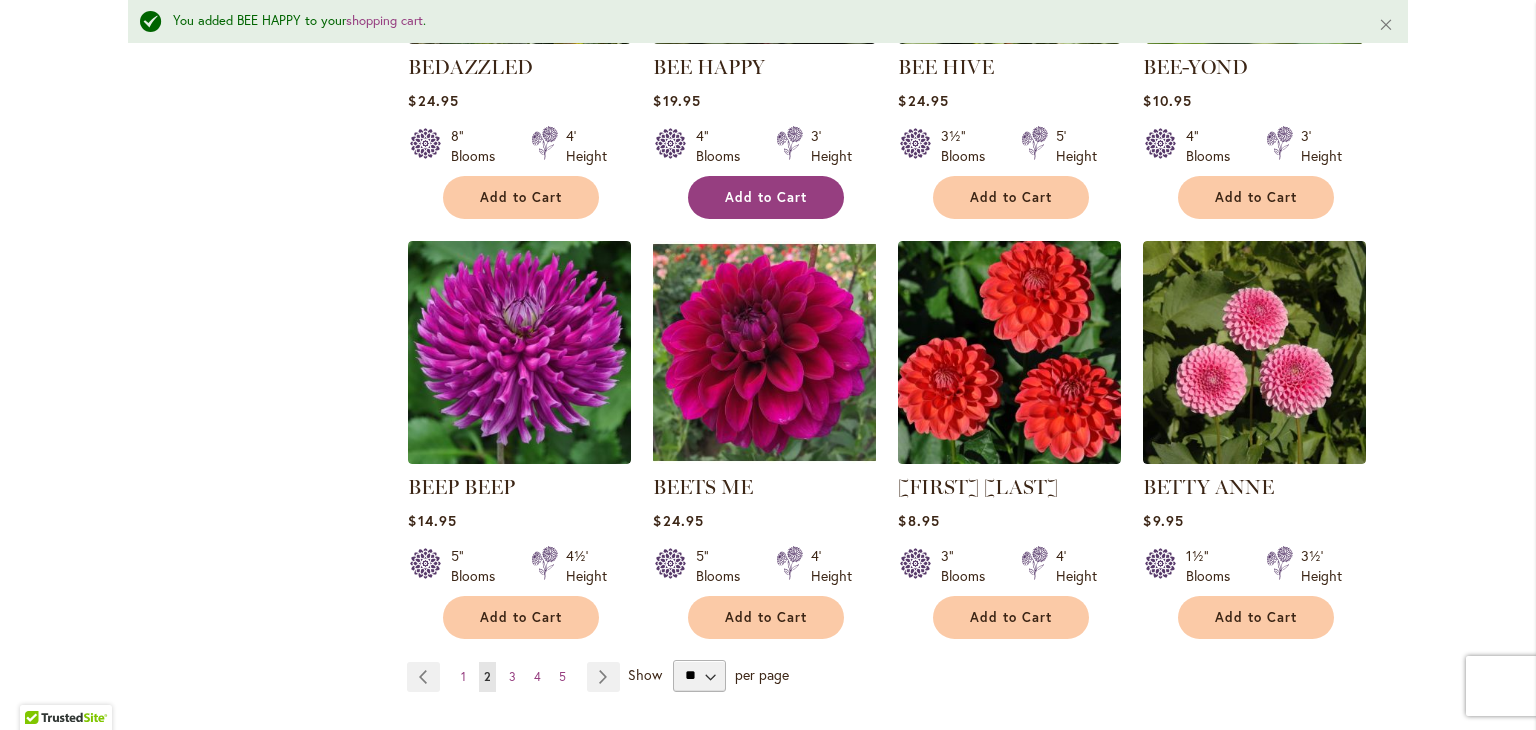 scroll, scrollTop: 1572, scrollLeft: 0, axis: vertical 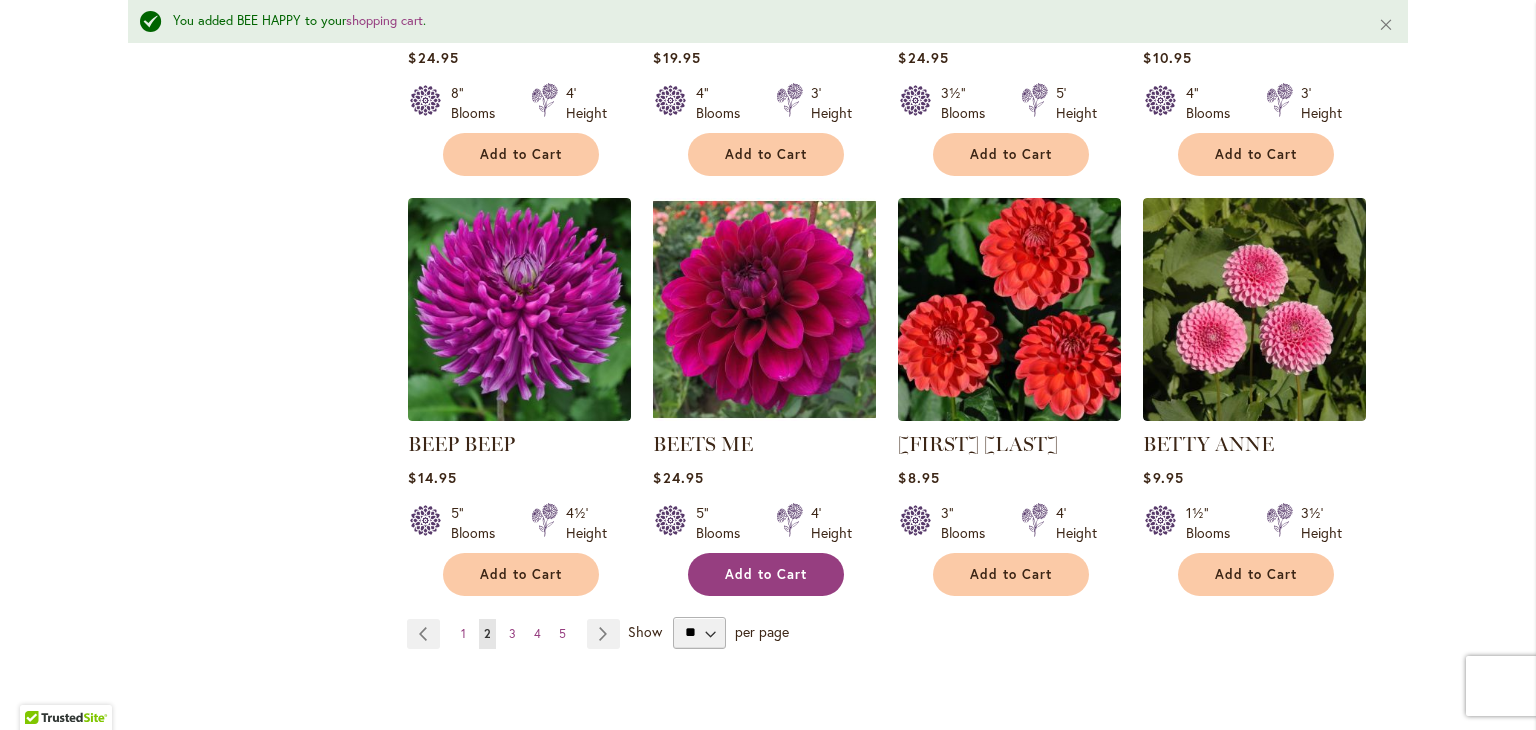 click on "Add to Cart" at bounding box center (766, 574) 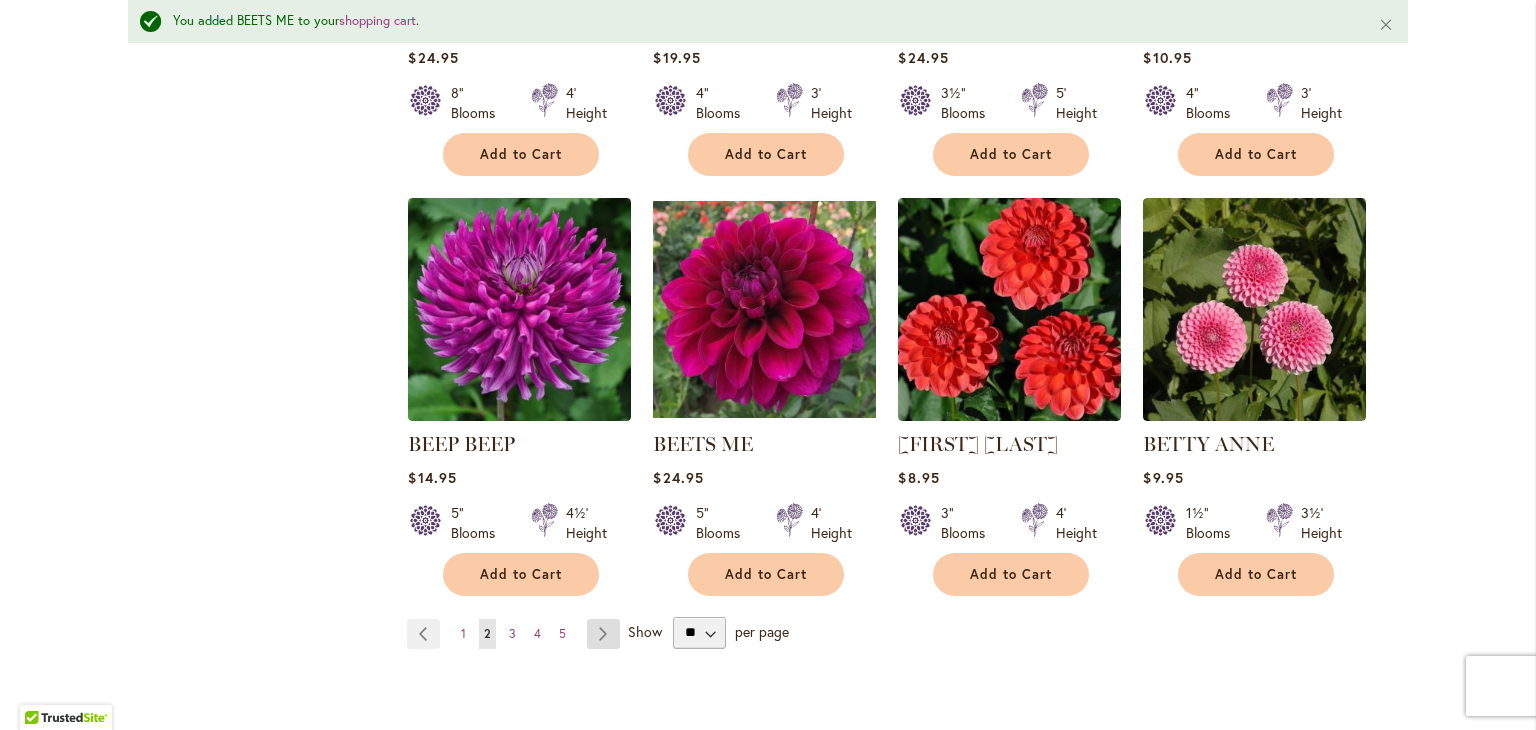 click on "Page
Next" at bounding box center [603, 634] 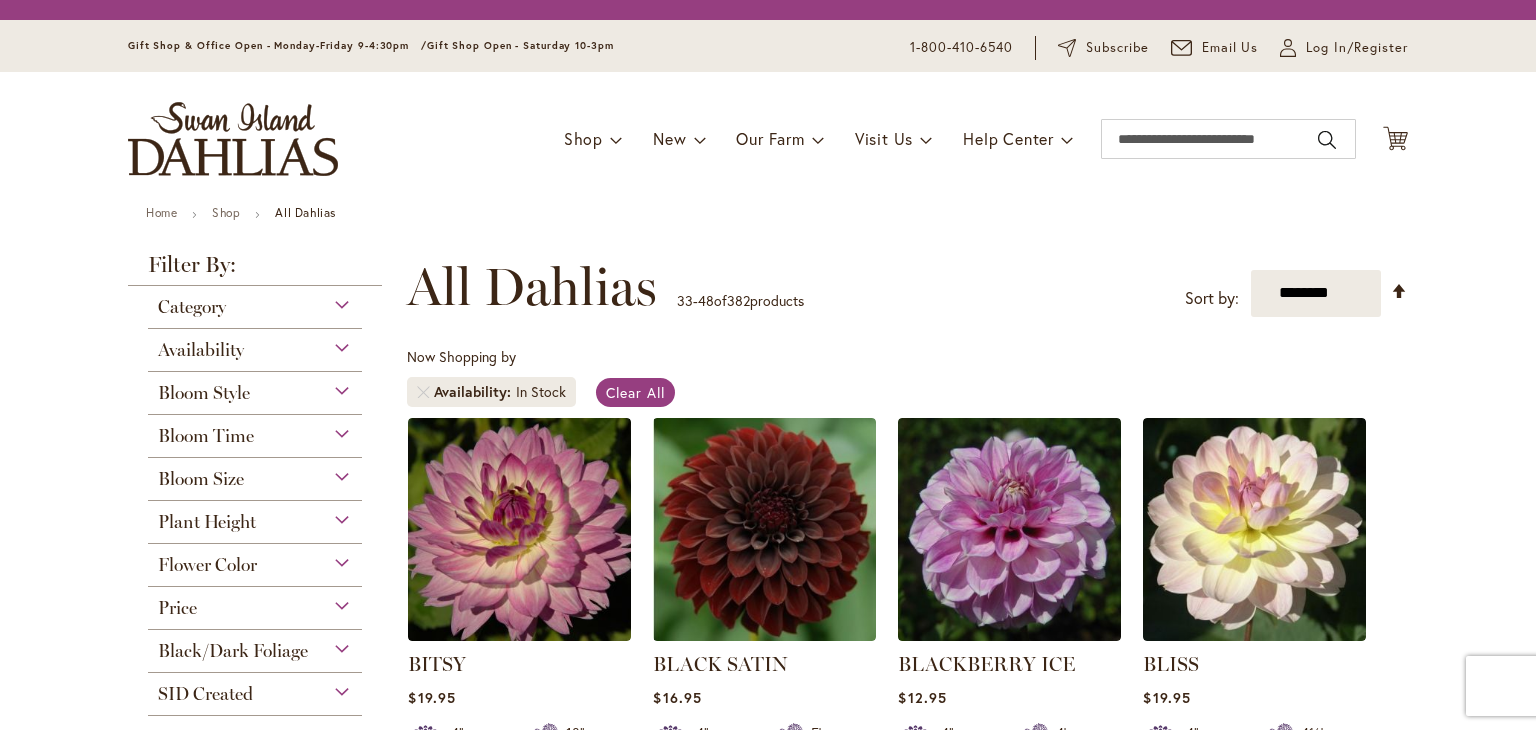 scroll, scrollTop: 0, scrollLeft: 0, axis: both 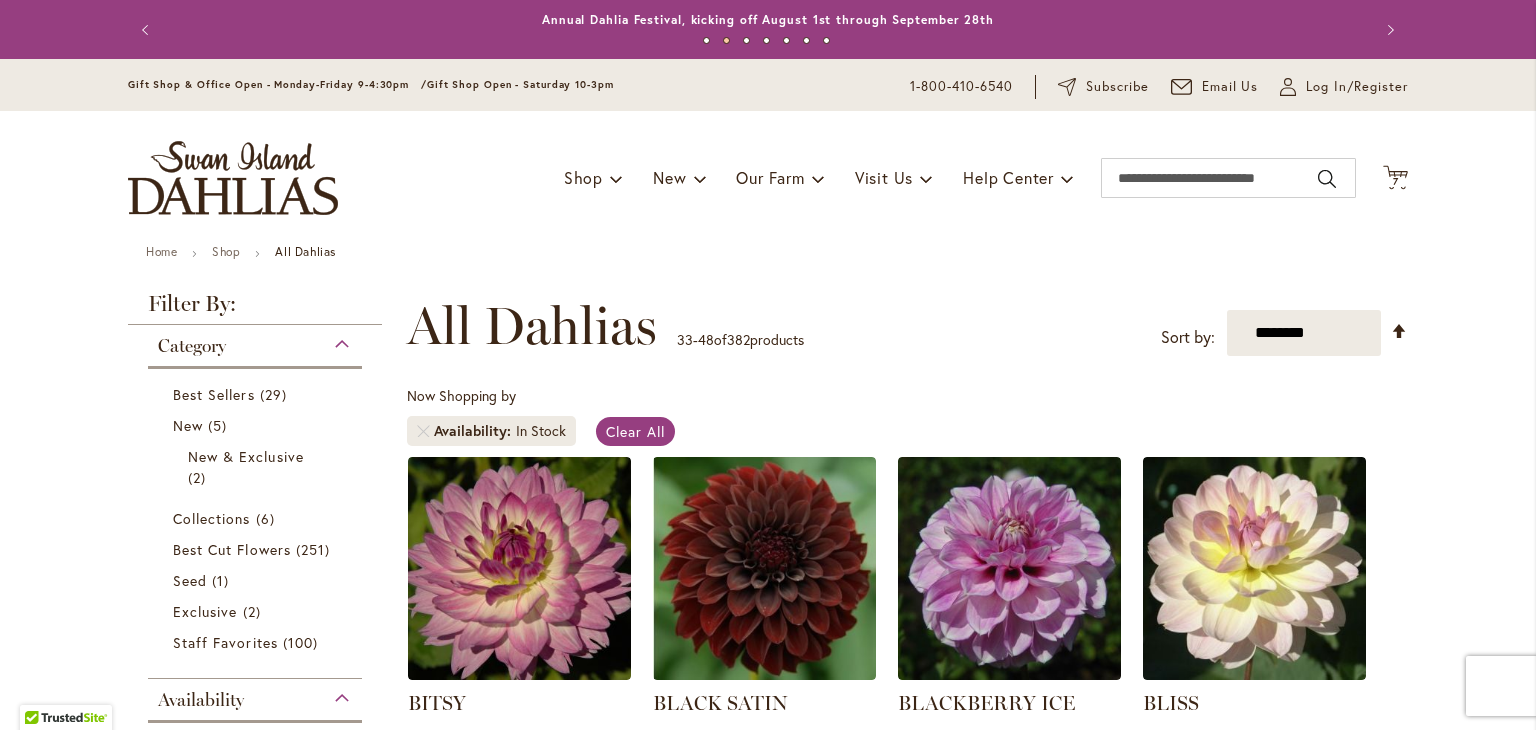 click on "**********" at bounding box center (907, 326) 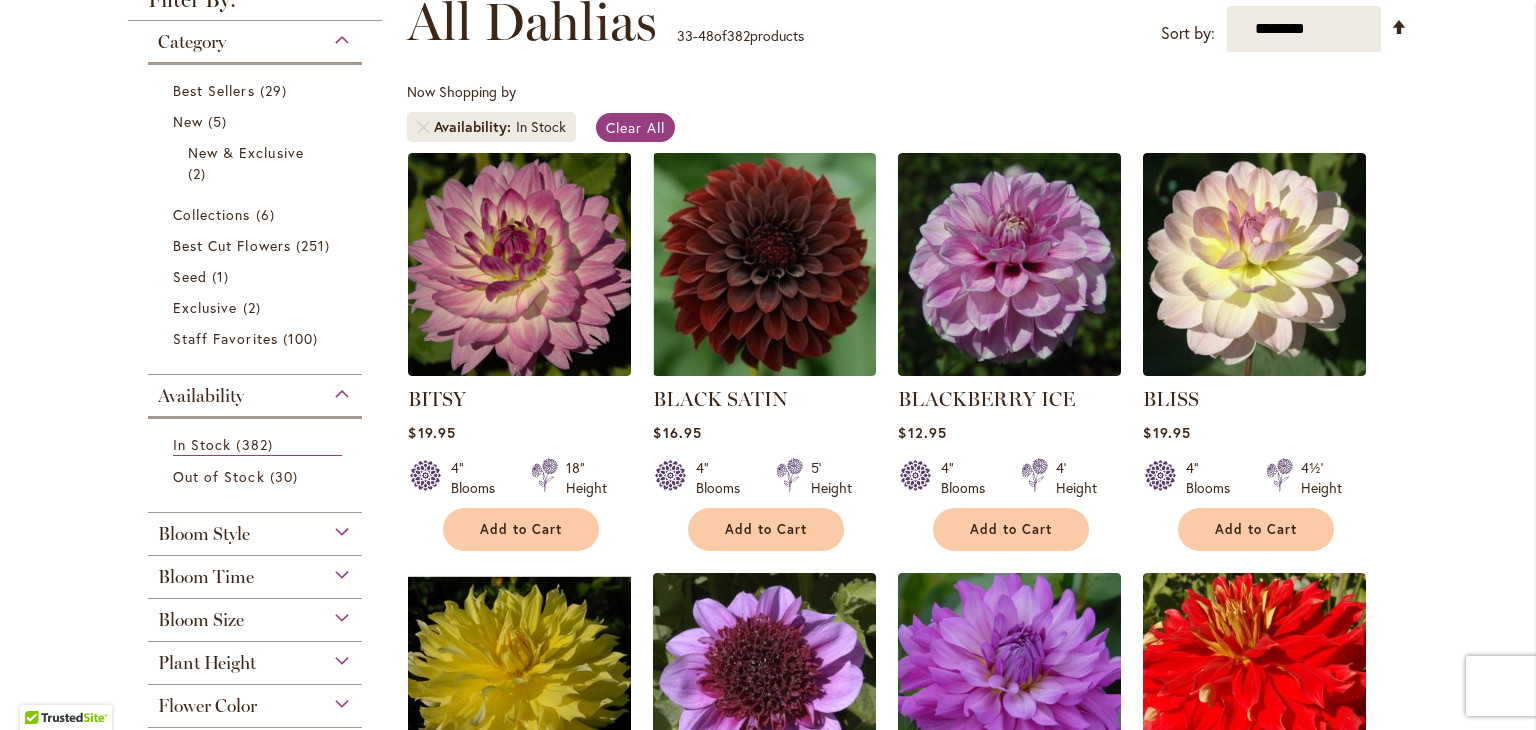 scroll, scrollTop: 360, scrollLeft: 0, axis: vertical 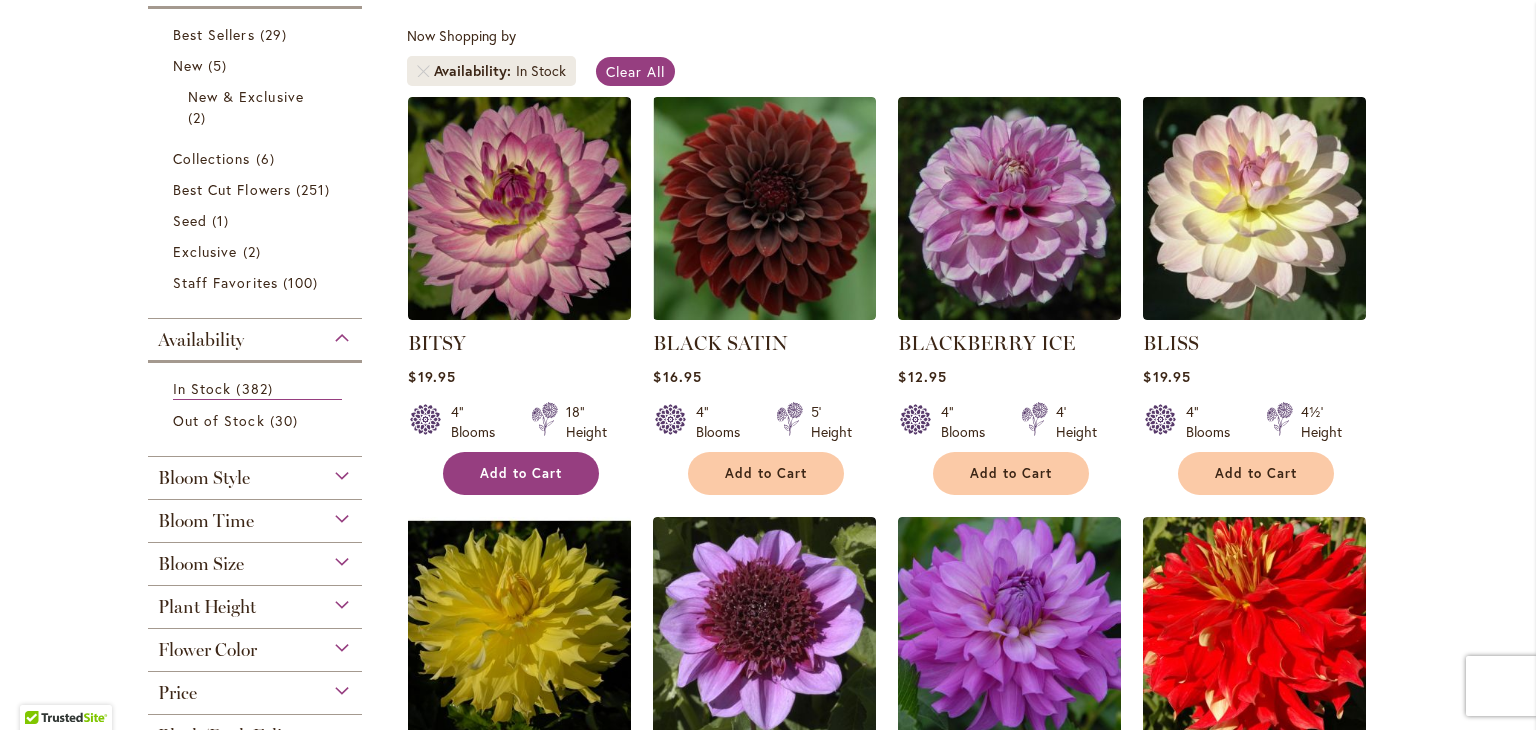 click on "Add to Cart" at bounding box center (521, 473) 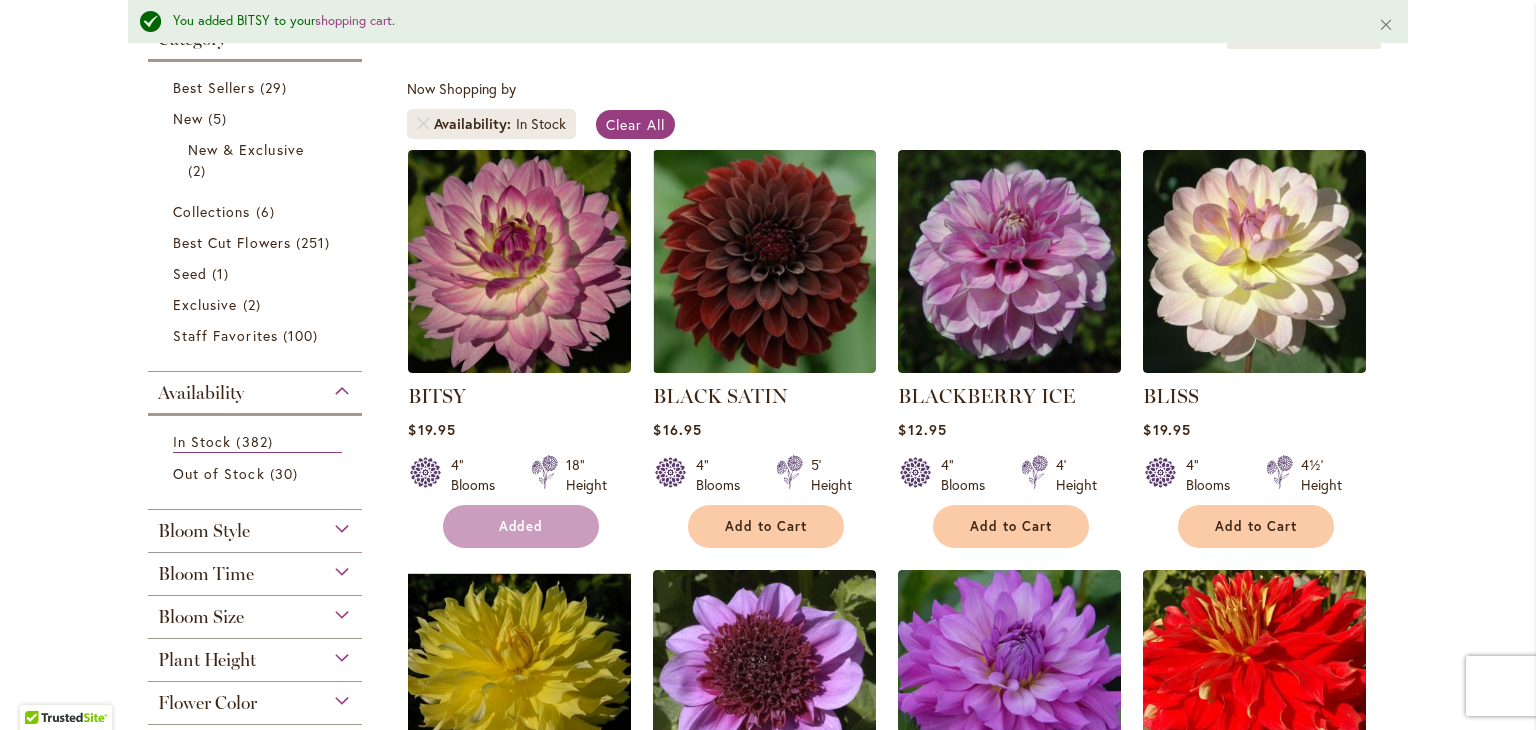 scroll, scrollTop: 412, scrollLeft: 0, axis: vertical 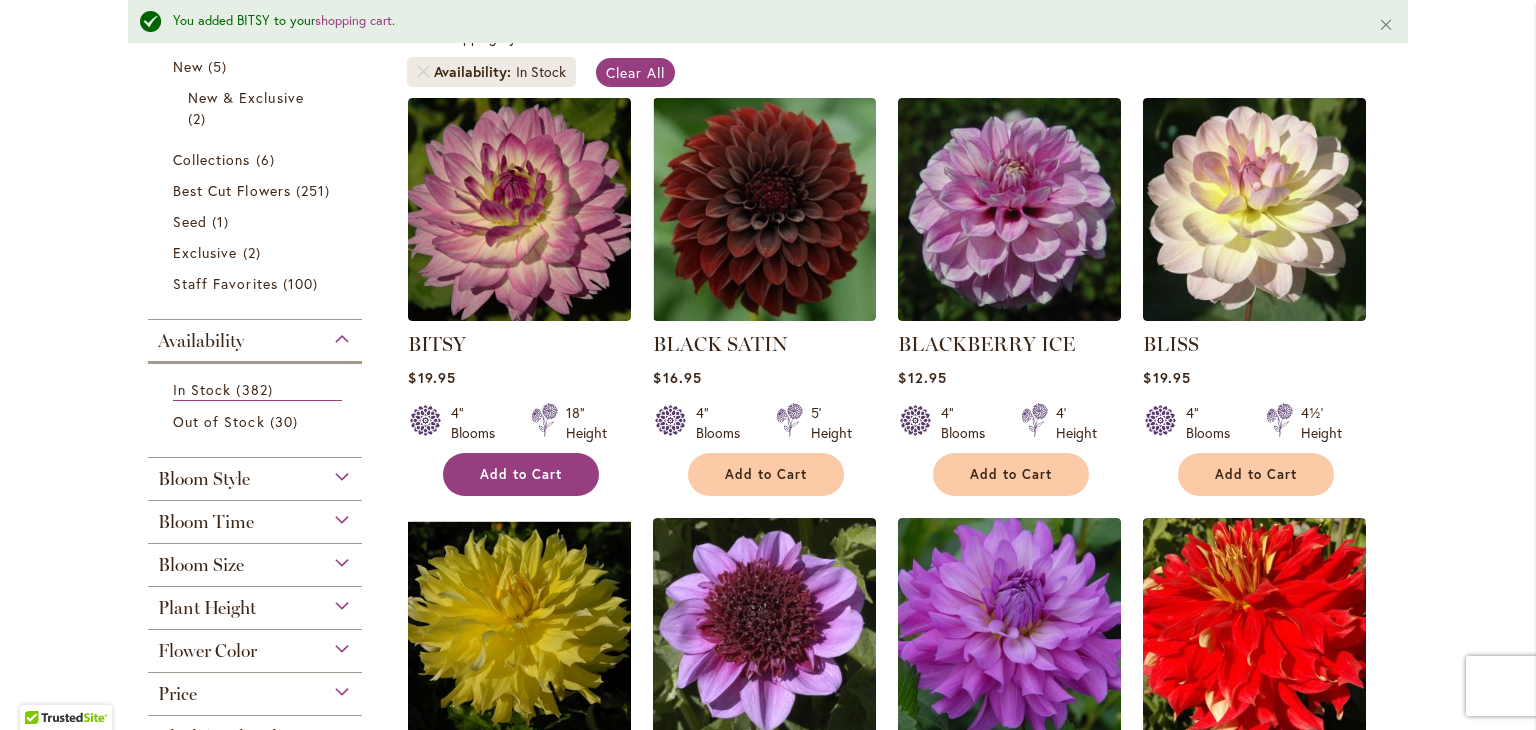 type 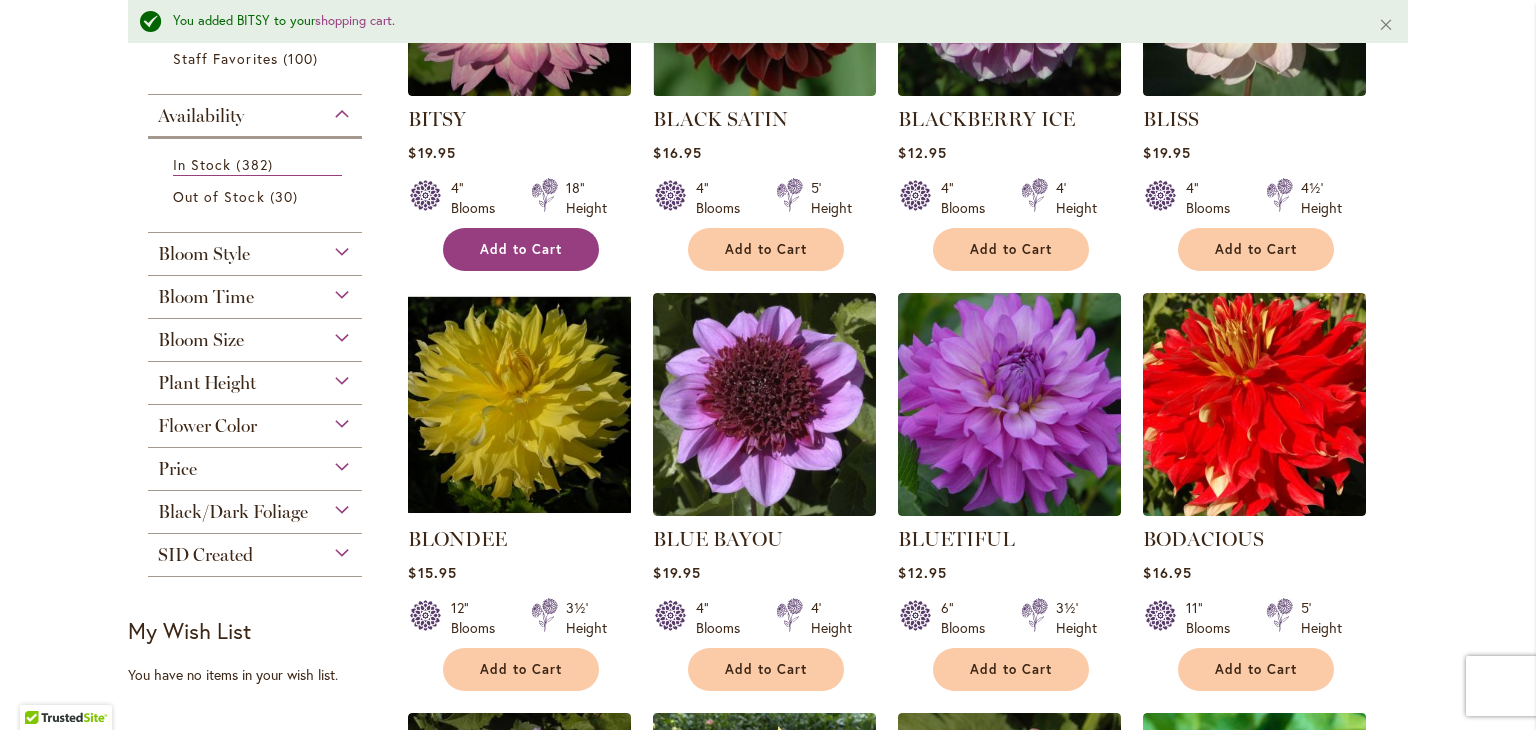 scroll, scrollTop: 652, scrollLeft: 0, axis: vertical 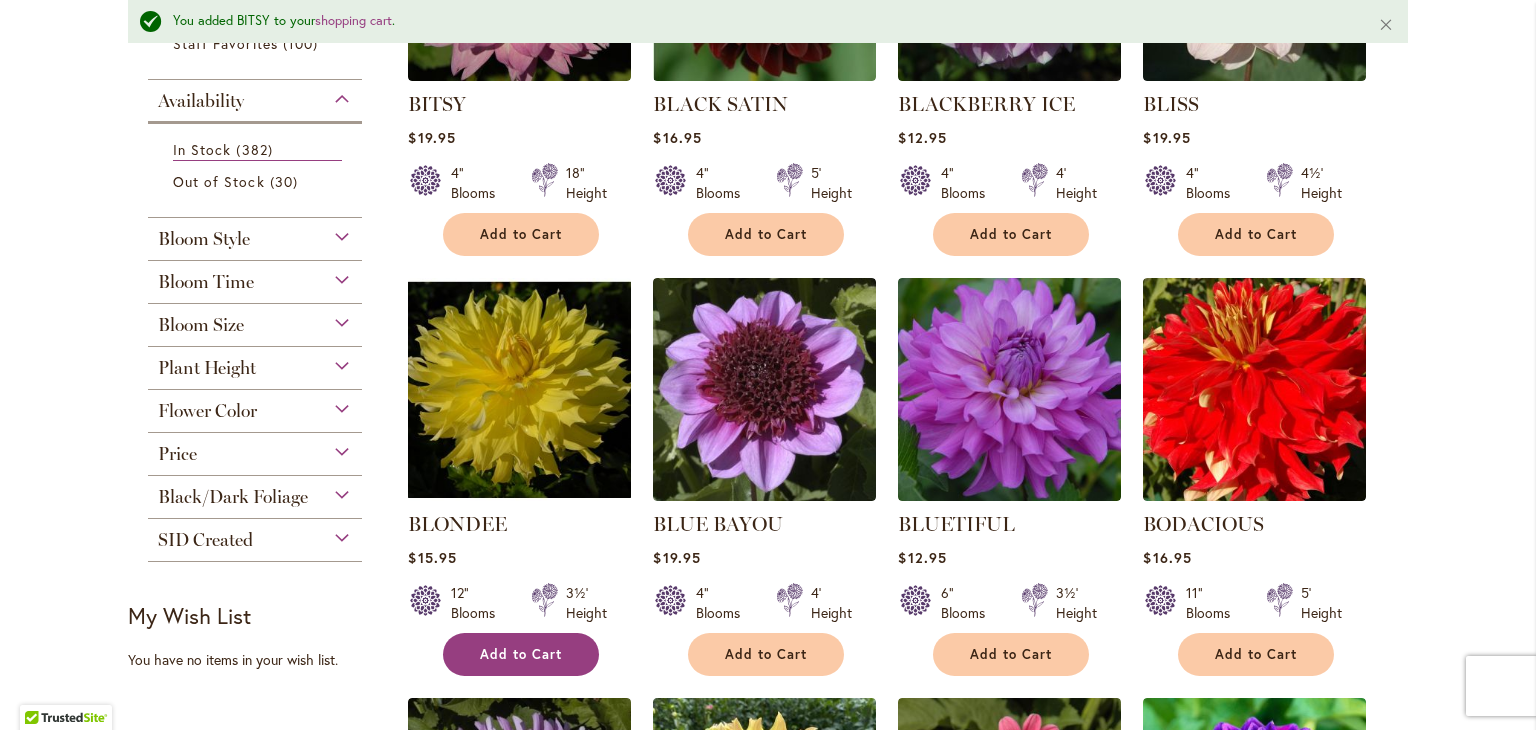 click on "Add to Cart" at bounding box center (521, 654) 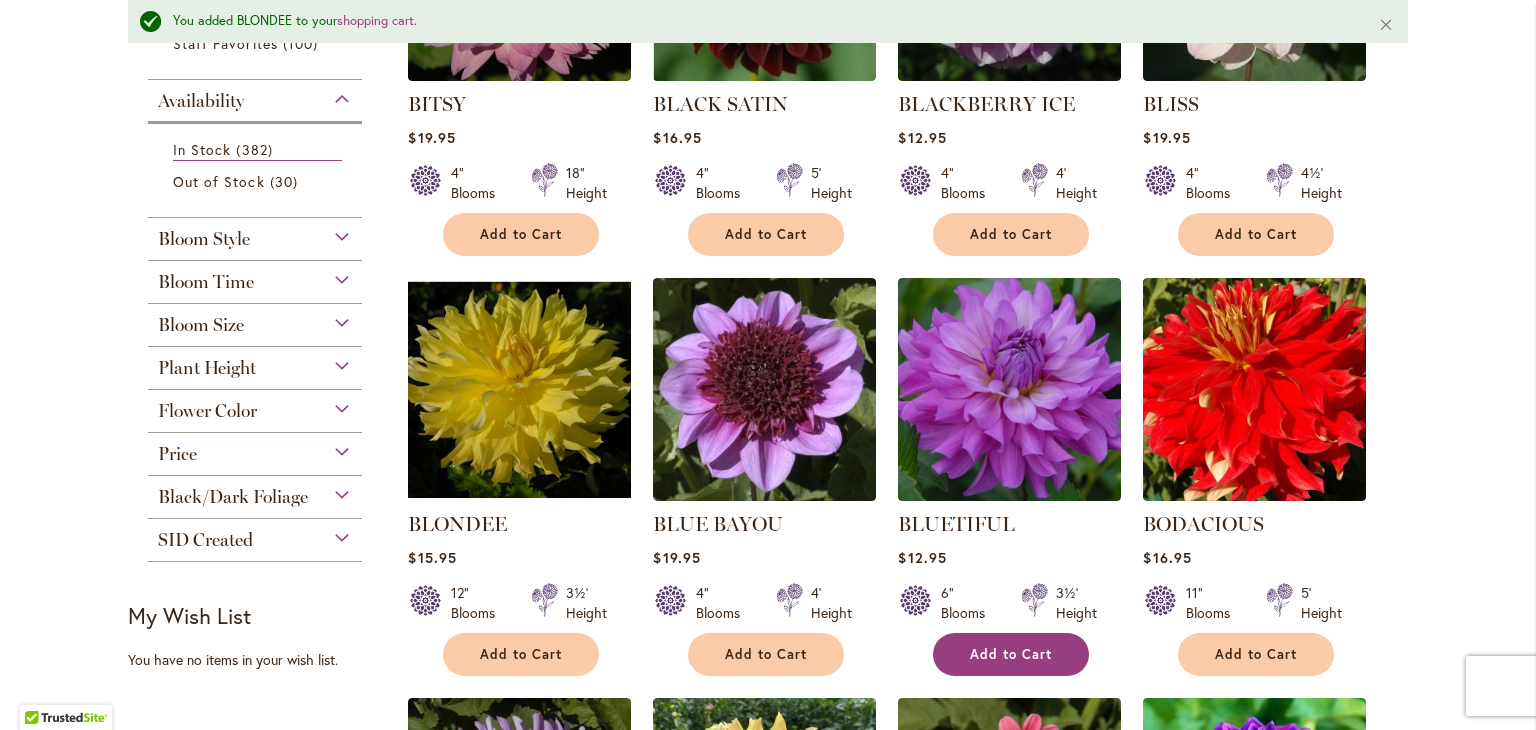 click on "Add to Cart" at bounding box center [1011, 654] 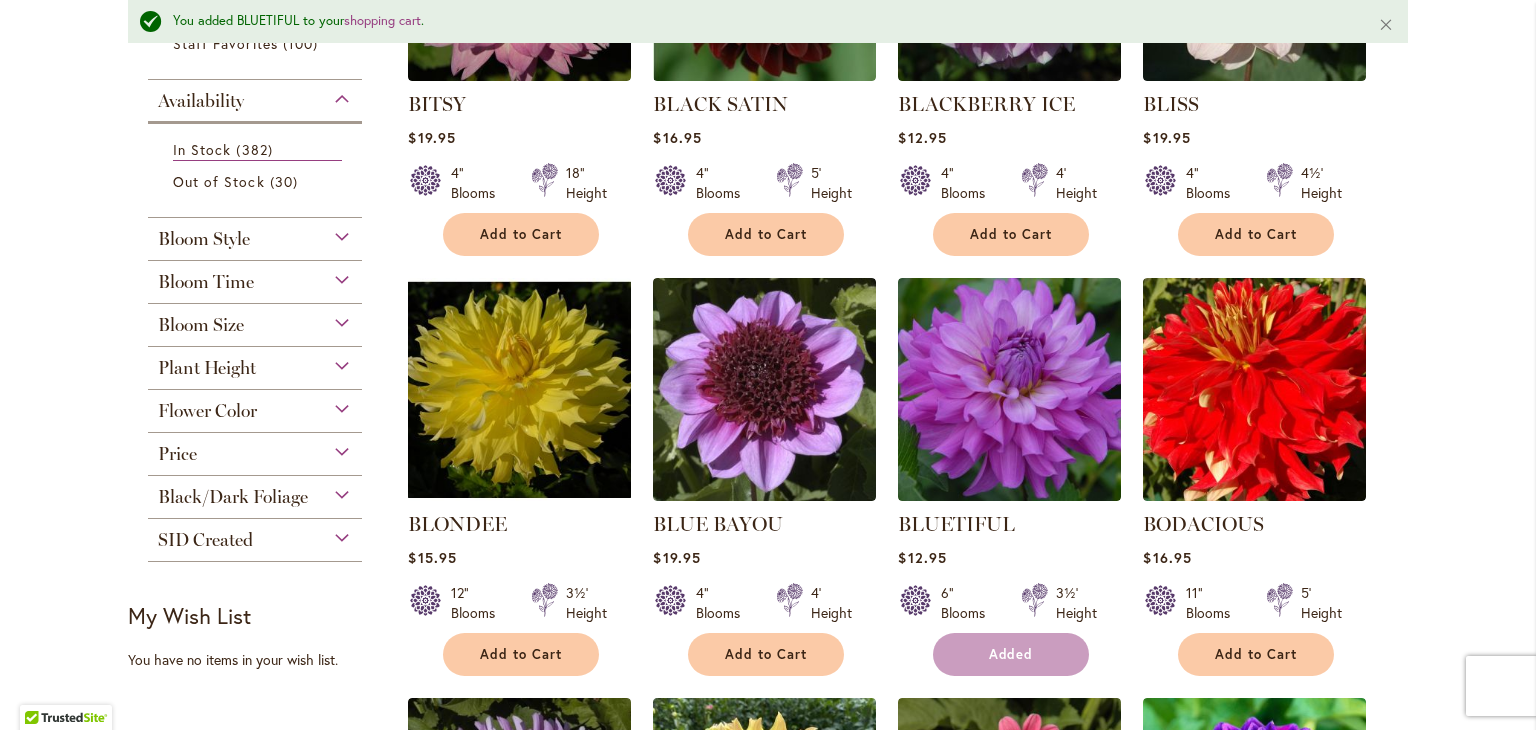 type 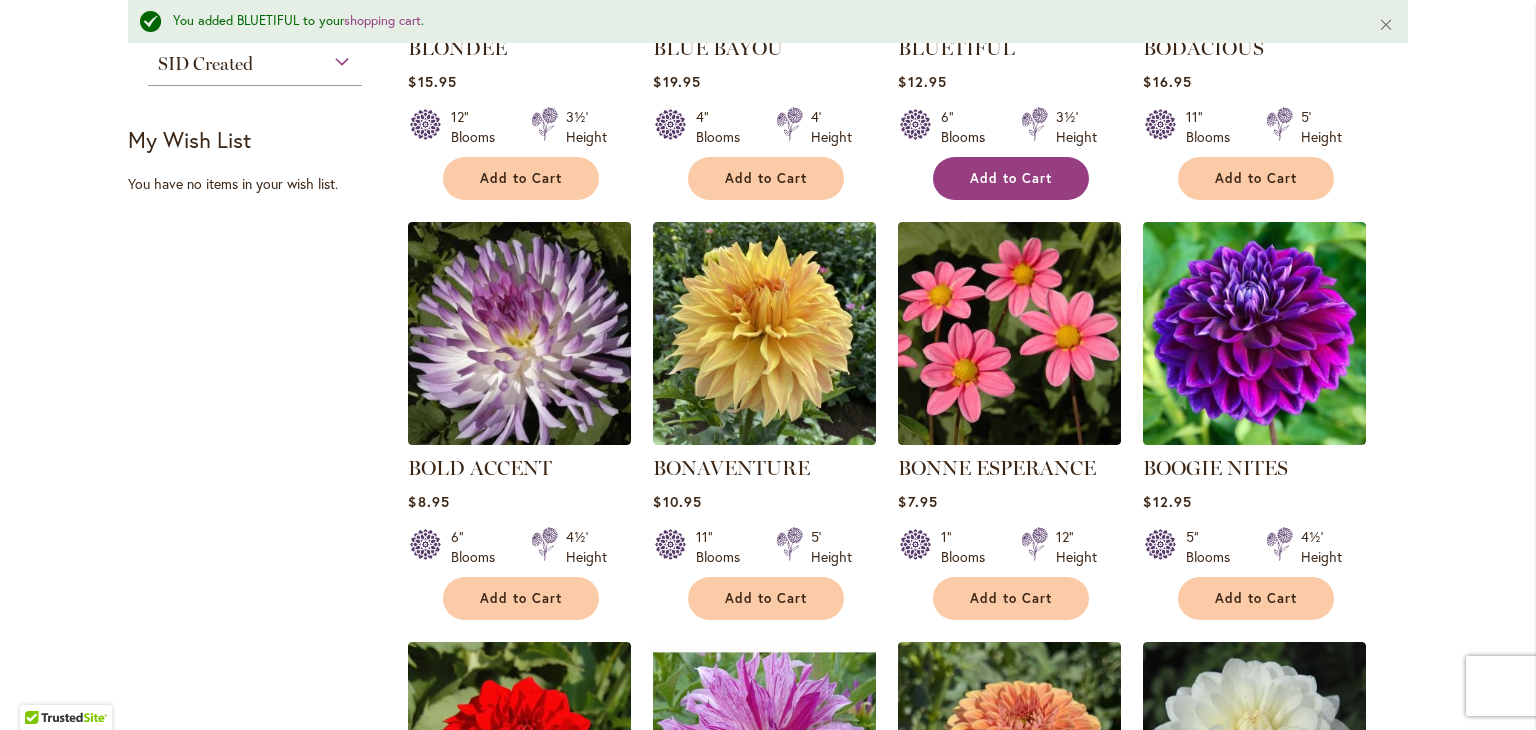 scroll, scrollTop: 1172, scrollLeft: 0, axis: vertical 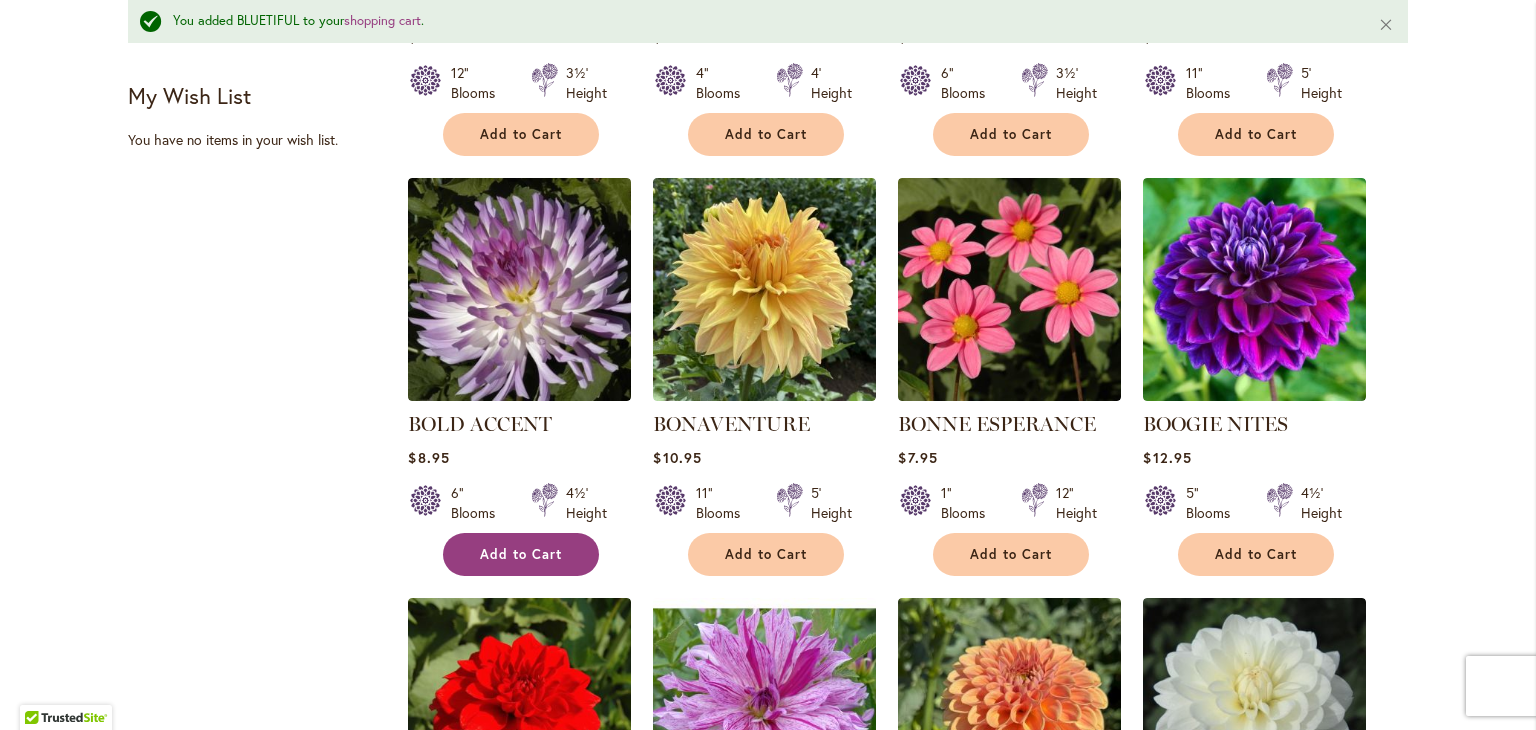 click on "Add to Cart" at bounding box center (521, 554) 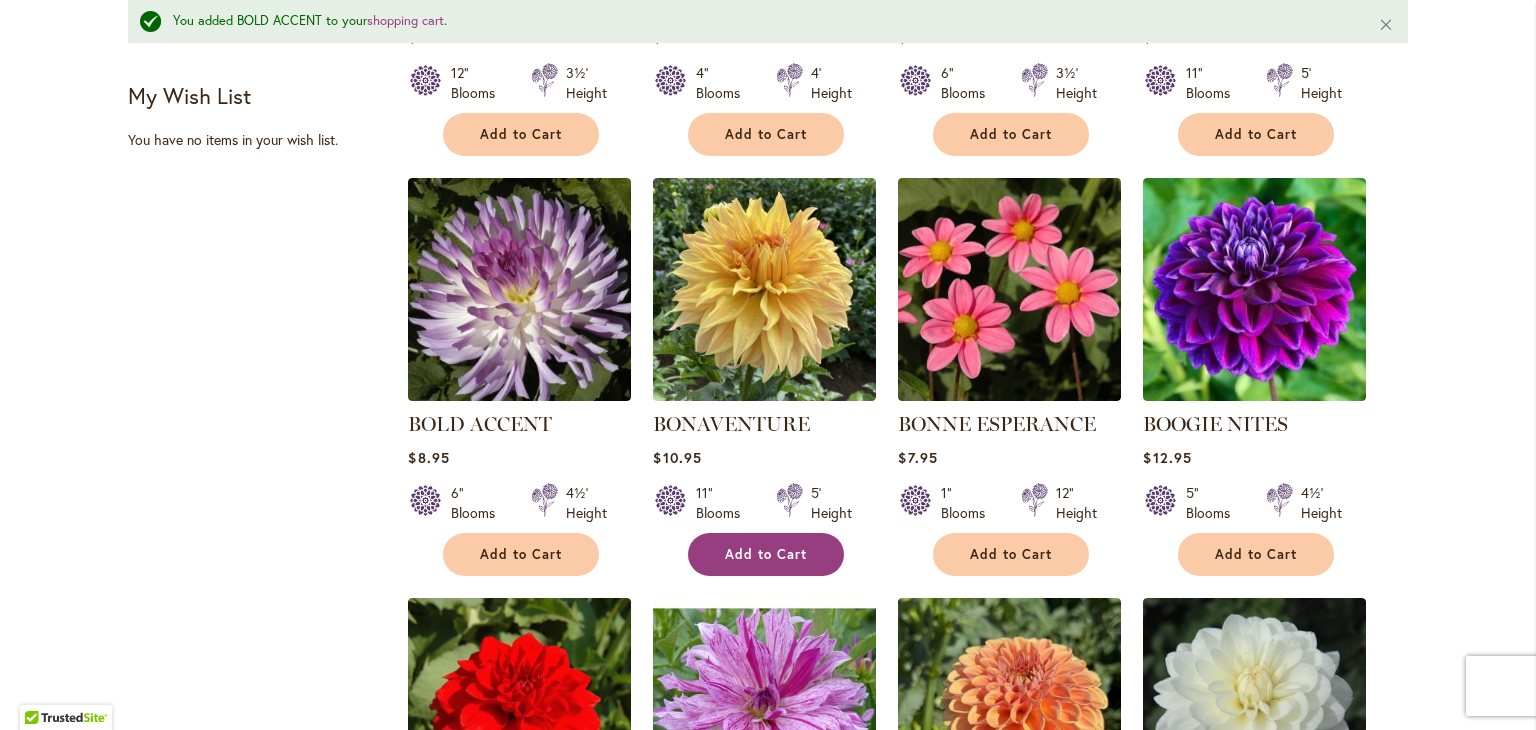 click on "Add to Cart" at bounding box center (766, 554) 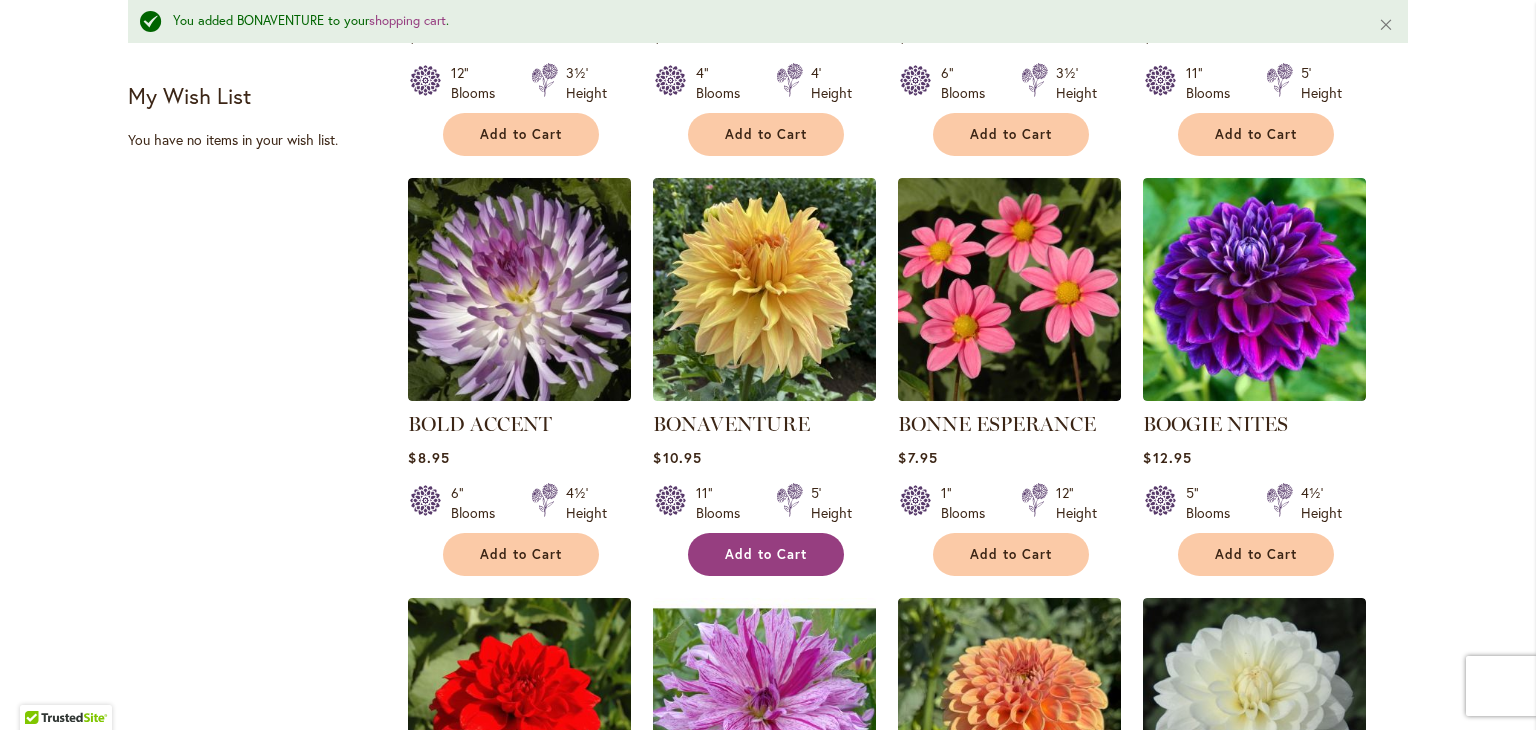 type 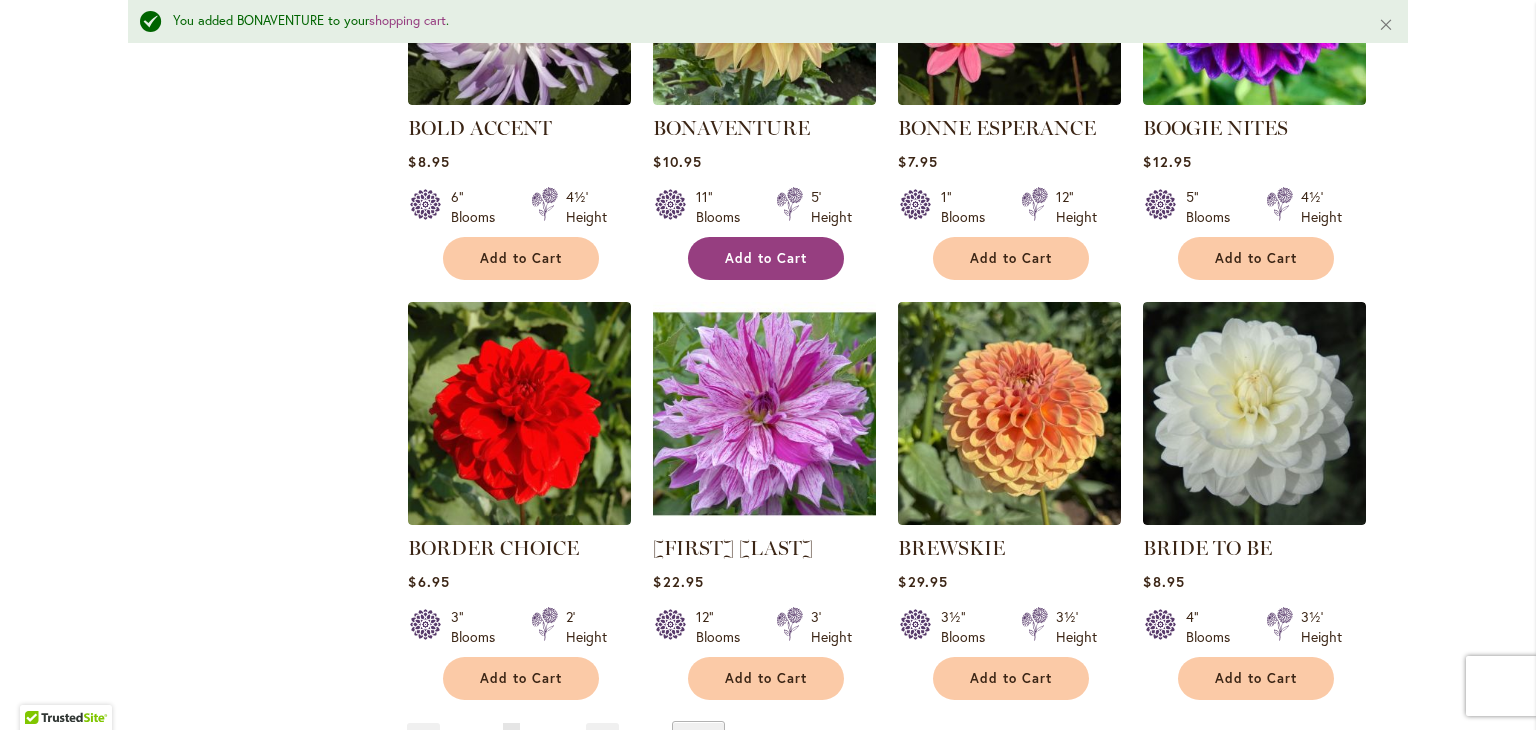 scroll, scrollTop: 1492, scrollLeft: 0, axis: vertical 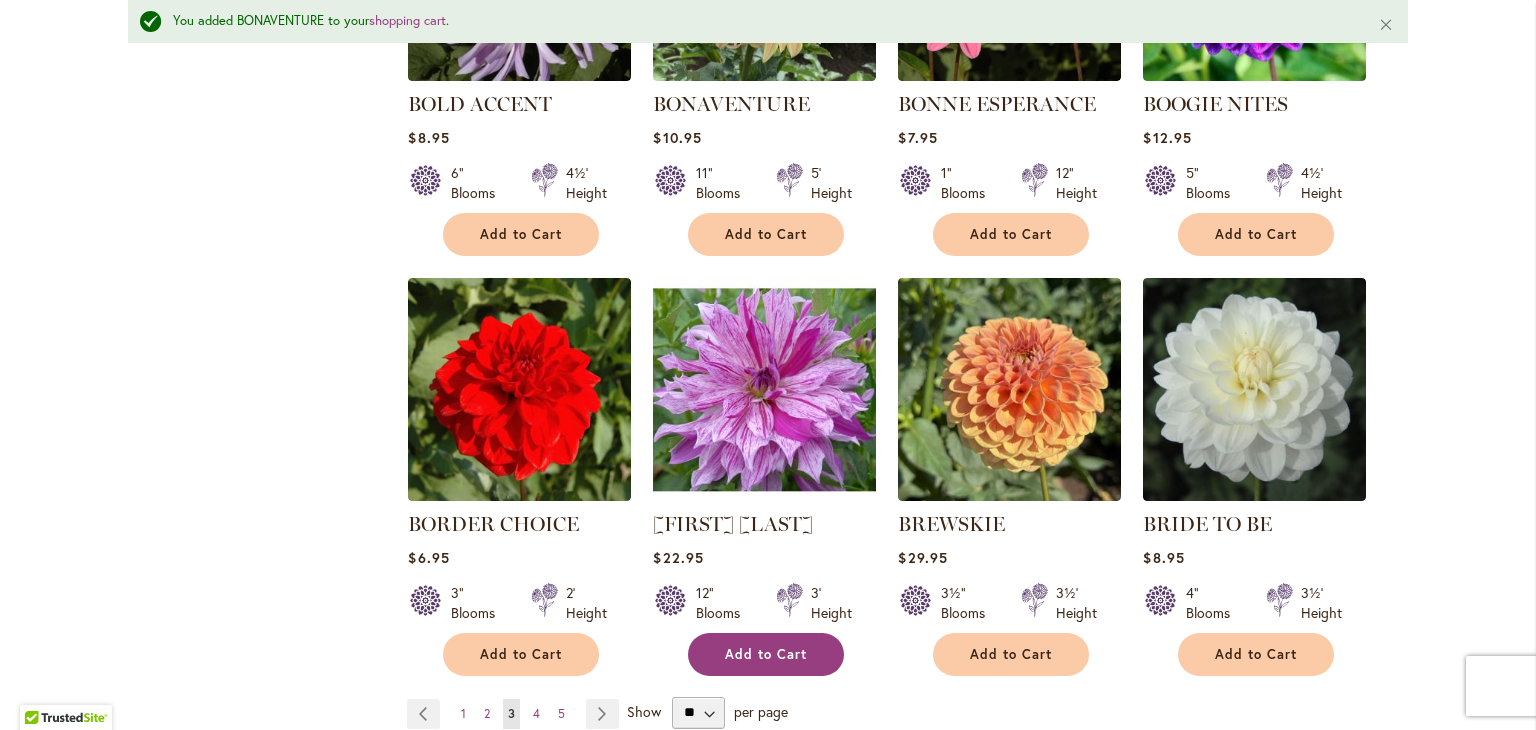 click on "Add to Cart" at bounding box center (766, 654) 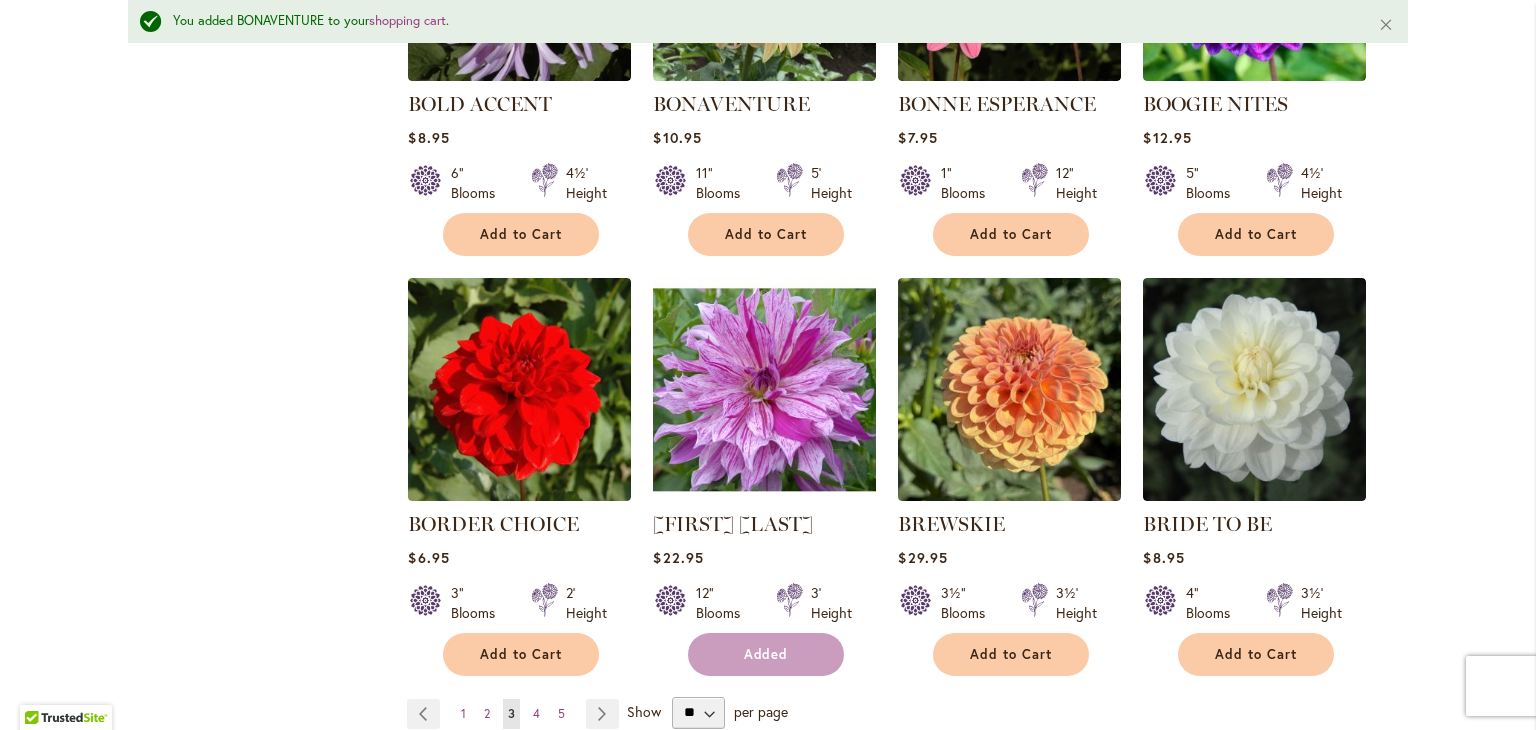 type 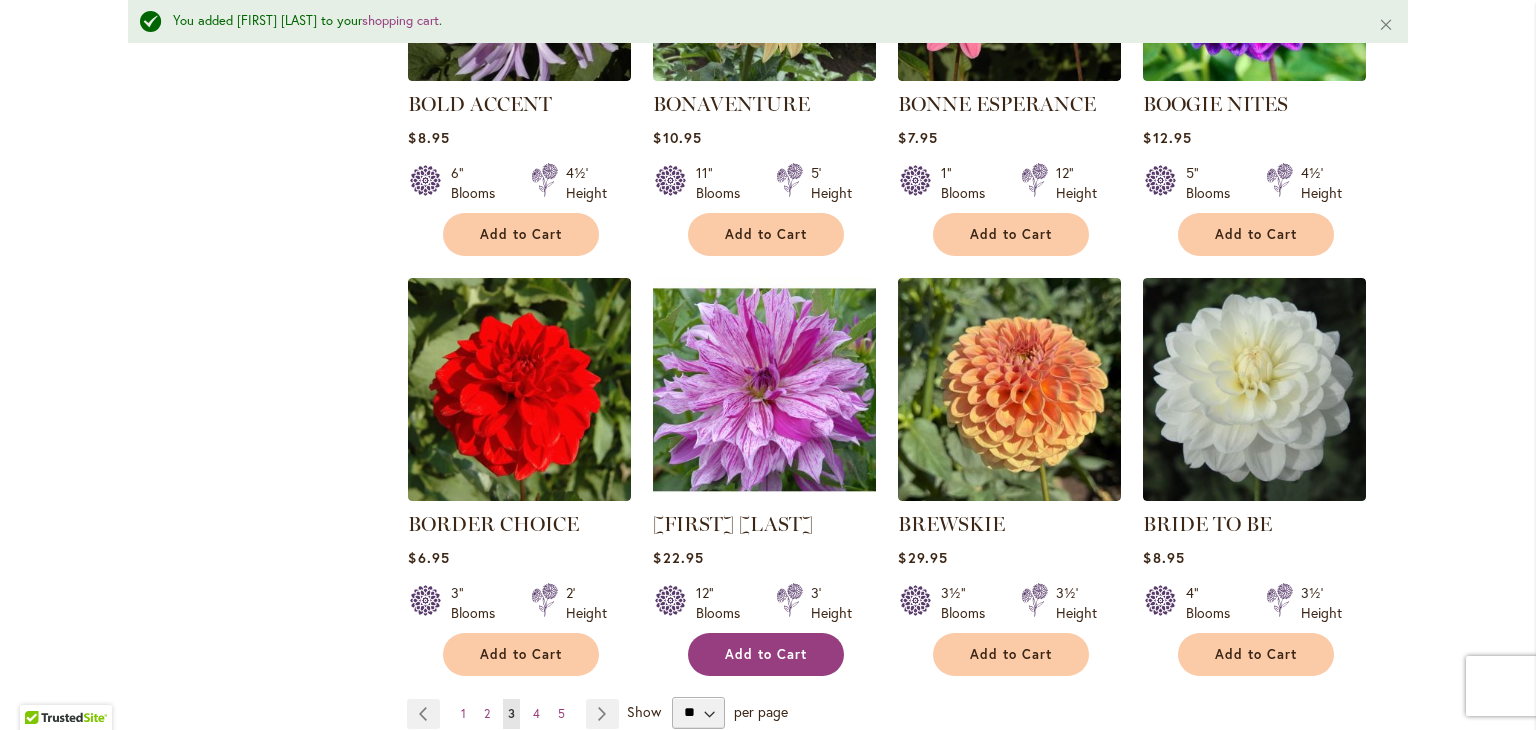 scroll, scrollTop: 1532, scrollLeft: 0, axis: vertical 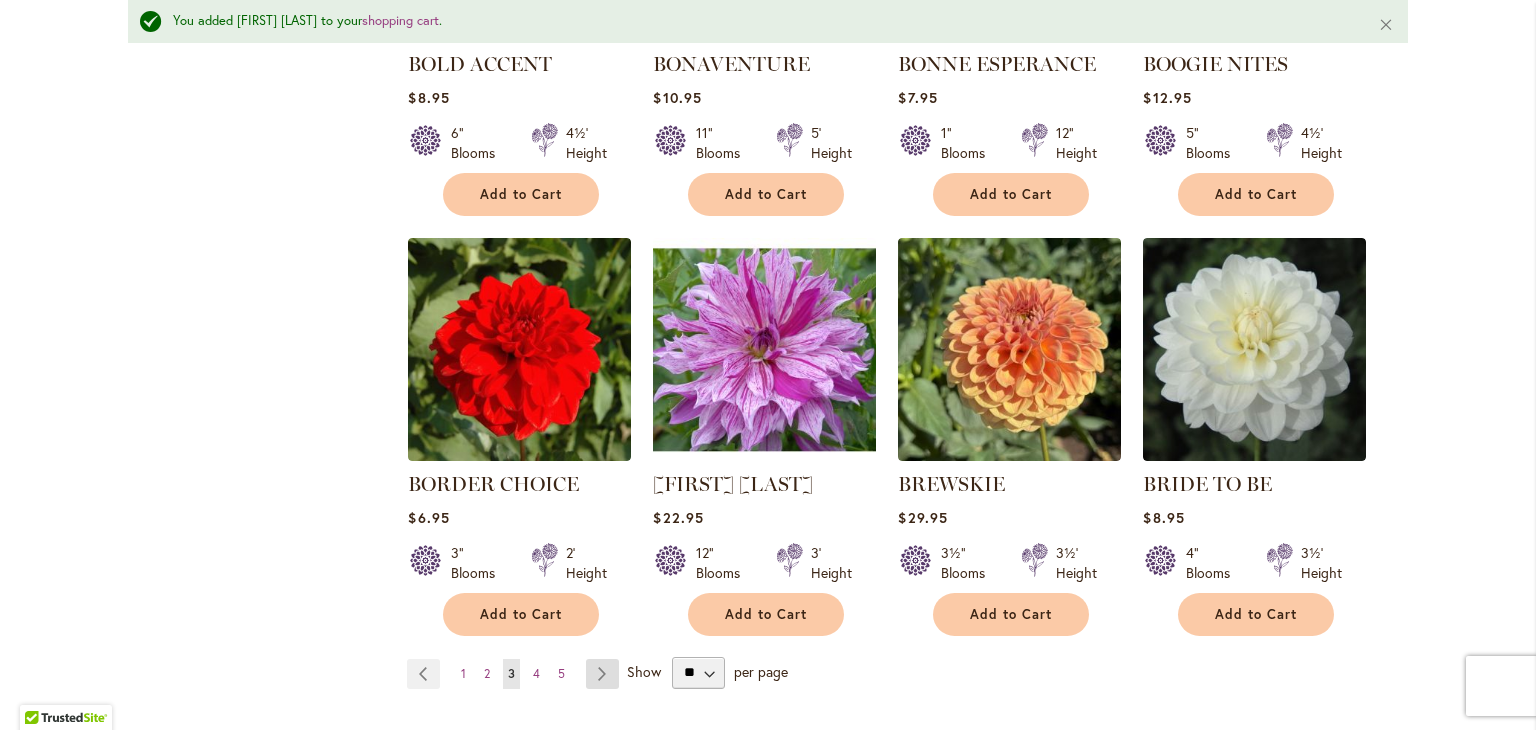 click on "Page
Next" at bounding box center [602, 674] 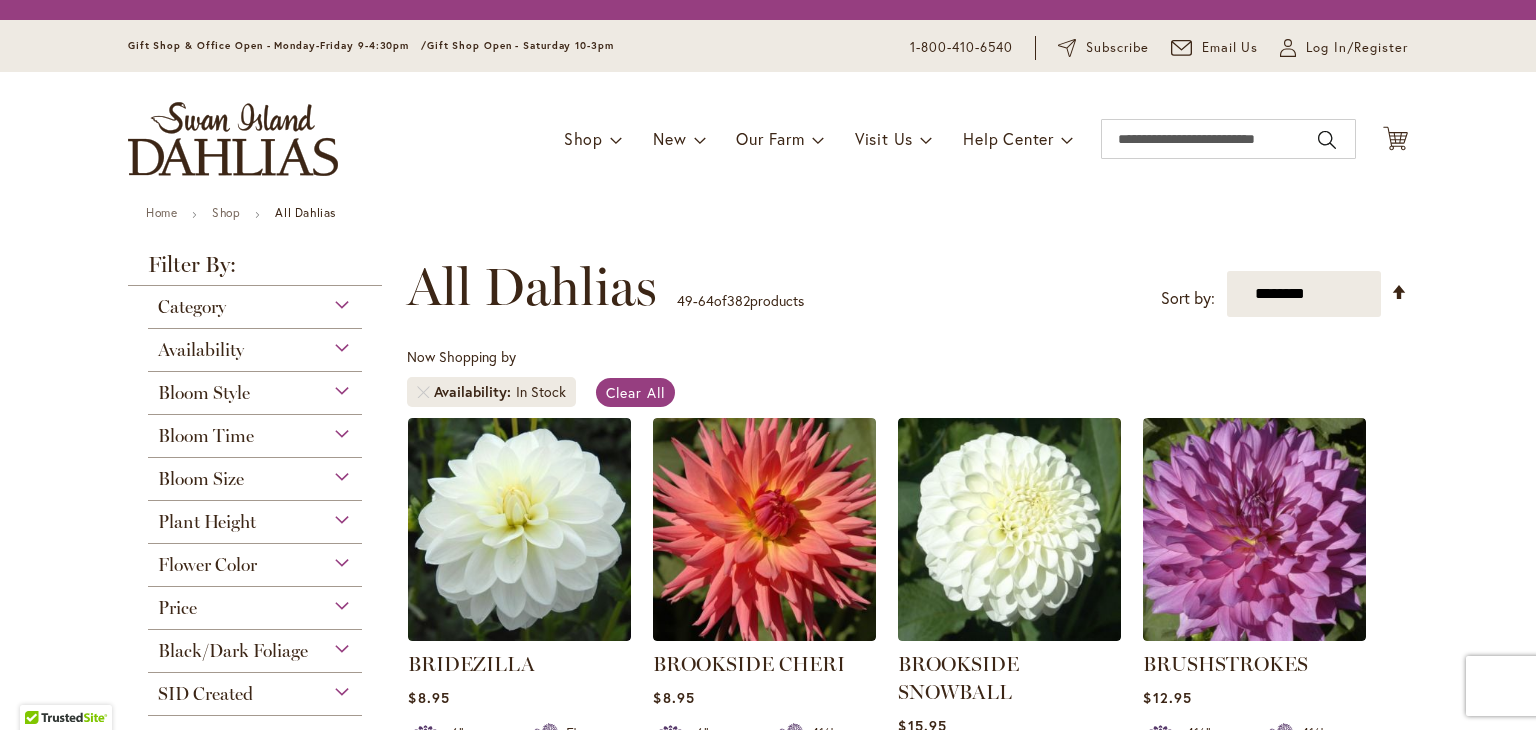 scroll, scrollTop: 0, scrollLeft: 0, axis: both 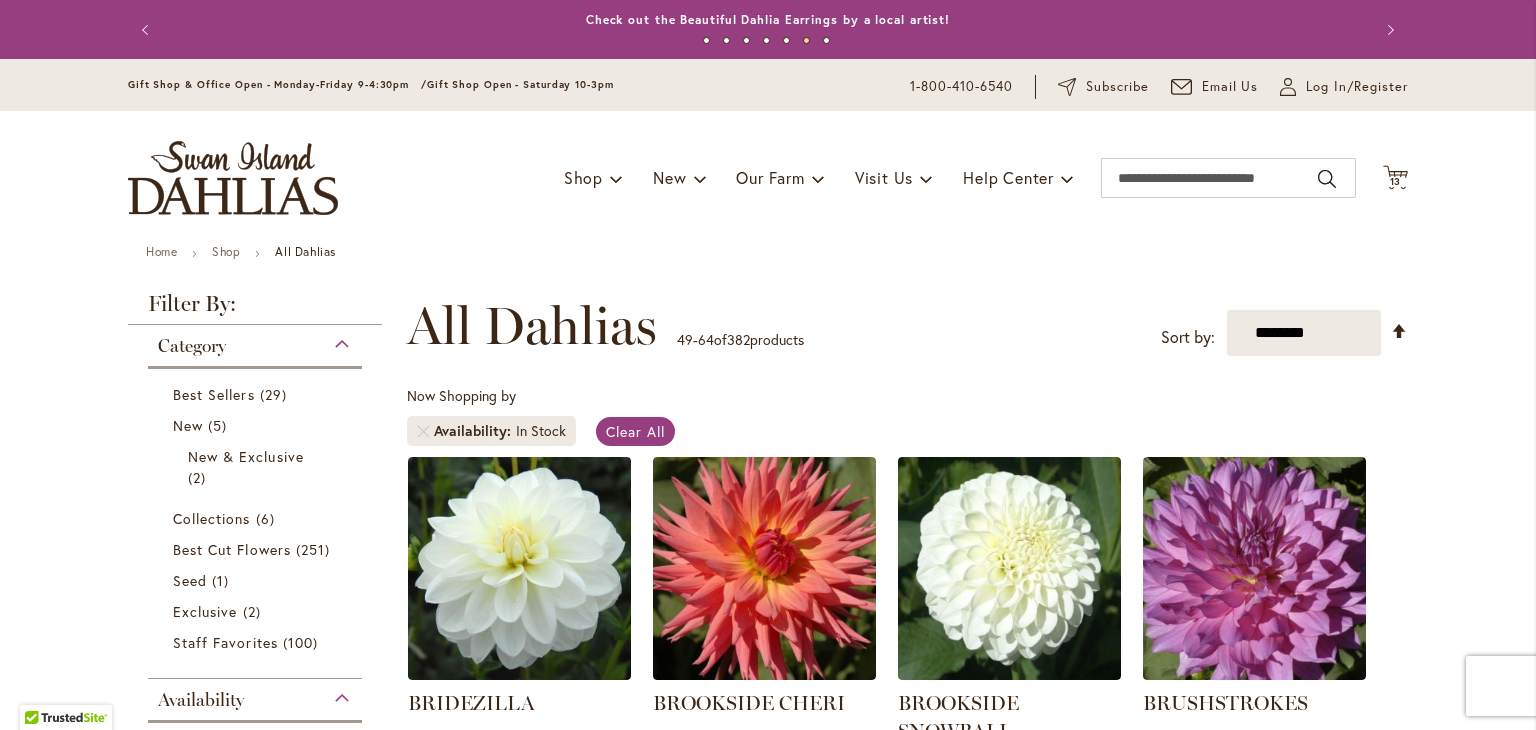 click on "Skip to Content
Gift Shop & Office Open - Monday-Friday 9-4:30pm   /    Gift Shop Open - Saturday 10-3pm
1-800-410-6540
Subscribe
Email Us
My Account
Log In/Register
Toggle Nav
Shop
Dahlia Tubers
Collections
Fresh Cut Dahlias" at bounding box center (768, 1634) 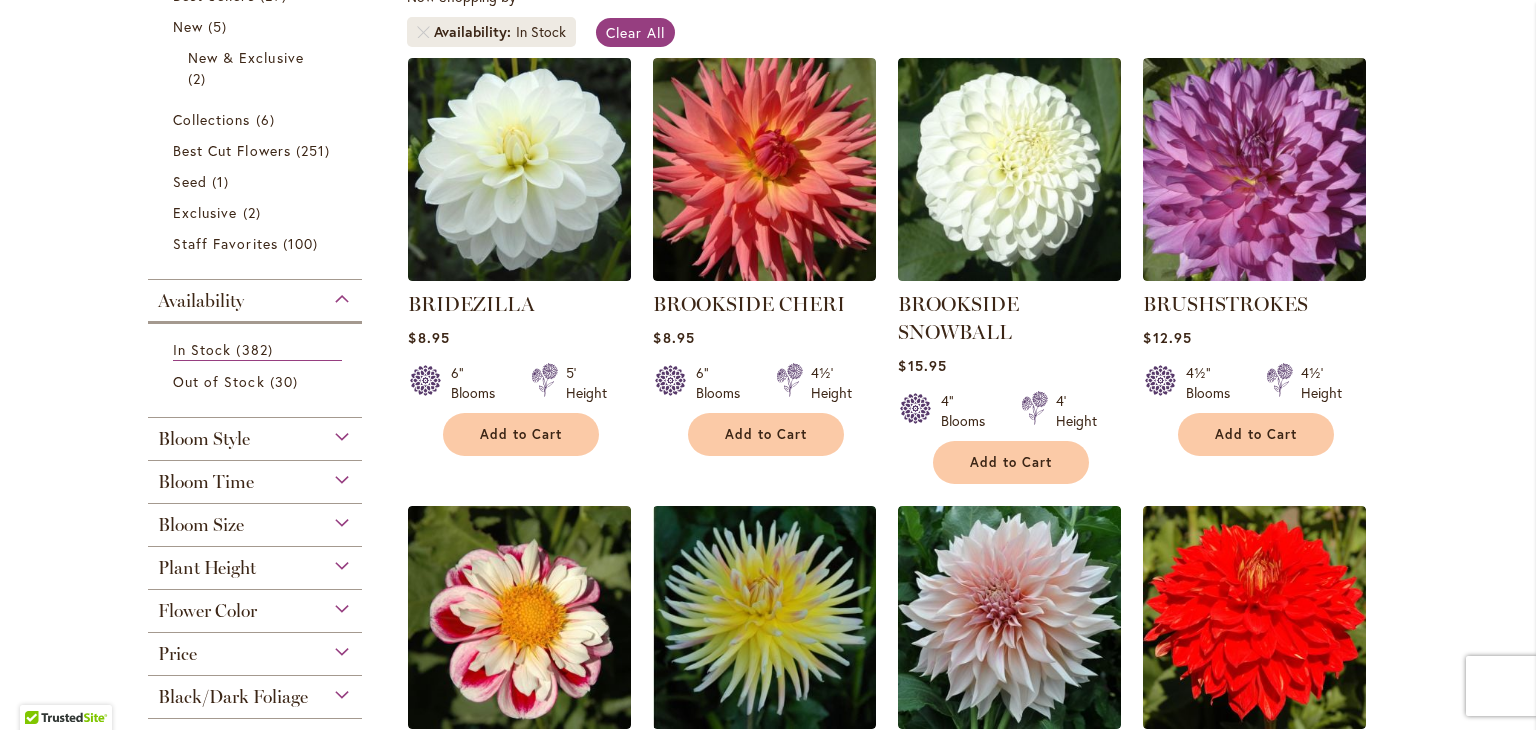 scroll, scrollTop: 480, scrollLeft: 0, axis: vertical 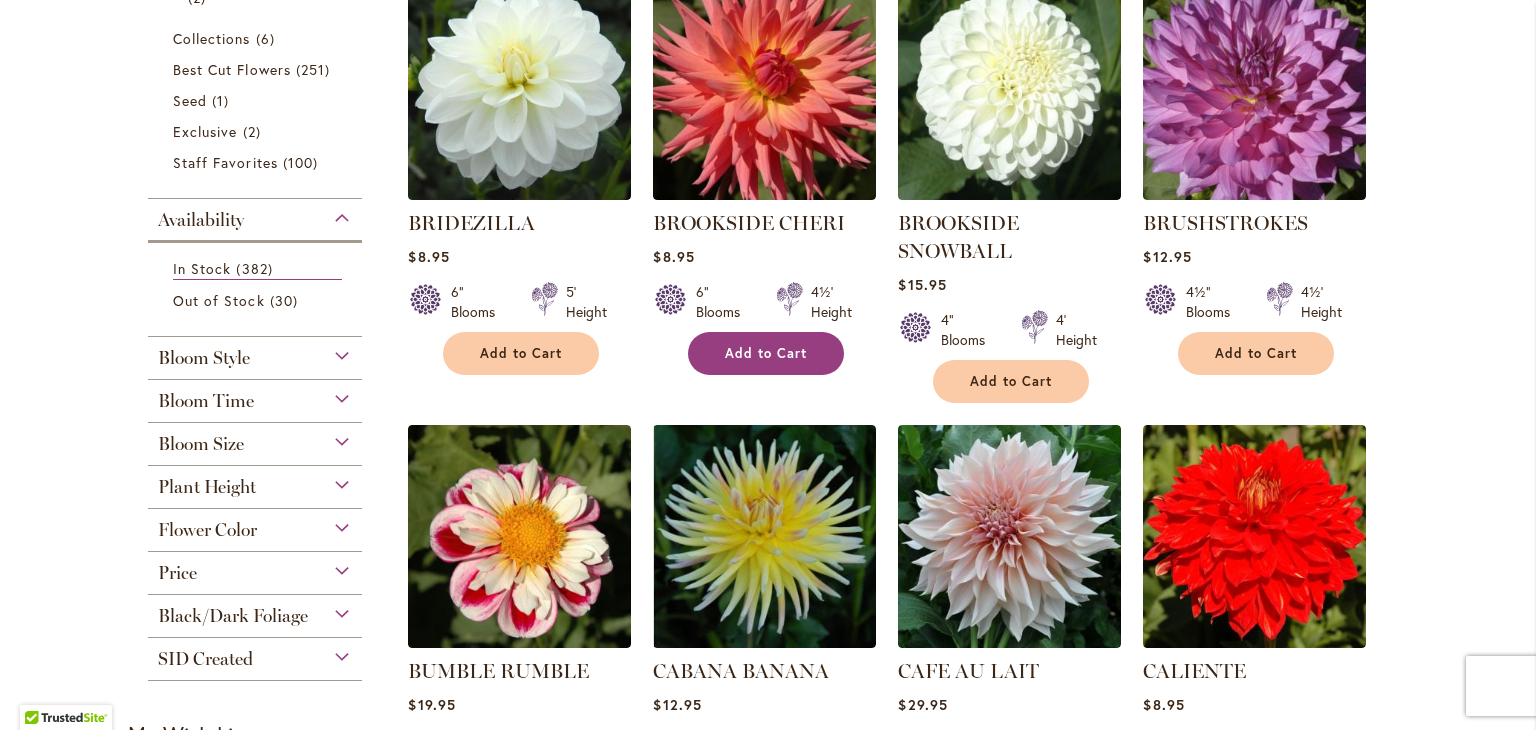 click on "Add to Cart" at bounding box center [766, 353] 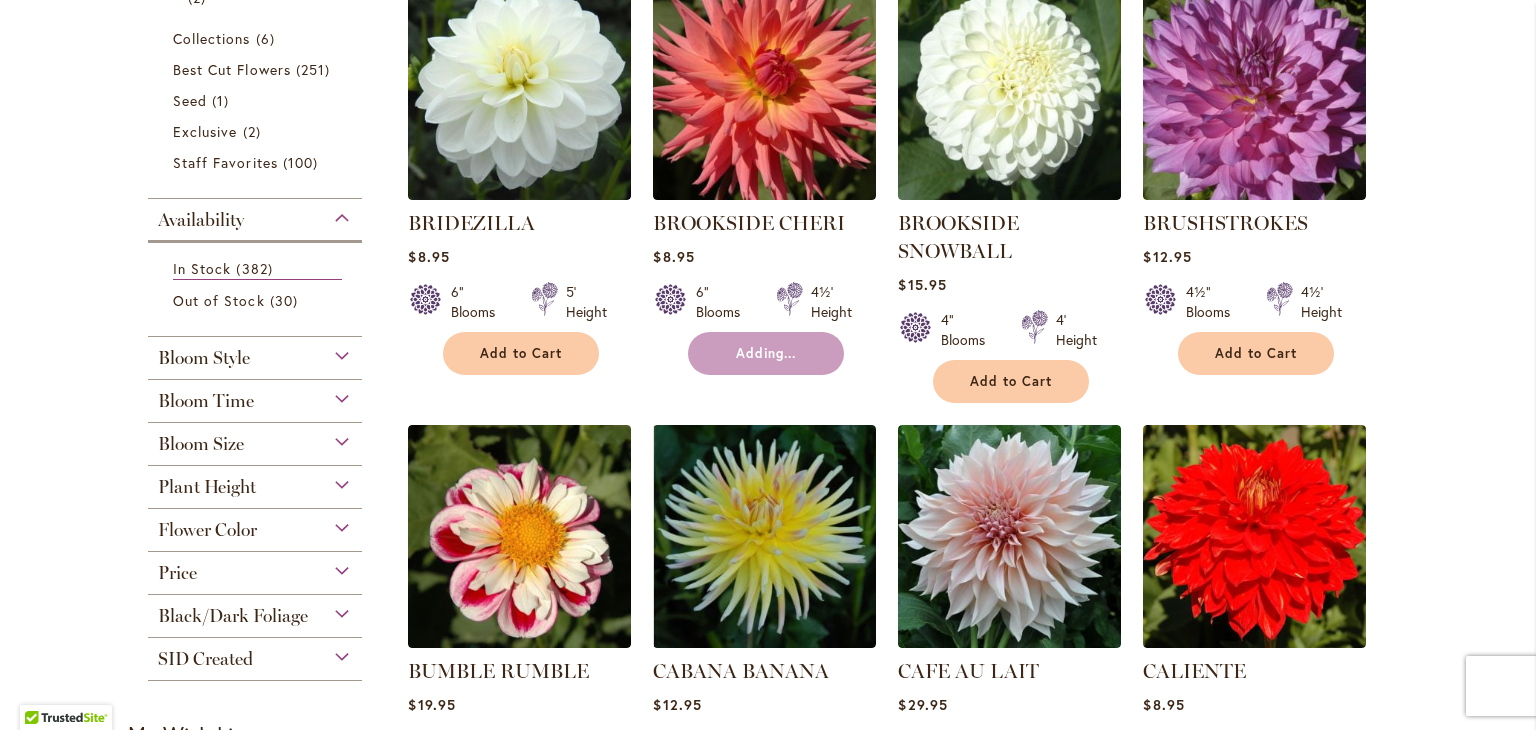 type 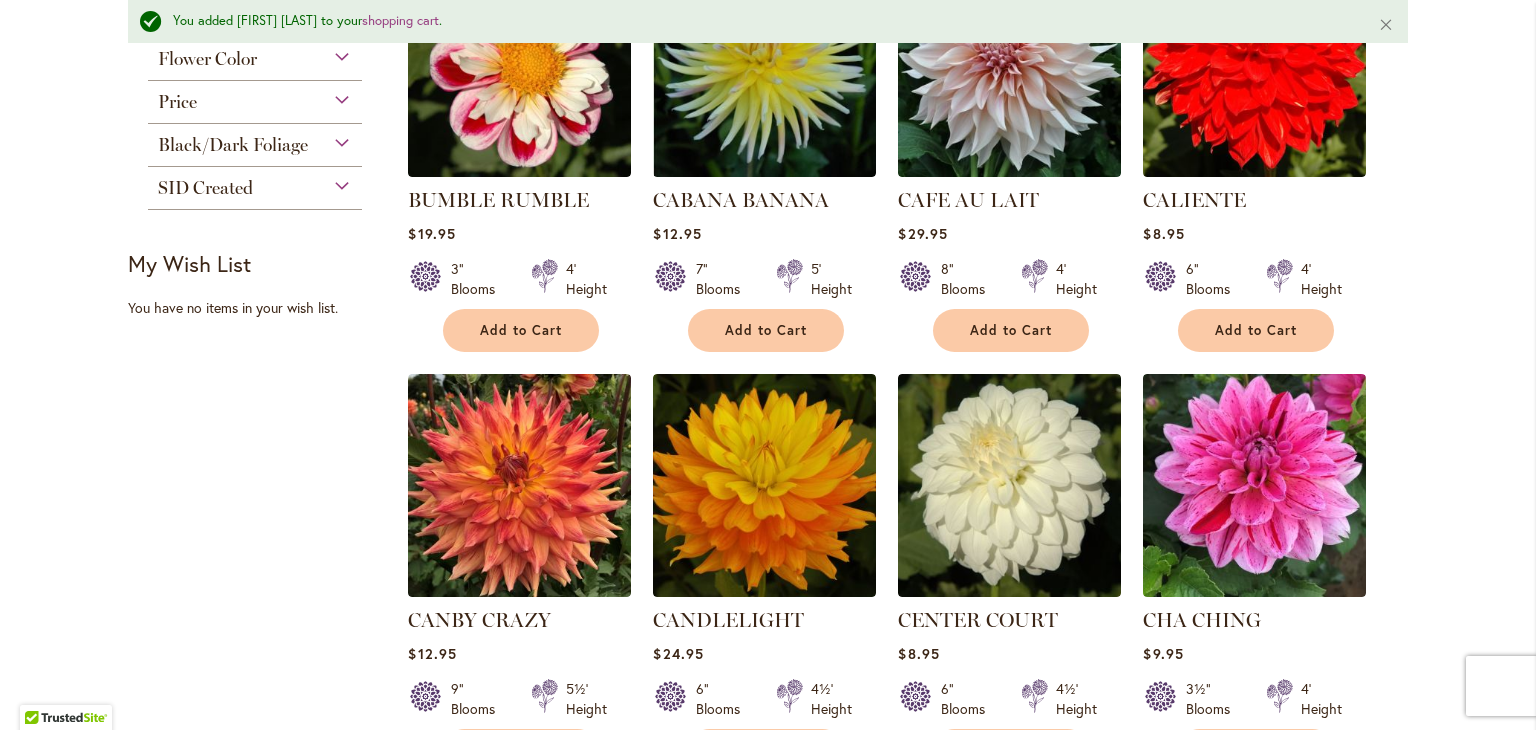 scroll, scrollTop: 1092, scrollLeft: 0, axis: vertical 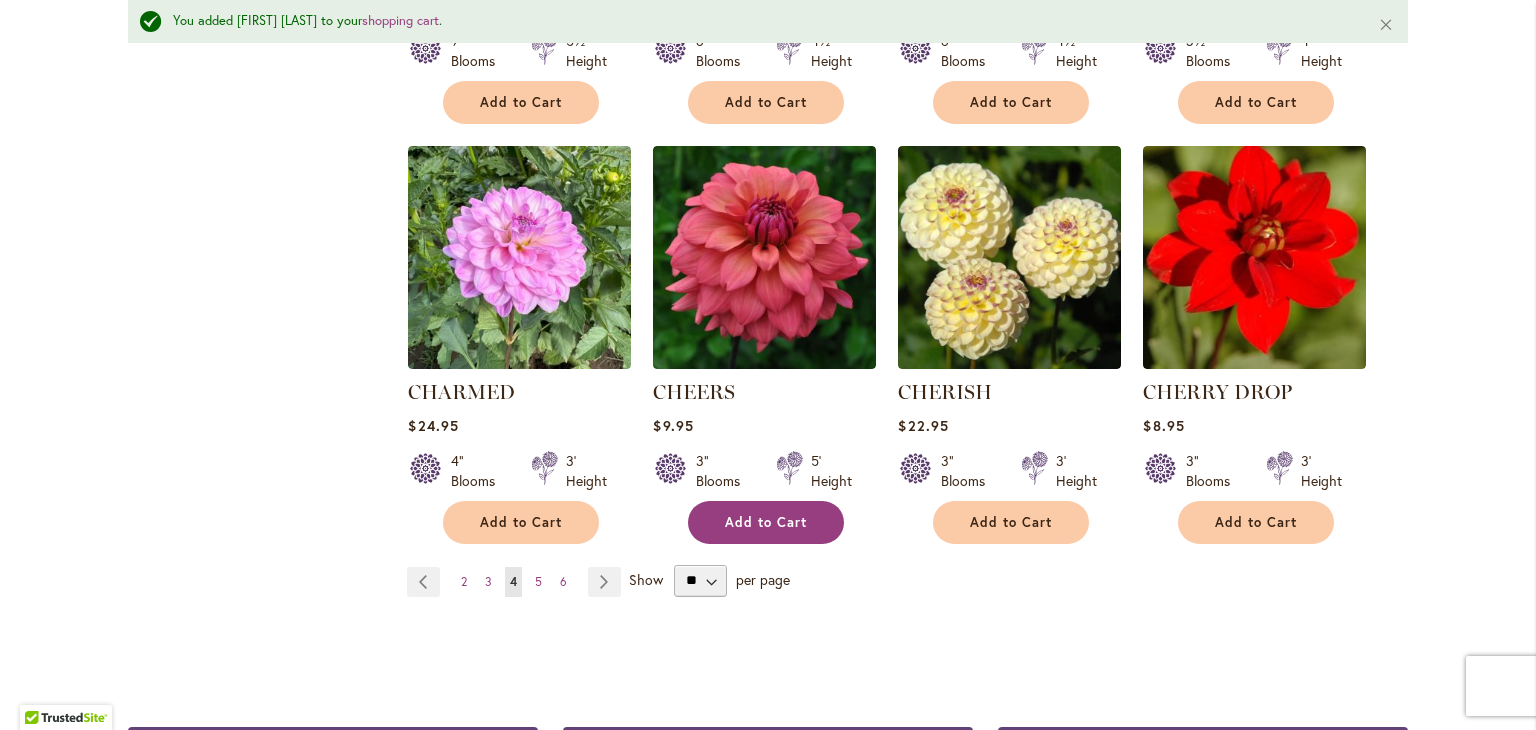 click on "Add to Cart" at bounding box center [766, 522] 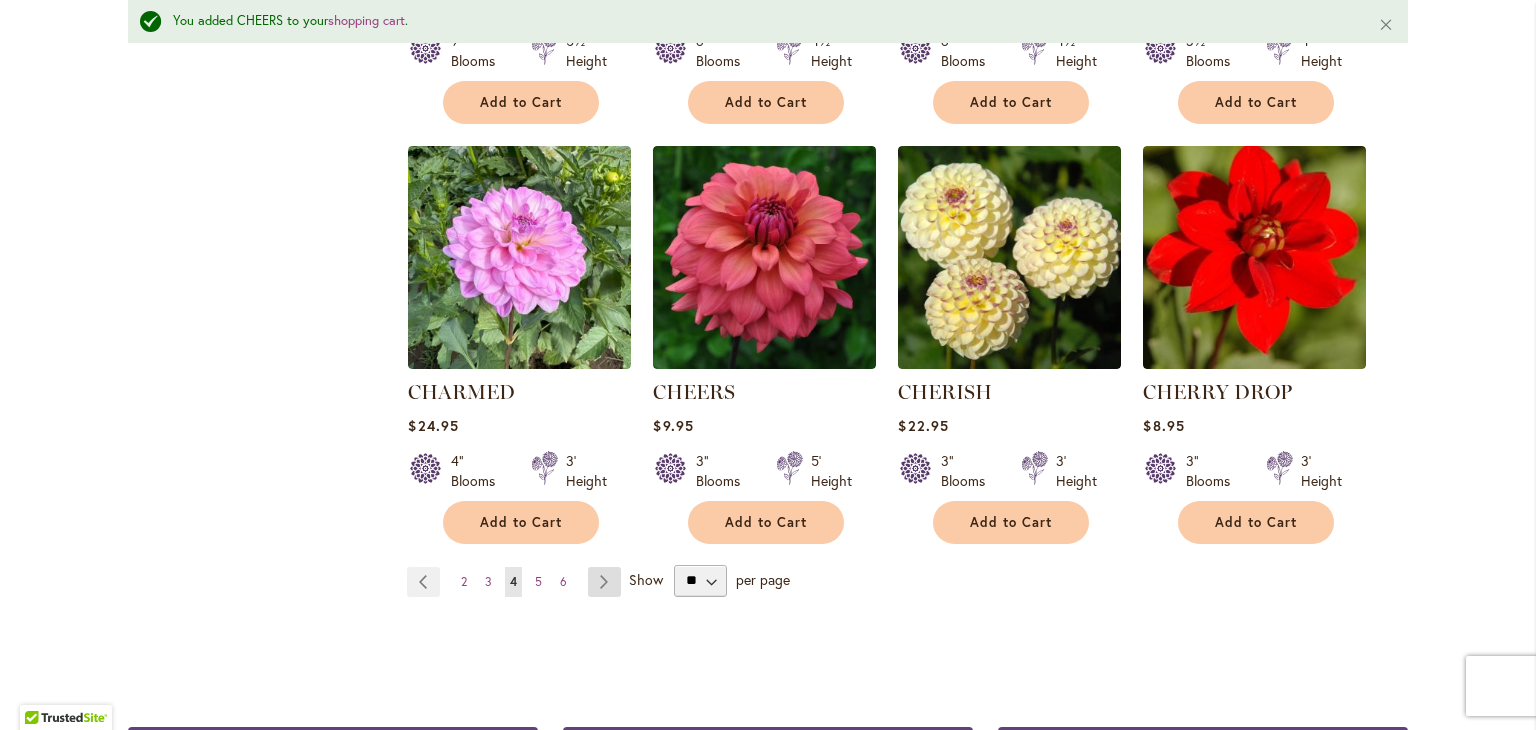 click on "Page
Next" at bounding box center (604, 582) 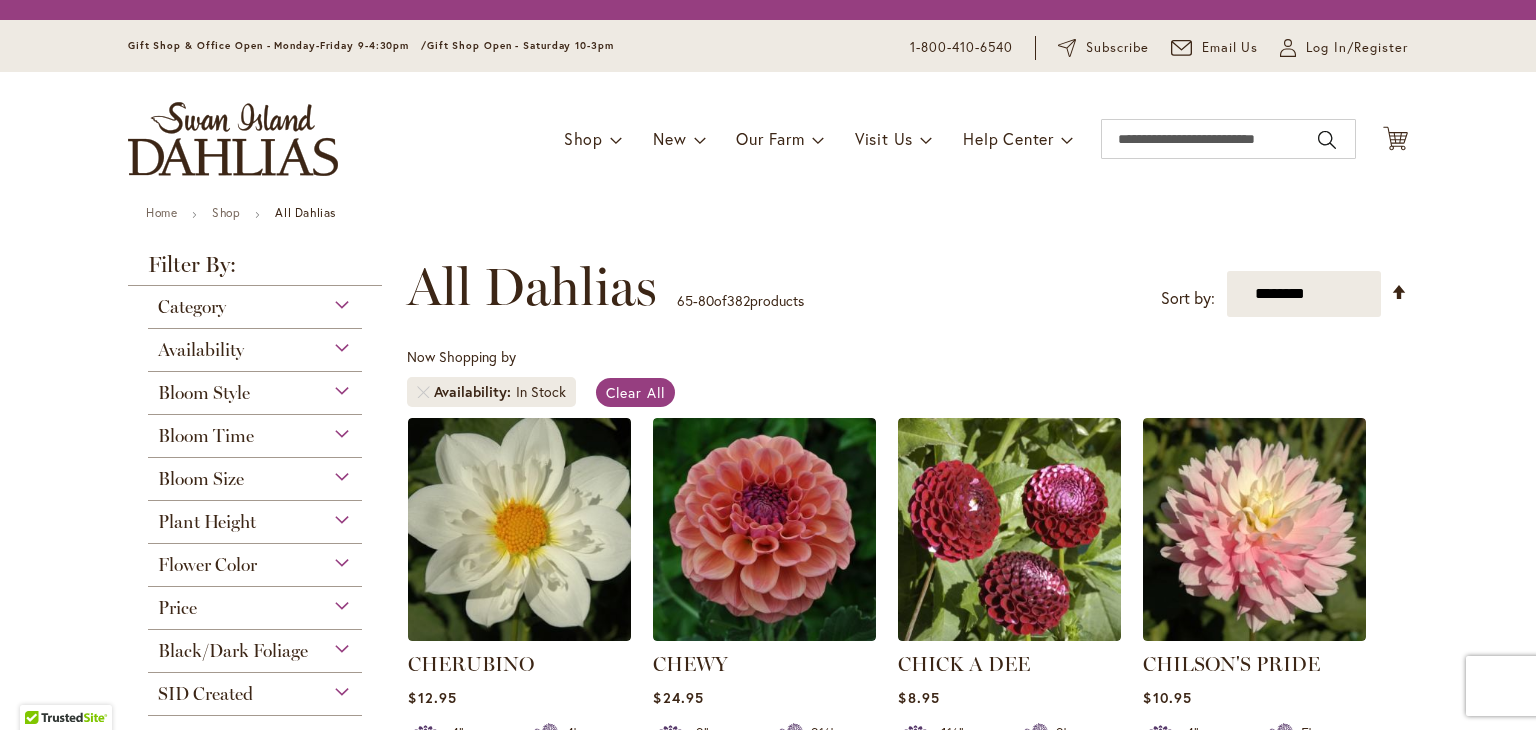 scroll, scrollTop: 0, scrollLeft: 0, axis: both 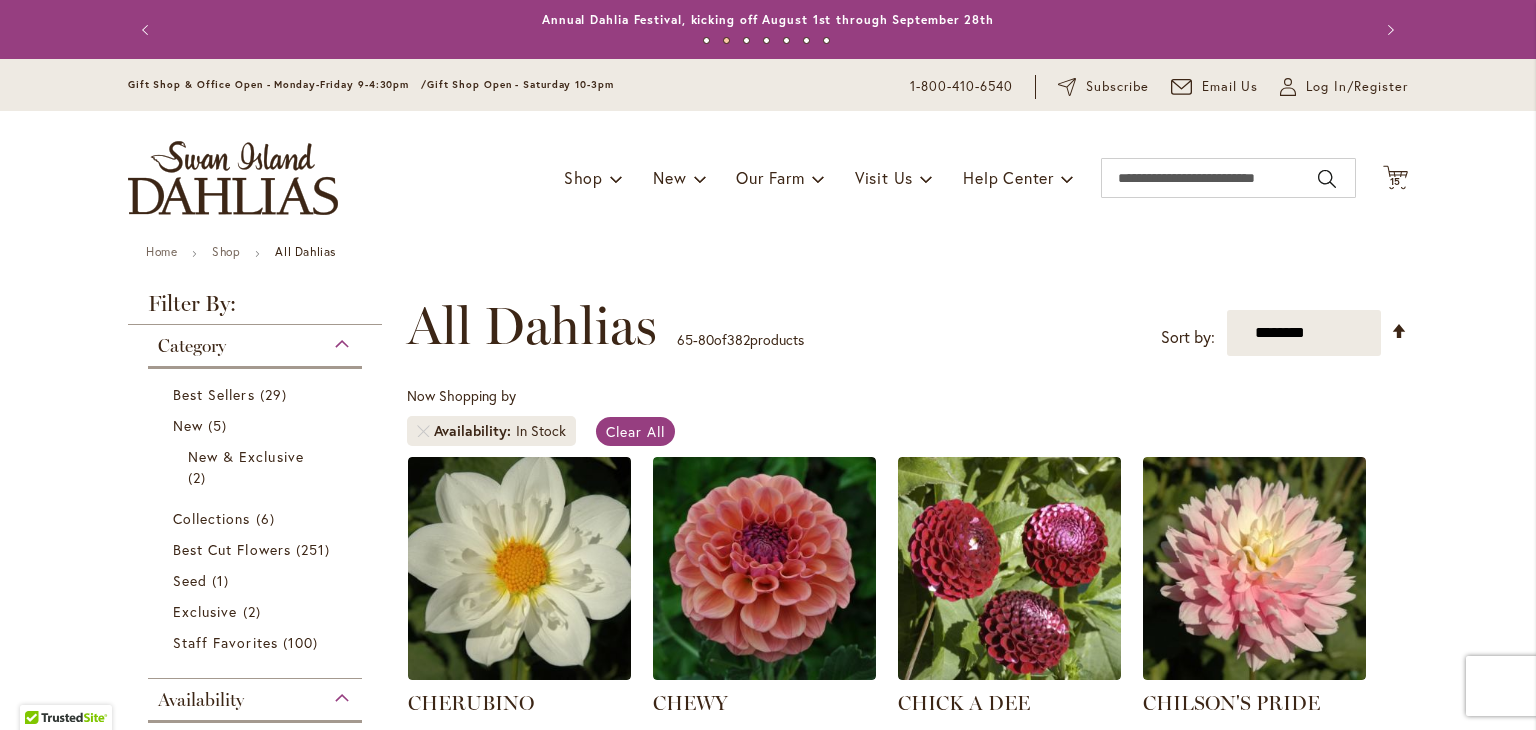 click on "Now Shopping by
Availability
In Stock
Clear All" at bounding box center (907, 421) 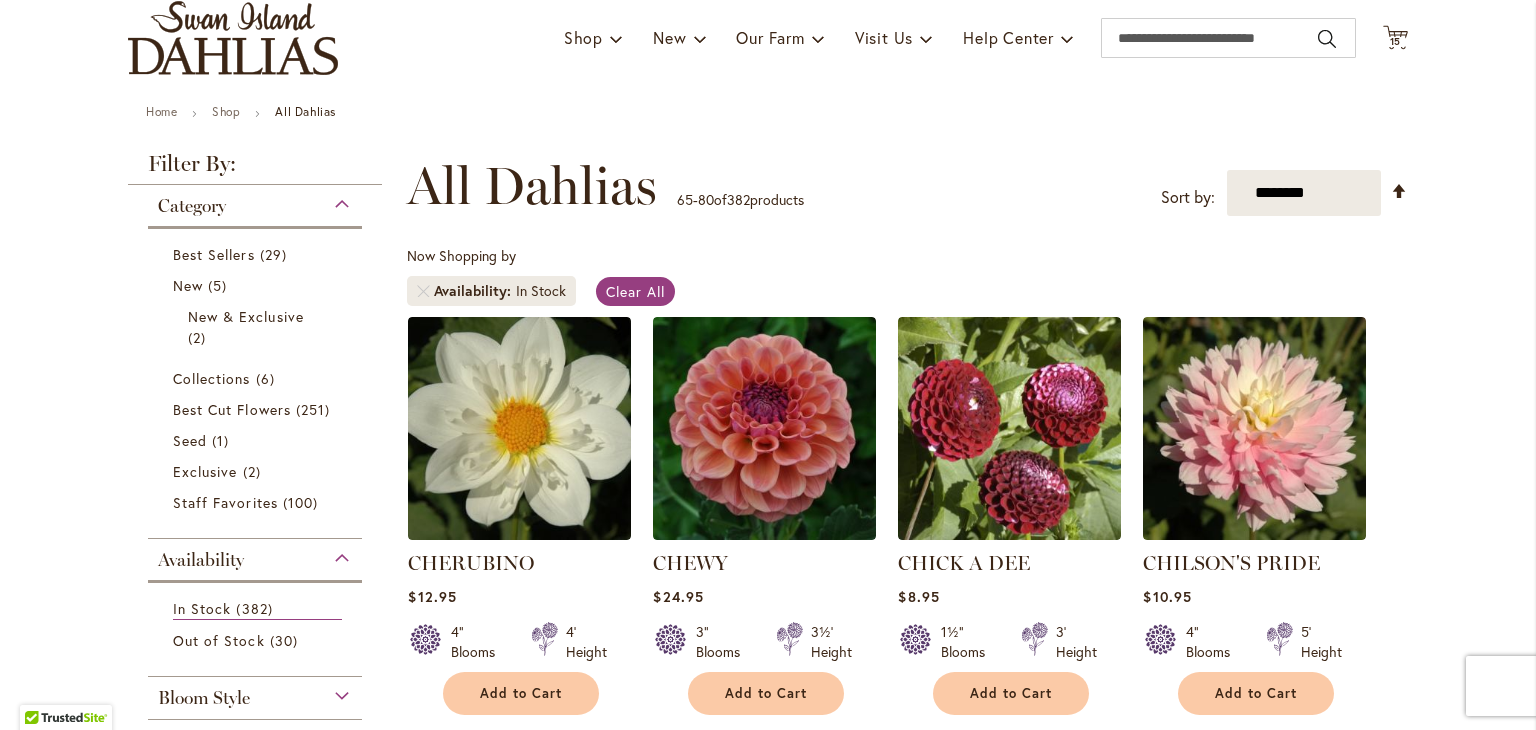 scroll, scrollTop: 240, scrollLeft: 0, axis: vertical 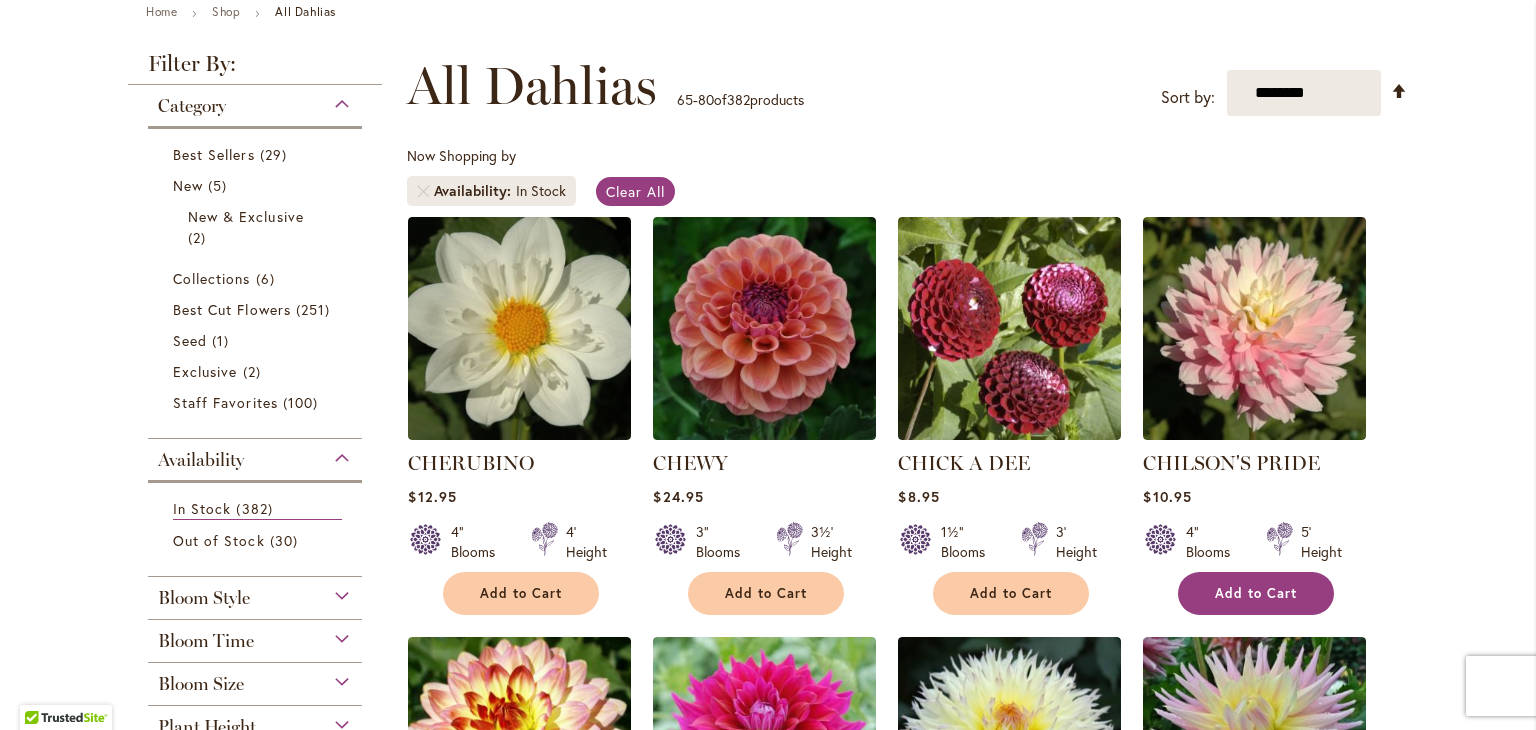 click on "Add to Cart" at bounding box center (1256, 593) 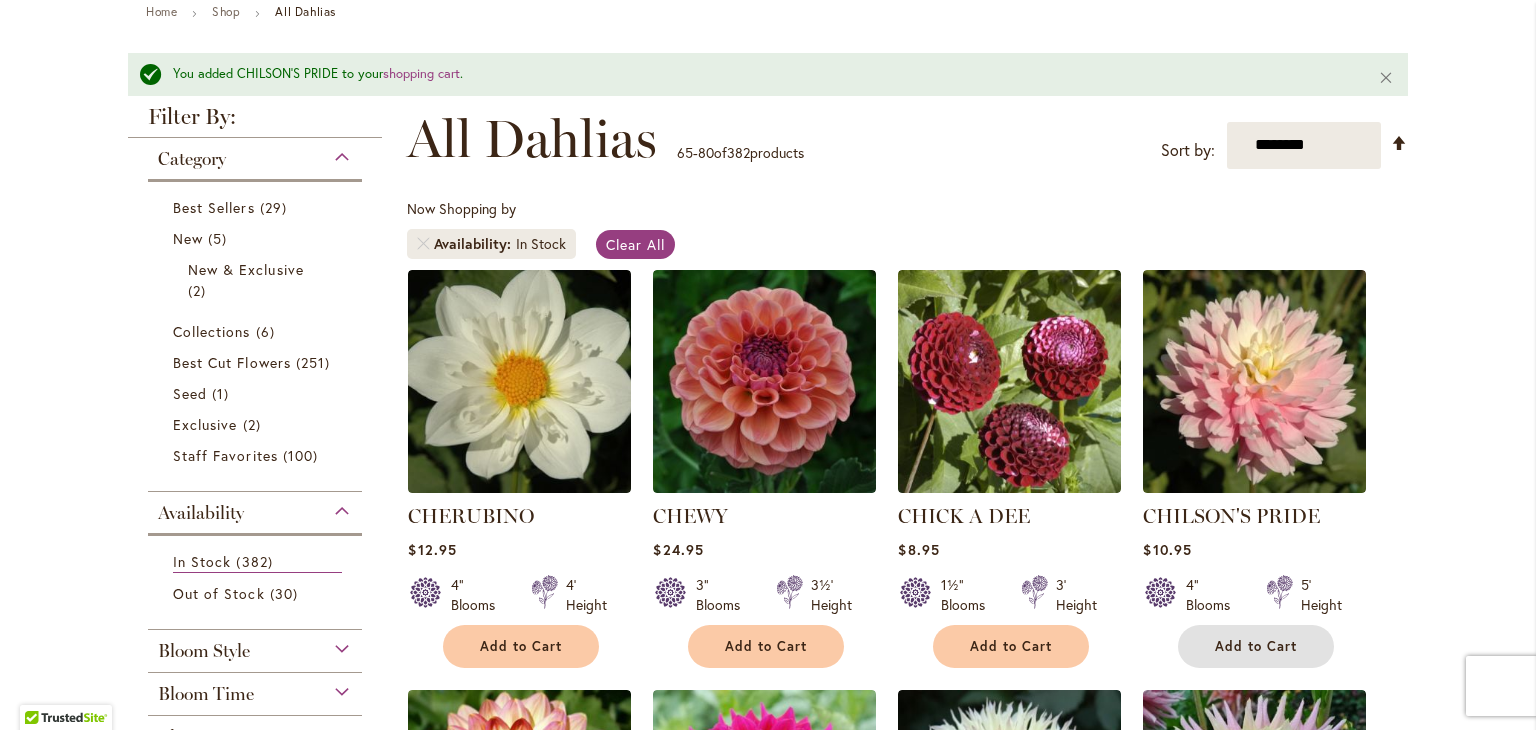 type 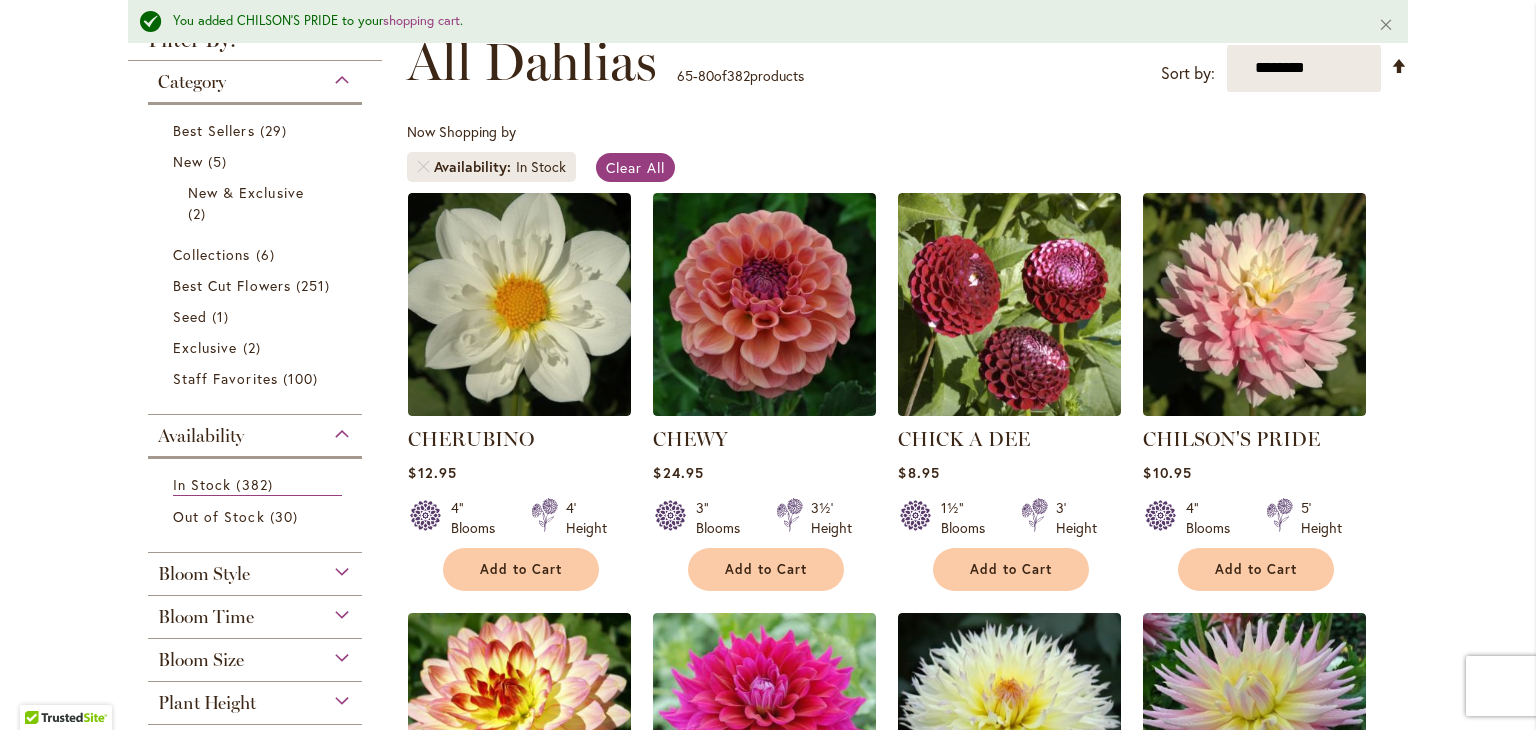 click on "Skip to Content
Gift Shop & Office Open - Monday-Friday 9-4:30pm   /    Gift Shop Open - Saturday 10-3pm
1-800-410-6540
Subscribe
Email Us
My Account
Log In/Register
Toggle Nav
Shop
Dahlia Tubers
Collections
Fresh Cut Dahlias" at bounding box center [768, 1329] 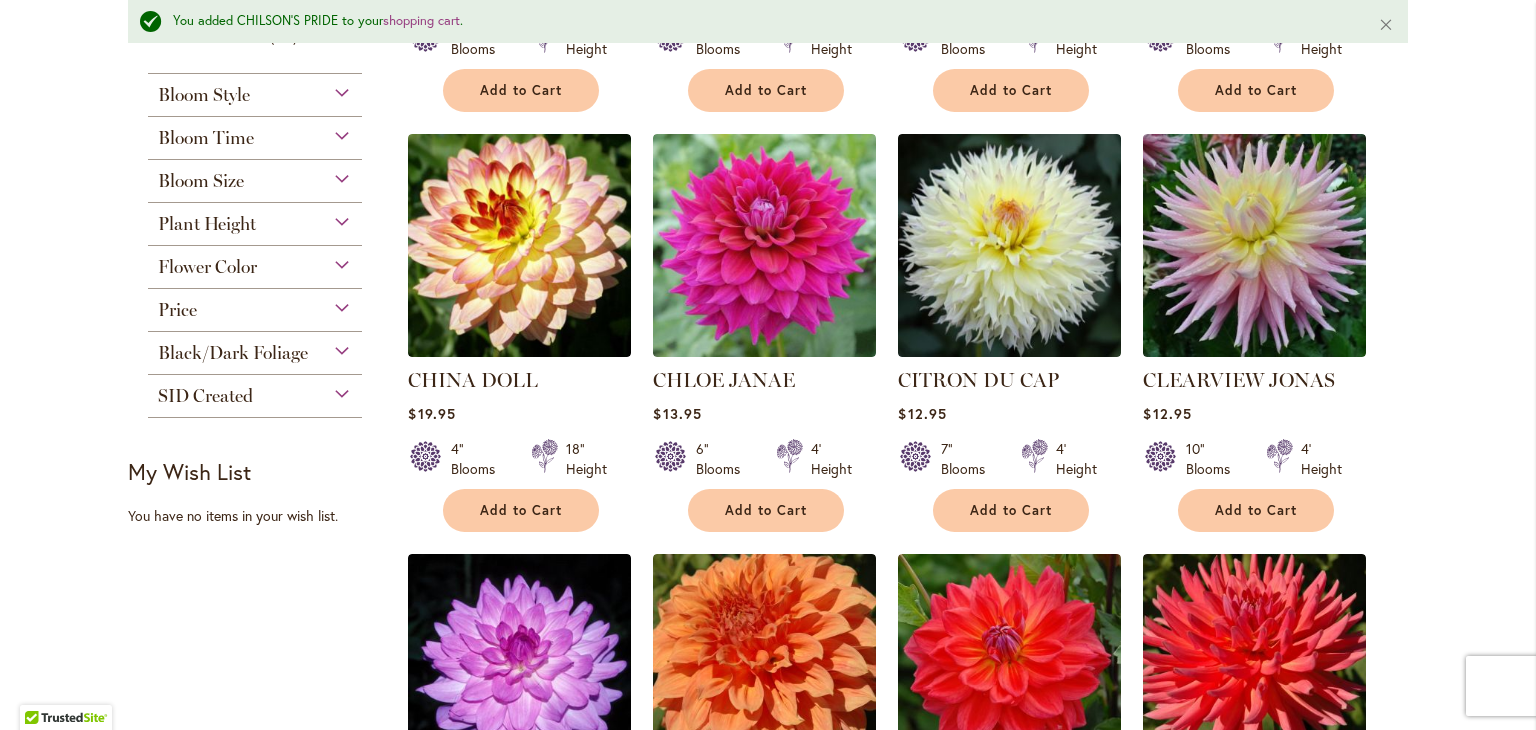 scroll, scrollTop: 800, scrollLeft: 0, axis: vertical 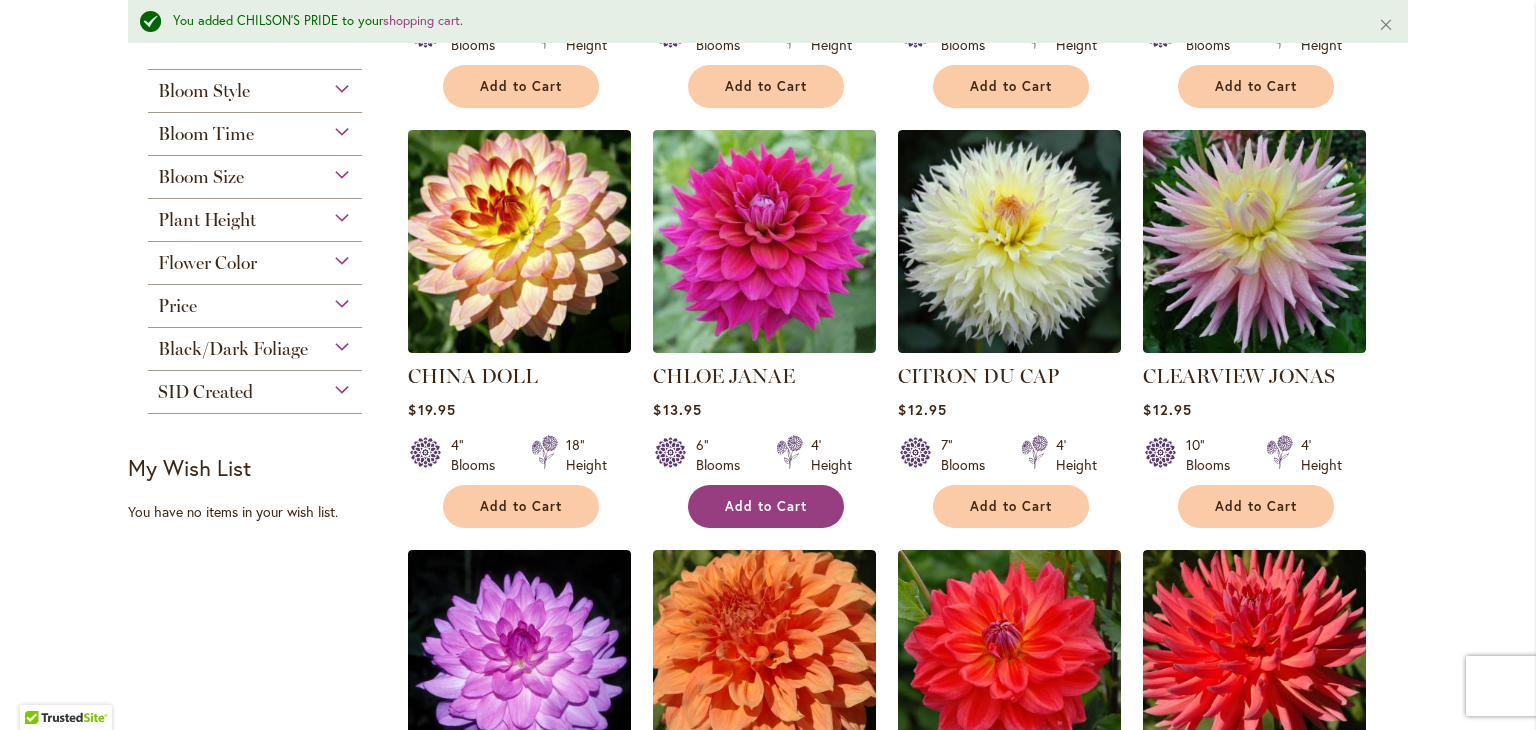 click on "Add to Cart" at bounding box center (766, 506) 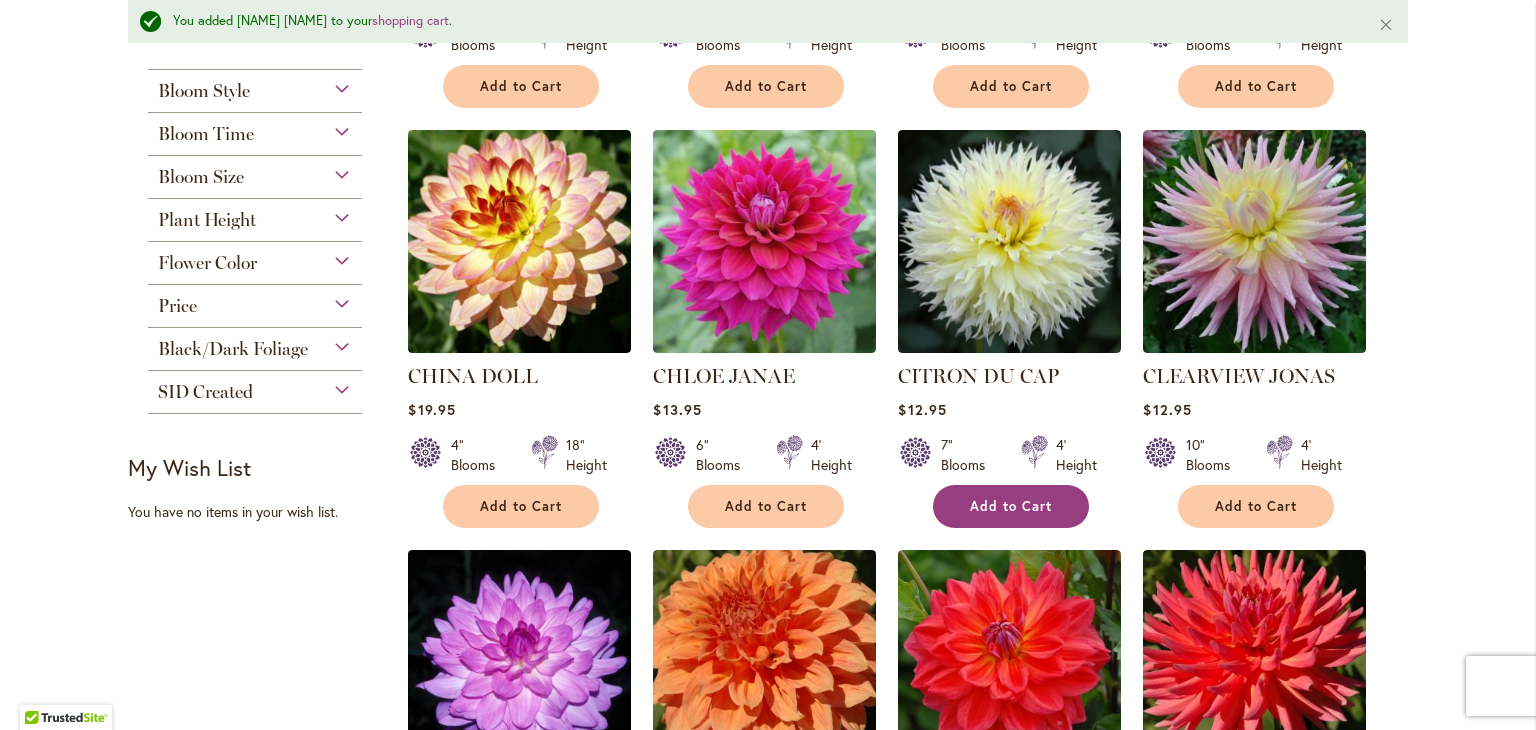 click on "Add to Cart" at bounding box center [1011, 506] 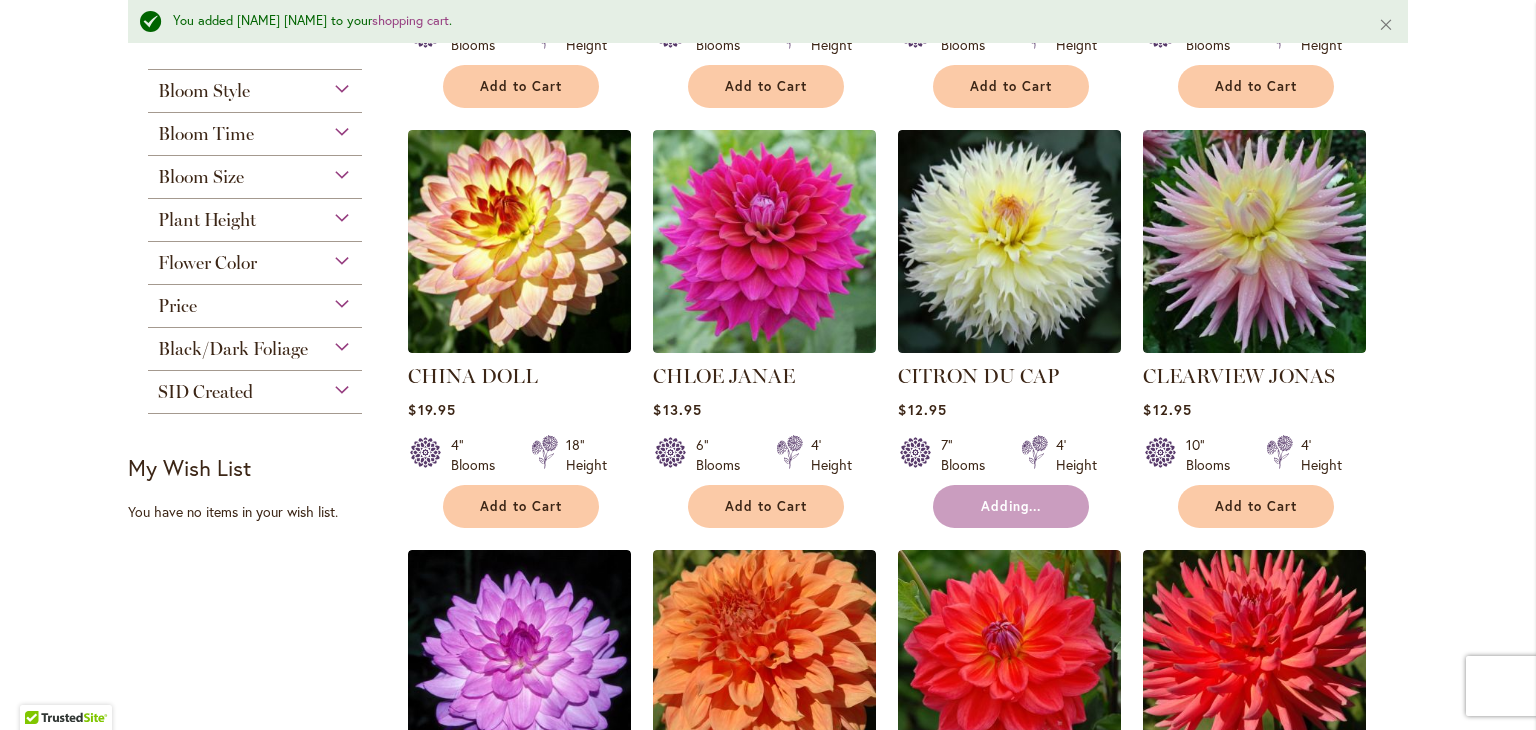 type 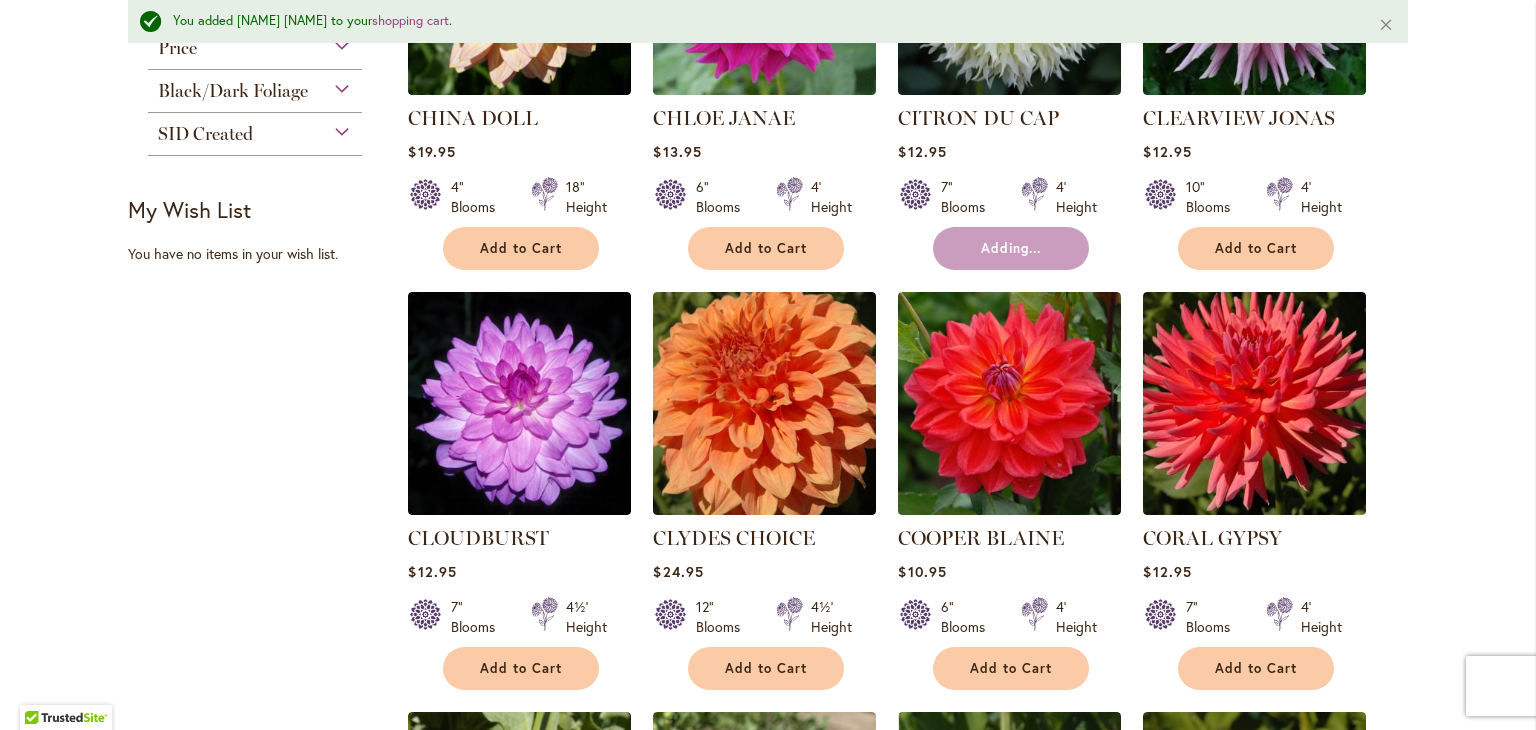 scroll, scrollTop: 1080, scrollLeft: 0, axis: vertical 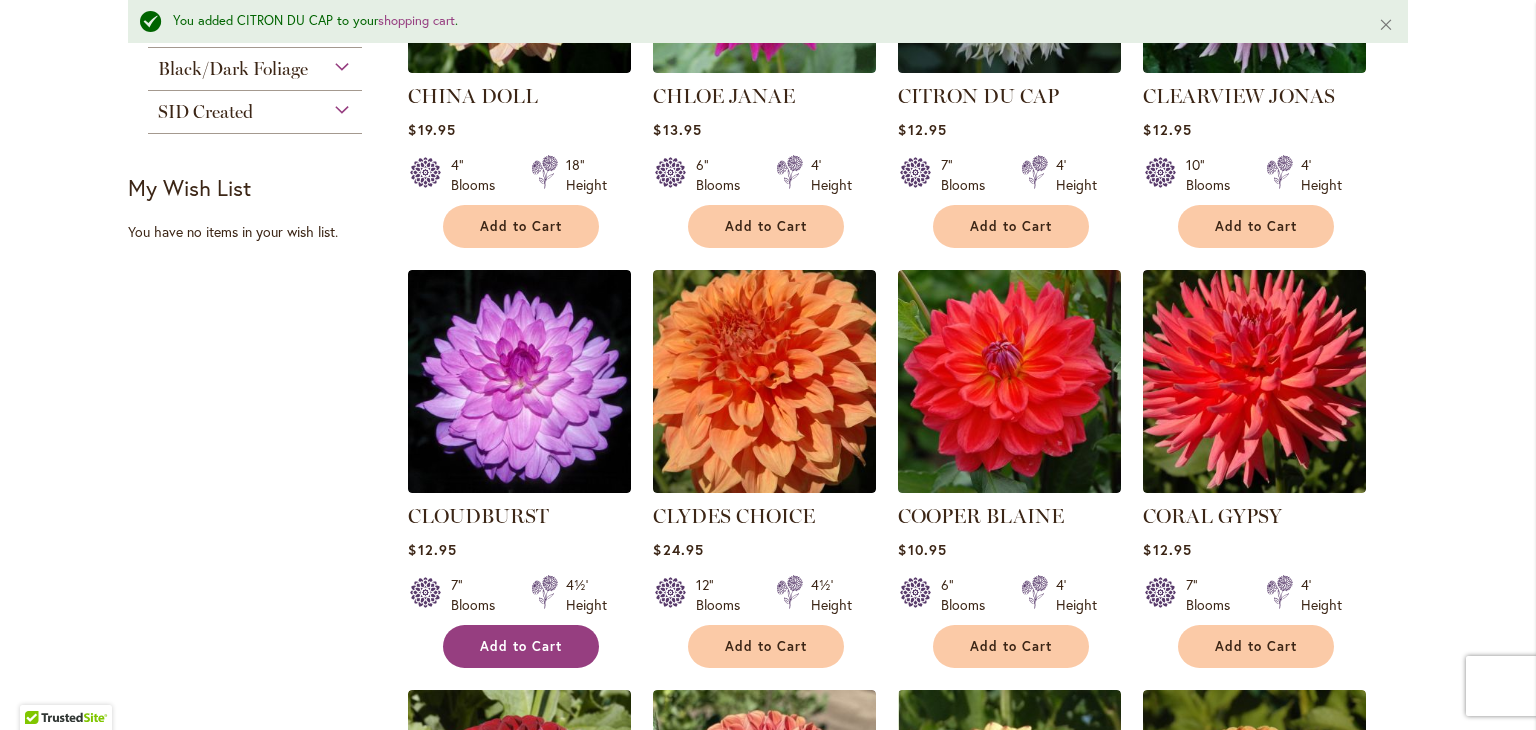 click on "Add to Cart" at bounding box center [521, 646] 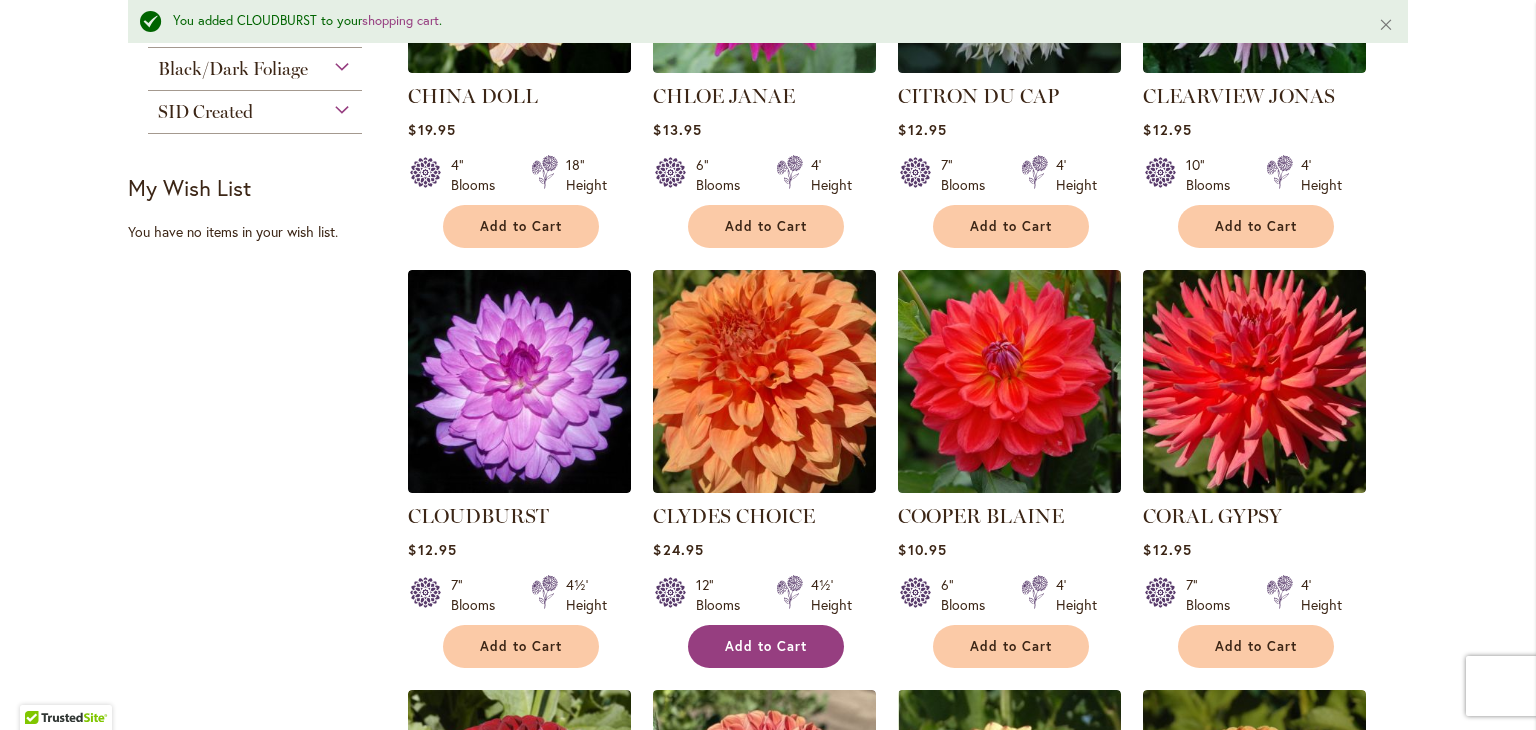 click on "Add to Cart" at bounding box center (766, 646) 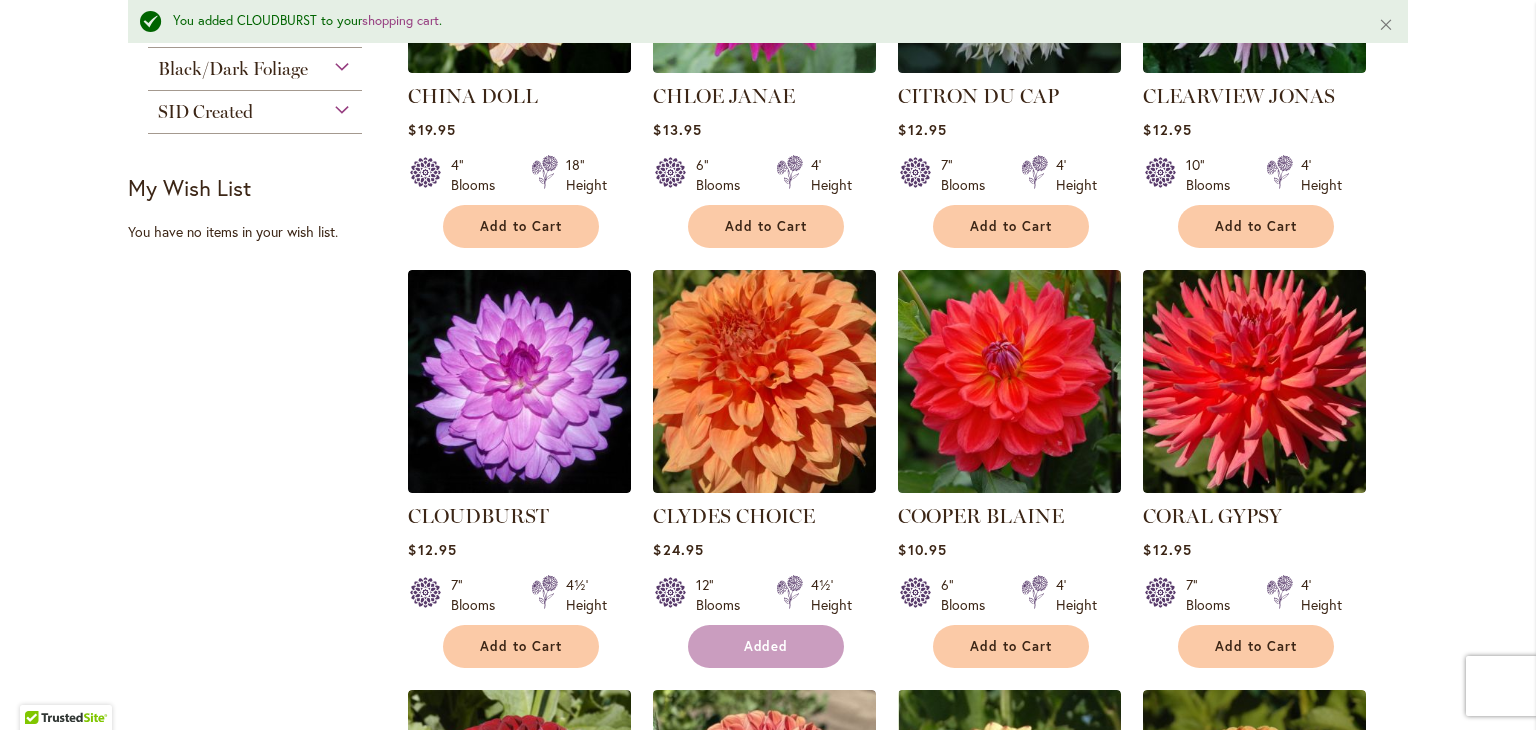 type 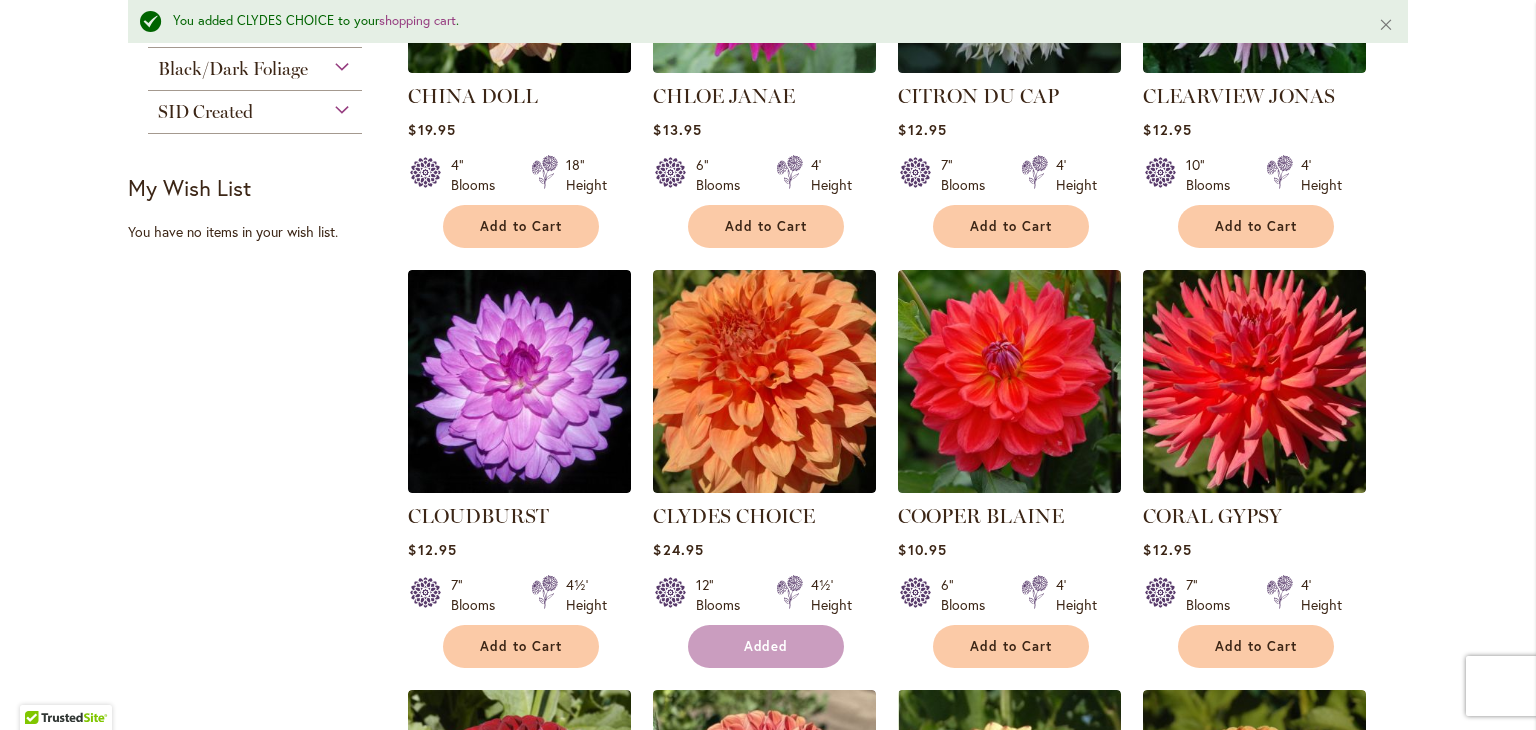 scroll, scrollTop: 1120, scrollLeft: 0, axis: vertical 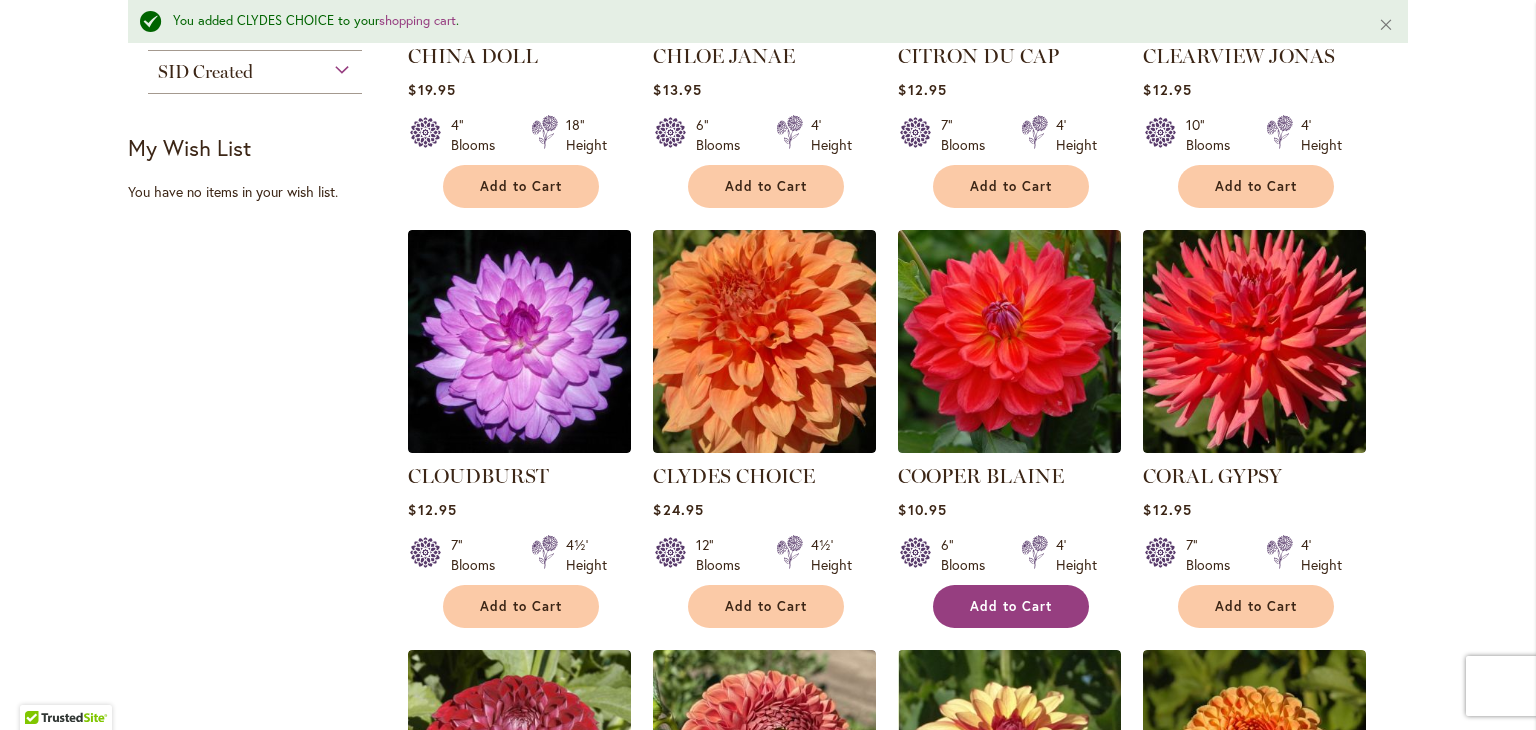 click on "Add to Cart" at bounding box center (1011, 606) 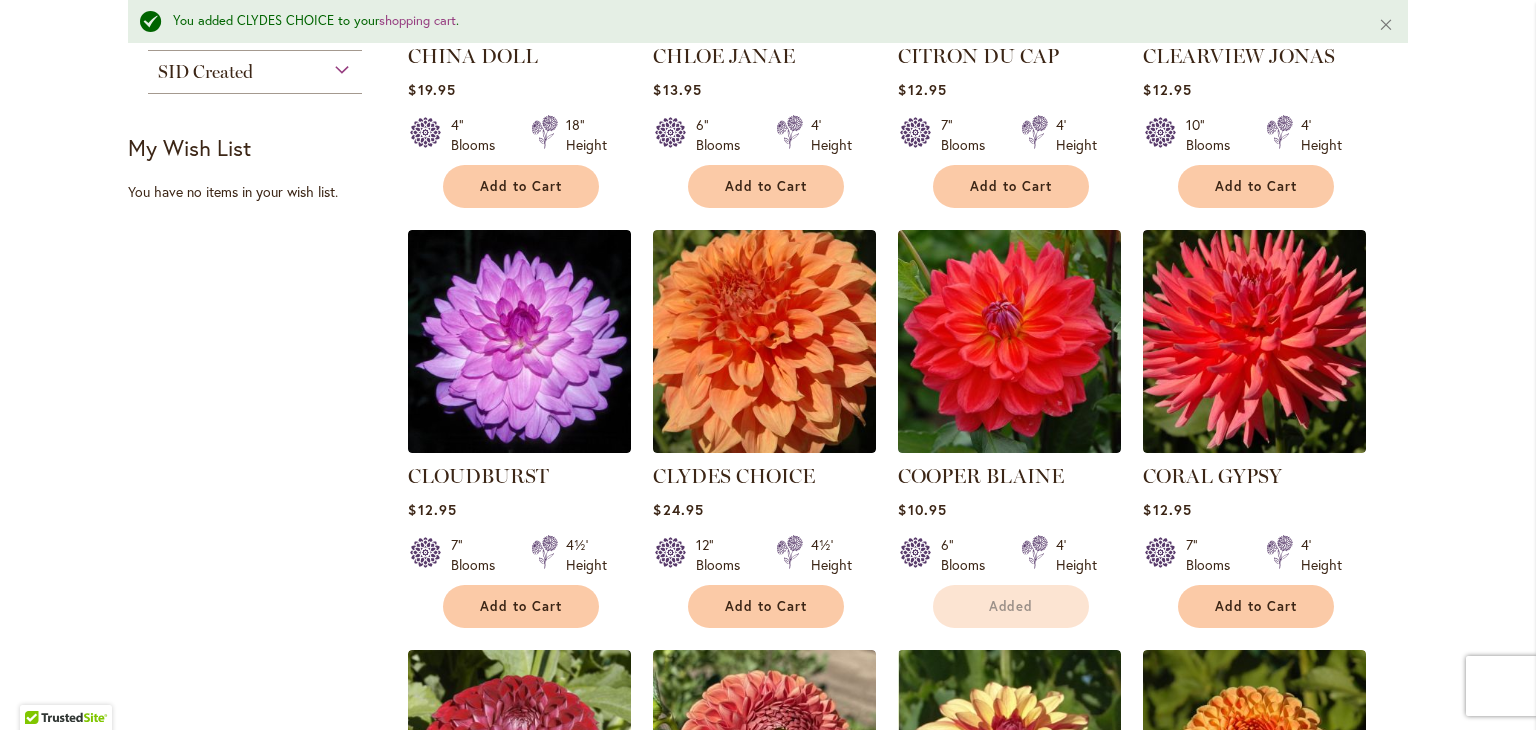 click on "Skip to Content
Gift Shop & Office Open - Monday-Friday 9-4:30pm   /    Gift Shop Open - Saturday 10-3pm
1-800-410-6540
Subscribe
Email Us
My Account
Log In/Register
Toggle Nav
Shop
Dahlia Tubers
Collections
Fresh Cut Dahlias" at bounding box center (768, 526) 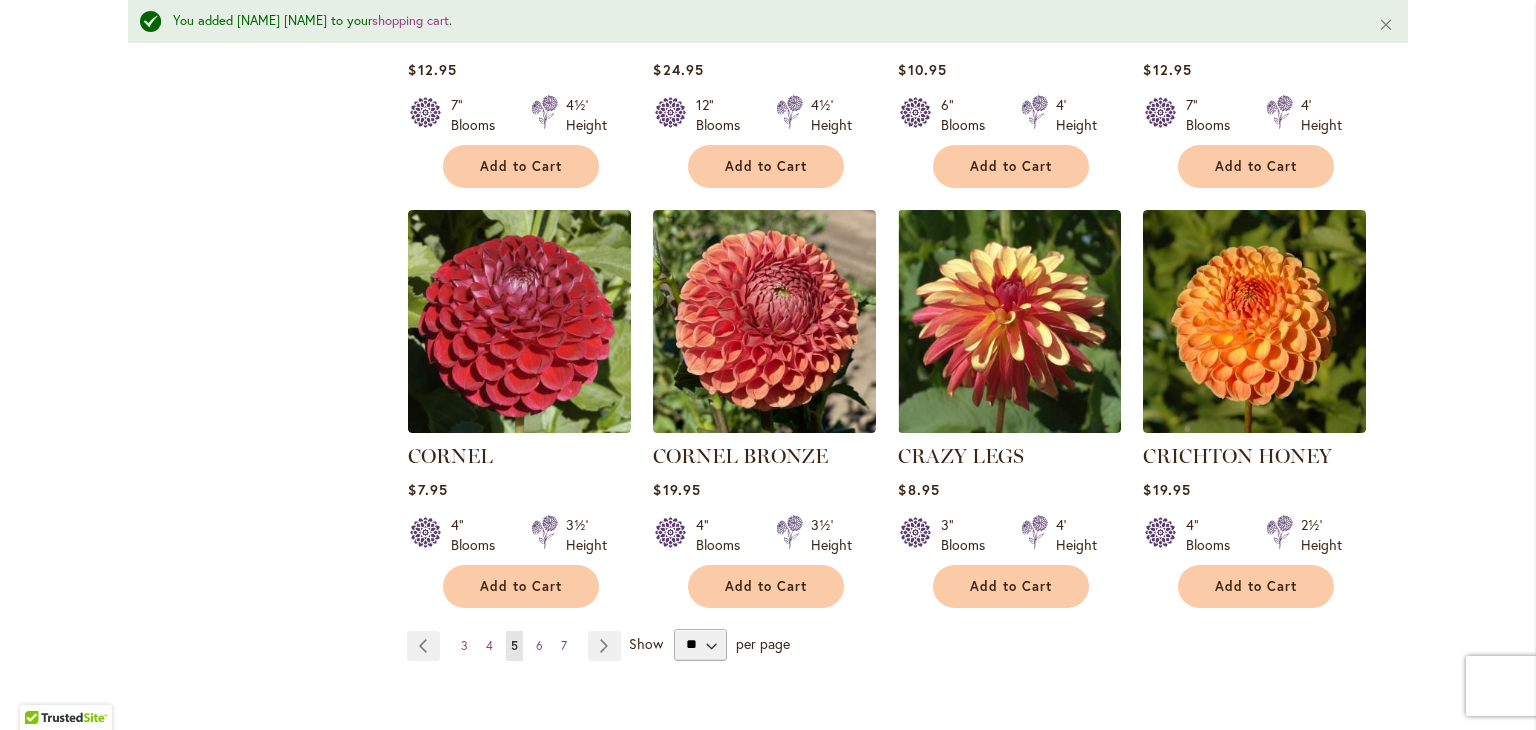 scroll, scrollTop: 1600, scrollLeft: 0, axis: vertical 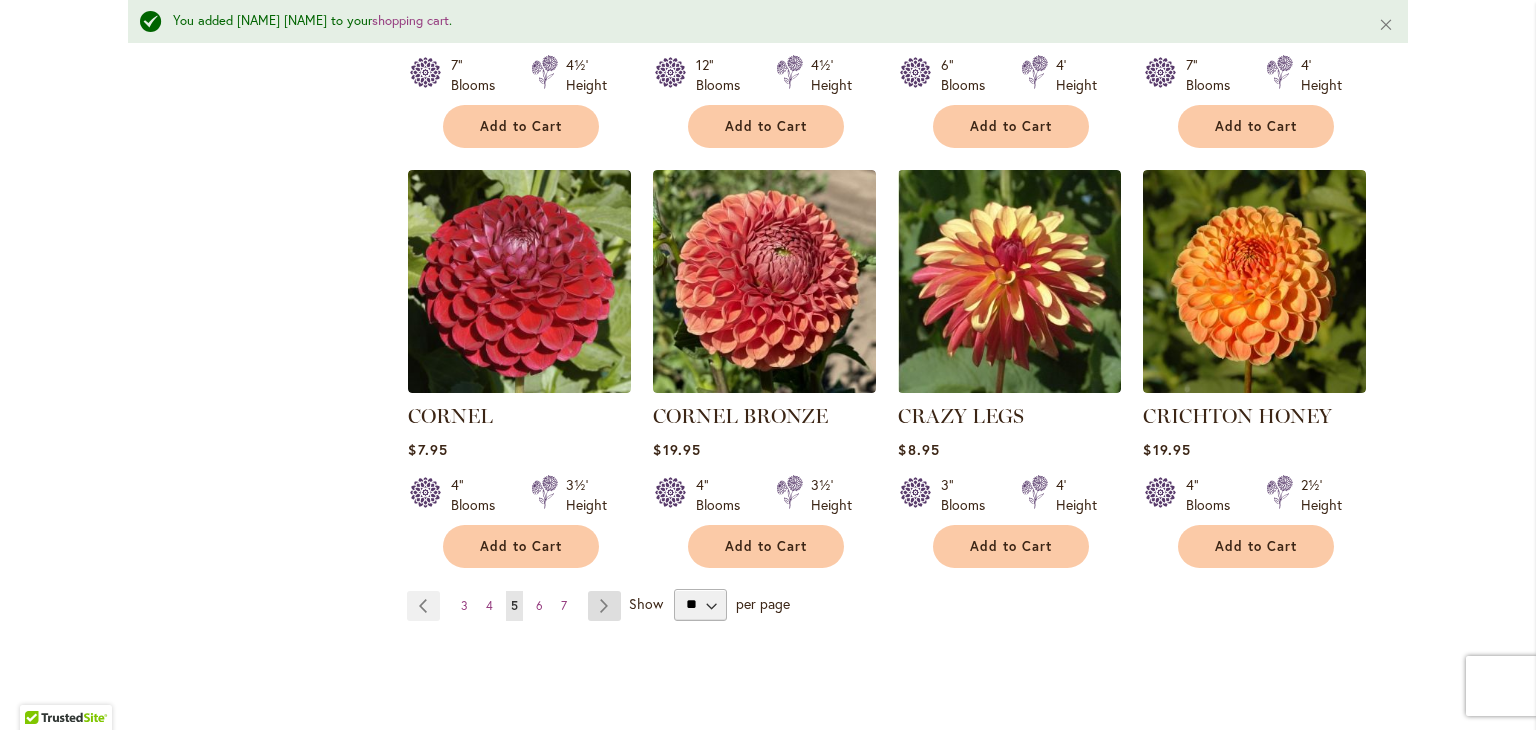 click on "Page
Next" at bounding box center (604, 606) 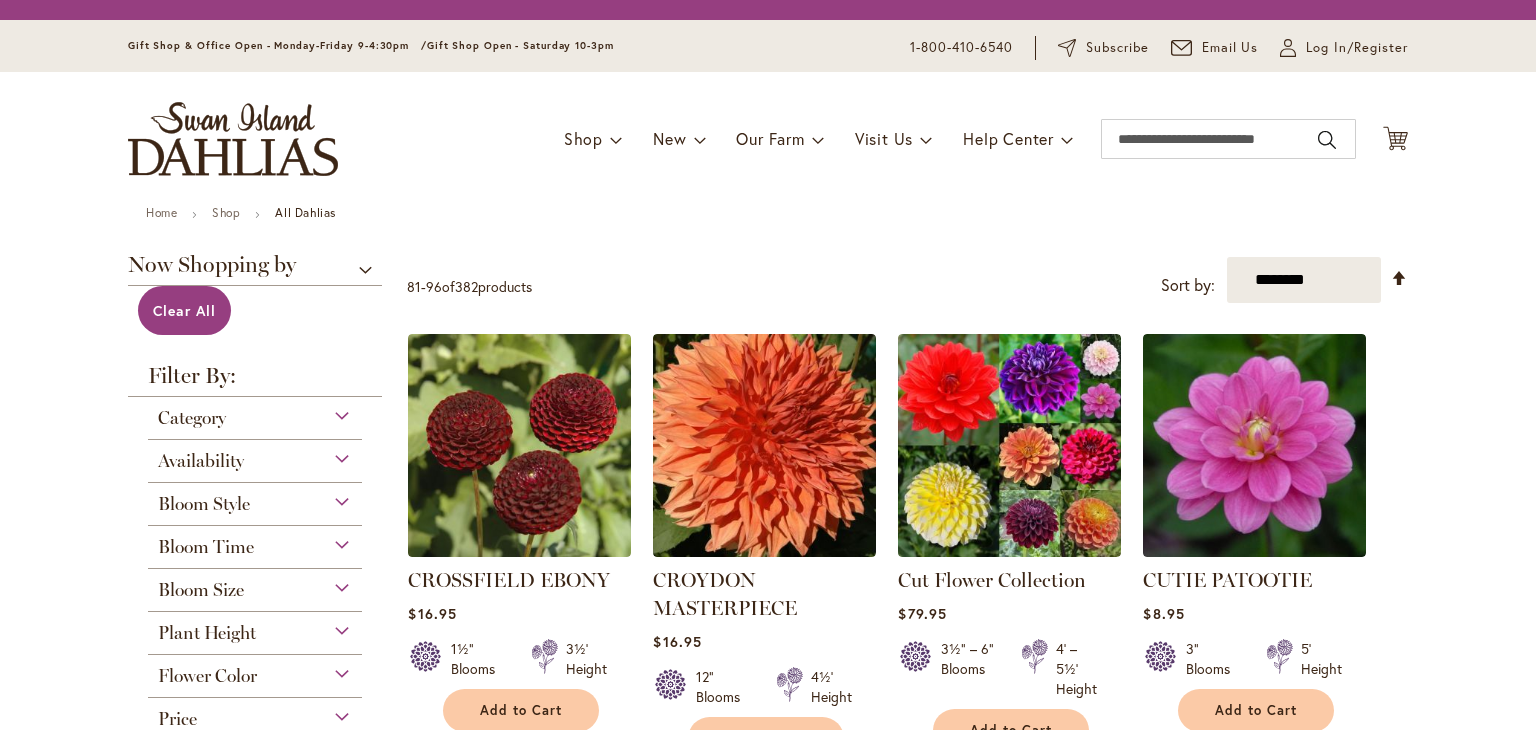 scroll, scrollTop: 0, scrollLeft: 0, axis: both 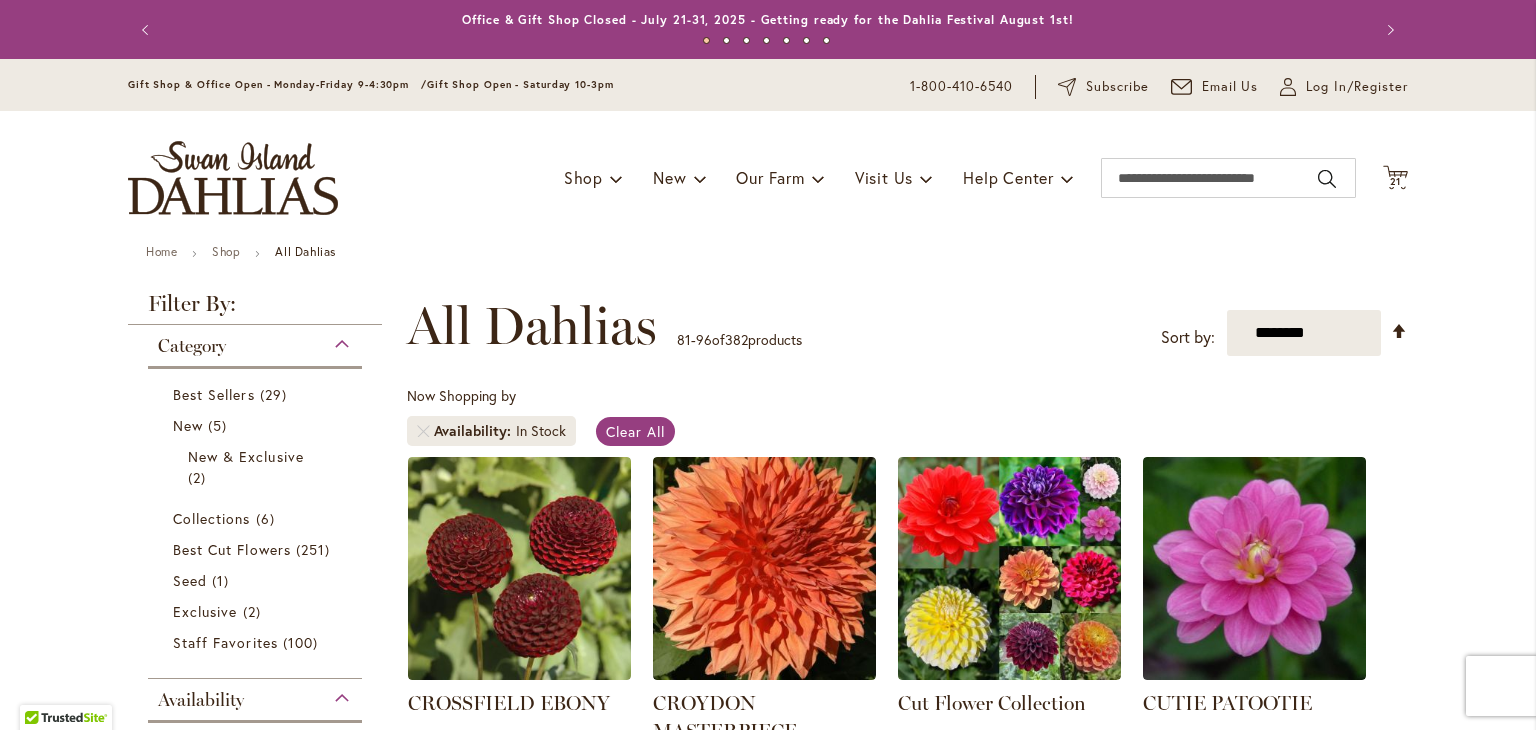 click on "Skip to Content
Gift Shop & Office Open - Monday-Friday 9-4:30pm   /    Gift Shop Open - Saturday 10-3pm
1-800-410-6540
Subscribe
Email Us
My Account
Log In/Register
Toggle Nav
Shop
Dahlia Tubers
Collections
Fresh Cut Dahlias" at bounding box center [768, 1634] 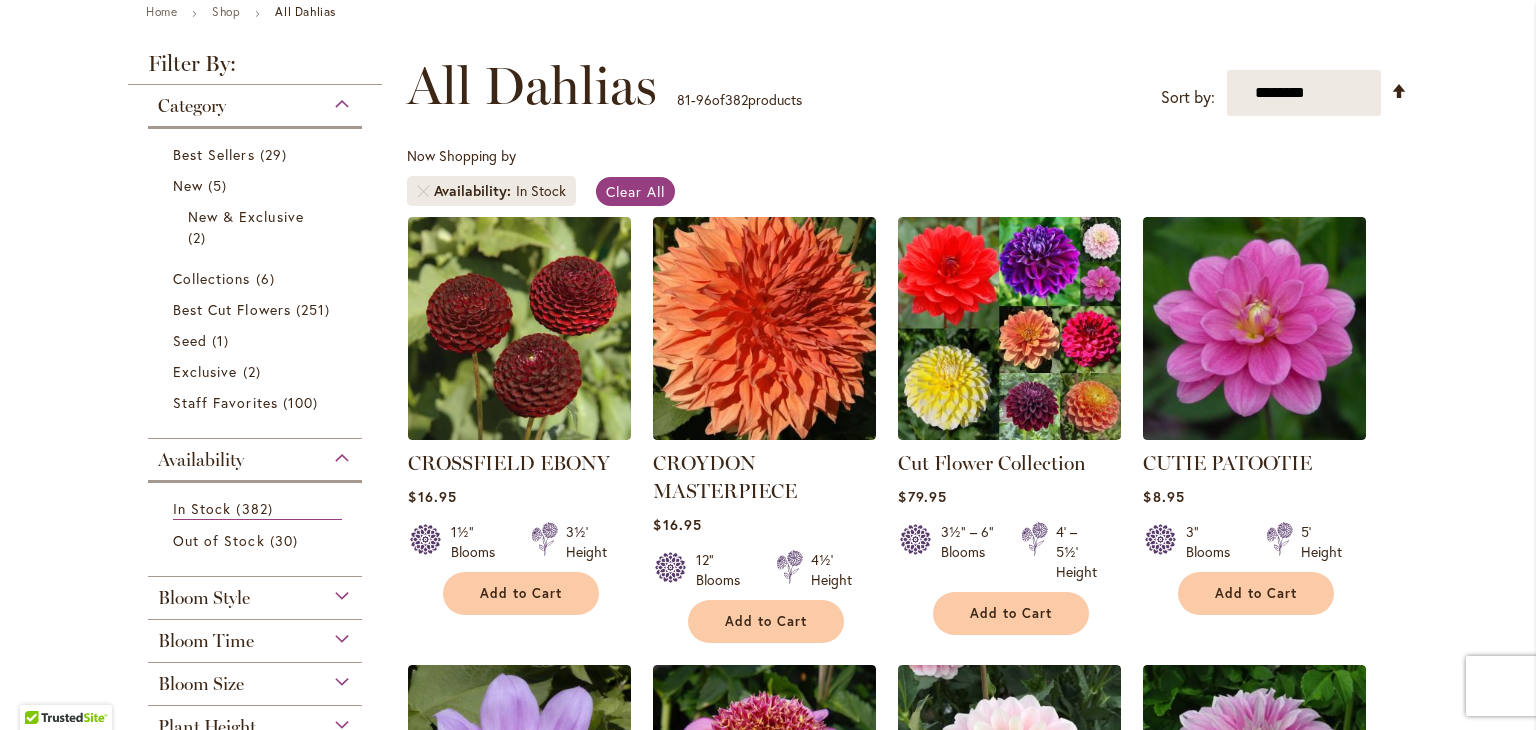 scroll, scrollTop: 280, scrollLeft: 0, axis: vertical 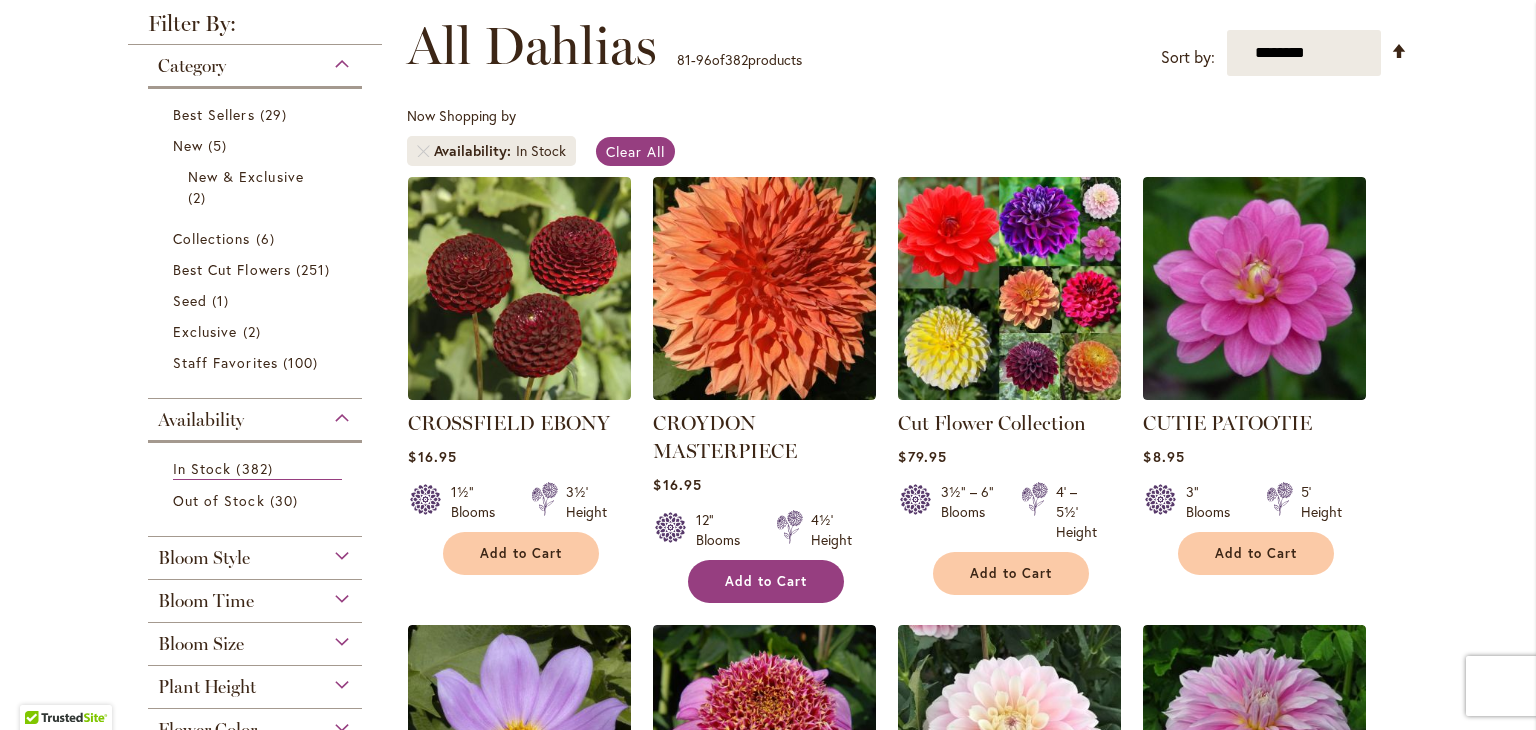 click on "Add to Cart" at bounding box center (766, 581) 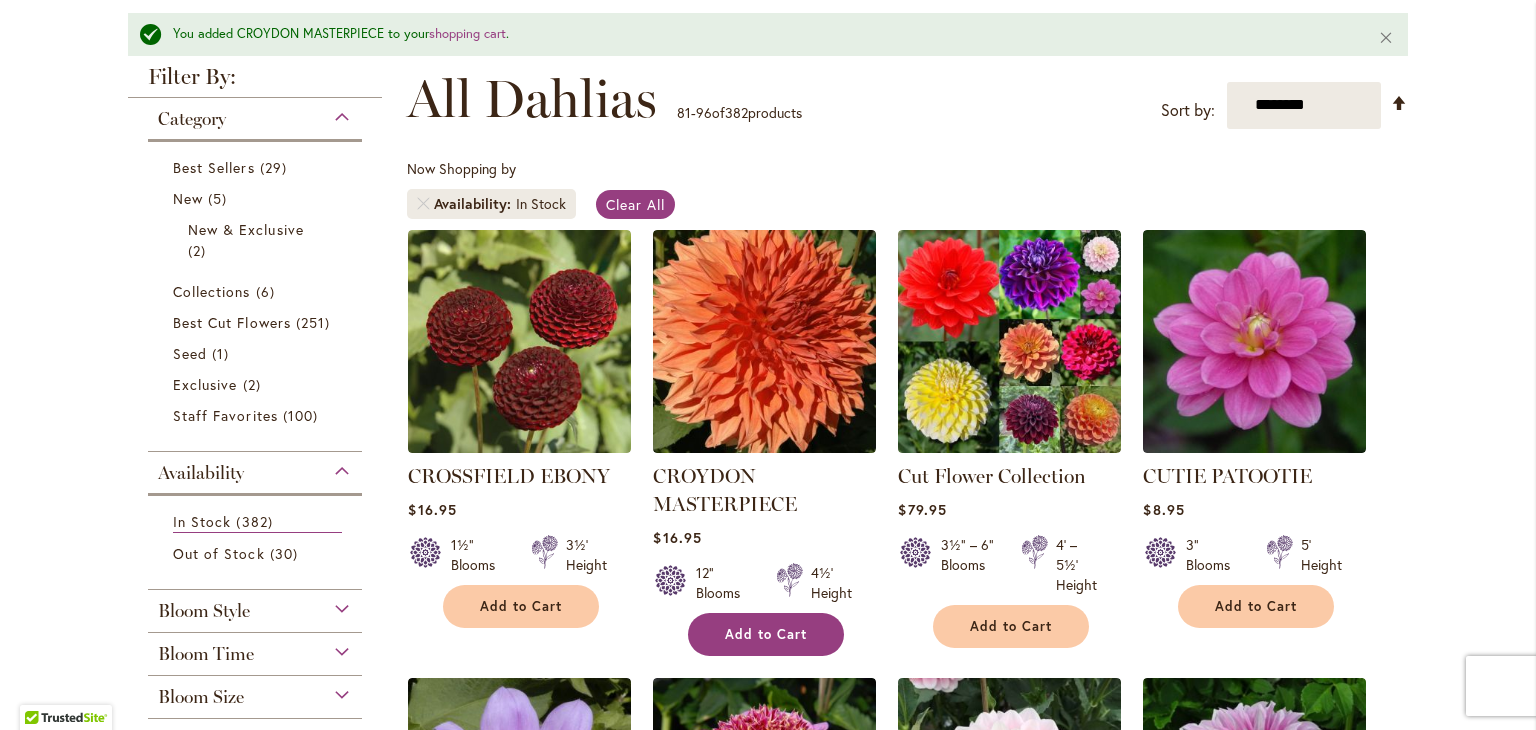 scroll, scrollTop: 332, scrollLeft: 0, axis: vertical 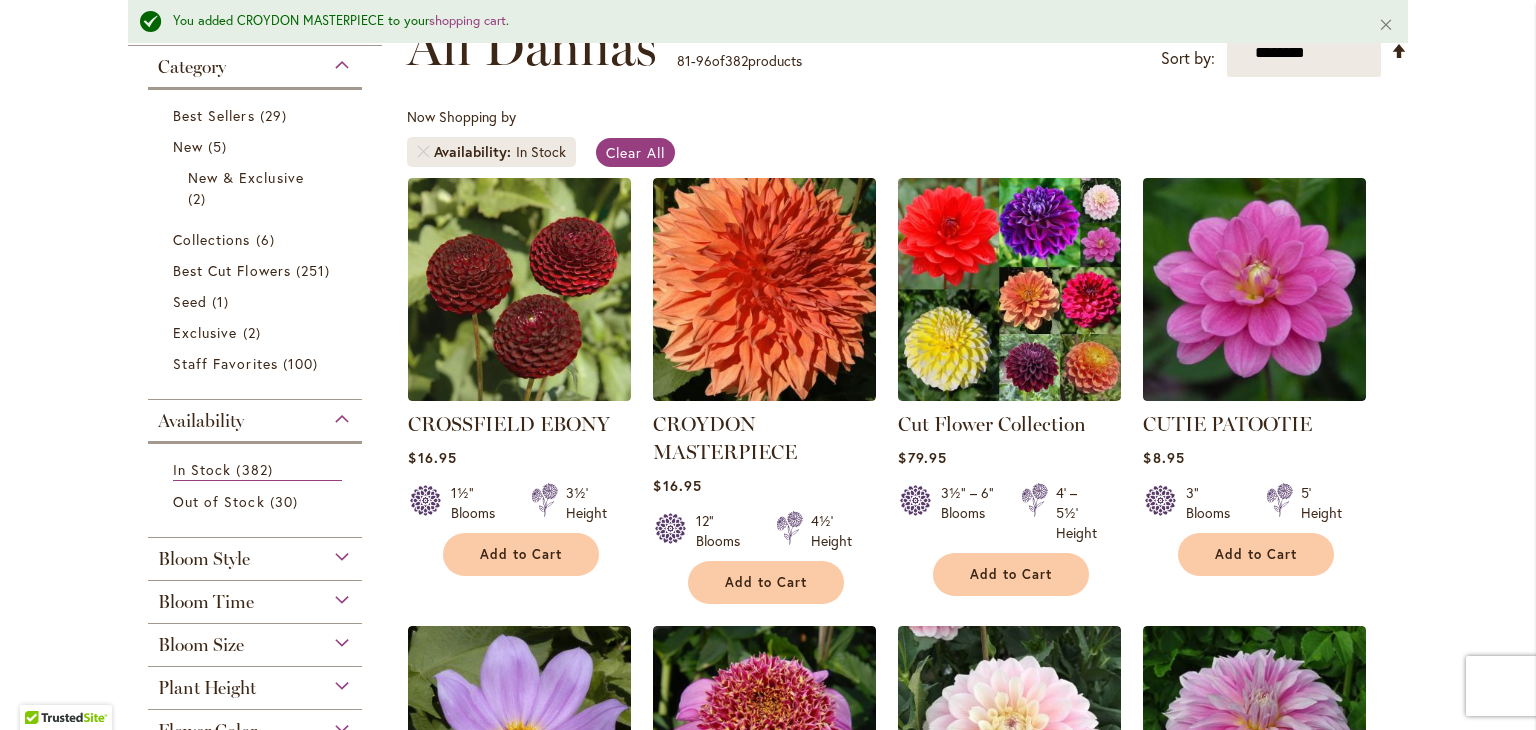 click on "Skip to Content
Gift Shop & Office Open - Monday-Friday 9-4:30pm   /    Gift Shop Open - Saturday 10-3pm
1-800-410-6540
Subscribe
Email Us
My Account
Log In/Register
Toggle Nav
Shop
Dahlia Tubers
Collections
Fresh Cut Dahlias" at bounding box center (768, 1328) 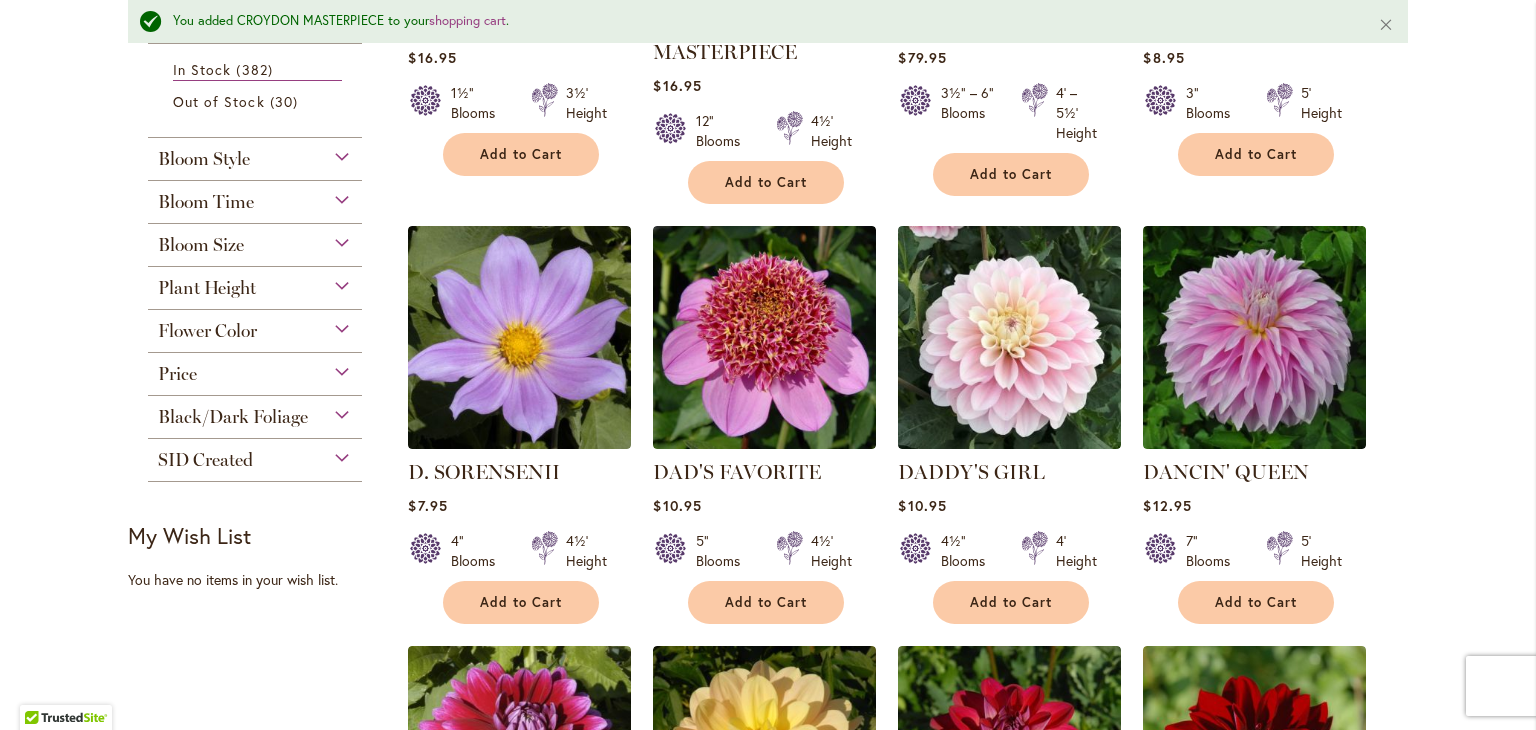 scroll, scrollTop: 852, scrollLeft: 0, axis: vertical 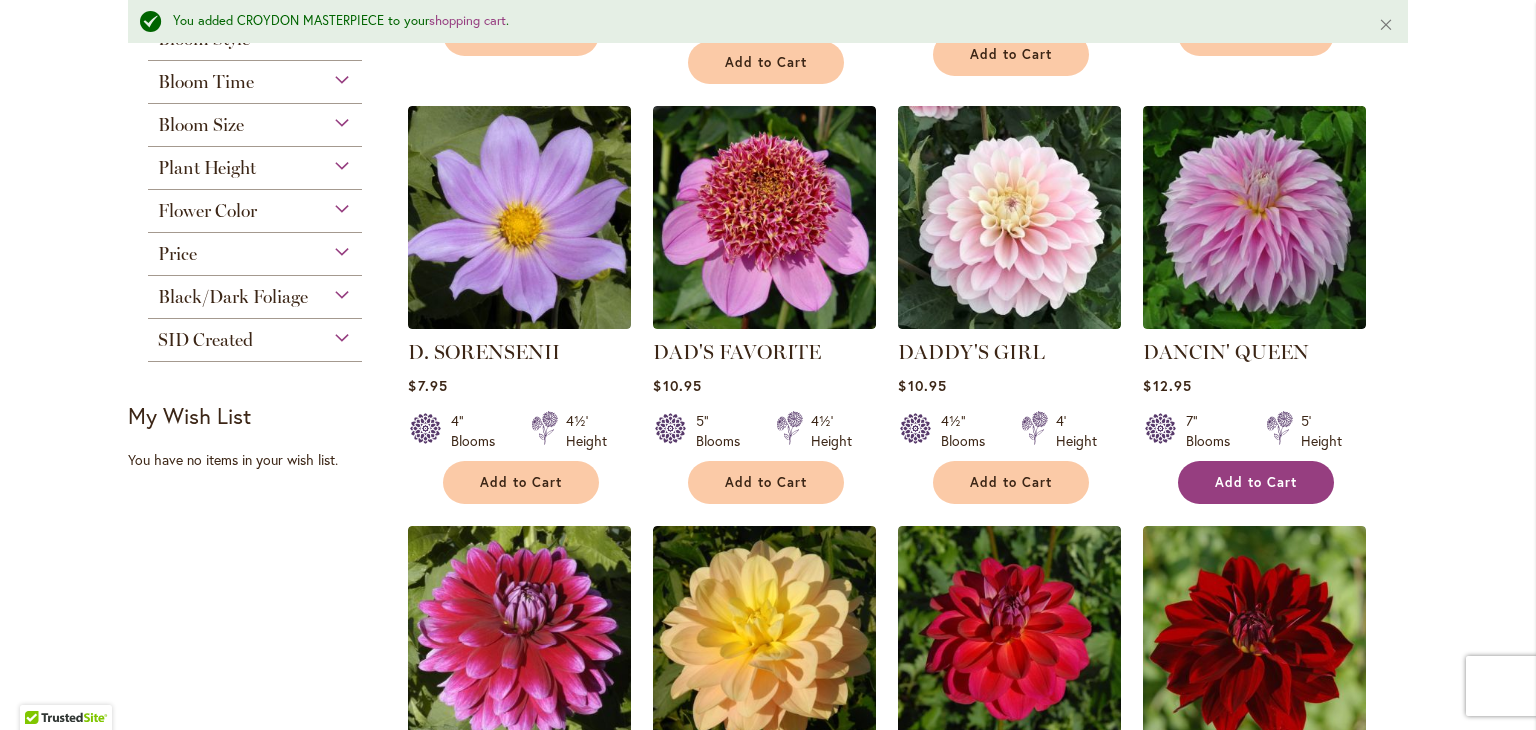 click on "Add to Cart" at bounding box center (1256, 482) 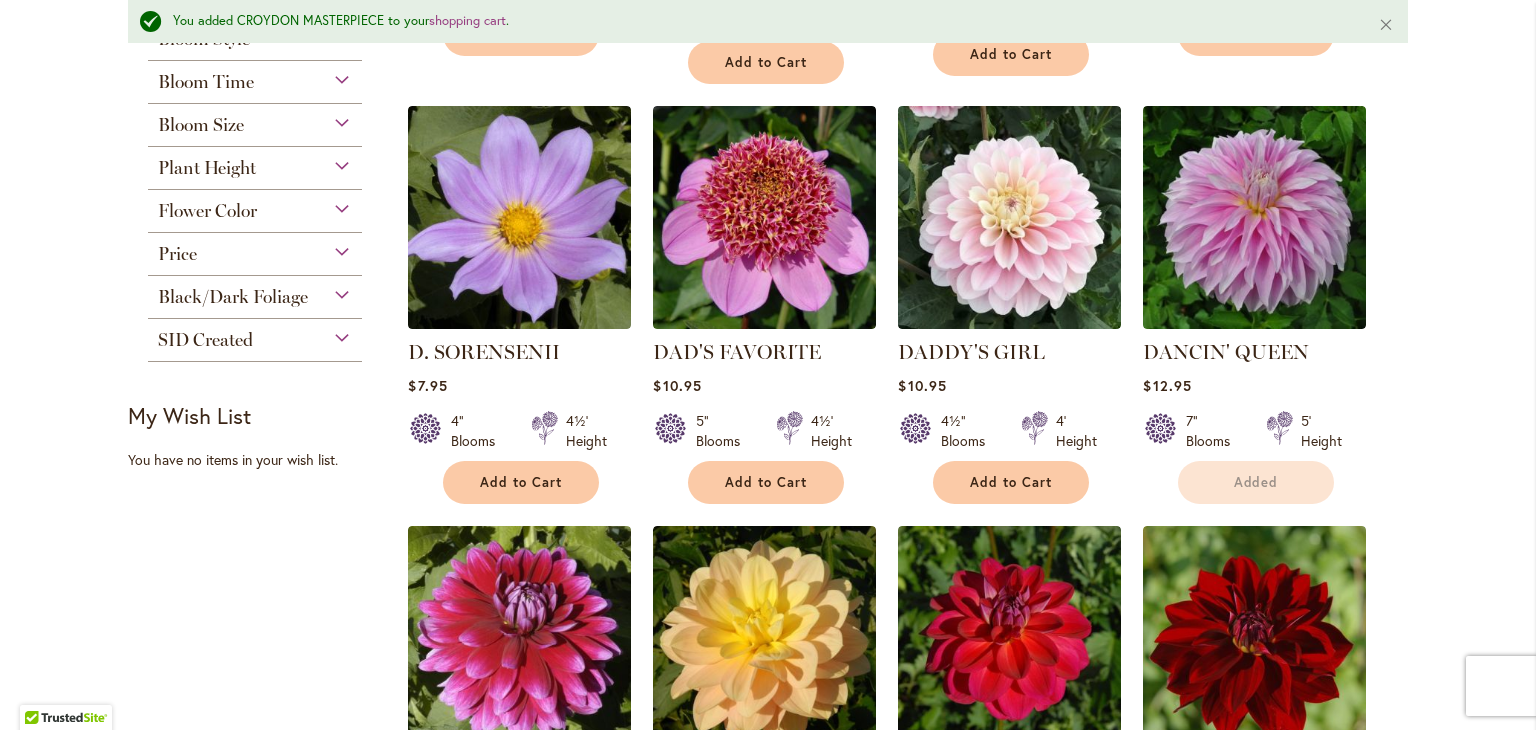 click on "Home
Shop
All Dahlias
You added CROYDON MASTERPIECE to your  shopping cart .
Close
New Best Sellers Staff Favorites Collections Best Cut Flowers
Filter by:
Filter By:
Category
29 New" at bounding box center (768, 611) 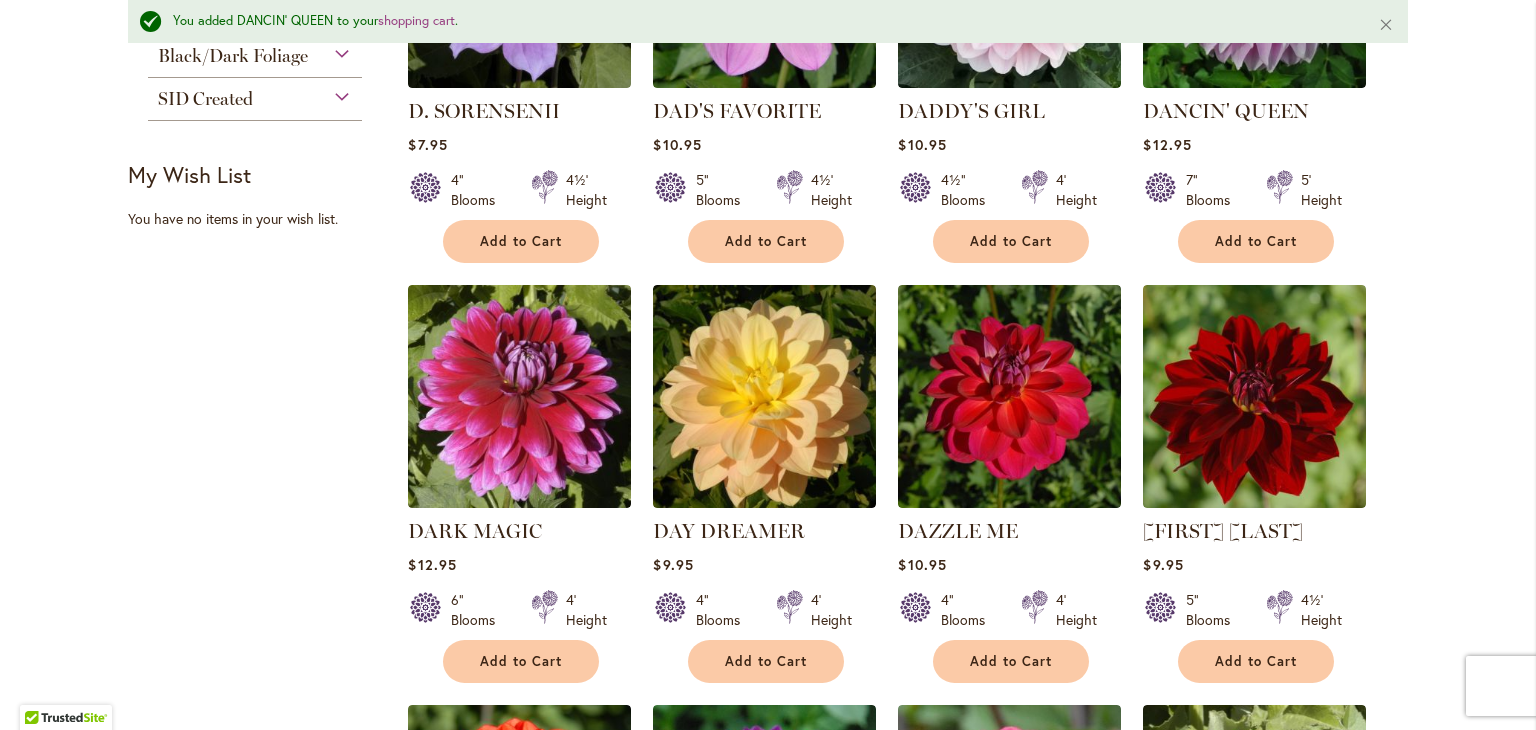 scroll, scrollTop: 1212, scrollLeft: 0, axis: vertical 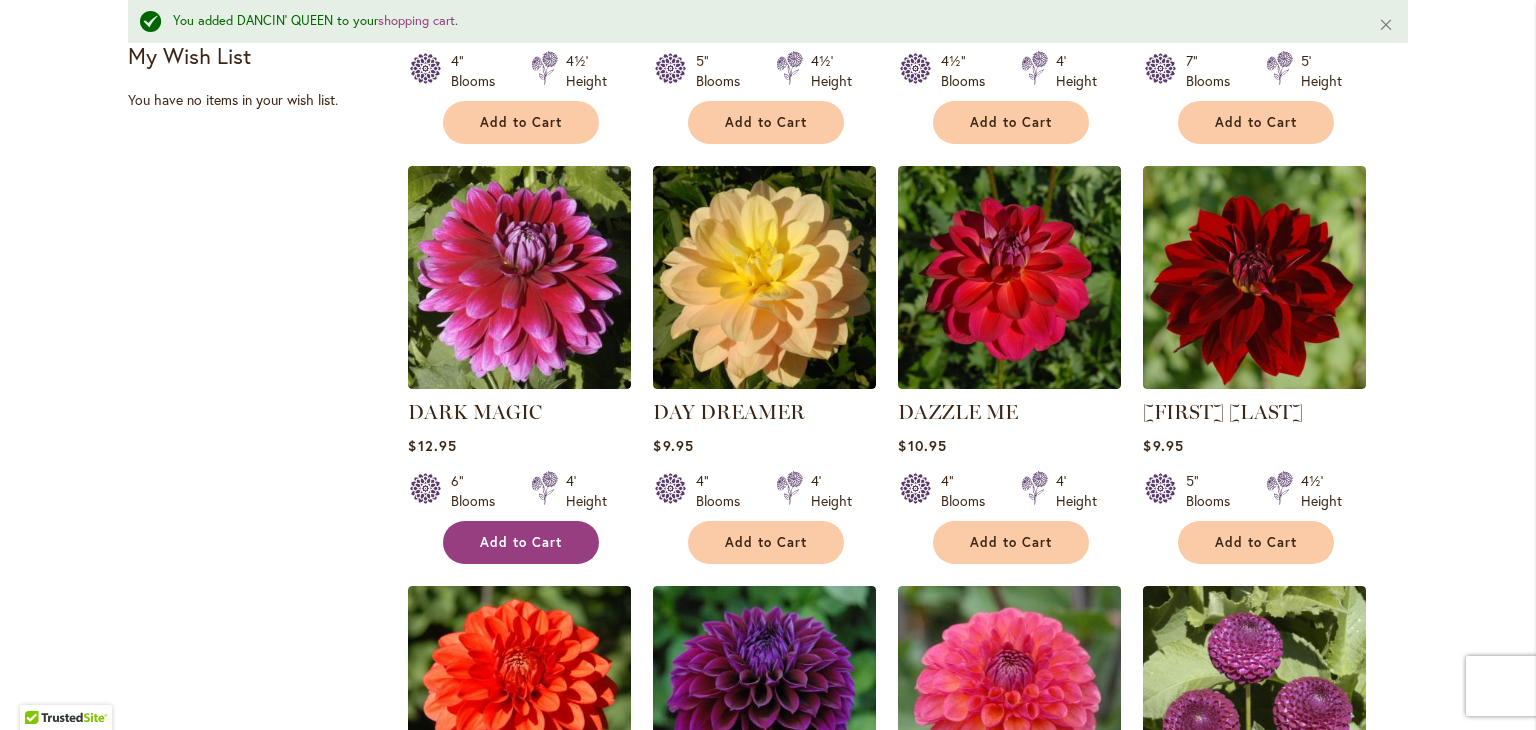 click on "Add to Cart" at bounding box center [521, 542] 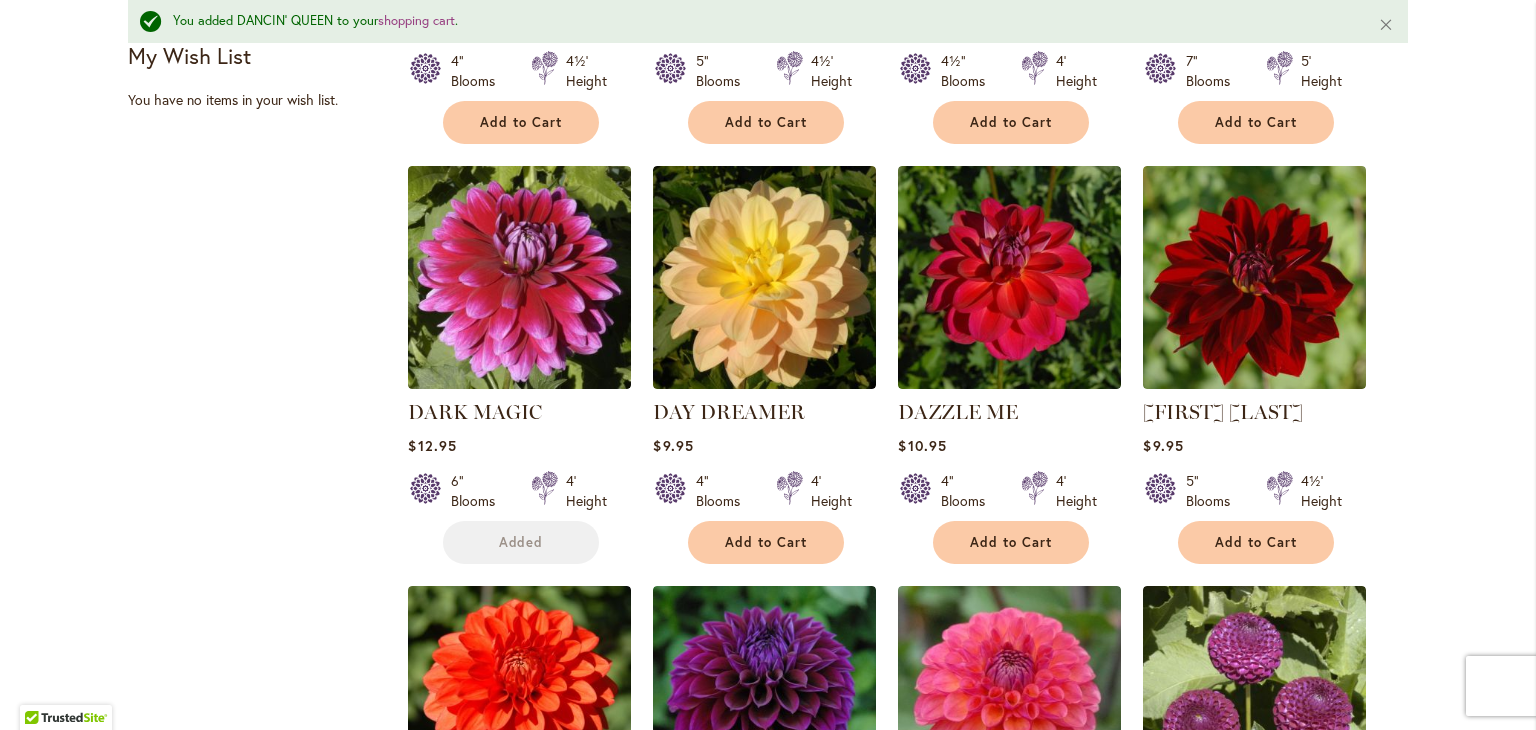 type 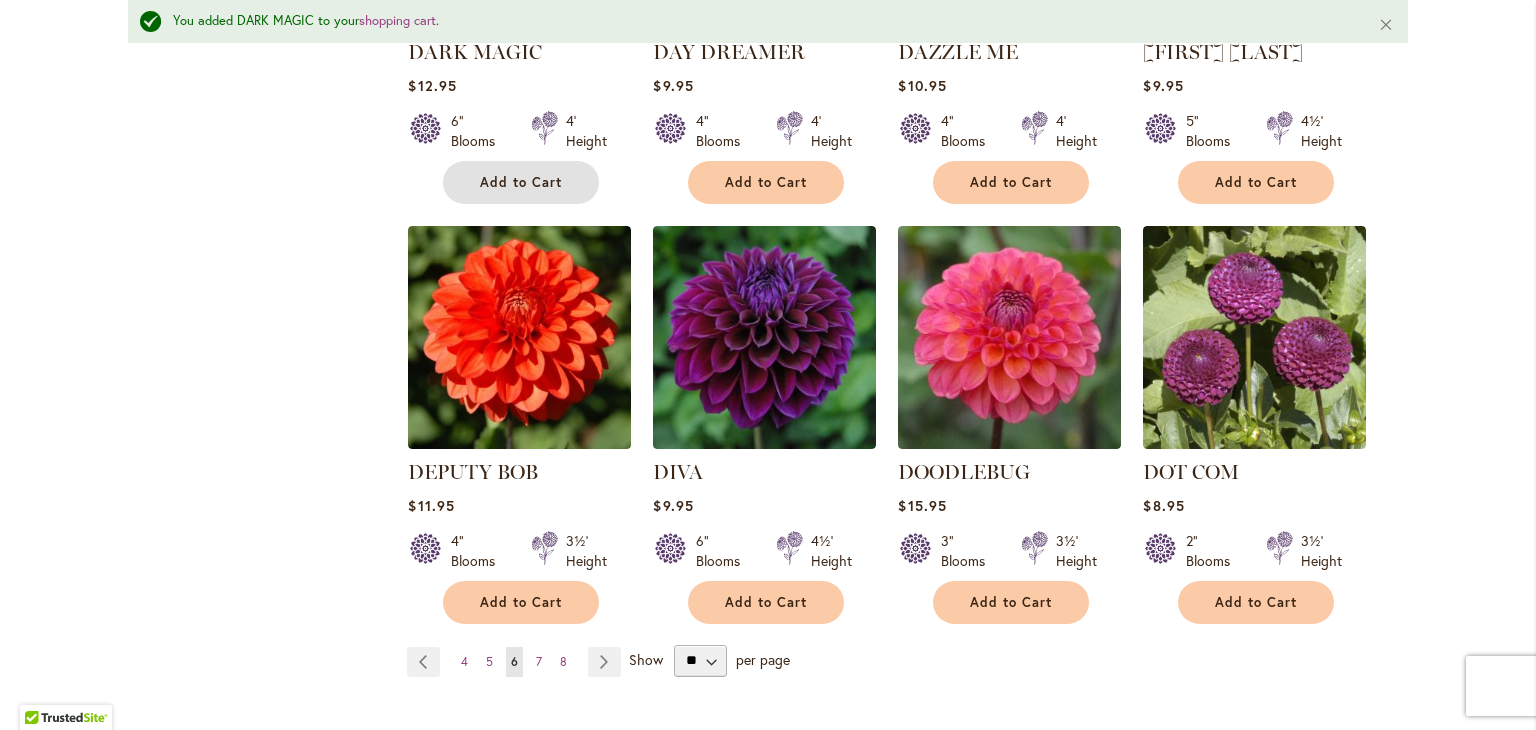 scroll, scrollTop: 1692, scrollLeft: 0, axis: vertical 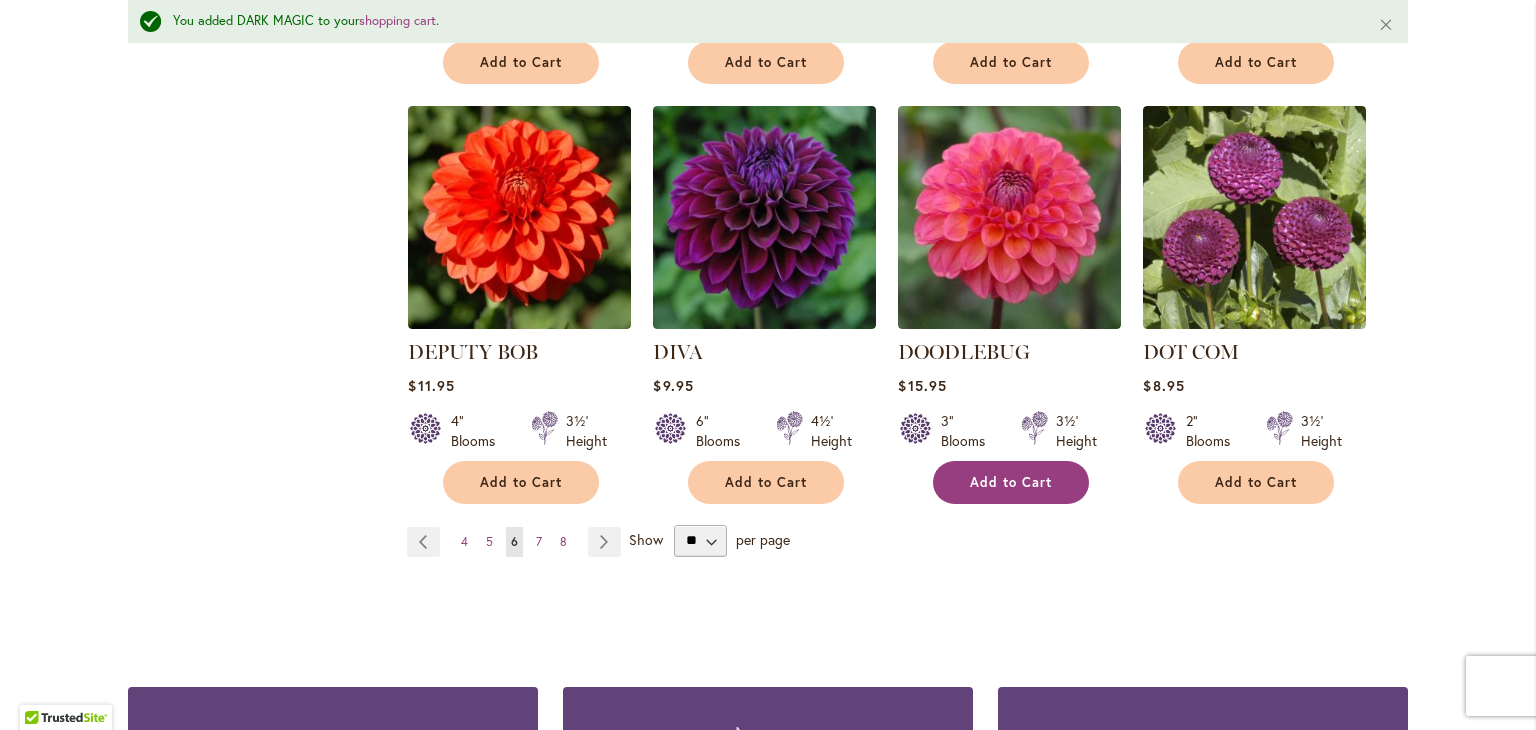 click on "Add to Cart" at bounding box center (1011, 482) 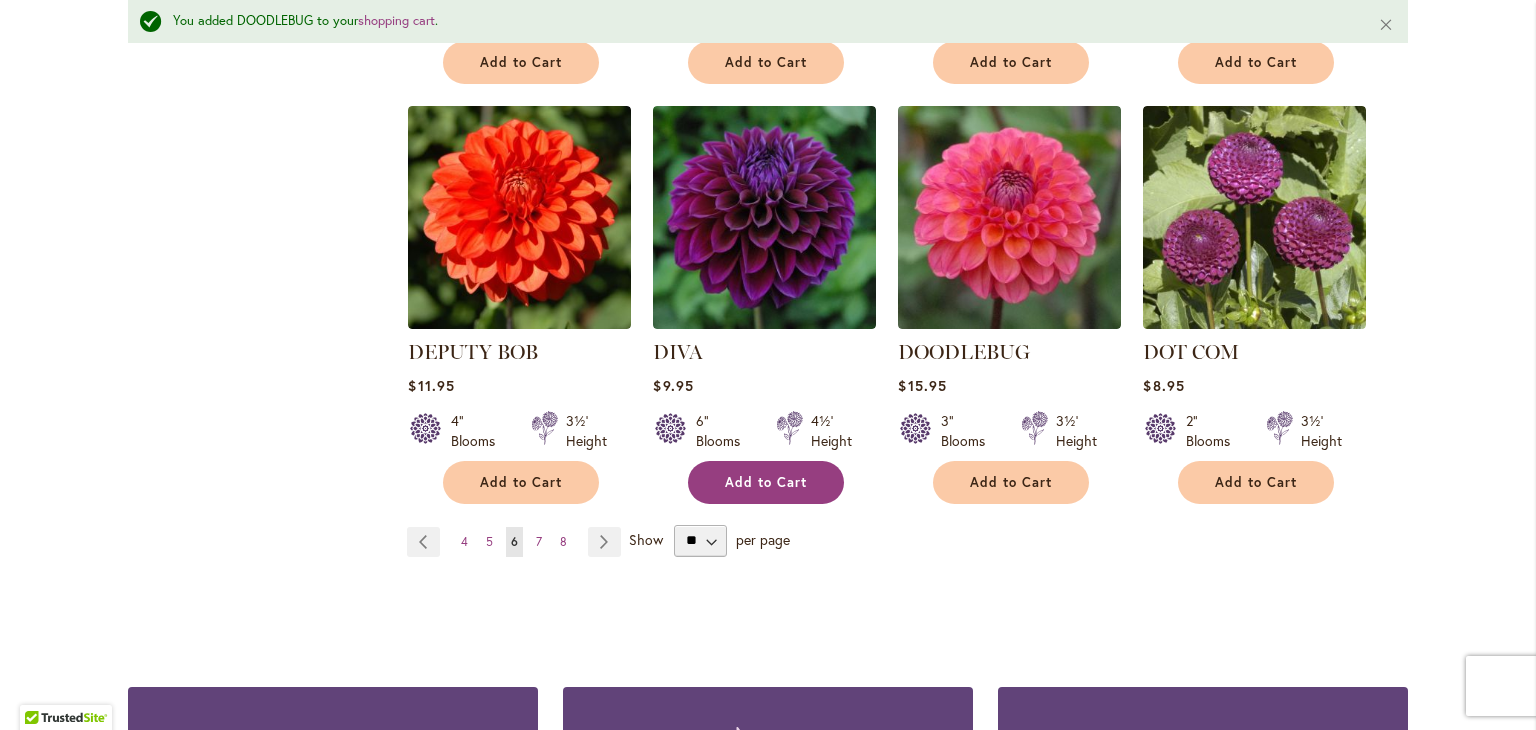 click on "Add to Cart" at bounding box center [766, 482] 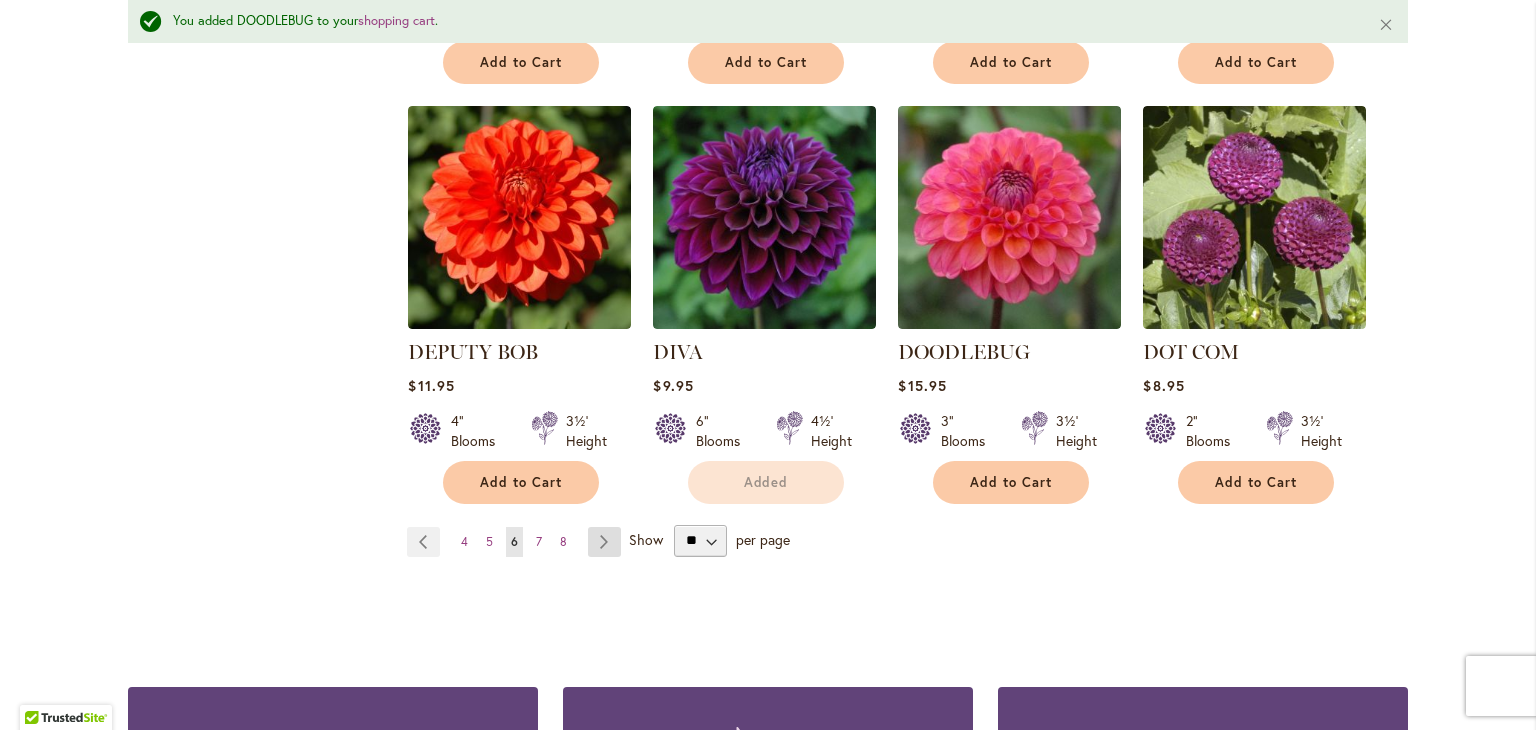 click on "Page
Next" at bounding box center (604, 542) 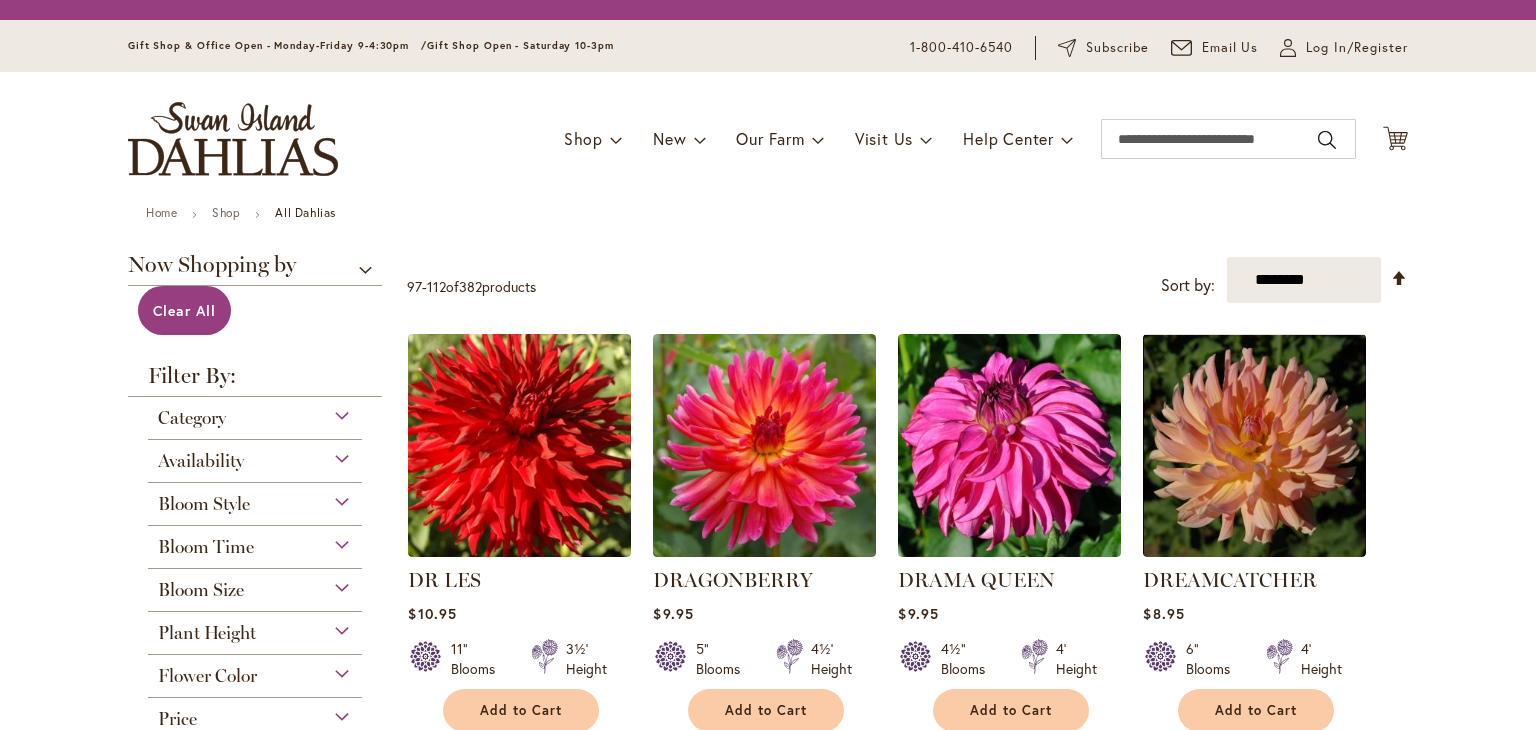 scroll, scrollTop: 0, scrollLeft: 0, axis: both 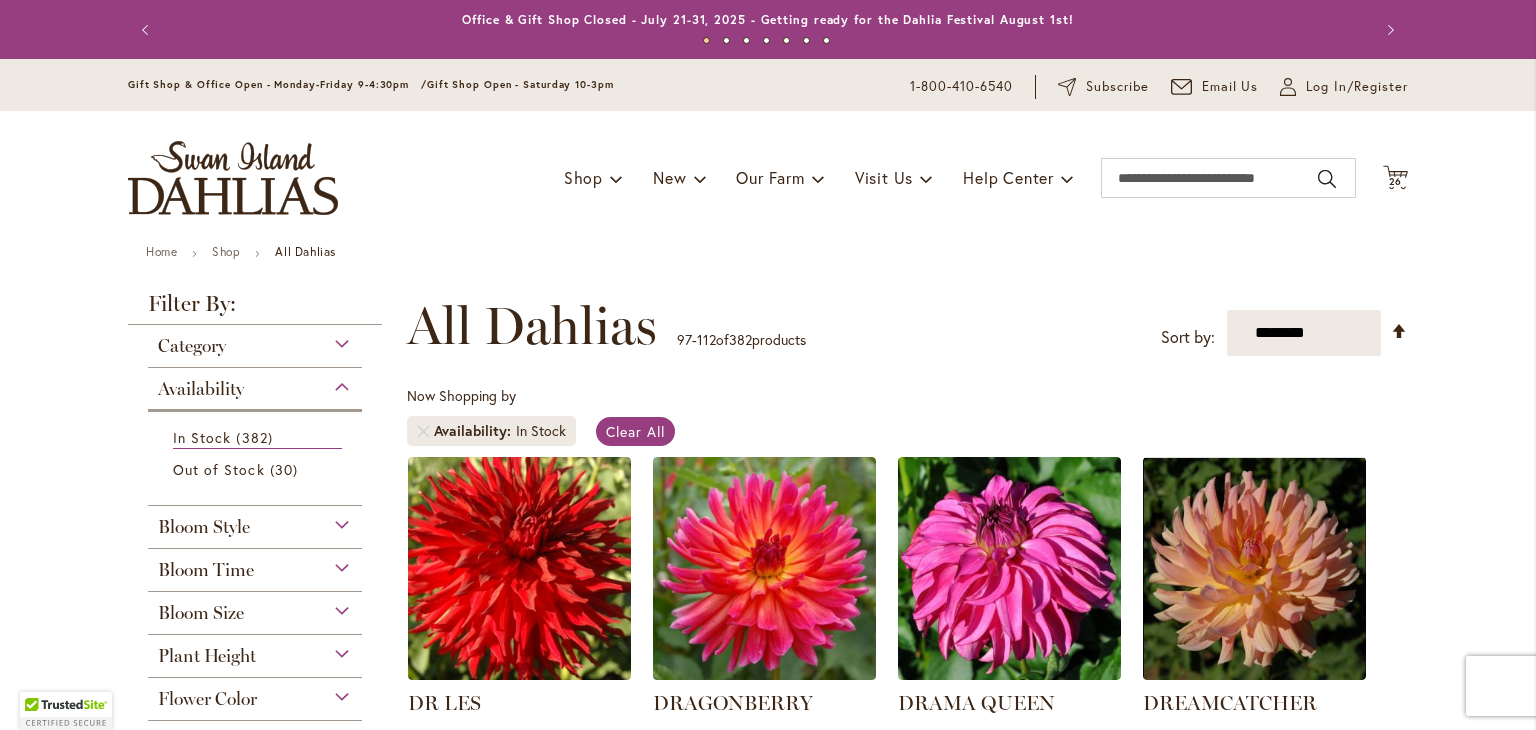 click on "Skip to Content
Gift Shop & Office Open - Monday-Friday 9-4:30pm   /    Gift Shop Open - Saturday 10-3pm
1-800-410-6540
Subscribe
Email Us
My Account
Log In/Register
Toggle Nav
Shop
Dahlia Tubers
Collections
Fresh Cut Dahlias" at bounding box center (768, 1644) 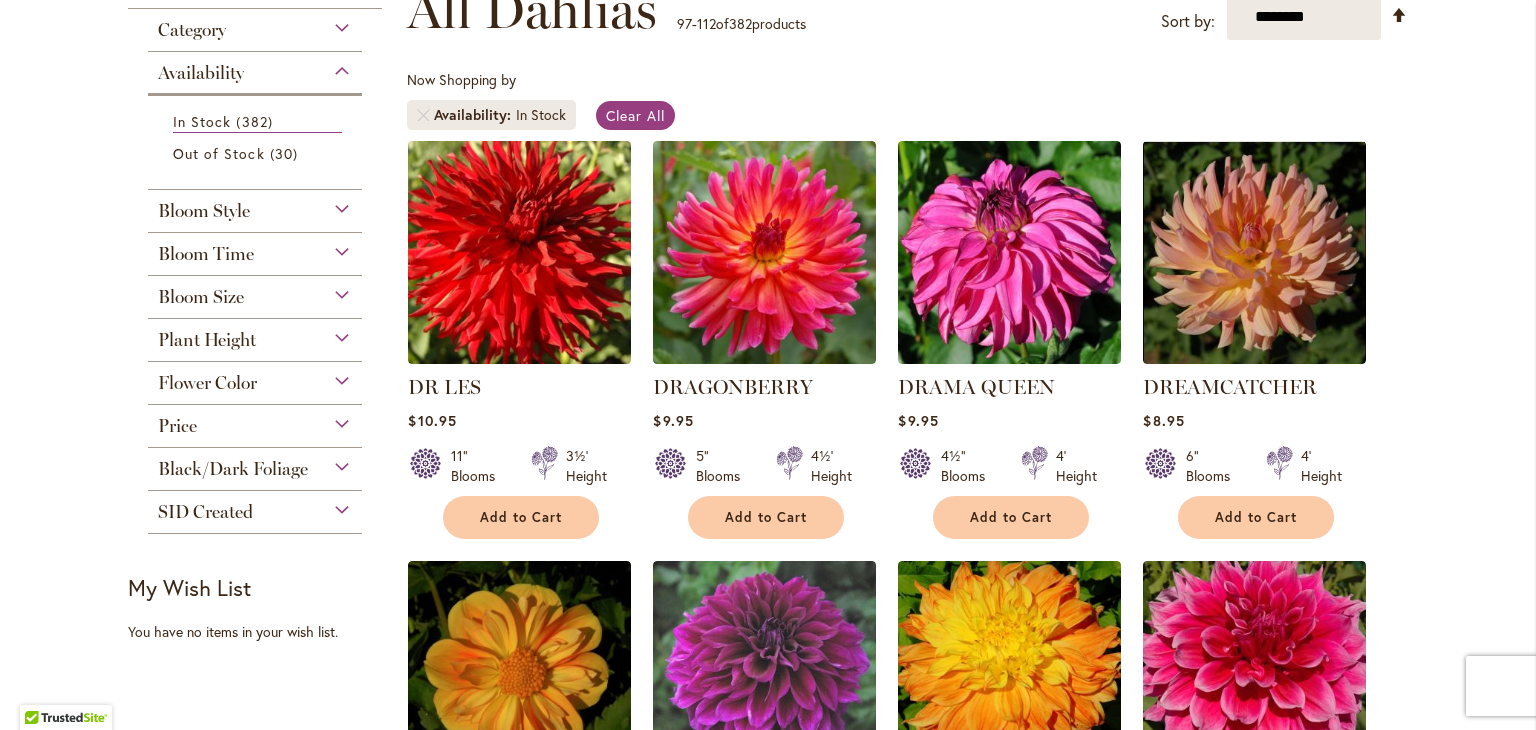 scroll, scrollTop: 320, scrollLeft: 0, axis: vertical 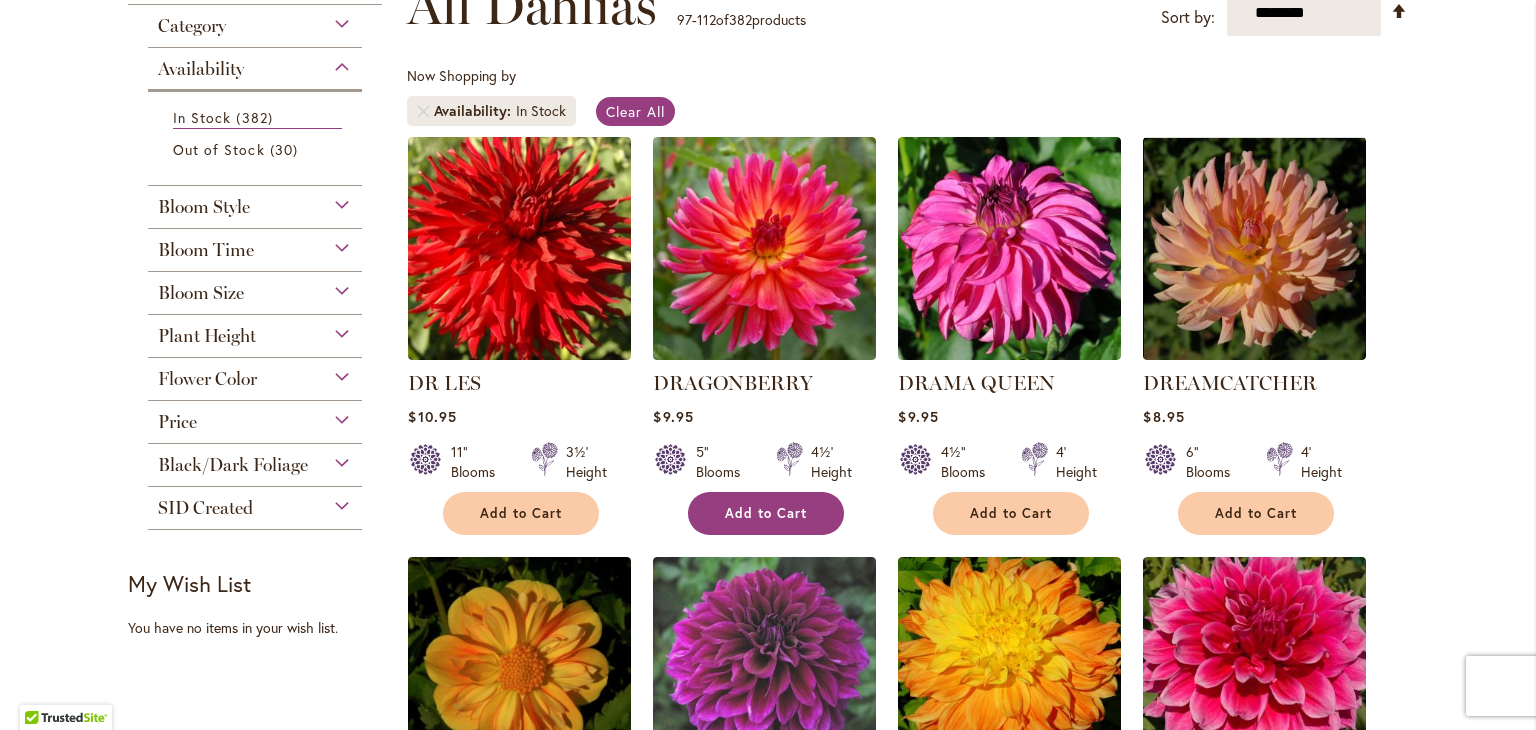 click on "Add to Cart" at bounding box center [766, 513] 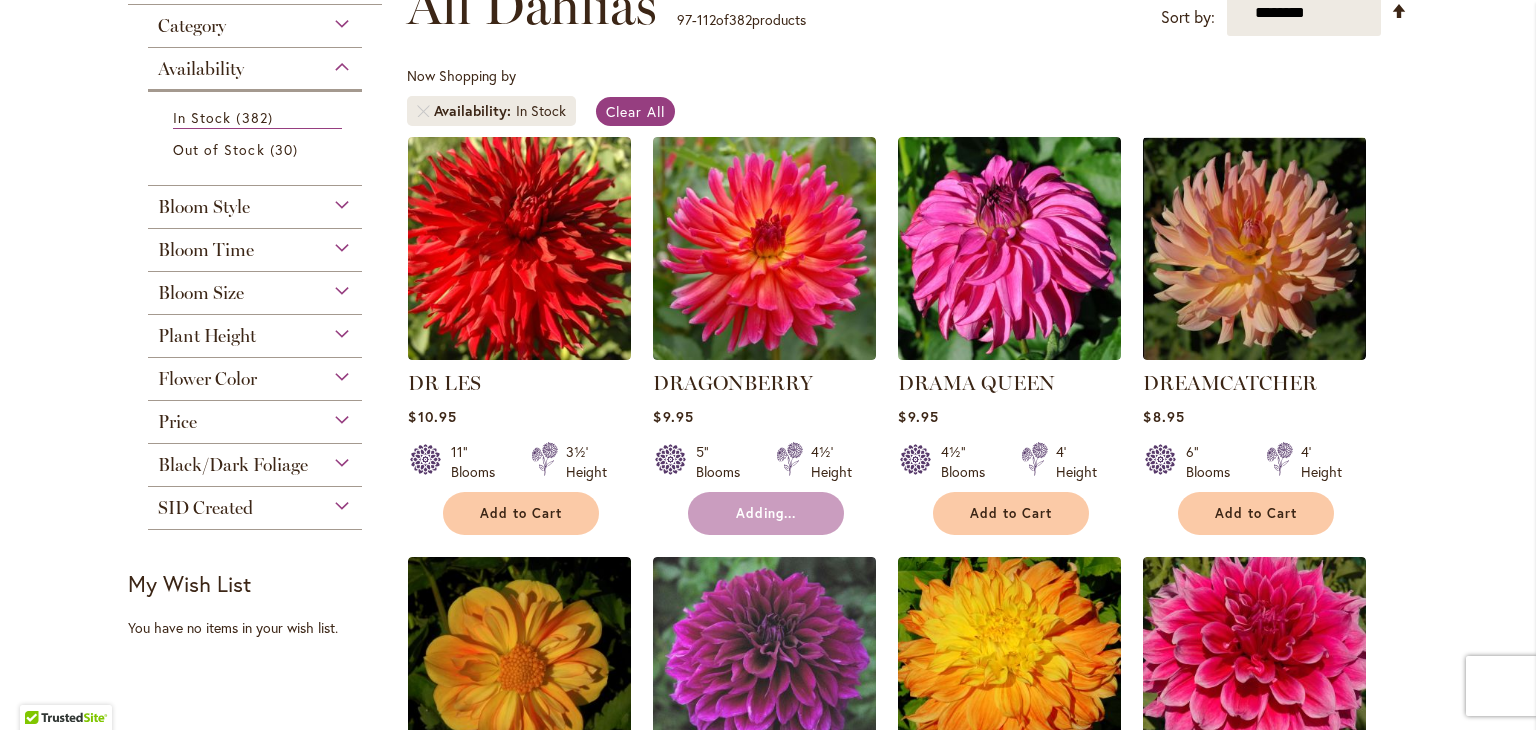 type 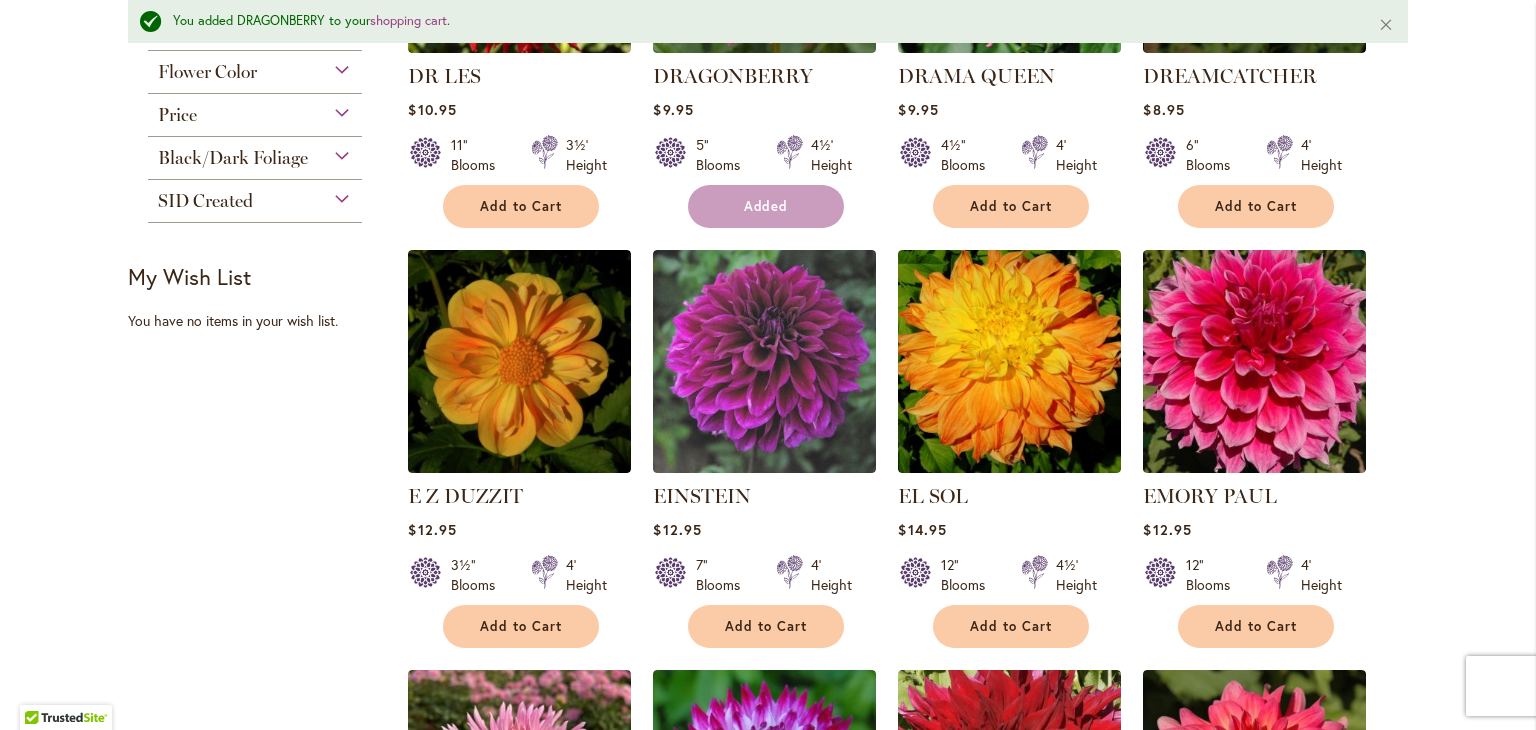 scroll, scrollTop: 732, scrollLeft: 0, axis: vertical 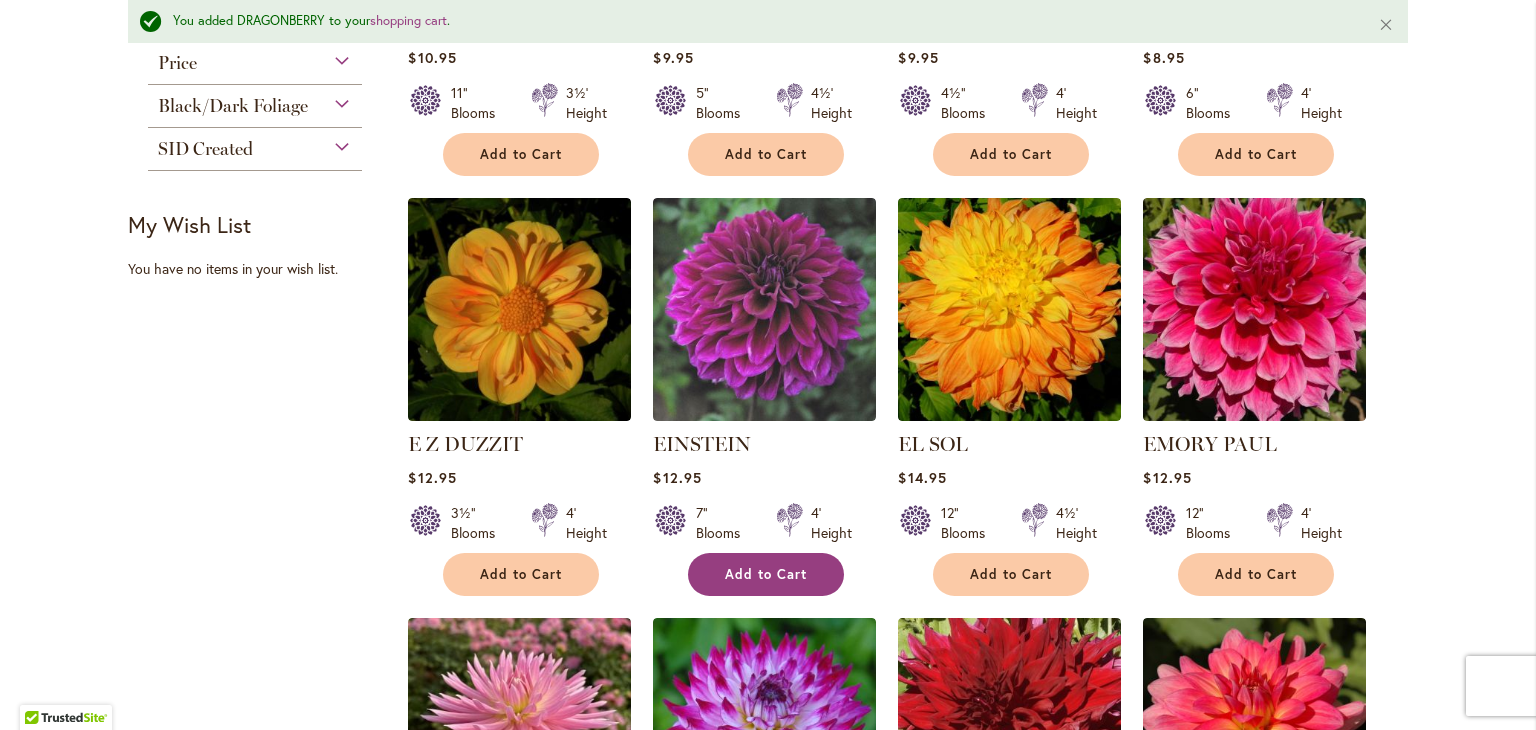 click on "Add to Cart" at bounding box center (766, 574) 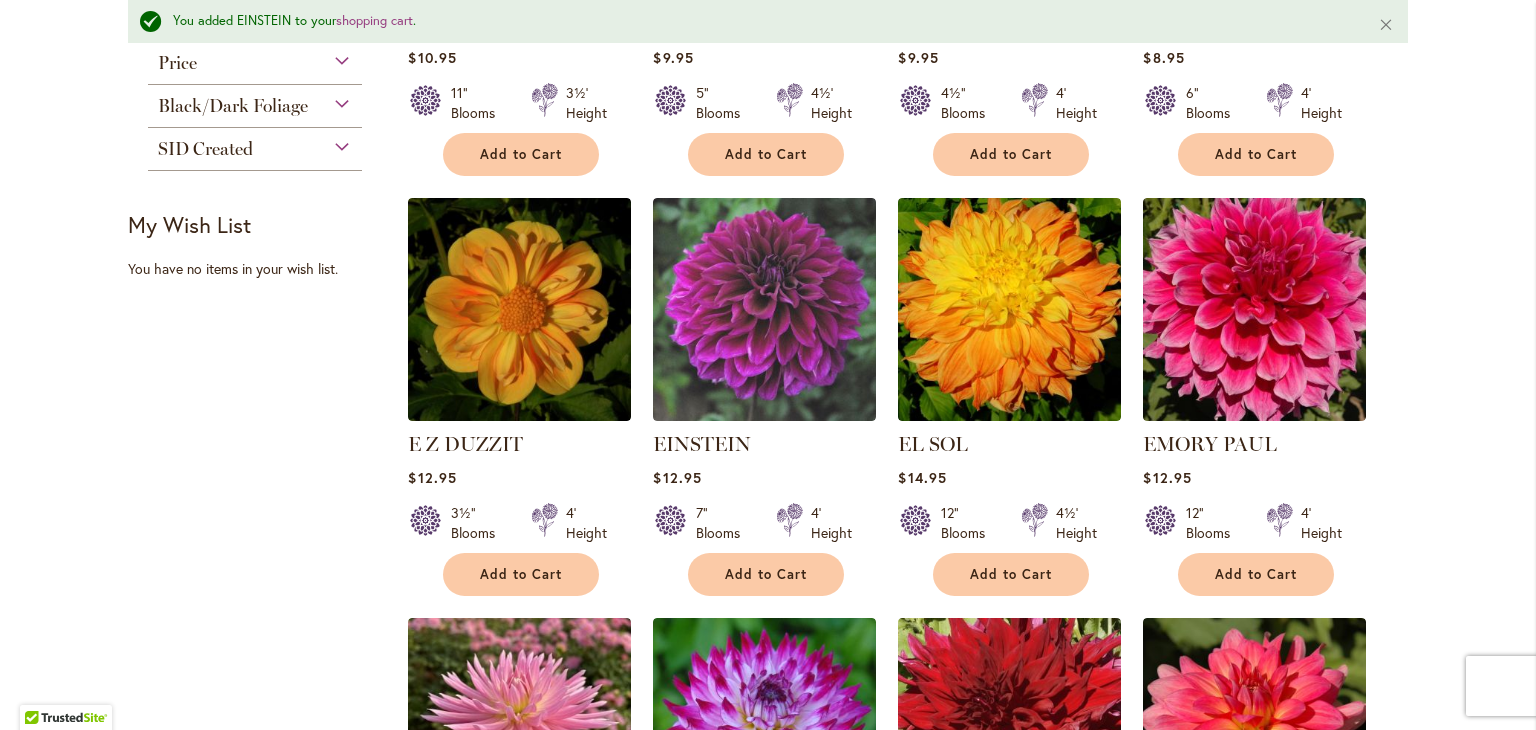 click on "DR [LAST]
Rating:
100%
1                  Review
$10.95
11" Blooms 3½' Height Add to Cart" at bounding box center [907, 631] 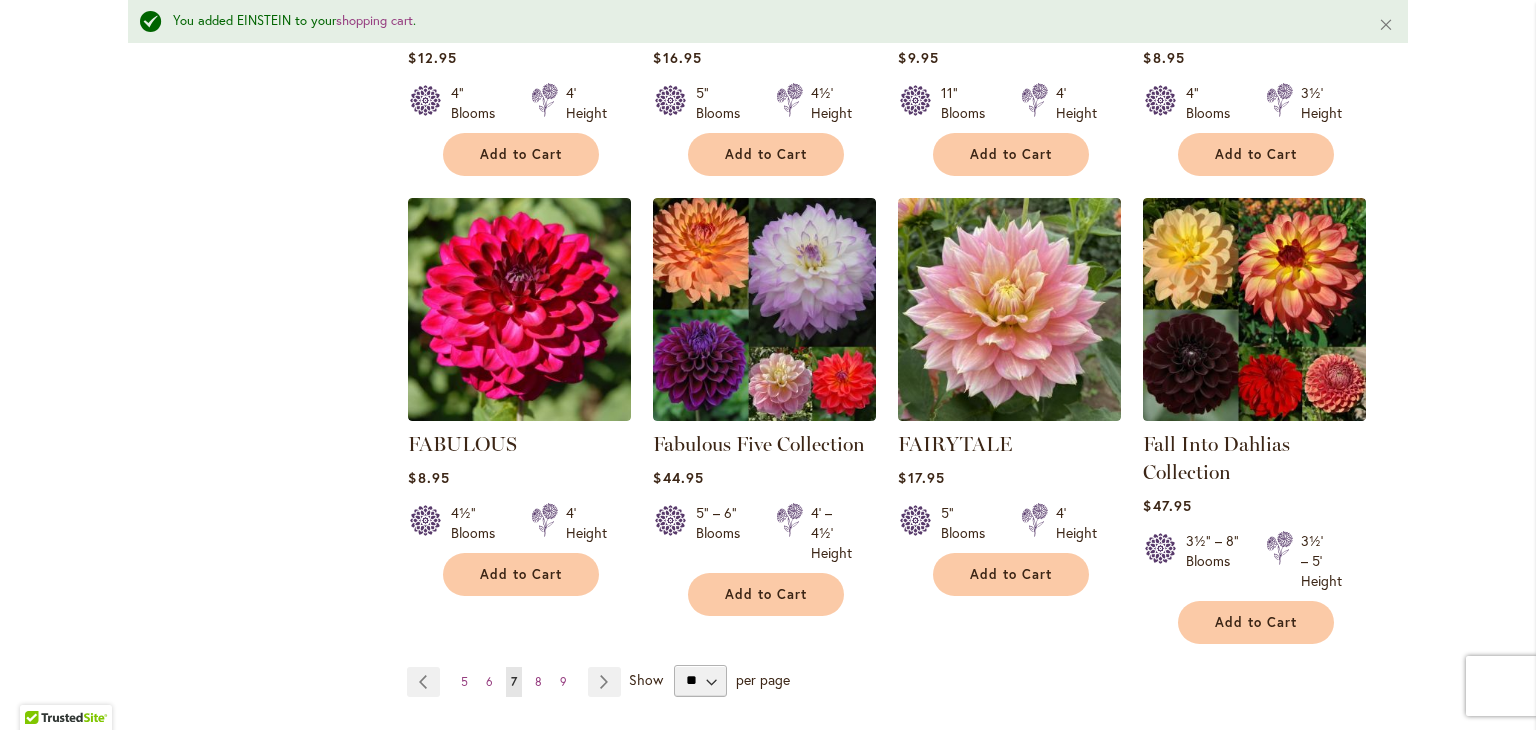 scroll, scrollTop: 1612, scrollLeft: 0, axis: vertical 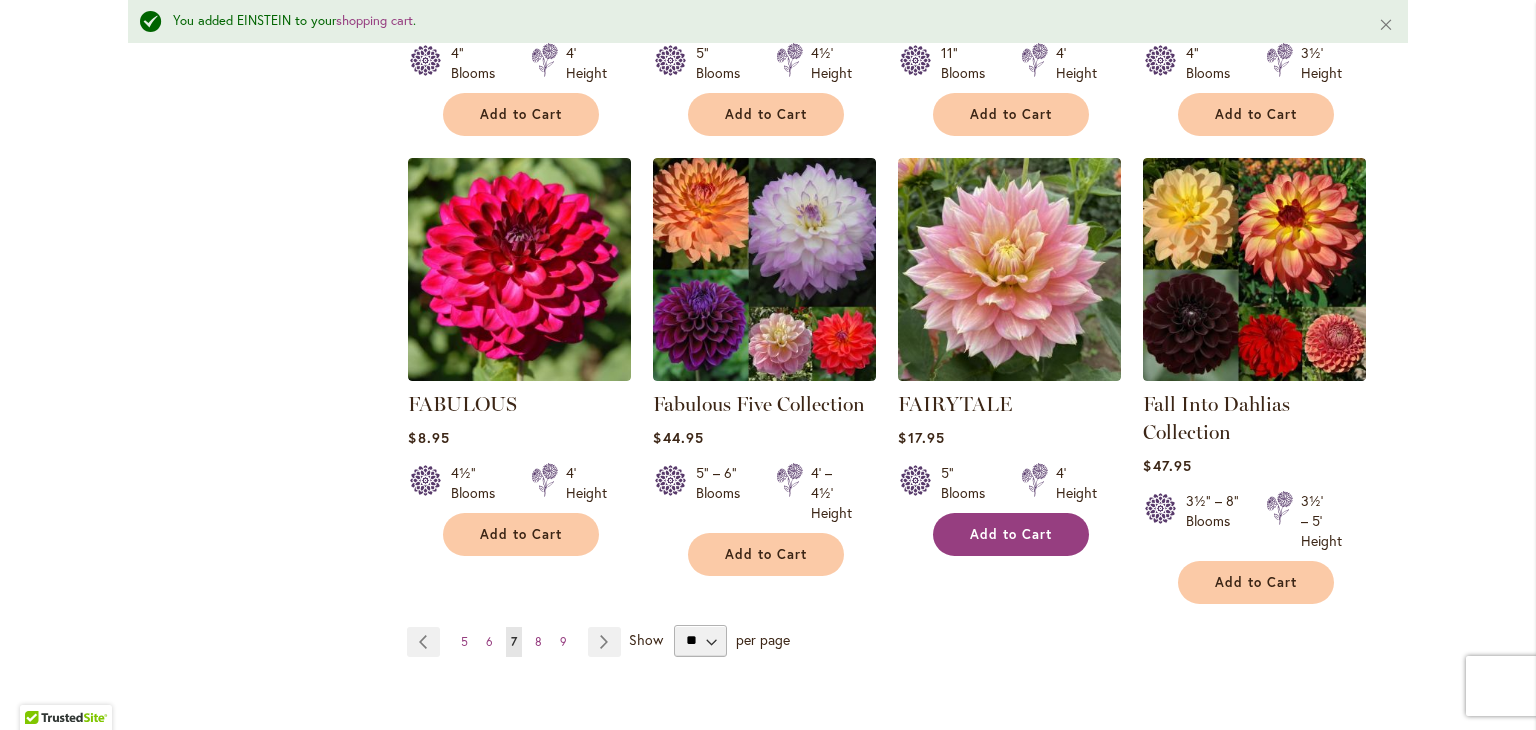 click on "Add to Cart" at bounding box center [1011, 534] 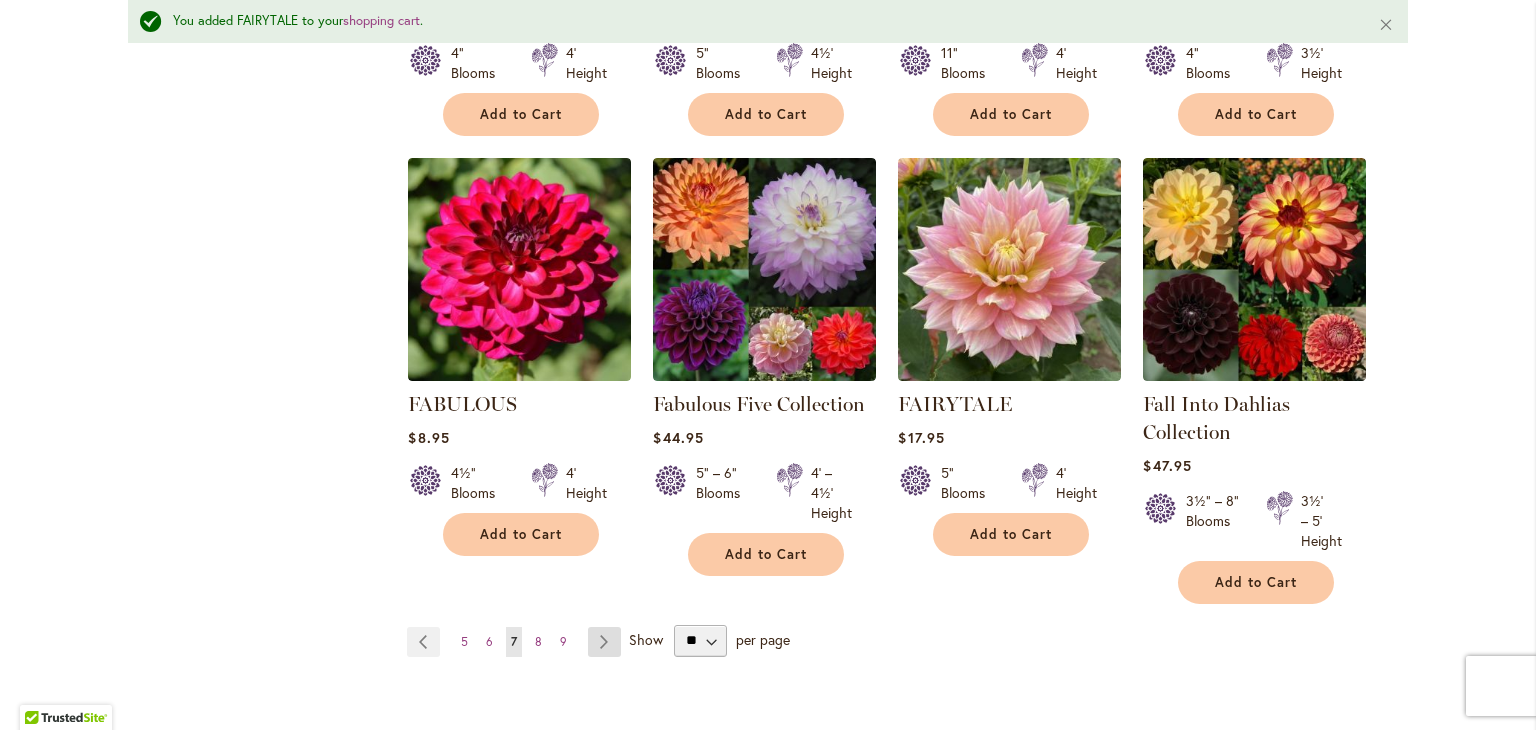 click on "Page
Next" at bounding box center [604, 642] 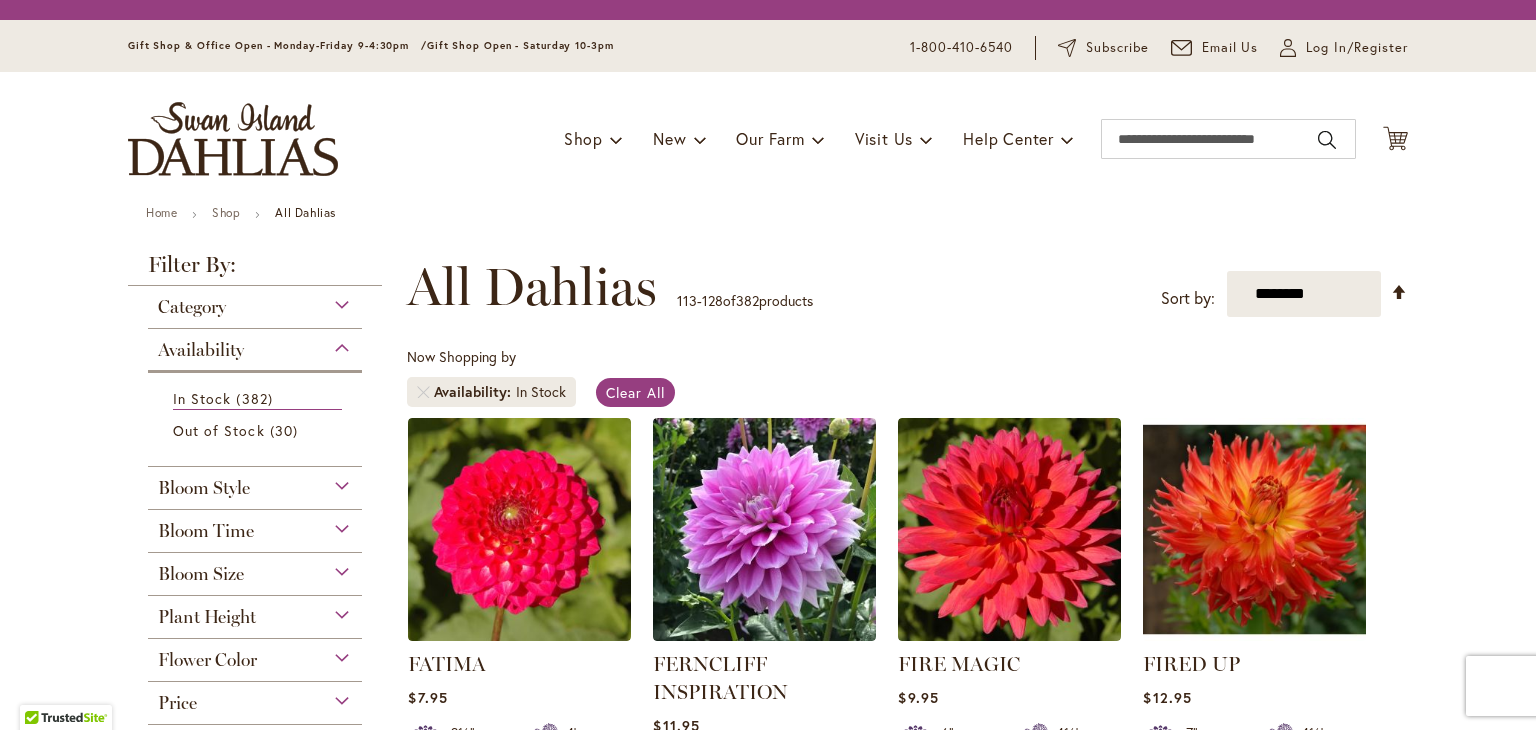 scroll, scrollTop: 0, scrollLeft: 0, axis: both 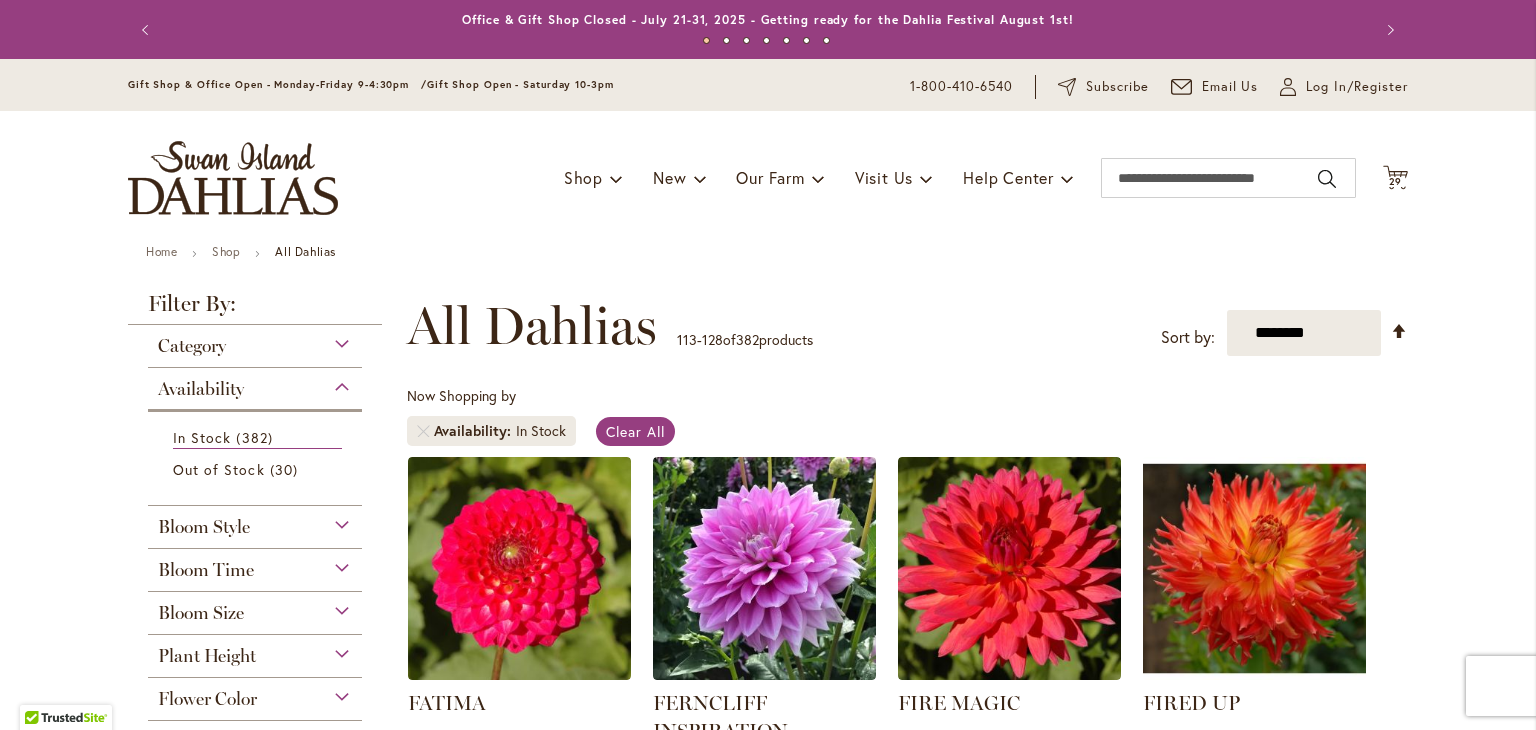 click on "**********" at bounding box center (907, 326) 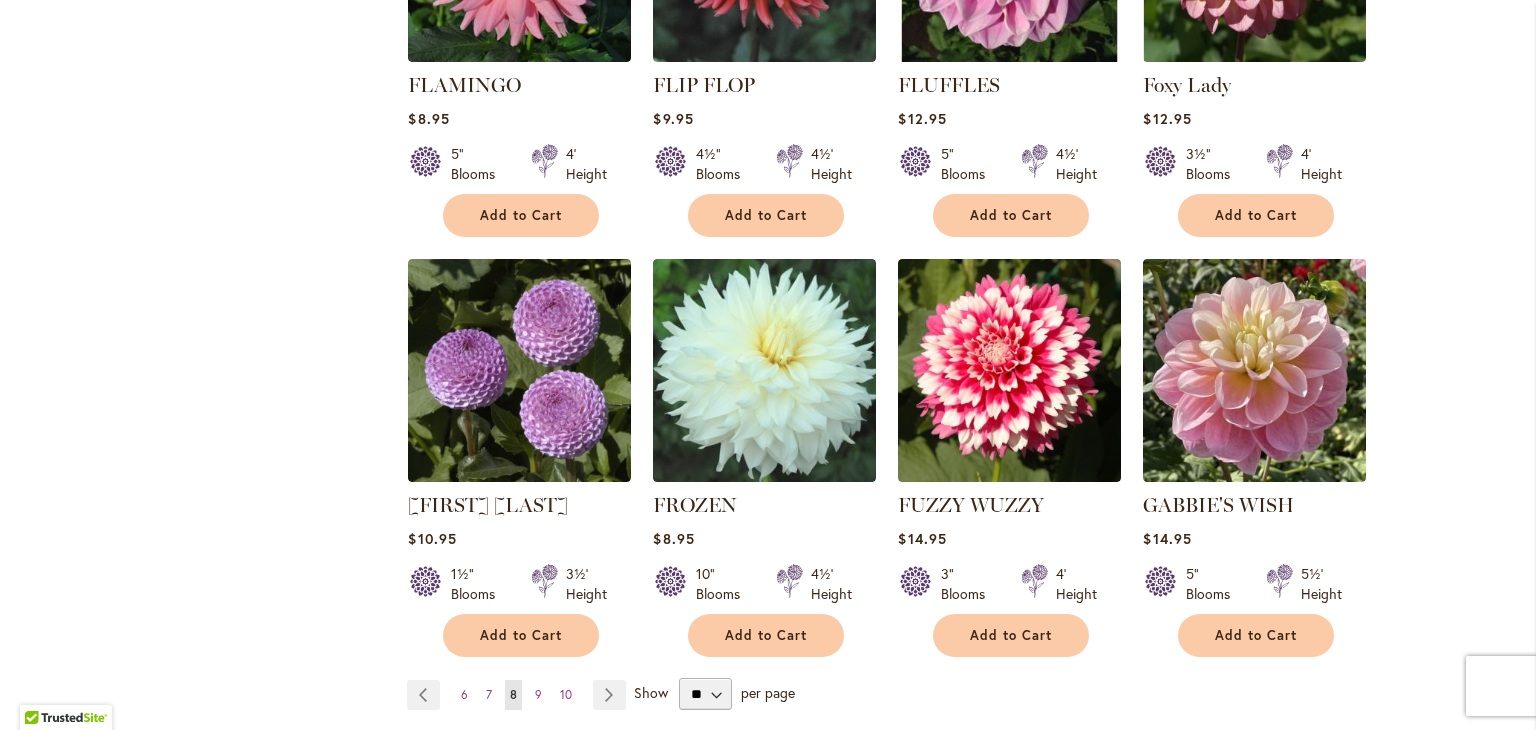 scroll, scrollTop: 1600, scrollLeft: 0, axis: vertical 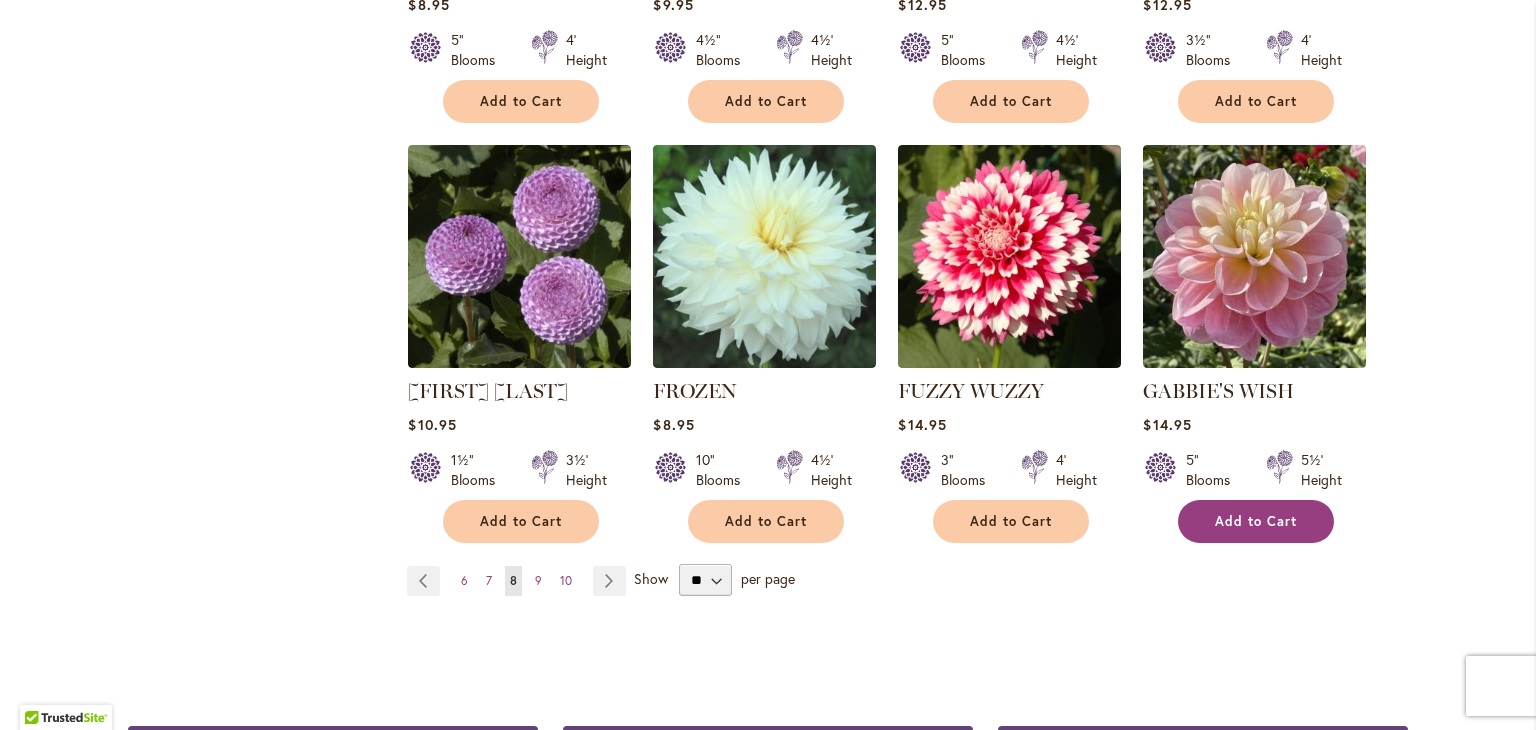 click on "Add to Cart" at bounding box center (1256, 521) 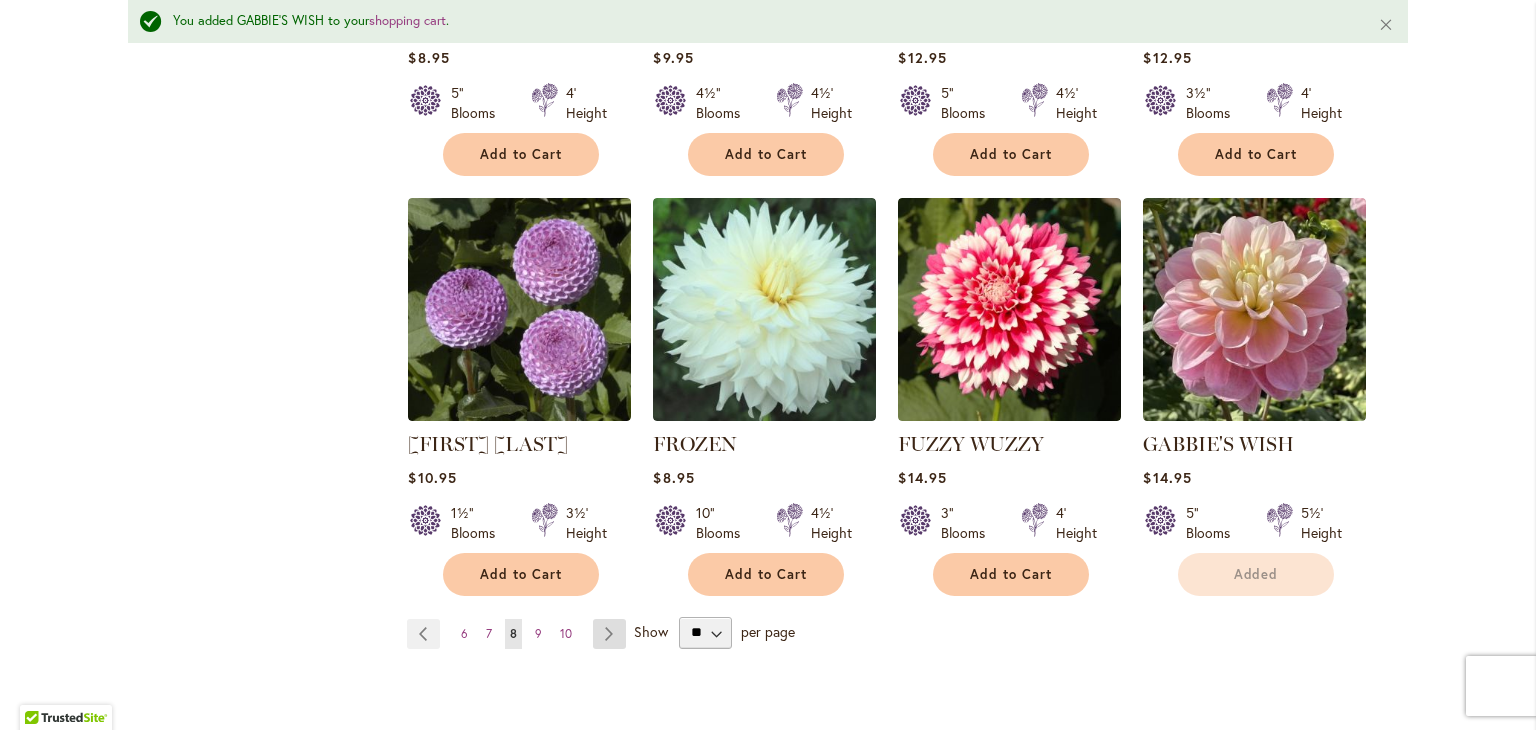 scroll, scrollTop: 1652, scrollLeft: 0, axis: vertical 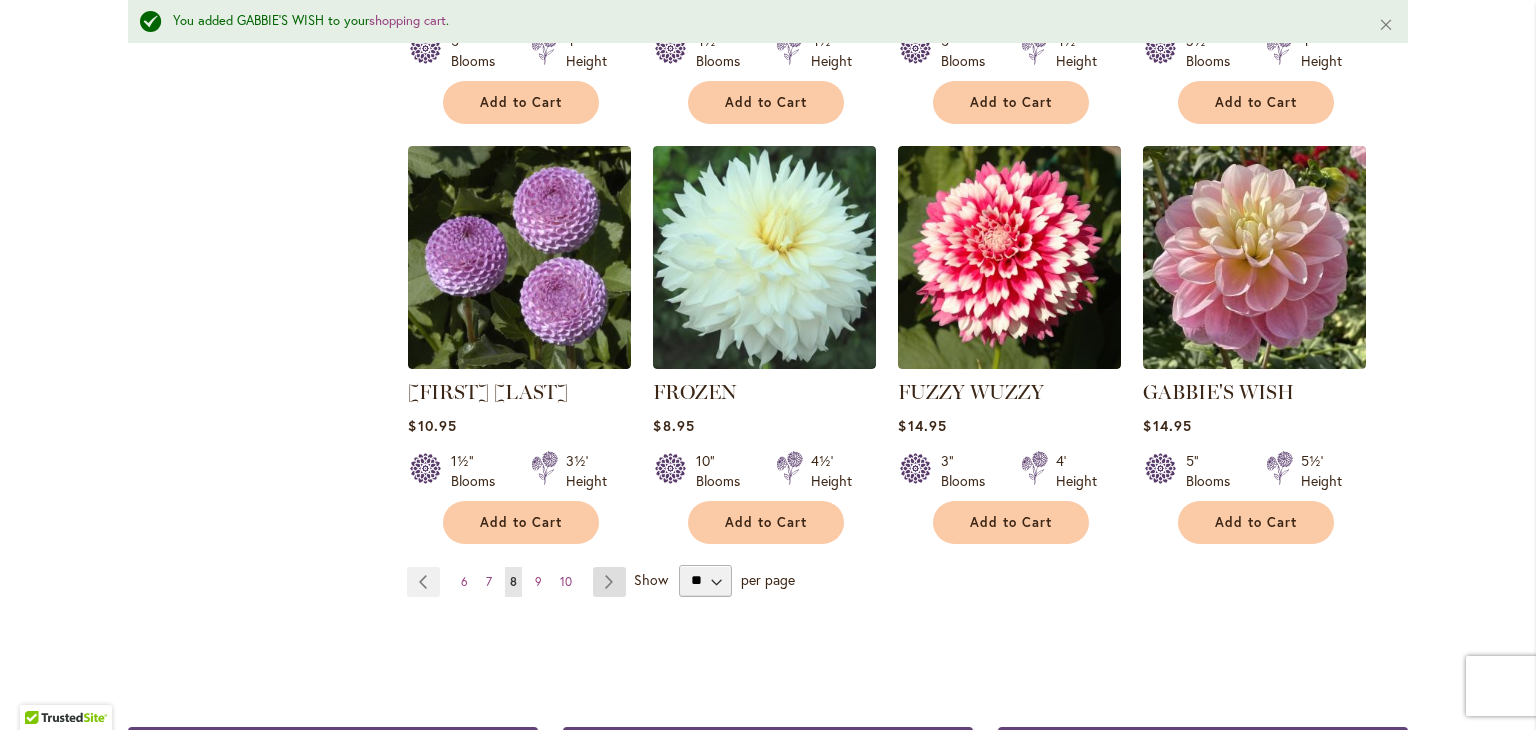 click on "Page
Next" at bounding box center (609, 582) 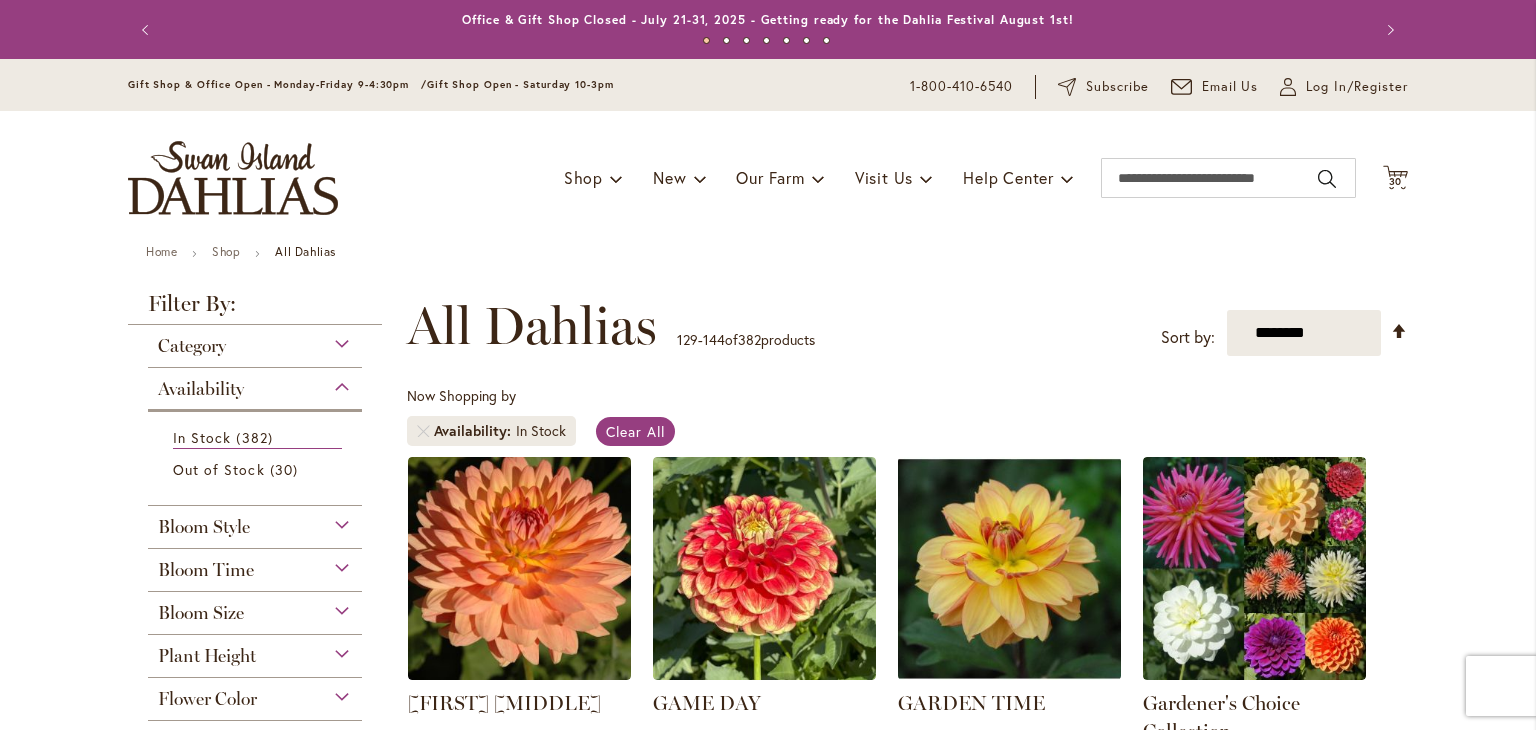 scroll, scrollTop: 0, scrollLeft: 0, axis: both 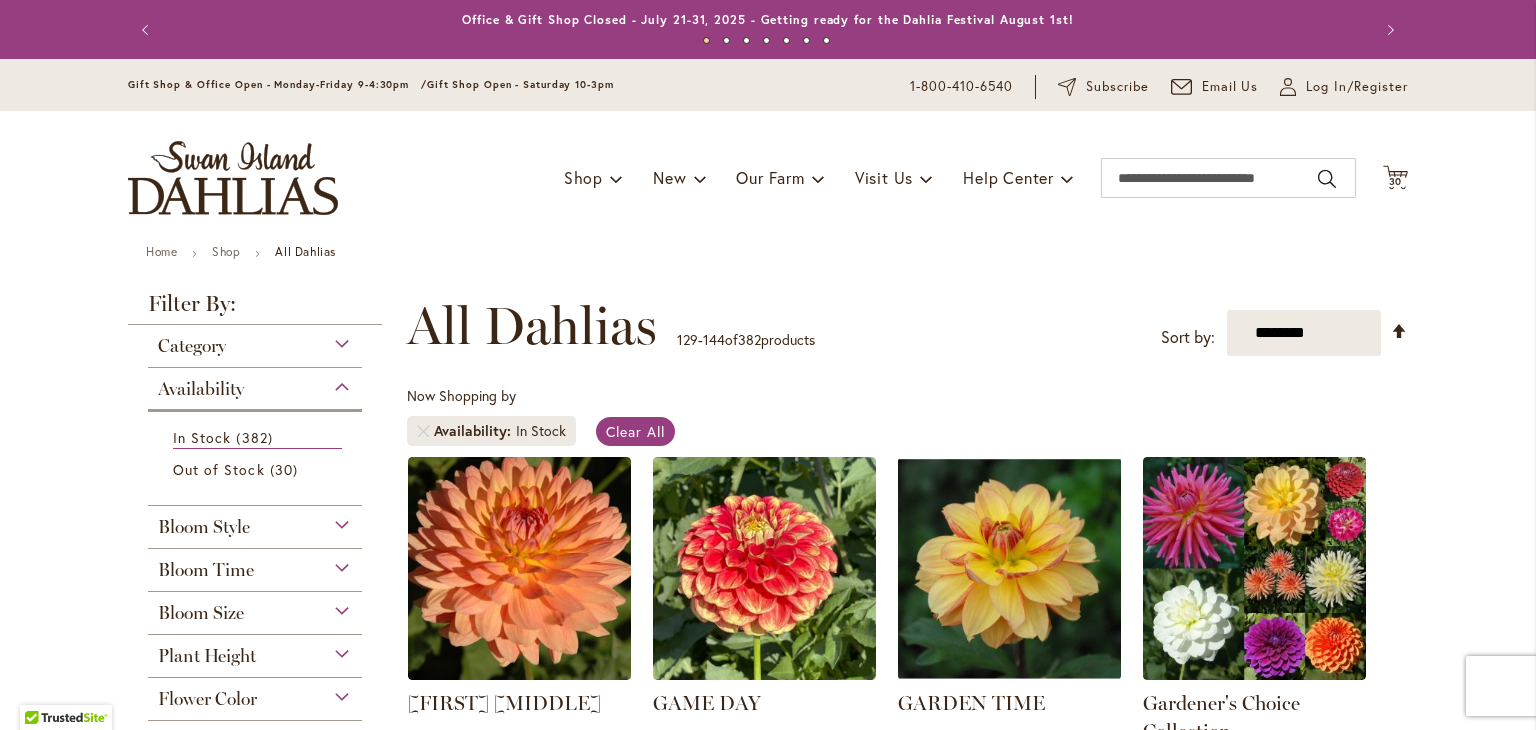 click on "**********" at bounding box center (907, 326) 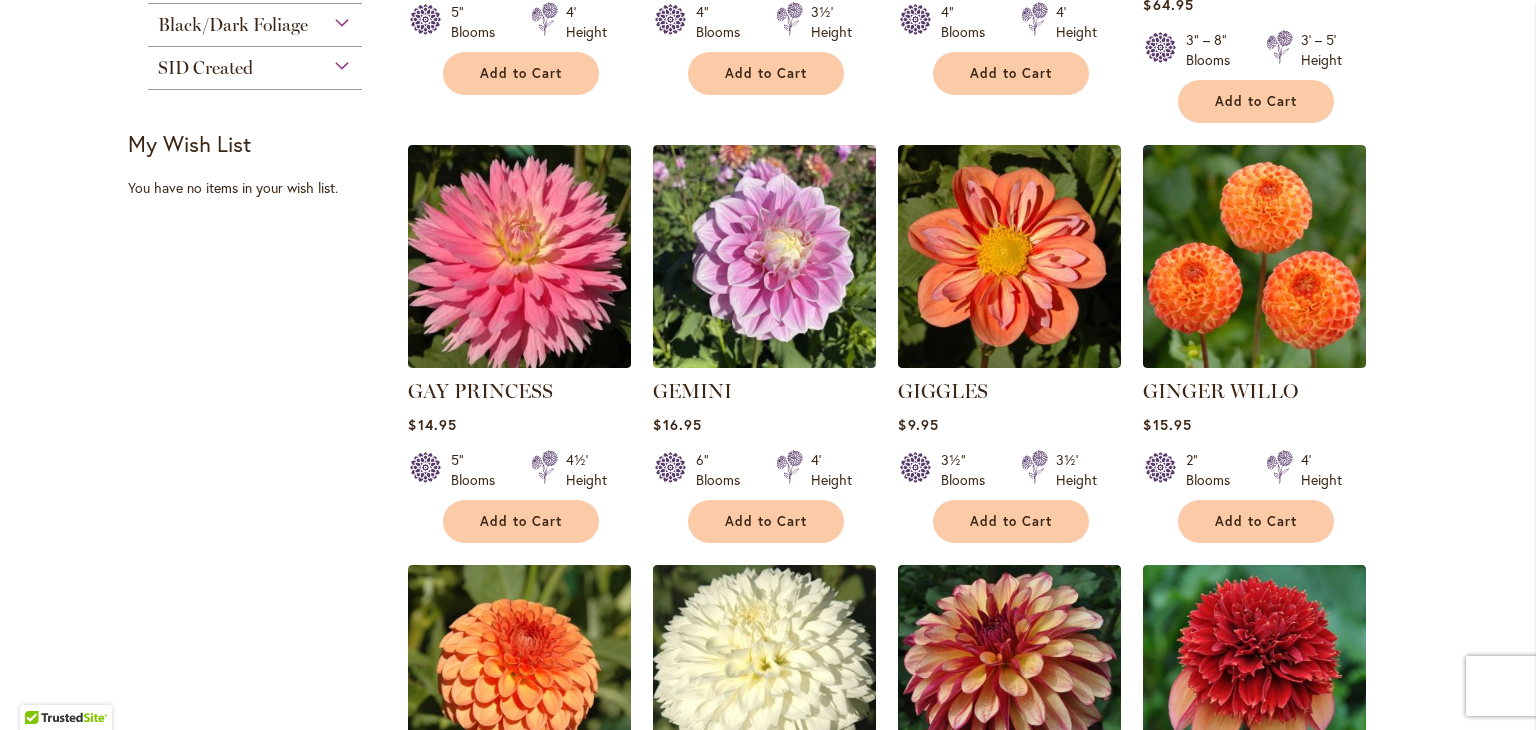 scroll, scrollTop: 800, scrollLeft: 0, axis: vertical 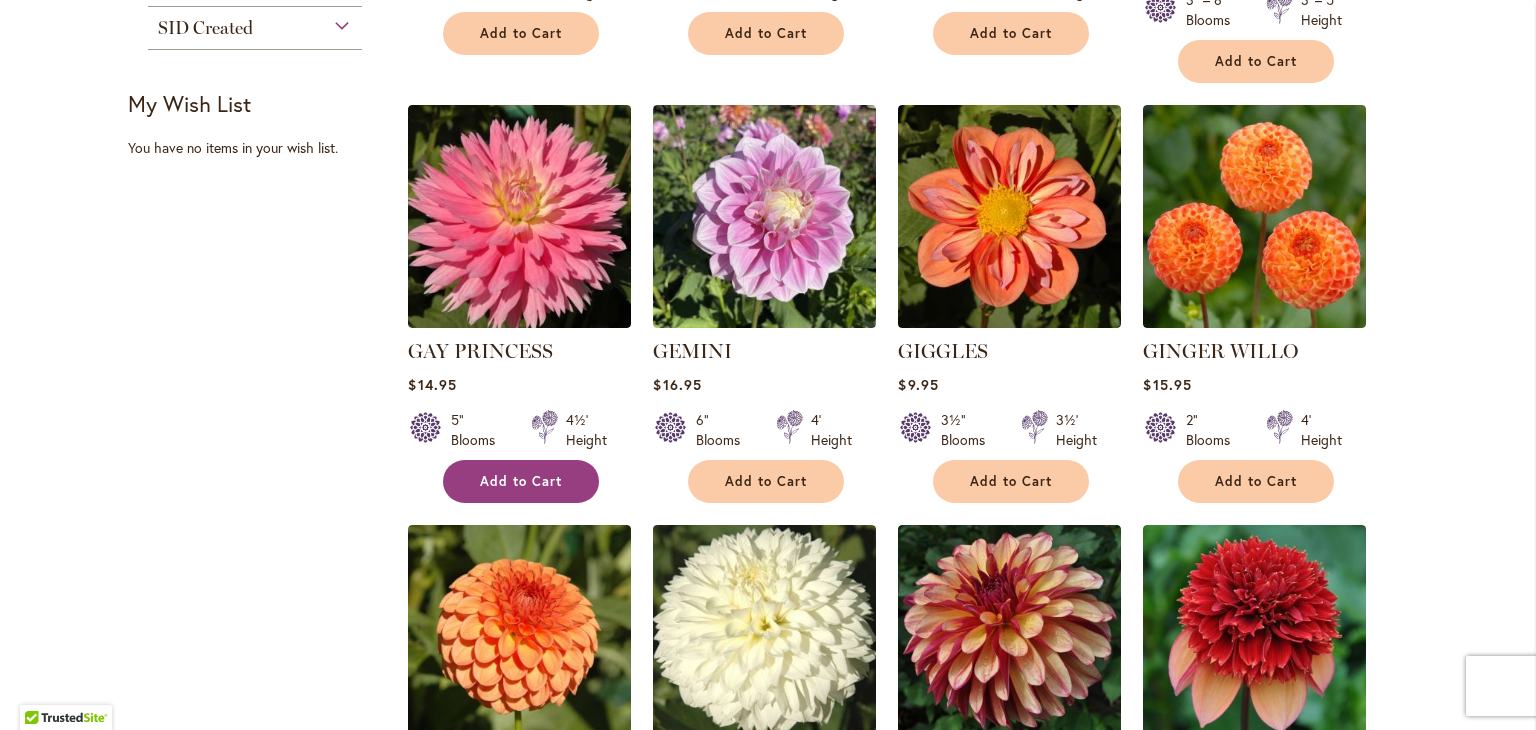 click on "Add to Cart" at bounding box center [521, 481] 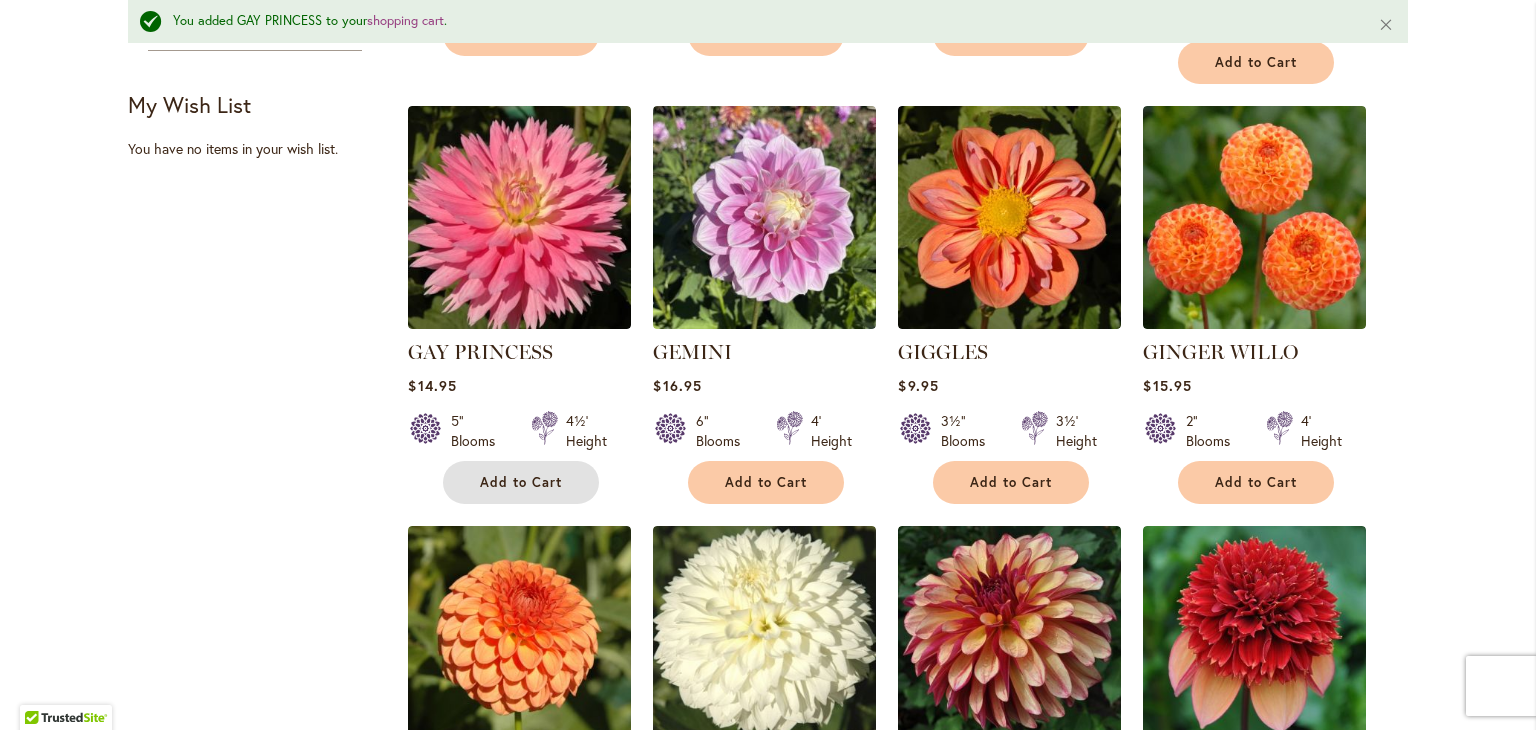 type 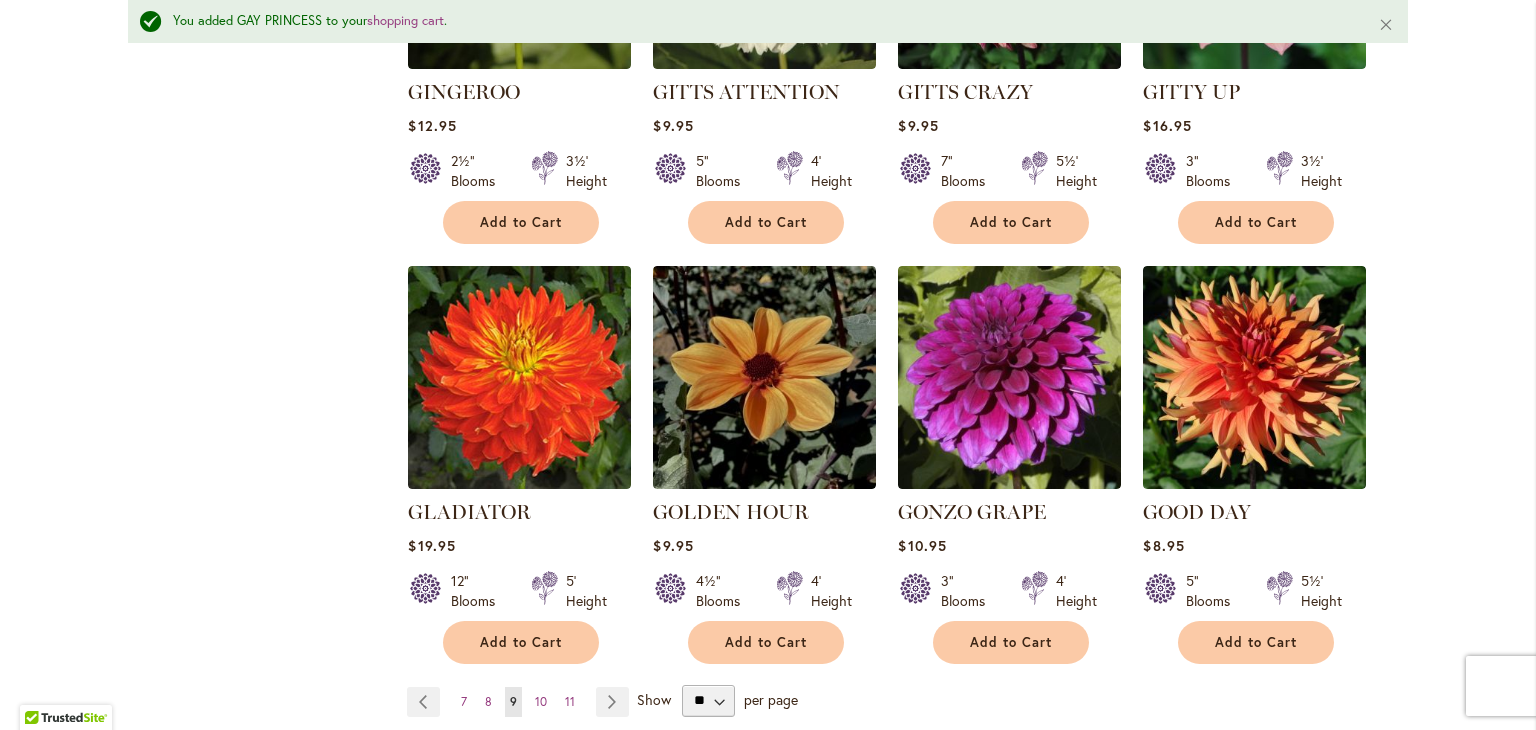 scroll, scrollTop: 1692, scrollLeft: 0, axis: vertical 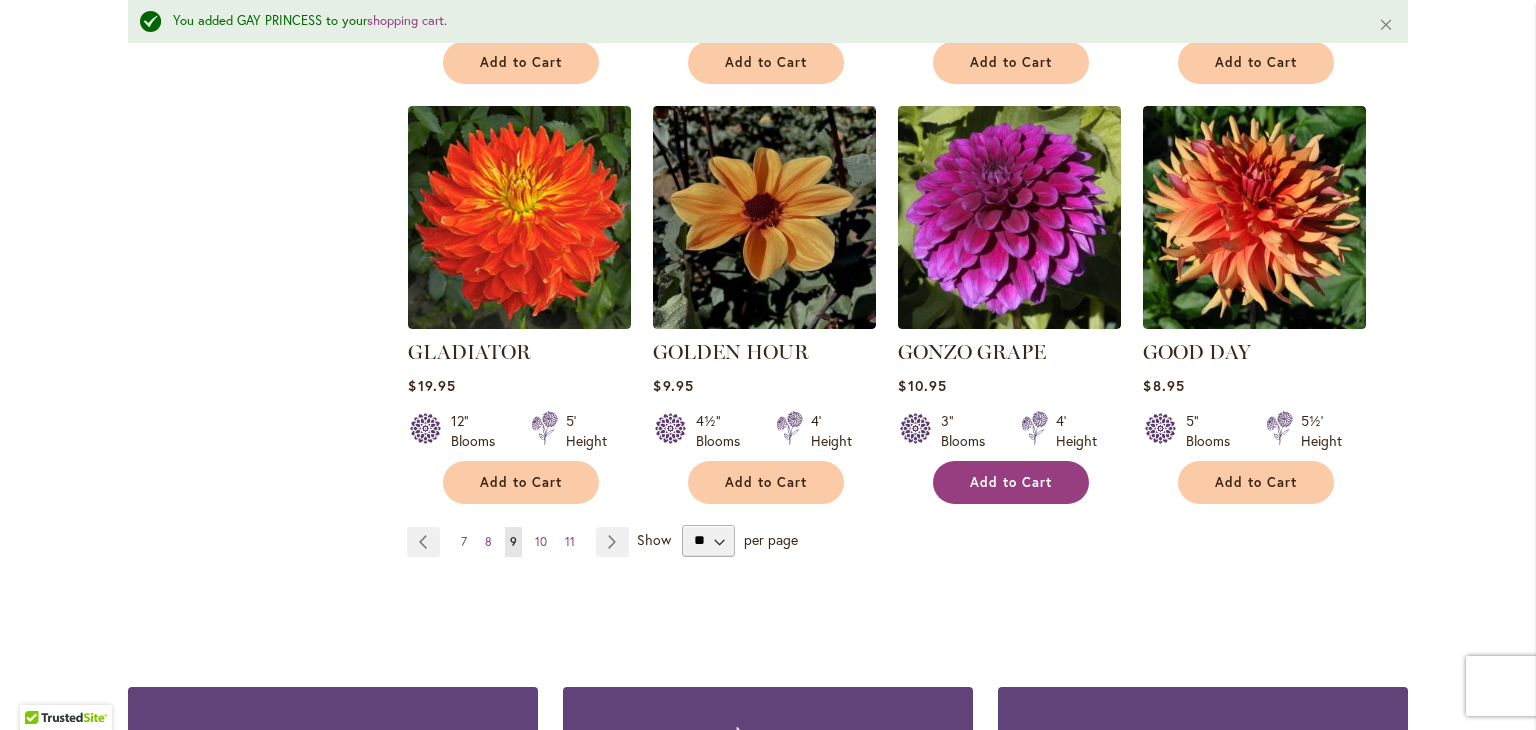 click on "Add to Cart" at bounding box center [1011, 482] 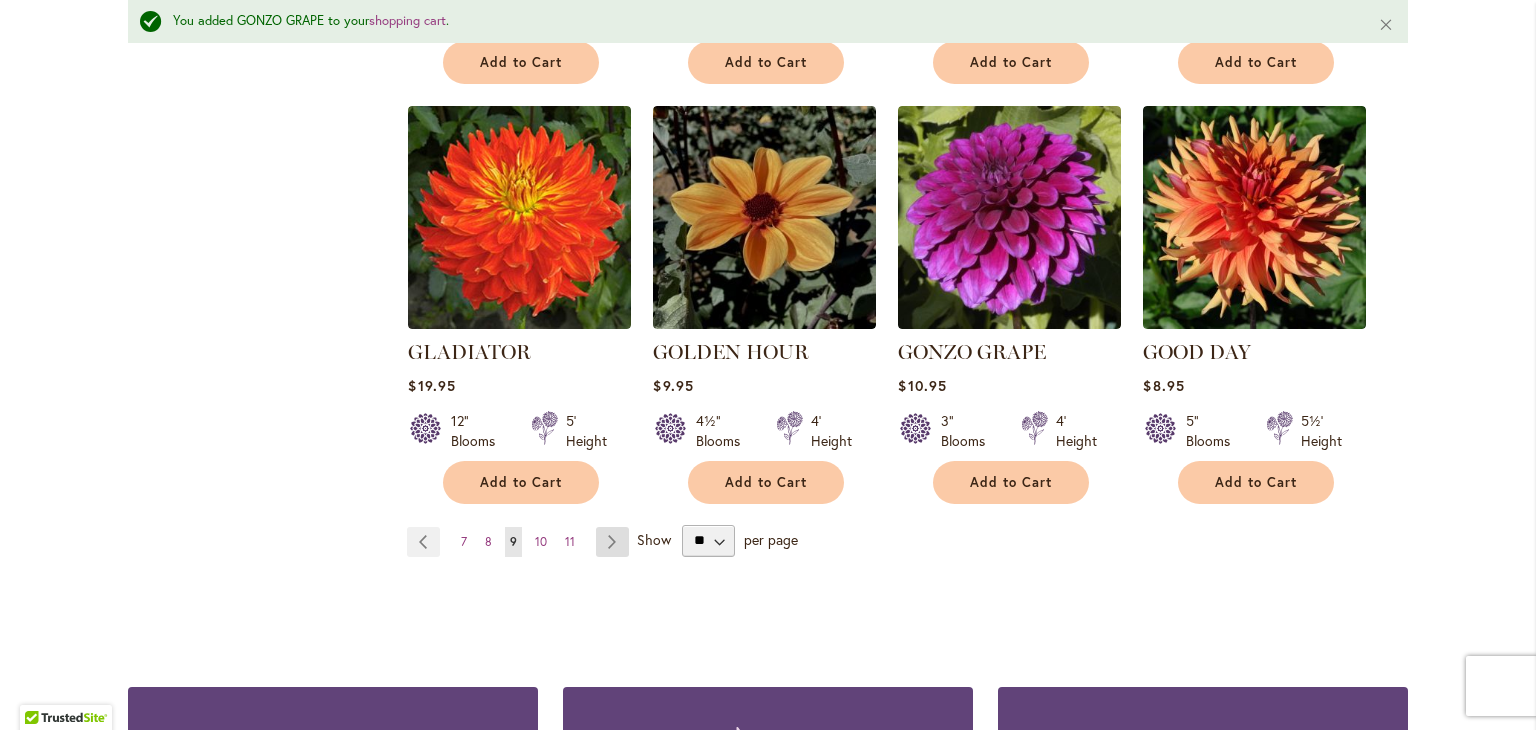 click on "Page
Next" at bounding box center [612, 542] 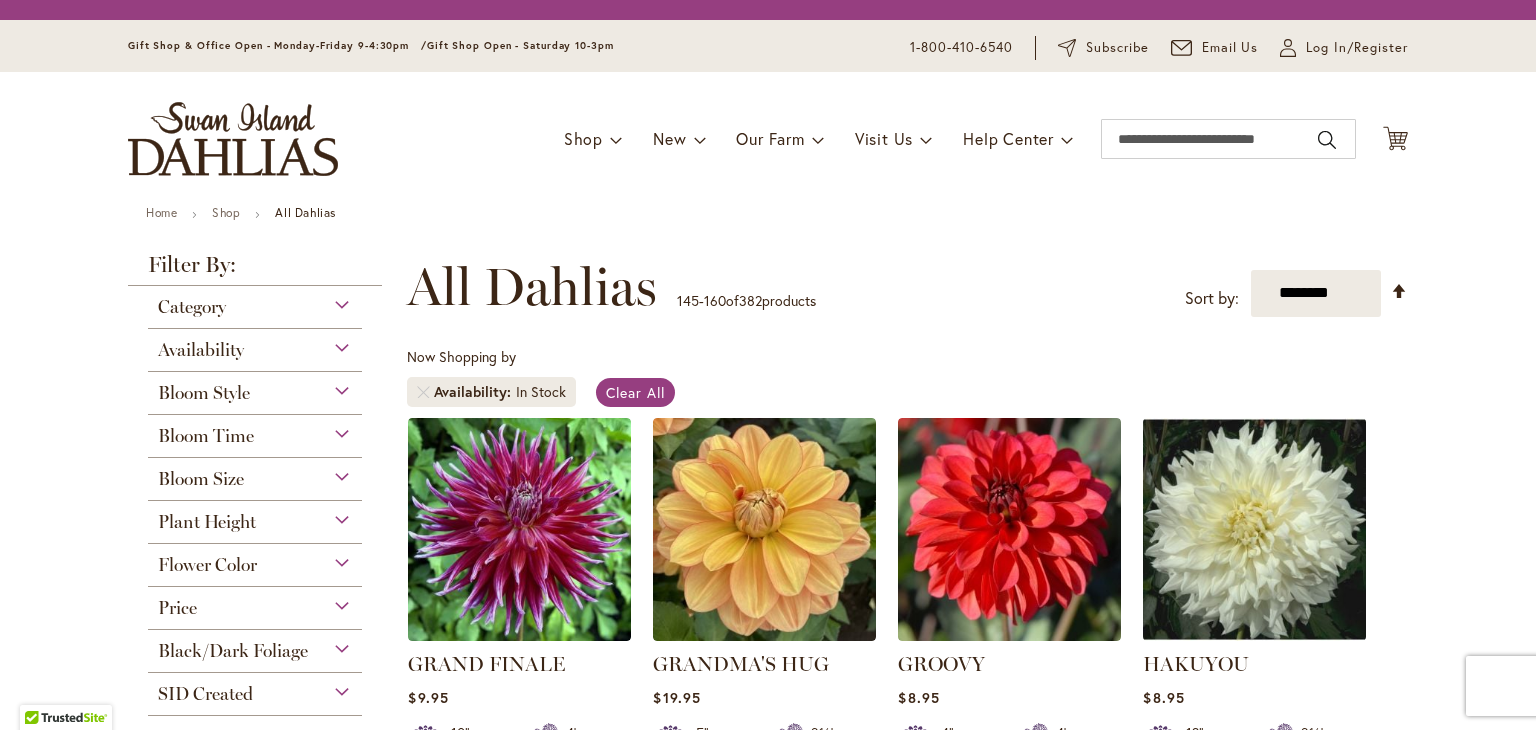 scroll, scrollTop: 0, scrollLeft: 0, axis: both 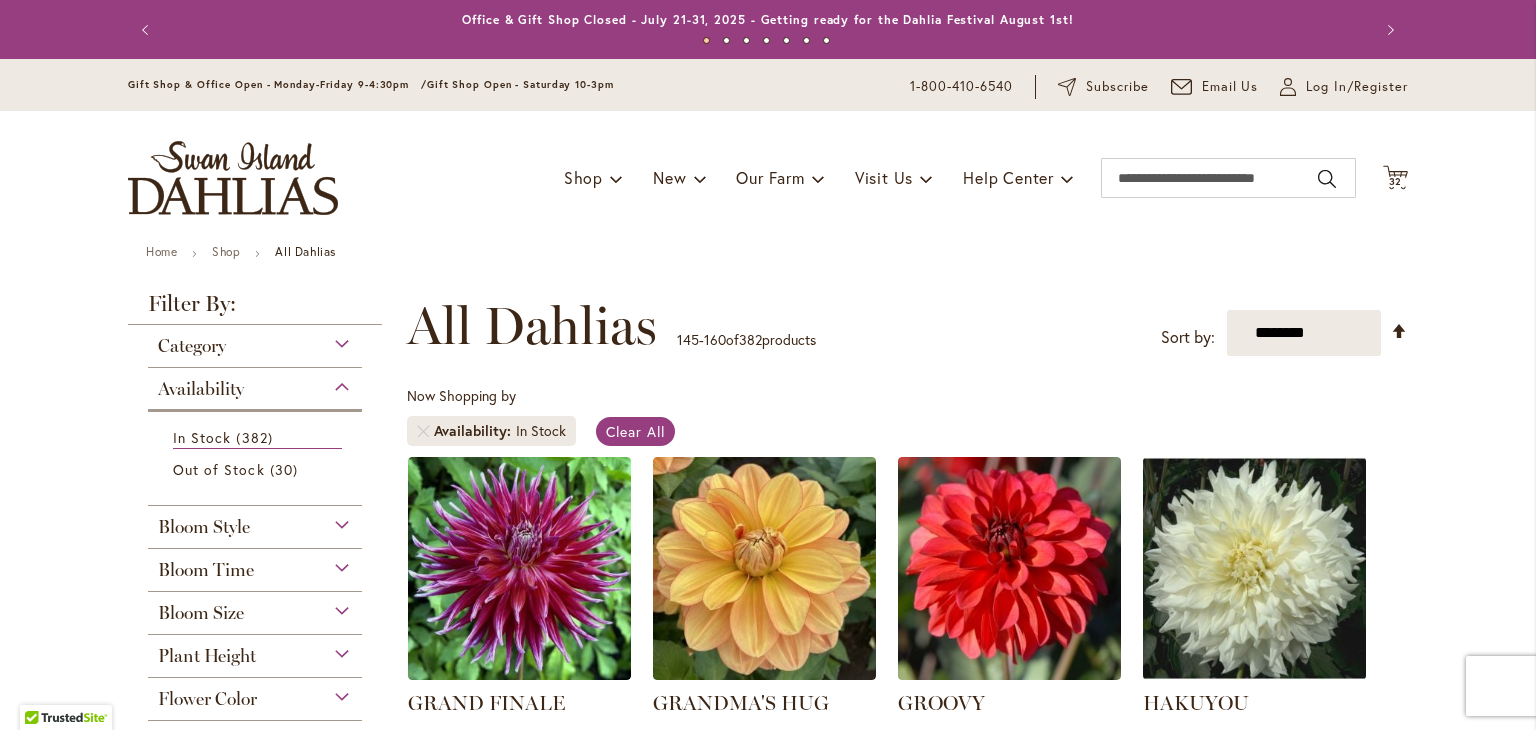 click on "Now Shopping by
Availability
In Stock
Clear All" at bounding box center [907, 421] 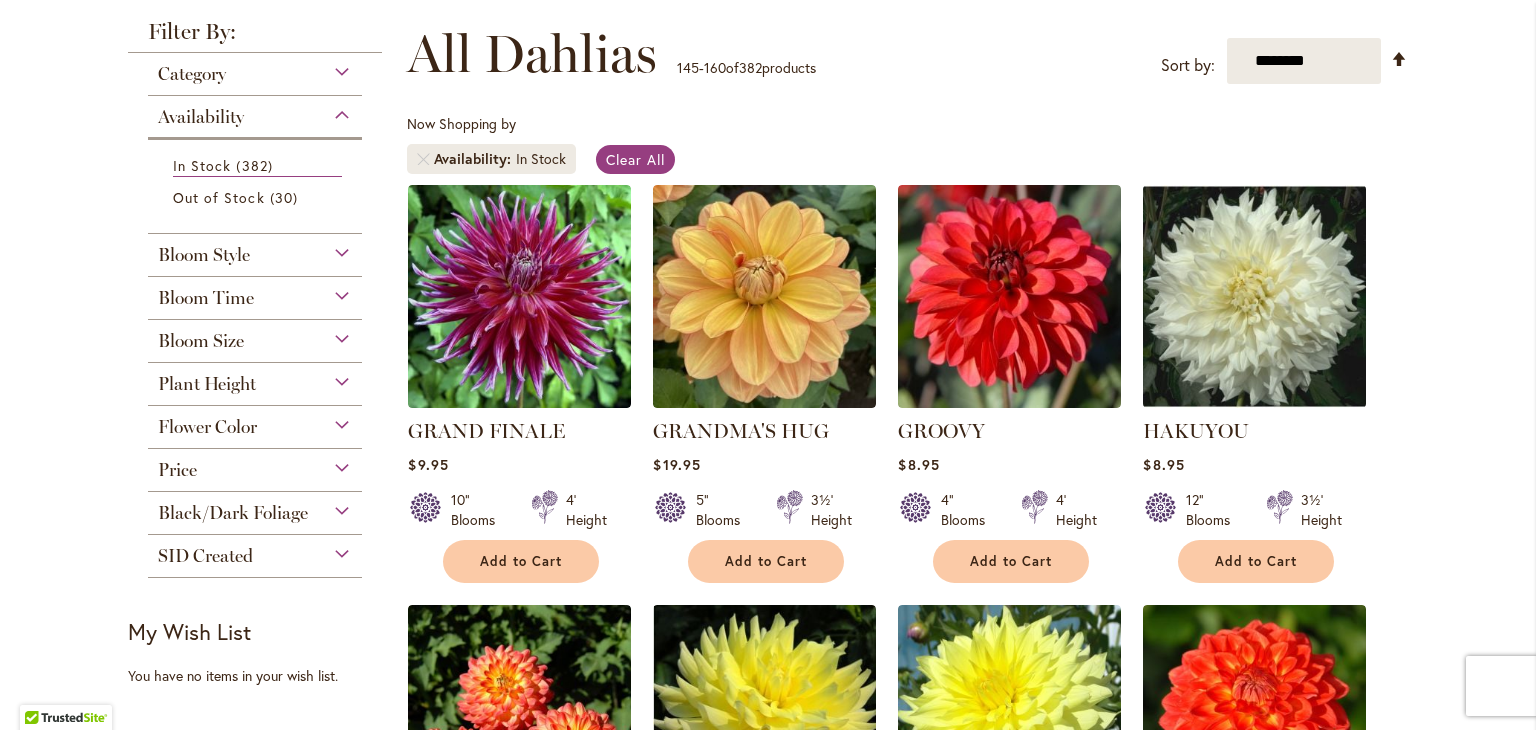 scroll, scrollTop: 280, scrollLeft: 0, axis: vertical 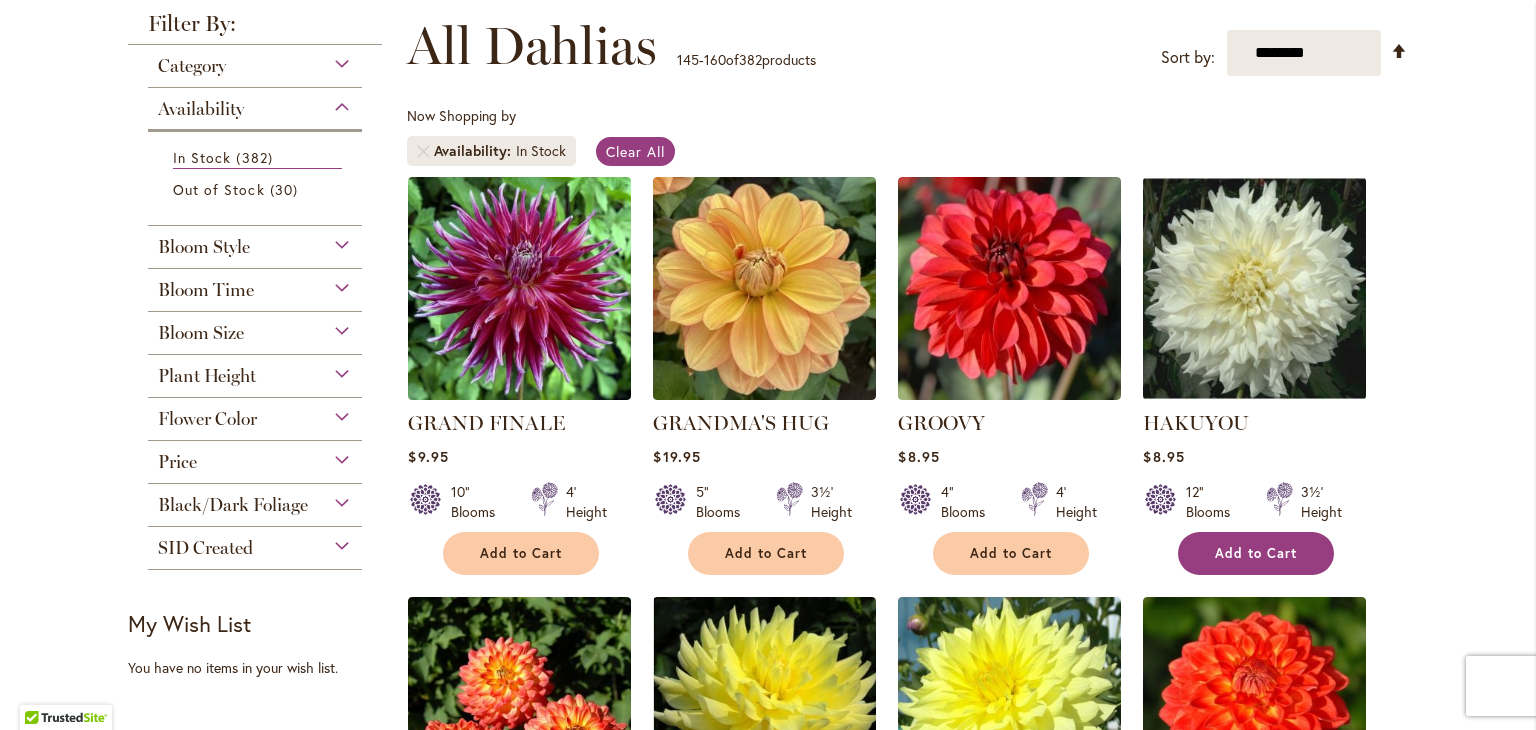 click on "Add to Cart" at bounding box center [1256, 553] 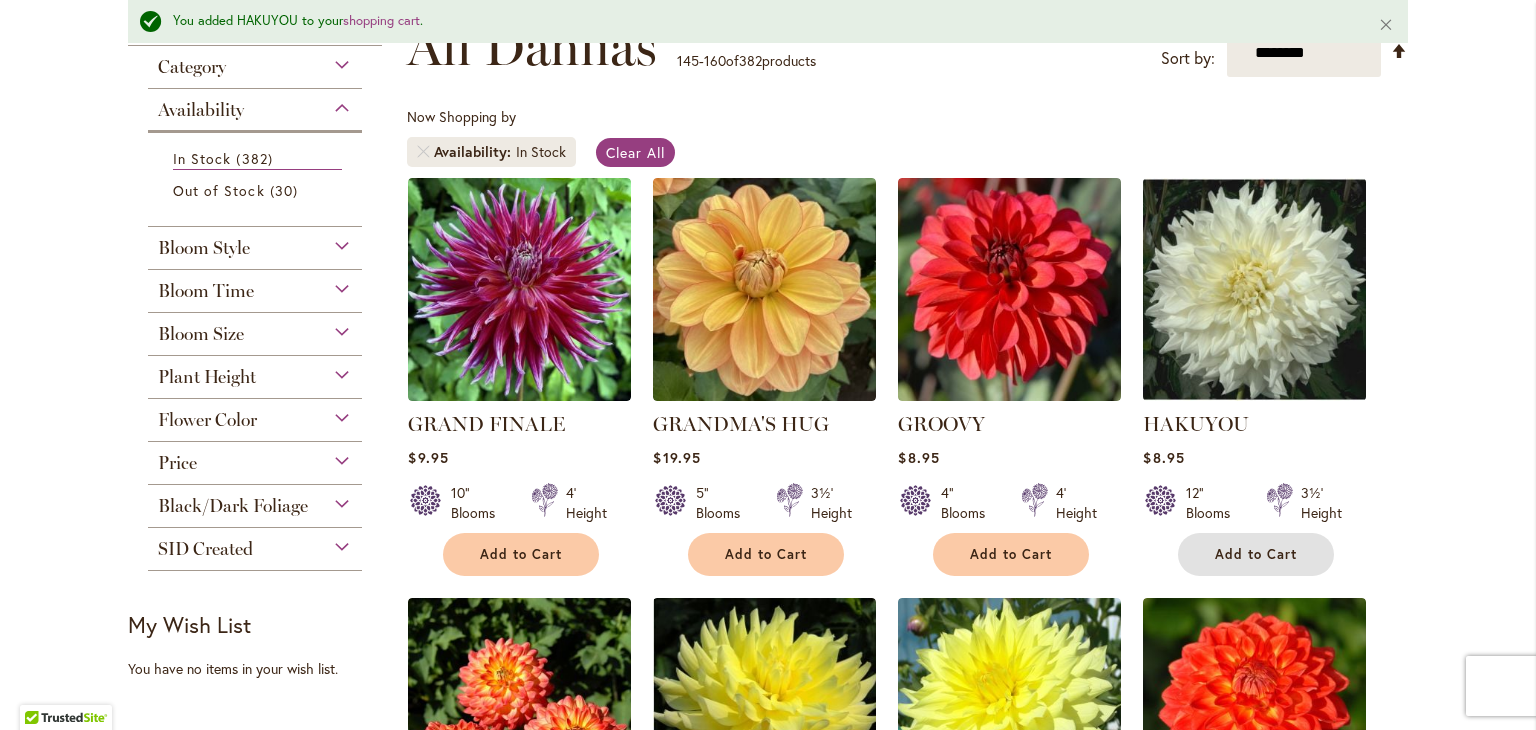 type 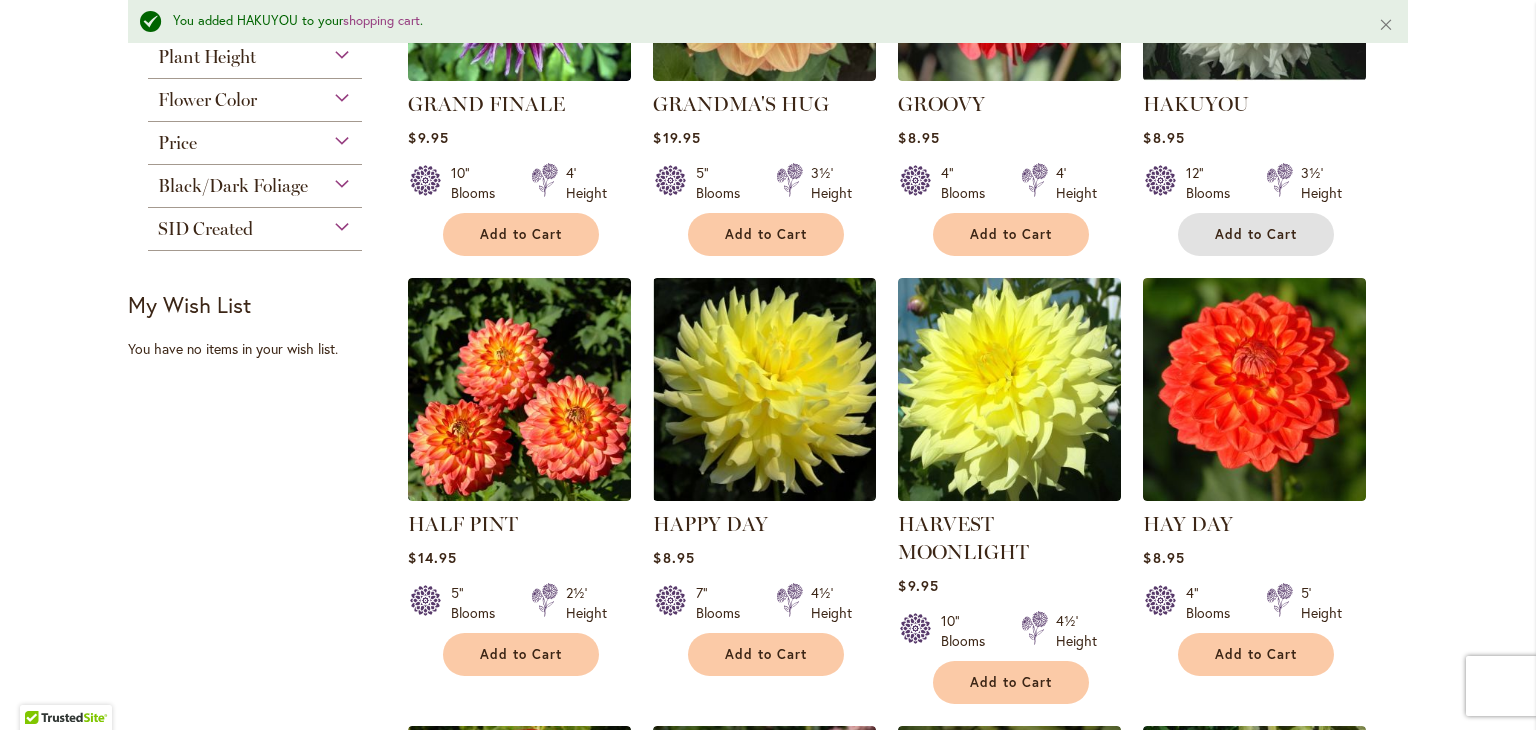 scroll, scrollTop: 772, scrollLeft: 0, axis: vertical 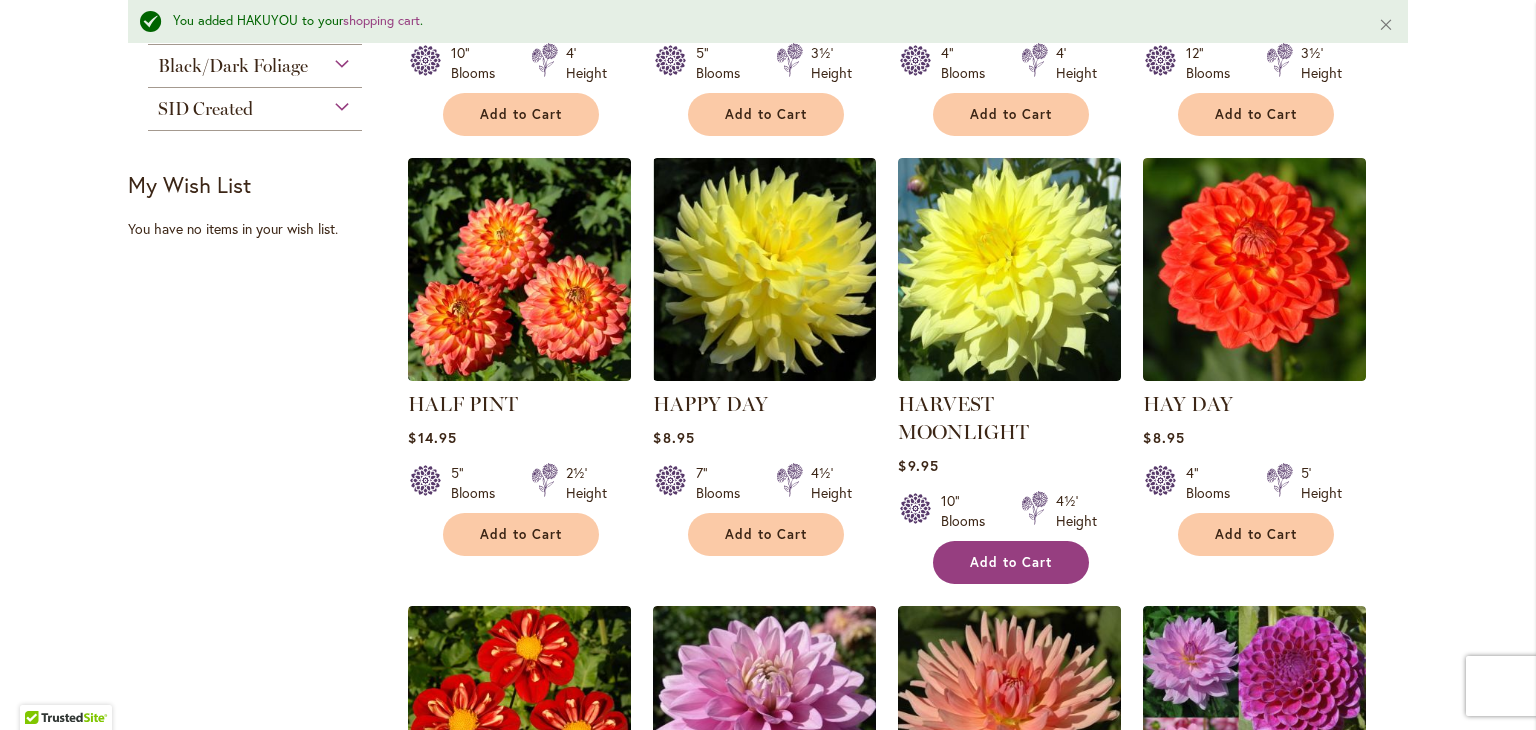 click on "Add to Cart" at bounding box center (1011, 562) 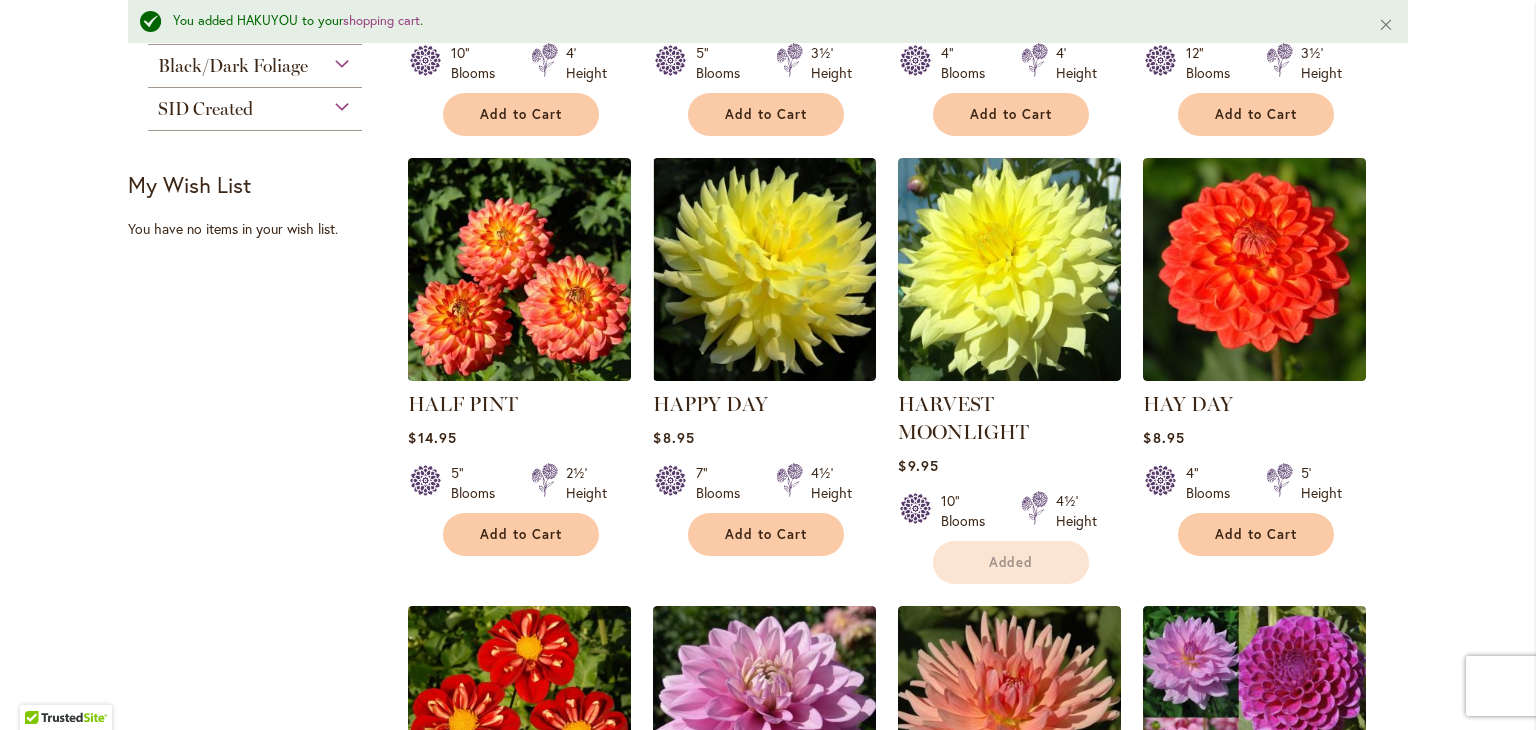 click on "Skip to Content
Gift Shop & Office Open - Monday-Friday 9-4:30pm   /    Gift Shop Open - Saturday 10-3pm
1-800-410-6540
Subscribe
Email Us
My Account
Log In/Register
Toggle Nav
Shop
Dahlia Tubers
Collections
Fresh Cut Dahlias" at bounding box center (768, 912) 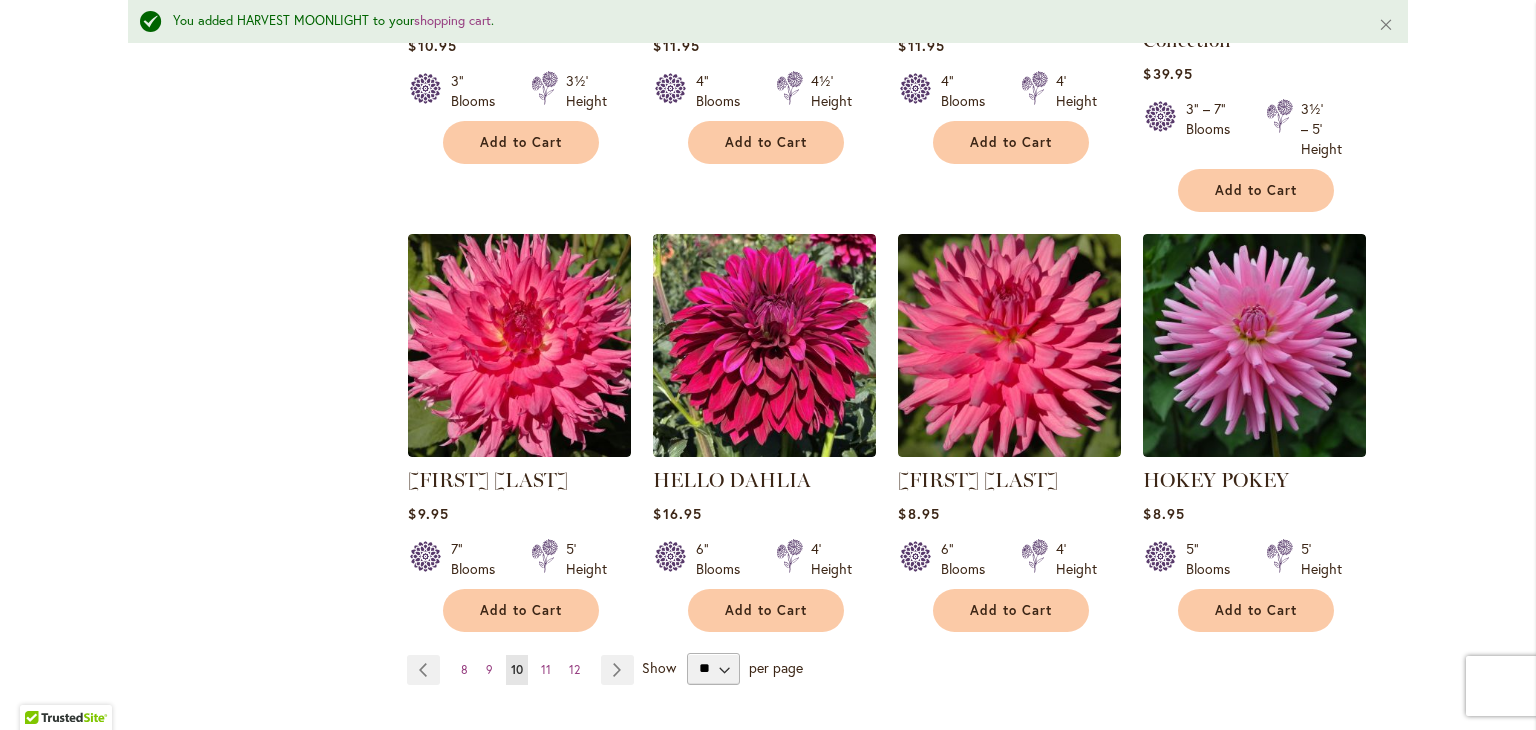 scroll, scrollTop: 1652, scrollLeft: 0, axis: vertical 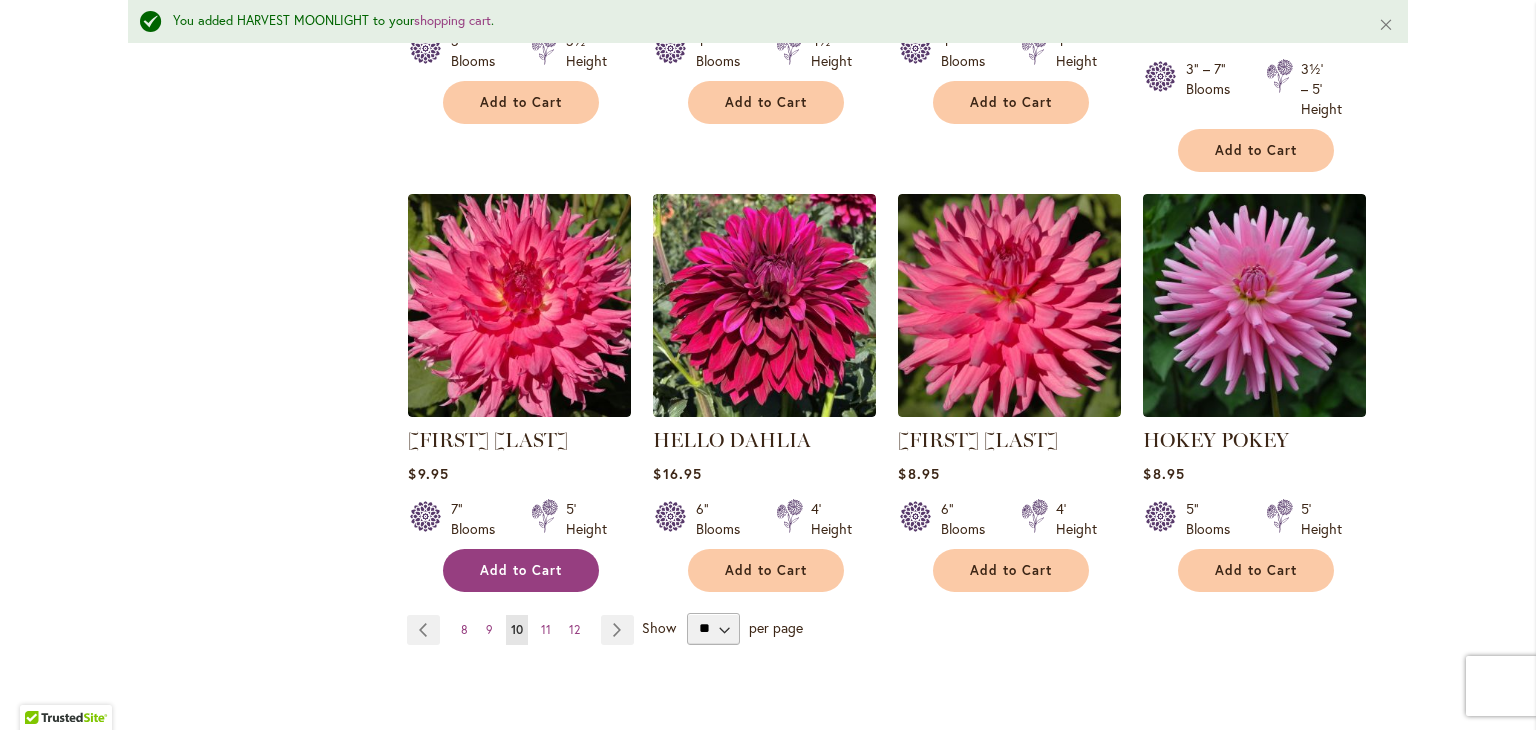 click on "Add to Cart" at bounding box center (521, 570) 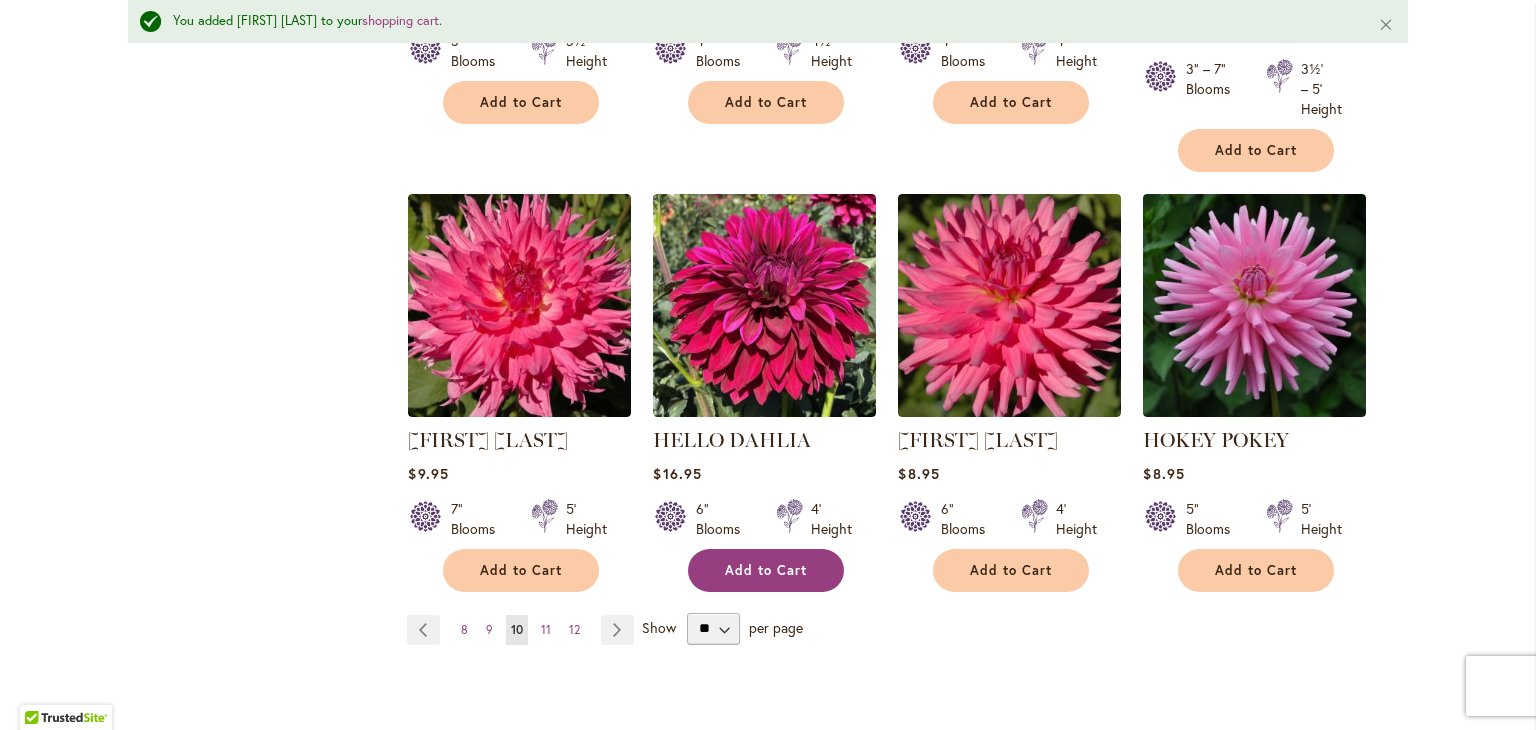 click on "Add to Cart" at bounding box center (766, 570) 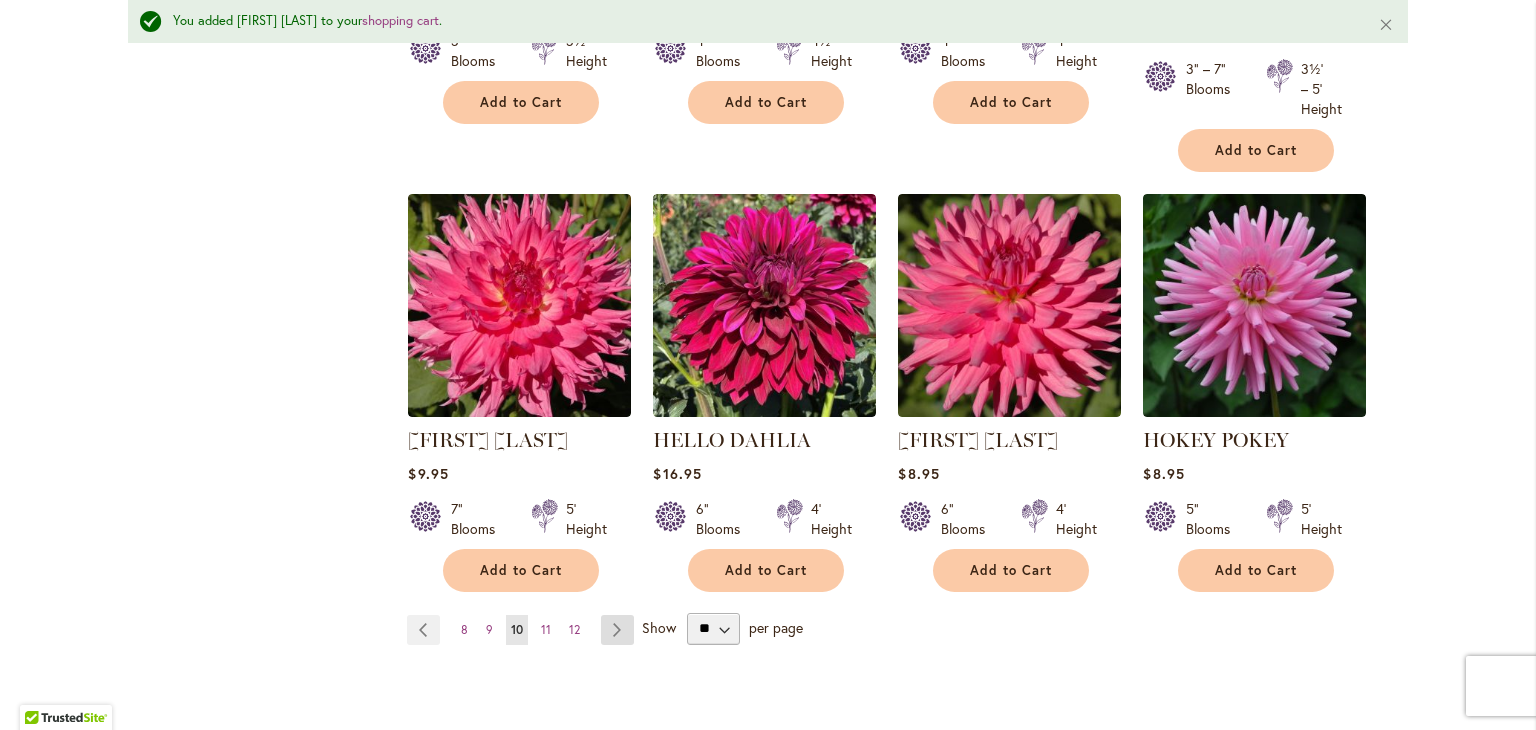click on "Page
Next" at bounding box center (617, 630) 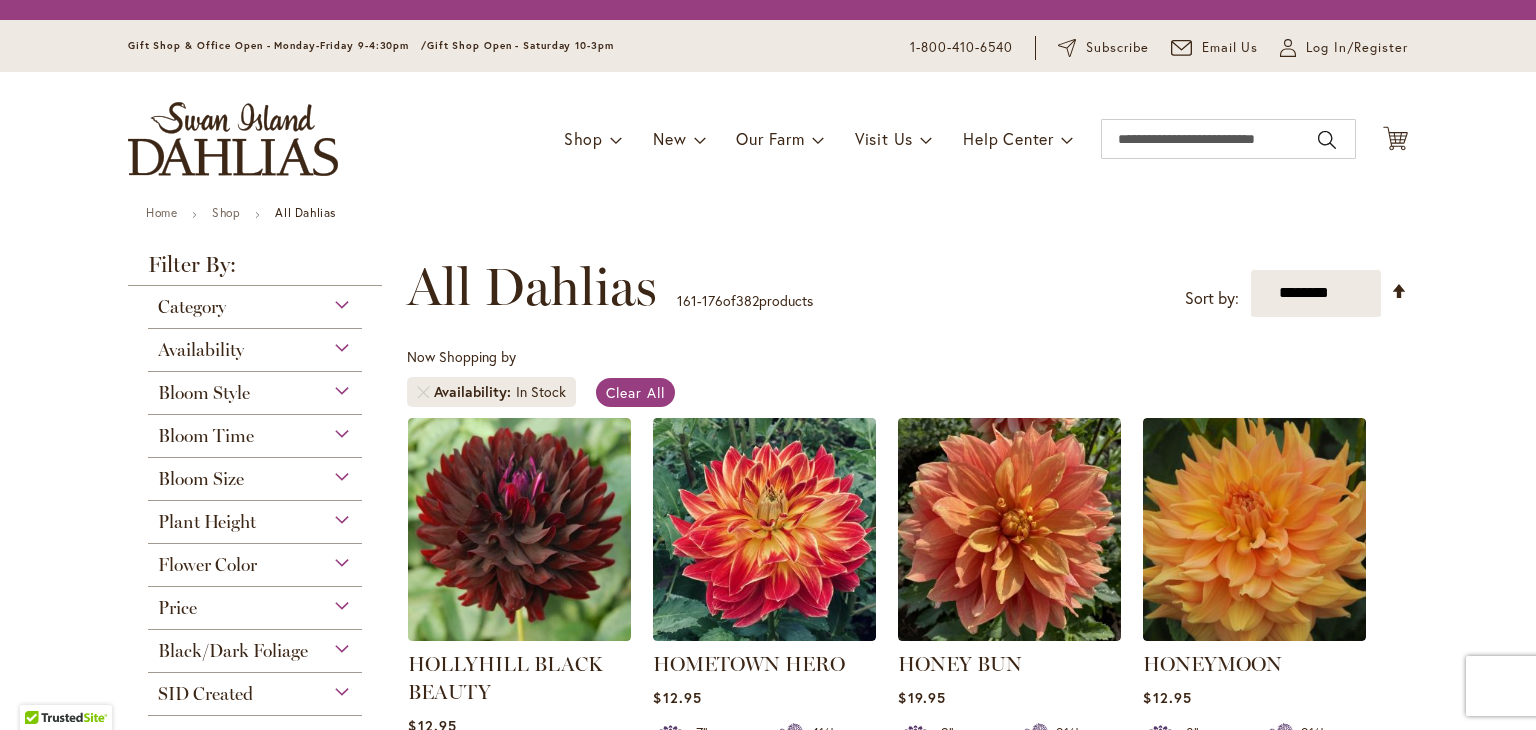 scroll, scrollTop: 0, scrollLeft: 0, axis: both 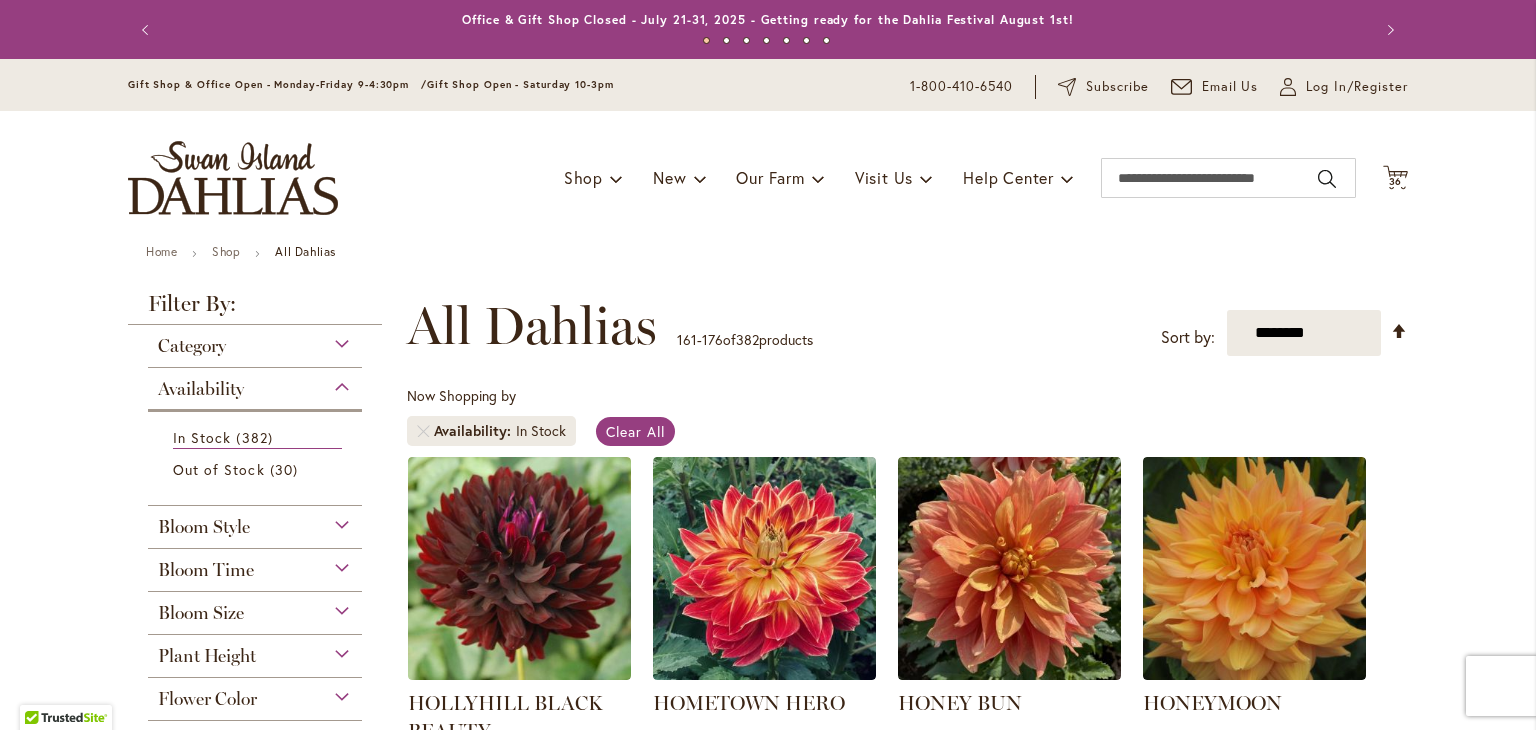 click on "Now Shopping by
Availability
In Stock
Clear All" at bounding box center (907, 421) 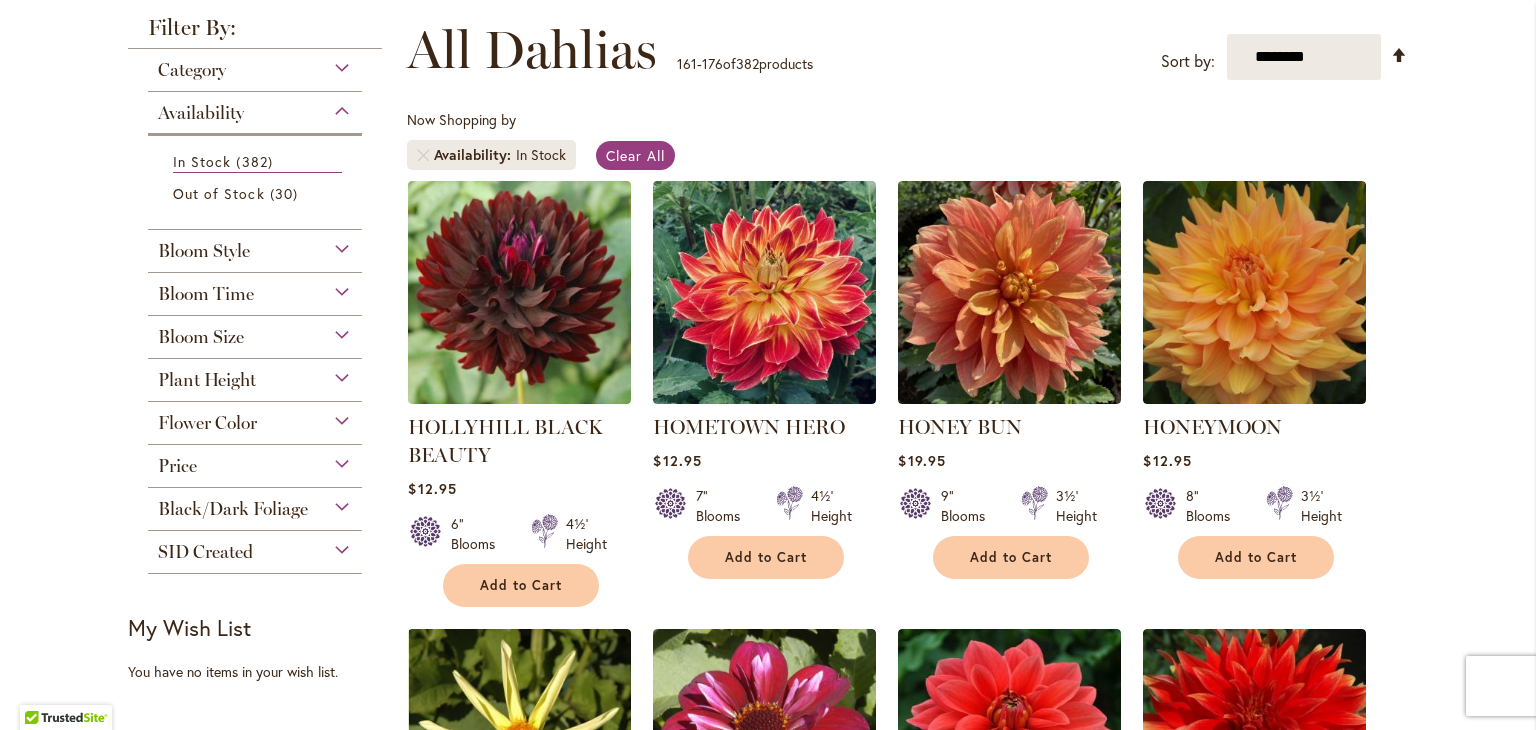 scroll, scrollTop: 280, scrollLeft: 0, axis: vertical 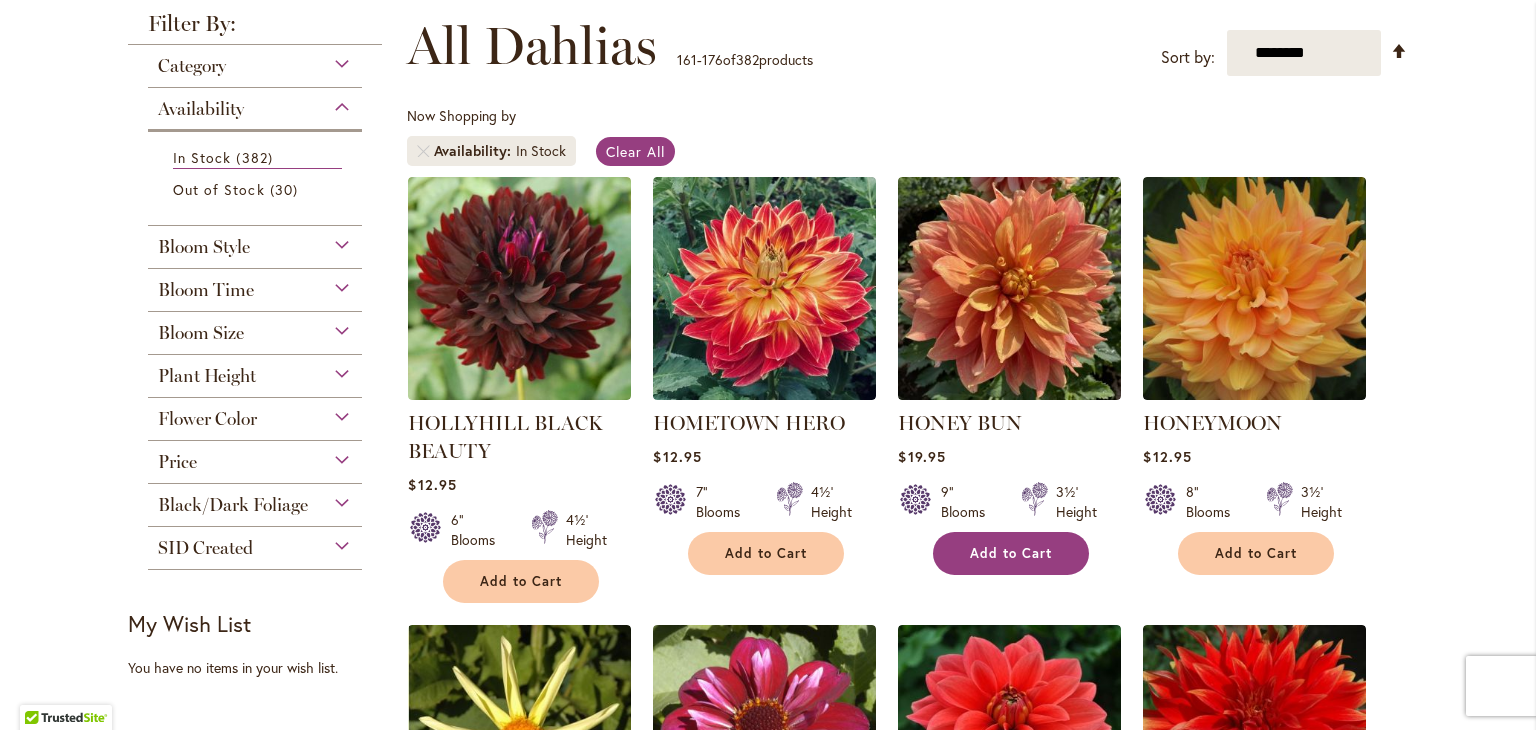 click on "Add to Cart" at bounding box center [1011, 553] 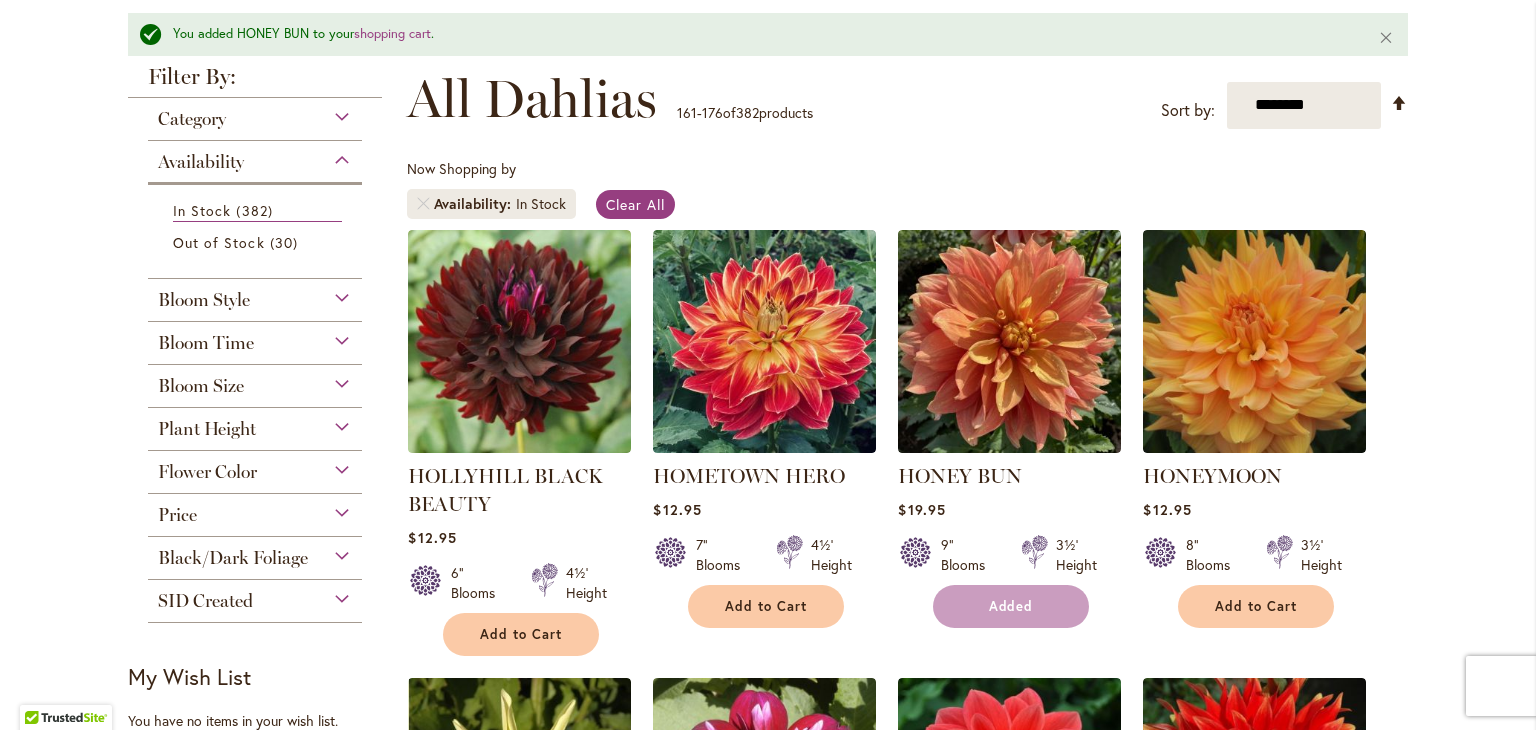 scroll, scrollTop: 332, scrollLeft: 0, axis: vertical 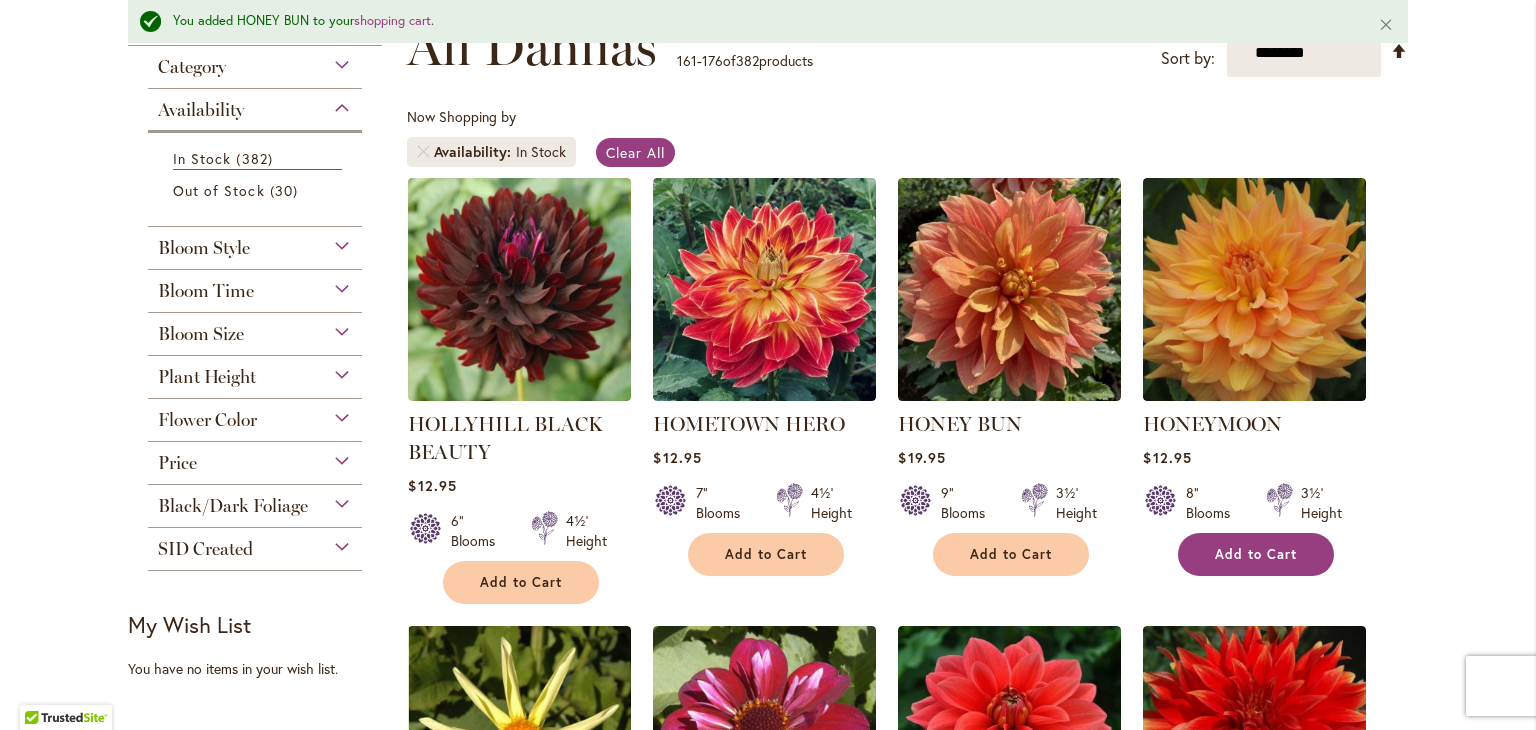 click on "Add to Cart" at bounding box center [1256, 554] 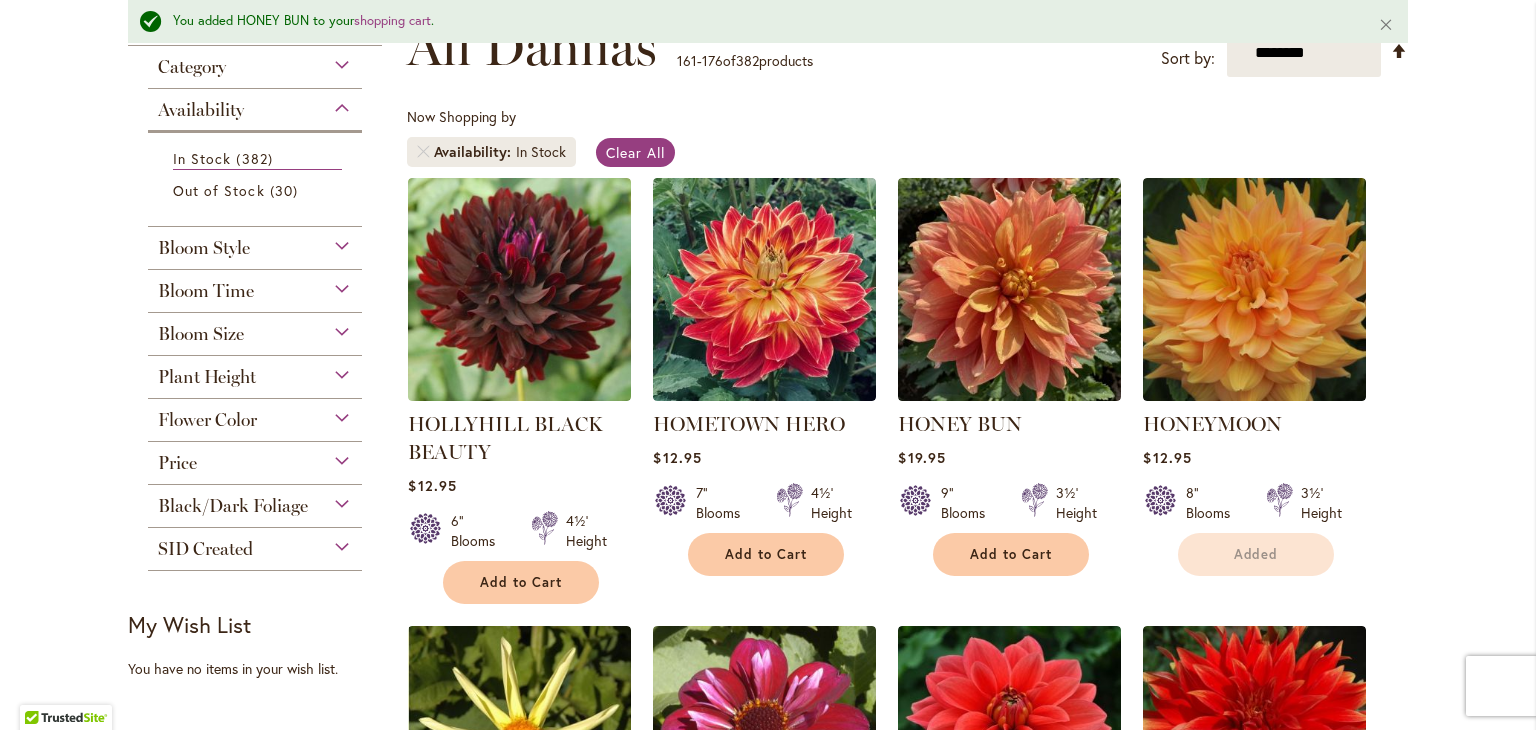 click on "HOLLYHILL BLACK BEAUTY
Rating:
98%
9                  Reviews
$12.95
6" Blooms 4½' Height" at bounding box center [907, 1021] 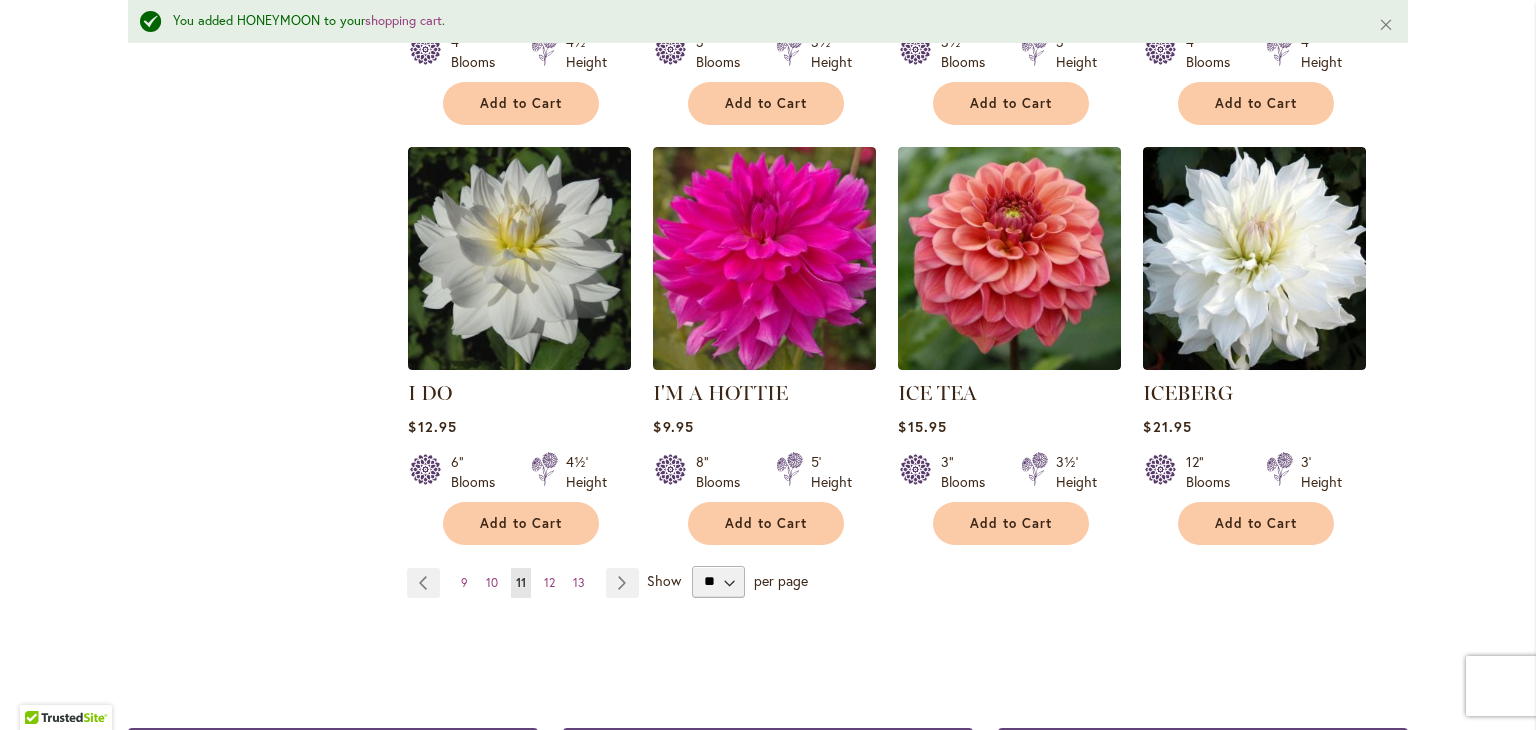 scroll, scrollTop: 1652, scrollLeft: 0, axis: vertical 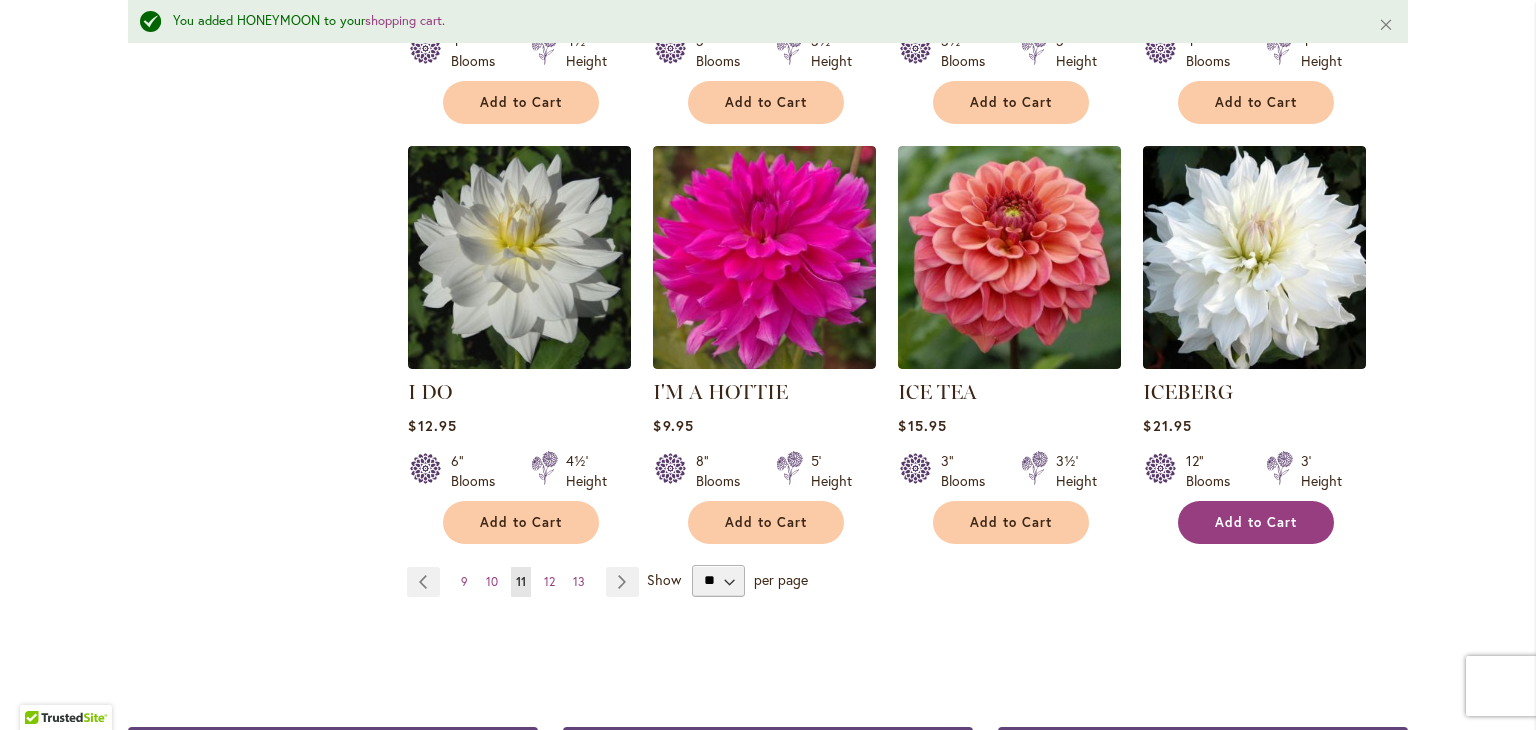 click on "Add to Cart" at bounding box center [1256, 522] 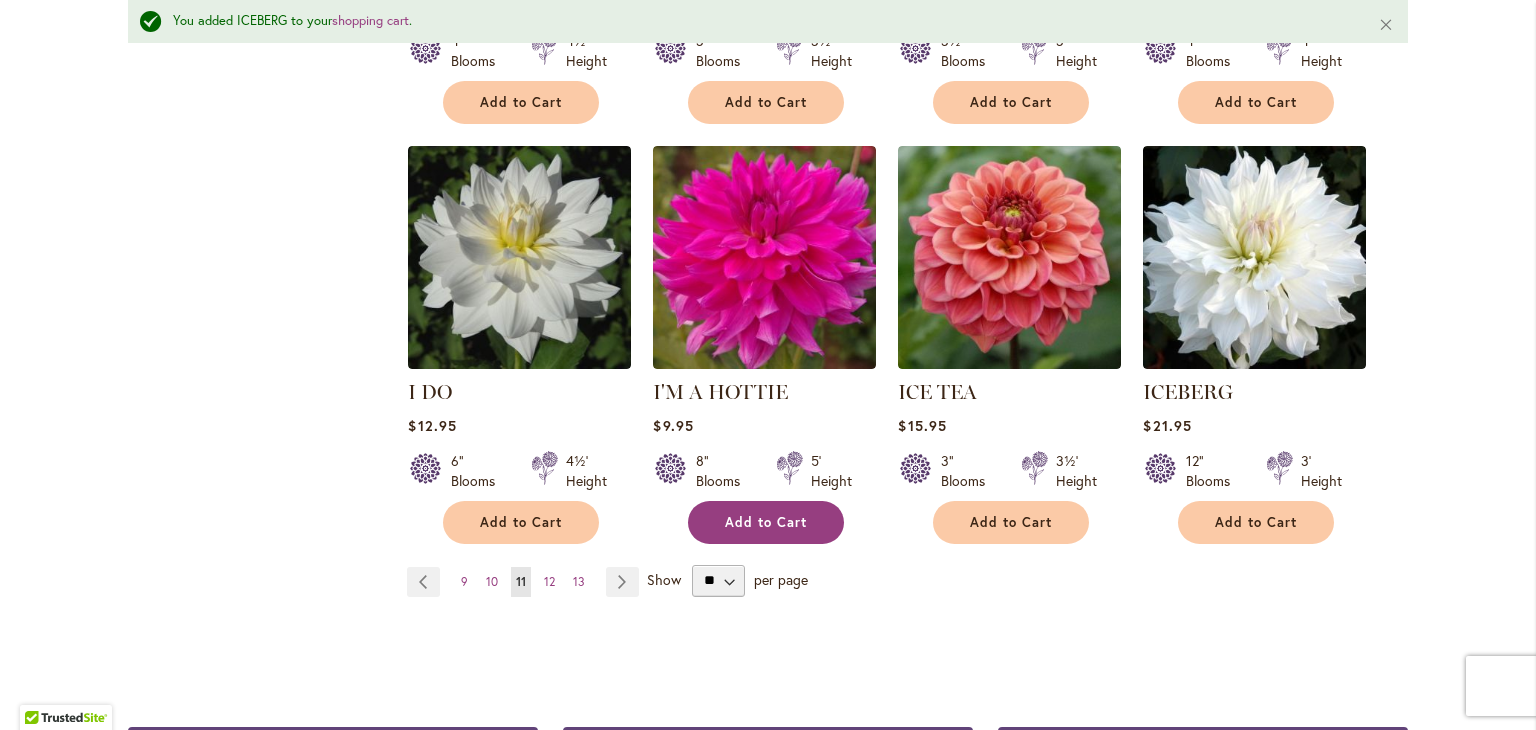 click on "Add to Cart" at bounding box center (766, 522) 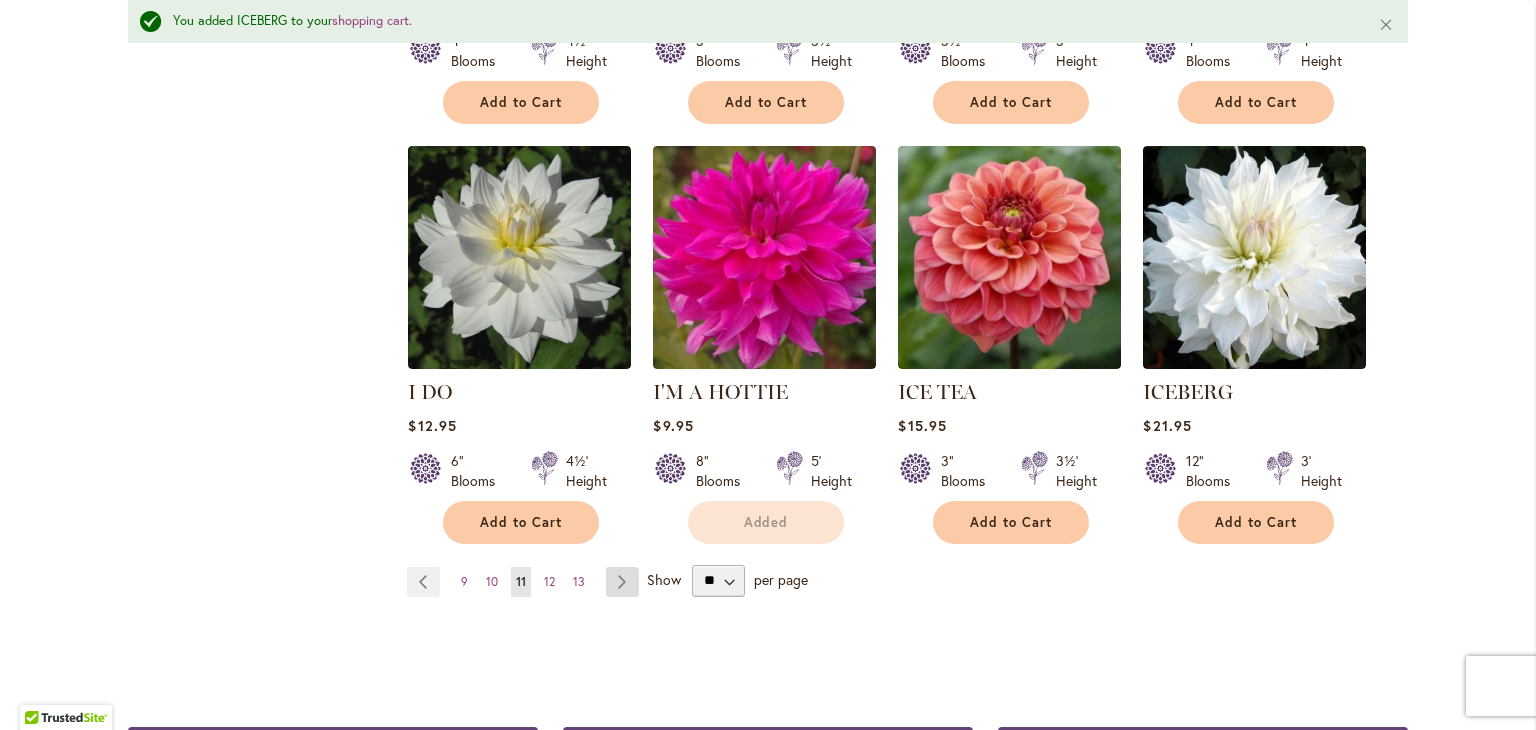 click on "Page
Next" at bounding box center [622, 582] 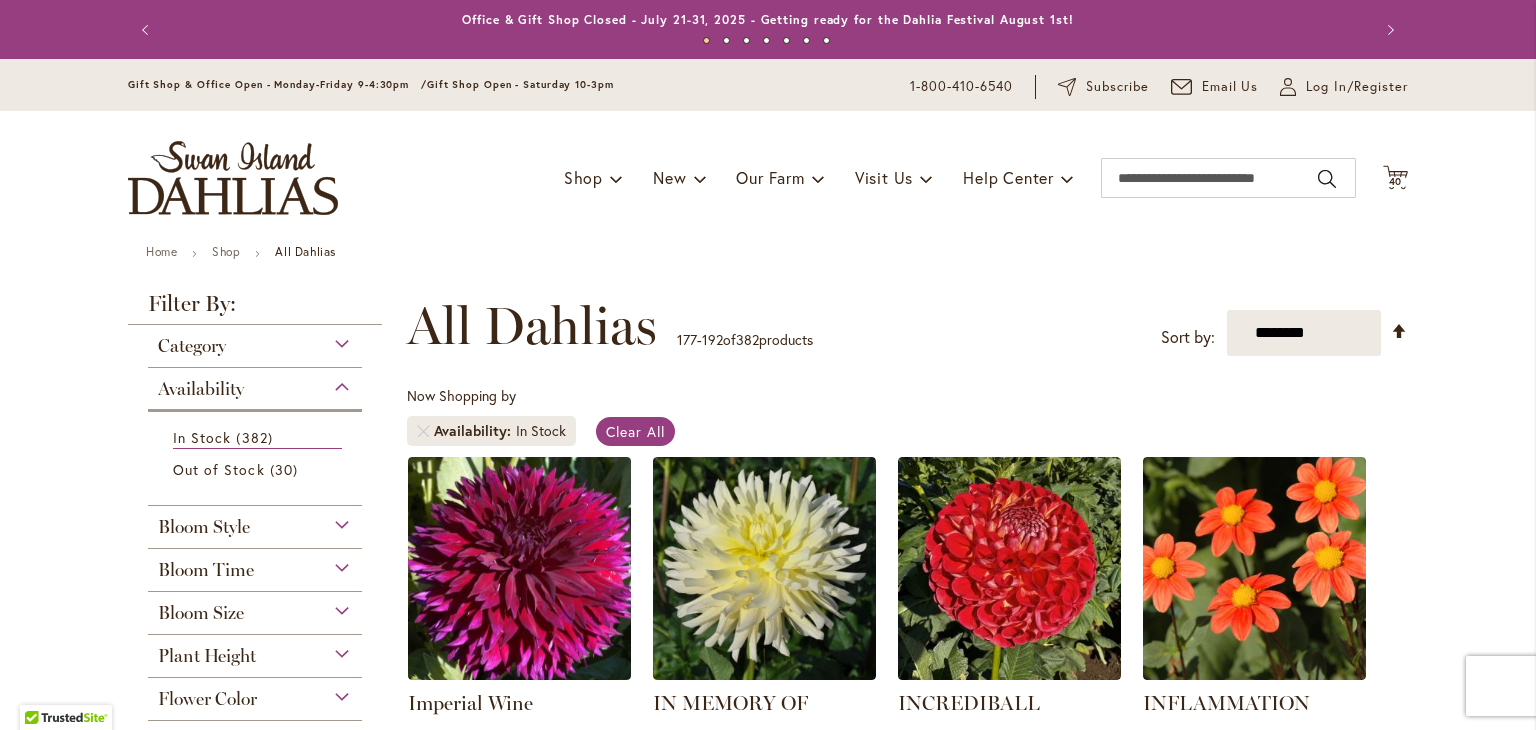 scroll, scrollTop: 0, scrollLeft: 0, axis: both 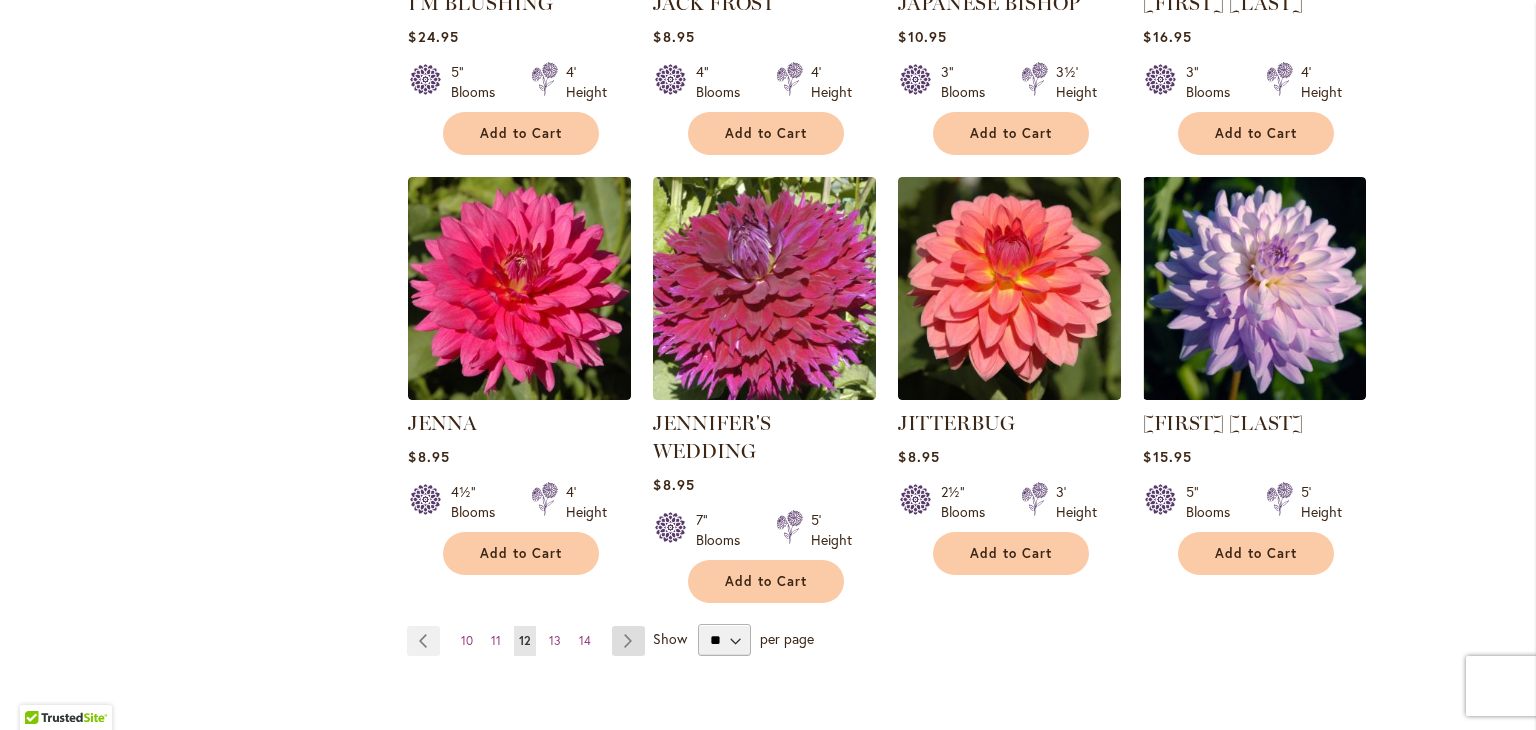 click on "Page
Next" at bounding box center (628, 641) 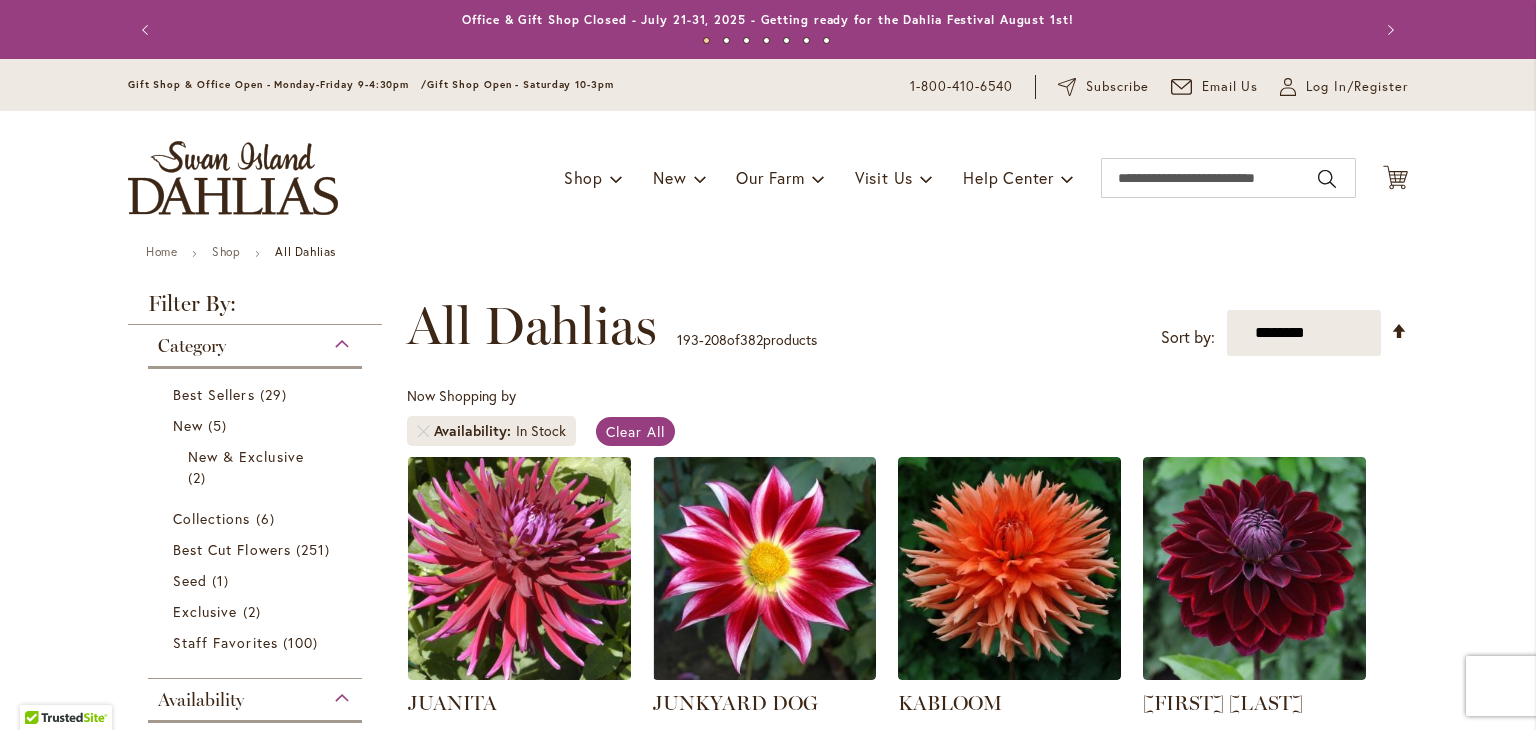 scroll, scrollTop: 0, scrollLeft: 0, axis: both 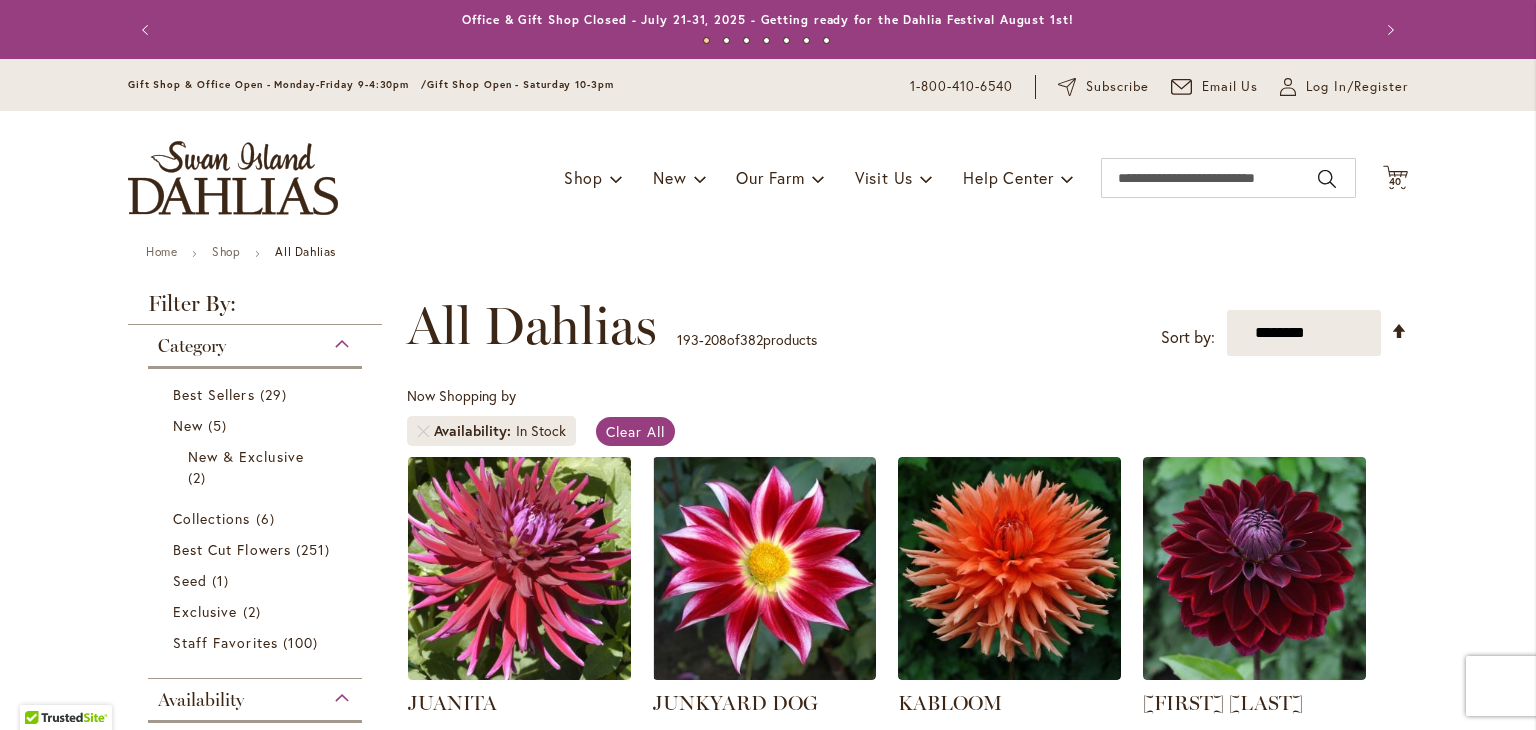 click on "JUANITA
Rating:
93%
1                  Review
$7.95
6" Blooms 4' Height Add to Cart" at bounding box center (907, 1300) 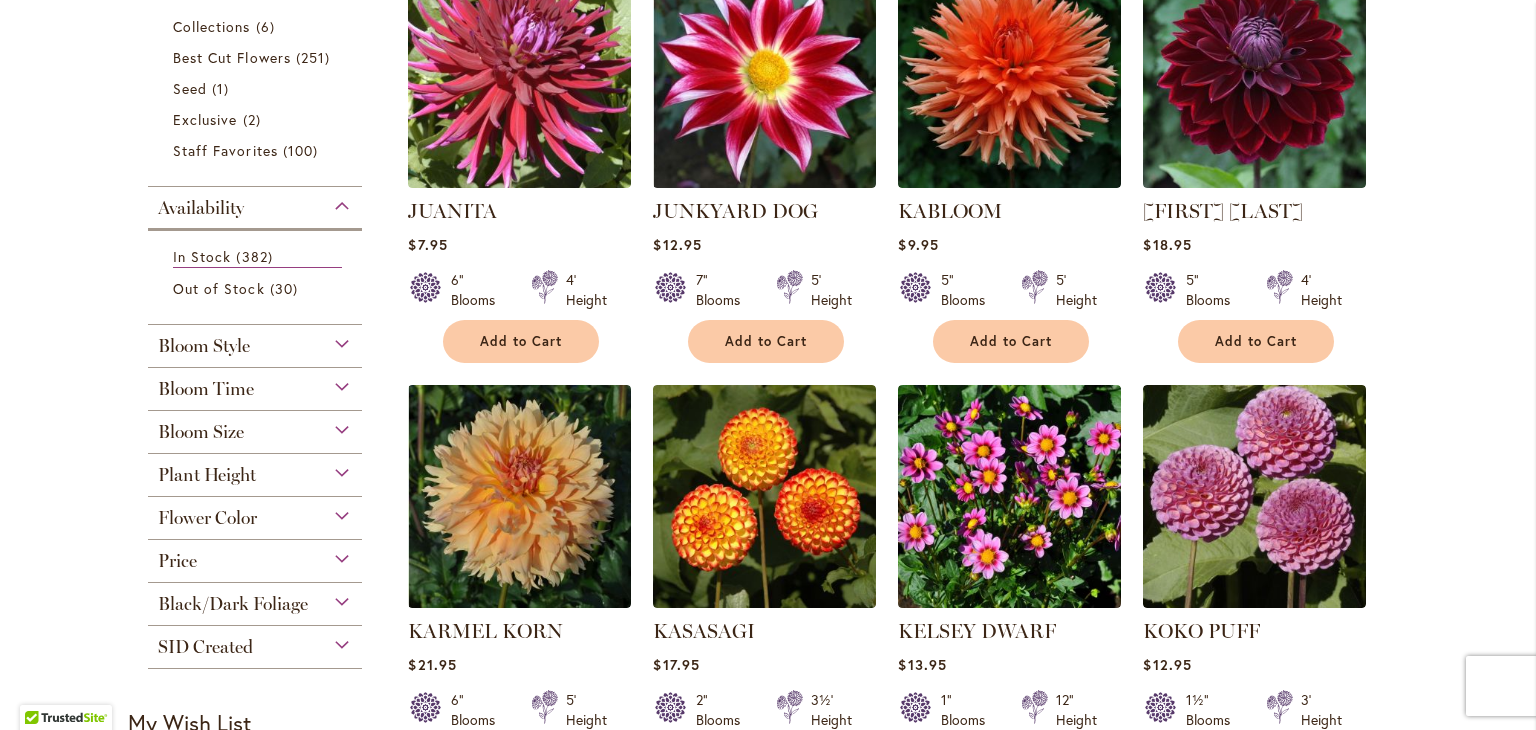 scroll, scrollTop: 560, scrollLeft: 0, axis: vertical 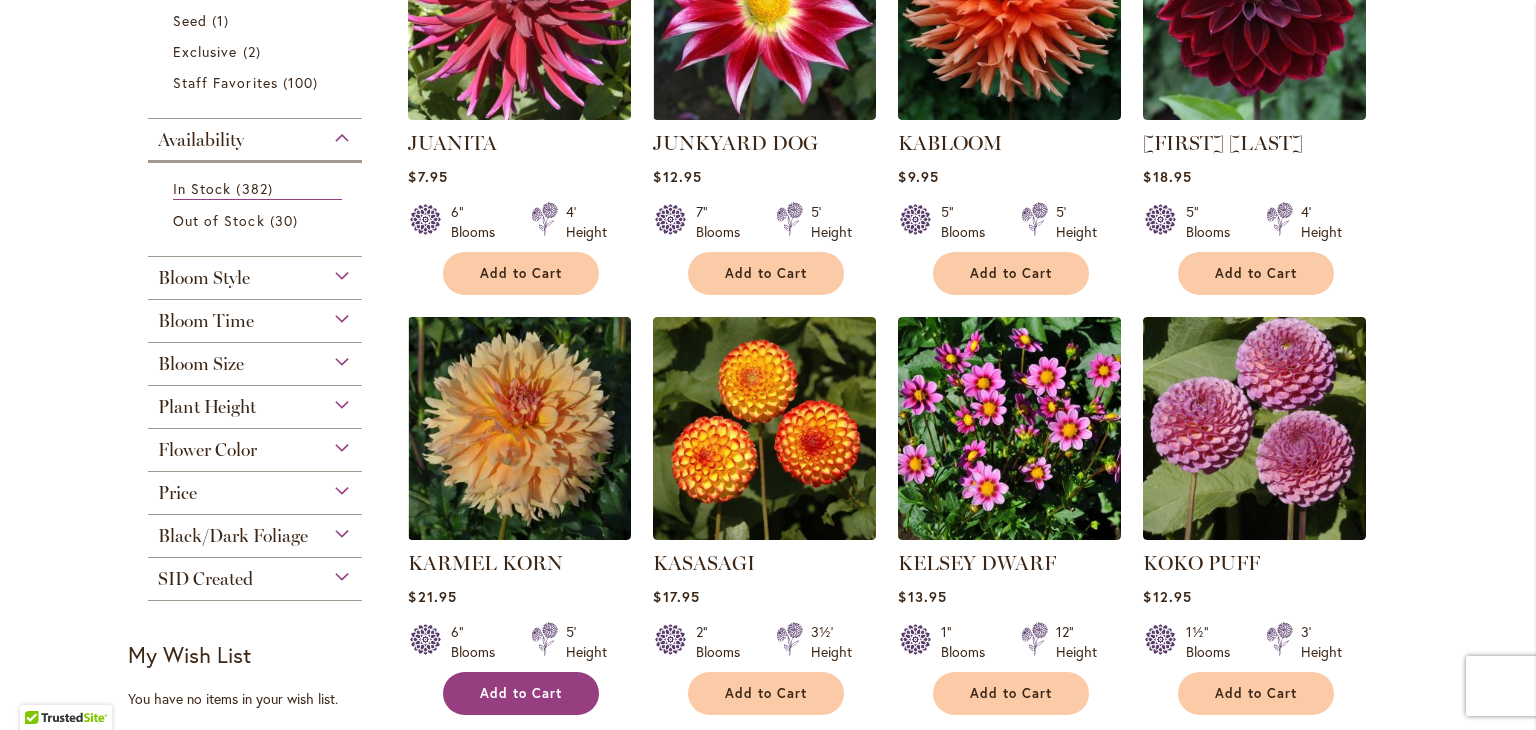 click on "Add to Cart" at bounding box center [521, 693] 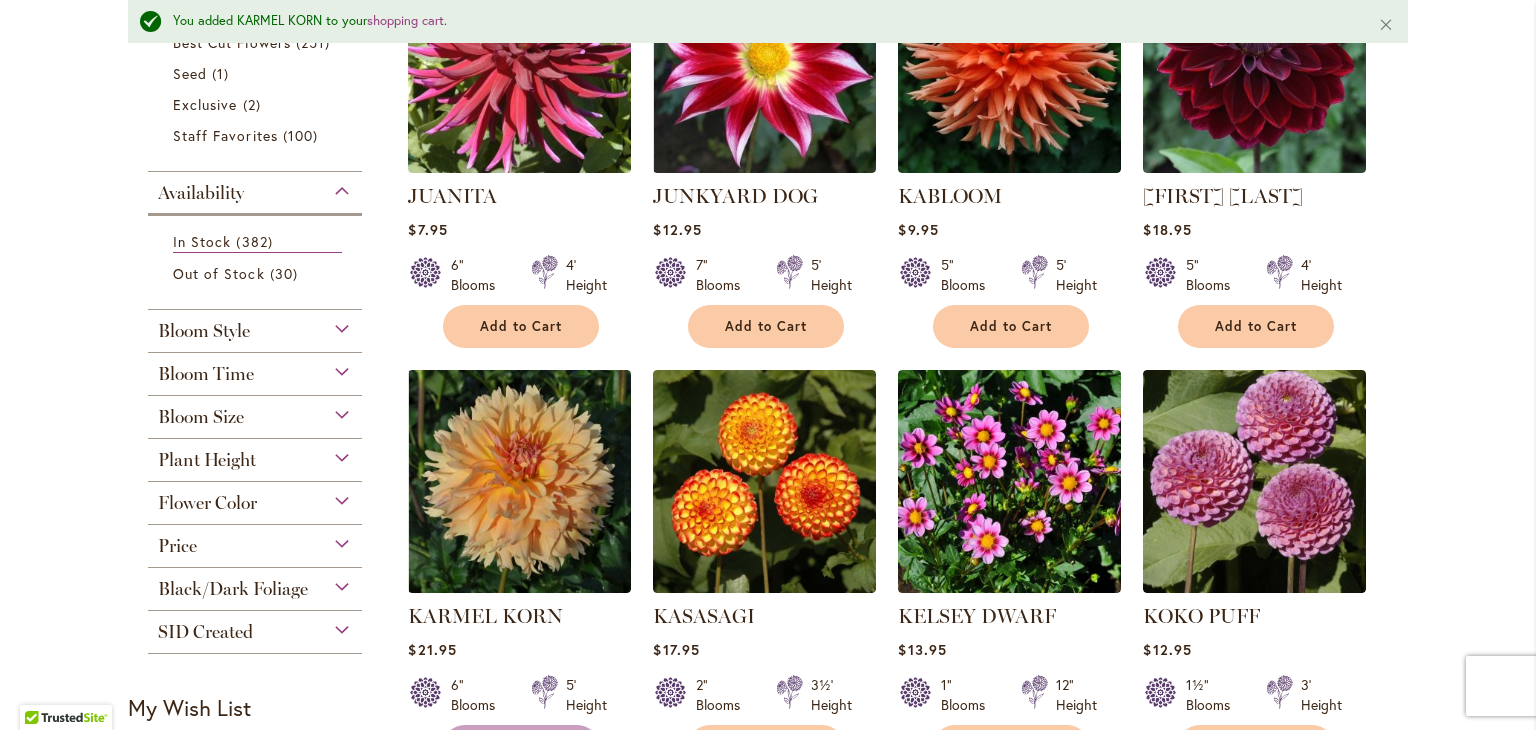 scroll, scrollTop: 612, scrollLeft: 0, axis: vertical 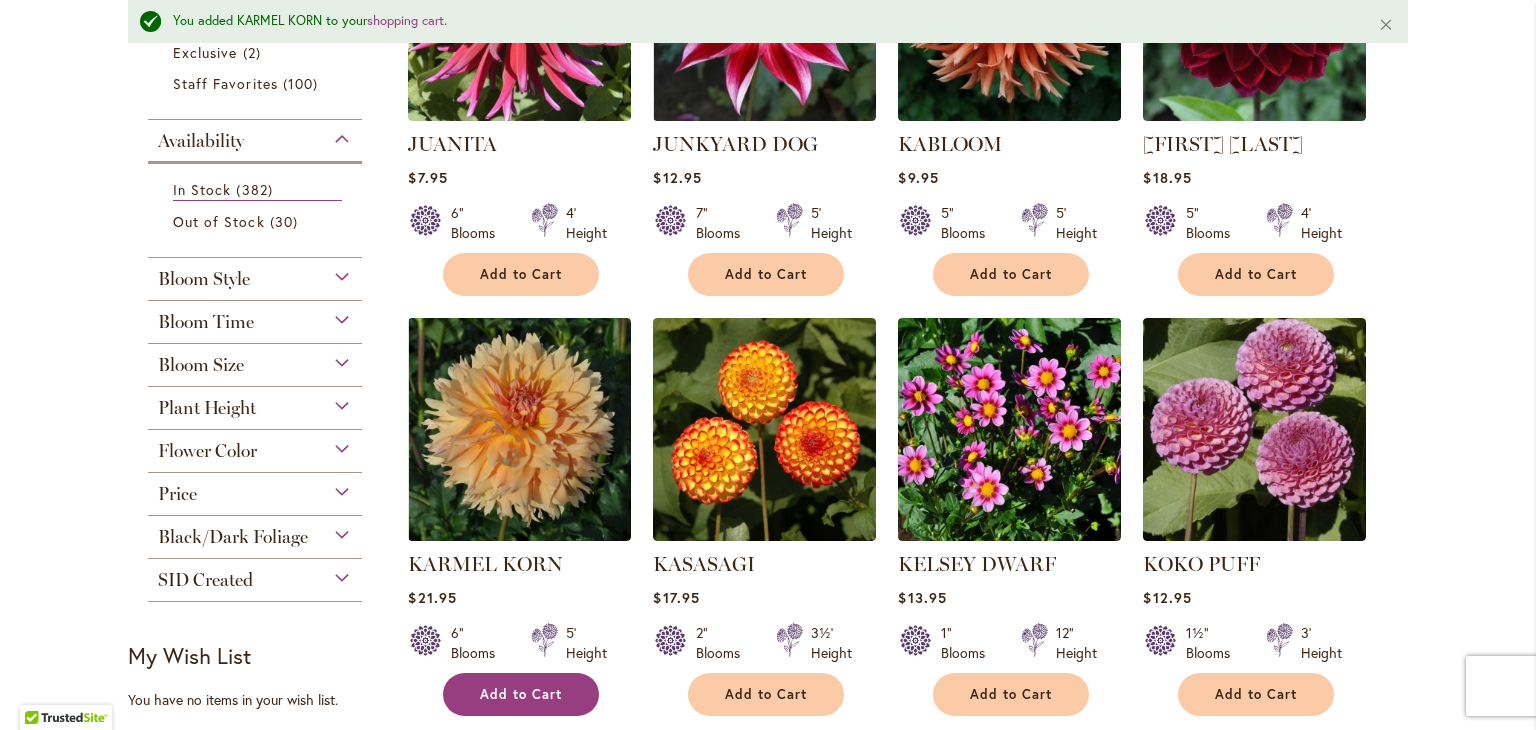 type 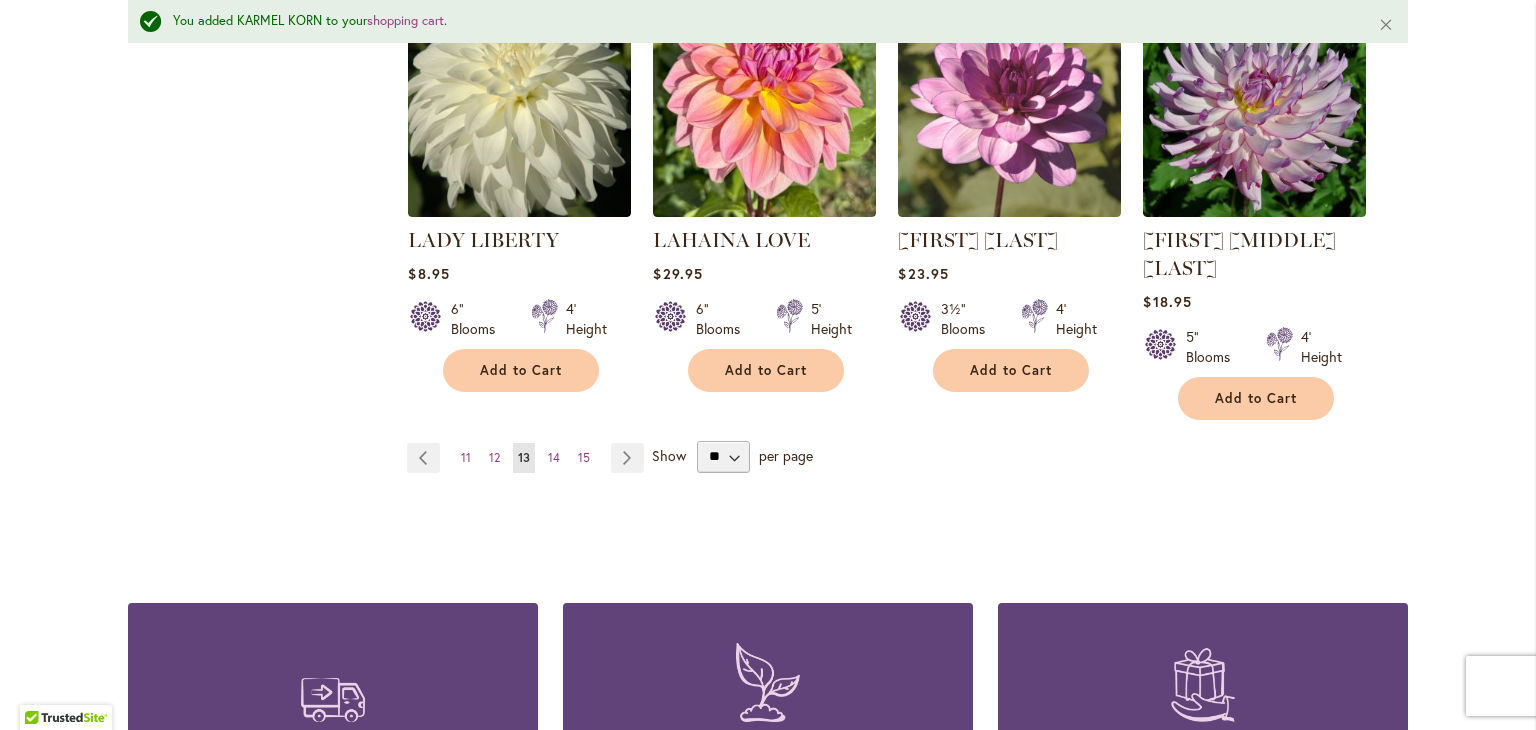 scroll, scrollTop: 1812, scrollLeft: 0, axis: vertical 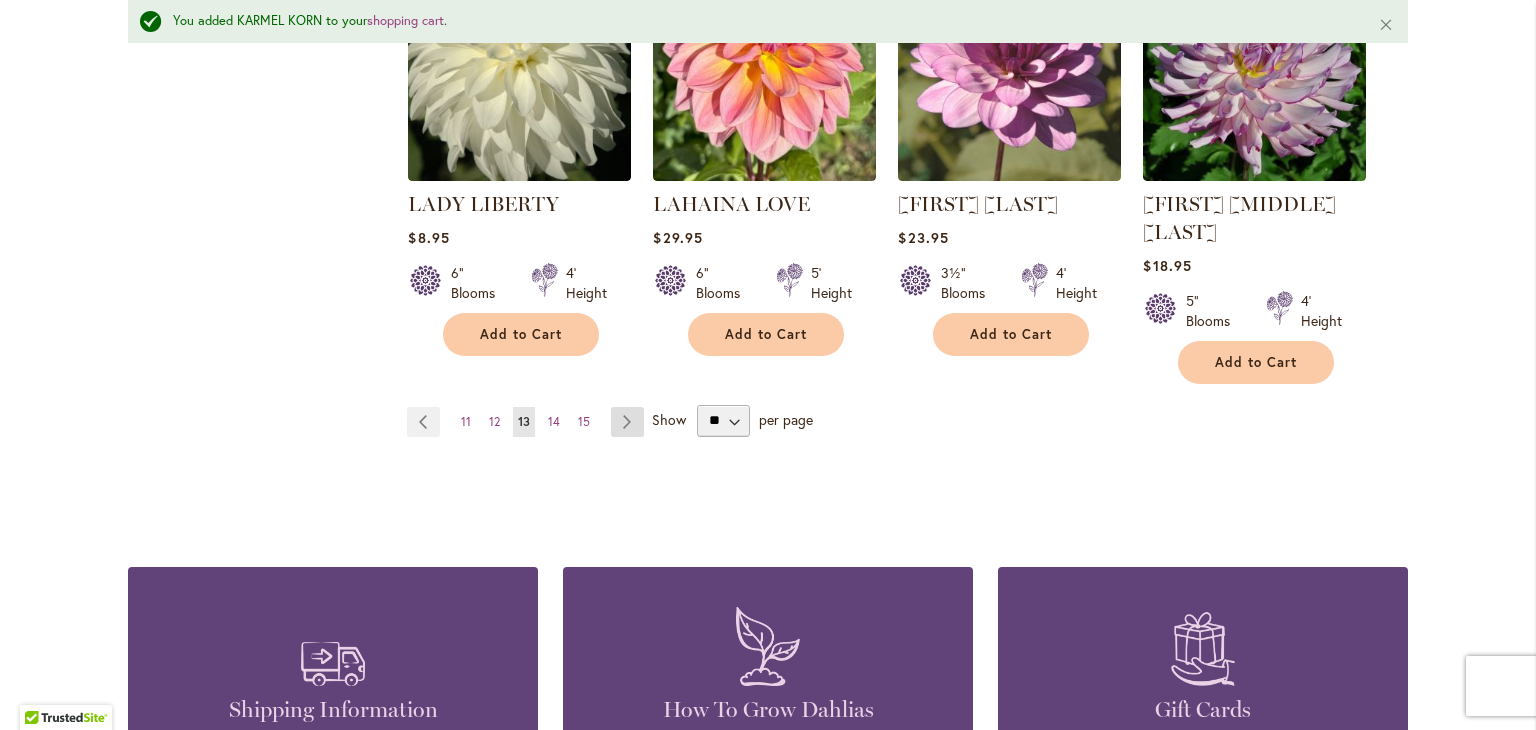click on "Page
Next" at bounding box center [627, 422] 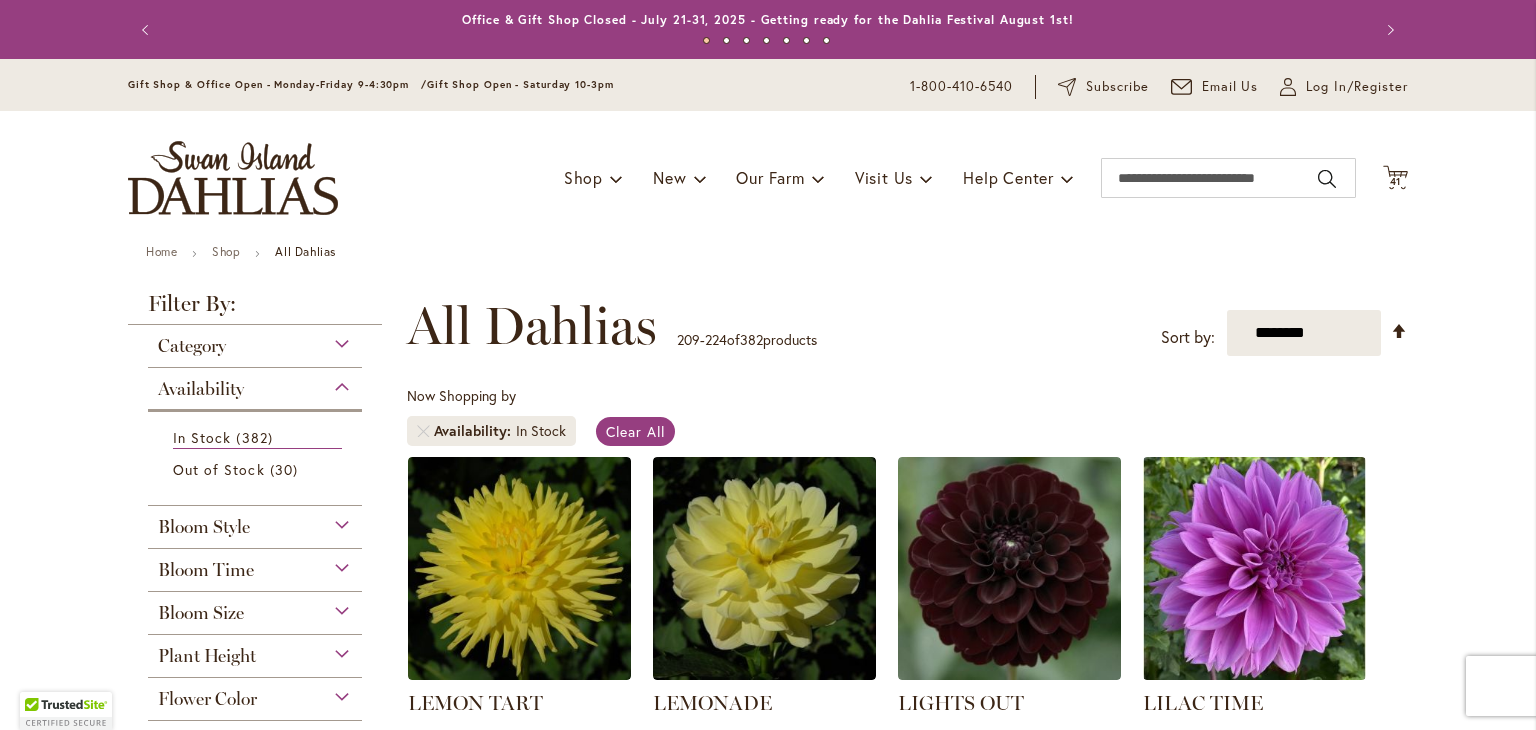 scroll, scrollTop: 0, scrollLeft: 0, axis: both 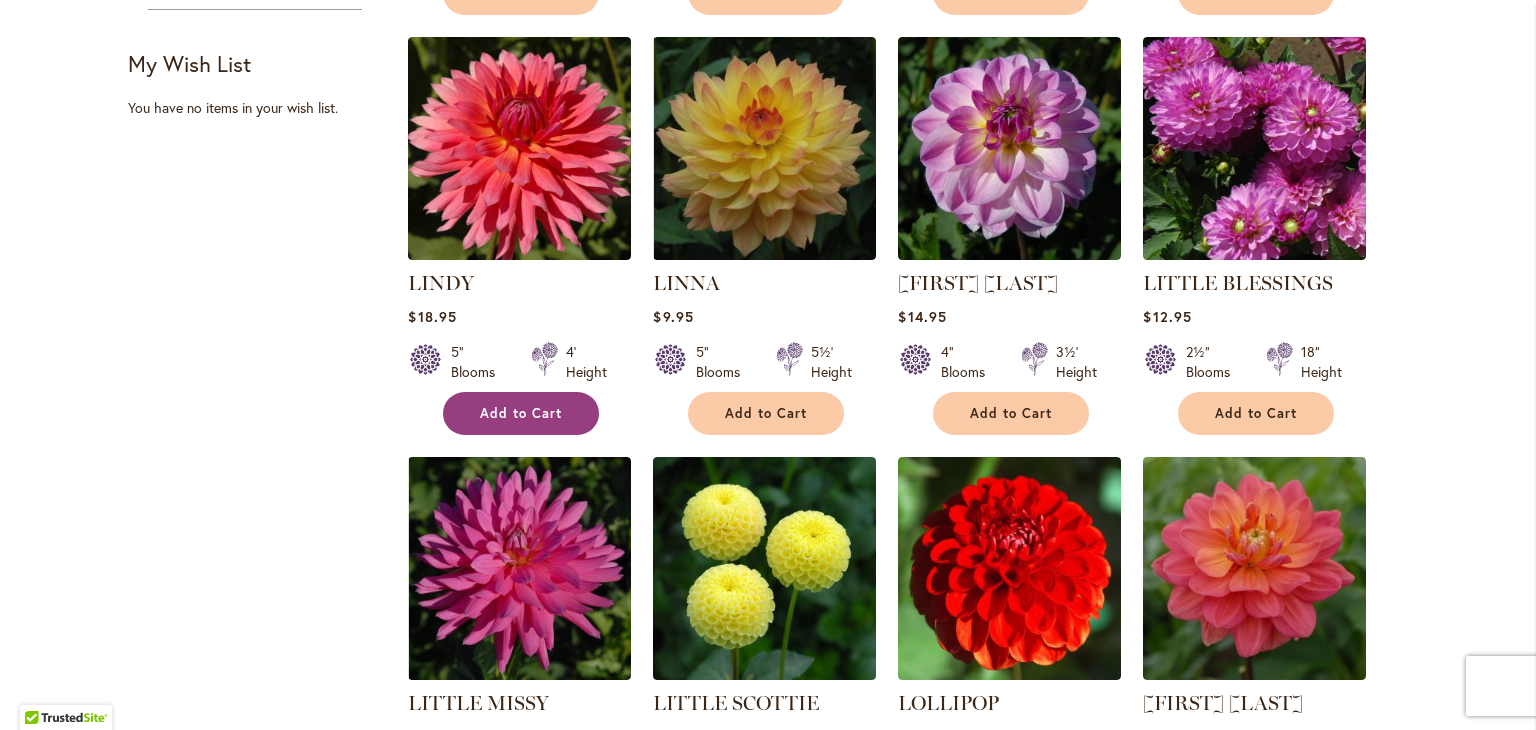 click on "Add to Cart" at bounding box center [521, 413] 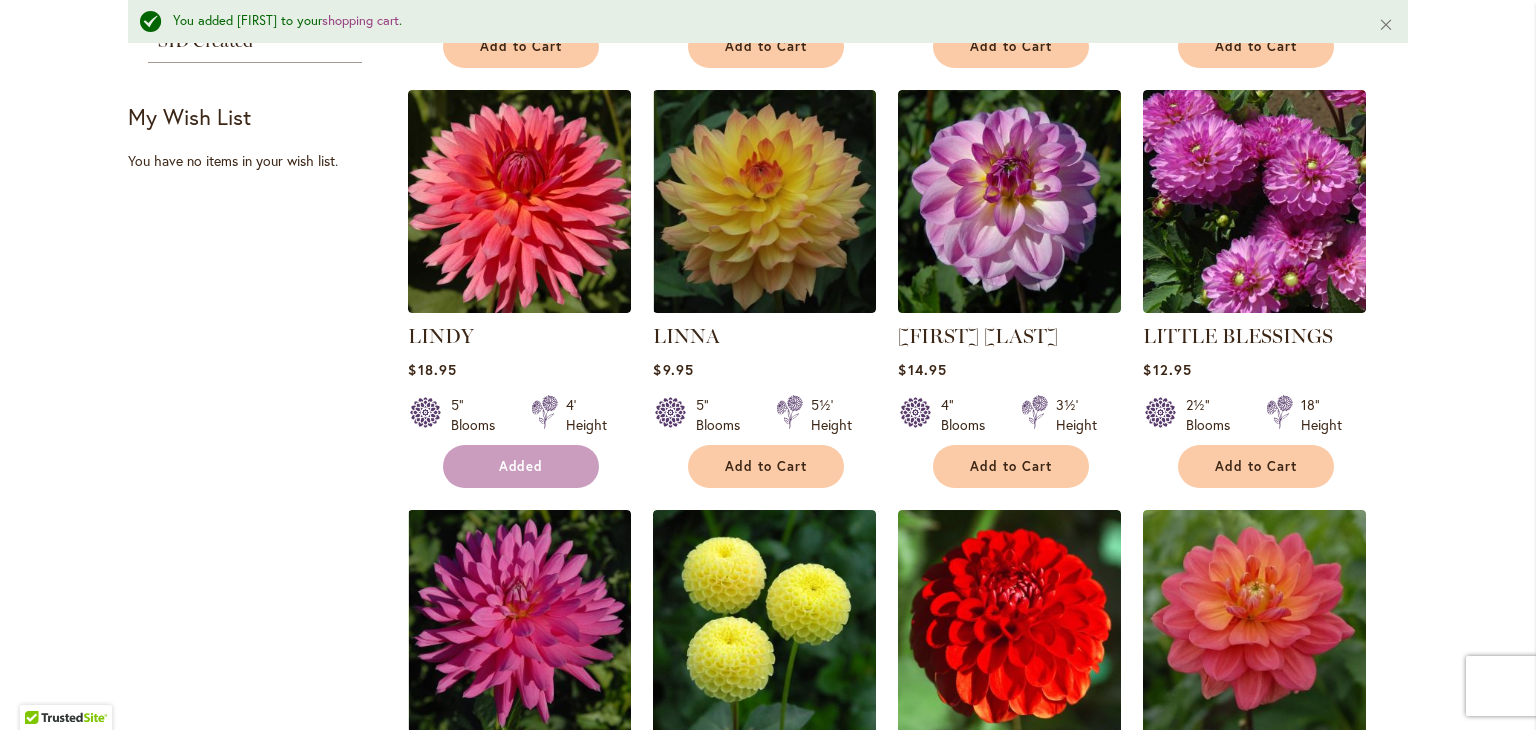 scroll, scrollTop: 892, scrollLeft: 0, axis: vertical 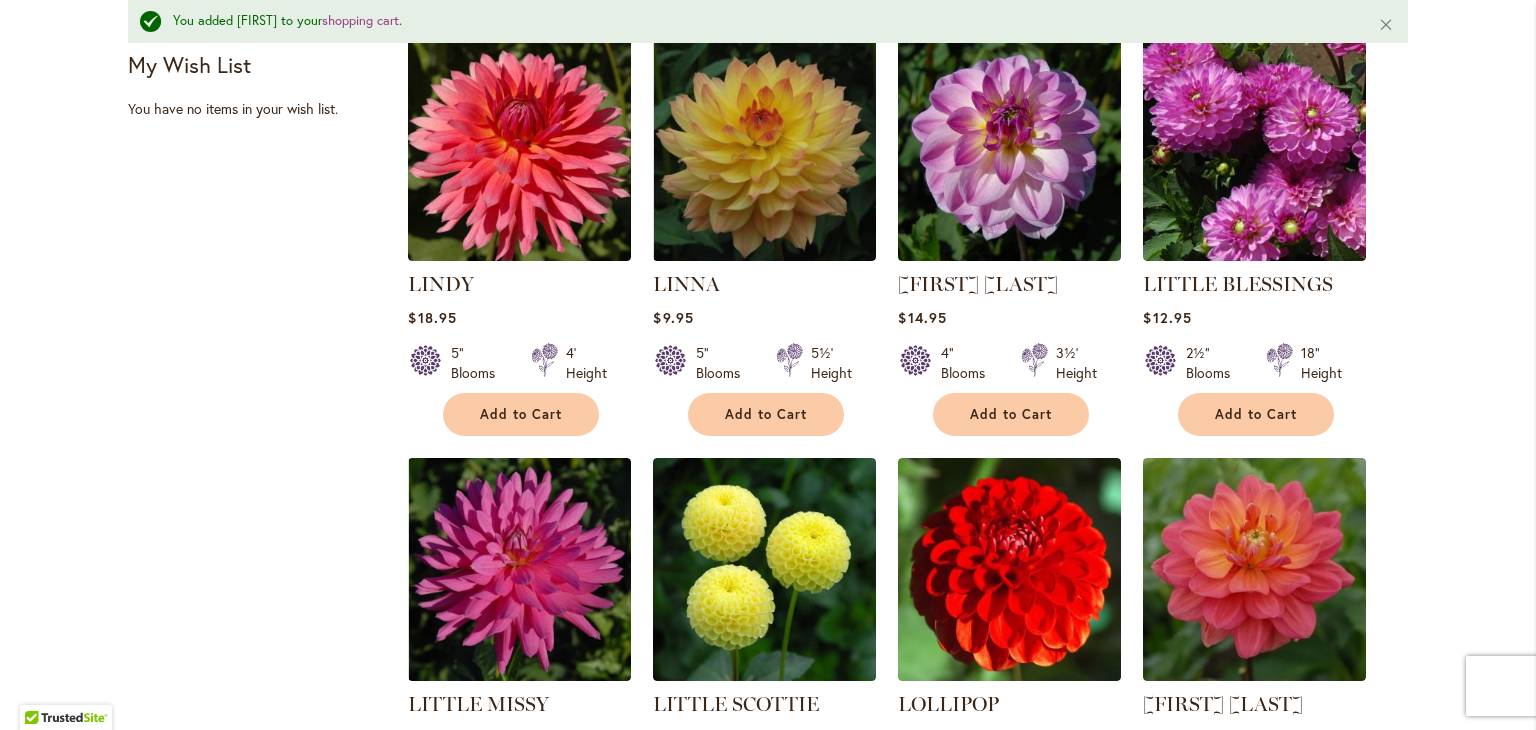 click on "Filter by:
Filter By:
Category
Best Sellers
29
items
New
5
items
New & Exclusive" at bounding box center [768, 426] 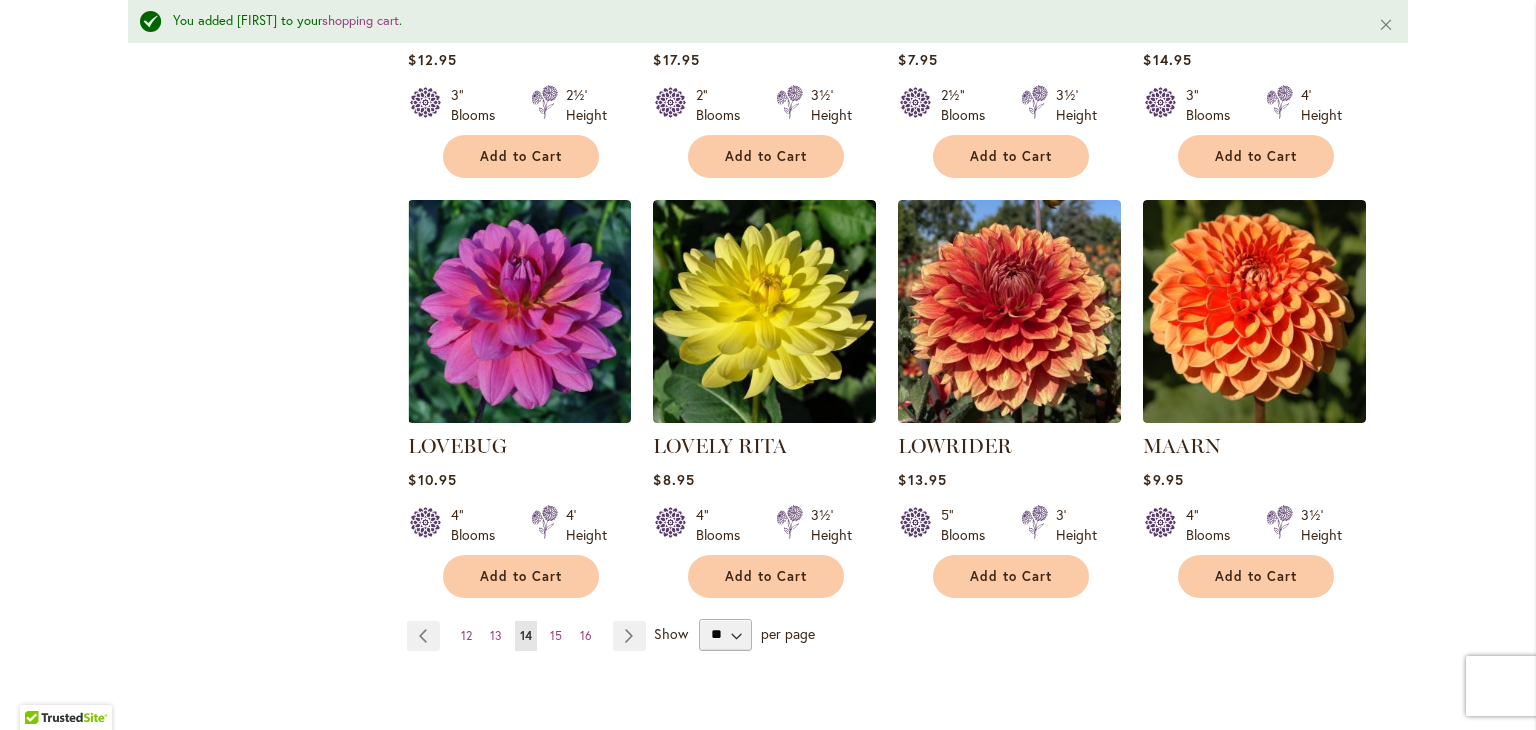 scroll, scrollTop: 1572, scrollLeft: 0, axis: vertical 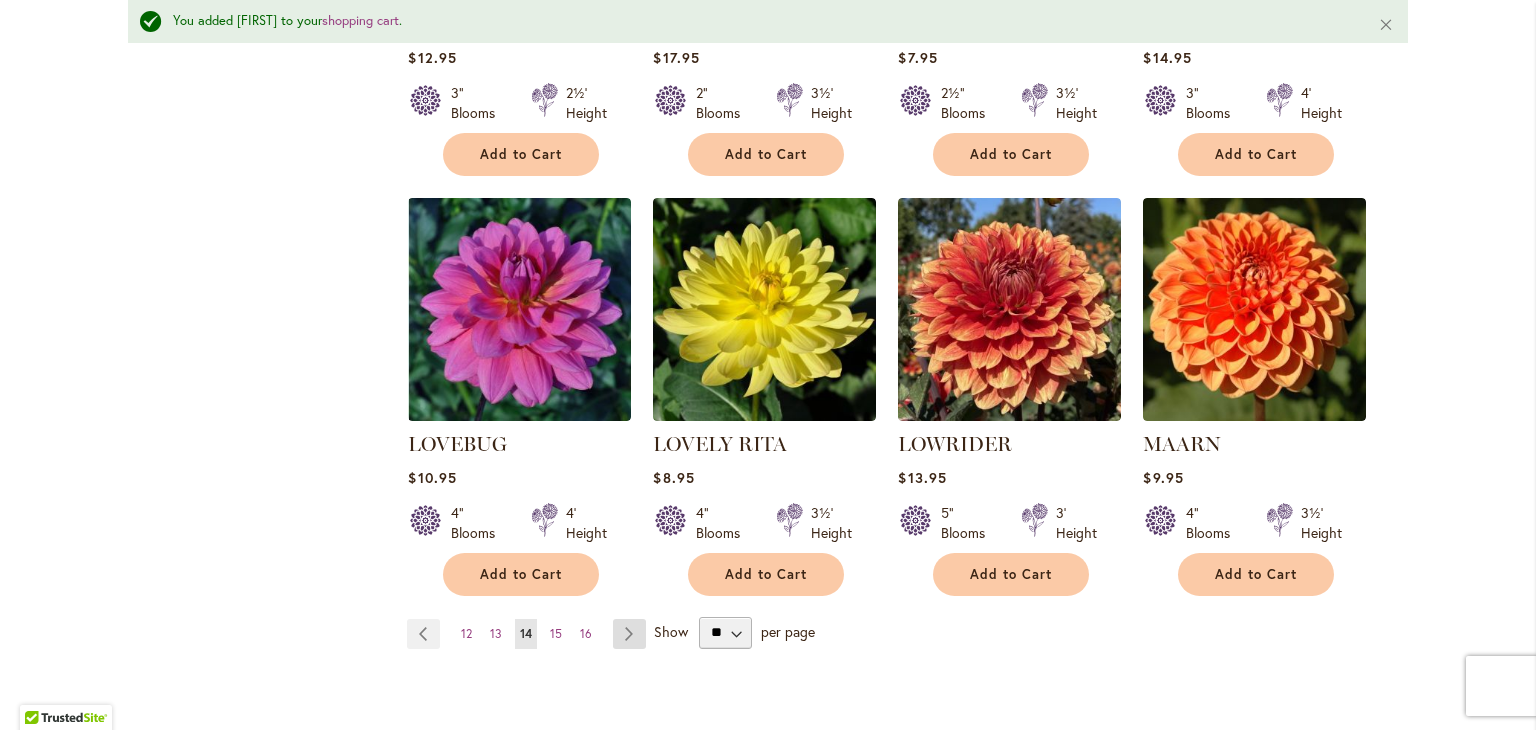 click on "Page
Next" at bounding box center [629, 634] 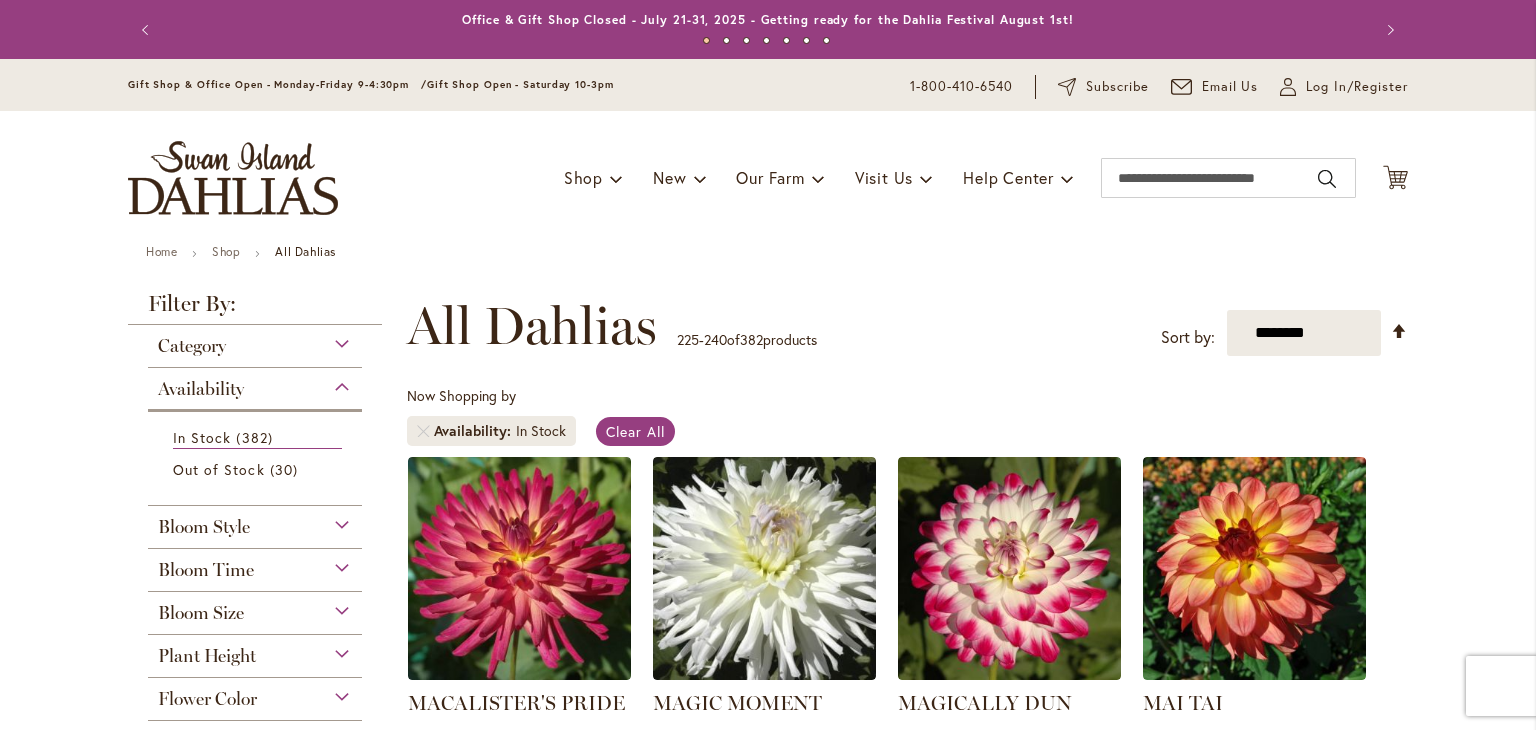scroll, scrollTop: 0, scrollLeft: 0, axis: both 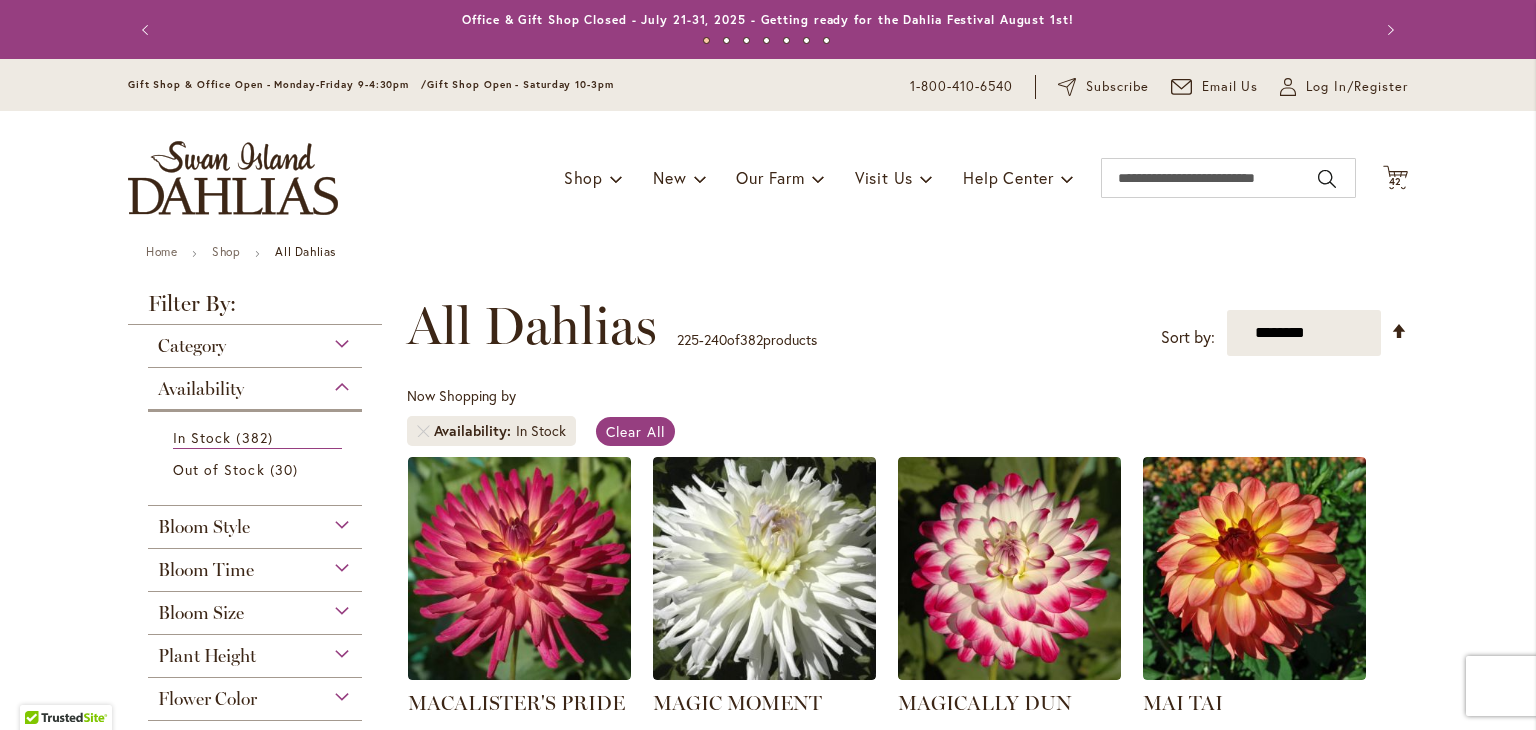 click on "Now Shopping by
Availability
In Stock
Clear All" at bounding box center [907, 421] 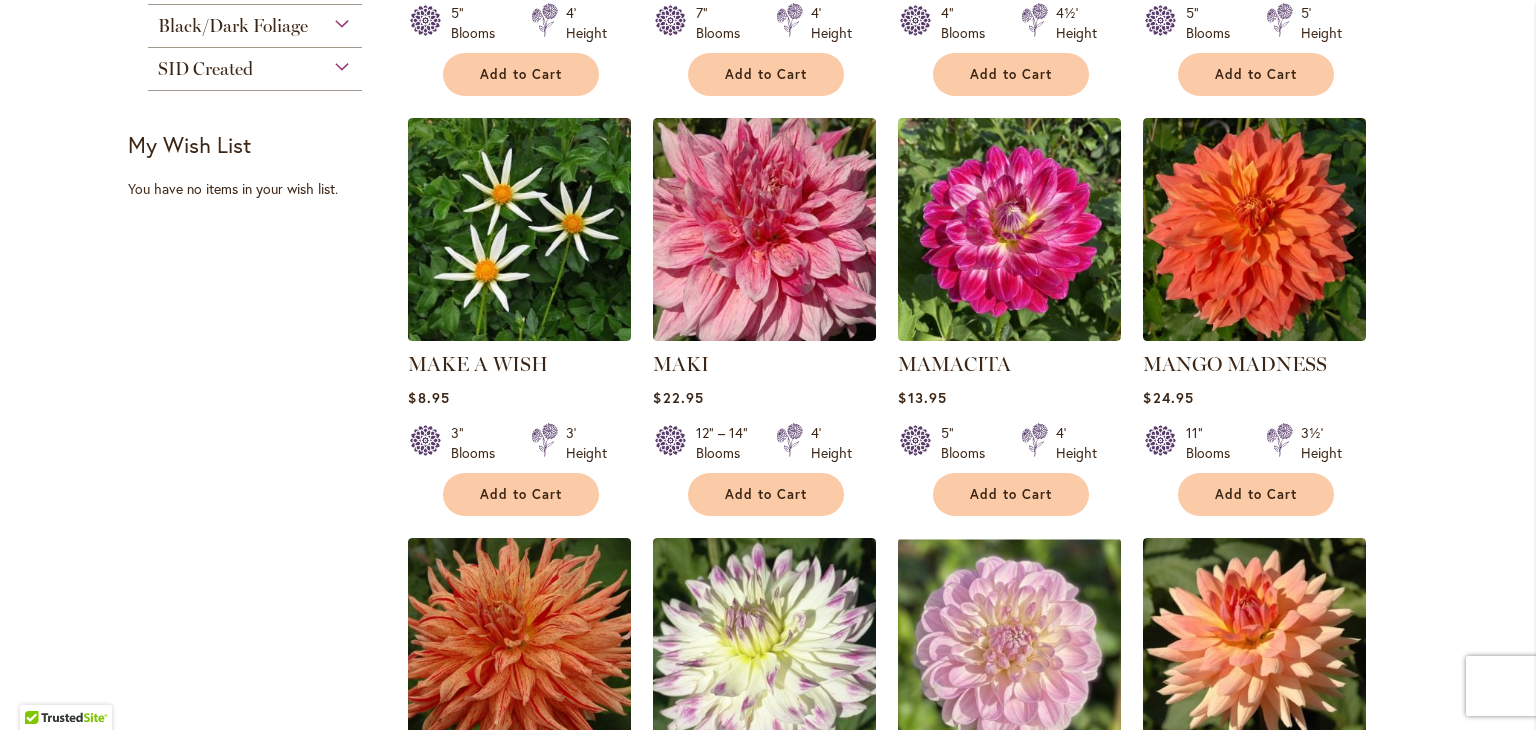 scroll, scrollTop: 760, scrollLeft: 0, axis: vertical 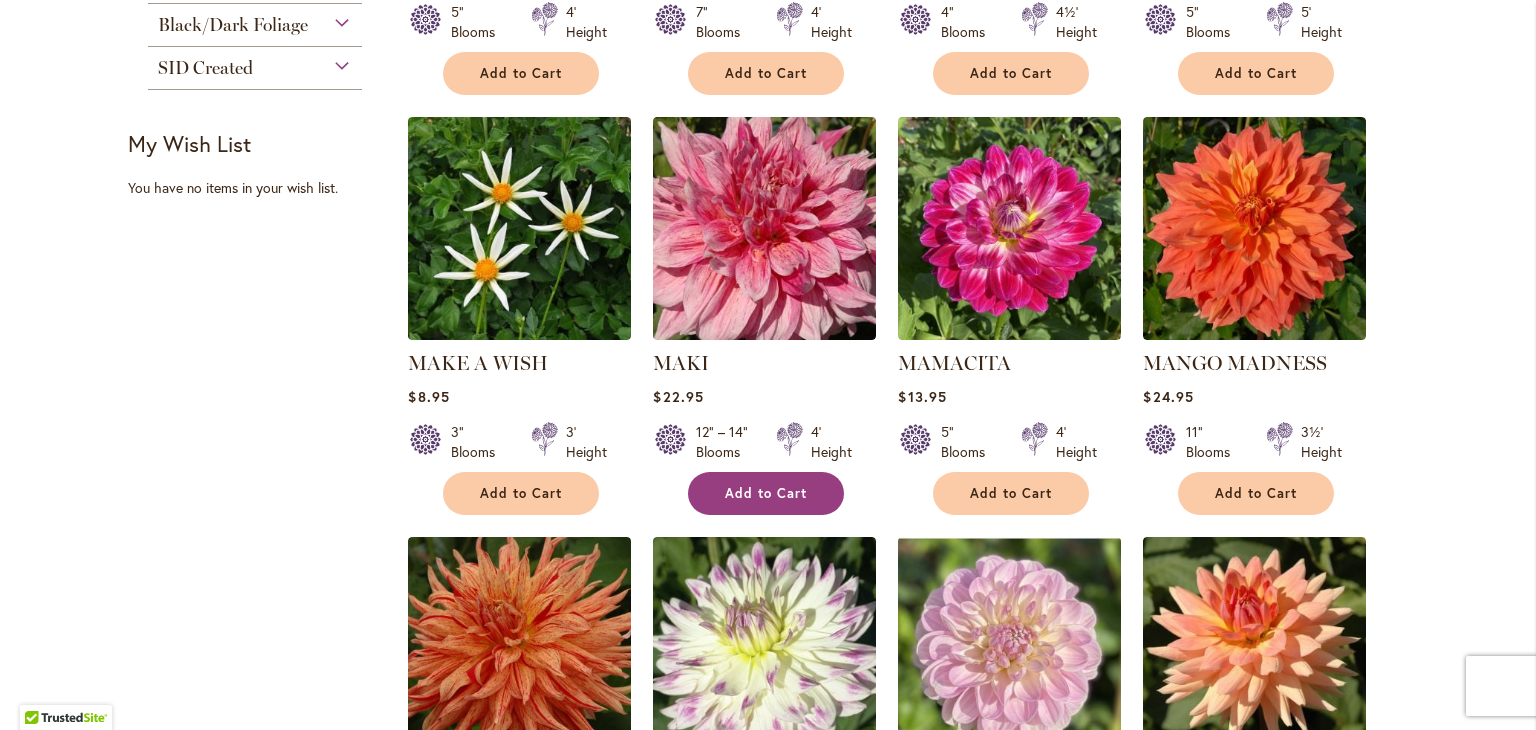 click on "Add to Cart" at bounding box center (766, 493) 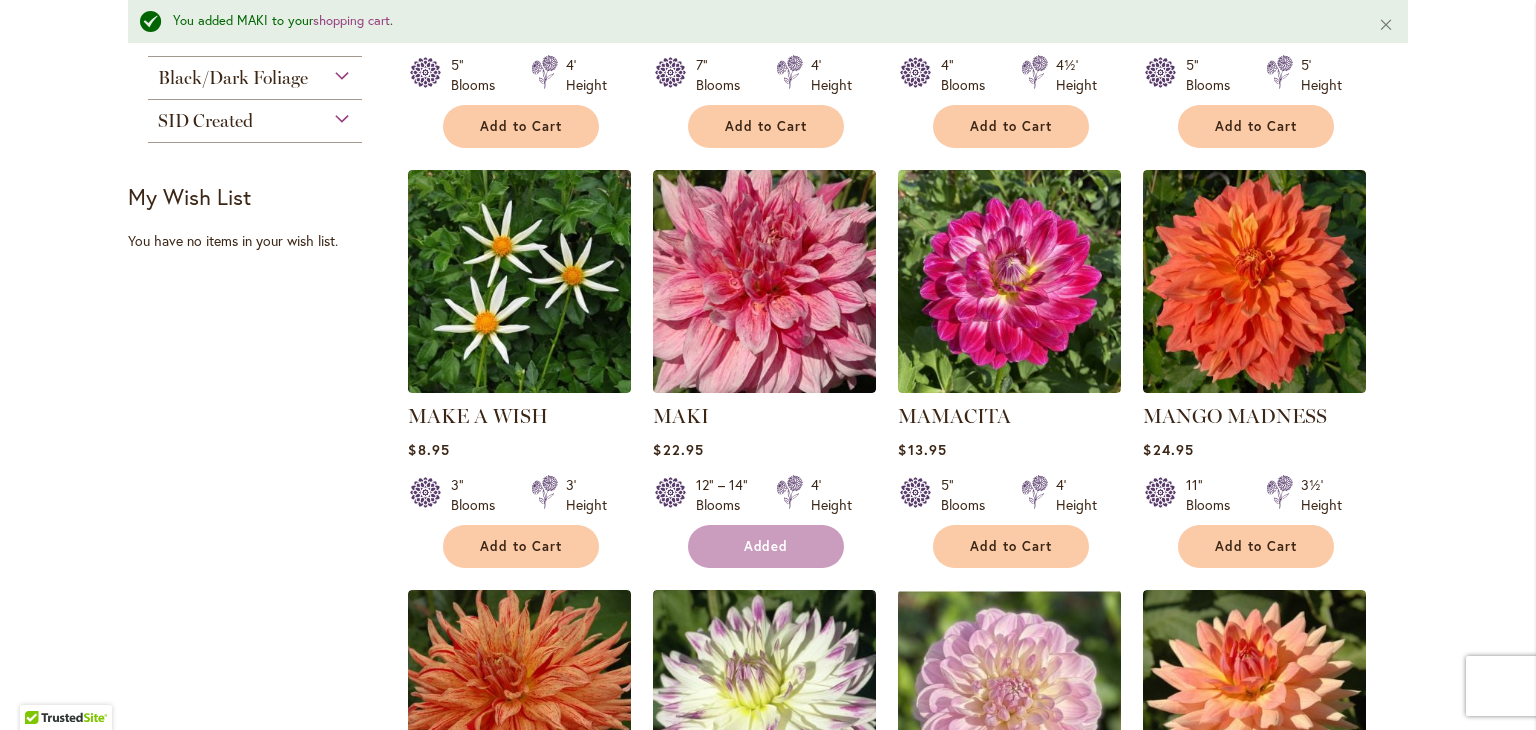 scroll, scrollTop: 812, scrollLeft: 0, axis: vertical 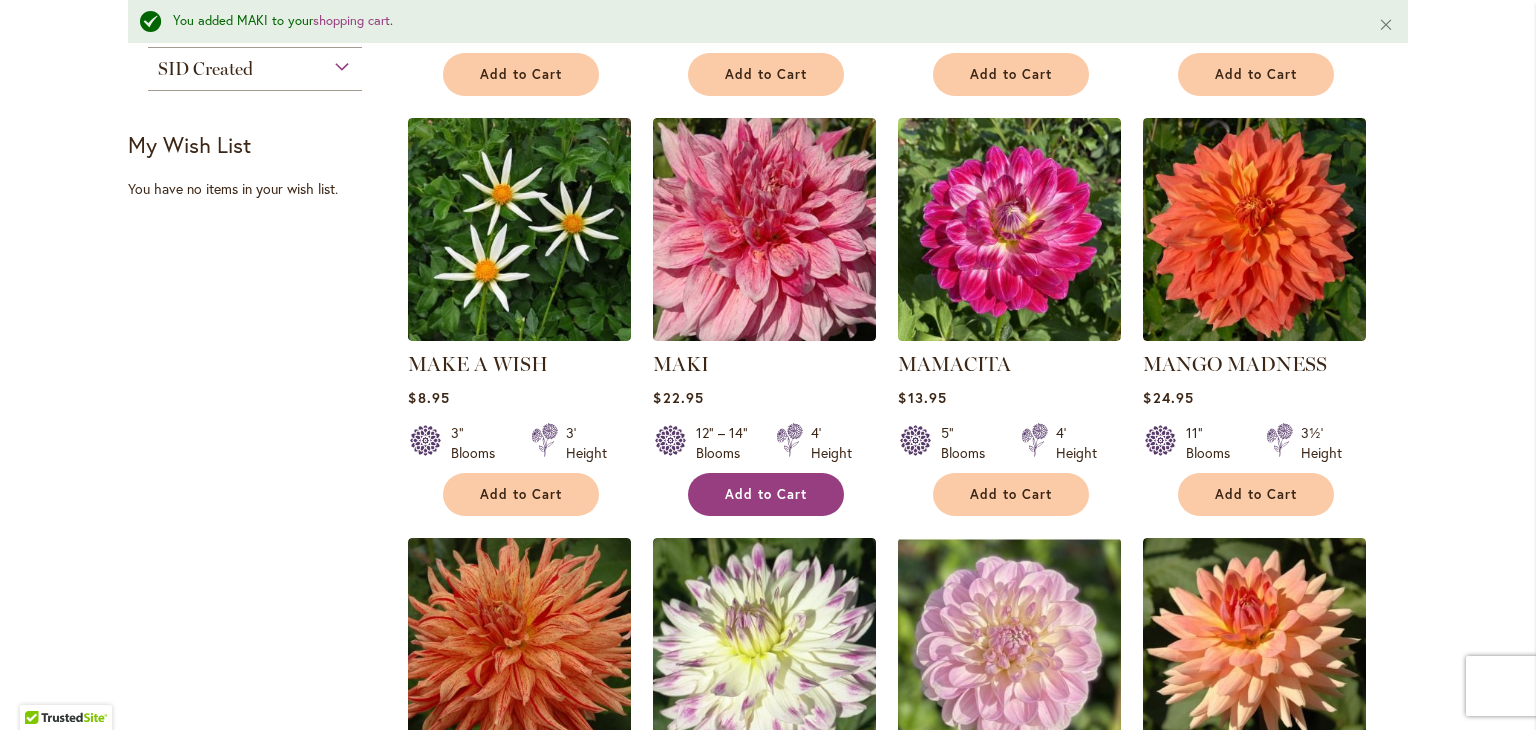 type 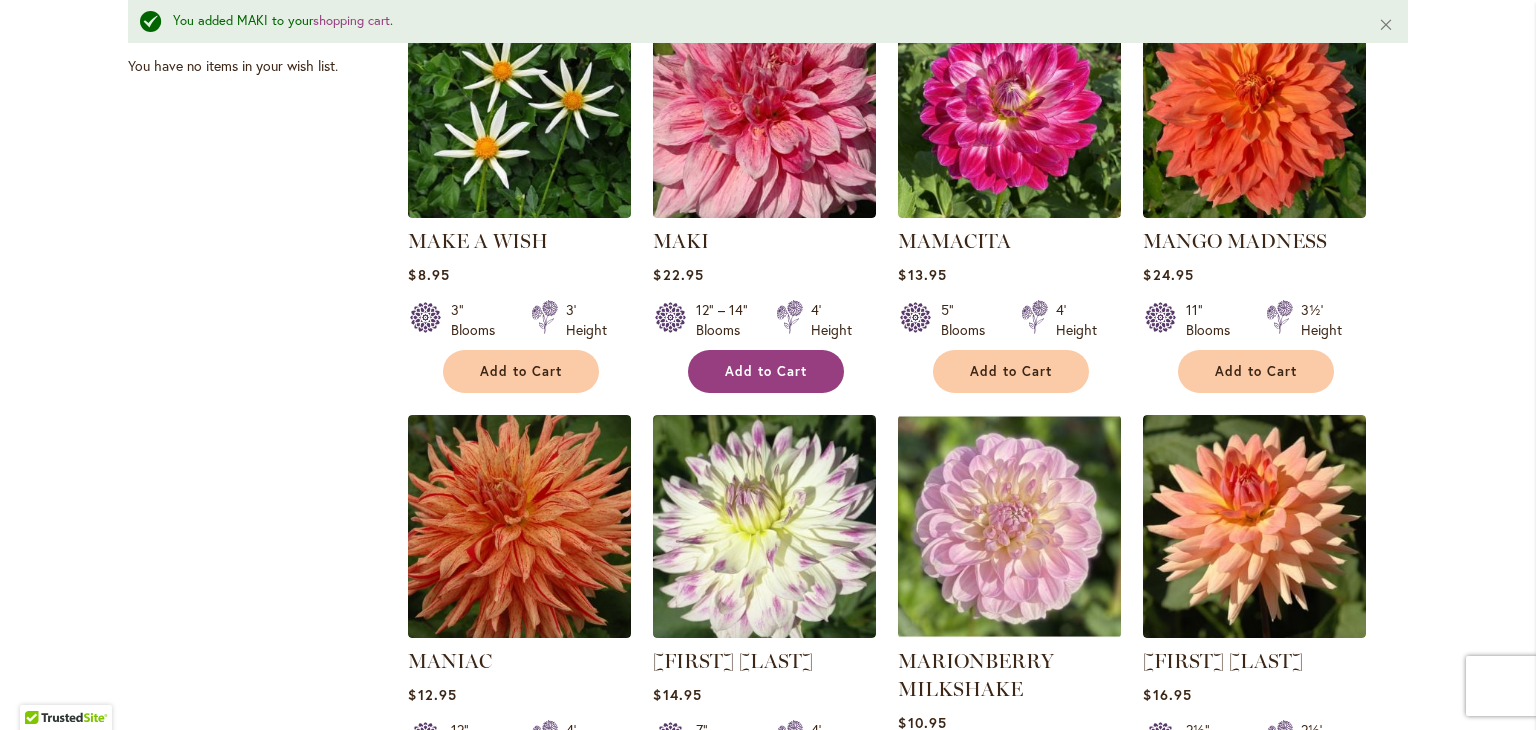 scroll, scrollTop: 852, scrollLeft: 0, axis: vertical 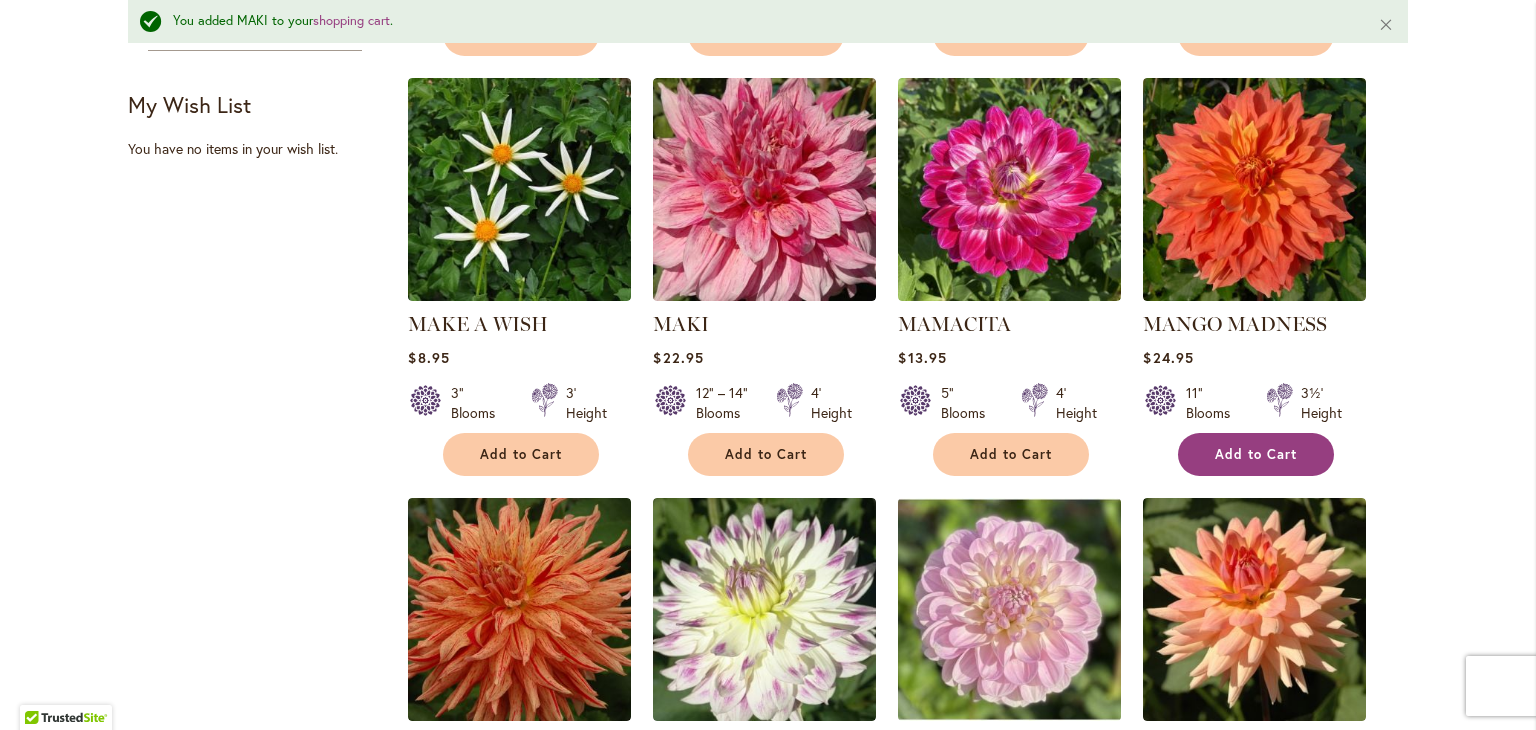 click on "Add to Cart" at bounding box center [1256, 454] 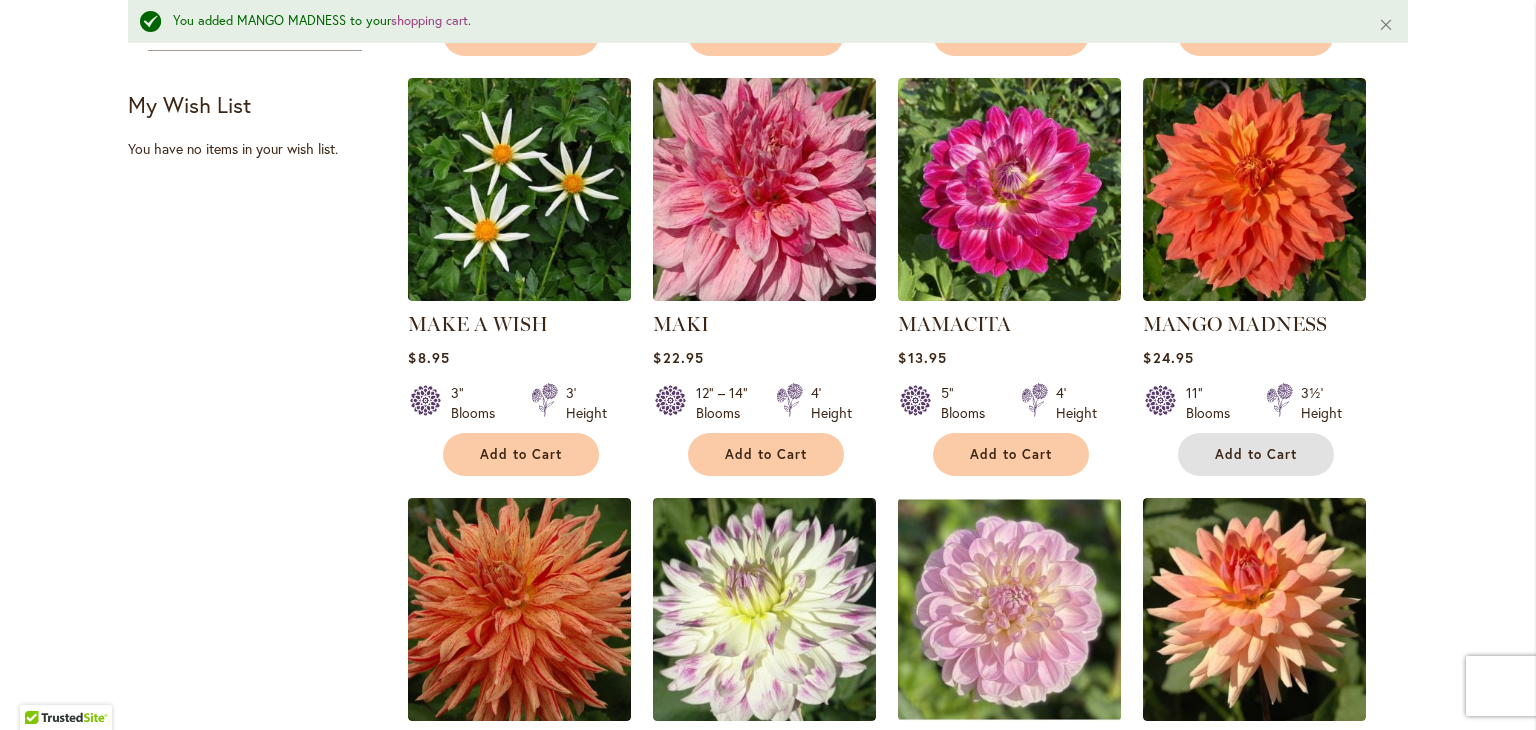 type 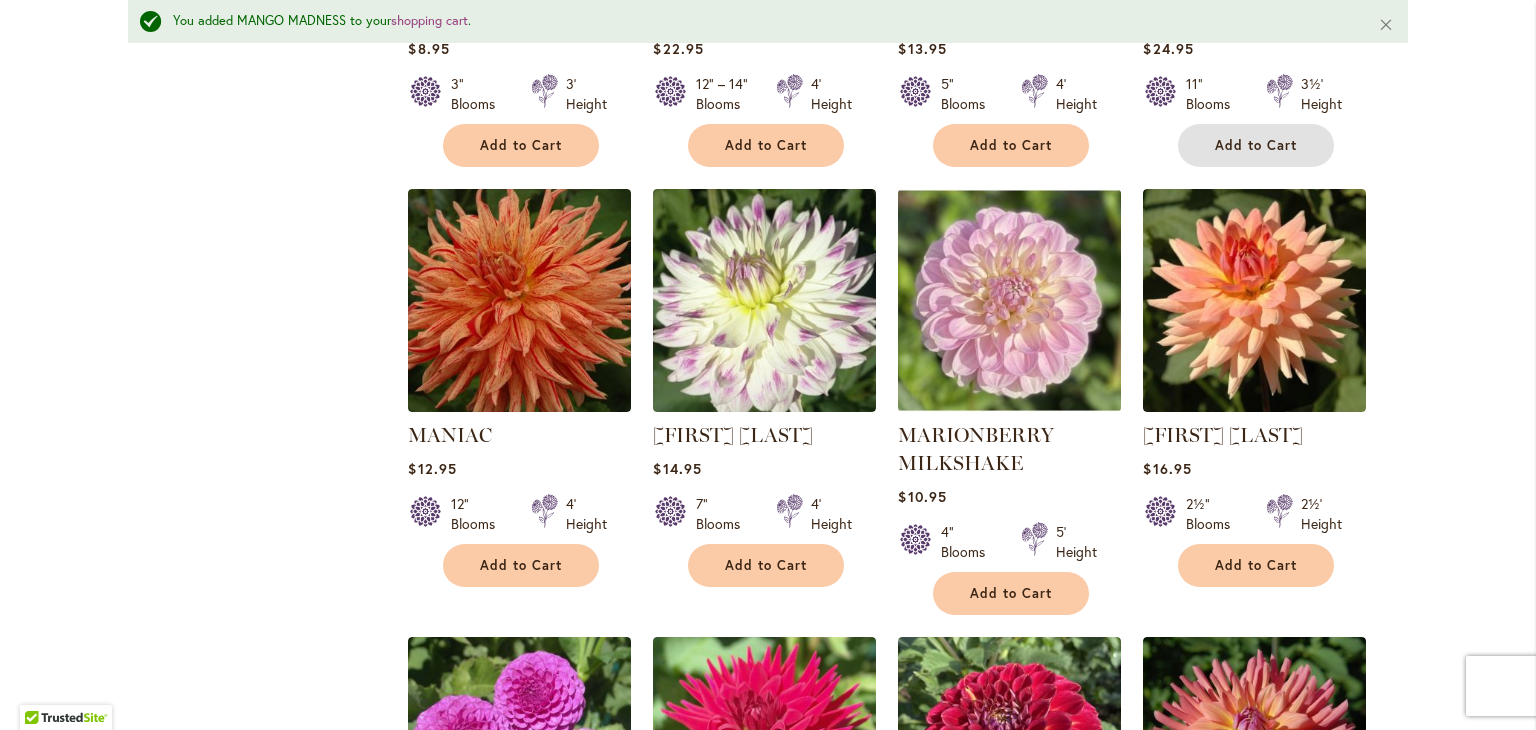 scroll, scrollTop: 1252, scrollLeft: 0, axis: vertical 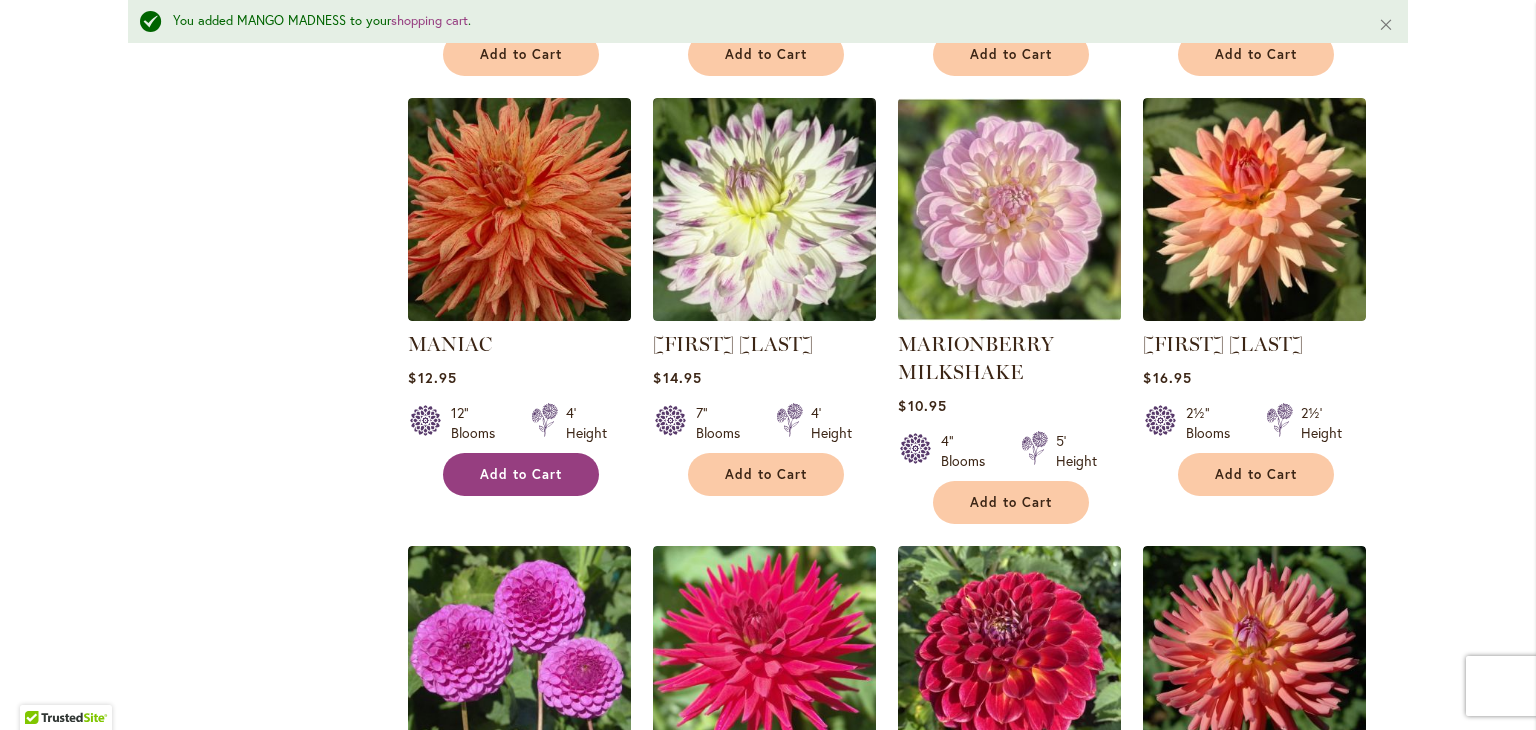 click on "Add to Cart" at bounding box center (521, 474) 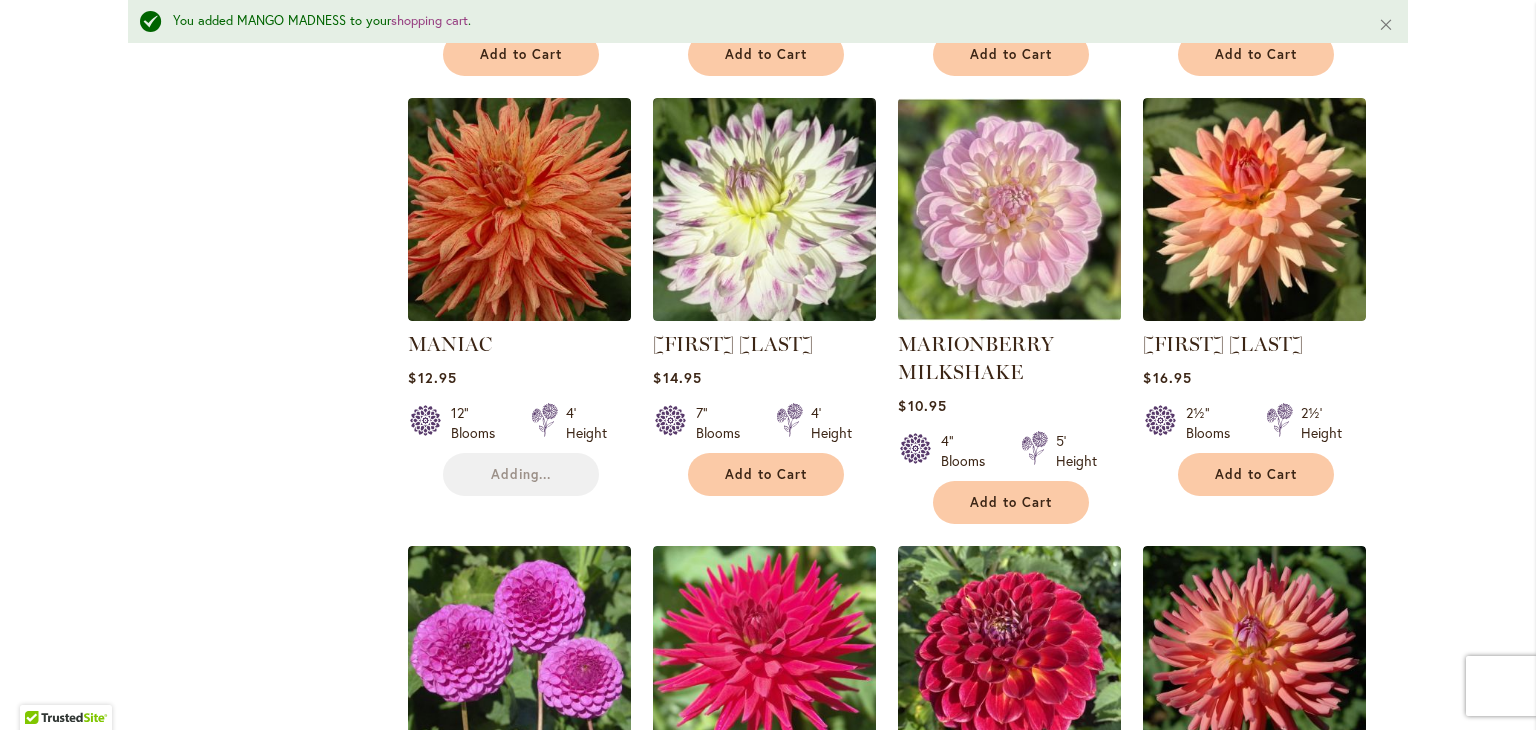 type 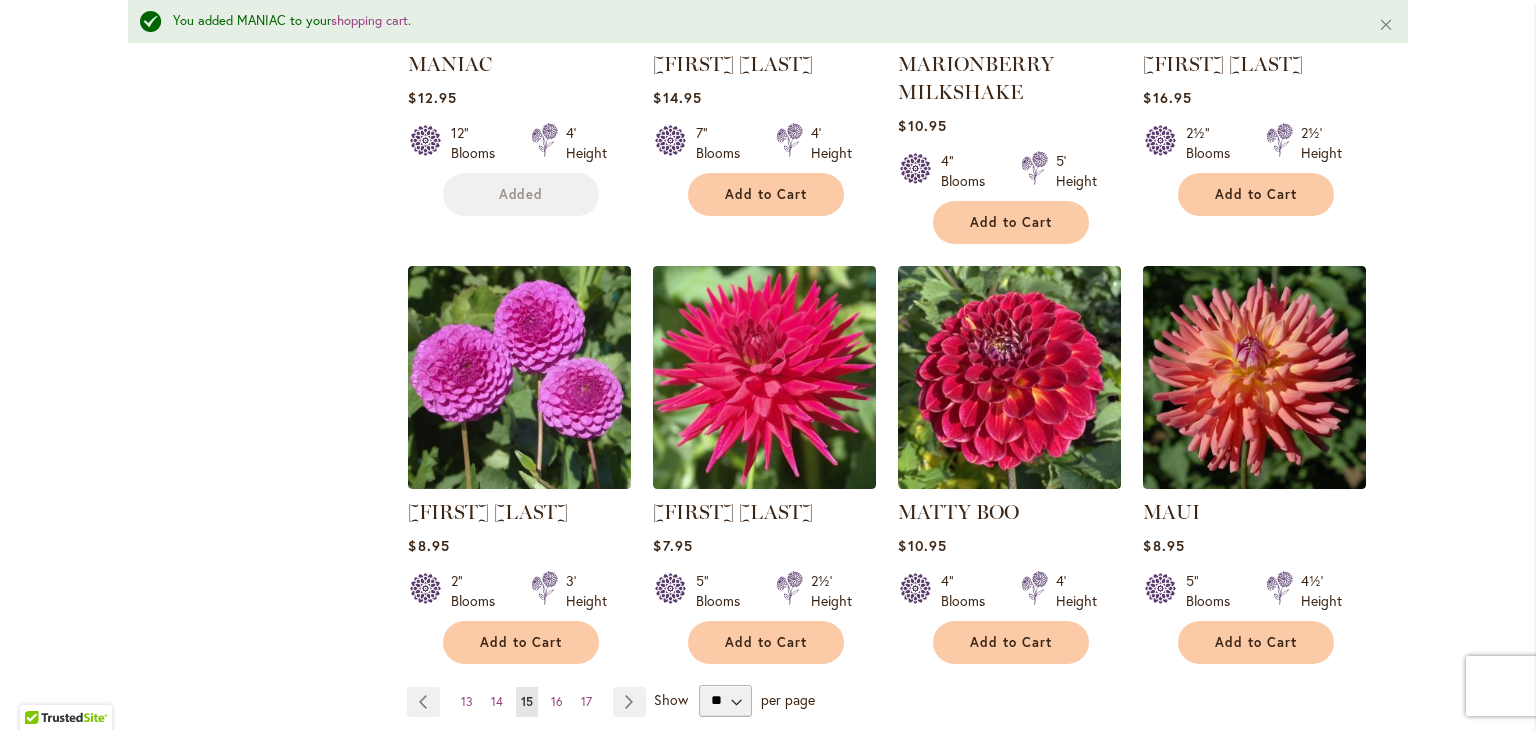 scroll, scrollTop: 1572, scrollLeft: 0, axis: vertical 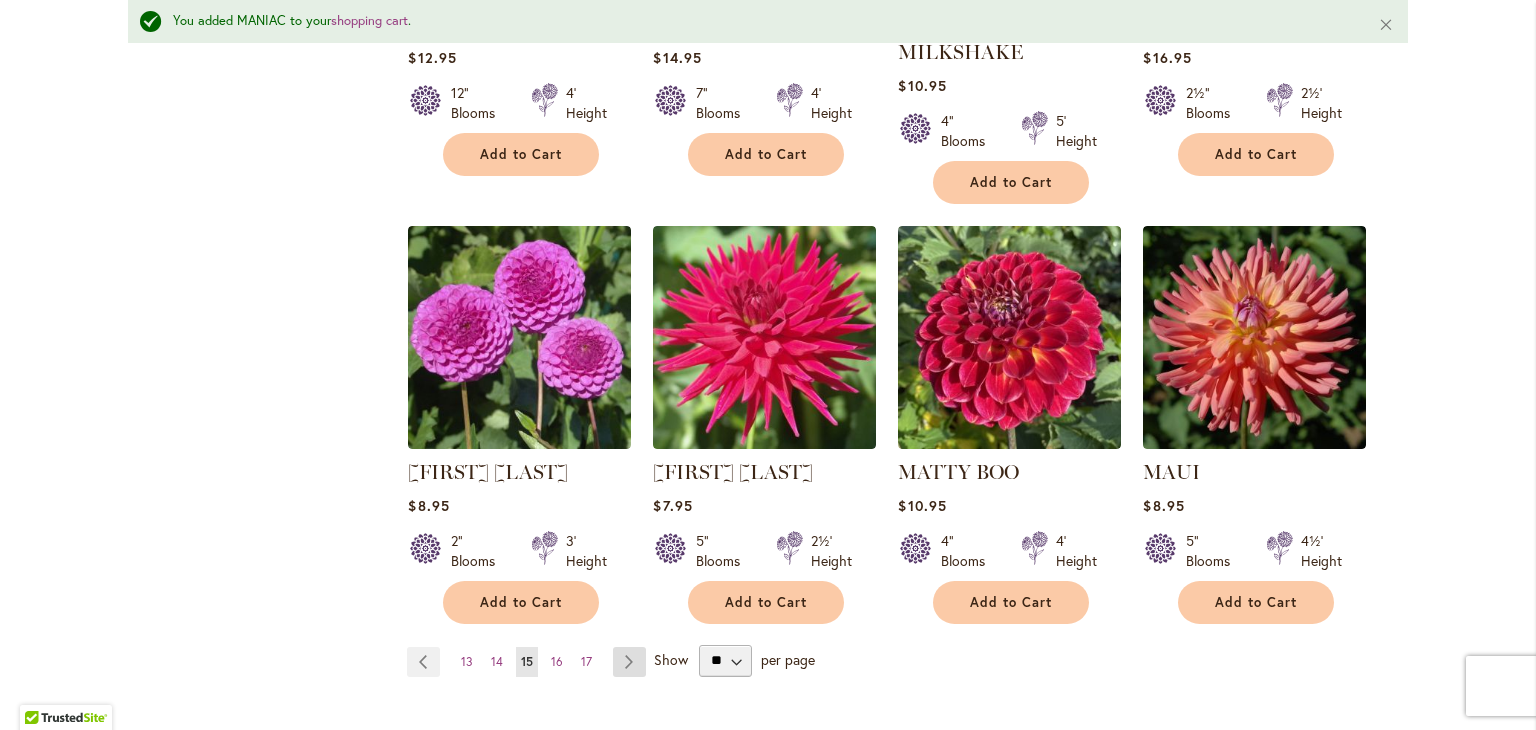 click on "Page
Next" at bounding box center (629, 662) 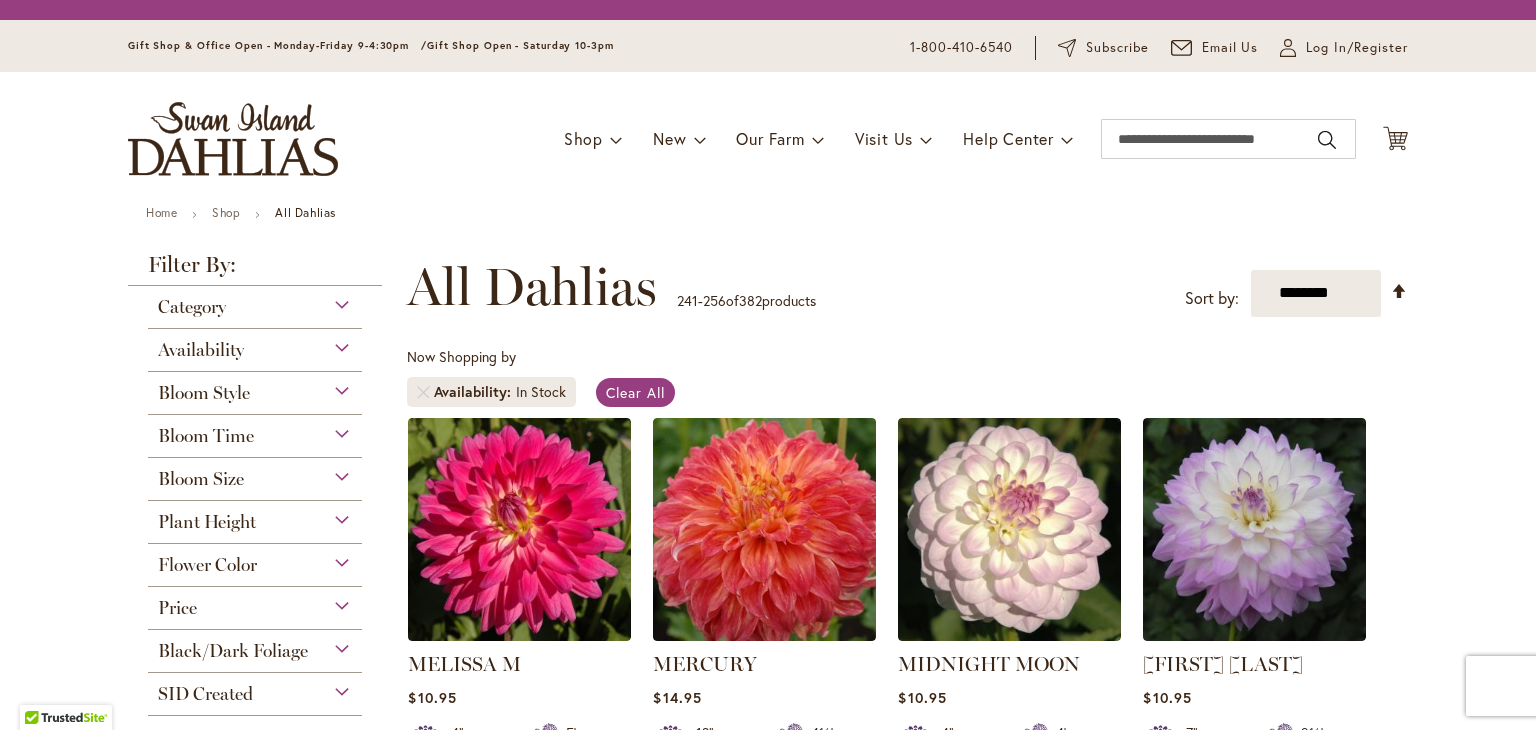 scroll, scrollTop: 0, scrollLeft: 0, axis: both 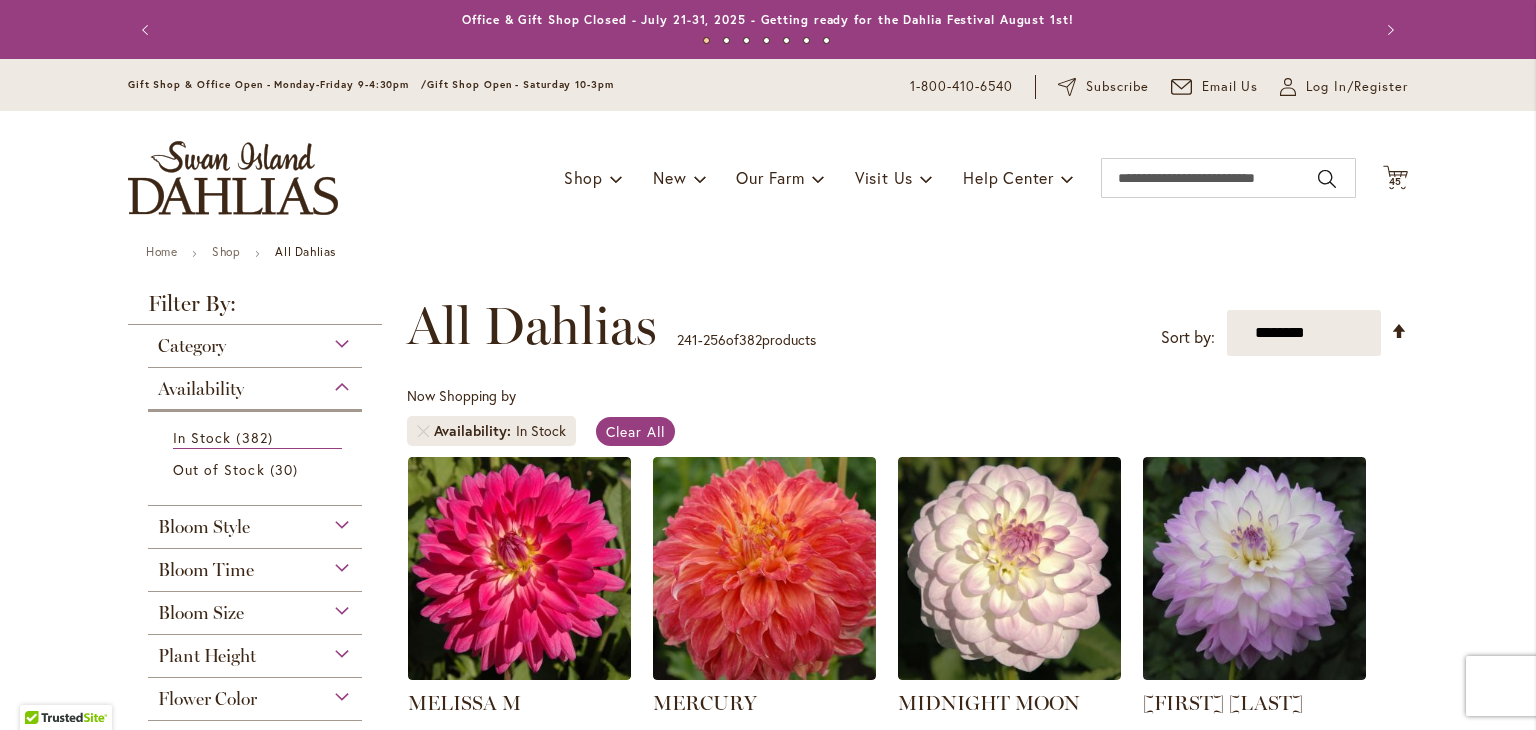 click on "**********" at bounding box center [907, 1260] 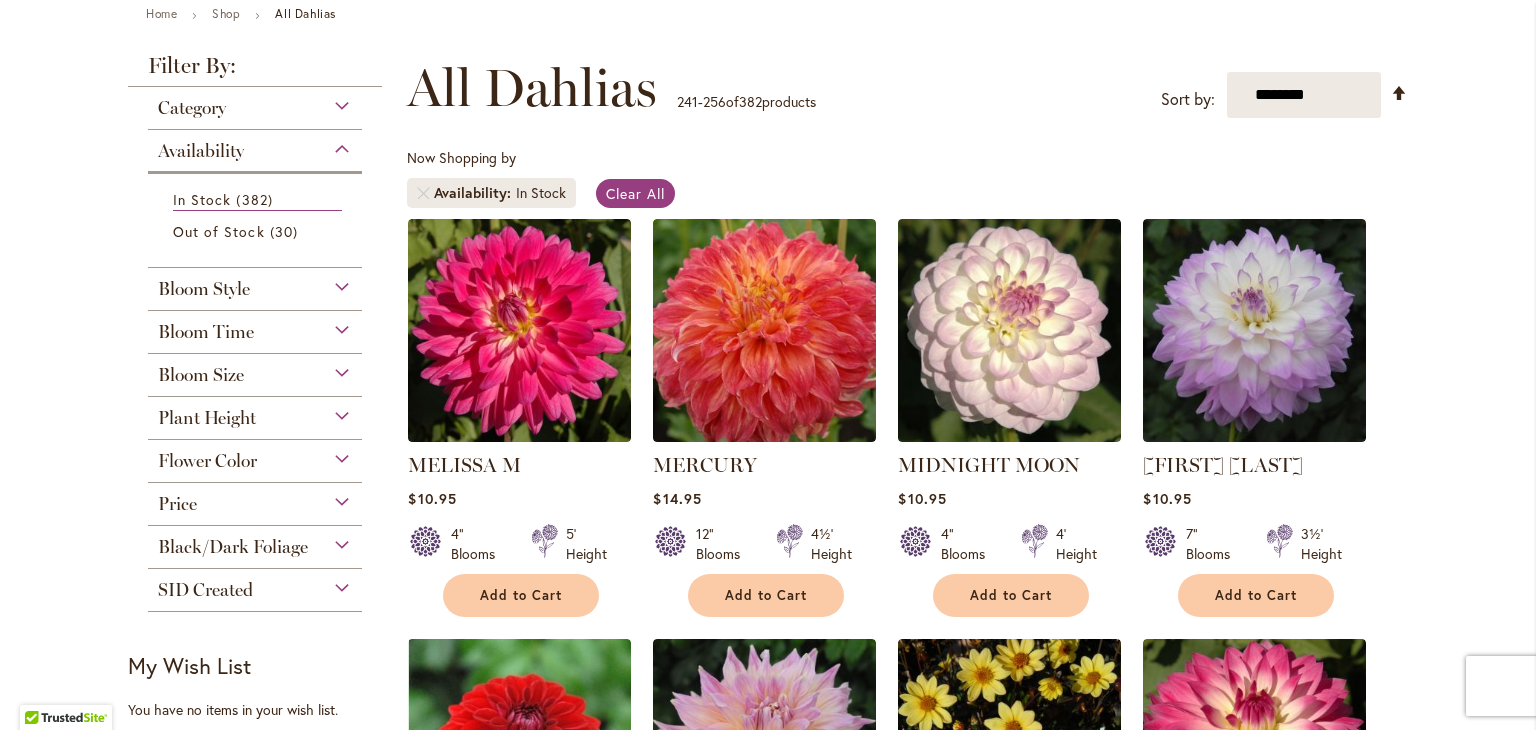 scroll, scrollTop: 240, scrollLeft: 0, axis: vertical 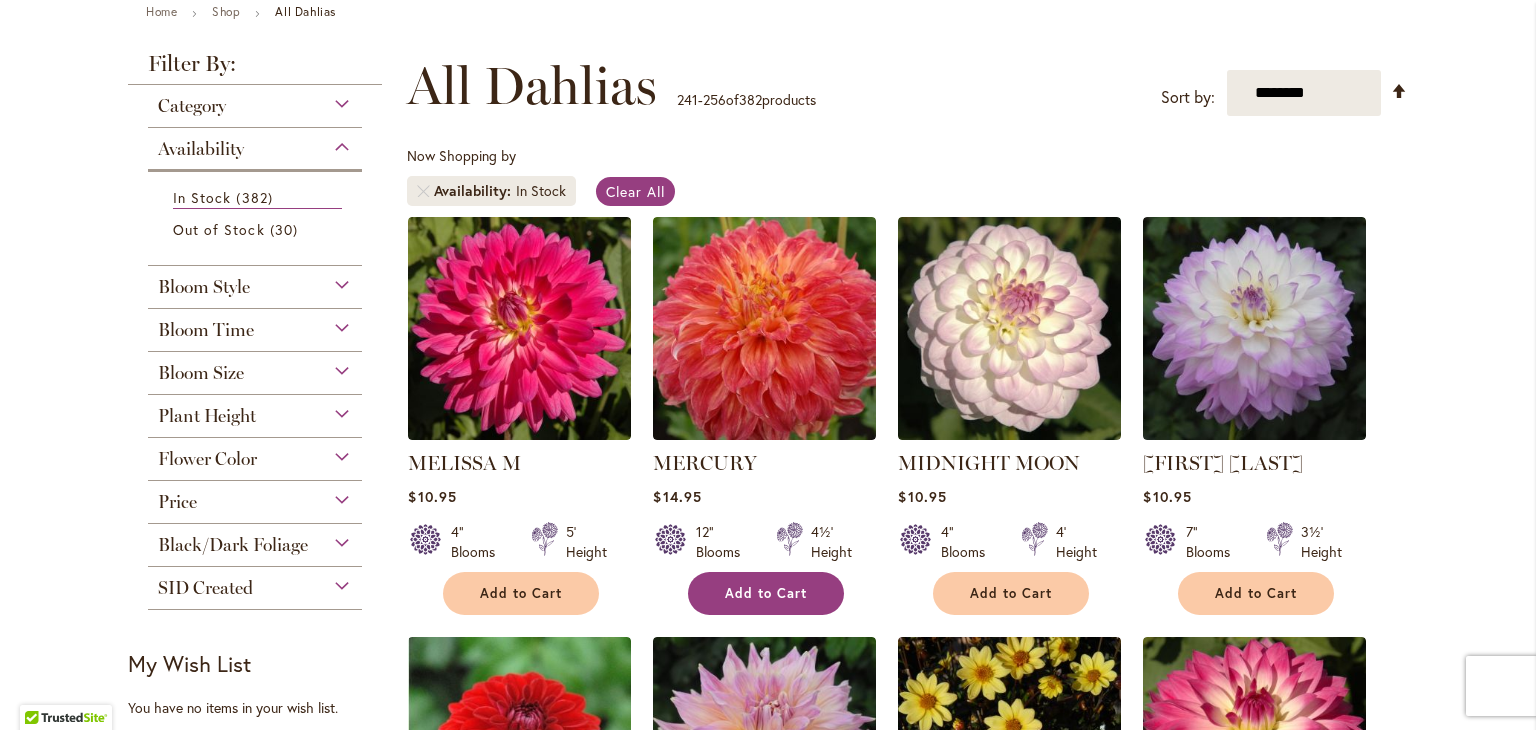 click on "Add to Cart" at bounding box center [766, 593] 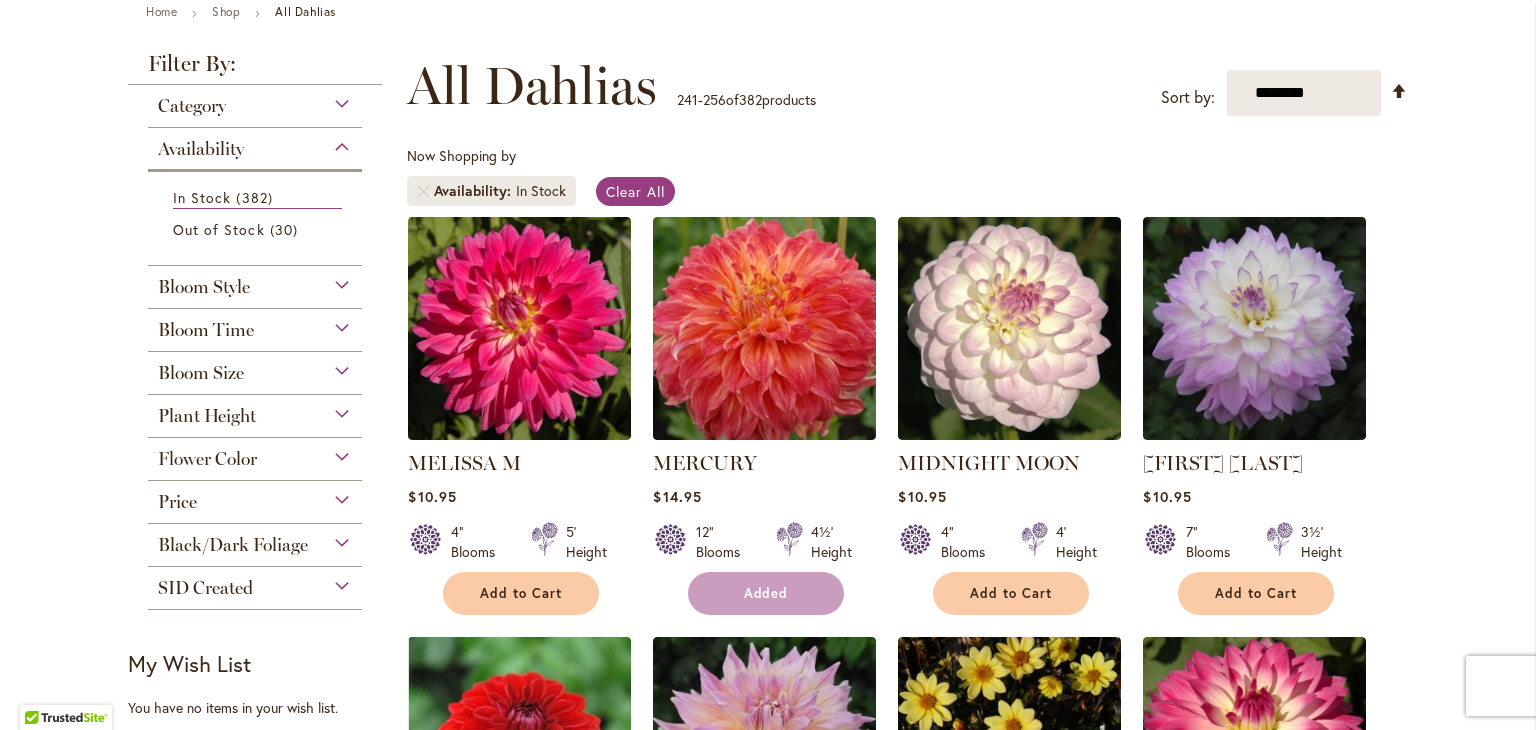 type 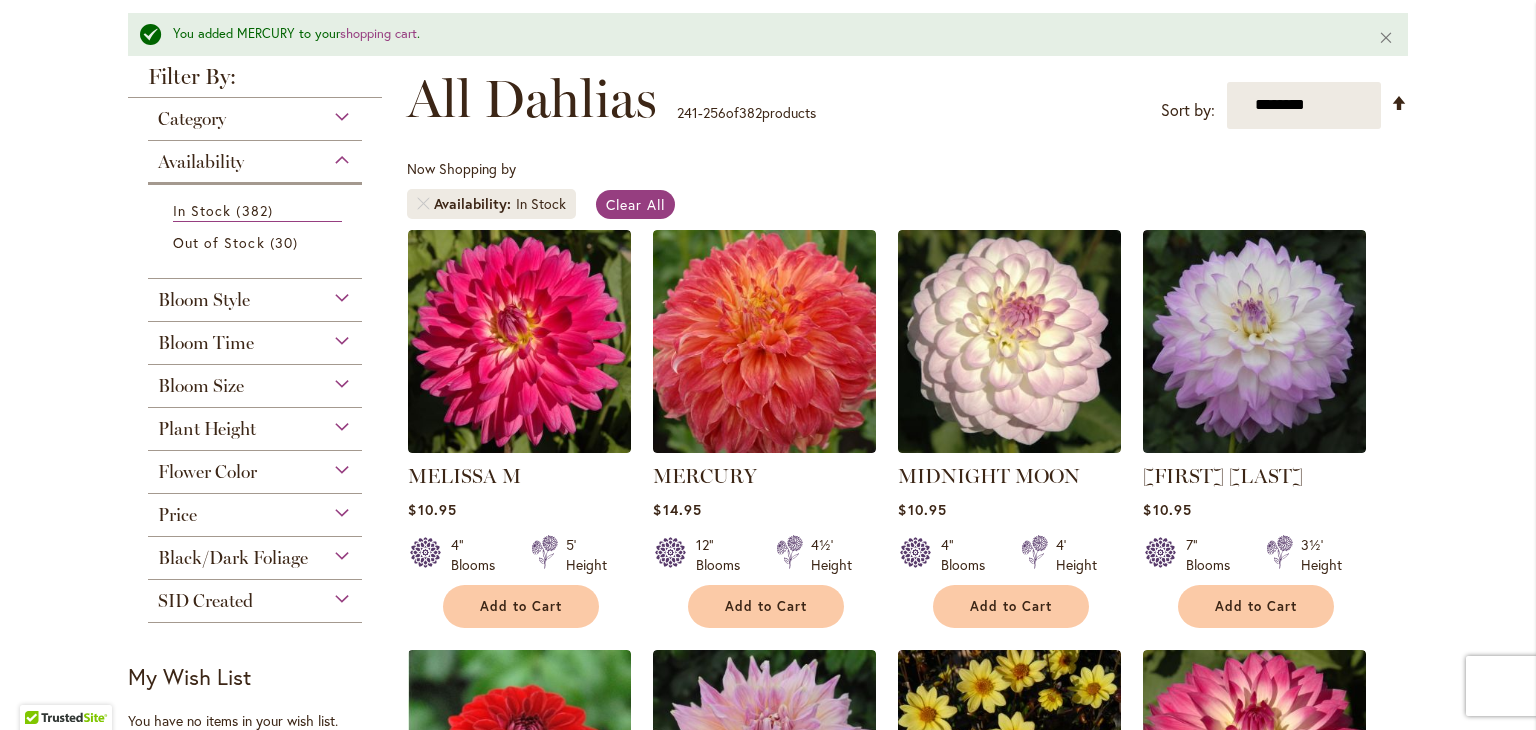 click on "Skip to Content
Gift Shop & Office Open - Monday-Friday 9-4:30pm   /    Gift Shop Open - Saturday 10-3pm
1-800-410-6540
Subscribe
Email Us
My Account
Log In/Register
Toggle Nav
Shop
Dahlia Tubers
Collections
Fresh Cut Dahlias" at bounding box center (768, 1394) 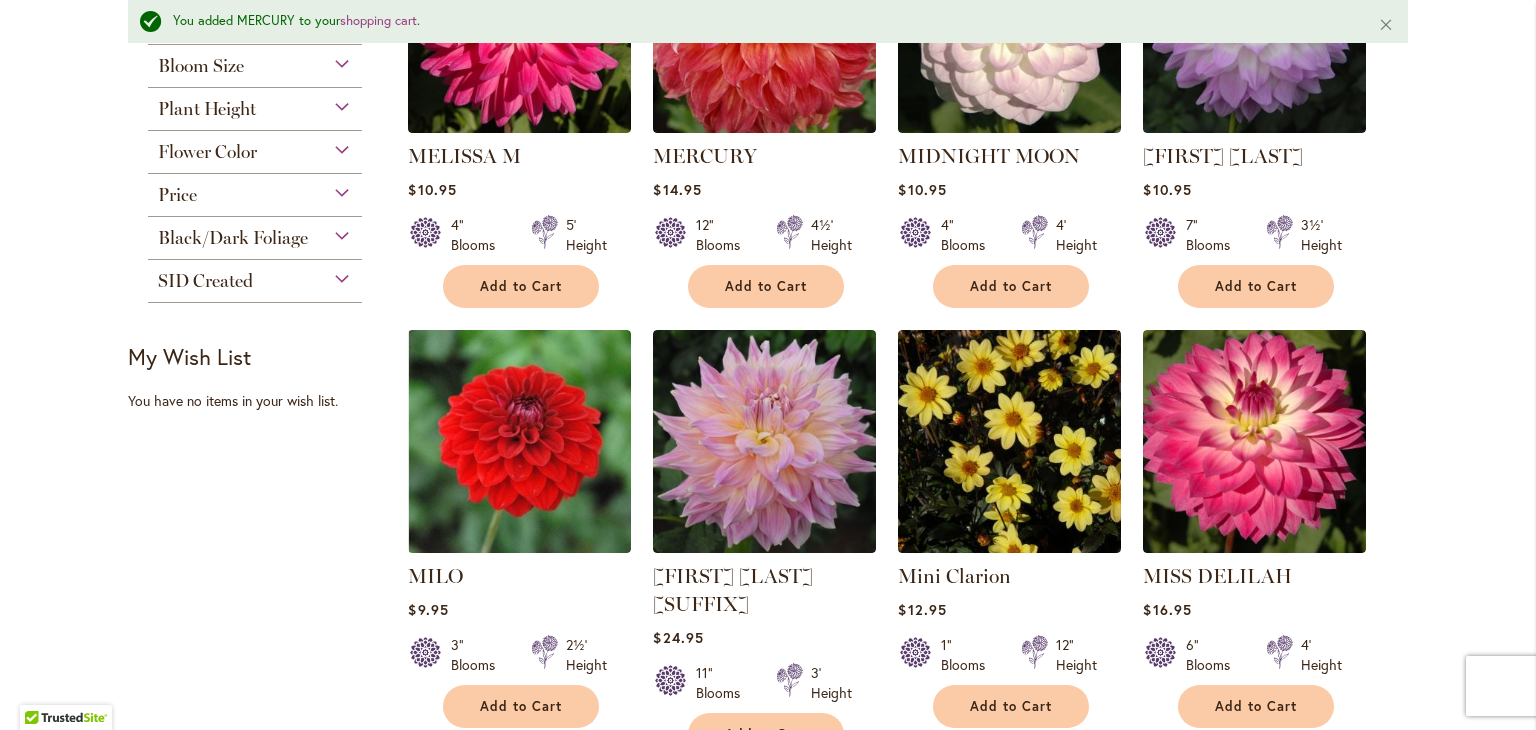 scroll, scrollTop: 800, scrollLeft: 0, axis: vertical 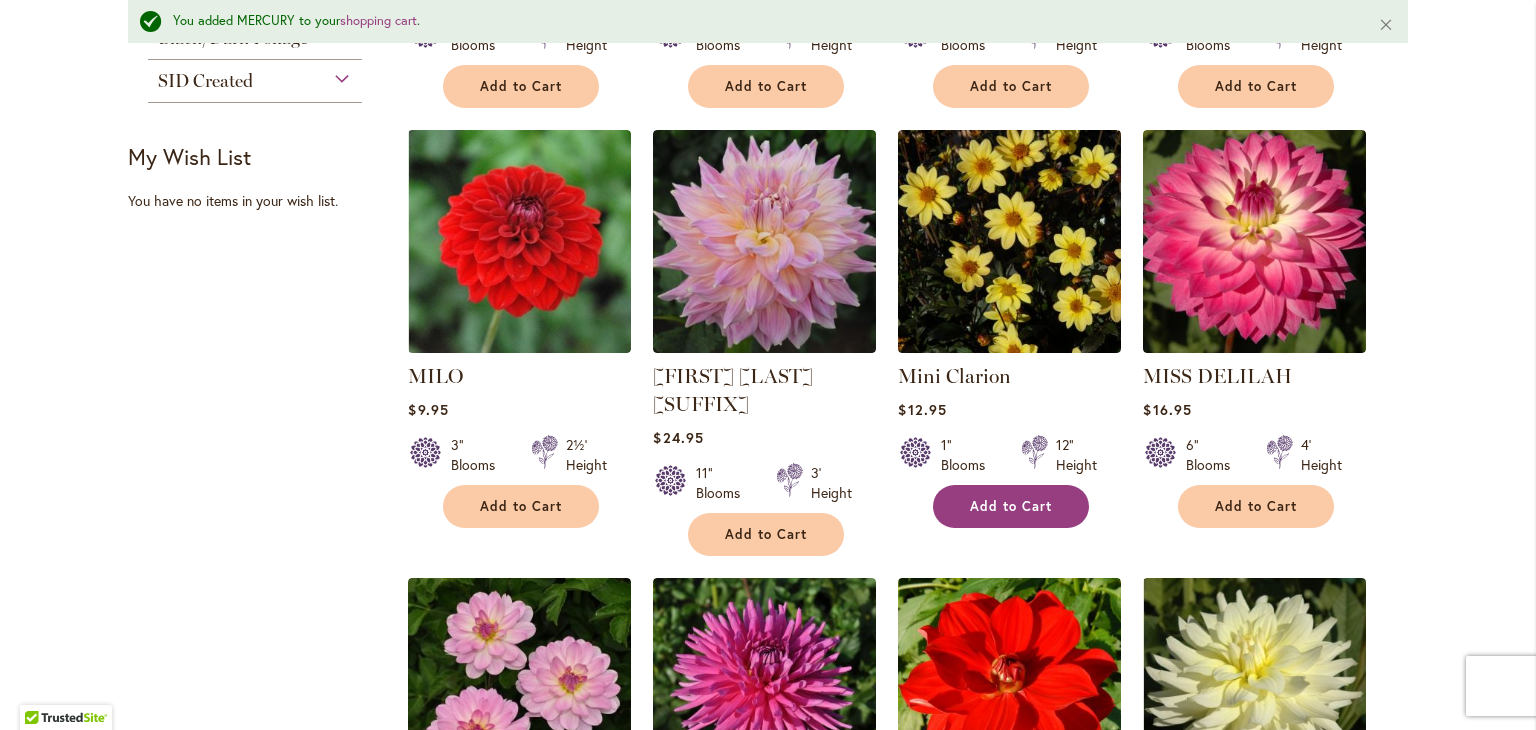 click on "Add to Cart" at bounding box center [1011, 506] 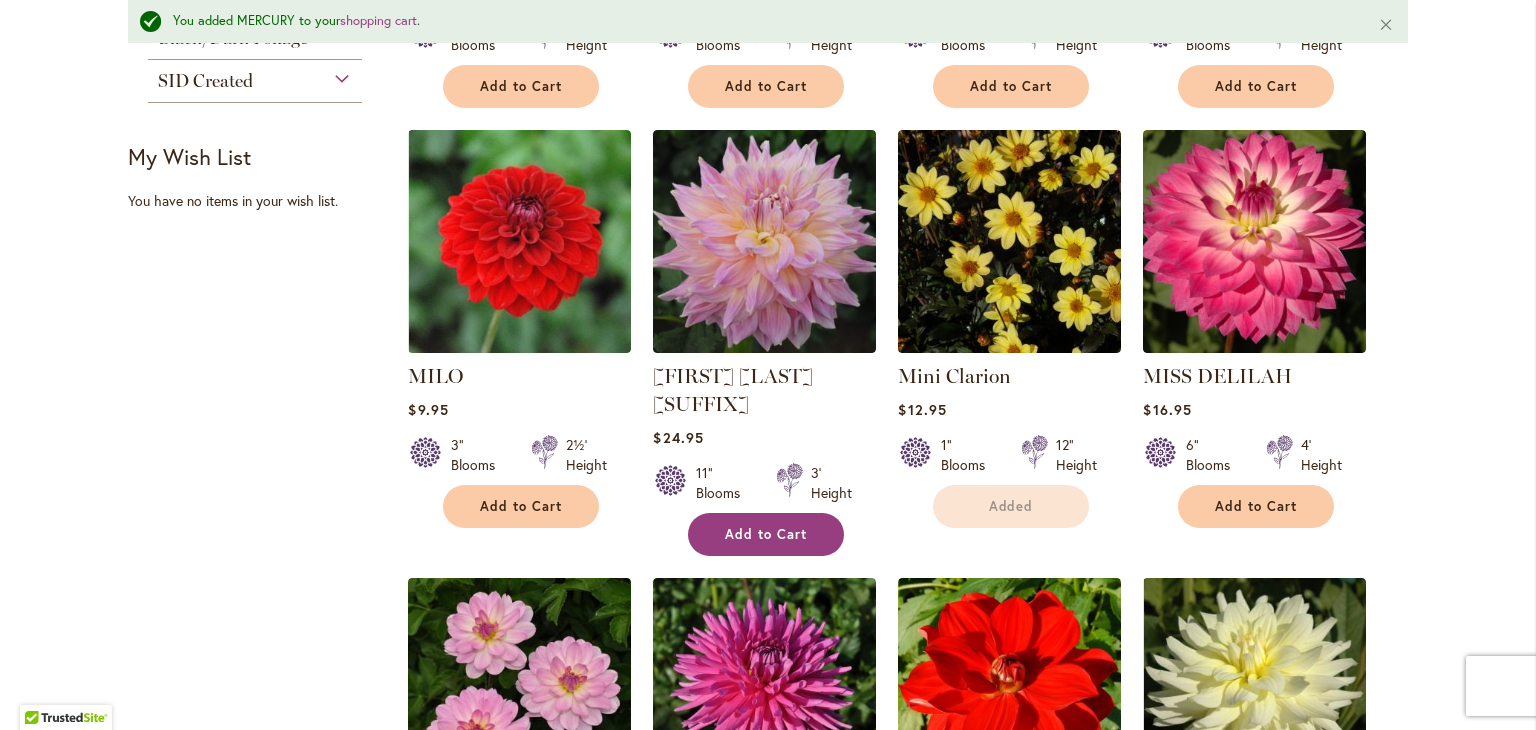 click on "Add to Cart" at bounding box center [766, 534] 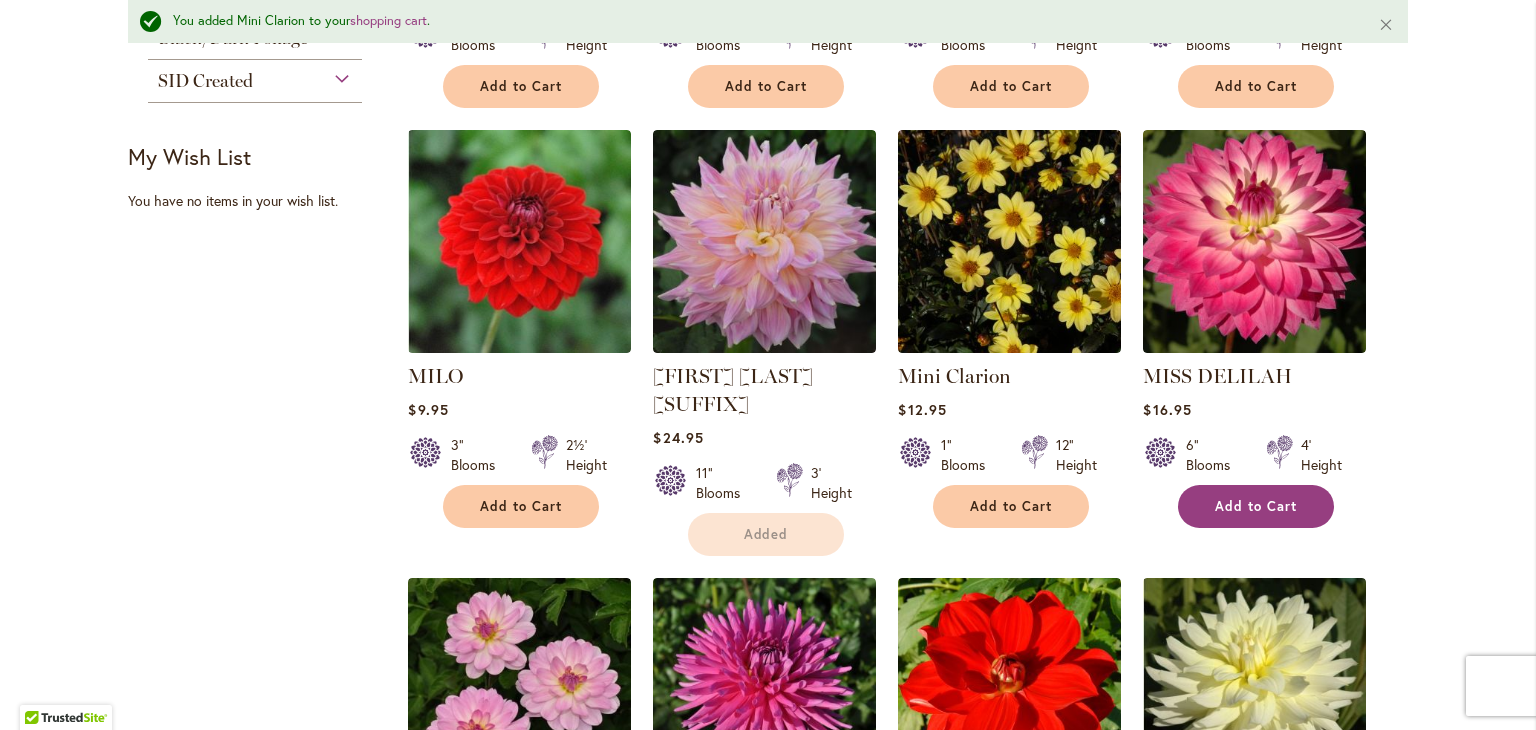 click on "Add to Cart" at bounding box center (1256, 506) 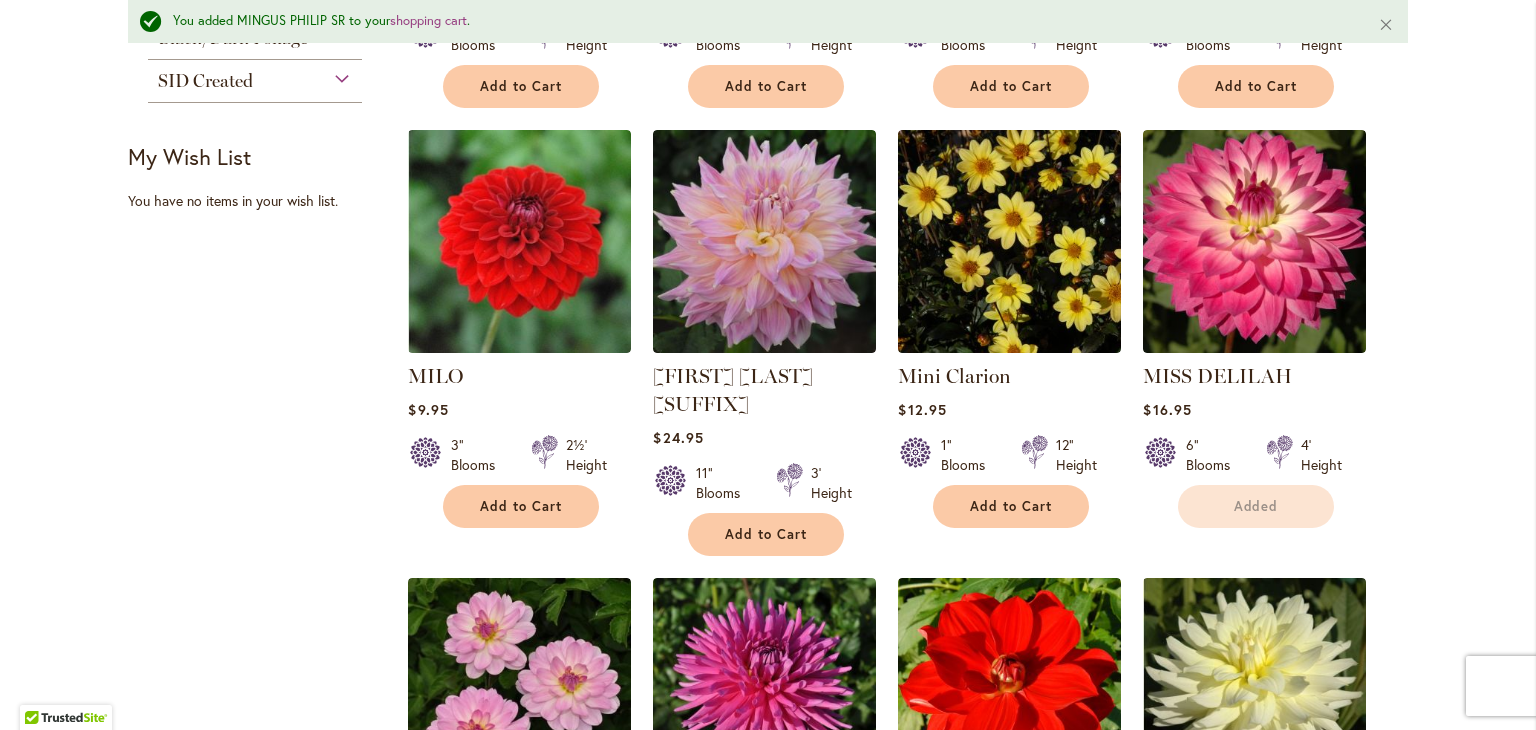 click on "Skip to Content
Gift Shop & Office Open - Monday-Friday 9-4:30pm   /    Gift Shop Open - Saturday 10-3pm
1-800-410-6540
Subscribe
Email Us
My Account
Log In/Register
Toggle Nav
Shop
Dahlia Tubers
Collections
Fresh Cut Dahlias" at bounding box center (768, 874) 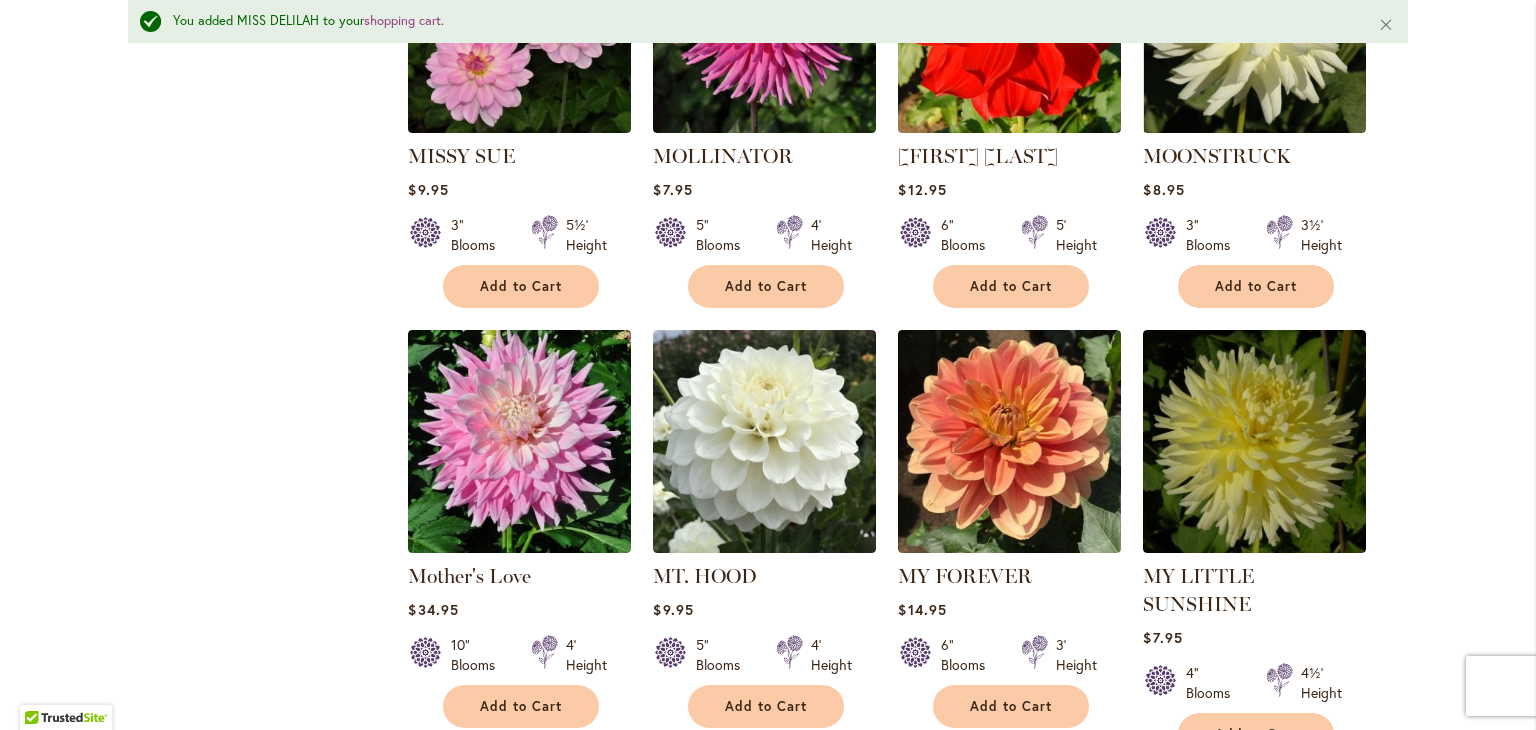 scroll, scrollTop: 1520, scrollLeft: 0, axis: vertical 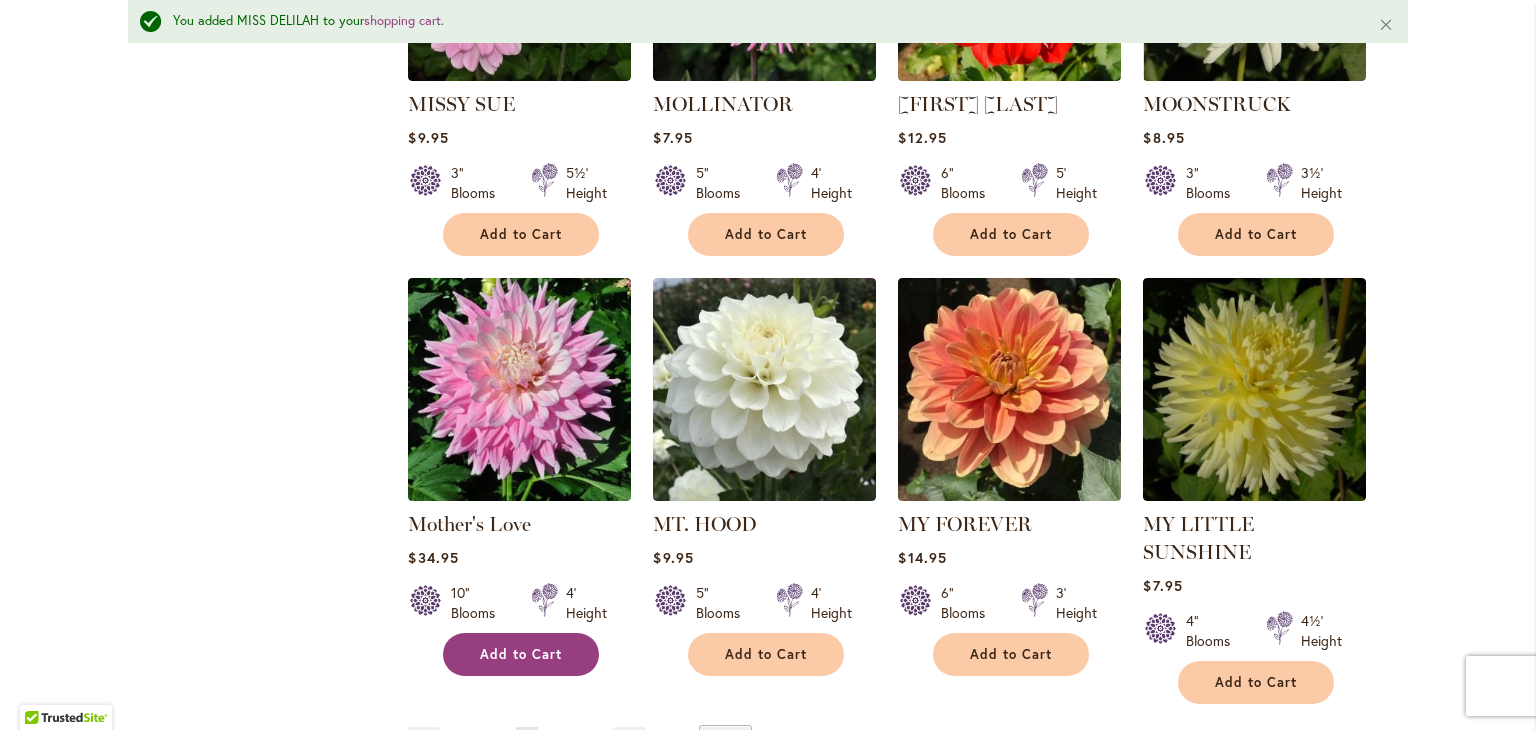 click on "Add to Cart" at bounding box center (521, 654) 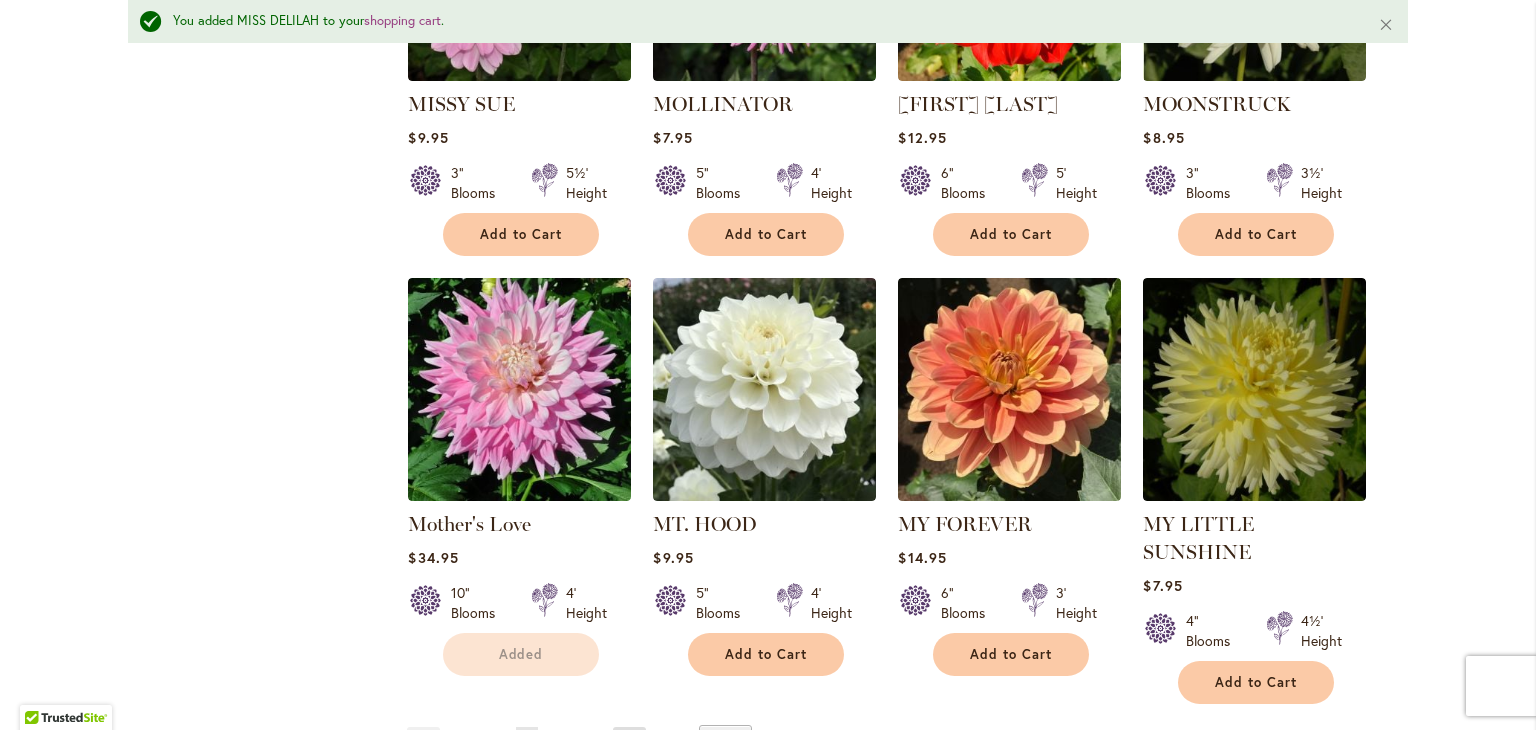 click on "Page
Next" at bounding box center [629, 742] 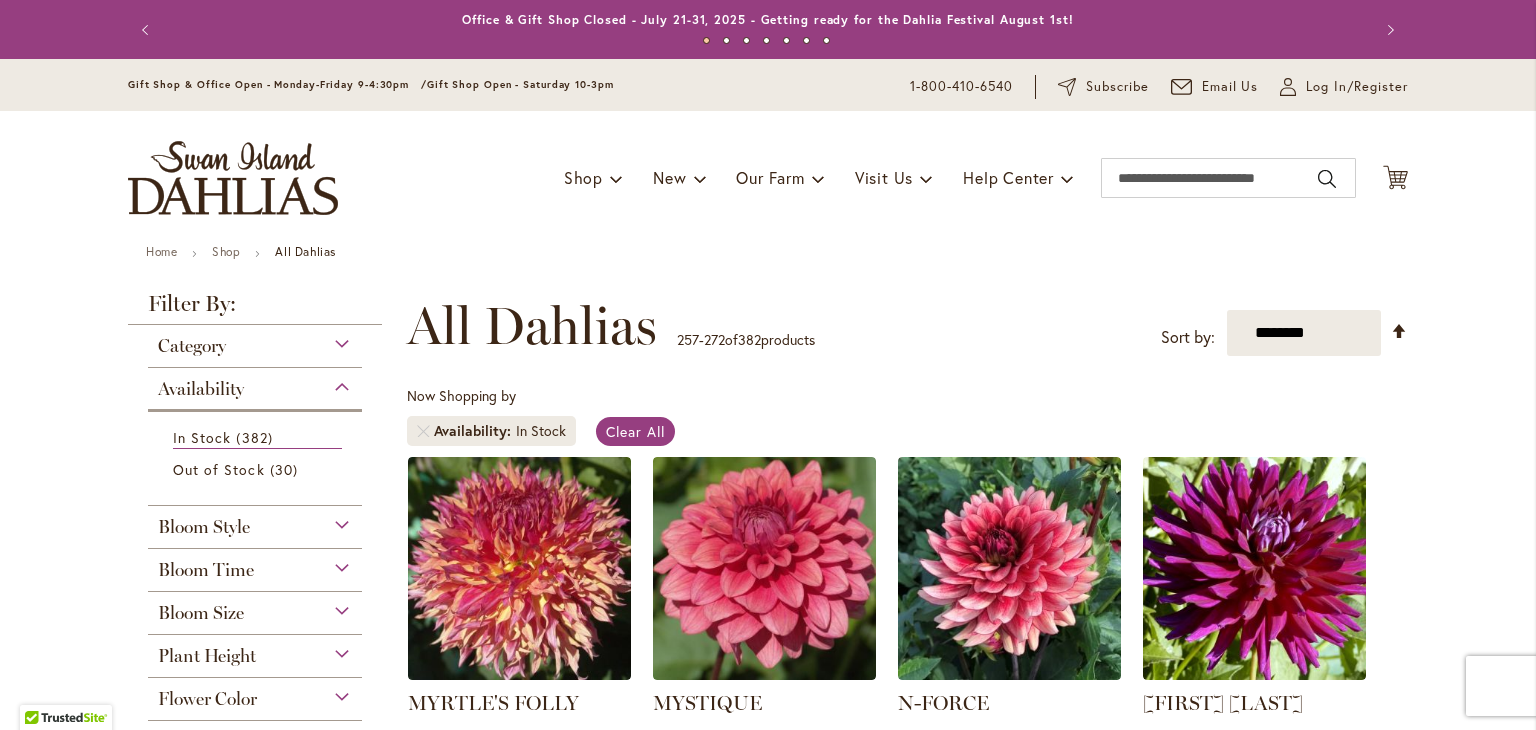 scroll, scrollTop: 0, scrollLeft: 0, axis: both 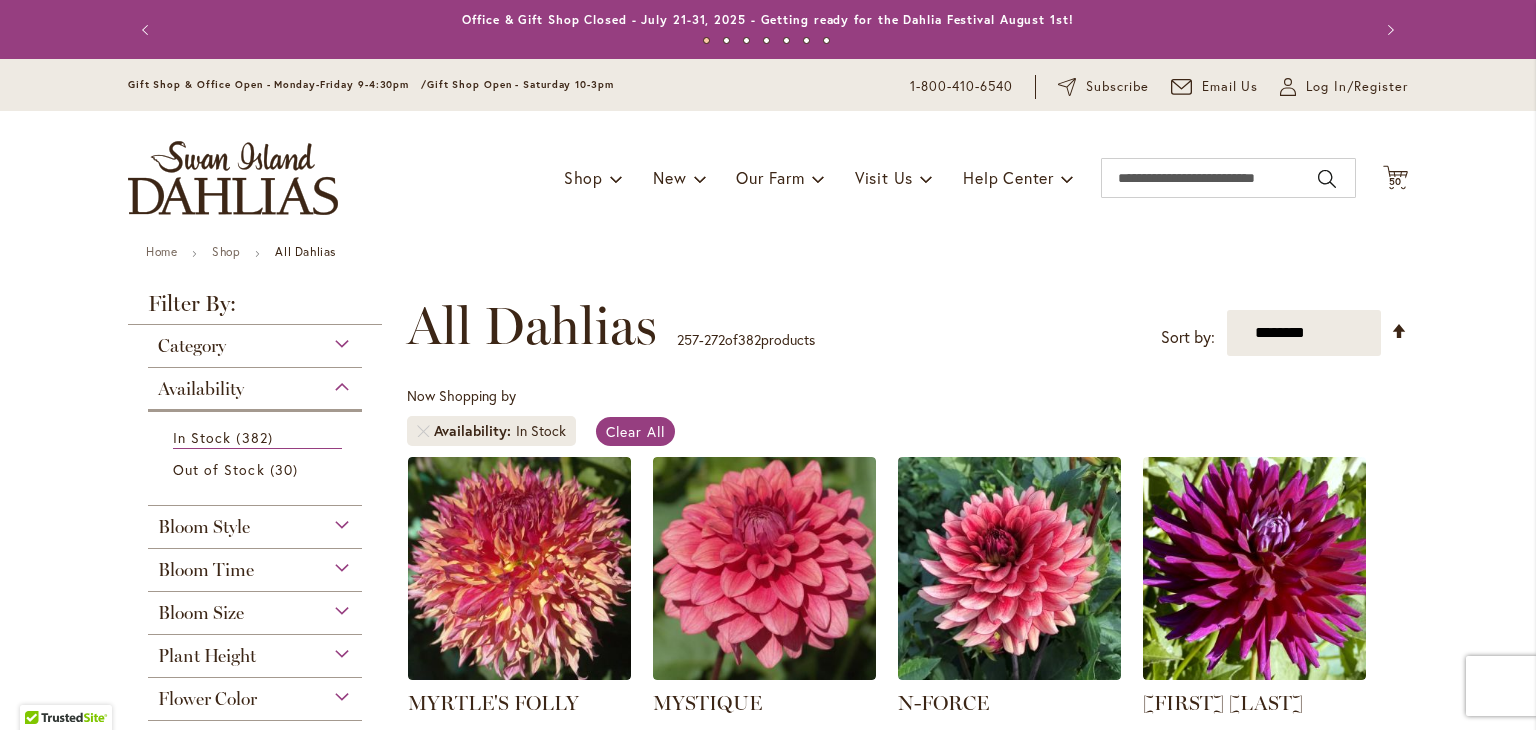 click on "Now Shopping by
Availability
In Stock
Clear All" at bounding box center [907, 421] 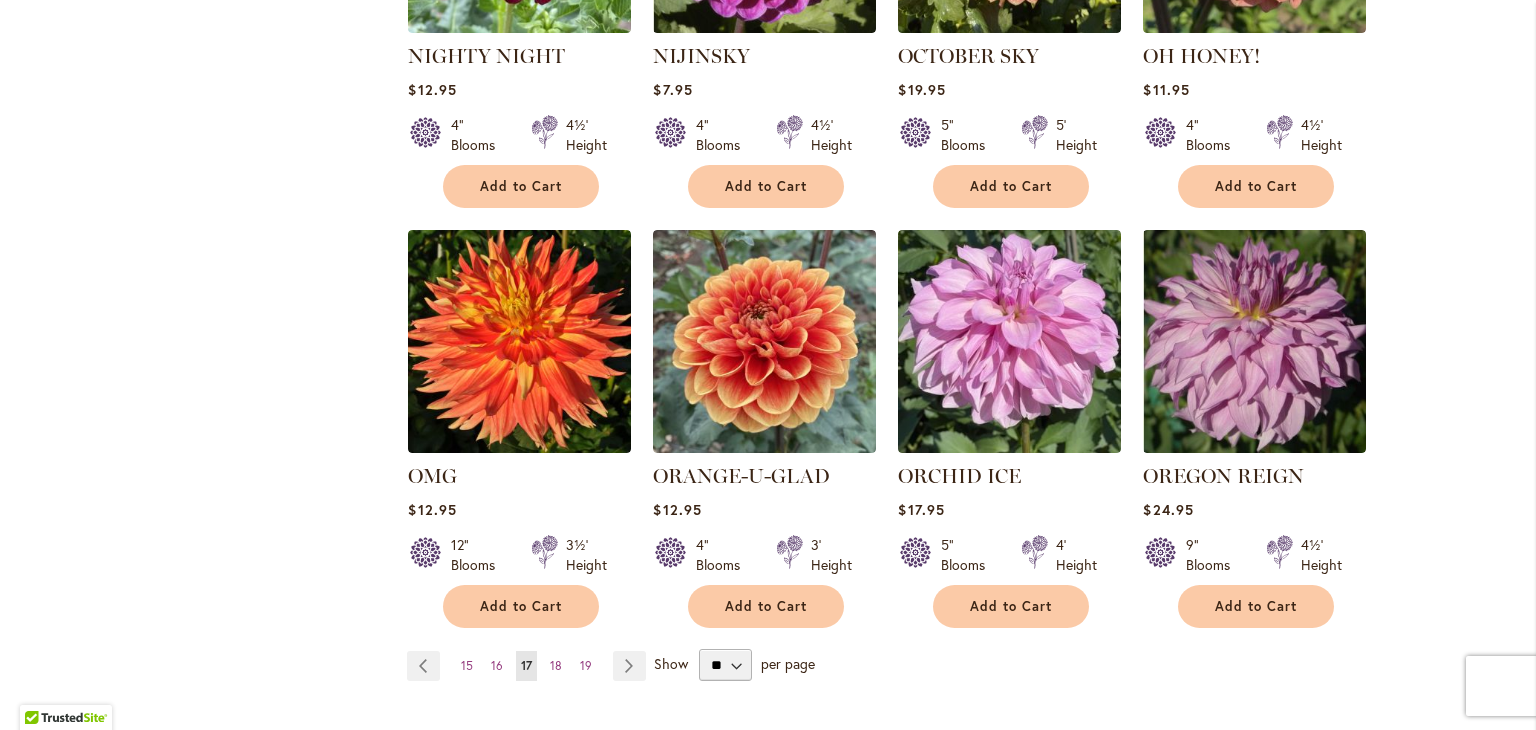 scroll, scrollTop: 1520, scrollLeft: 0, axis: vertical 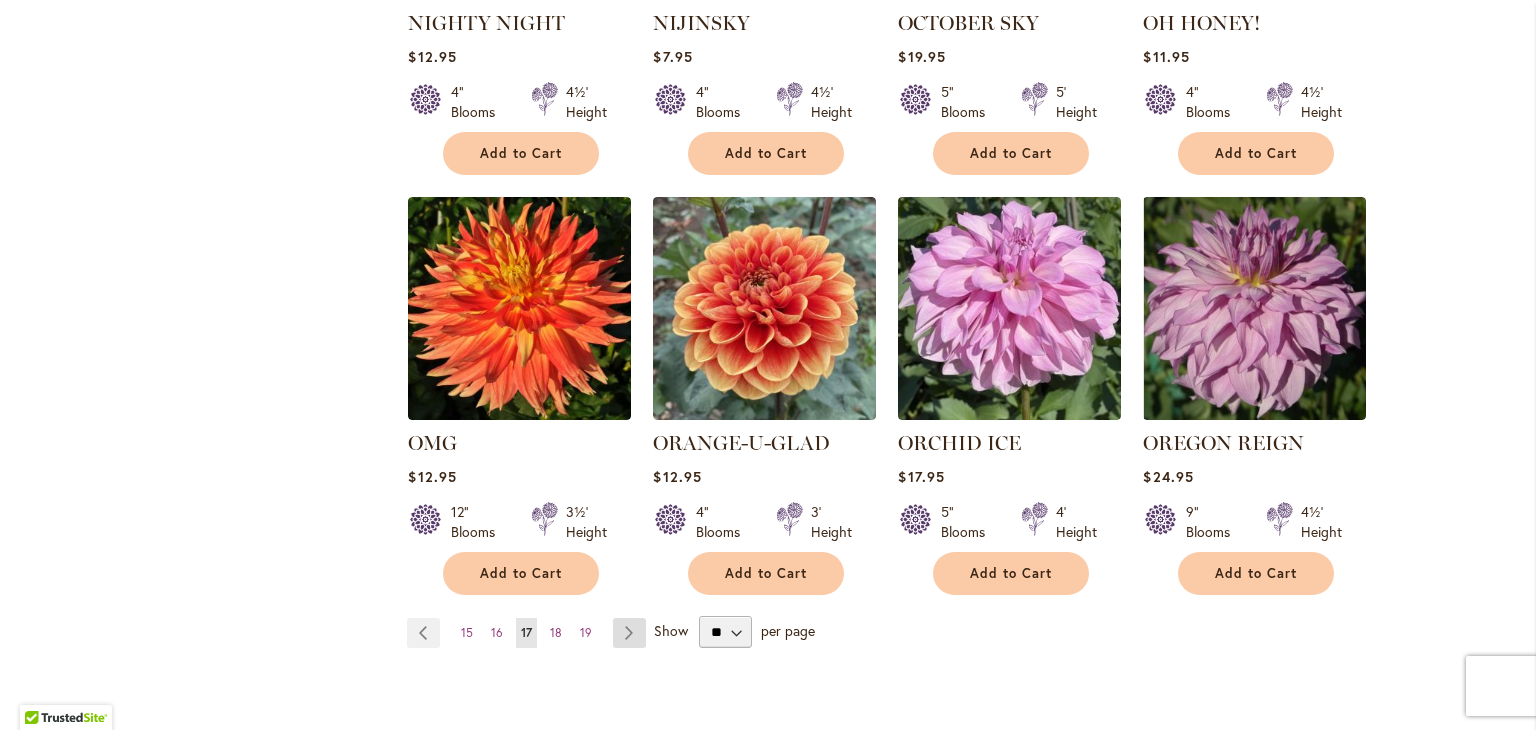 click on "Page
Next" at bounding box center (629, 633) 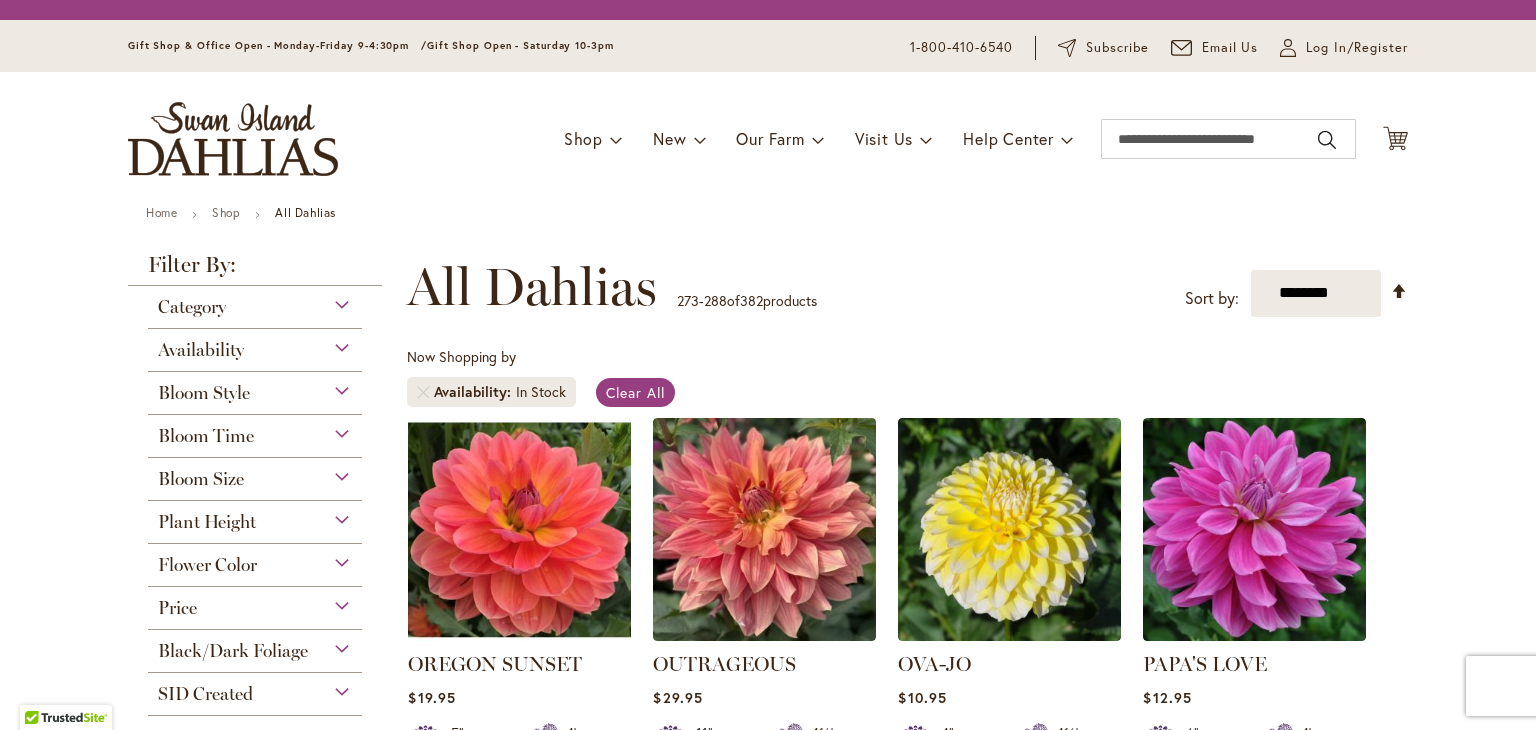 scroll, scrollTop: 0, scrollLeft: 0, axis: both 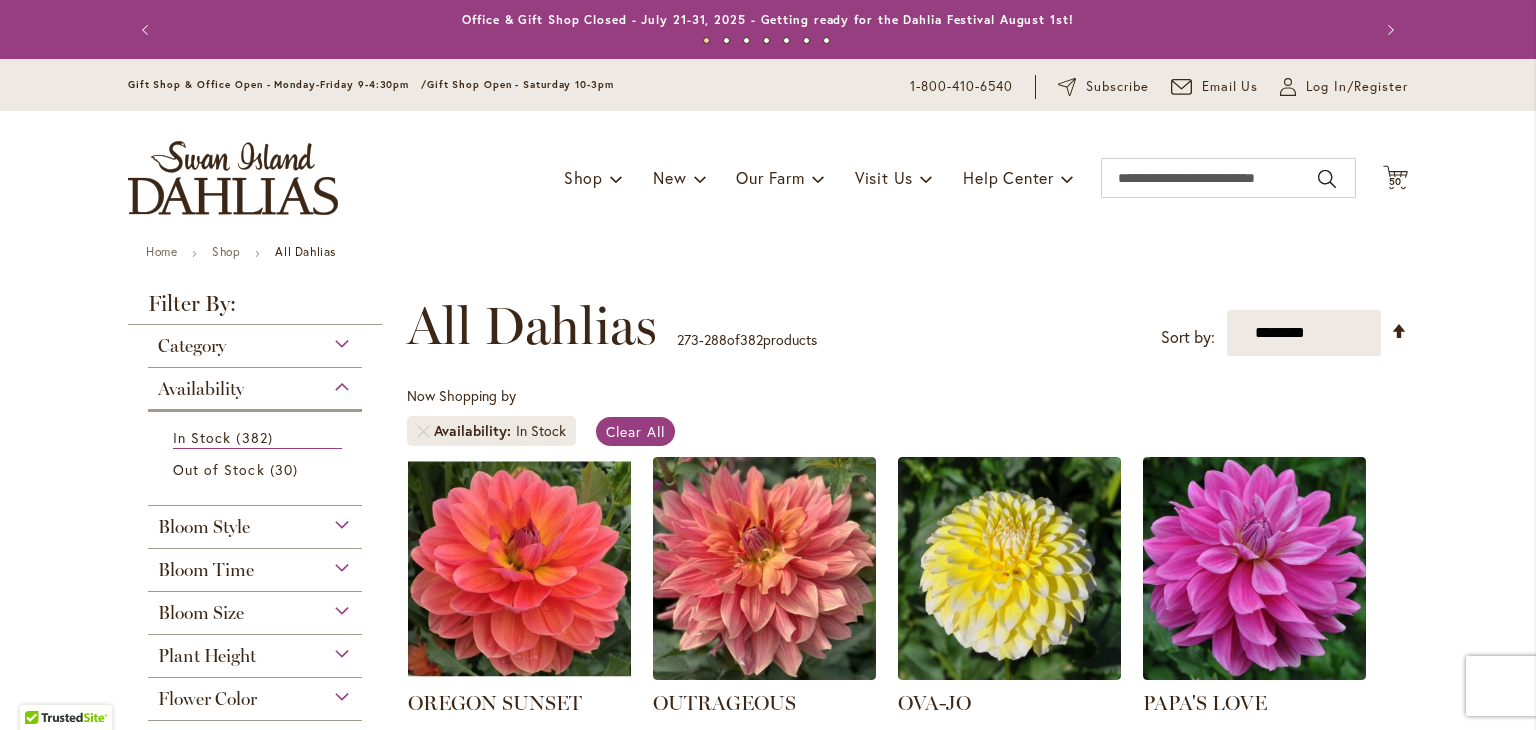 click on "OREGON SUNSET
Rating:
100%
1                  Review
$19.95
5" Blooms 4' Height Add to Cart" at bounding box center [907, 1314] 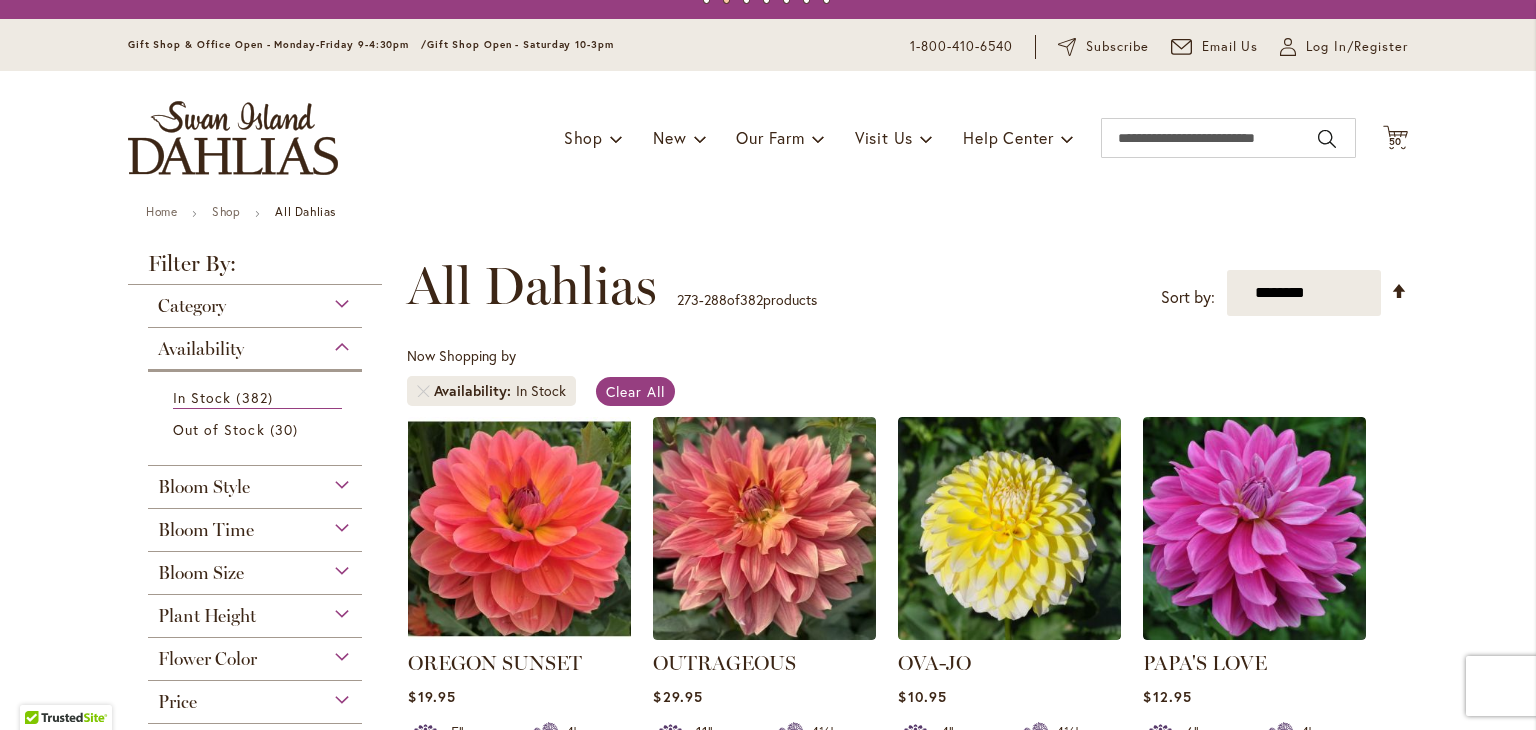 scroll, scrollTop: 200, scrollLeft: 0, axis: vertical 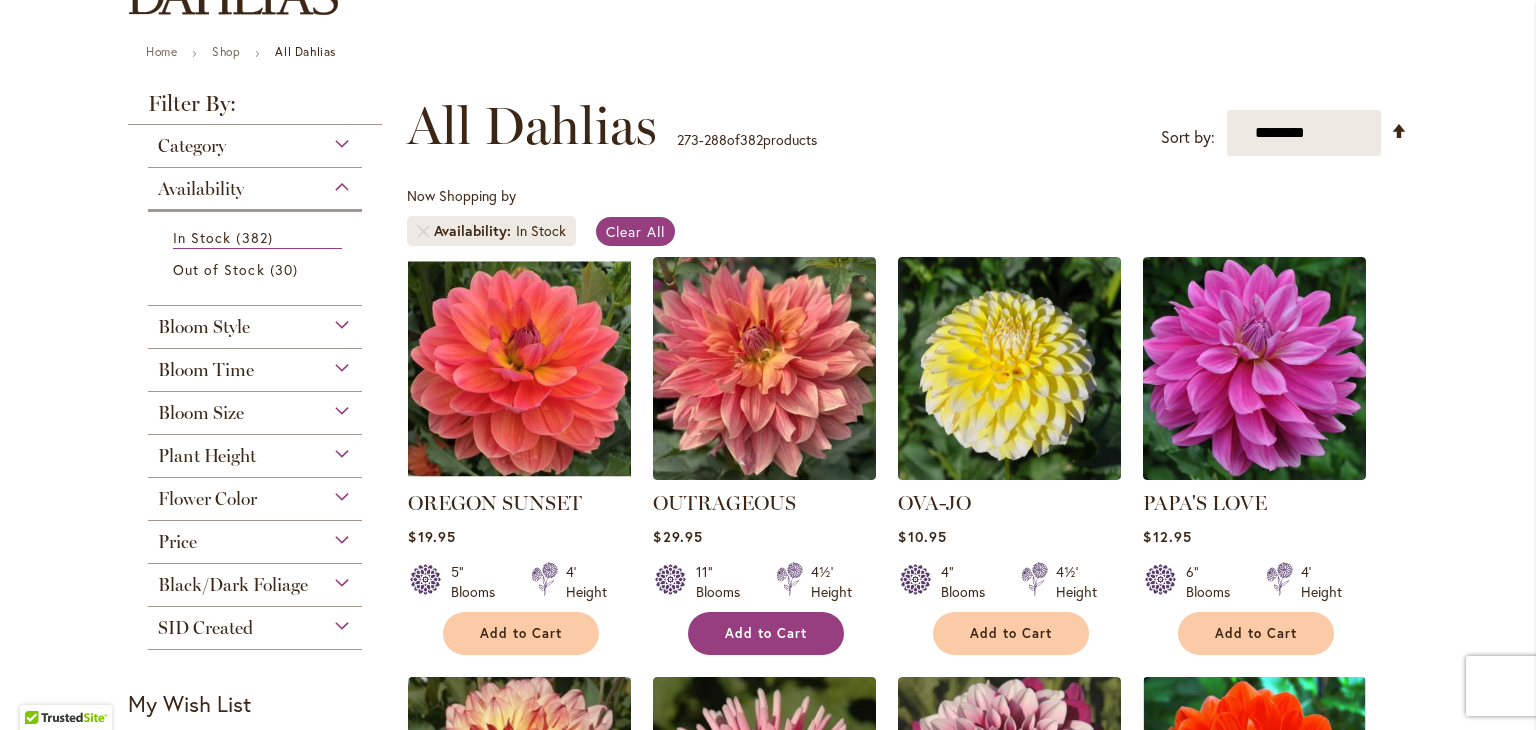 click on "Add to Cart" at bounding box center [766, 633] 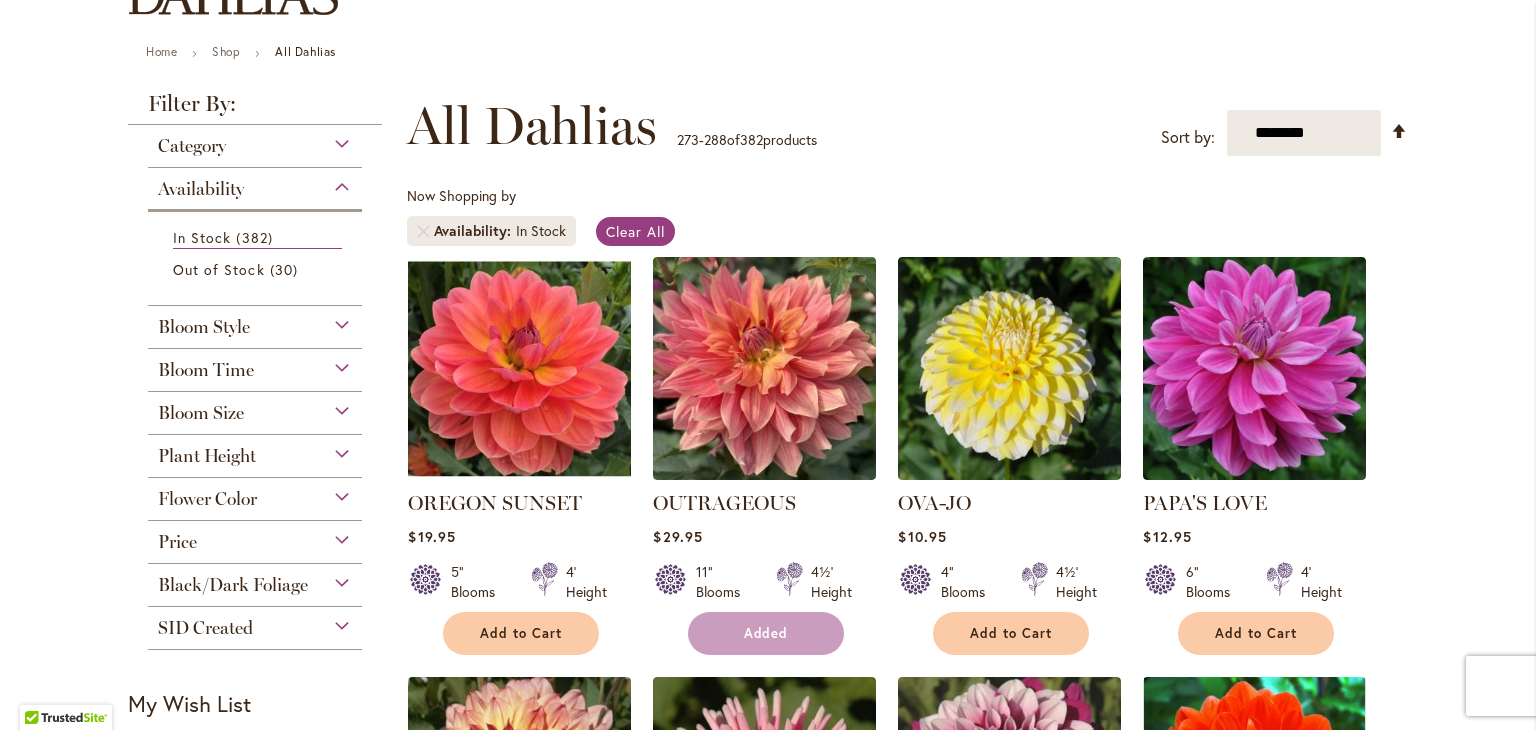 type 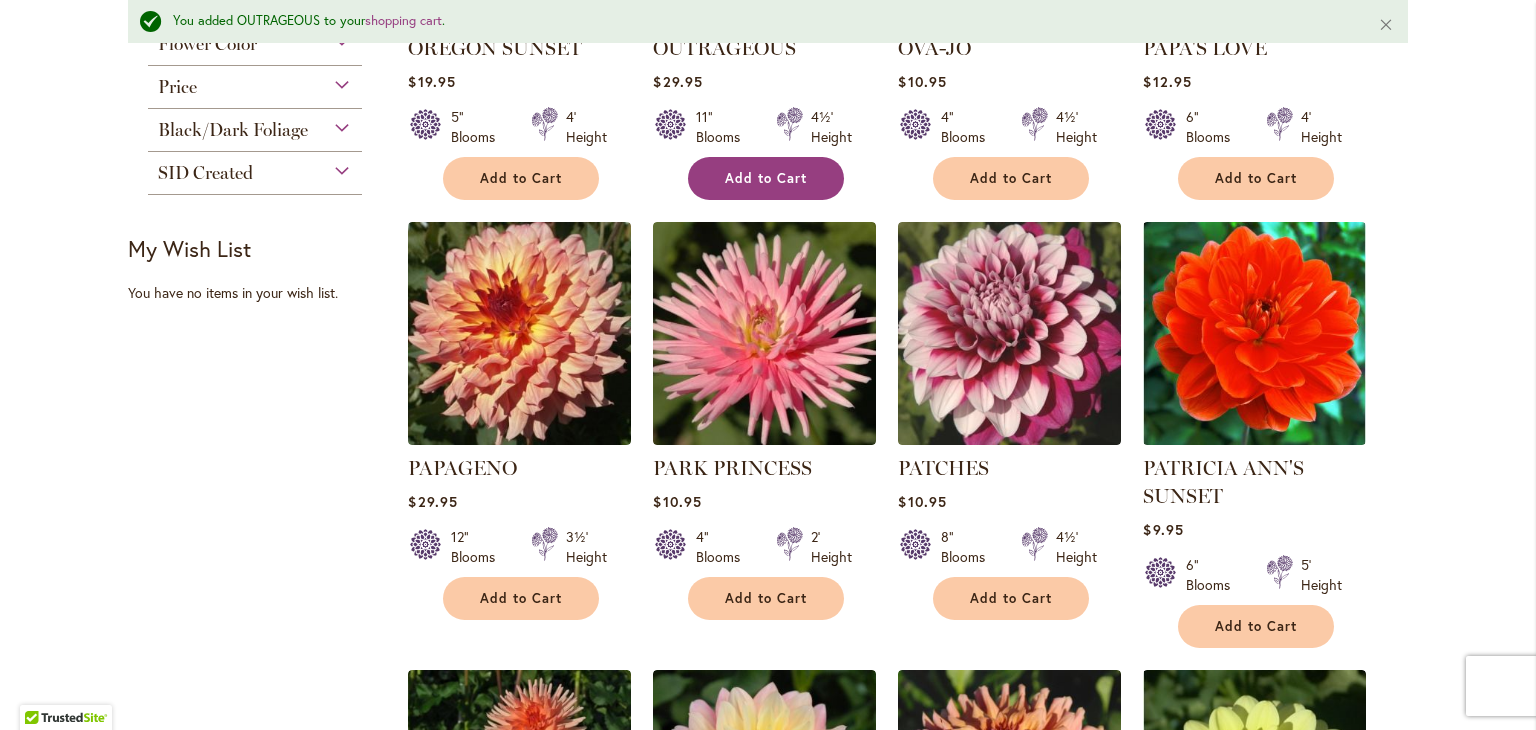 scroll, scrollTop: 720, scrollLeft: 0, axis: vertical 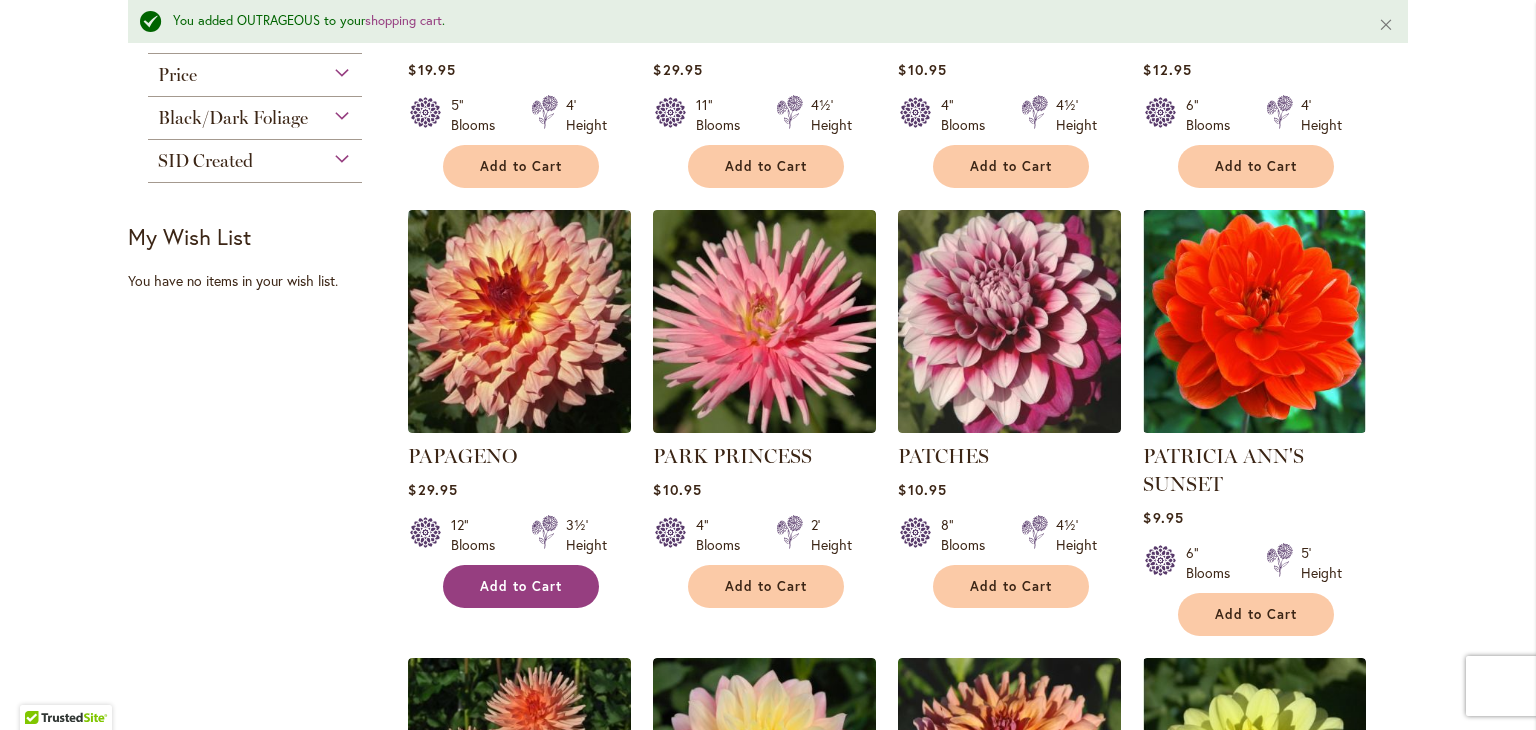 click on "Add to Cart" at bounding box center (521, 586) 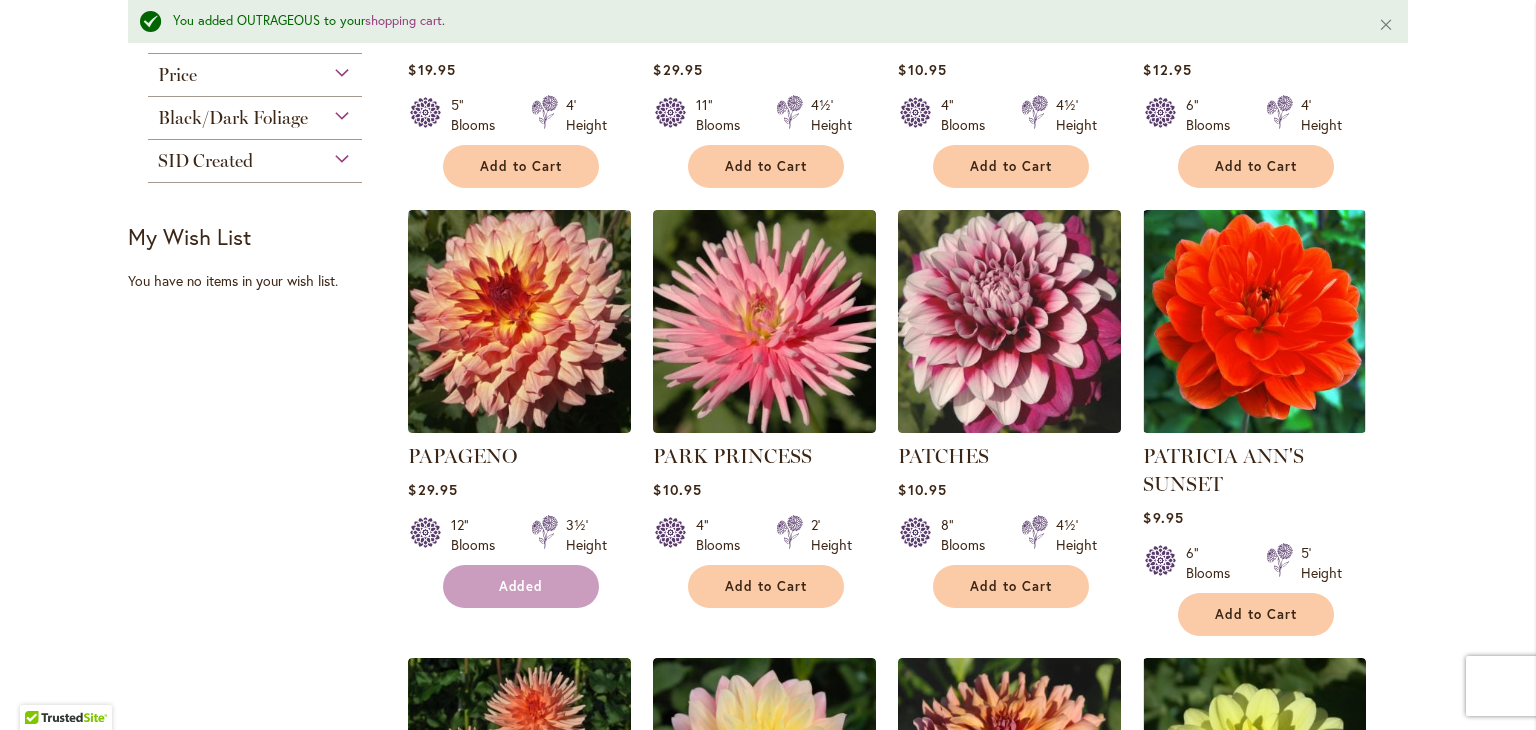 type 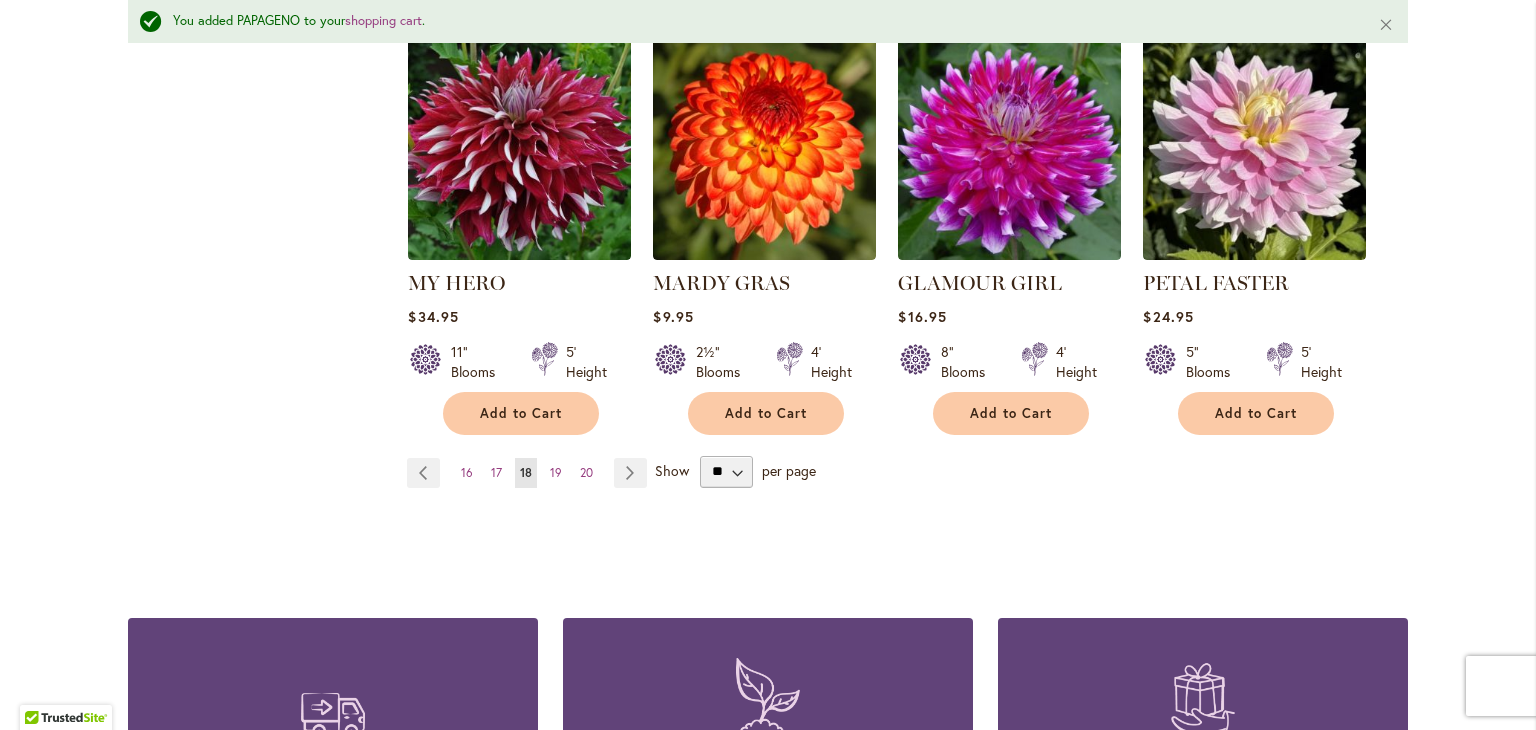scroll, scrollTop: 1800, scrollLeft: 0, axis: vertical 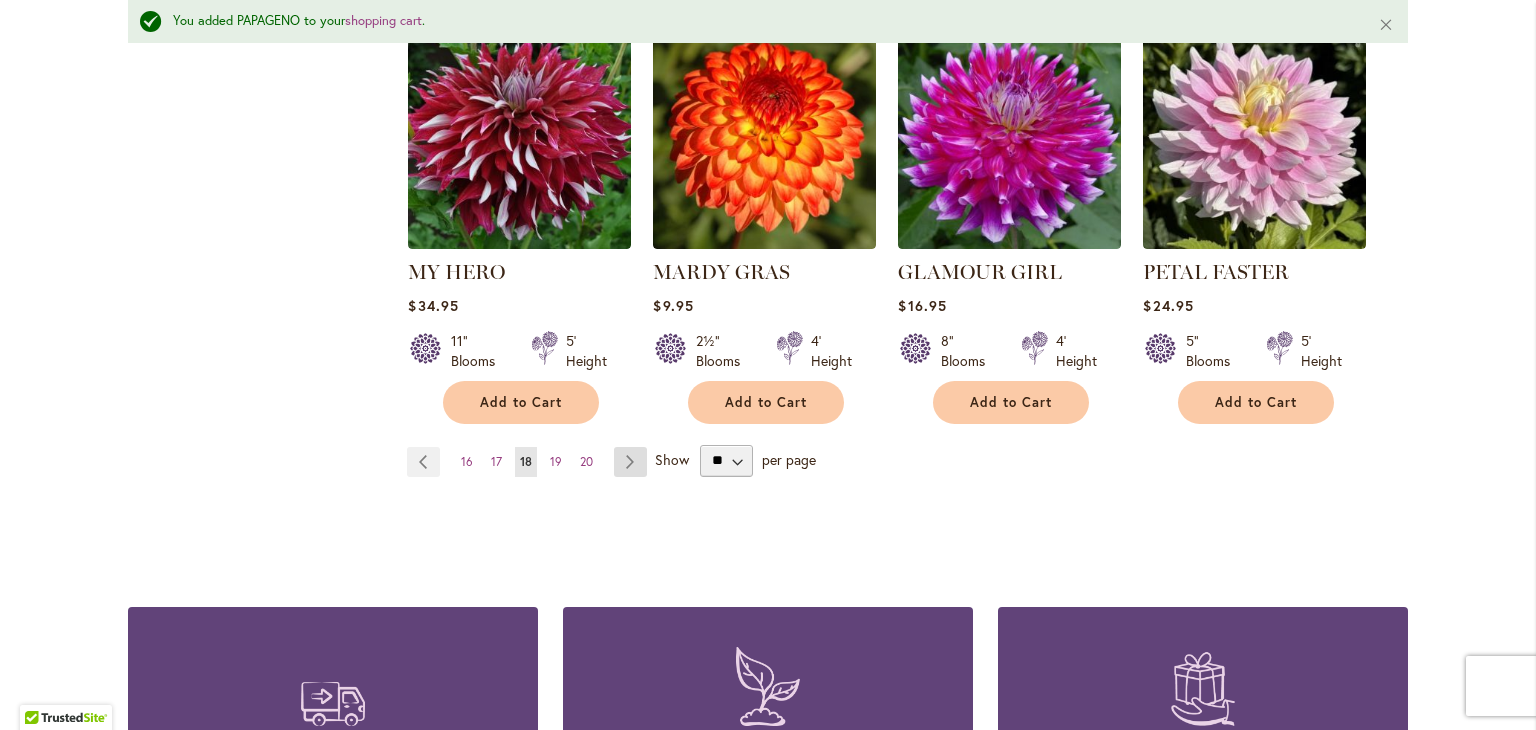 click on "Page
Next" at bounding box center [630, 462] 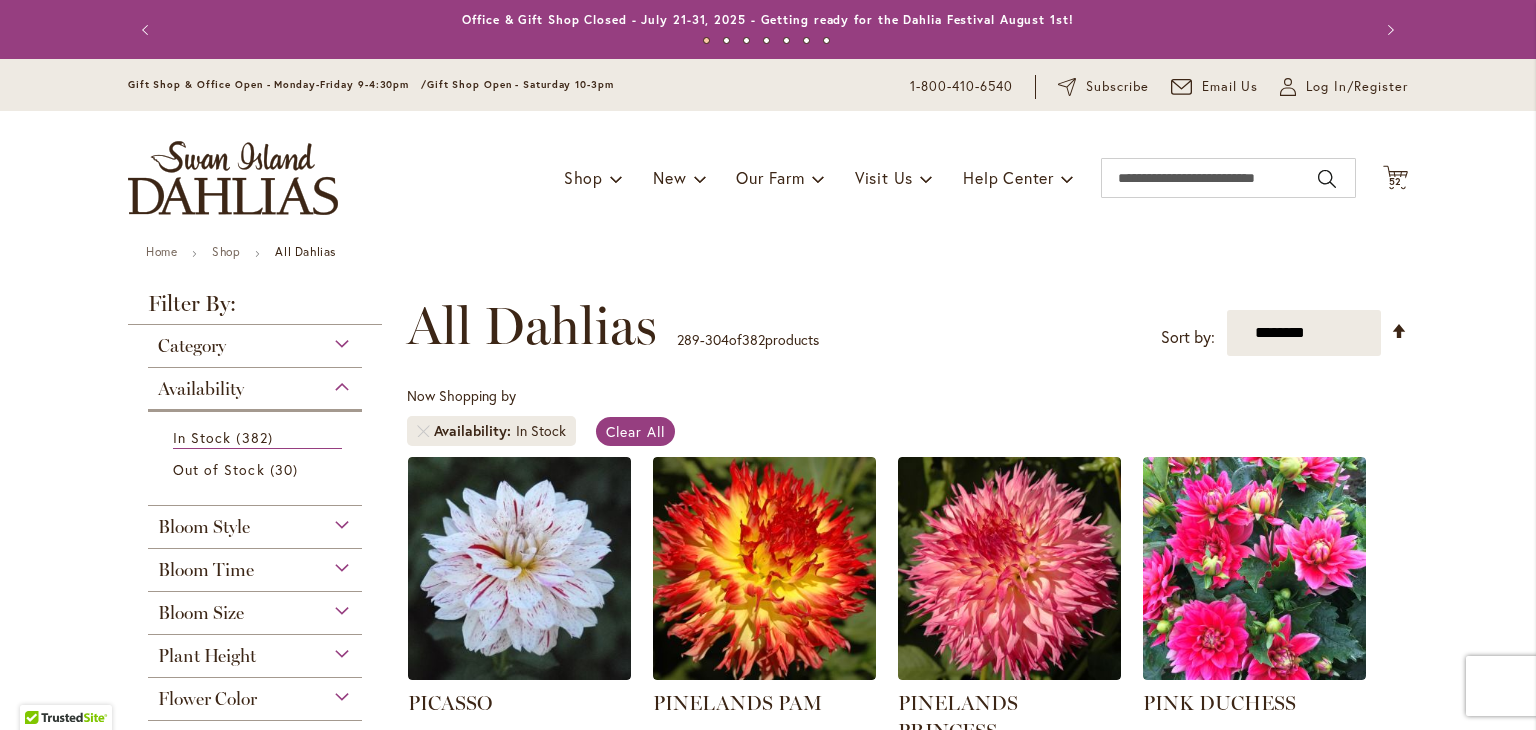scroll, scrollTop: 0, scrollLeft: 0, axis: both 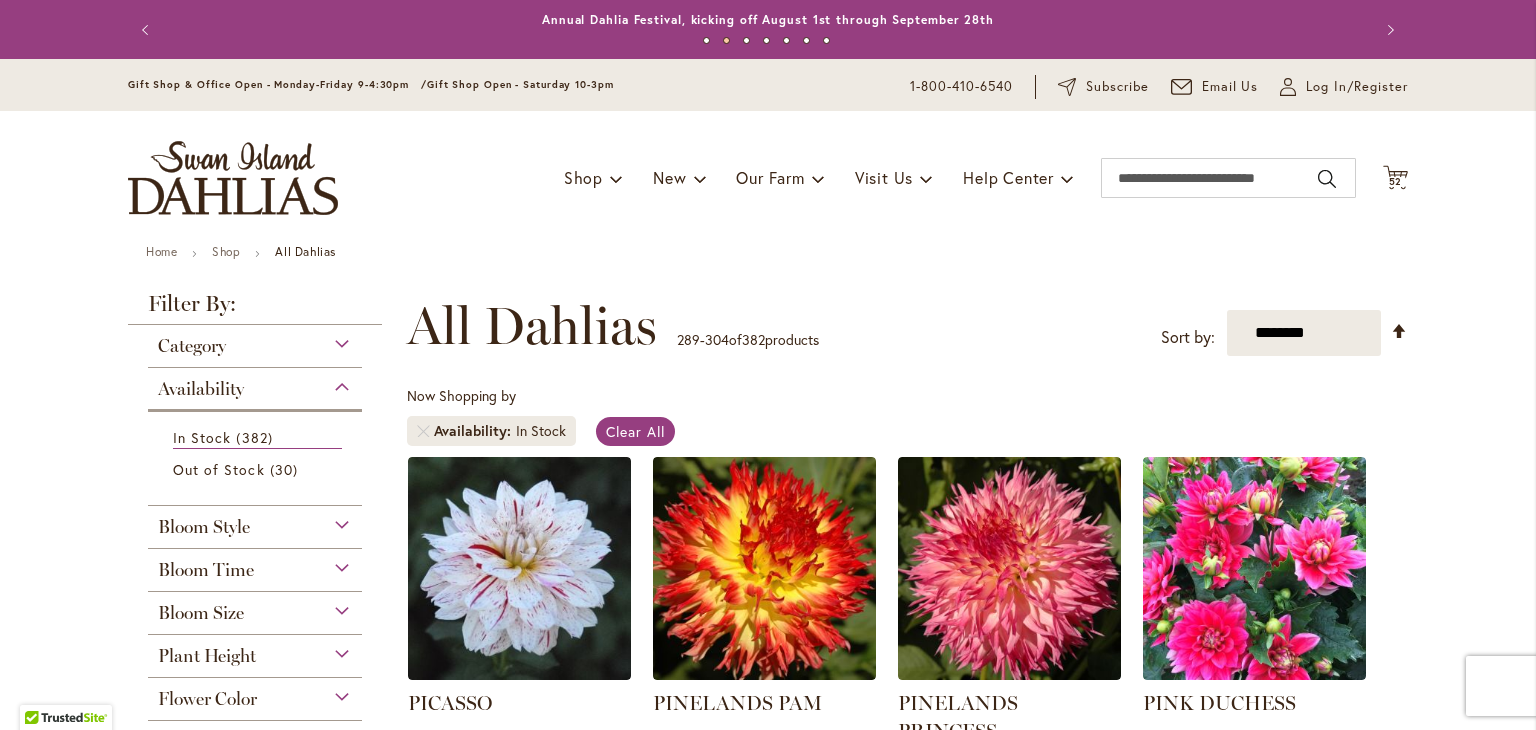 click on "**********" at bounding box center [907, 1260] 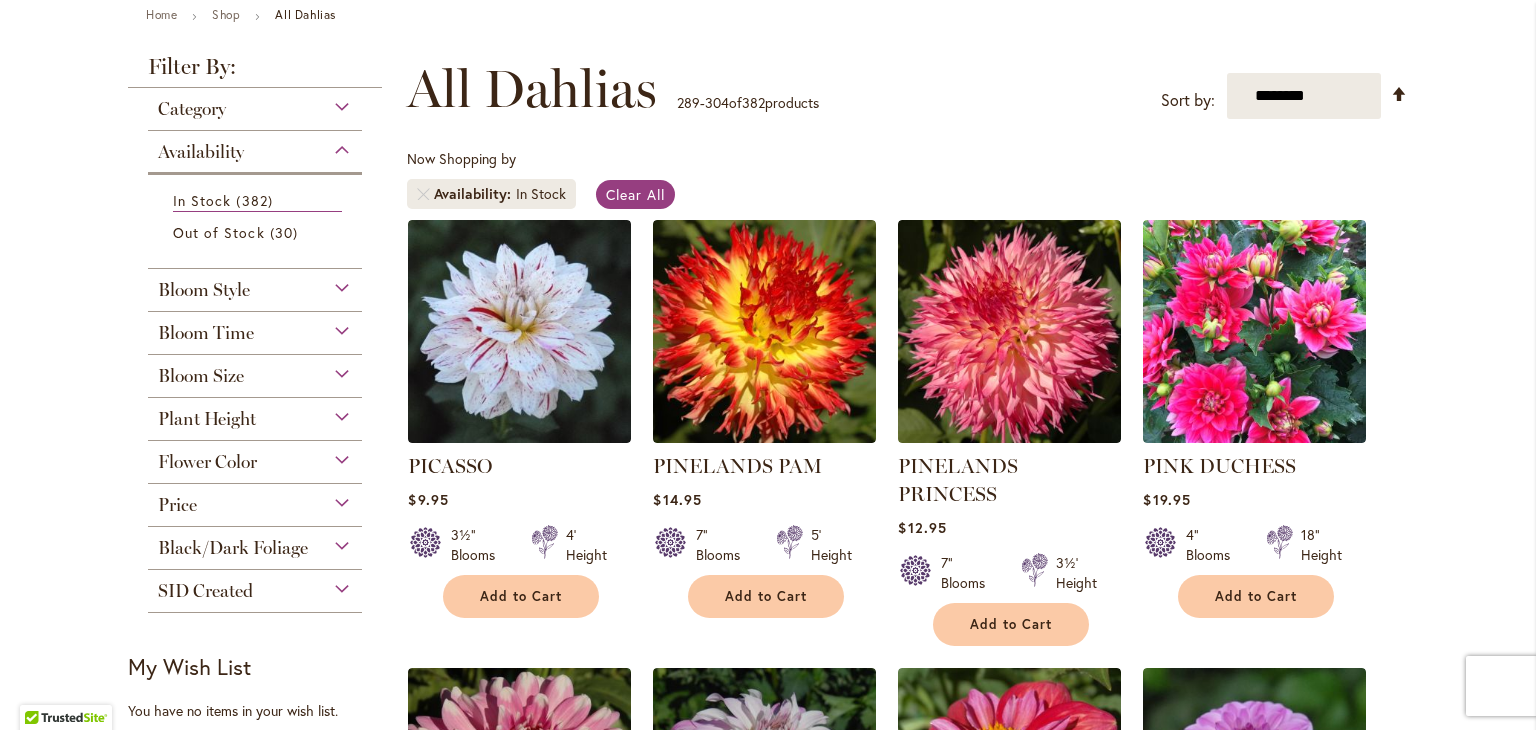 scroll, scrollTop: 240, scrollLeft: 0, axis: vertical 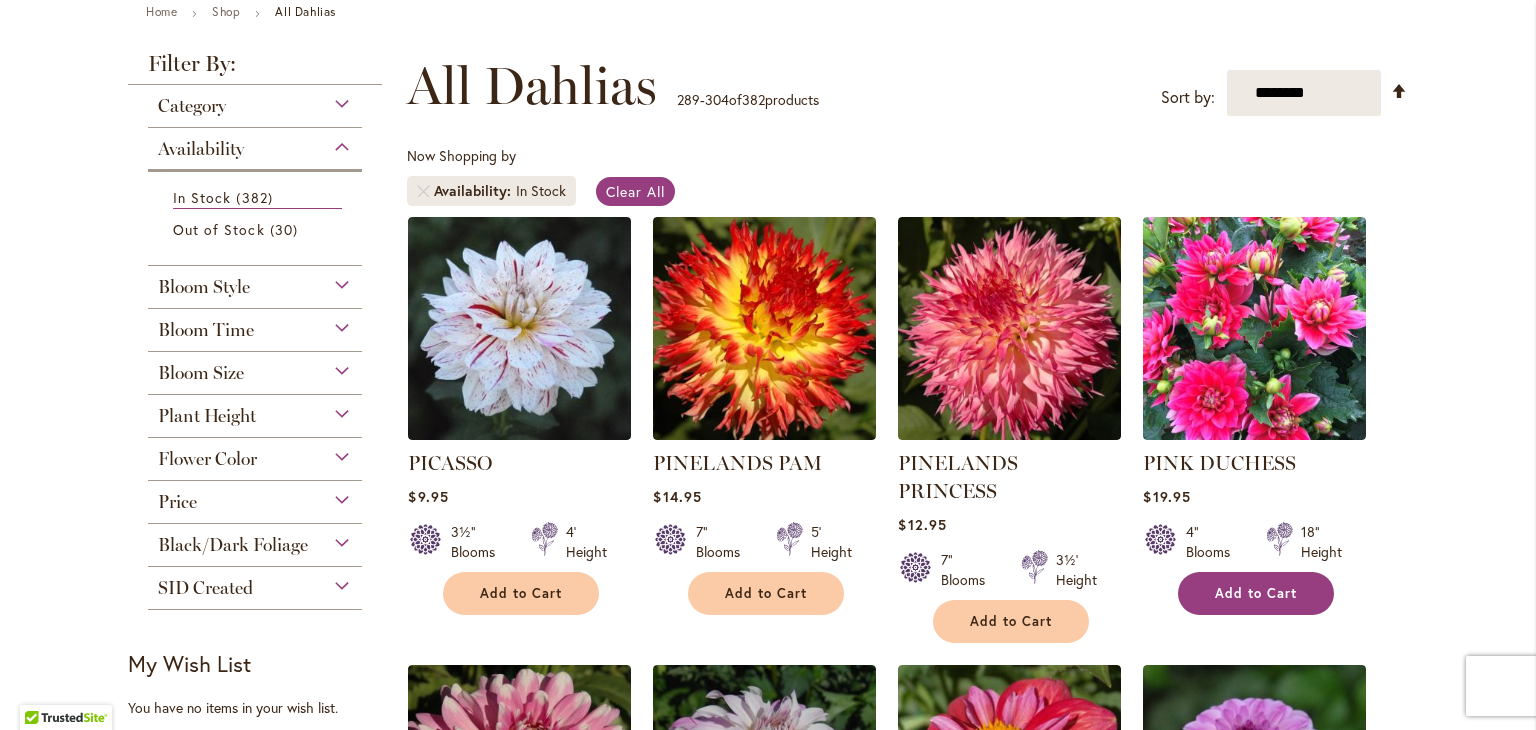 click on "Add to Cart" at bounding box center [1256, 593] 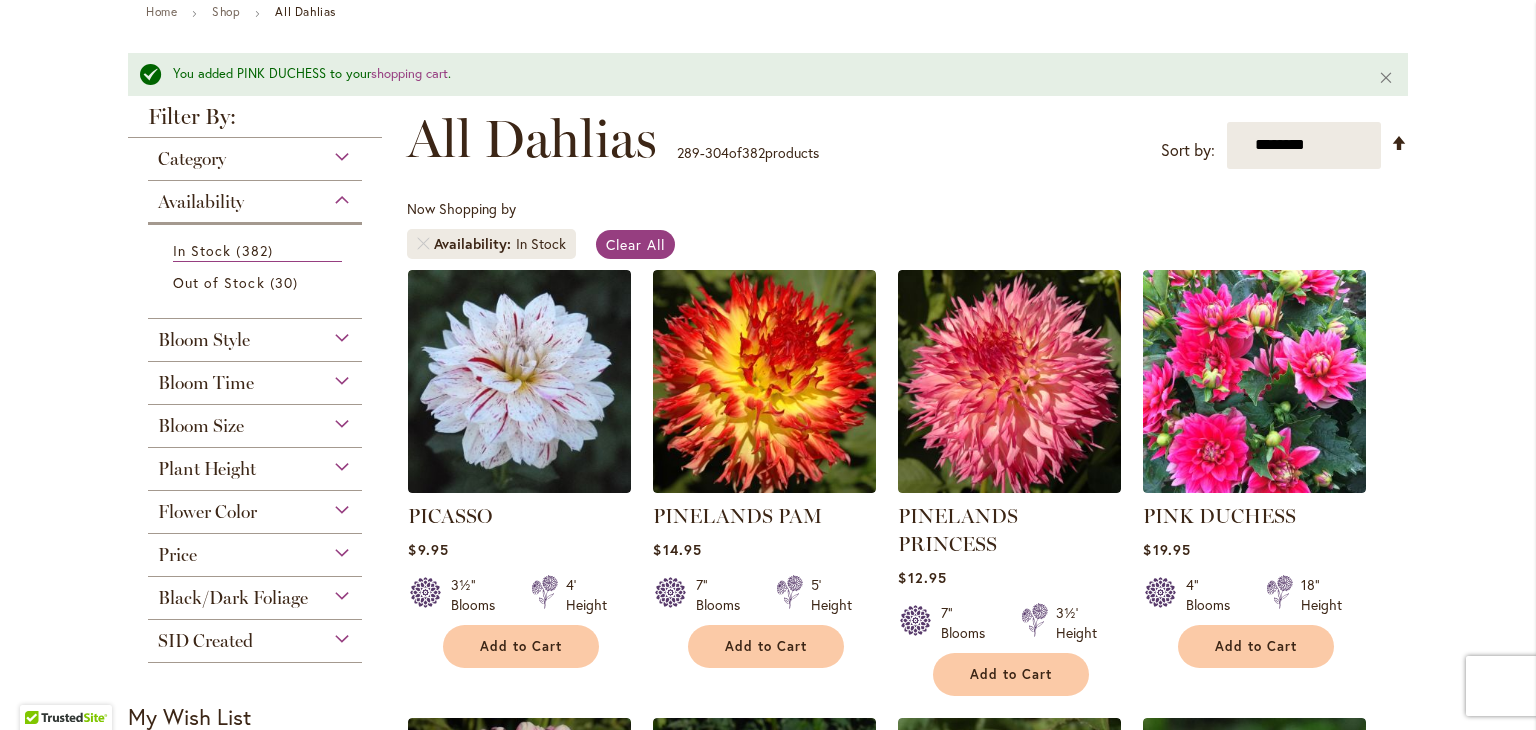 click on "PICASSO
Rating:
96%
8                  Reviews
$9.95
3½" Blooms 4' Height Add to Cart" at bounding box center [907, 1127] 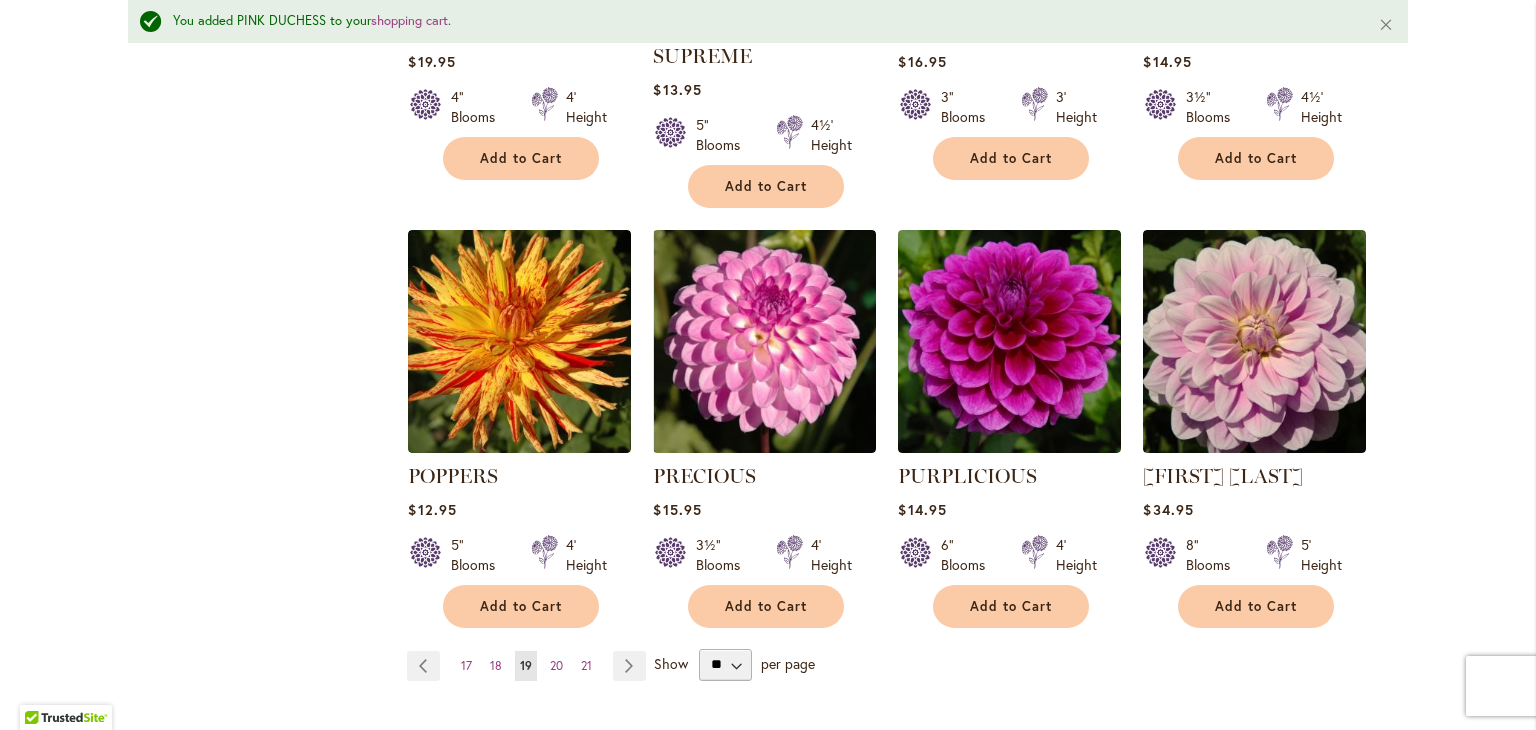 scroll, scrollTop: 1600, scrollLeft: 0, axis: vertical 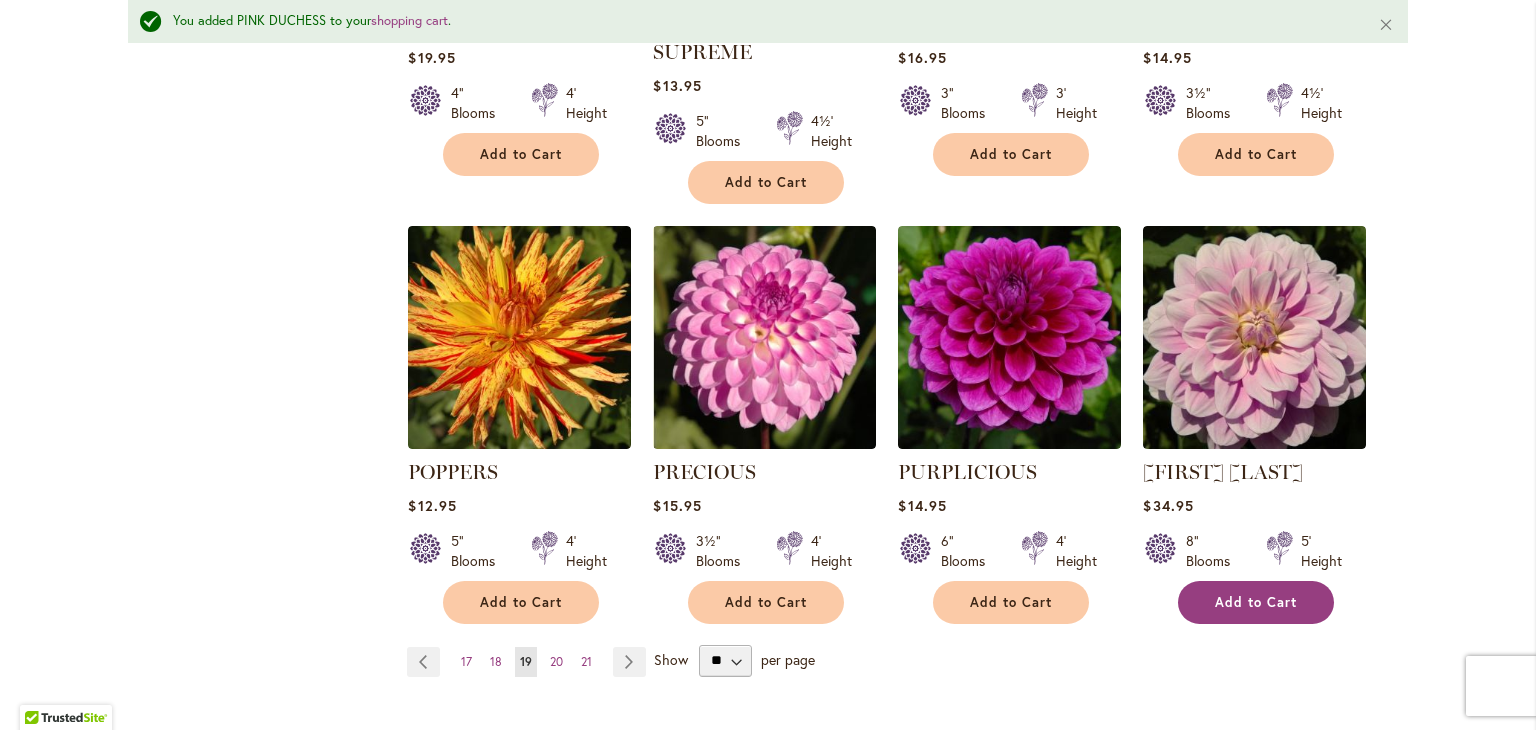 click on "Add to Cart" at bounding box center (1256, 602) 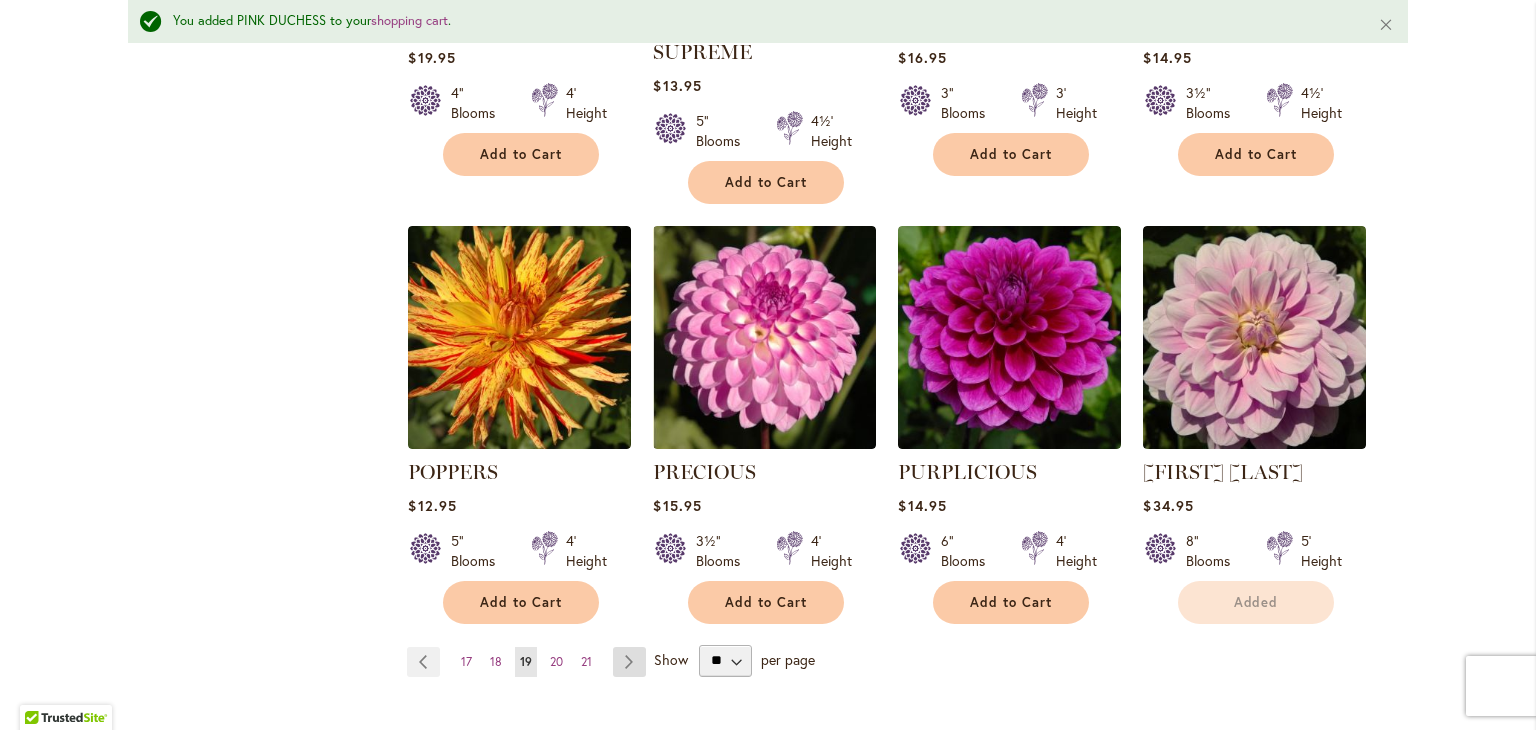click on "Page
Next" at bounding box center (629, 662) 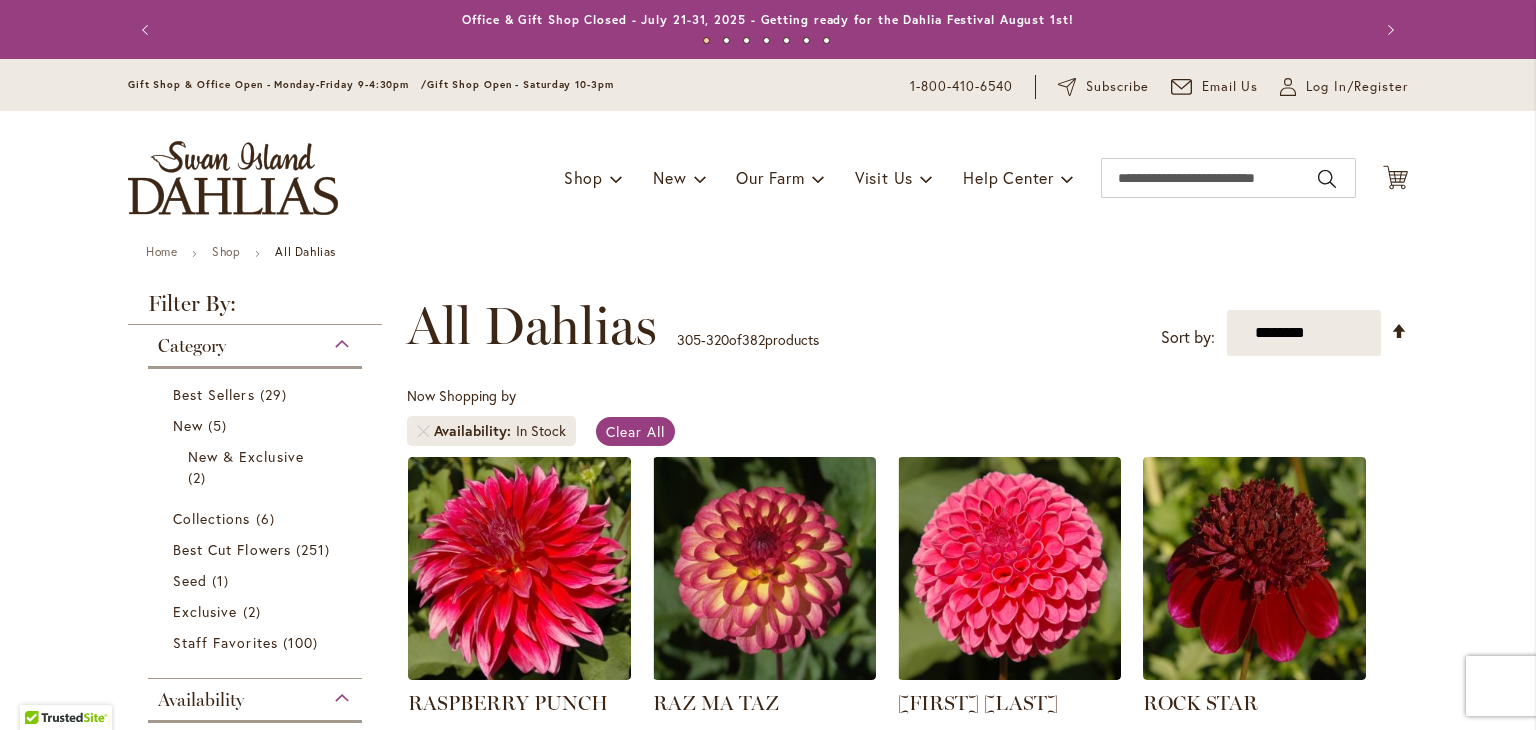 scroll, scrollTop: 0, scrollLeft: 0, axis: both 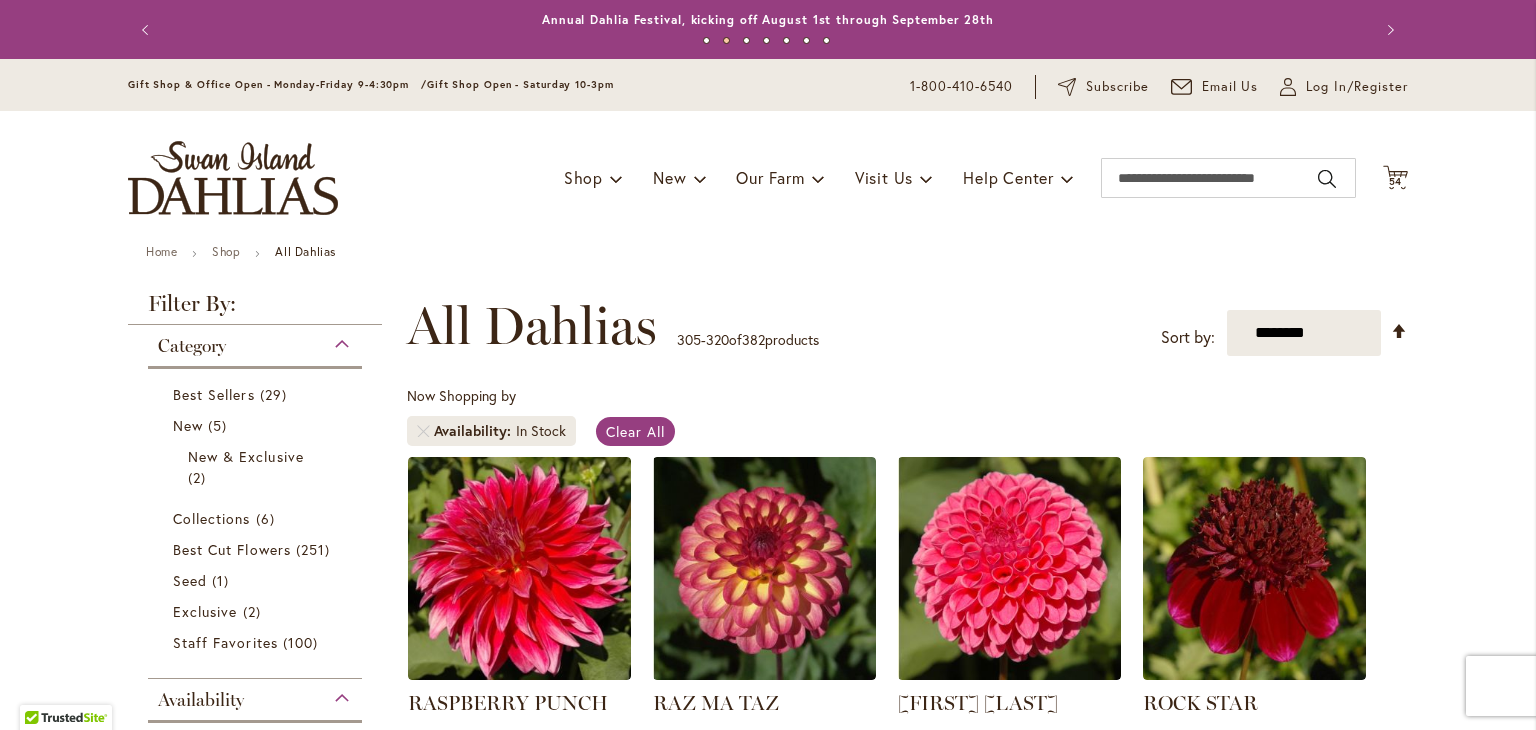 click on "RASPBERRY PUNCH
Rating:
87%
3                  Reviews
$10.95
7" Blooms 5' Height" at bounding box center [907, 1286] 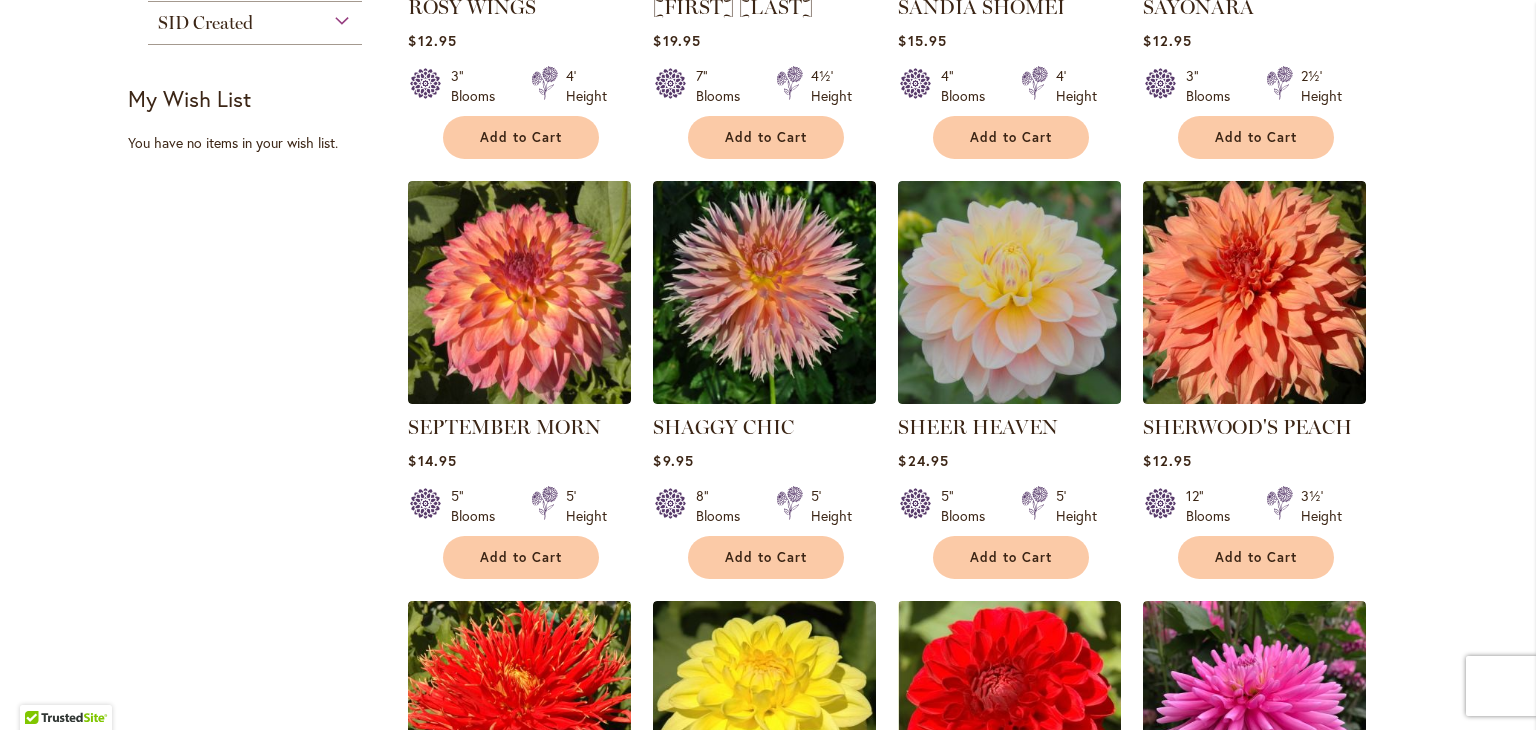 scroll, scrollTop: 1160, scrollLeft: 0, axis: vertical 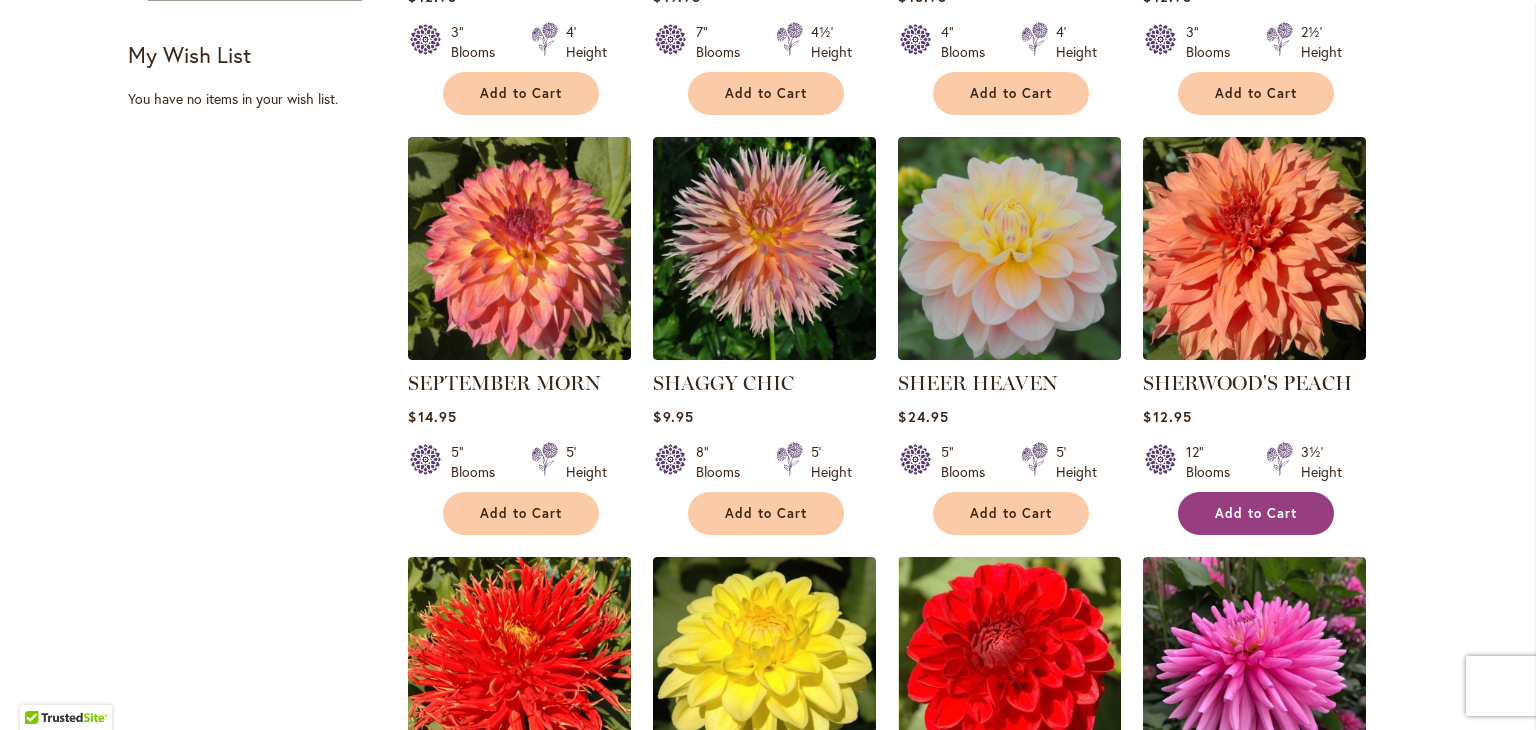 click on "Add to Cart" at bounding box center (1256, 513) 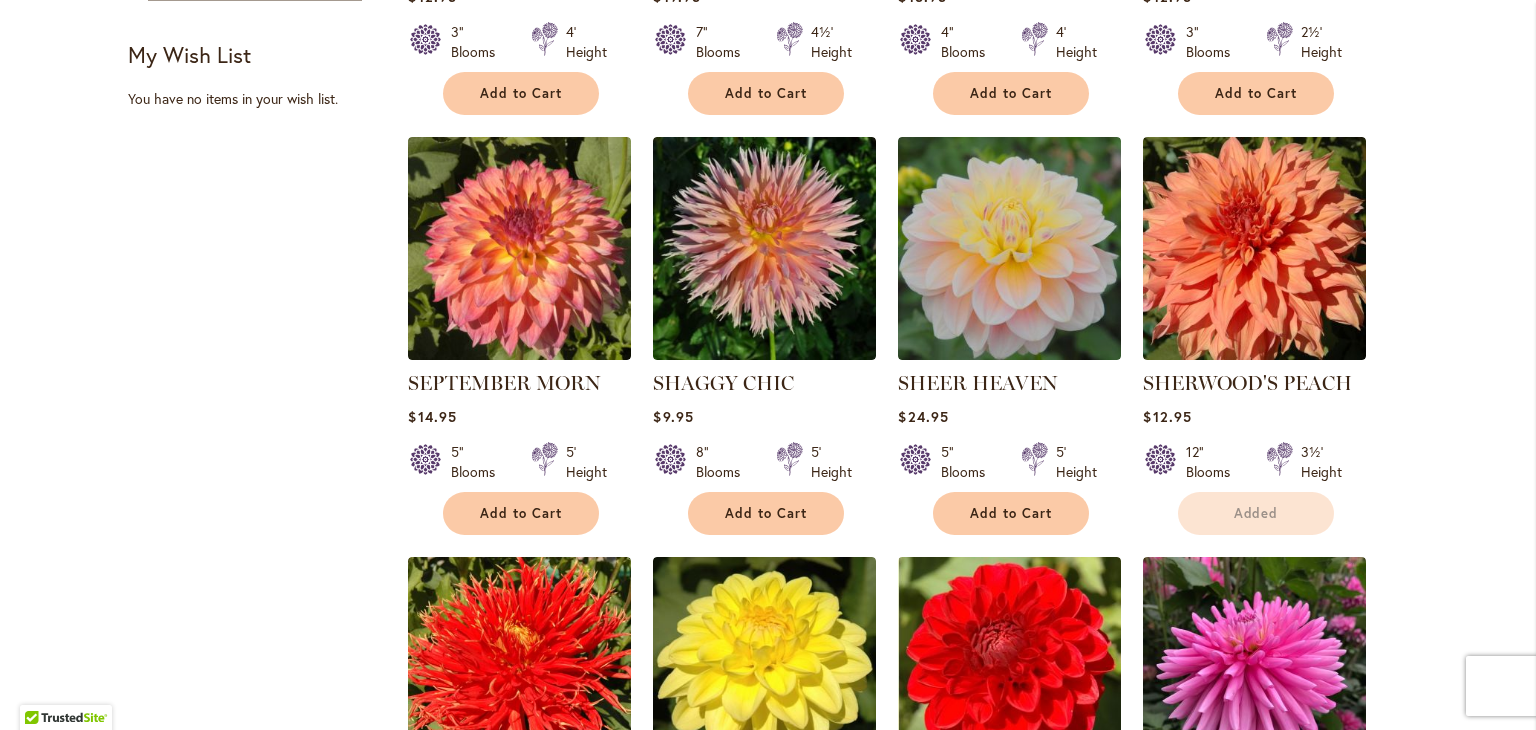 click on "Skip to Content
Gift Shop & Office Open - Monday-Friday 9-4:30pm   /    Gift Shop Open - Saturday 10-3pm
1-800-410-6540
Subscribe
Email Us
My Account
Log In/Register
Toggle Nav
Shop
Dahlia Tubers
Collections
Fresh Cut Dahlias" at bounding box center (768, 460) 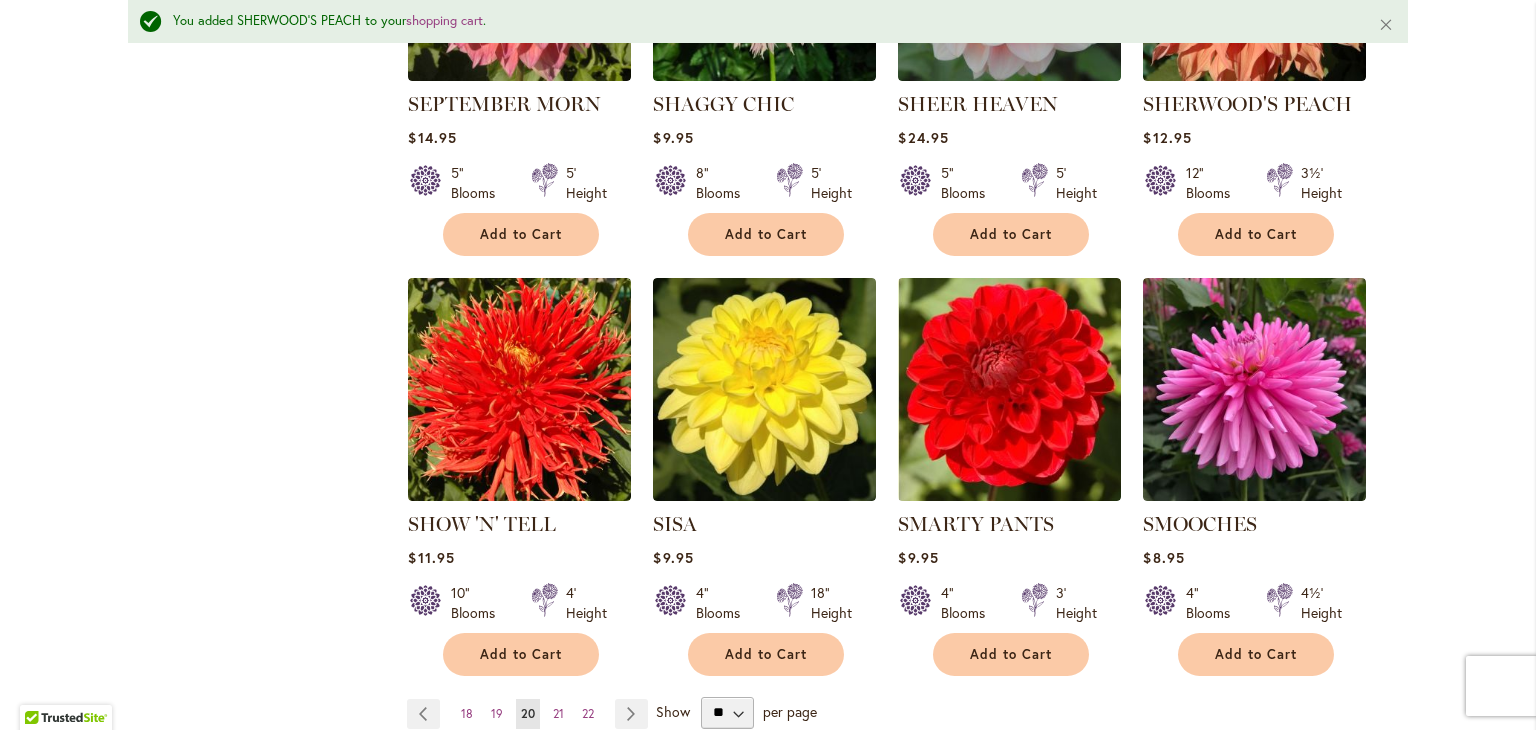 scroll, scrollTop: 1532, scrollLeft: 0, axis: vertical 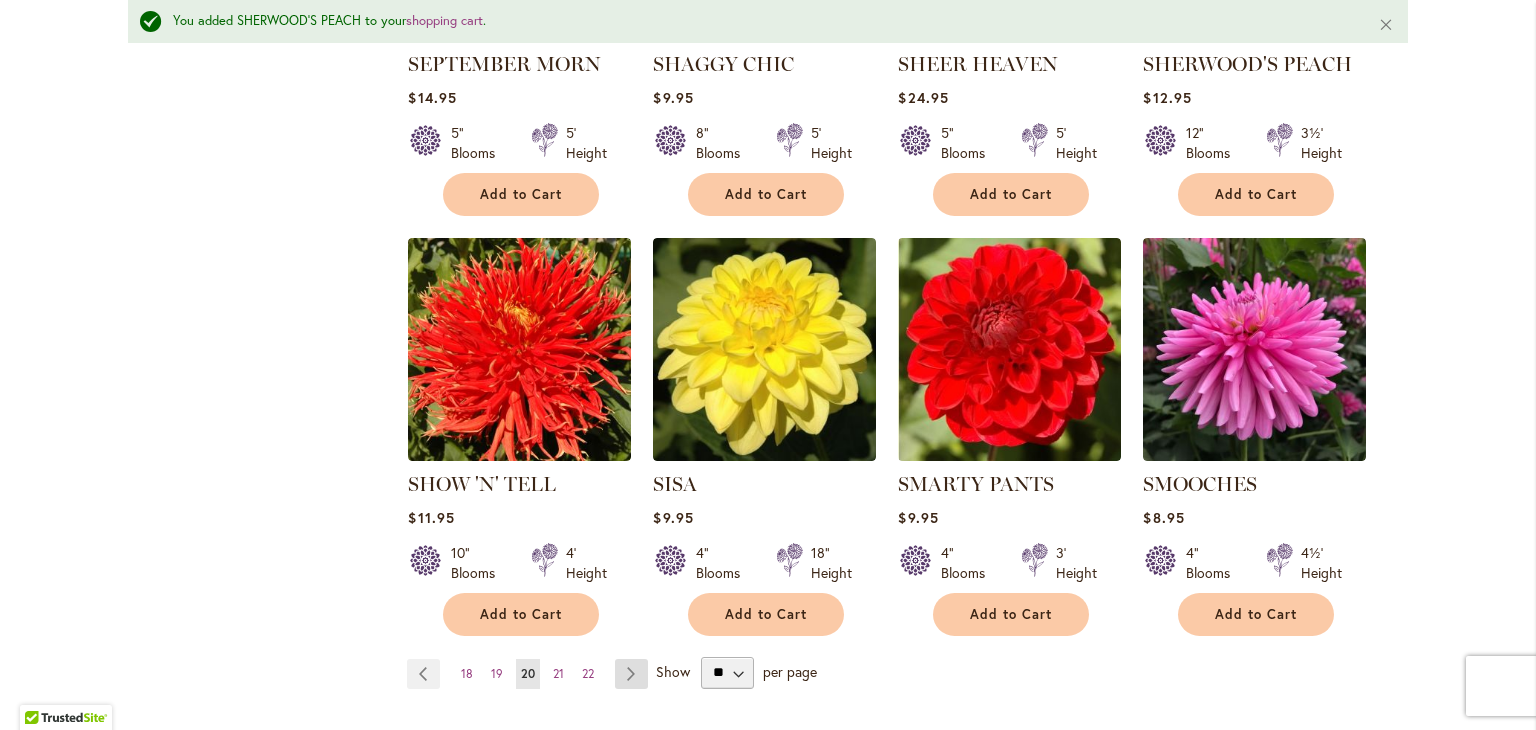 click on "Page
Next" at bounding box center (631, 674) 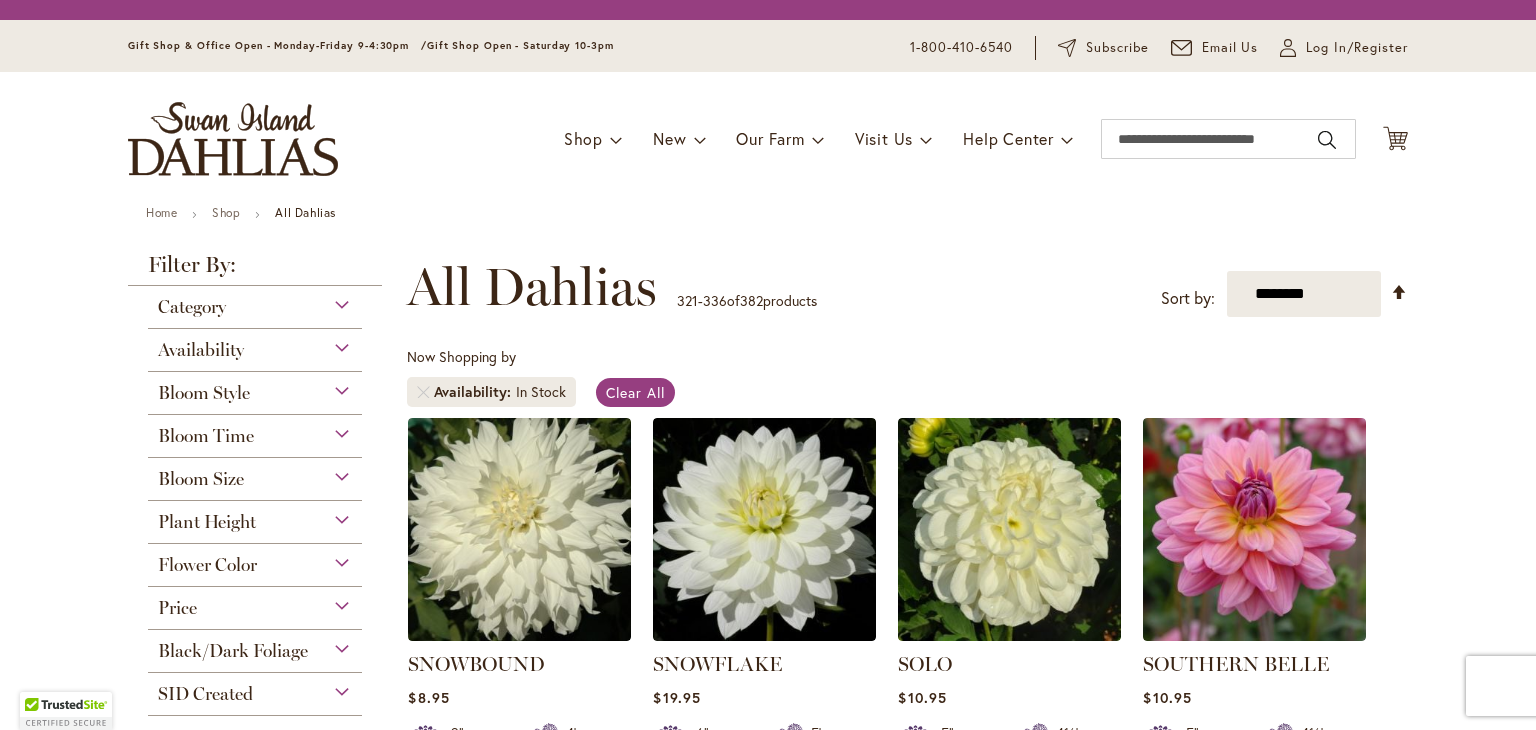scroll, scrollTop: 0, scrollLeft: 0, axis: both 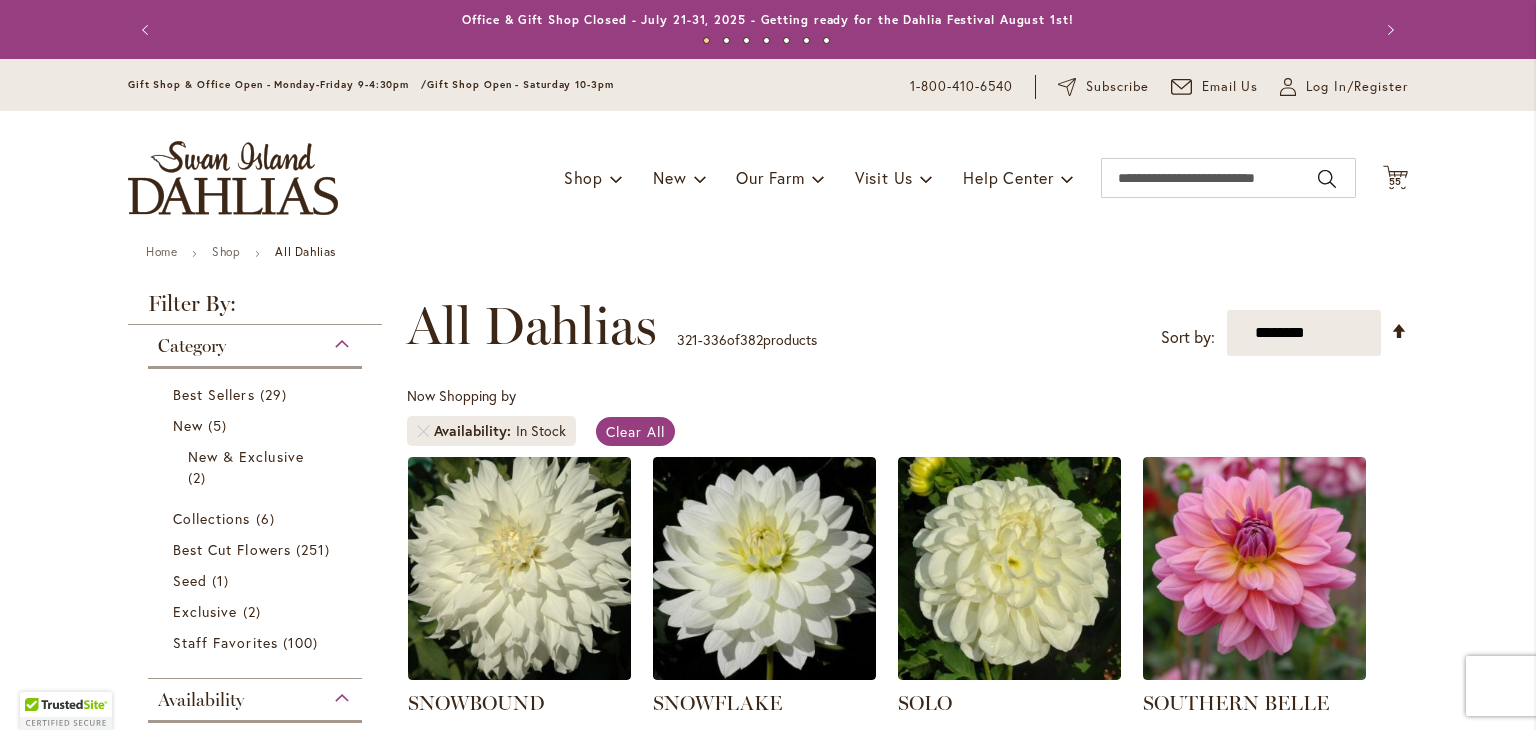 click on "Skip to Content
Gift Shop & Office Open - Monday-Friday 9-4:30pm   /    Gift Shop Open - Saturday 10-3pm
1-800-410-6540
Subscribe
Email Us
My Account
Log In/Register
Toggle Nav
Shop
Dahlia Tubers
Collections
Fresh Cut Dahlias" at bounding box center [768, 1634] 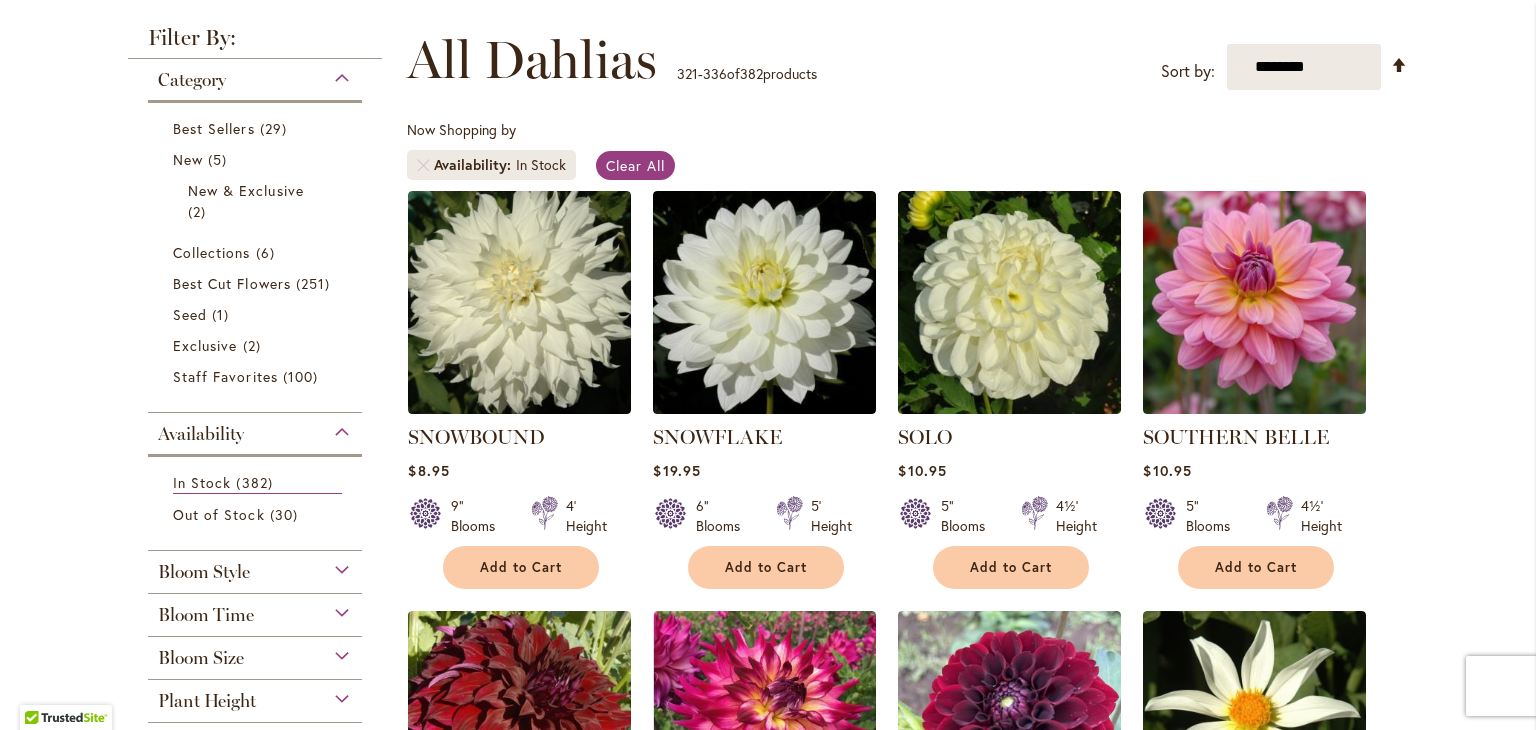 scroll, scrollTop: 360, scrollLeft: 0, axis: vertical 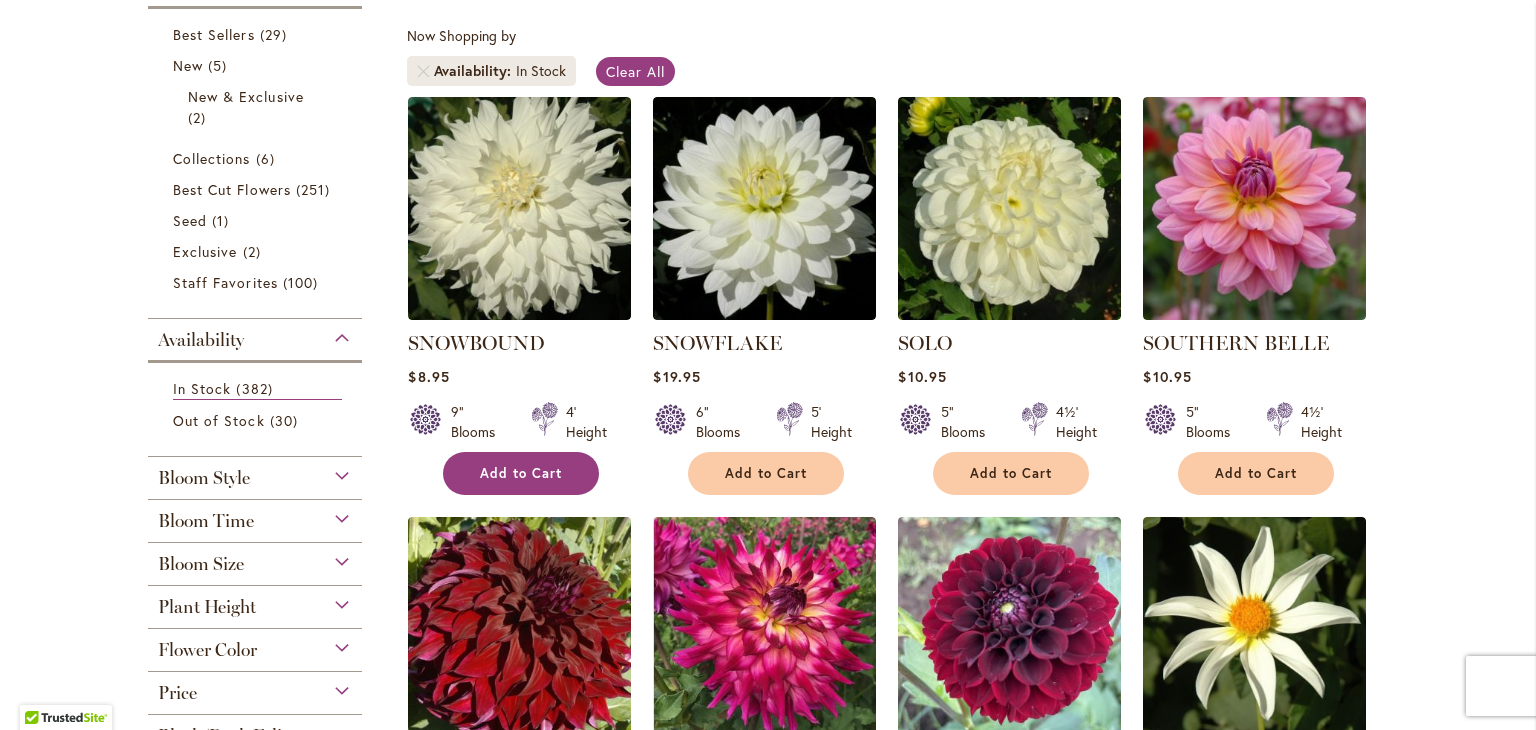 click on "Add to Cart" at bounding box center [521, 473] 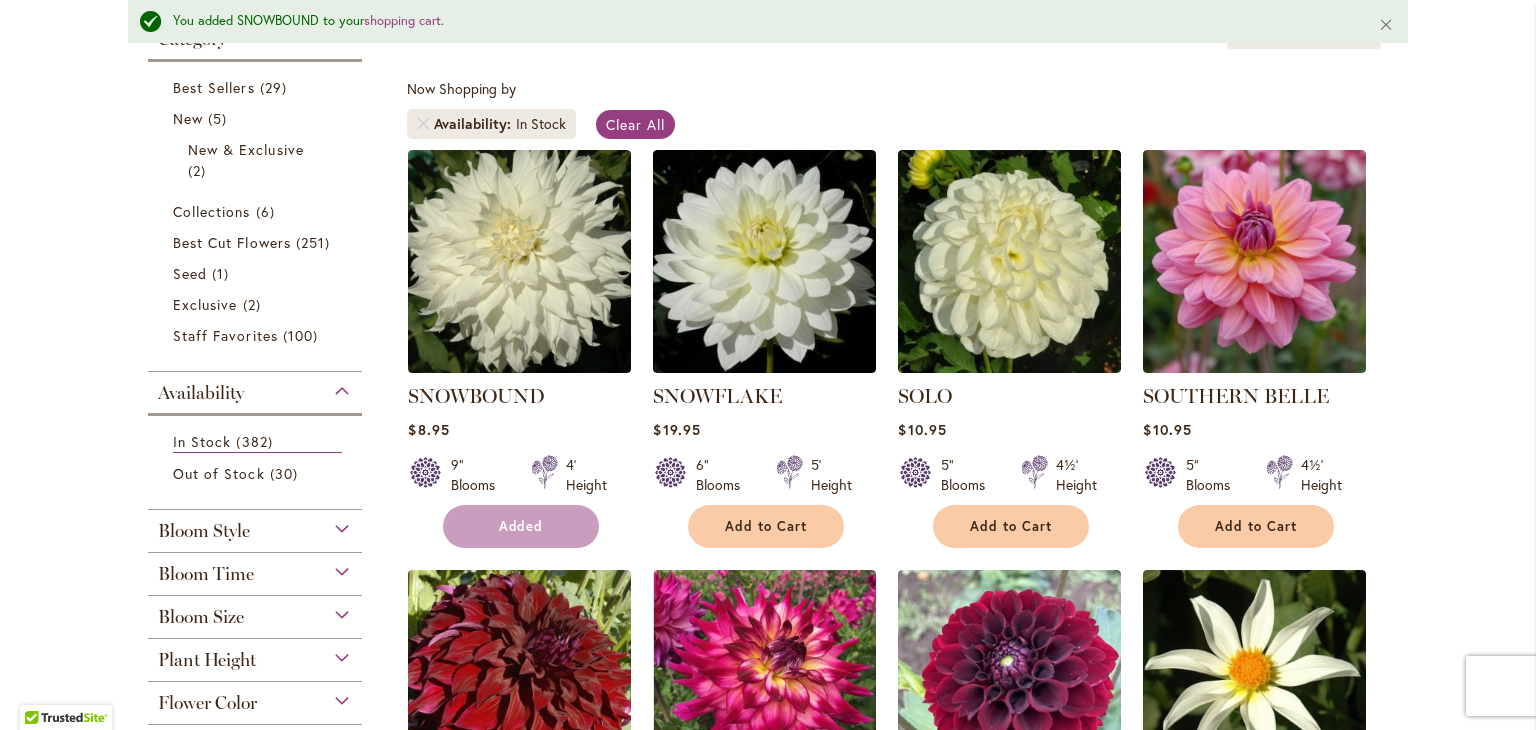 scroll, scrollTop: 412, scrollLeft: 0, axis: vertical 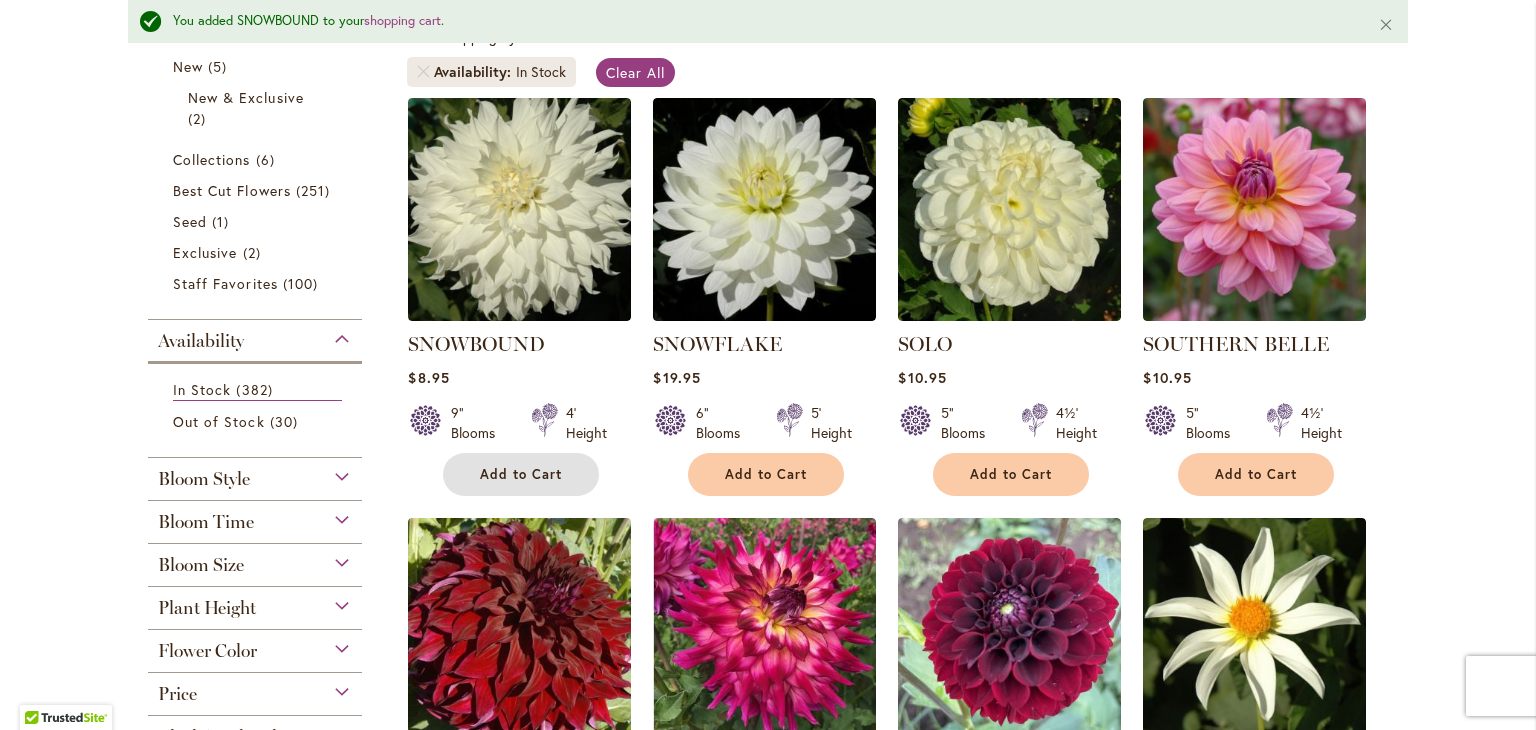 type 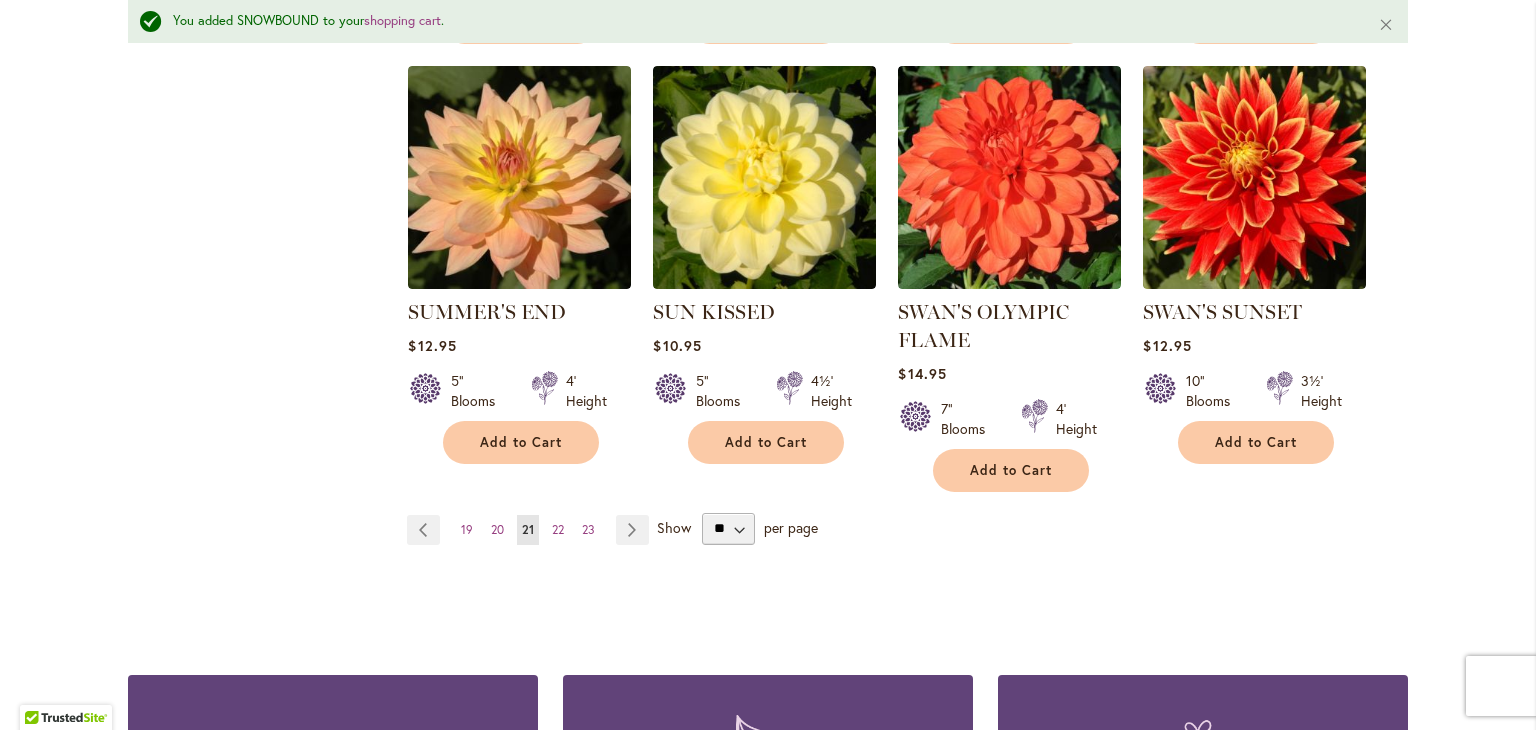 scroll, scrollTop: 1772, scrollLeft: 0, axis: vertical 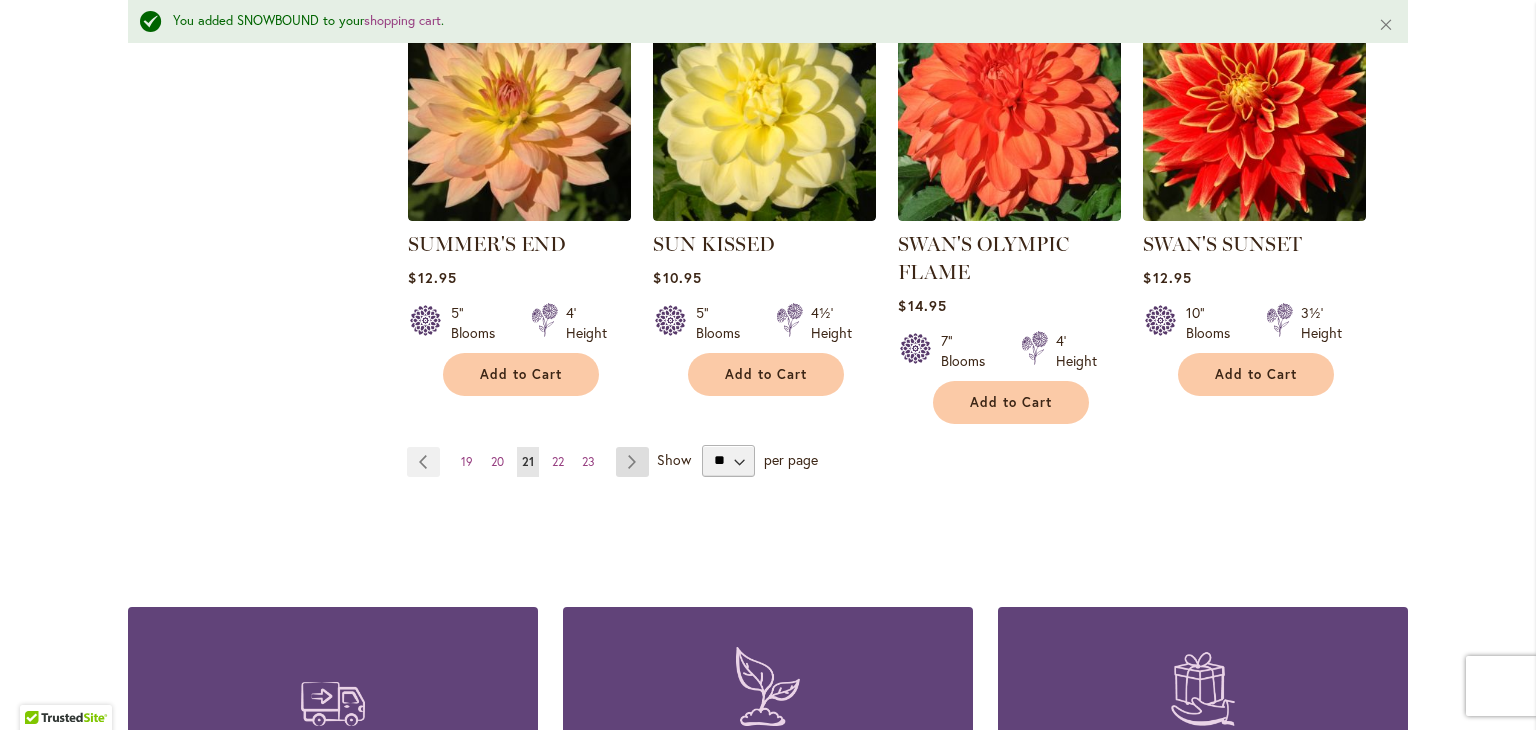 click on "Page
Next" at bounding box center (632, 462) 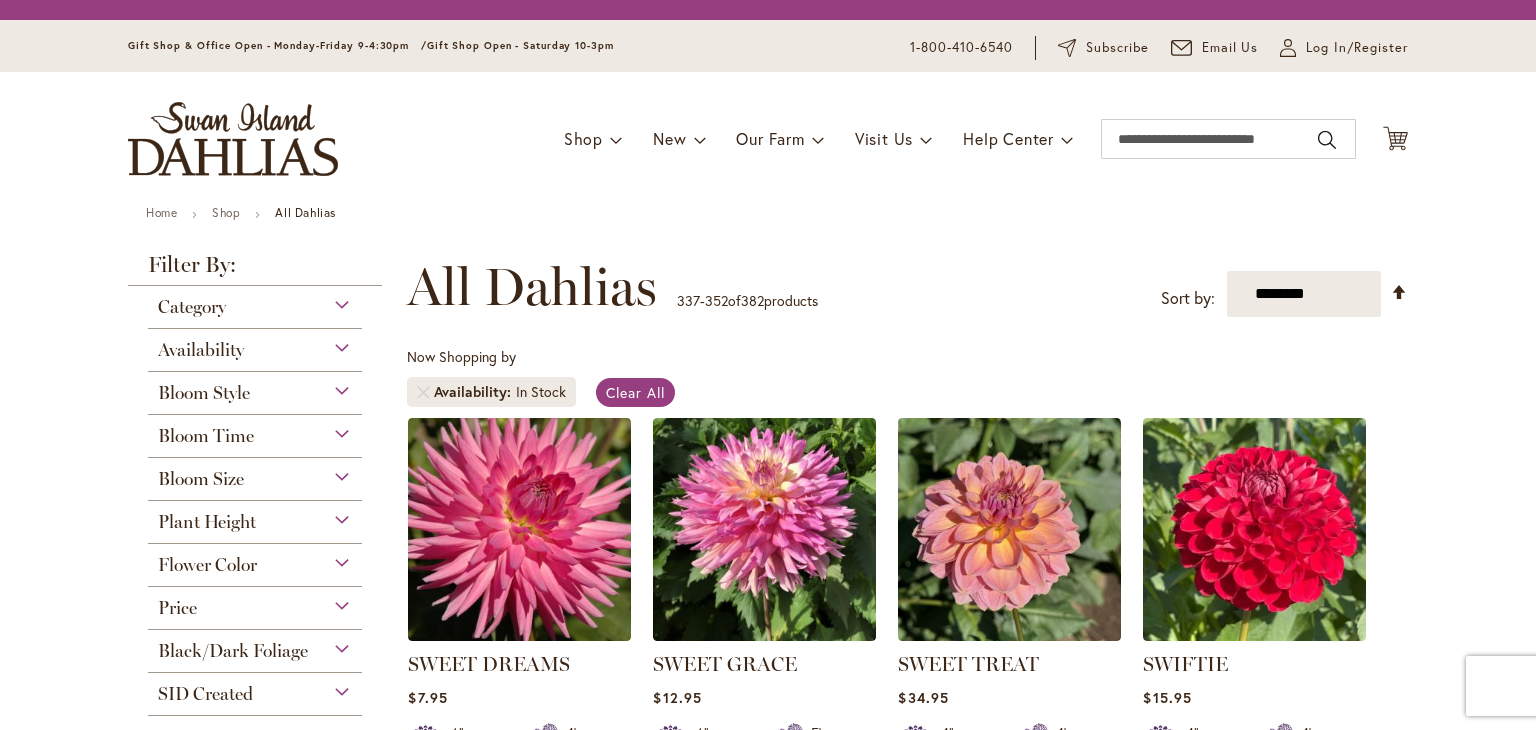 scroll, scrollTop: 0, scrollLeft: 0, axis: both 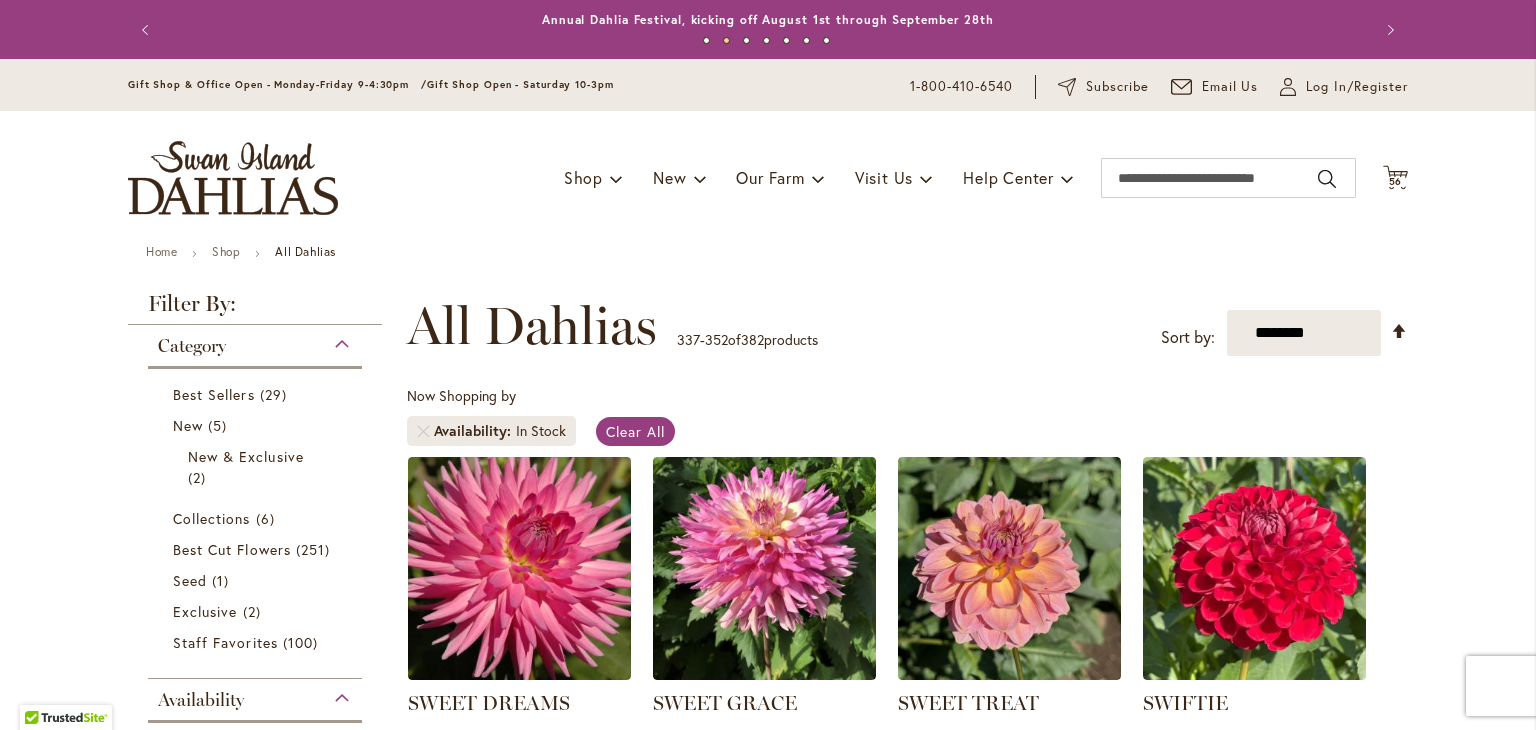 click on "SWEET DREAMS
$7.95
6" Blooms
4' Height" at bounding box center (907, 1286) 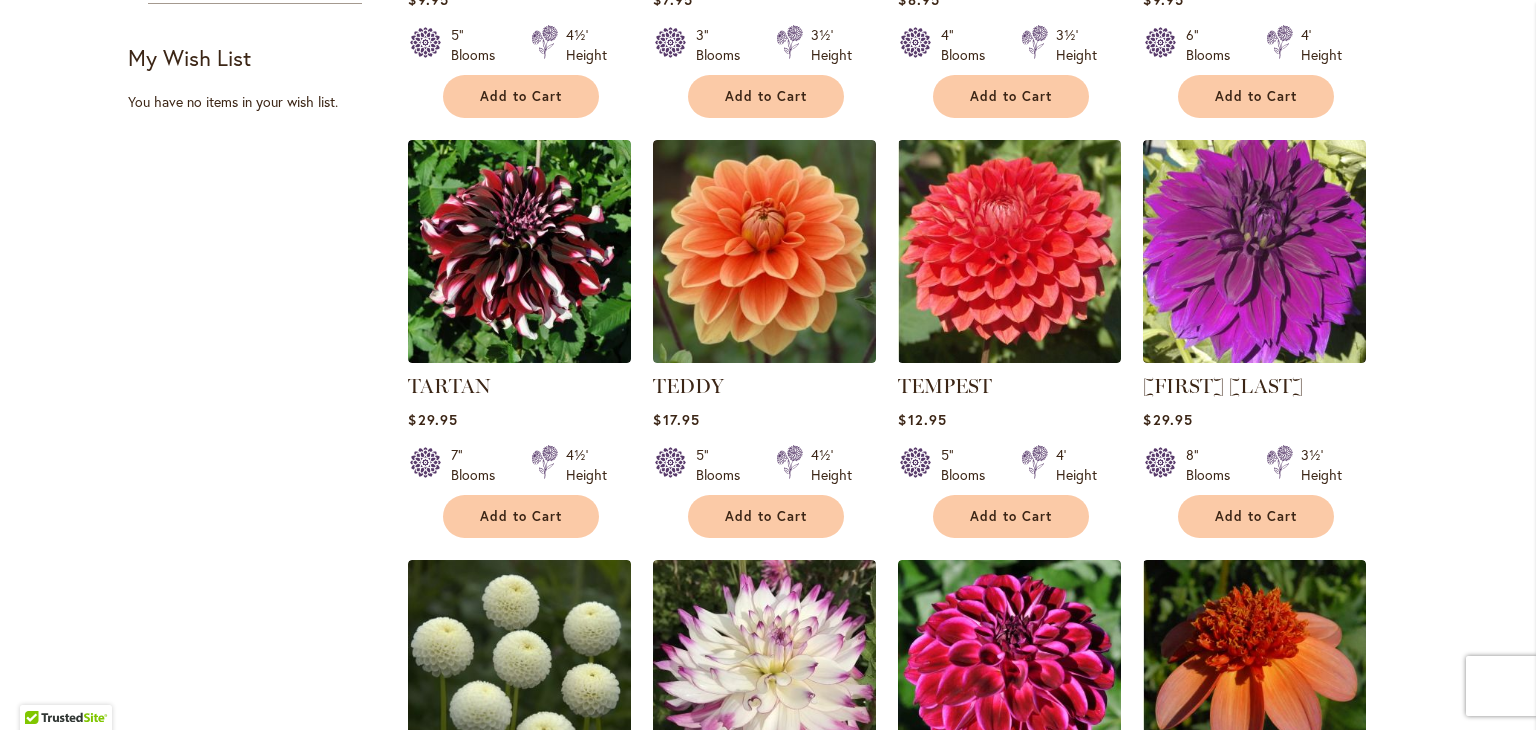 scroll, scrollTop: 1160, scrollLeft: 0, axis: vertical 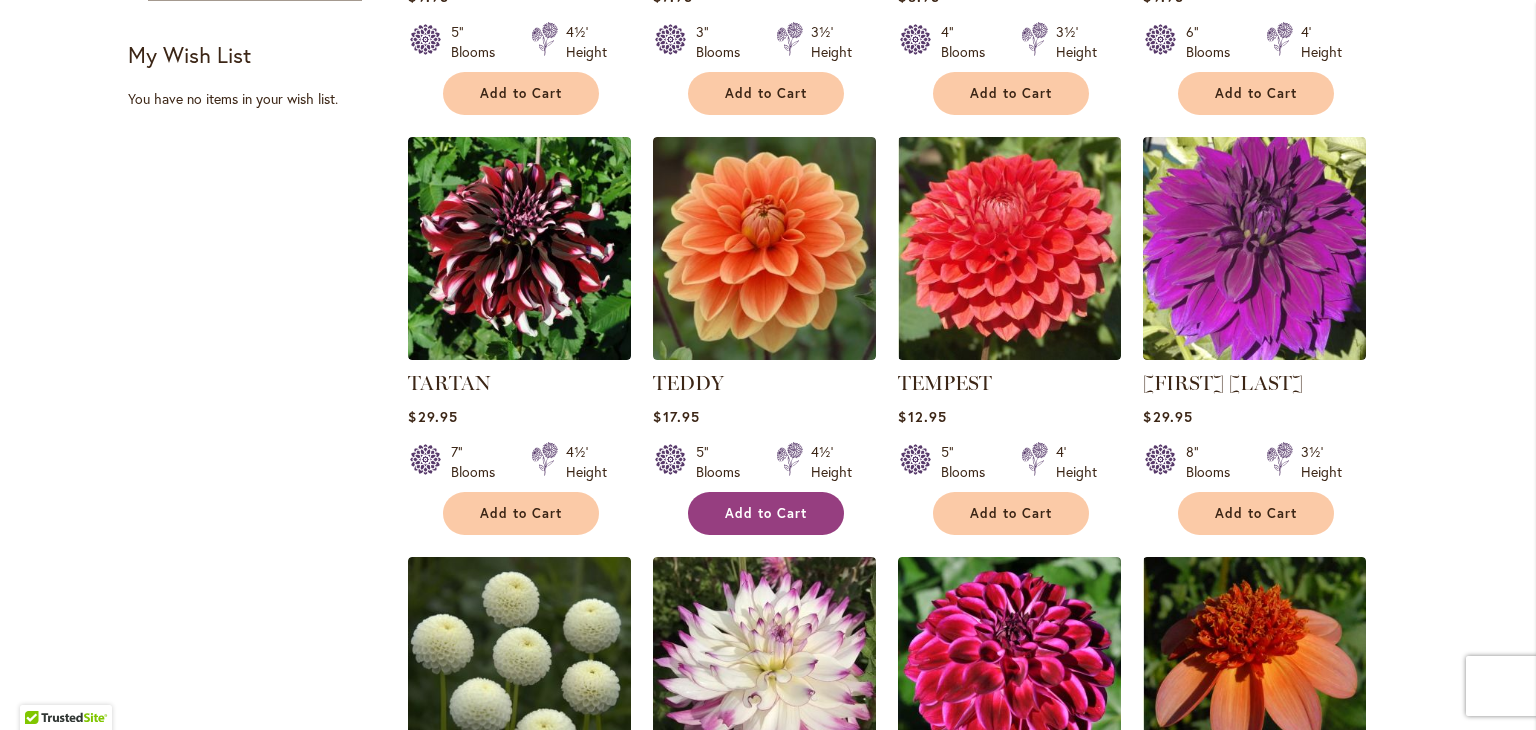 click on "Add to Cart" at bounding box center [766, 513] 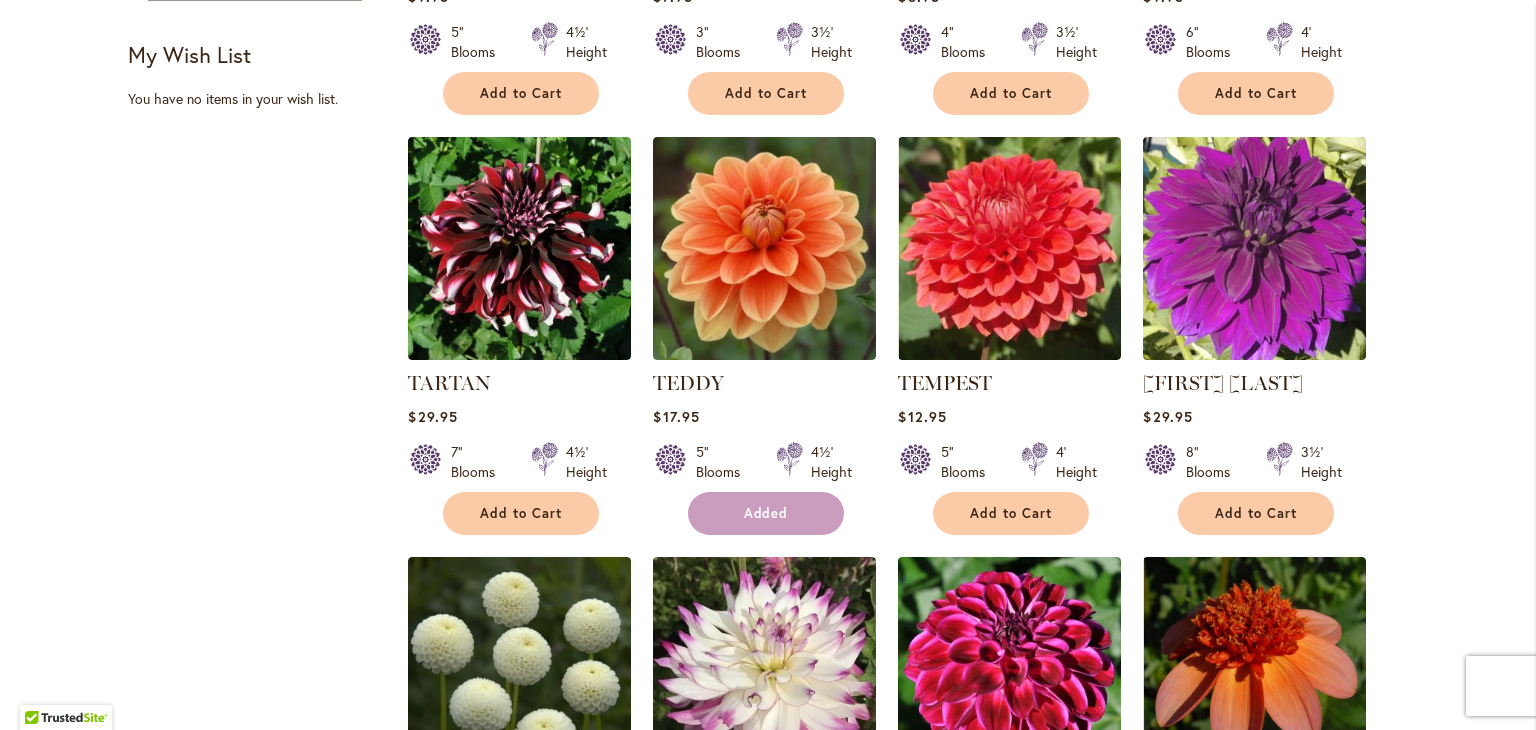 type 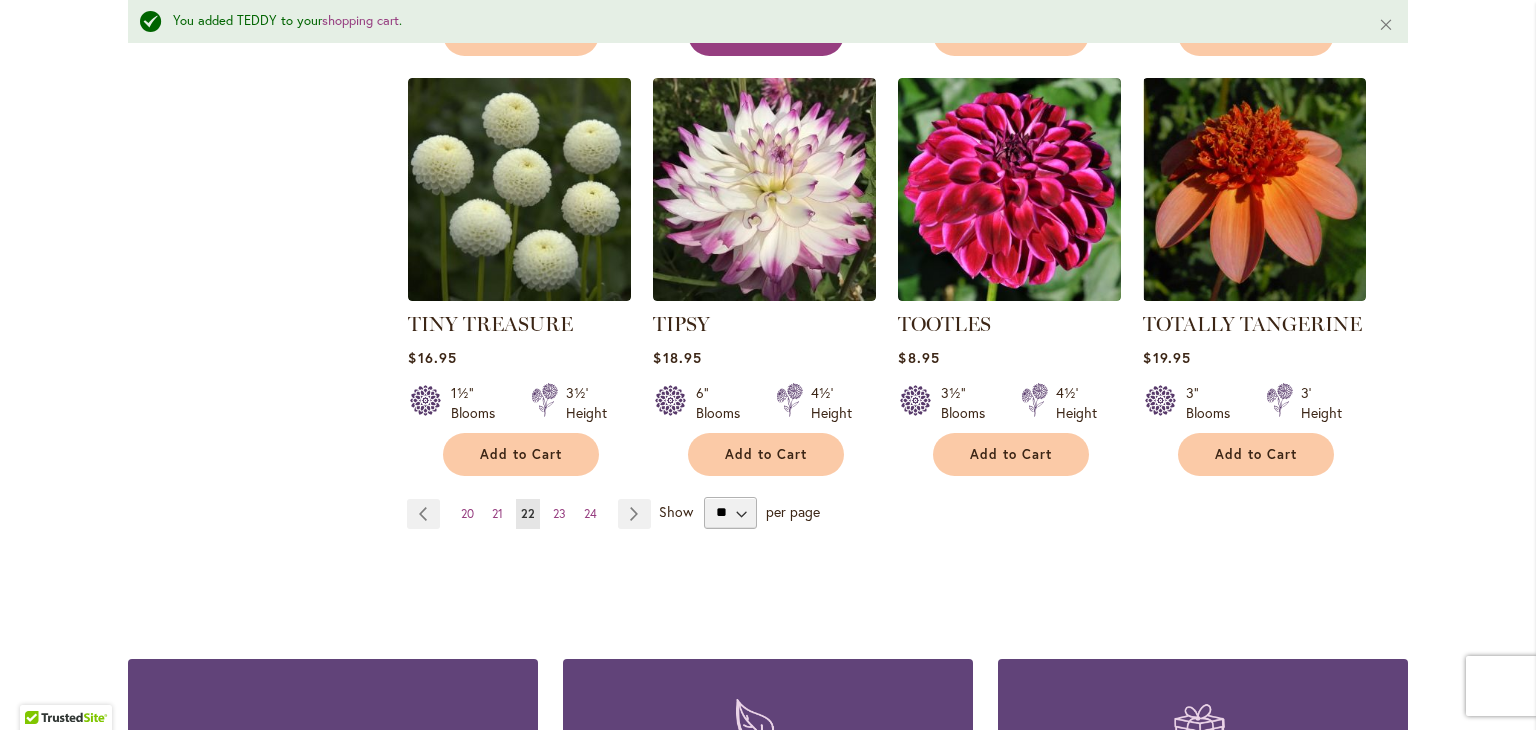 scroll, scrollTop: 1732, scrollLeft: 0, axis: vertical 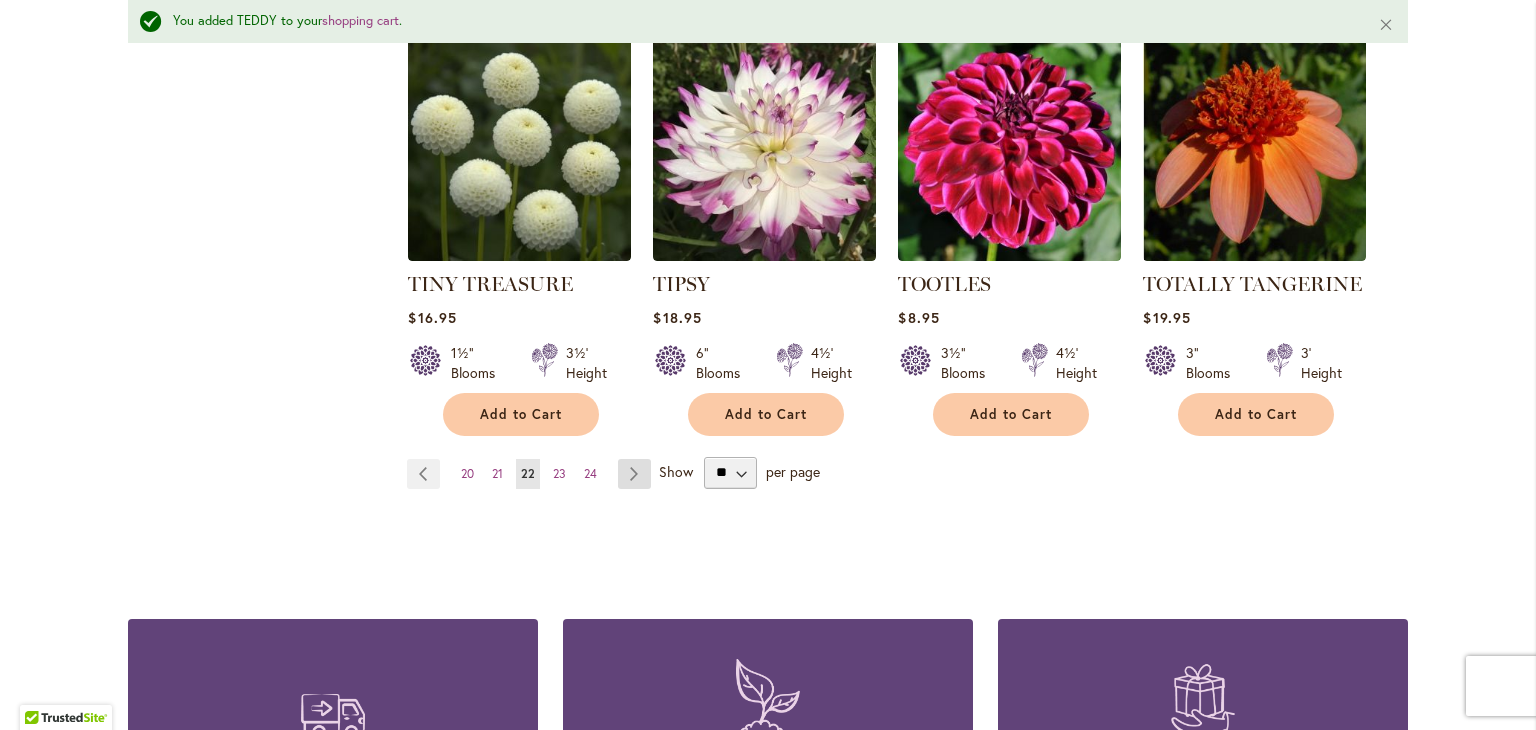 click on "Page
Next" at bounding box center [634, 474] 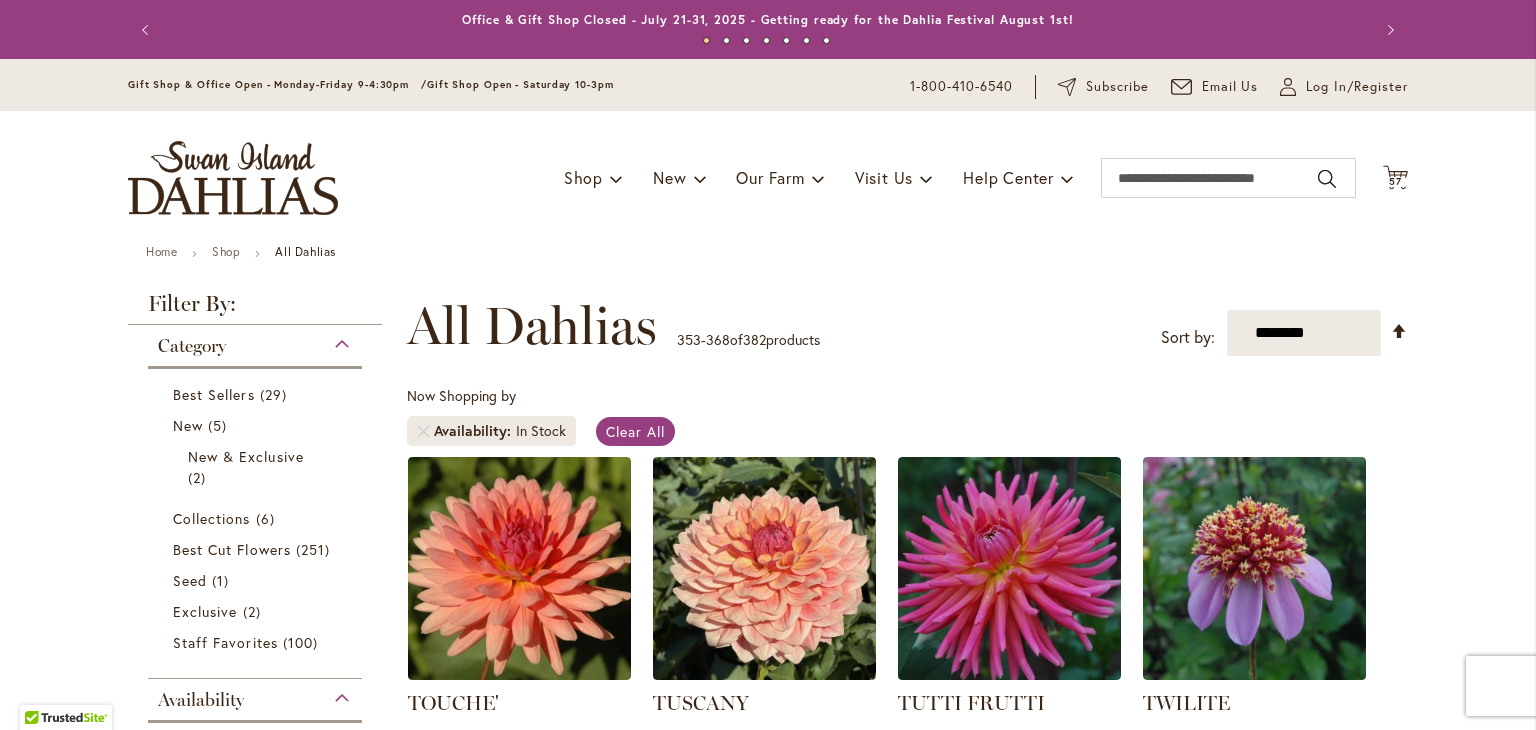 scroll, scrollTop: 0, scrollLeft: 0, axis: both 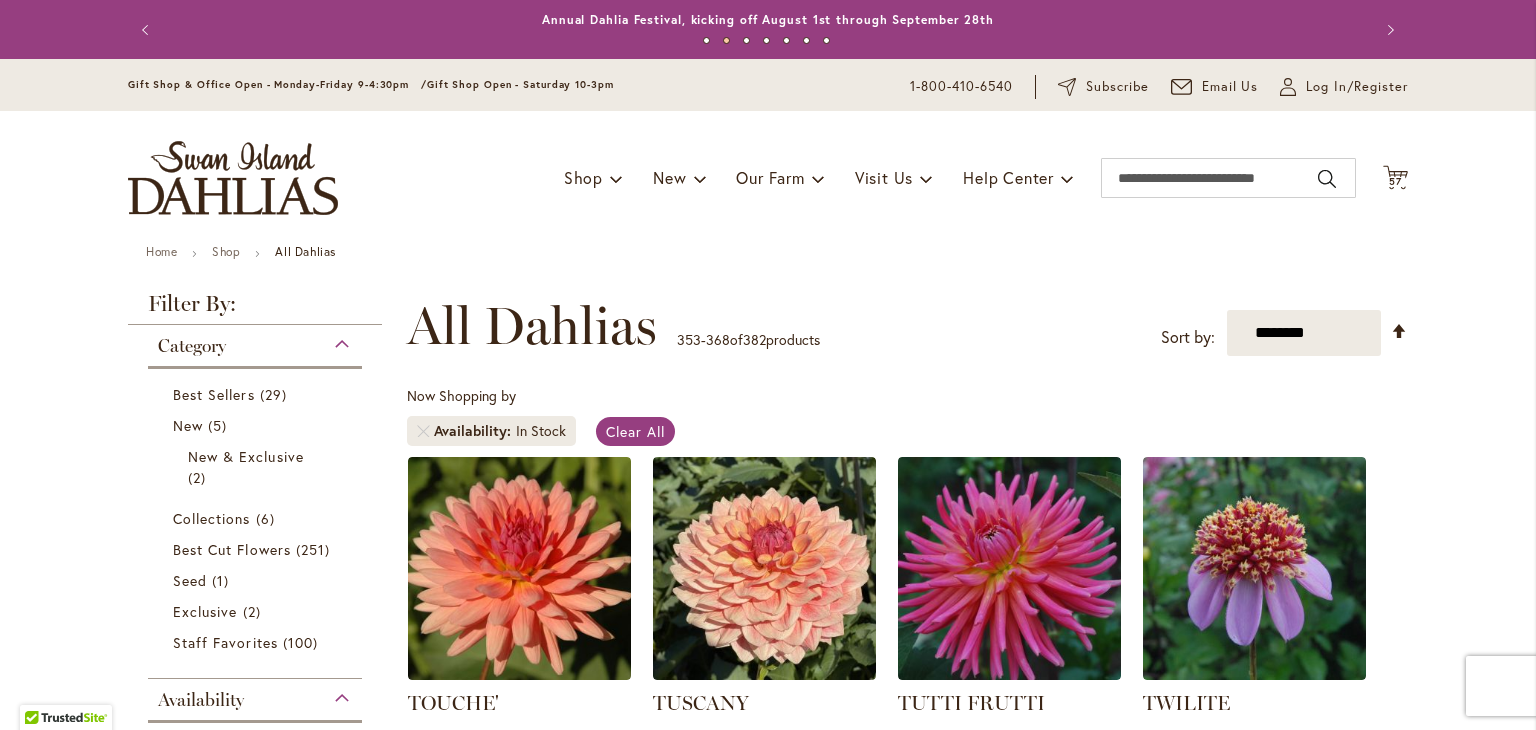 click on "TOUCHE'
Rating:
80%
2                  Reviews
$7.95
4" Blooms 3½' Height Add to Cart" at bounding box center [907, 1286] 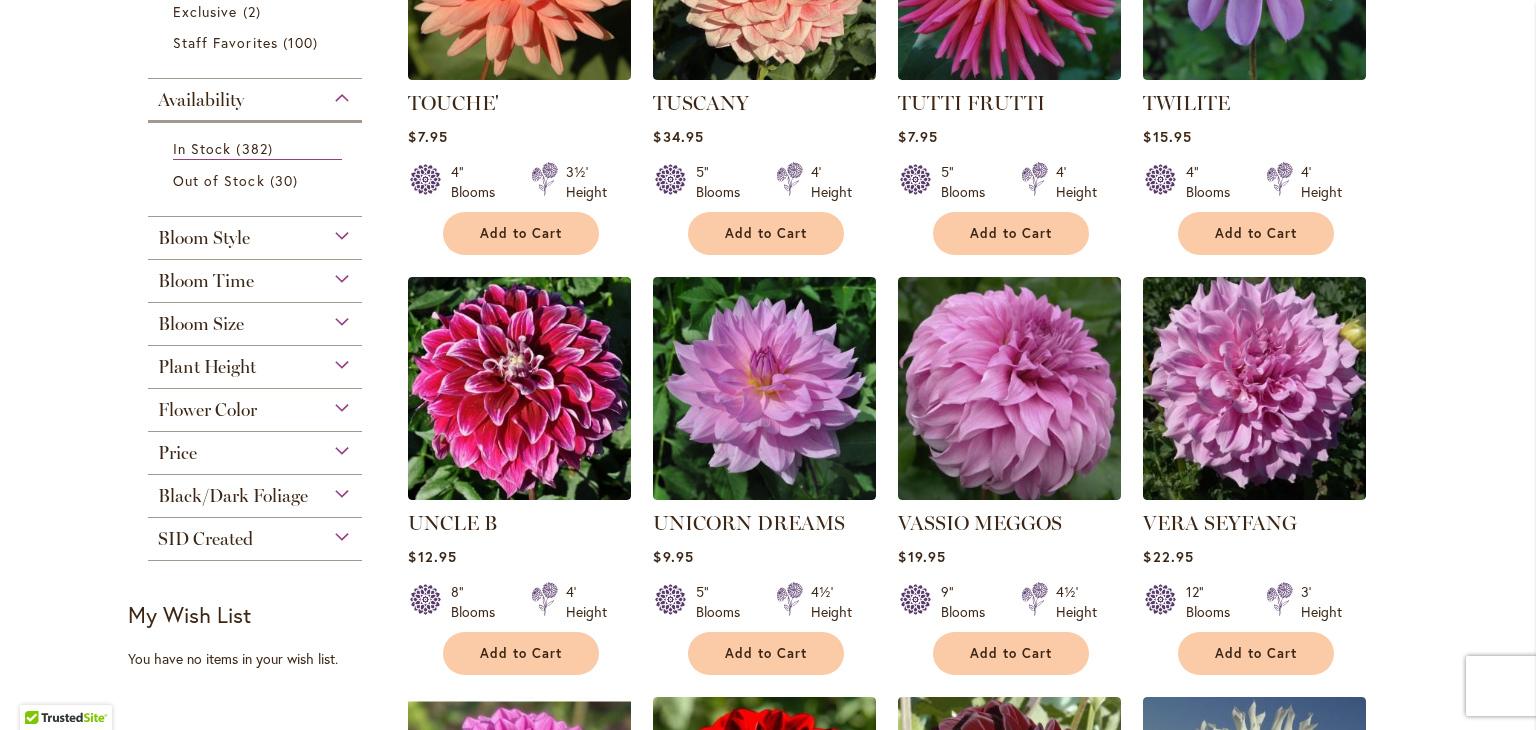 scroll, scrollTop: 680, scrollLeft: 0, axis: vertical 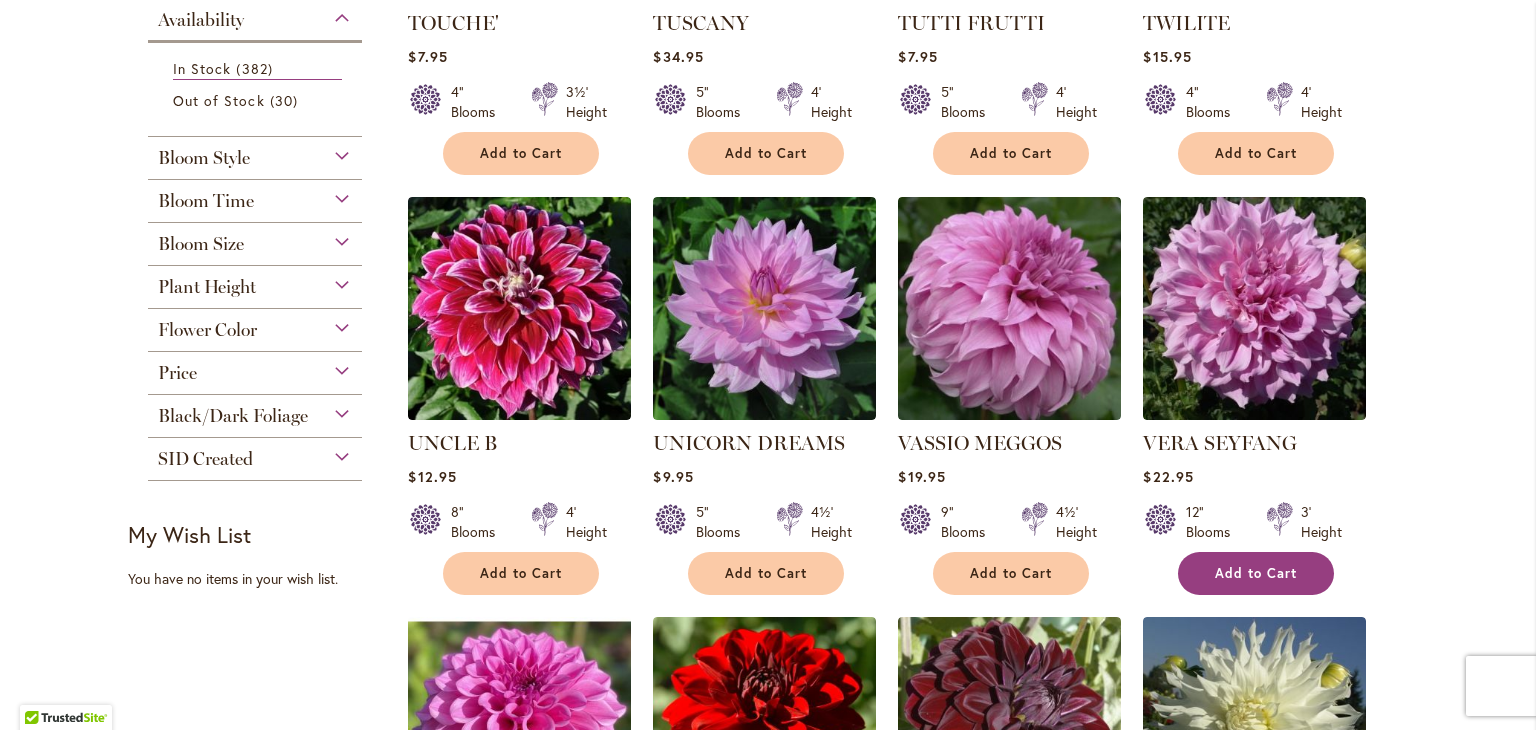 click on "Add to Cart" at bounding box center (1256, 573) 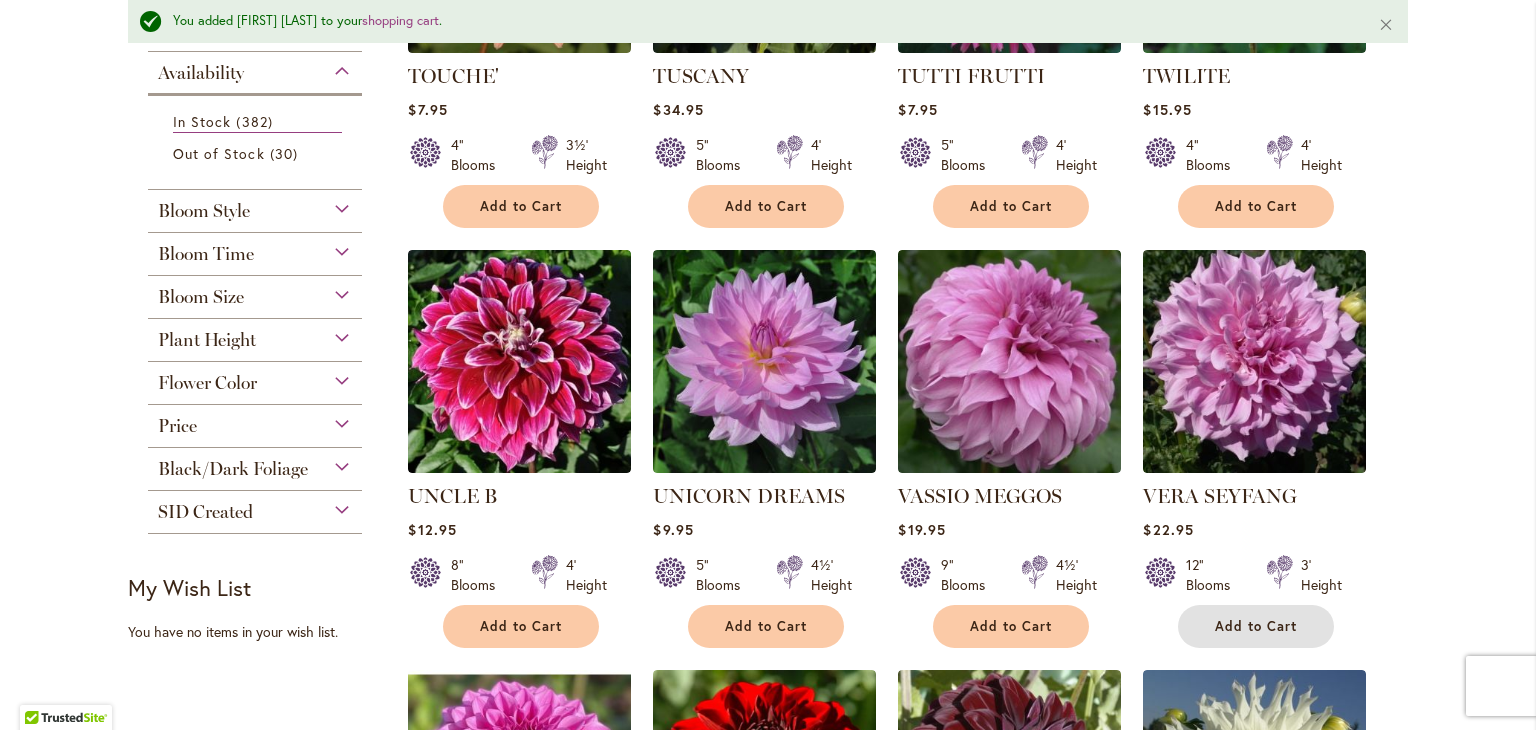 scroll, scrollTop: 732, scrollLeft: 0, axis: vertical 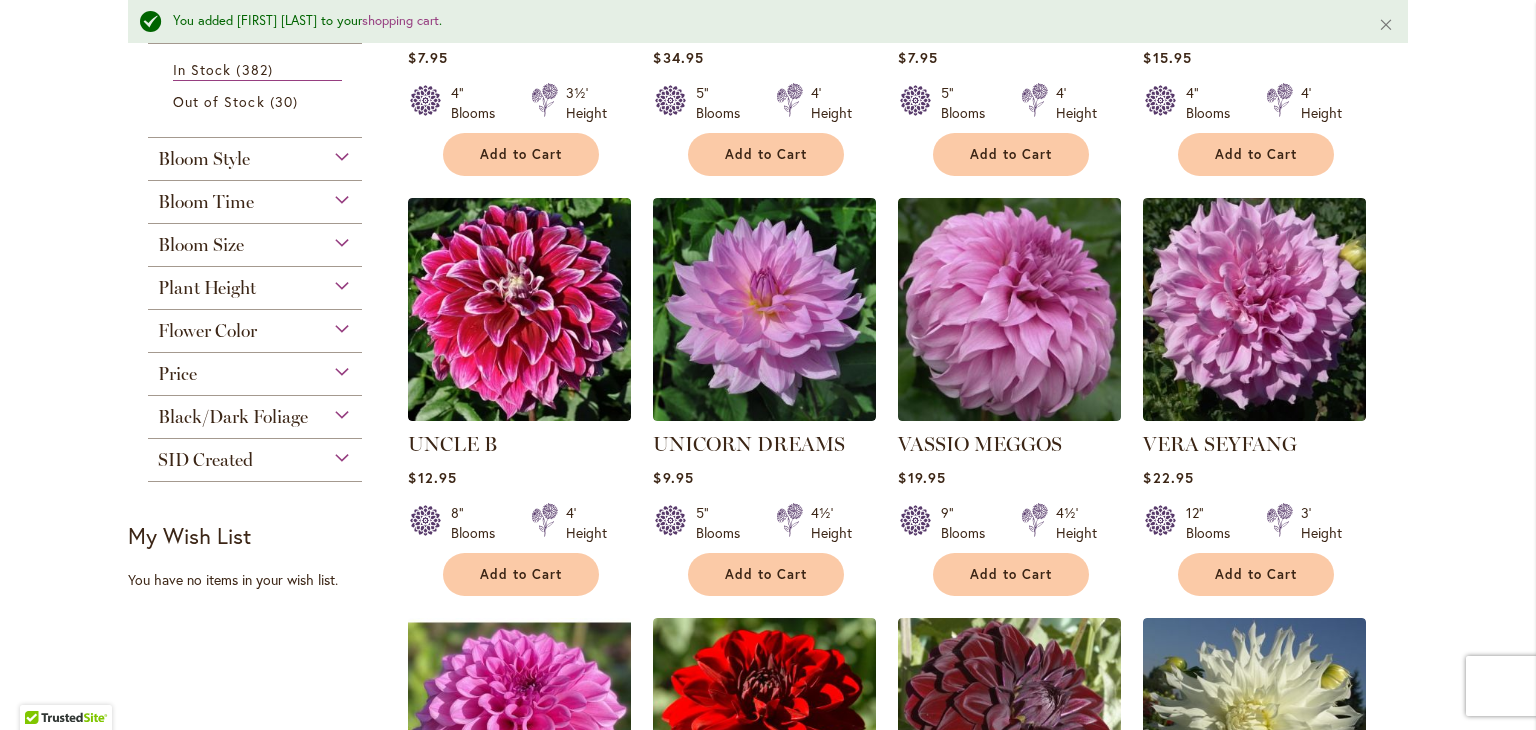 click on "Skip to Content
Gift Shop & Office Open - Monday-Friday 9-4:30pm   /    Gift Shop Open - Saturday 10-3pm
1-800-410-6540
Subscribe
Email Us
My Account
Log In/Register
Toggle Nav
Shop
Dahlia Tubers
Collections
Fresh Cut Dahlias" at bounding box center (768, 914) 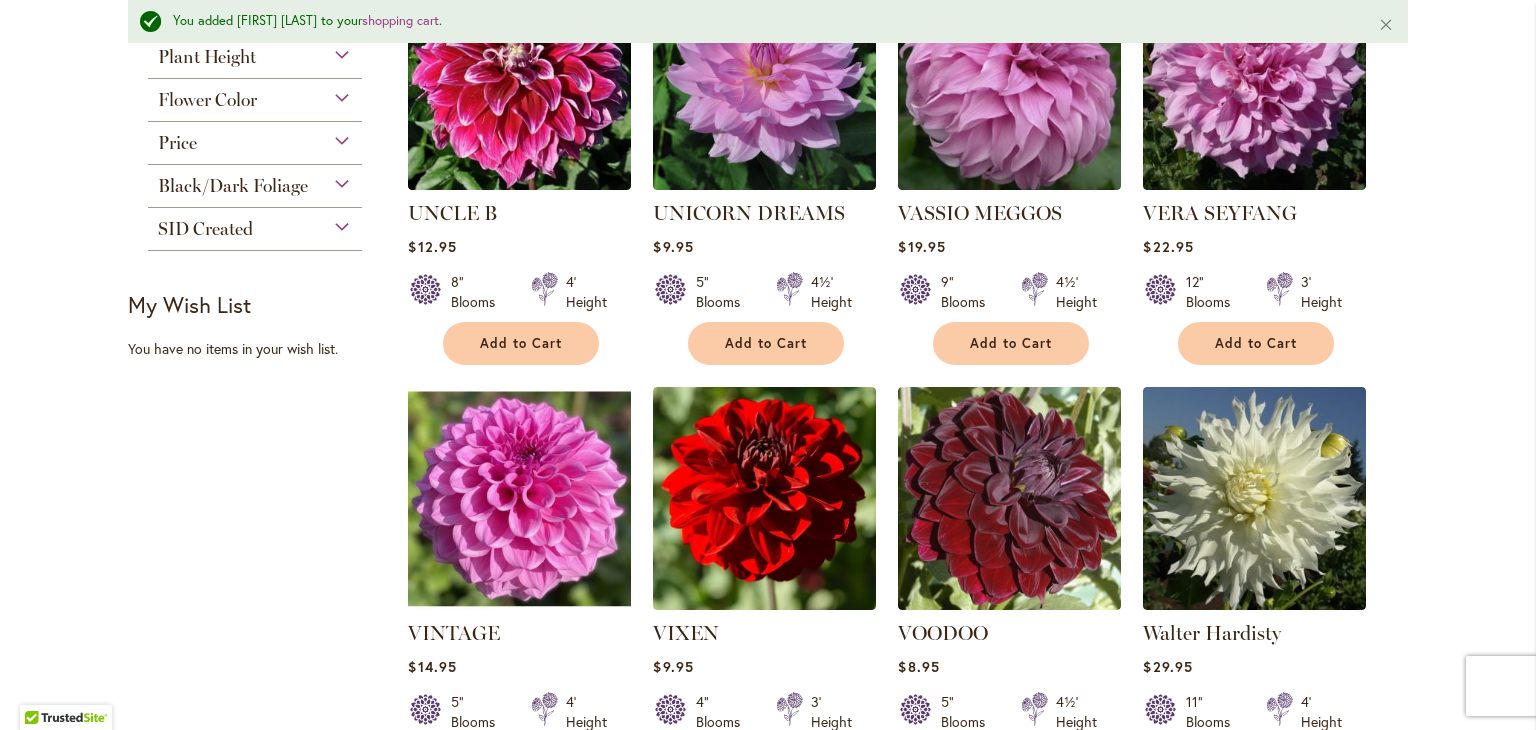 scroll, scrollTop: 972, scrollLeft: 0, axis: vertical 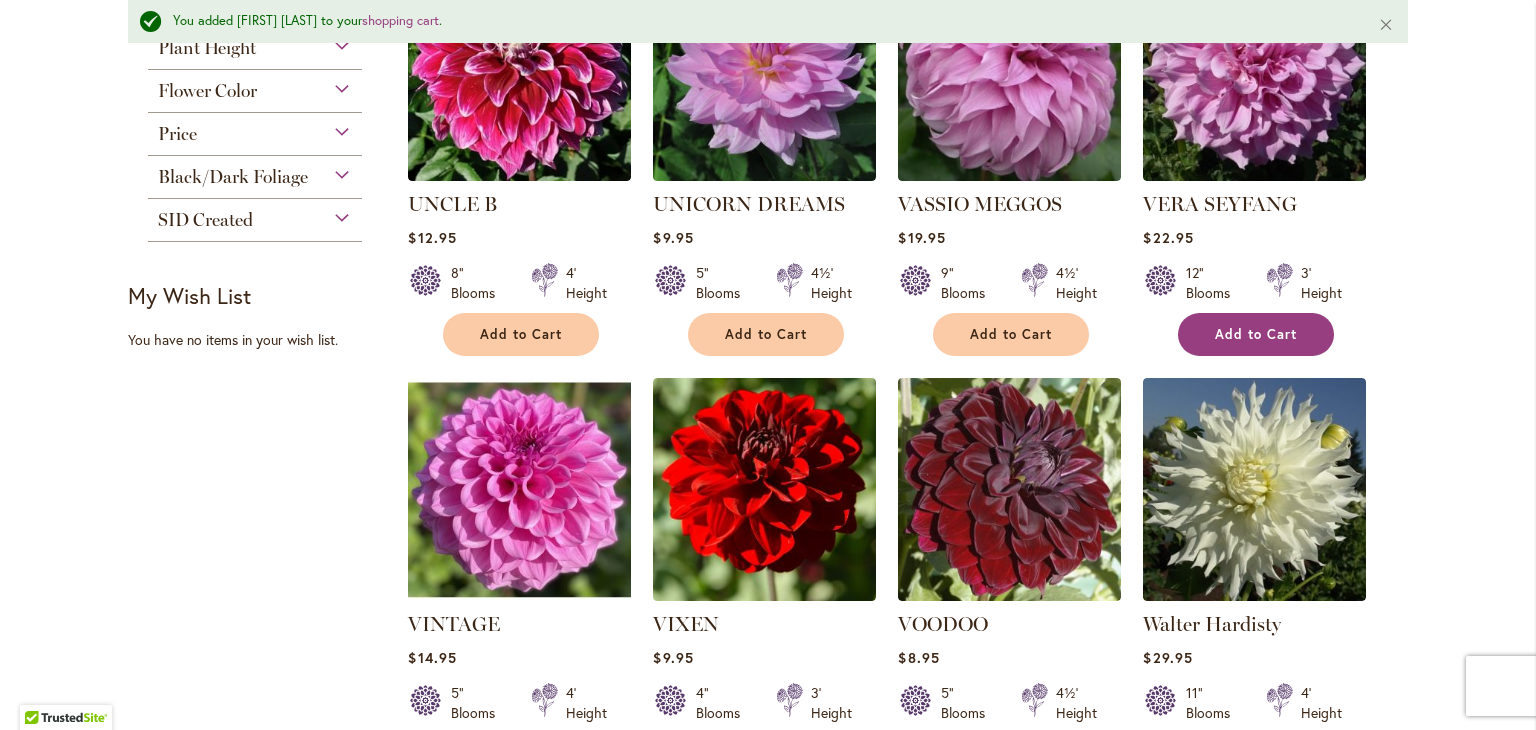 click on "Add to Cart" at bounding box center (1256, 334) 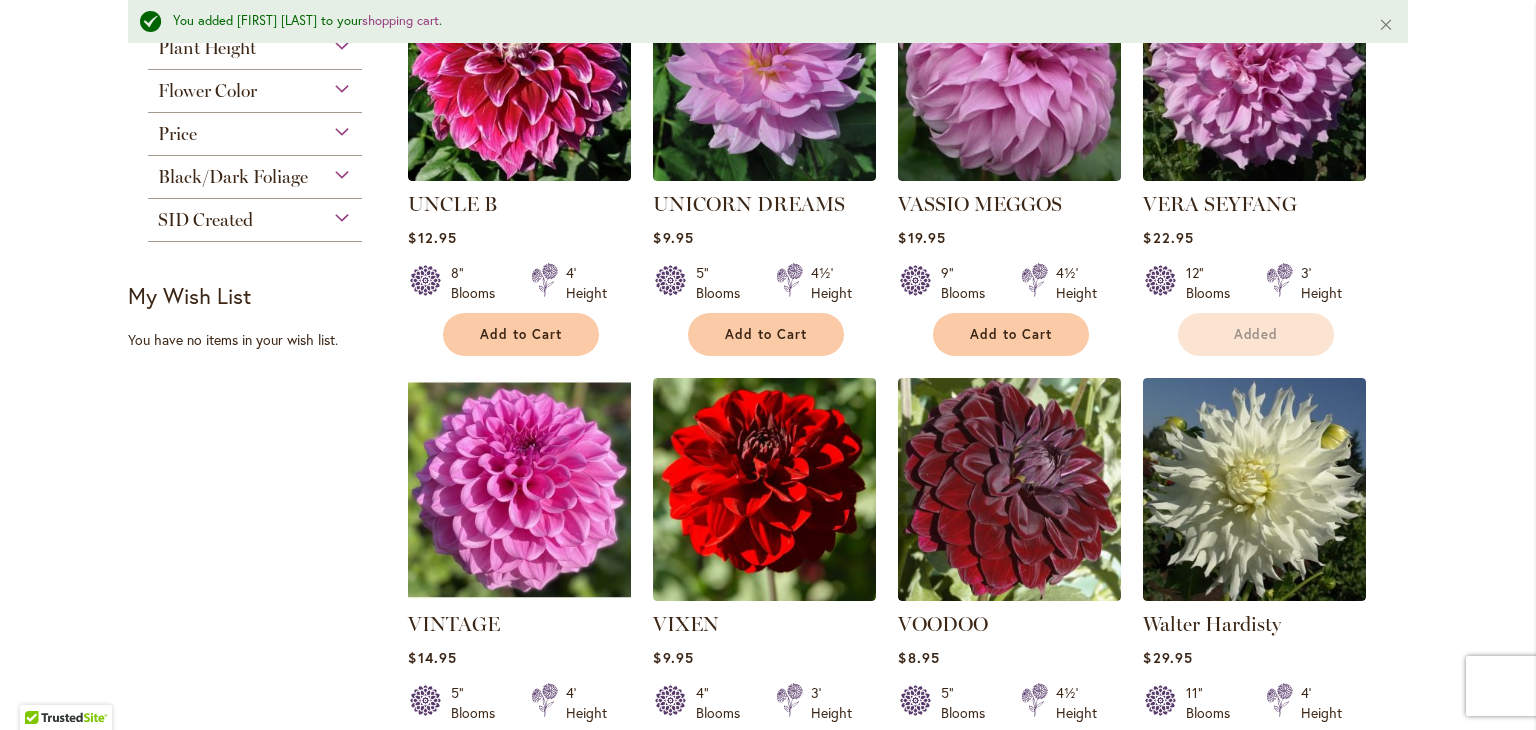 click on "Skip to Content
Gift Shop & Office Open - Monday-Friday 9-4:30pm   /    Gift Shop Open - Saturday 10-3pm
1-800-410-6540
Subscribe
Email Us
My Account
Log In/Register
Toggle Nav
Shop
Dahlia Tubers
Collections
Fresh Cut Dahlias" at bounding box center (768, 674) 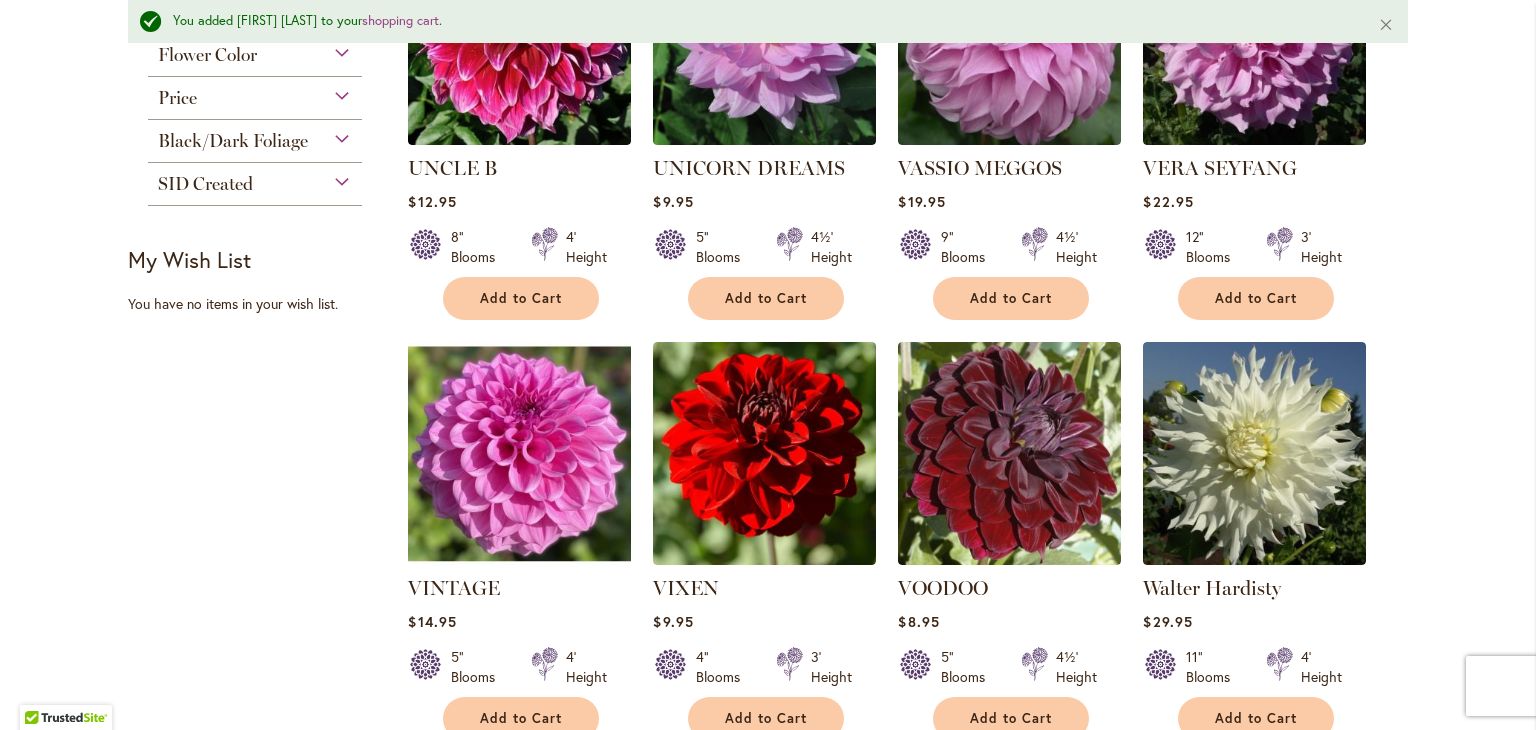 scroll, scrollTop: 1012, scrollLeft: 0, axis: vertical 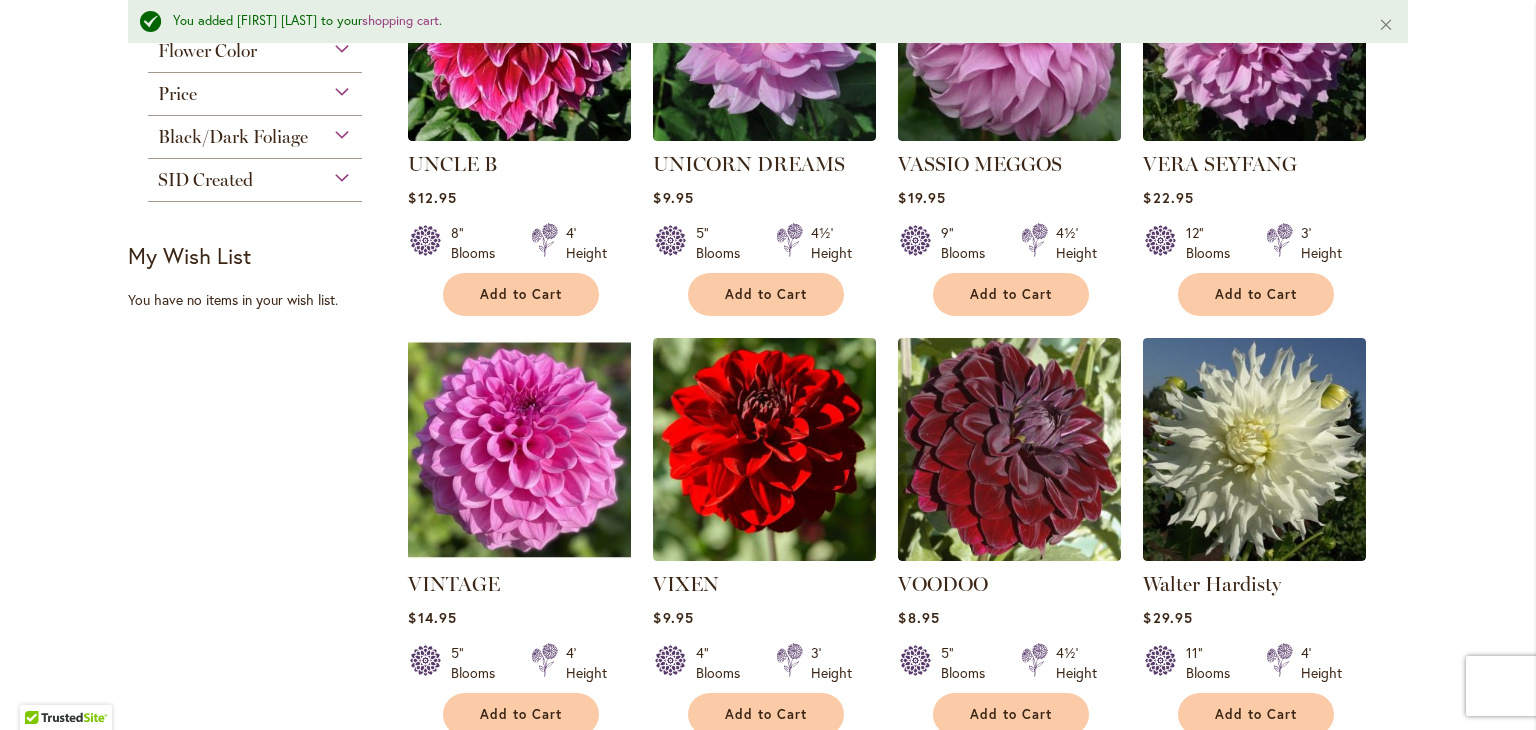 click on "Home
Shop
All Dahlias
You added [FIRST] [LAST] to your  shopping cart .
Close
New Best Sellers Staff Favorites Collections Best Cut Flowers
Filter by:
Filter By:
Category
Best Sellers 5" at bounding box center [768, 437] 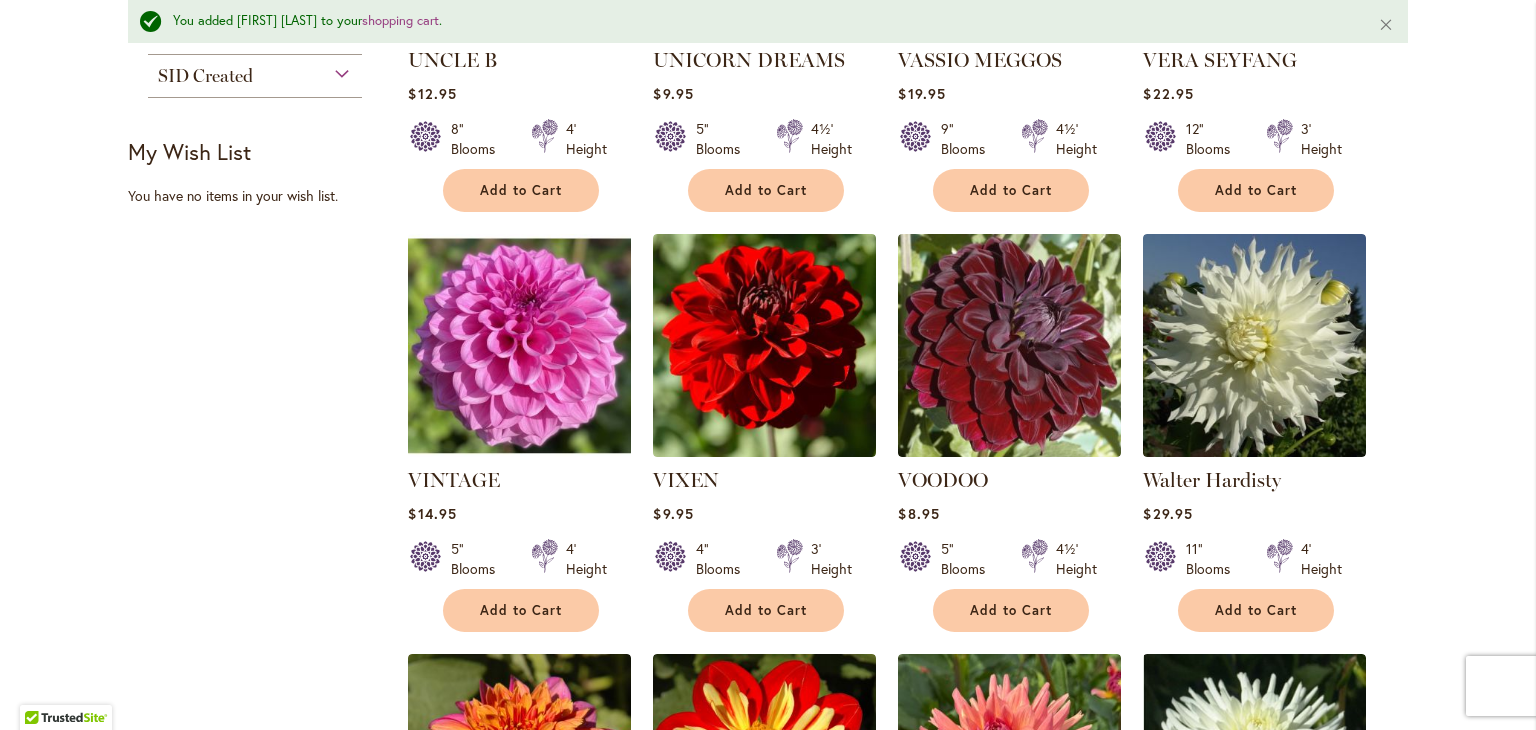 scroll, scrollTop: 1212, scrollLeft: 0, axis: vertical 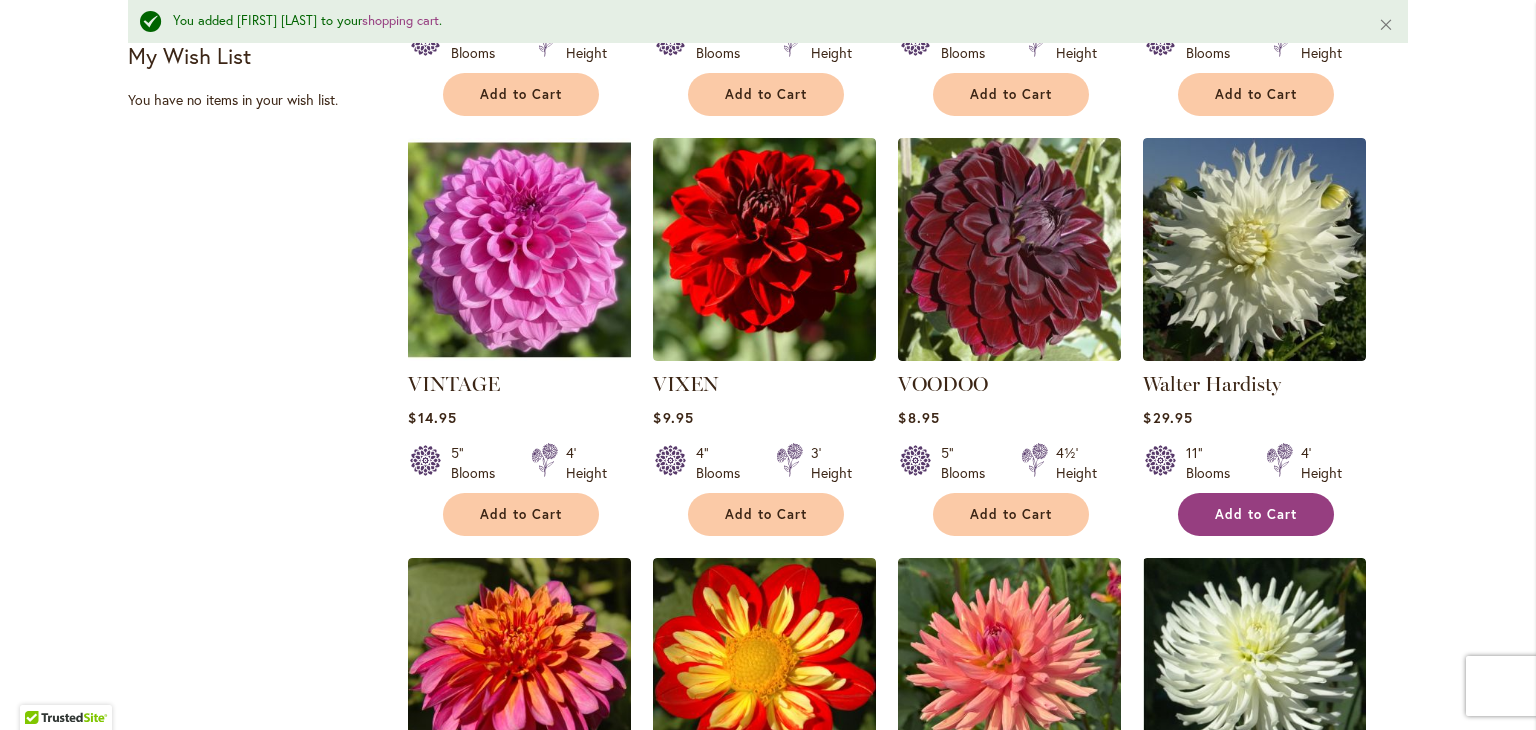 click on "Add to Cart" at bounding box center [1256, 514] 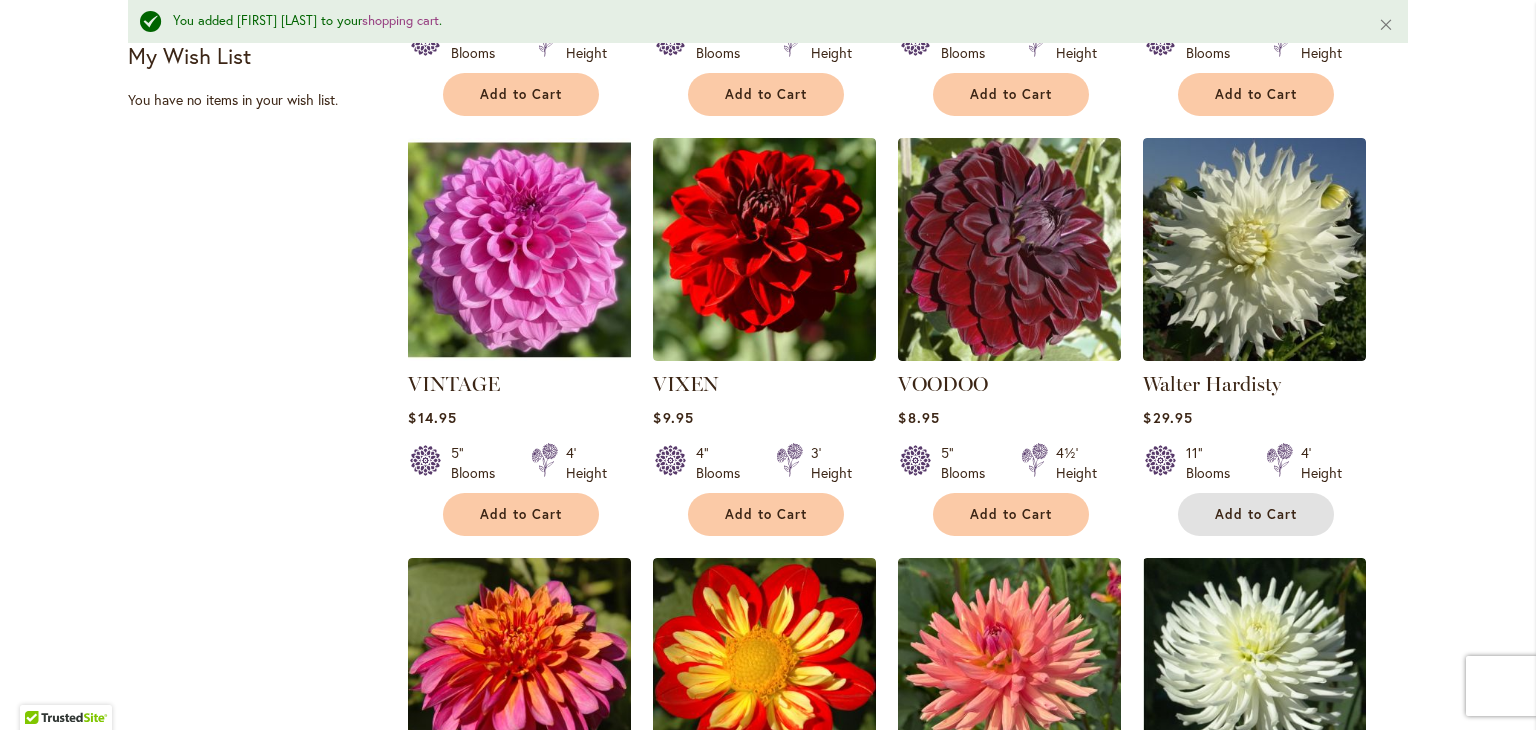 type 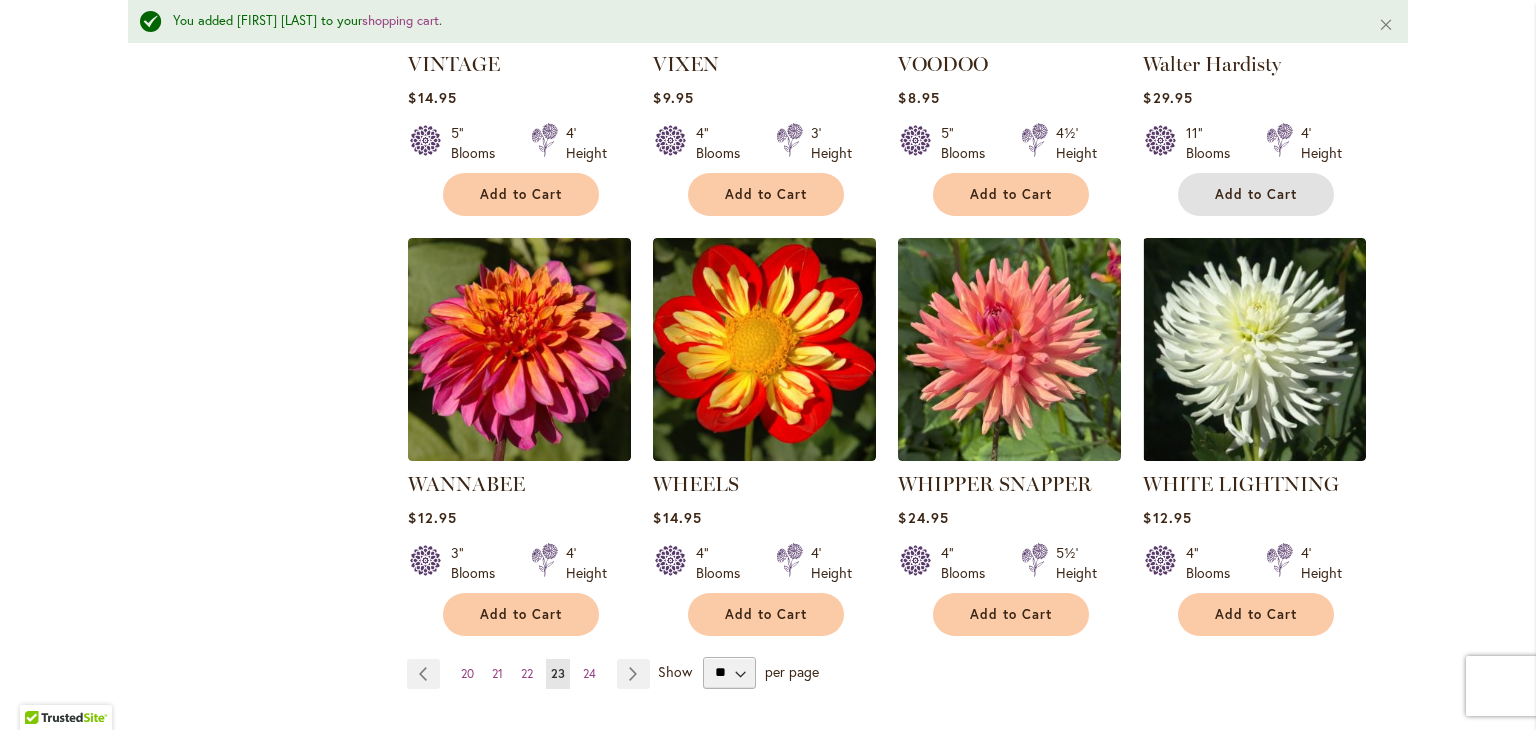 scroll, scrollTop: 1572, scrollLeft: 0, axis: vertical 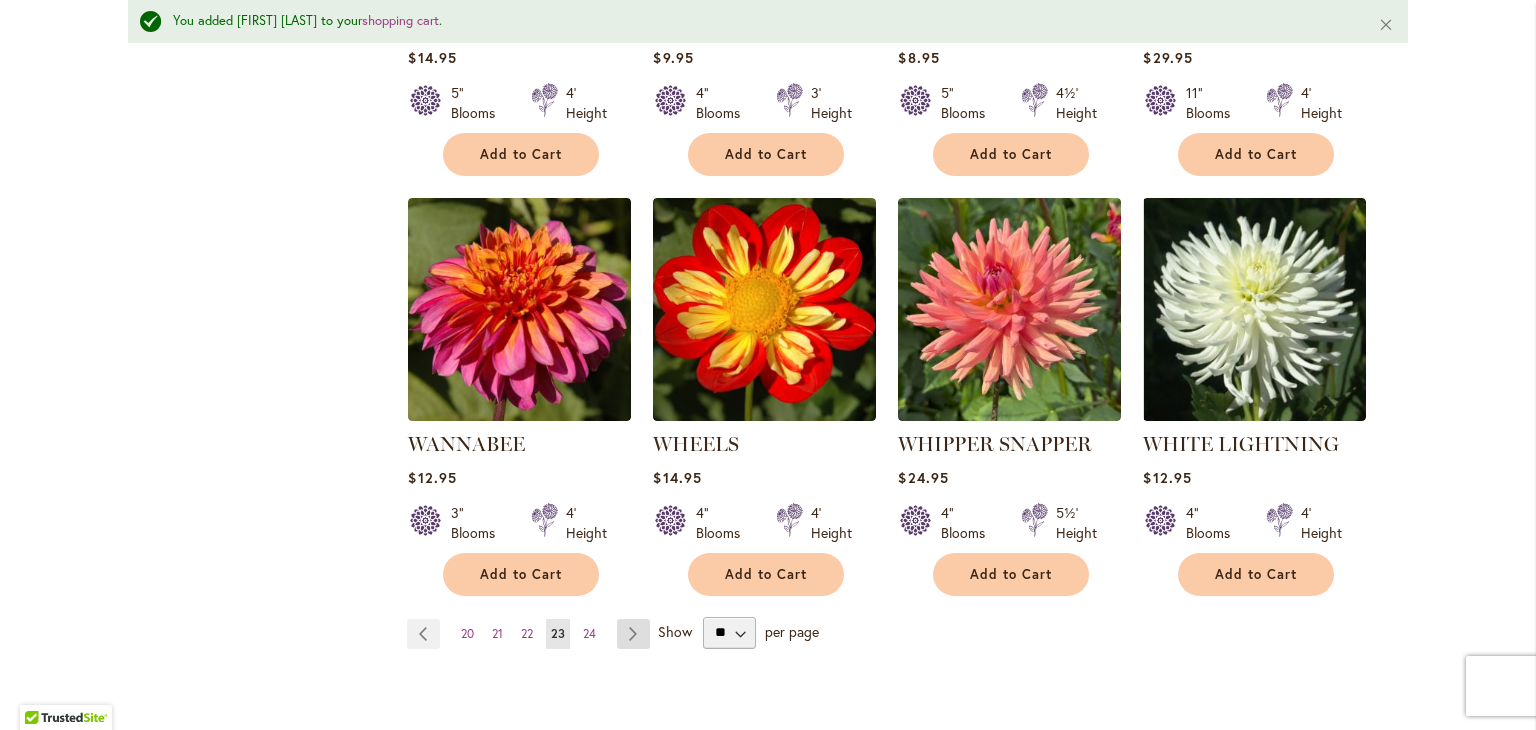 click on "Page
Next" at bounding box center [633, 634] 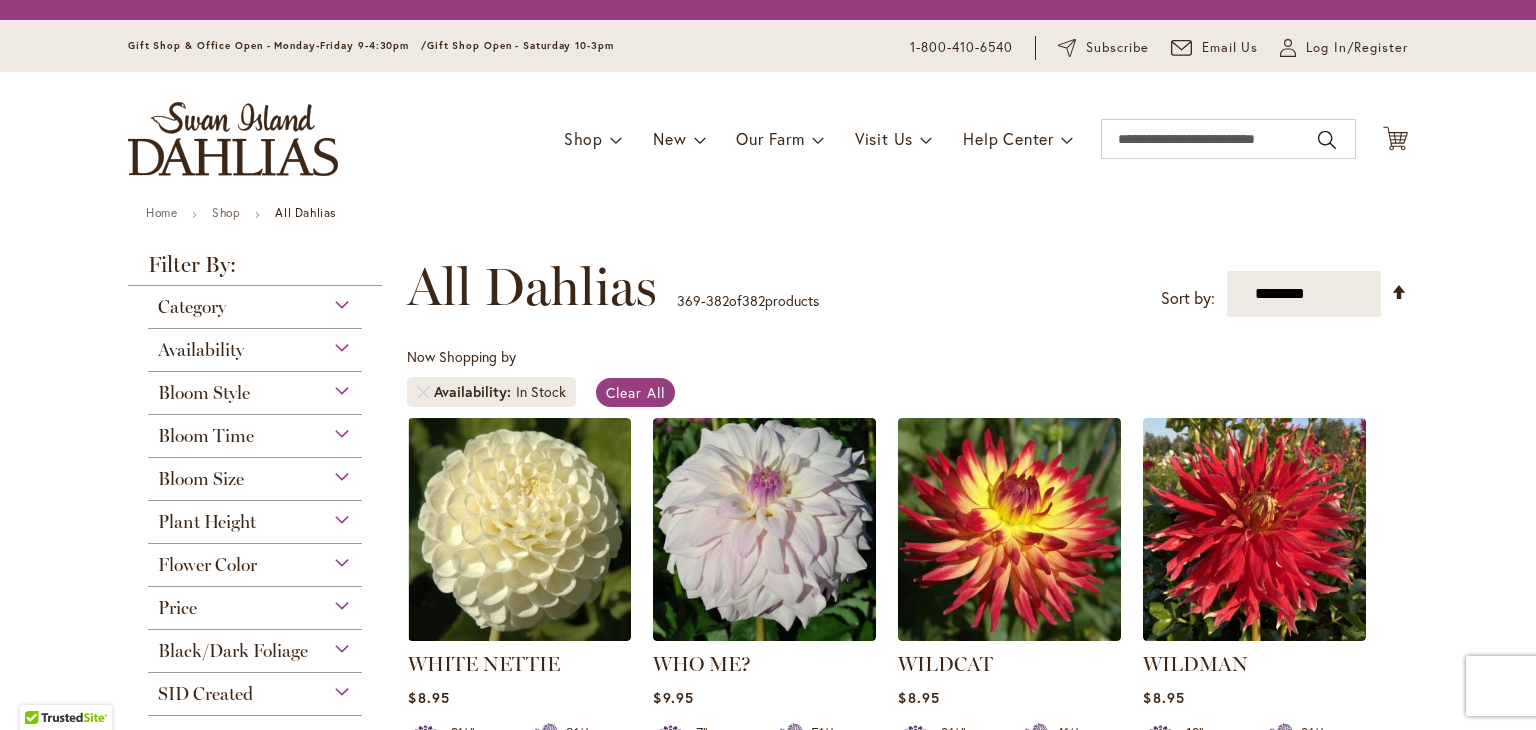 scroll, scrollTop: 0, scrollLeft: 0, axis: both 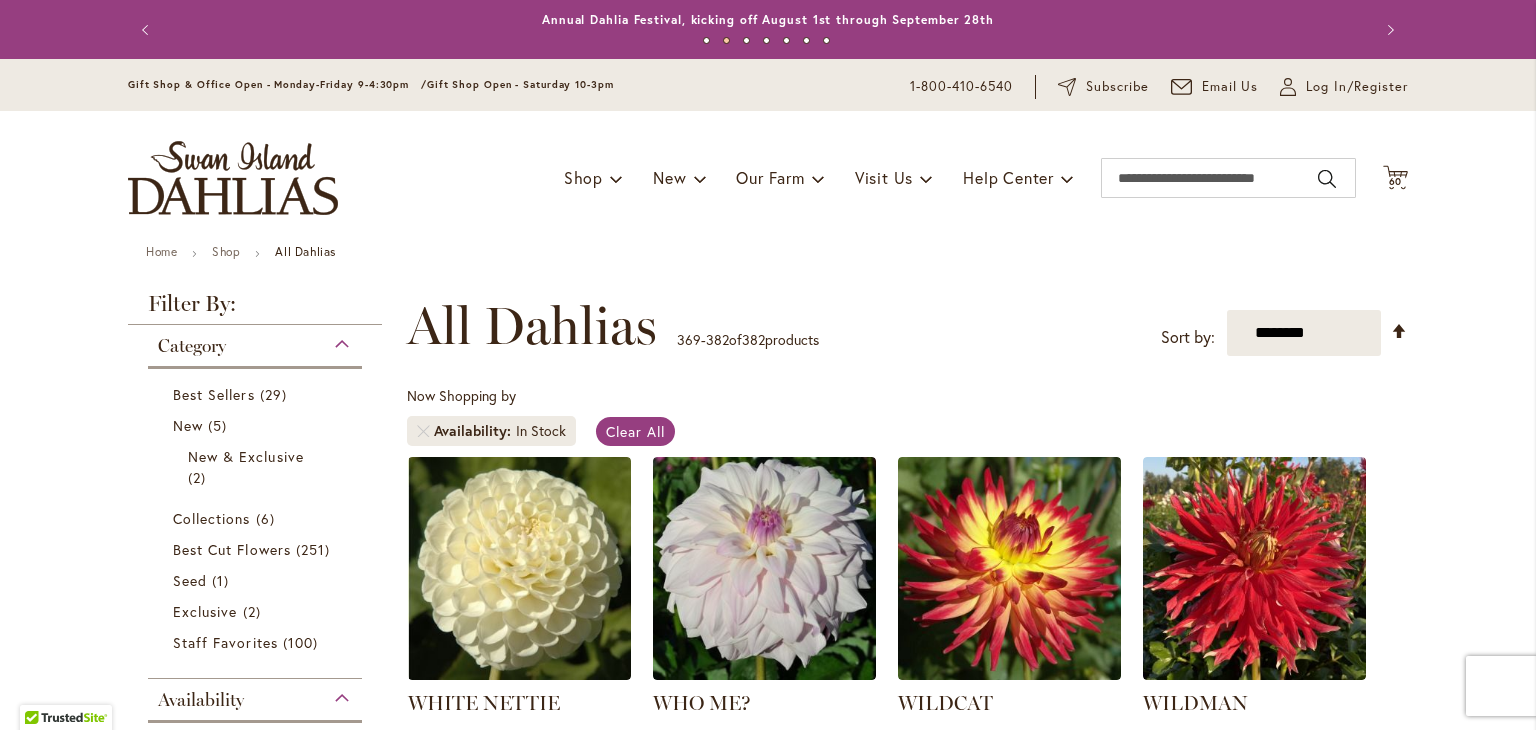 click on "**********" at bounding box center [907, 1232] 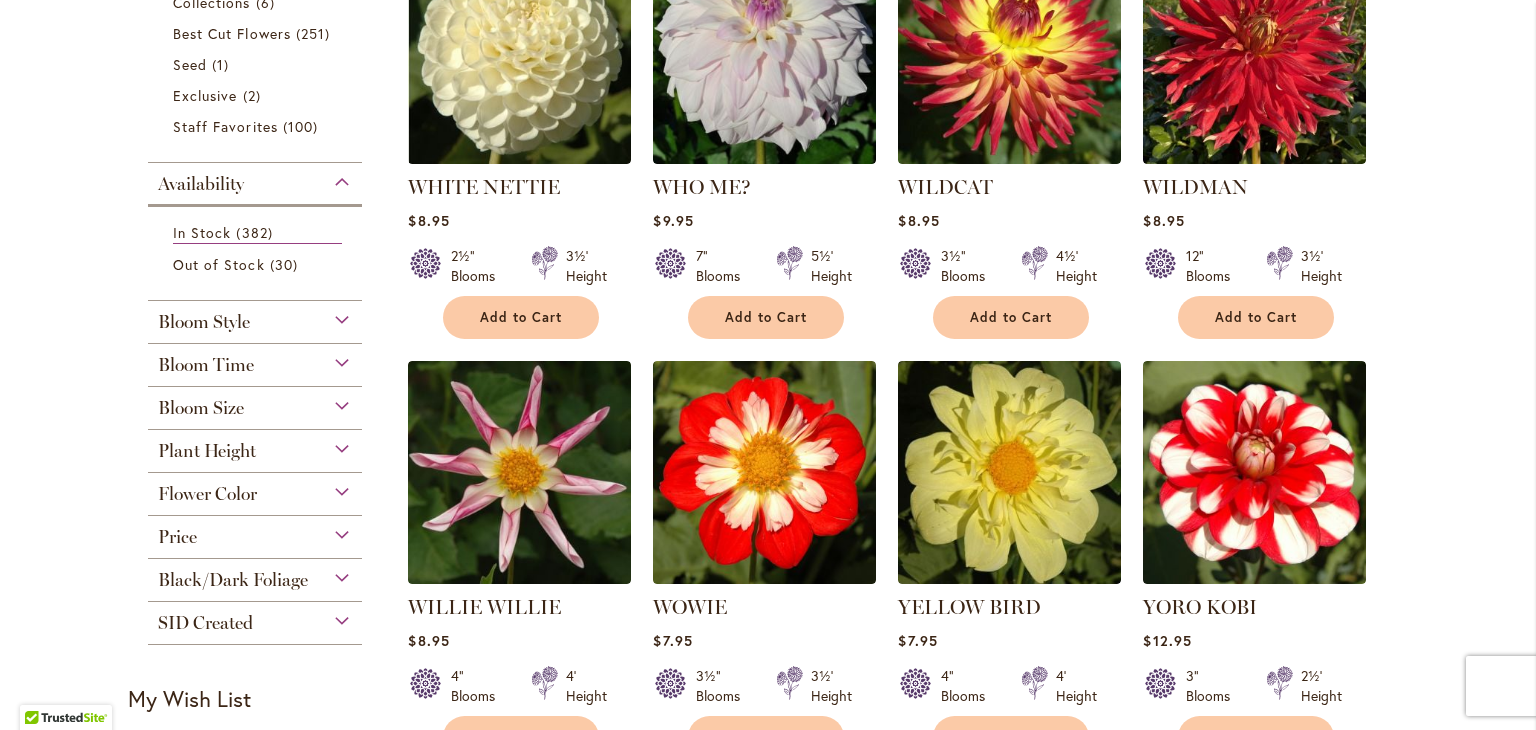 scroll, scrollTop: 520, scrollLeft: 0, axis: vertical 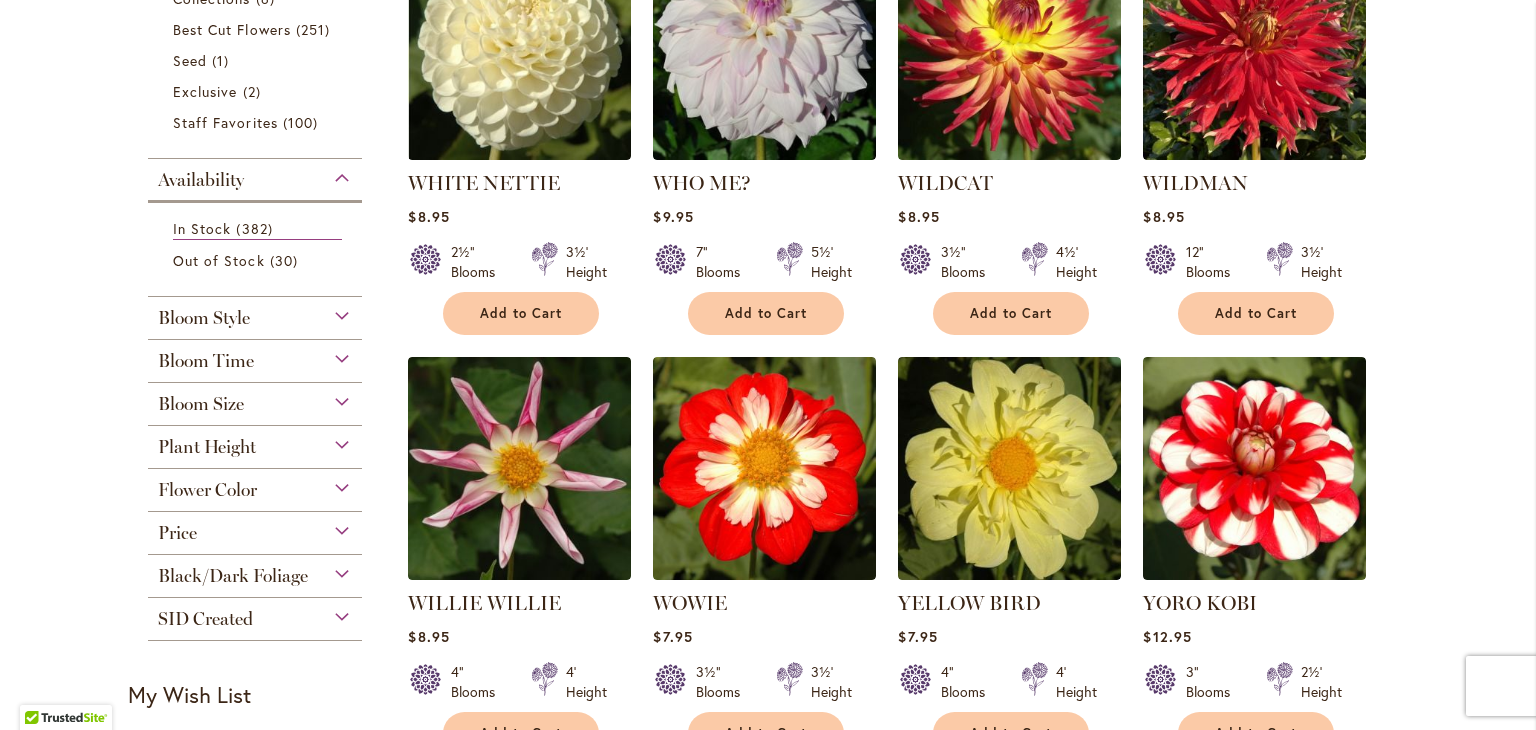 click on "Plant Height" at bounding box center [255, 442] 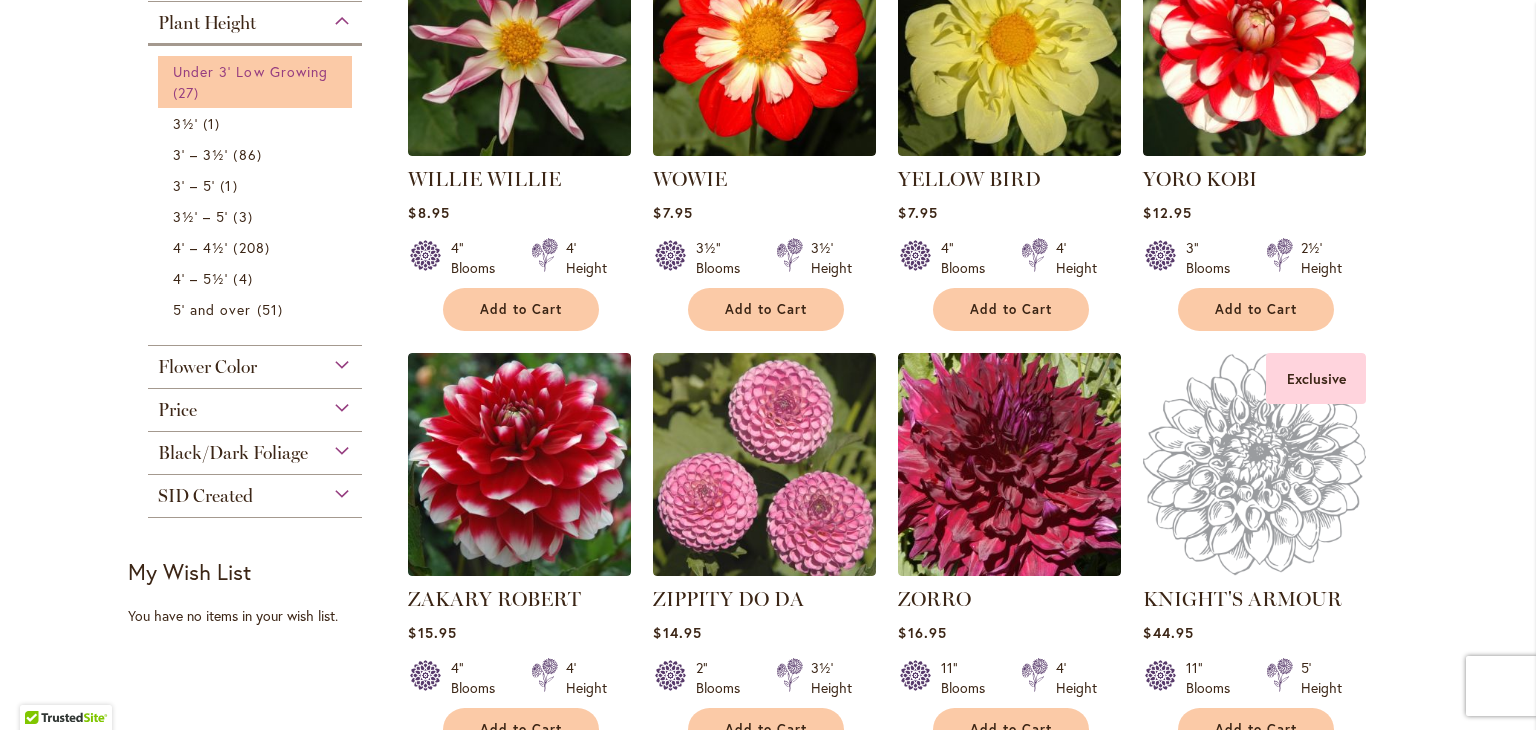 click on "27
items" at bounding box center [188, 92] 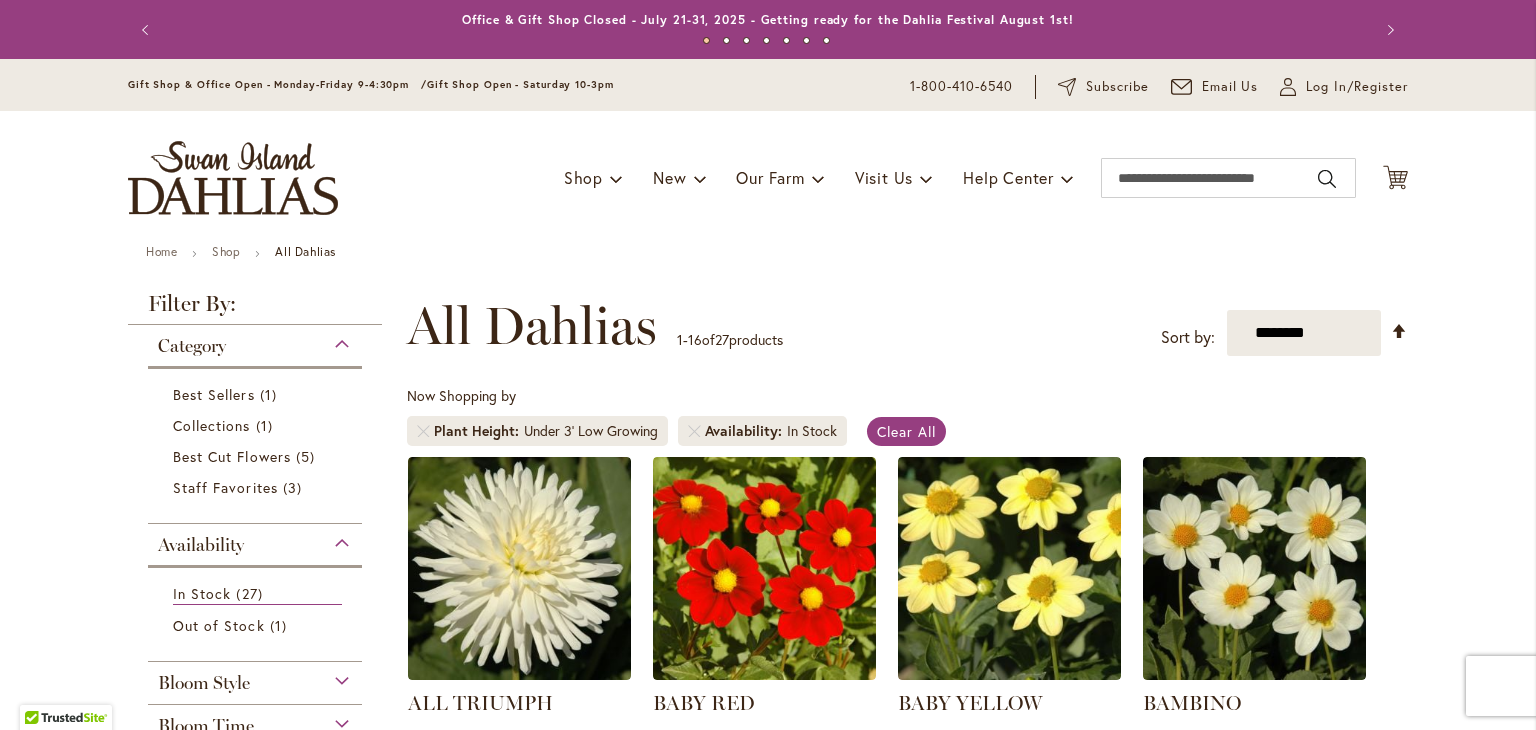 scroll, scrollTop: 0, scrollLeft: 0, axis: both 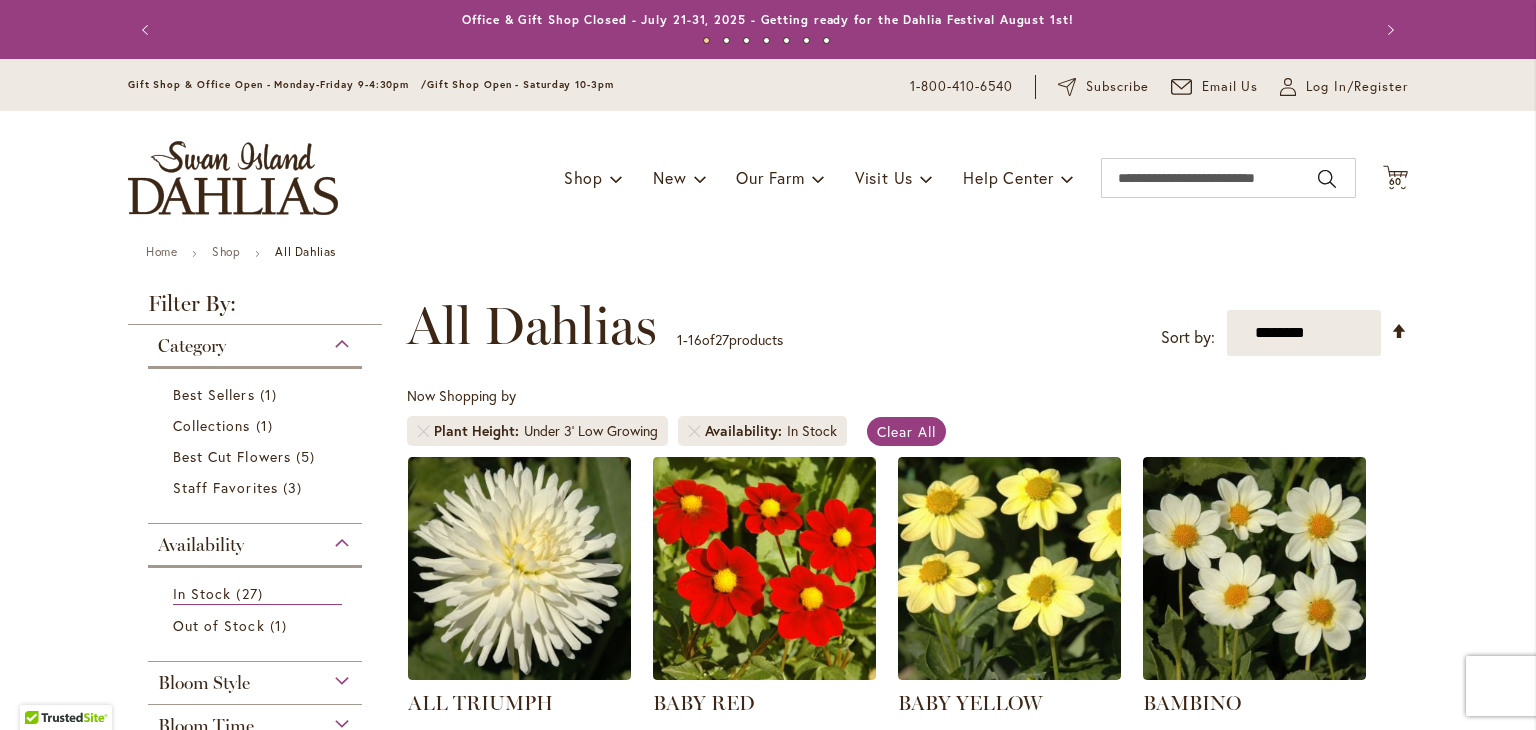 click on "Skip to Content
Gift Shop & Office Open - Monday-Friday 9-4:30pm   /    Gift Shop Open - Saturday 10-3pm
1-800-410-6540
Subscribe
Email Us
My Account
Log In/Register
Toggle Nav
Shop
Dahlia Tubers
Collections
Fresh Cut Dahlias" at bounding box center [768, 1630] 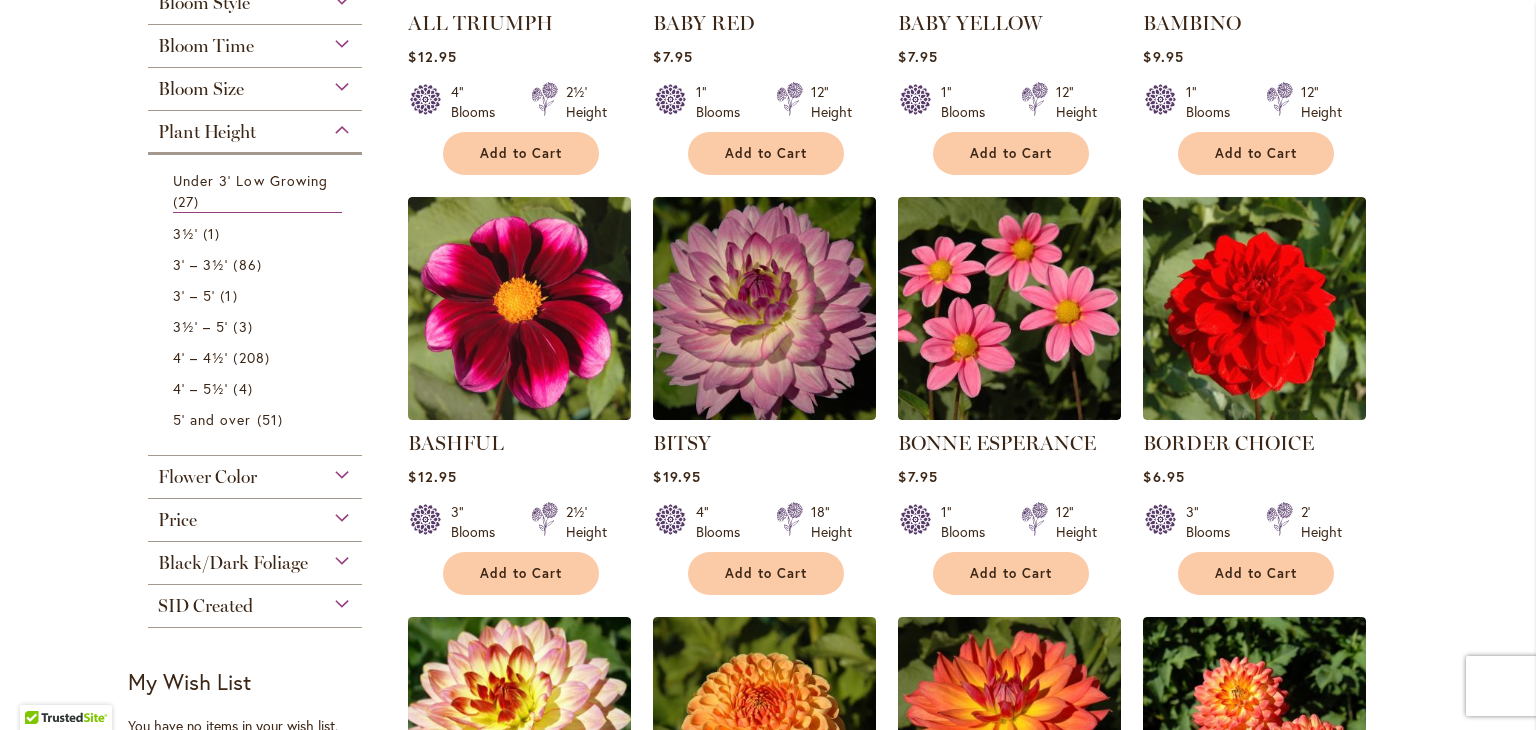 scroll, scrollTop: 800, scrollLeft: 0, axis: vertical 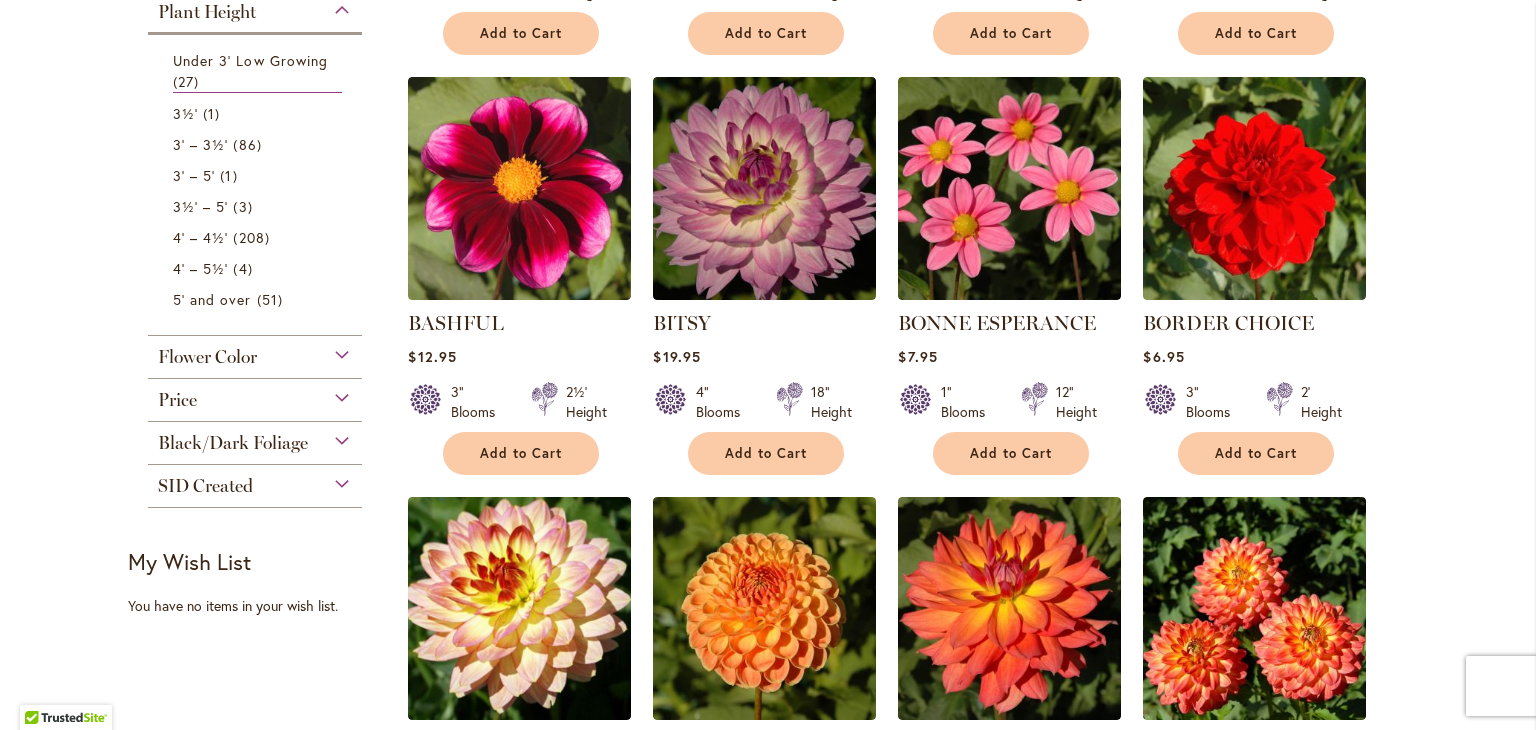 click on "Skip to Content
Gift Shop & Office Open - Monday-Friday 9-4:30pm   /    Gift Shop Open - Saturday 10-3pm
1-800-410-6540
Subscribe
Email Us
My Account
Log In/Register
Toggle Nav
Shop
Dahlia Tubers
Collections
Fresh Cut Dahlias" at bounding box center (768, 830) 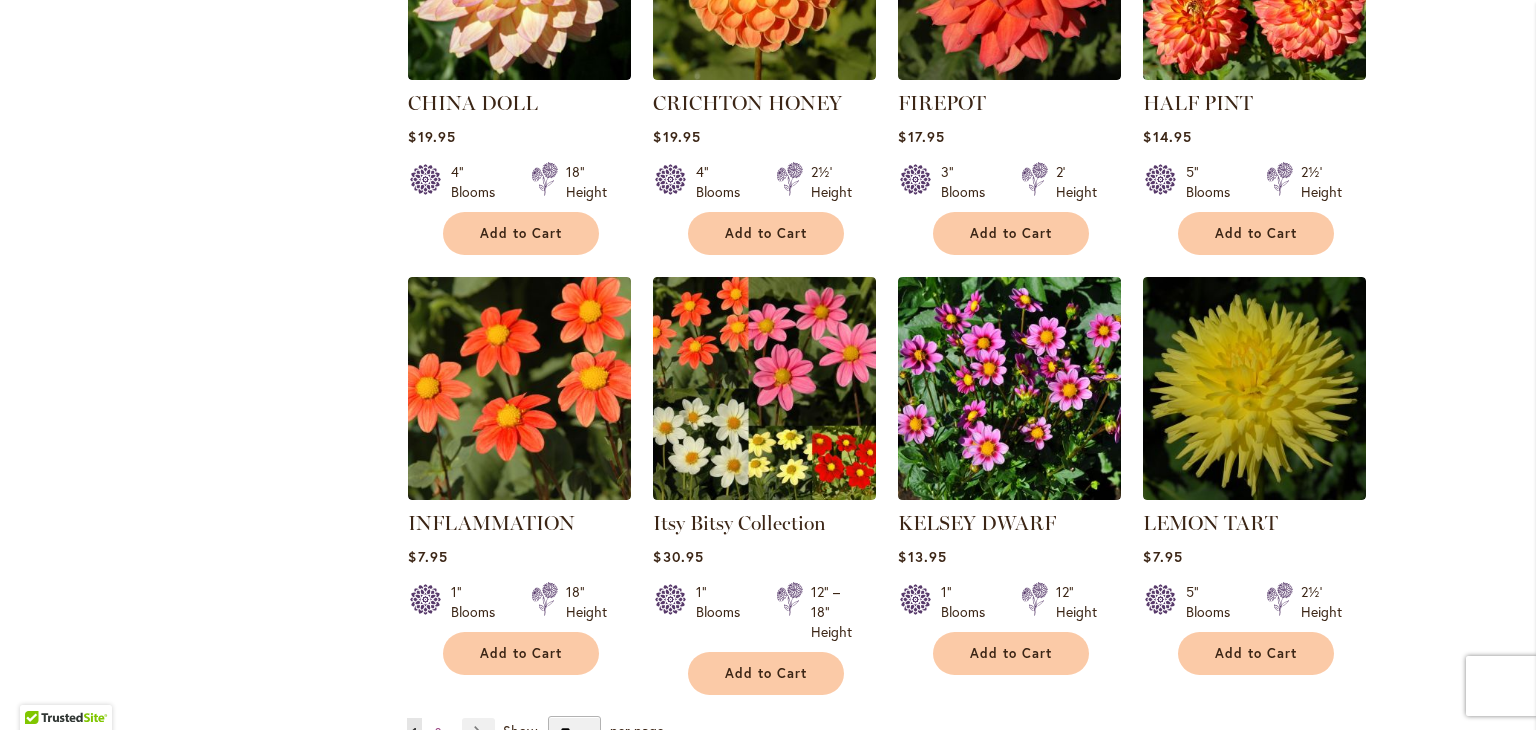 scroll, scrollTop: 1520, scrollLeft: 0, axis: vertical 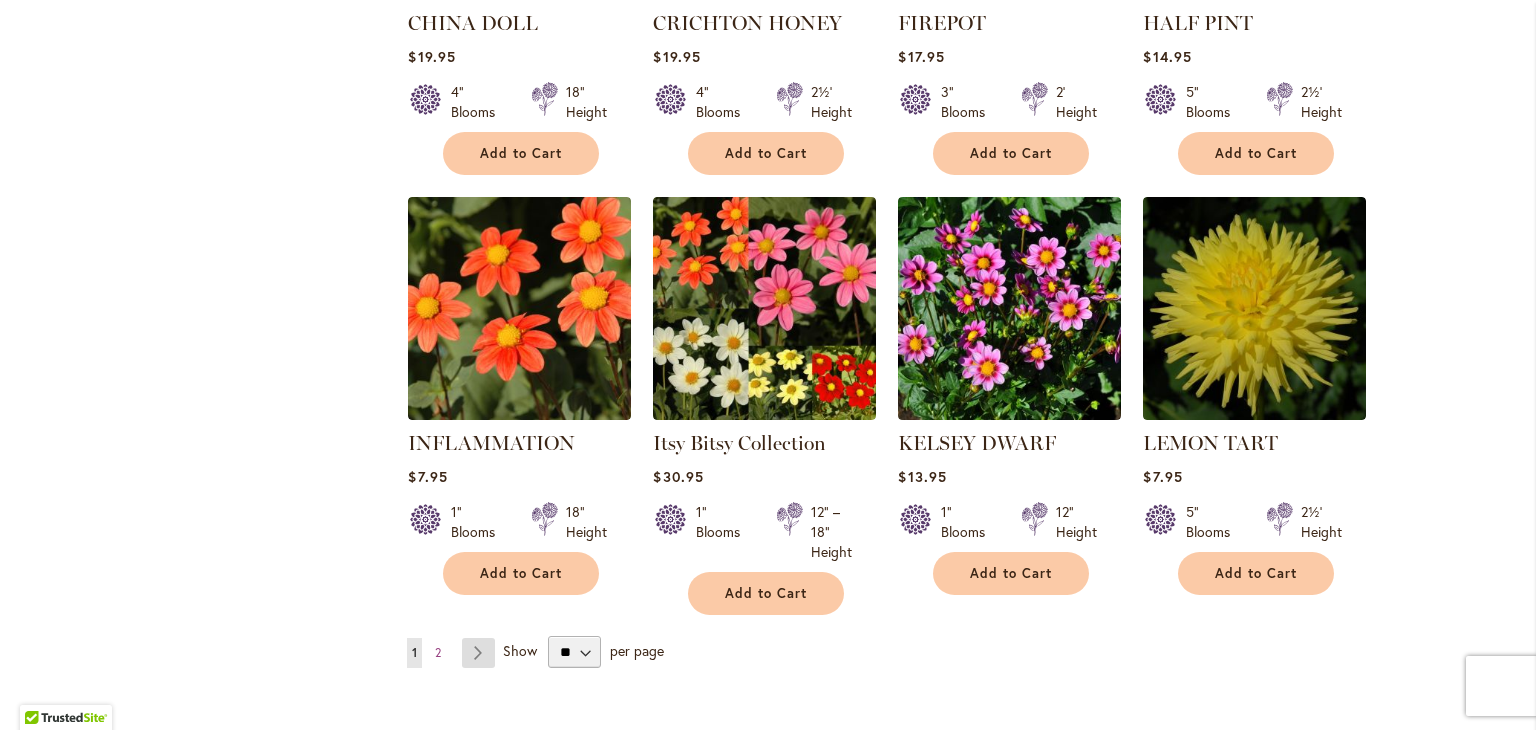 click on "Page
Next" at bounding box center [478, 653] 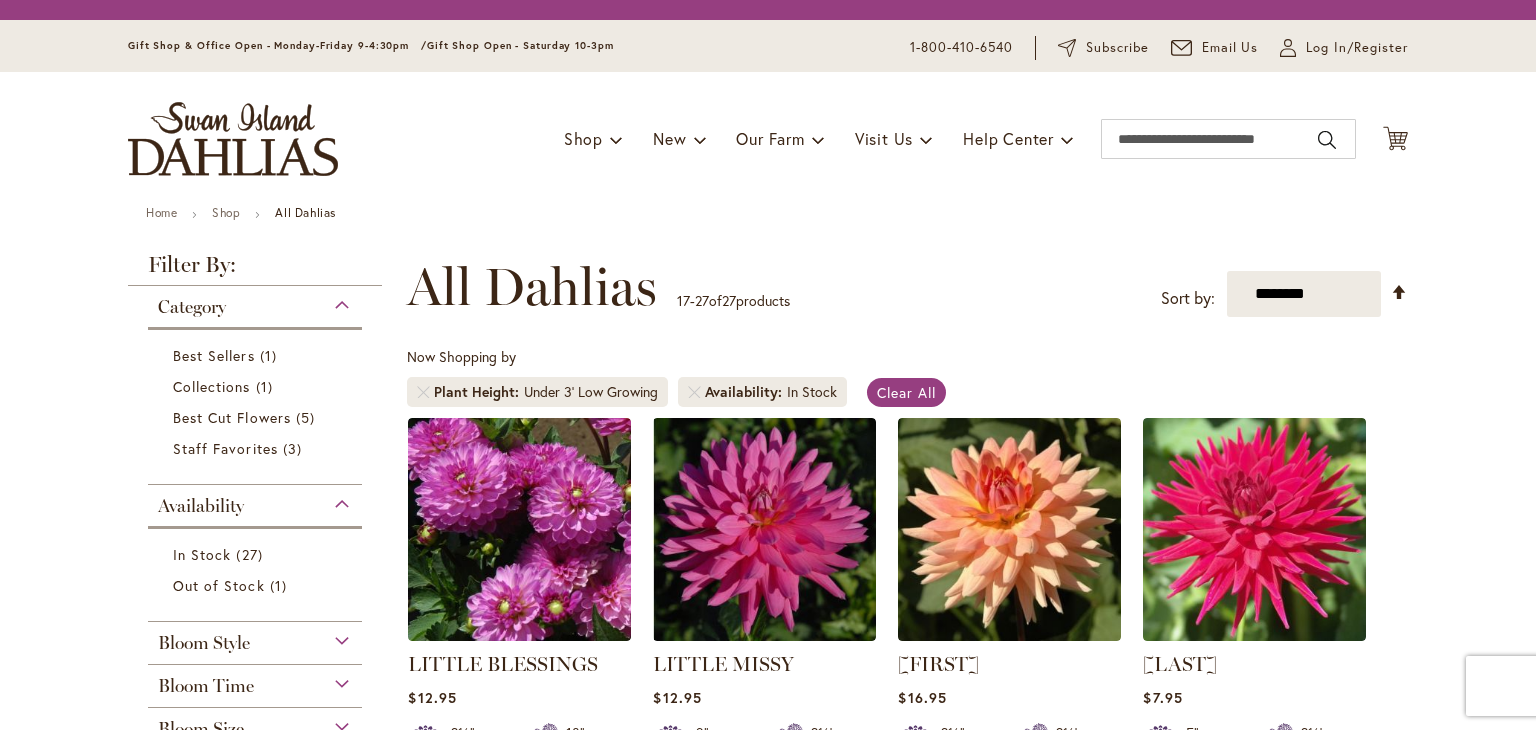 scroll, scrollTop: 0, scrollLeft: 0, axis: both 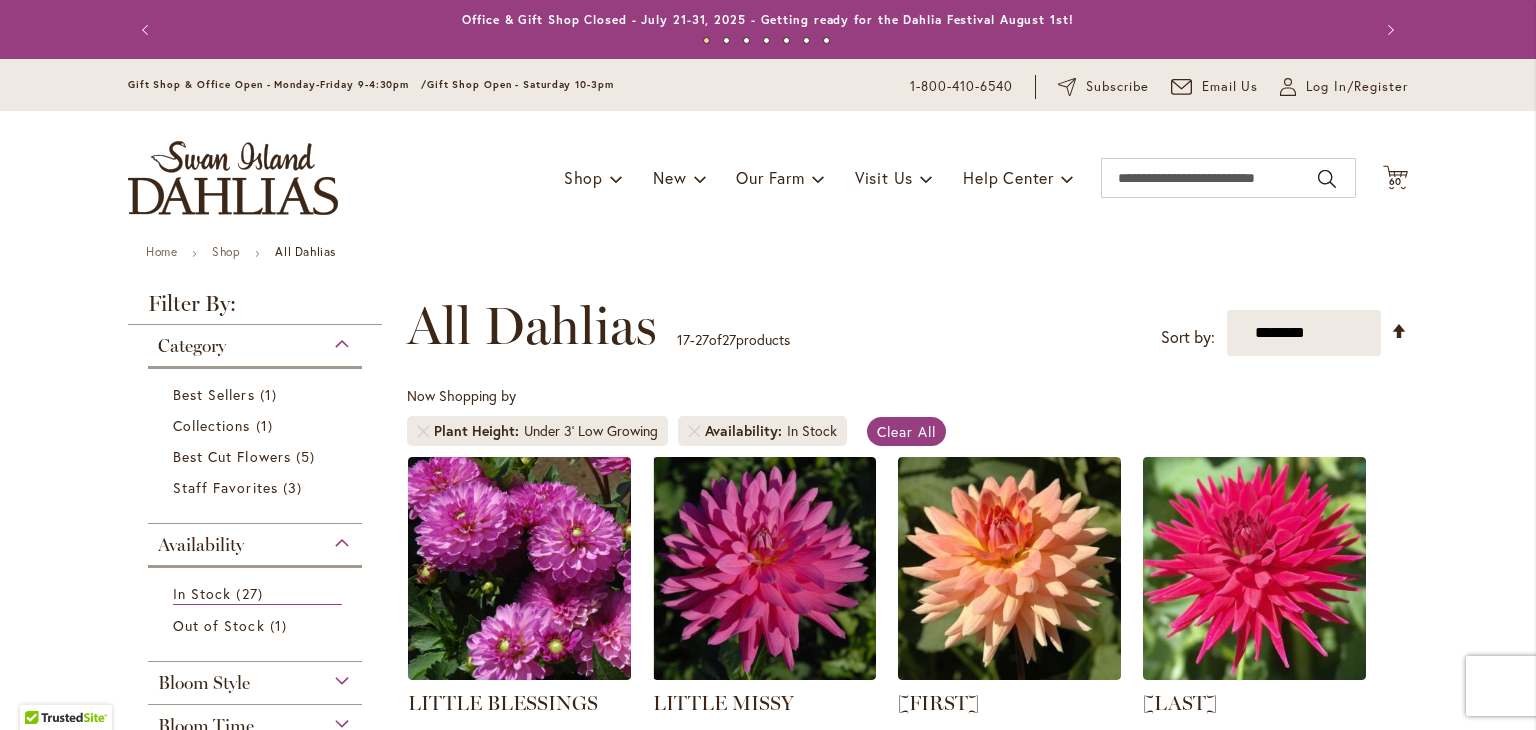 drag, startPoint x: 822, startPoint y: 333, endPoint x: 884, endPoint y: 271, distance: 87.681244 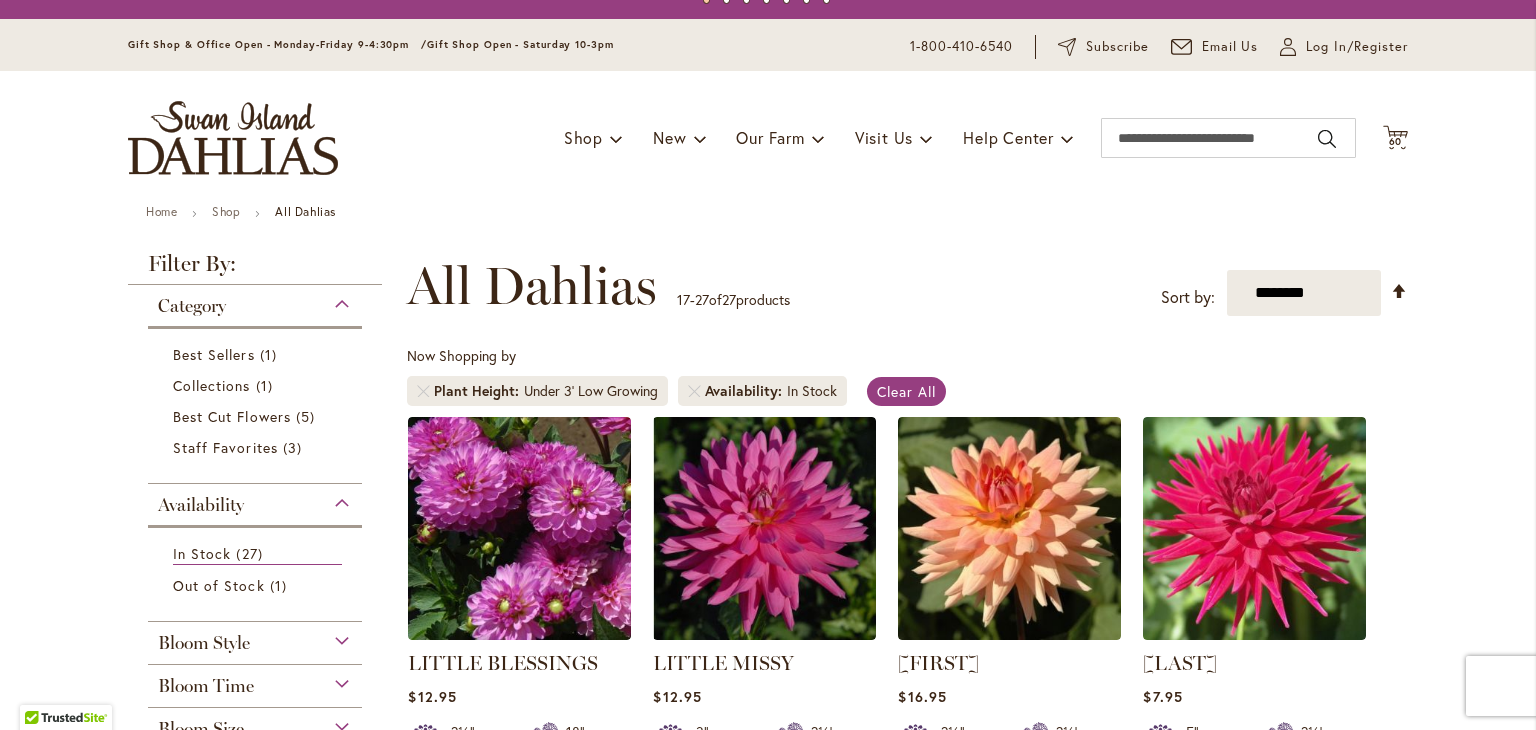 scroll, scrollTop: 200, scrollLeft: 0, axis: vertical 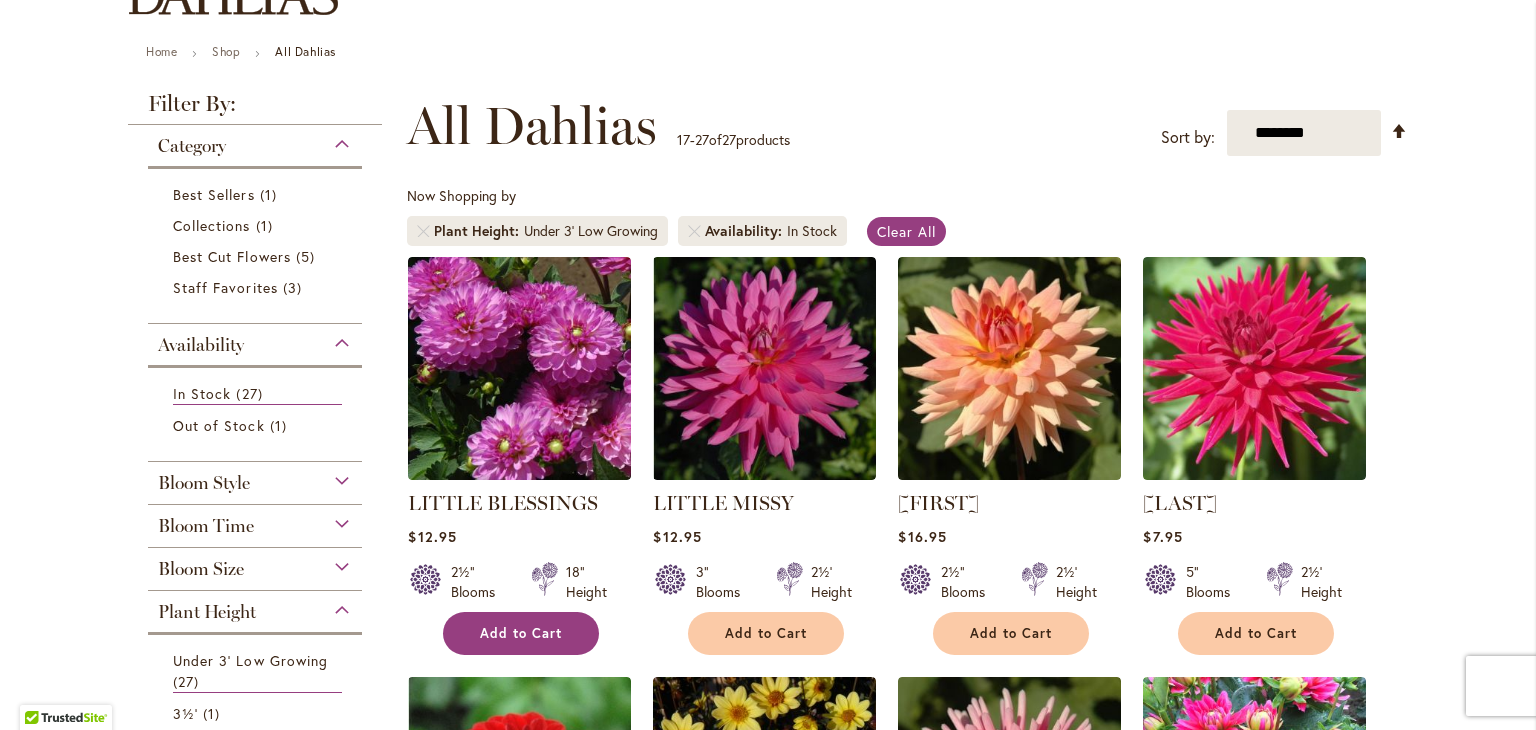click on "Add to Cart" at bounding box center (521, 633) 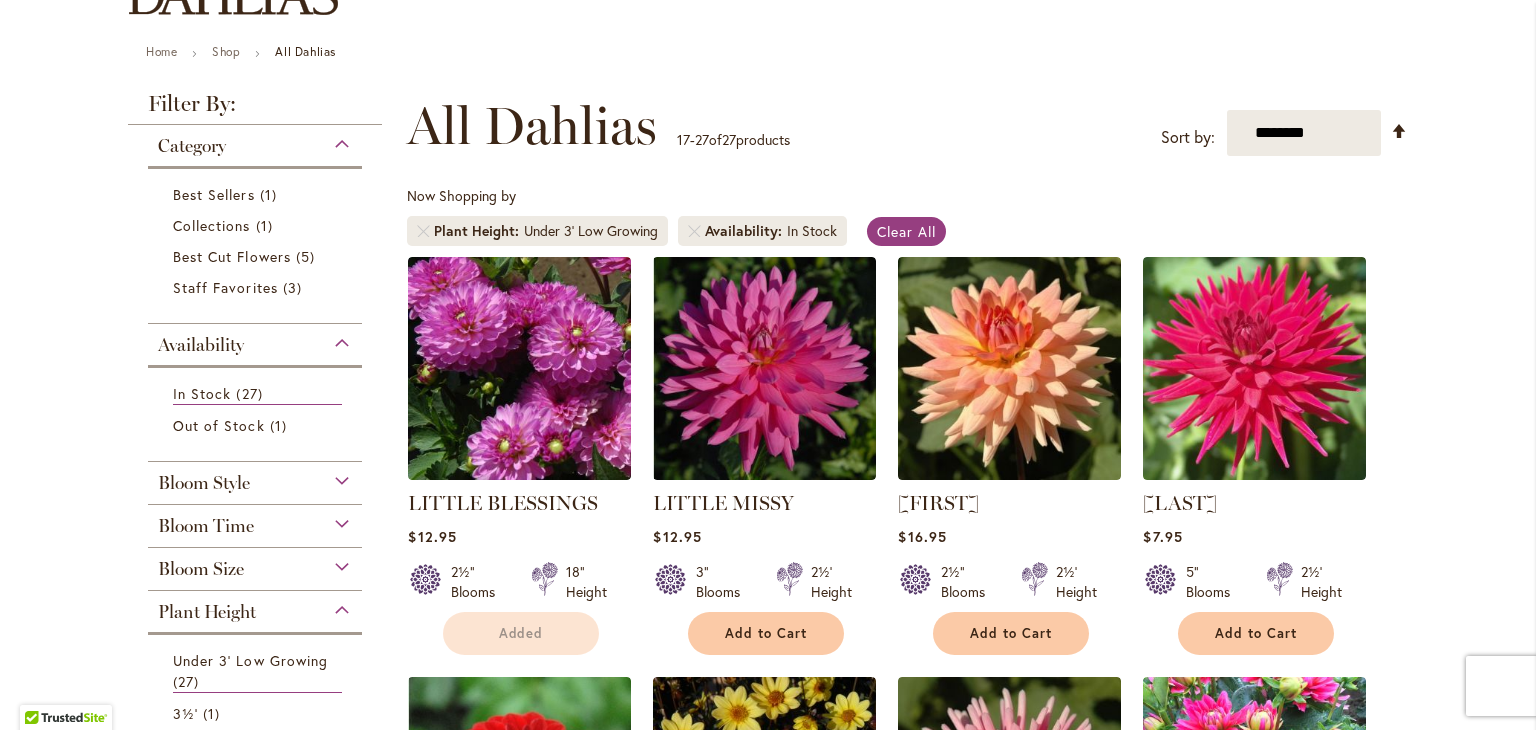 click on "Home
Shop
All Dahlias
New Best Sellers Staff Favorites Collections Best Cut Flowers
Filter by:
Filter By:
Category
Best Sellers 1
1" at bounding box center (768, 1013) 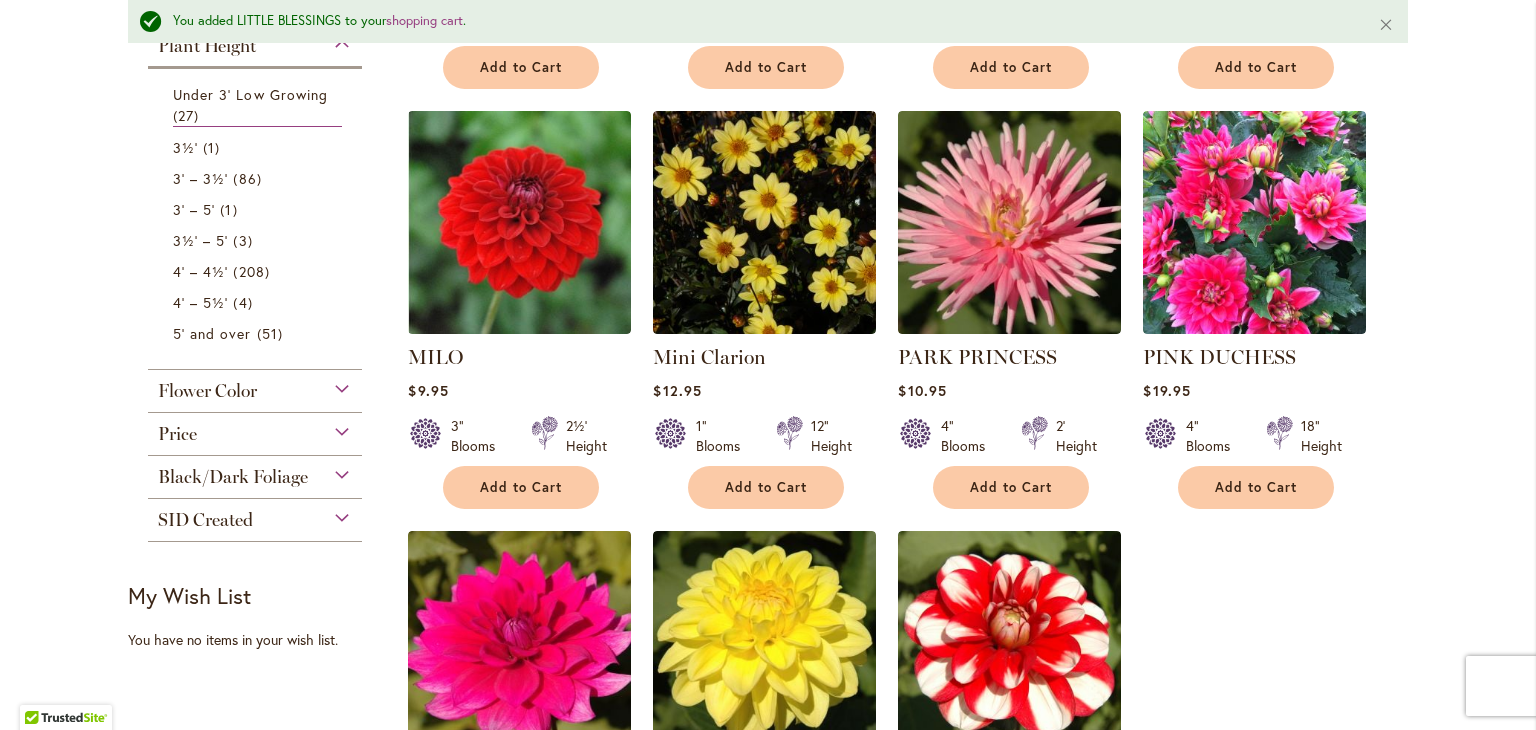 scroll, scrollTop: 800, scrollLeft: 0, axis: vertical 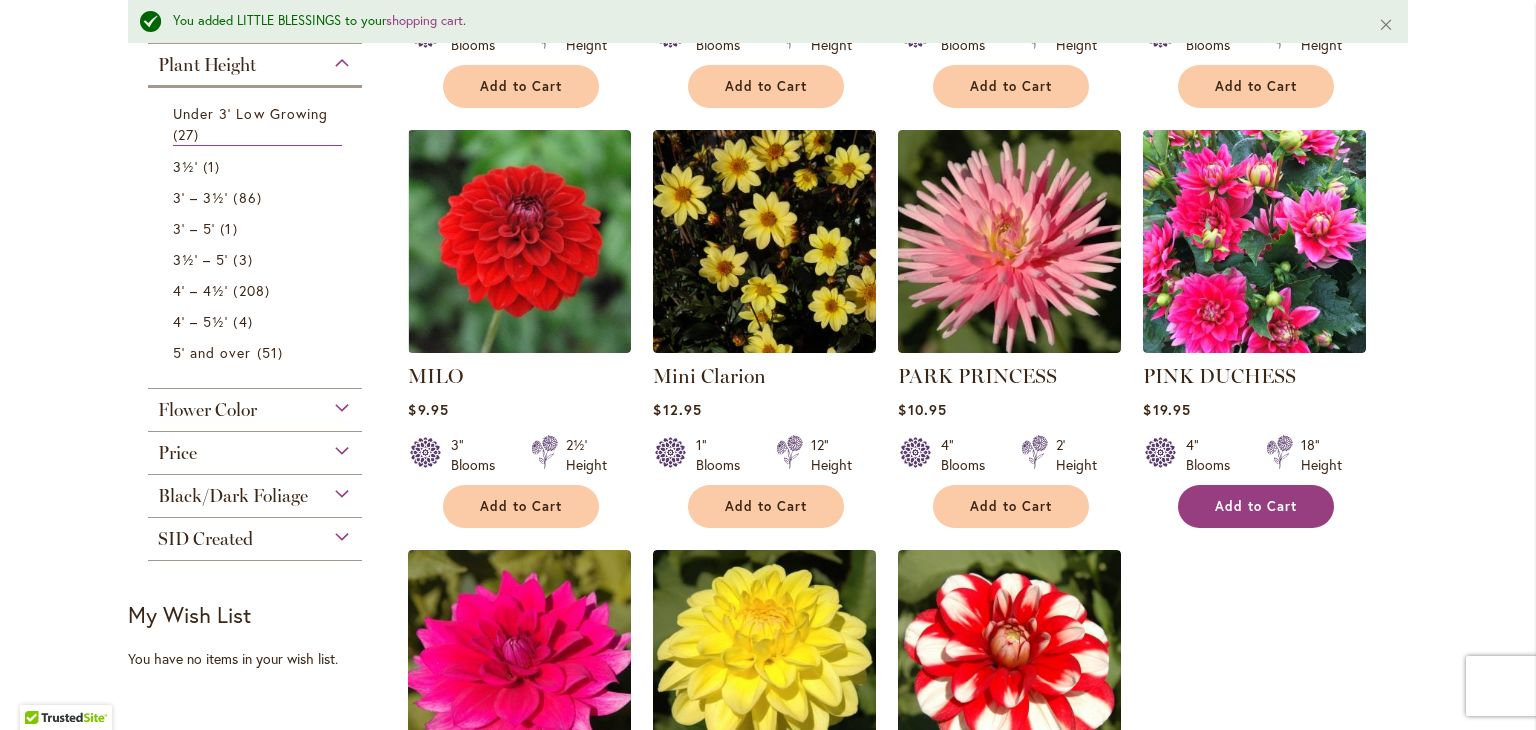 click on "Add to Cart" at bounding box center (1256, 506) 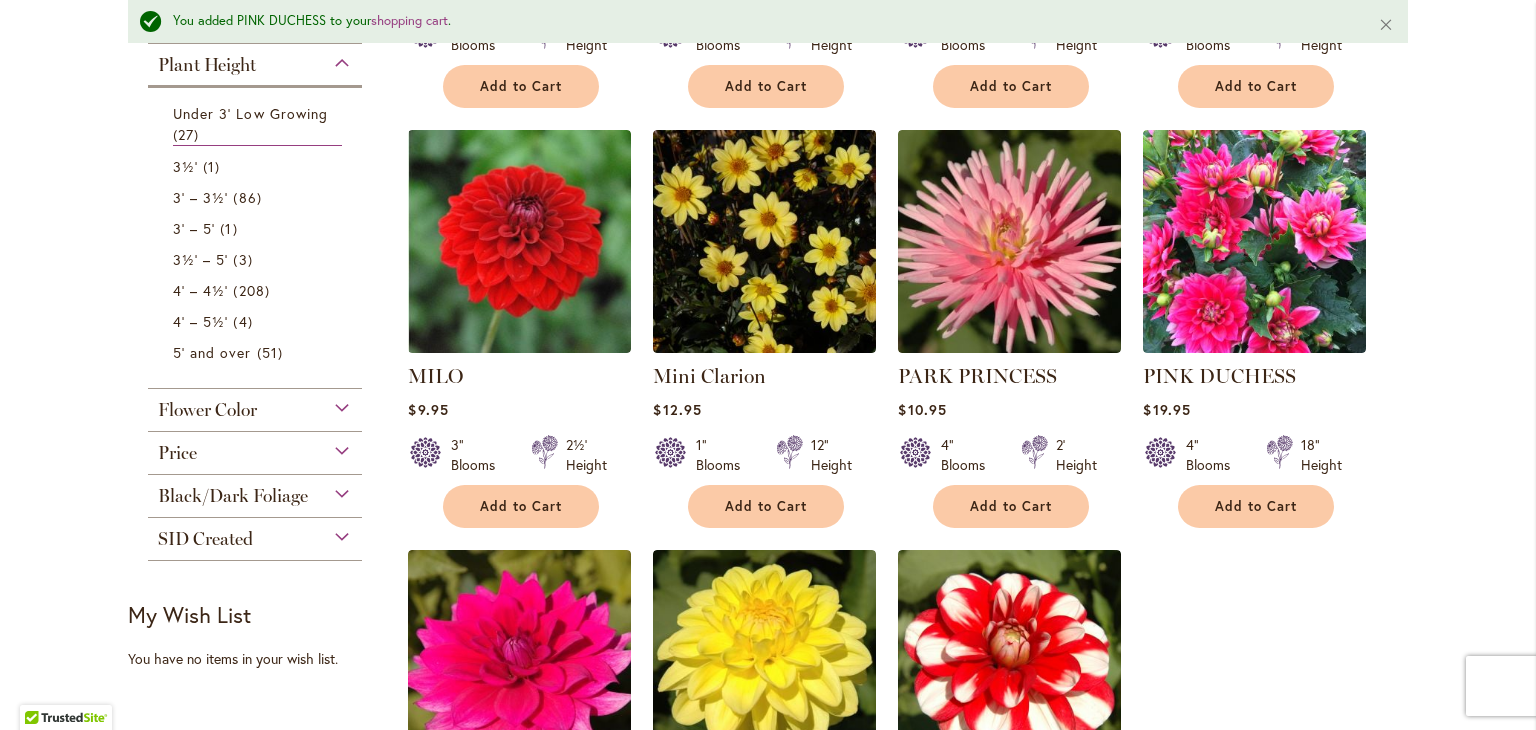 click on "Skip to Content
Gift Shop & Office Open - Monday-Friday 9-4:30pm   /    Gift Shop Open - Saturday 10-3pm
1-800-410-6540
Subscribe
Email Us
My Account
Log In/Register
Toggle Nav
Shop
Dahlia Tubers
Collections
Fresh Cut Dahlias" at bounding box center (768, 636) 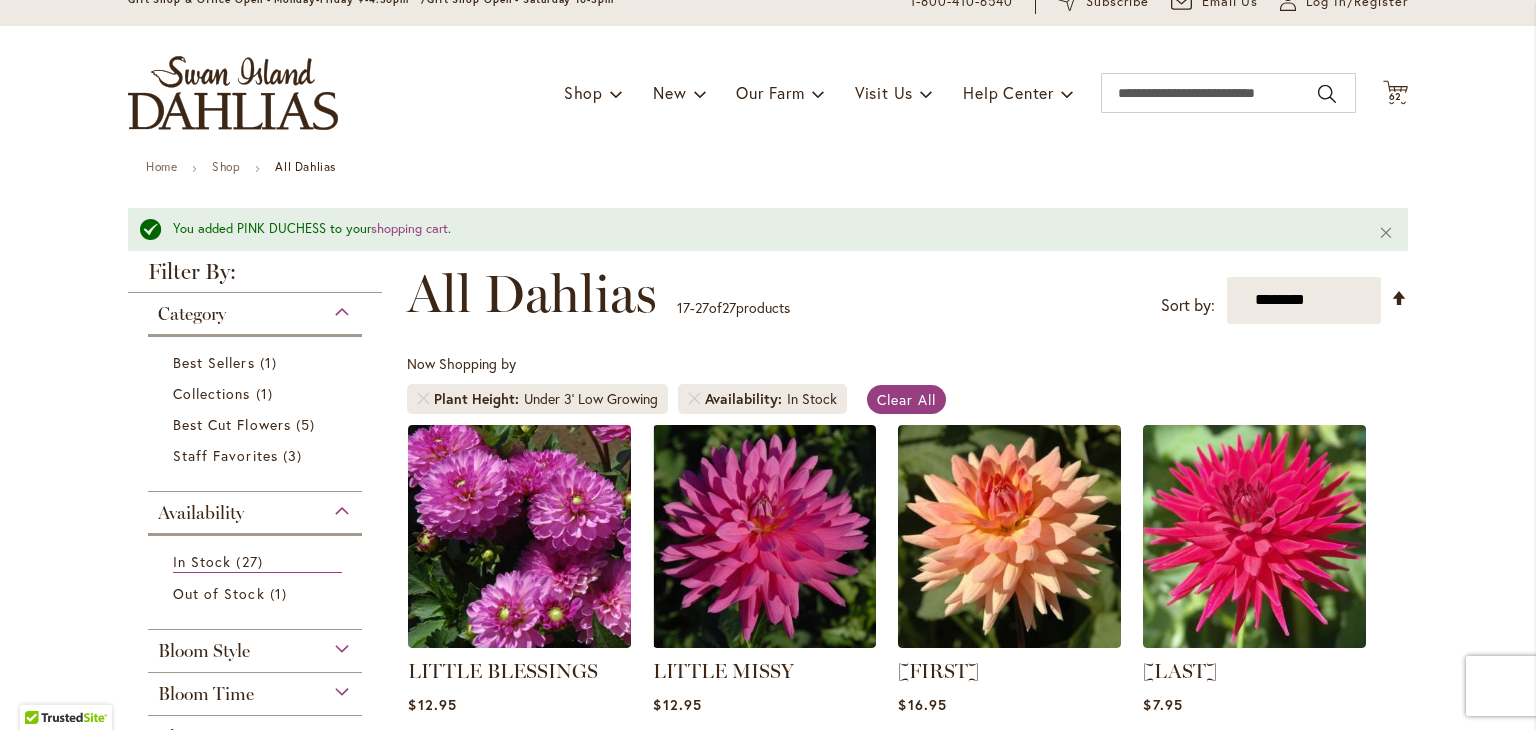 scroll, scrollTop: 0, scrollLeft: 0, axis: both 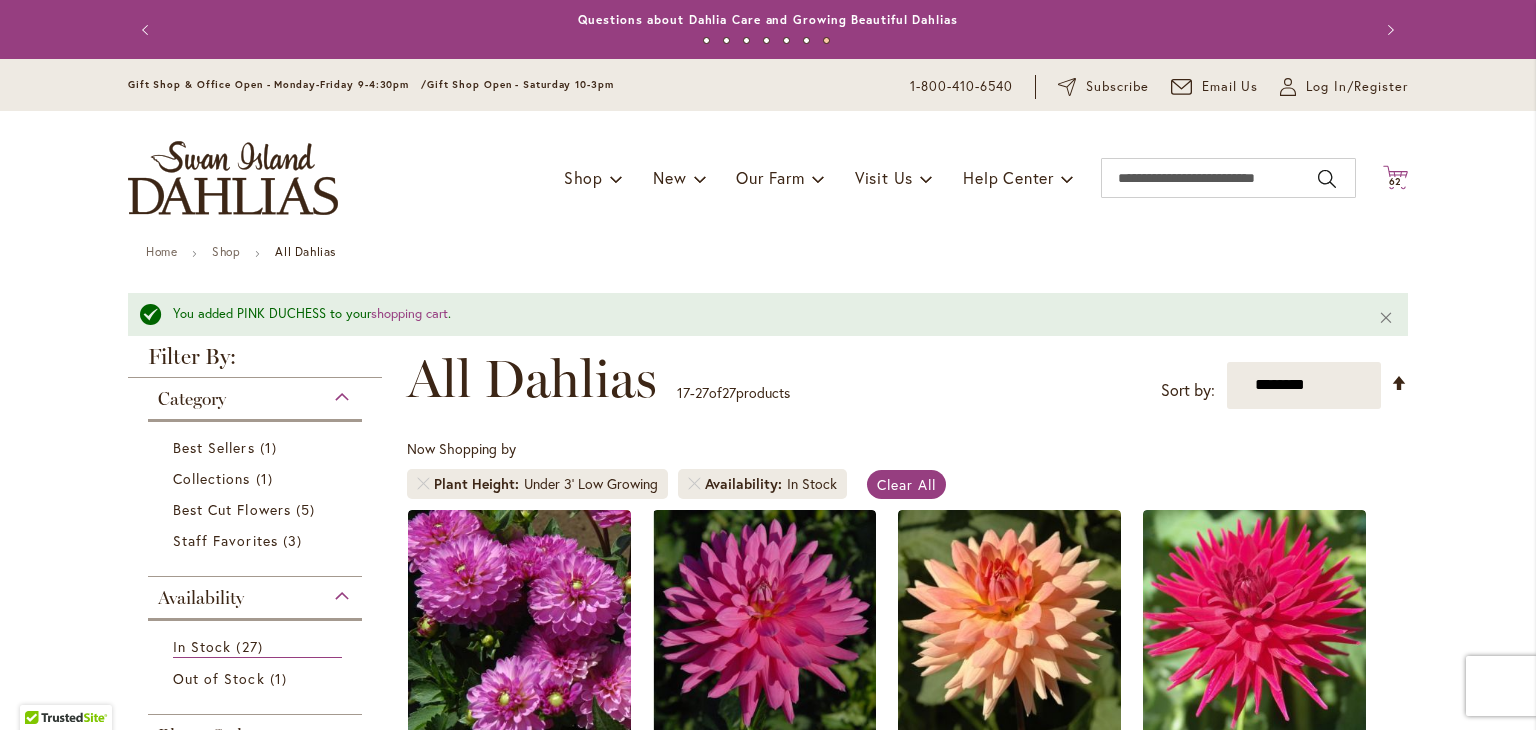 click on "62" at bounding box center (1396, 181) 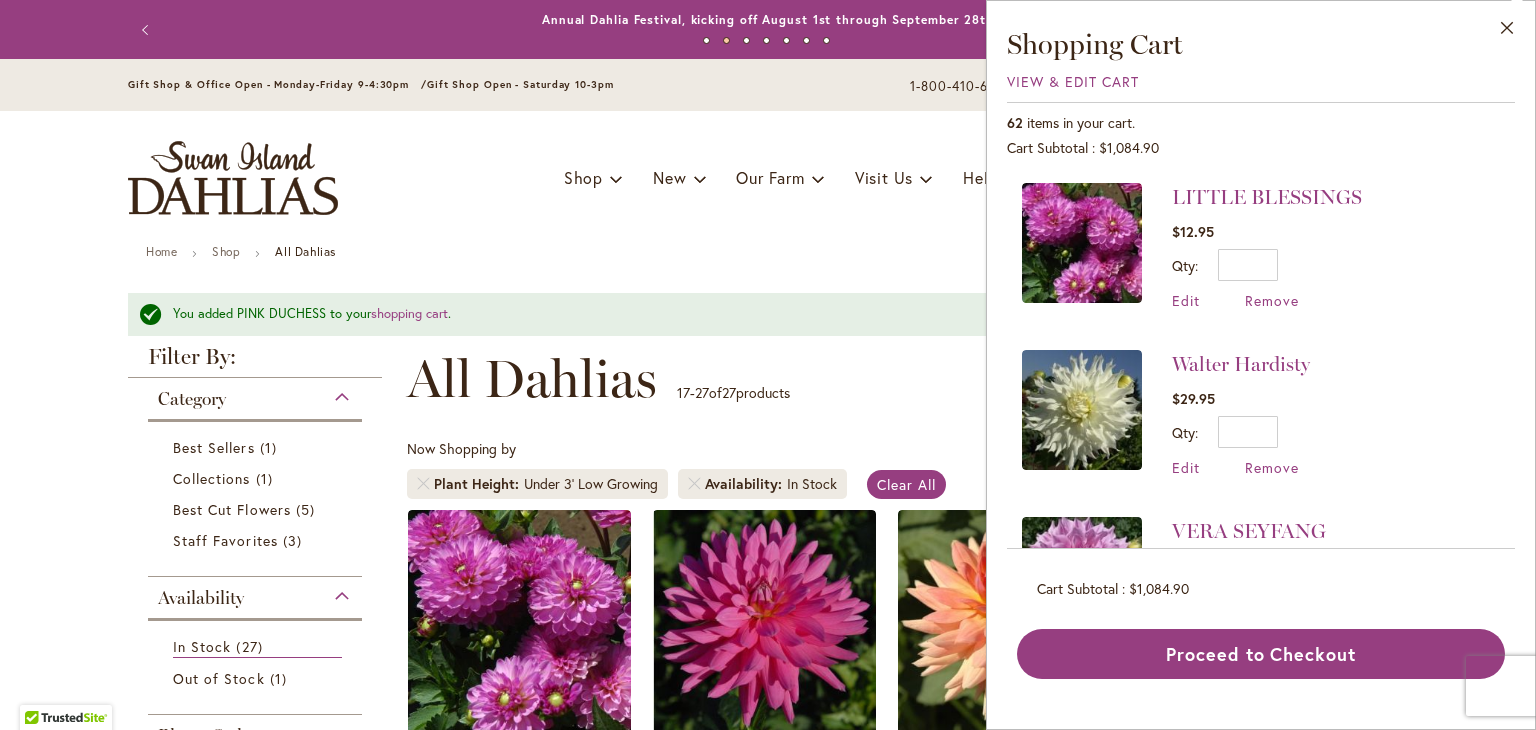 type 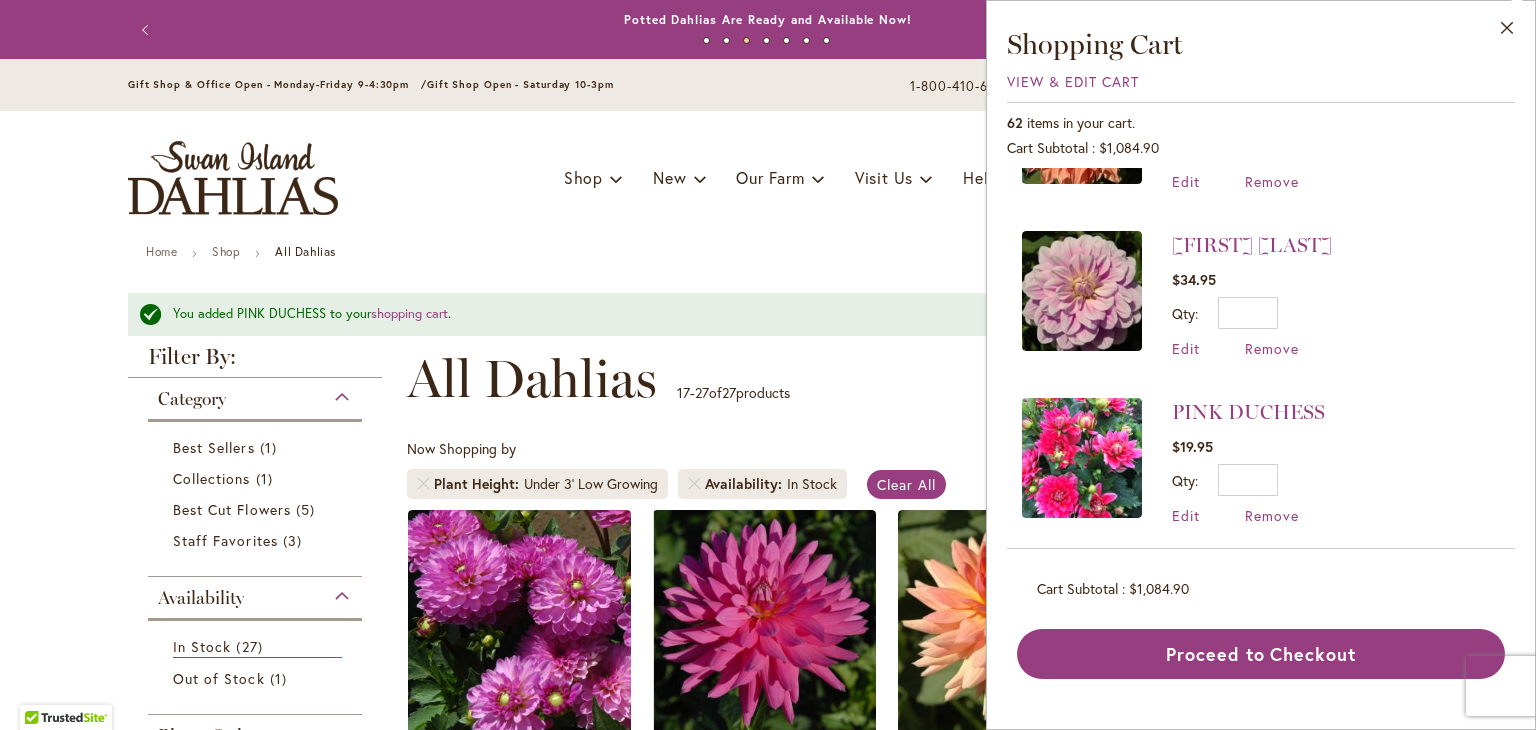 scroll, scrollTop: 960, scrollLeft: 0, axis: vertical 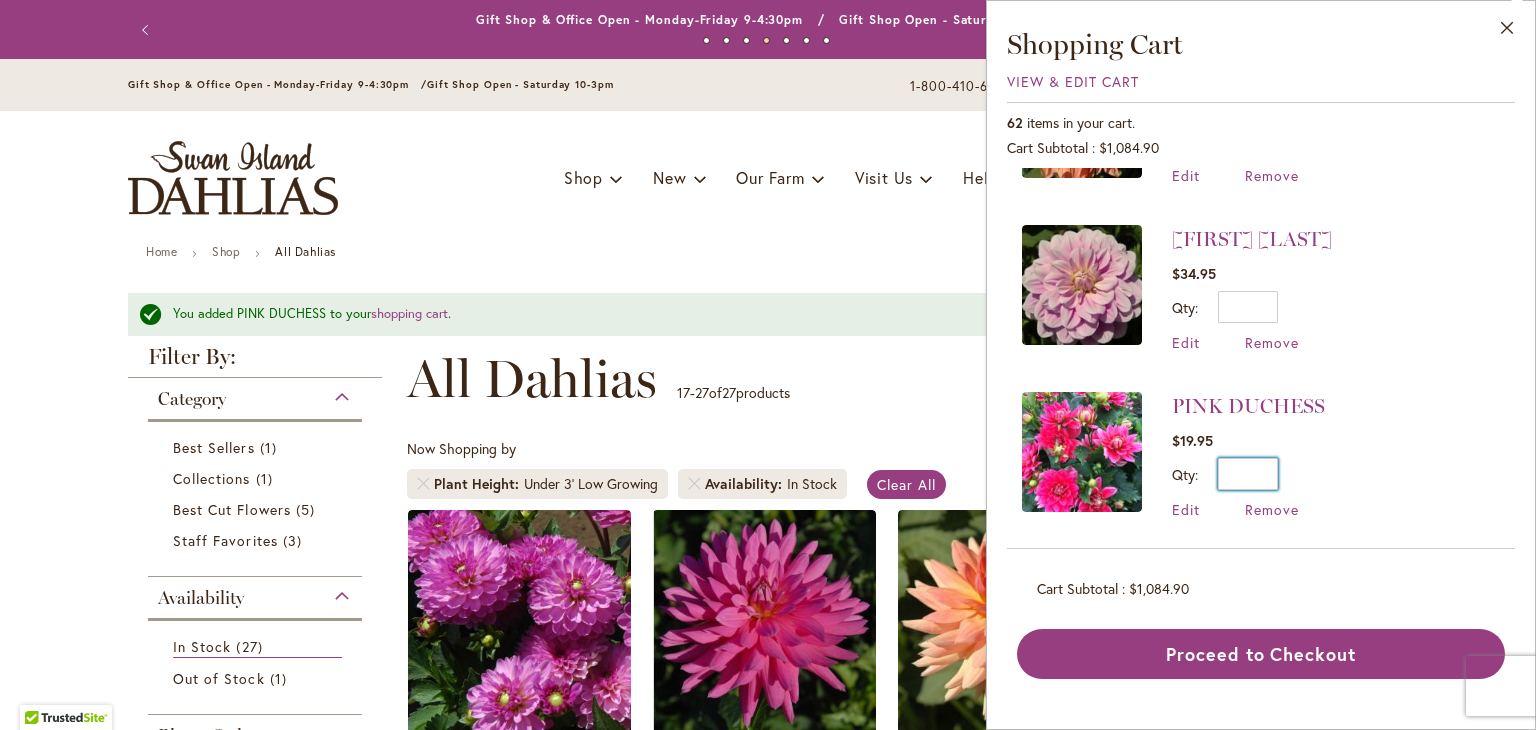 click on "*" at bounding box center [1248, 474] 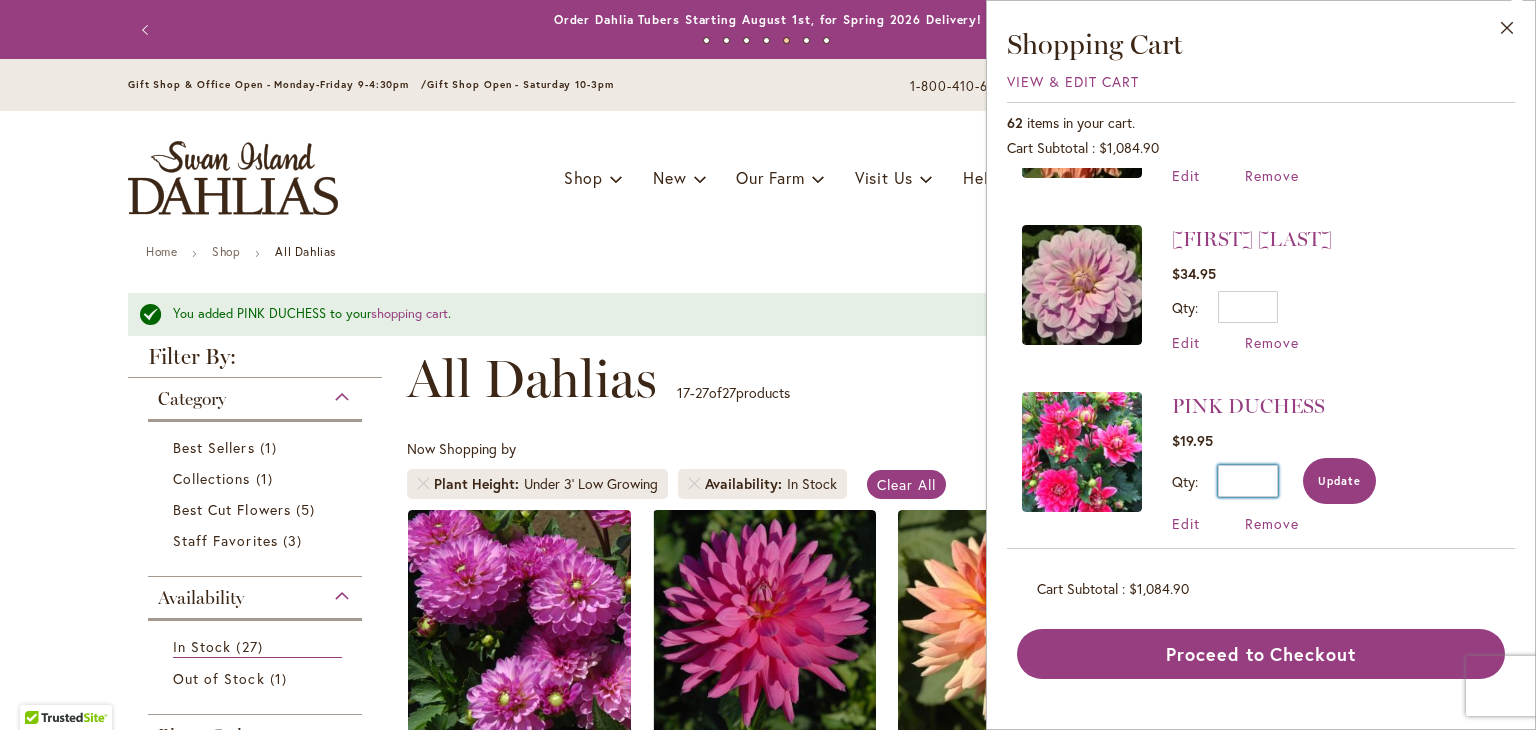 type on "*" 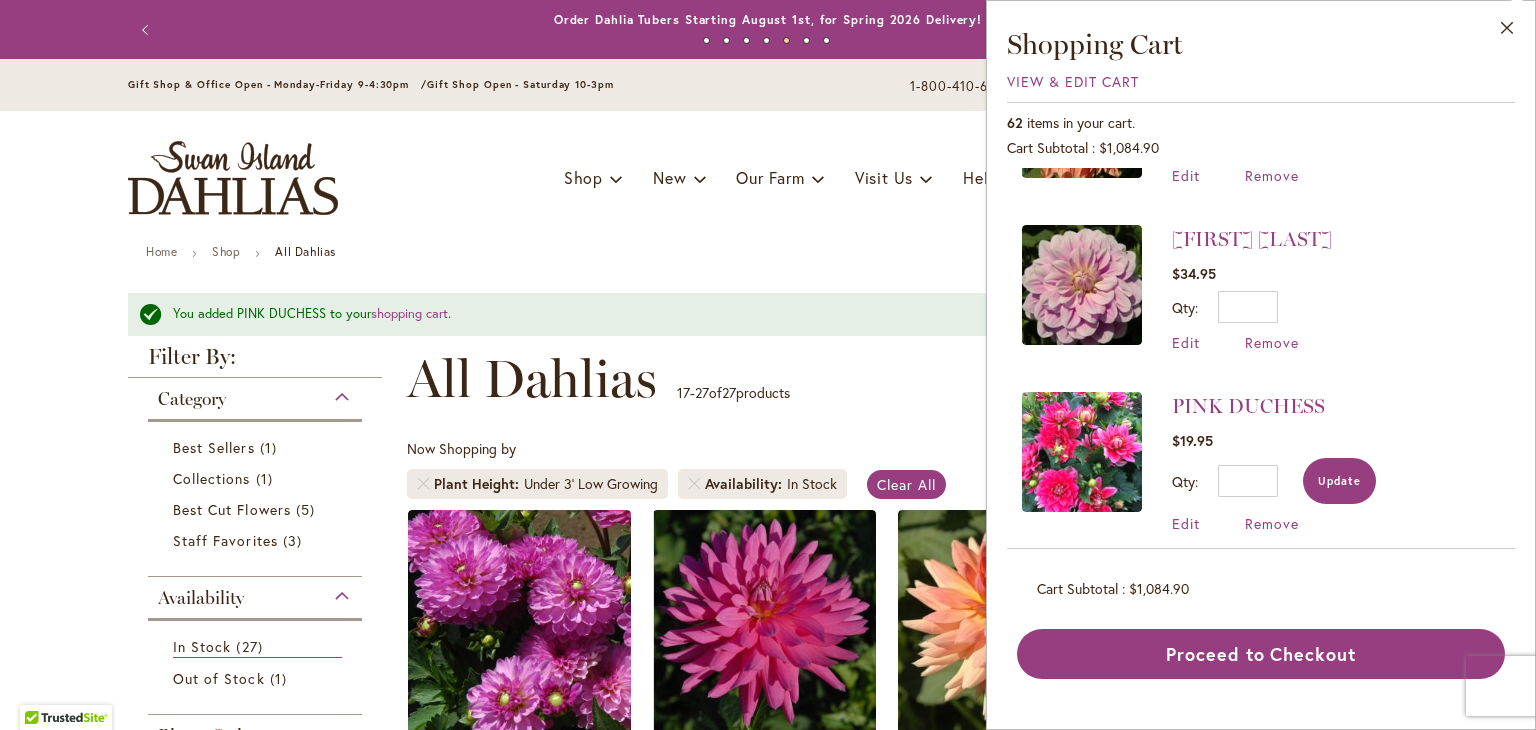 click on "Update" at bounding box center [1339, 481] 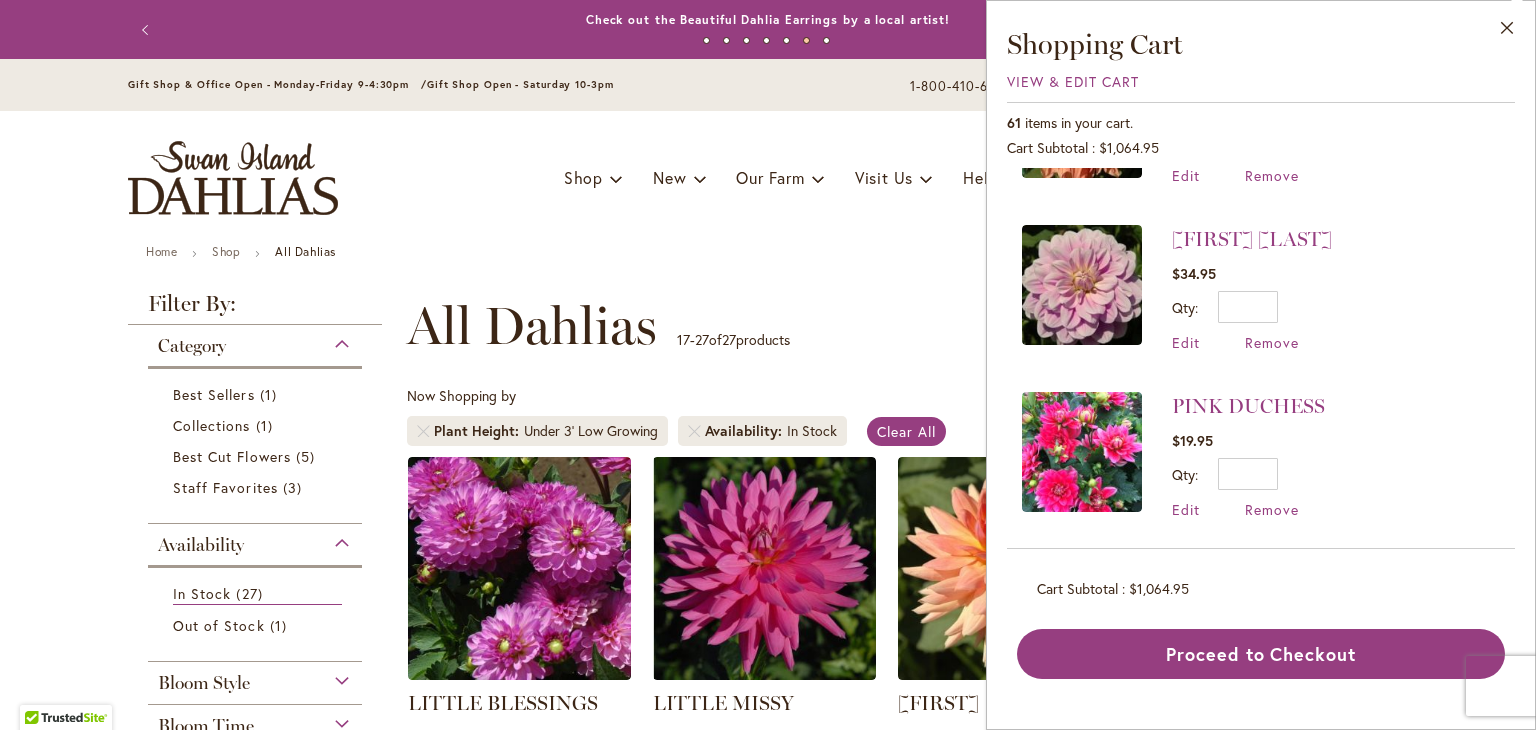 scroll, scrollTop: 0, scrollLeft: 0, axis: both 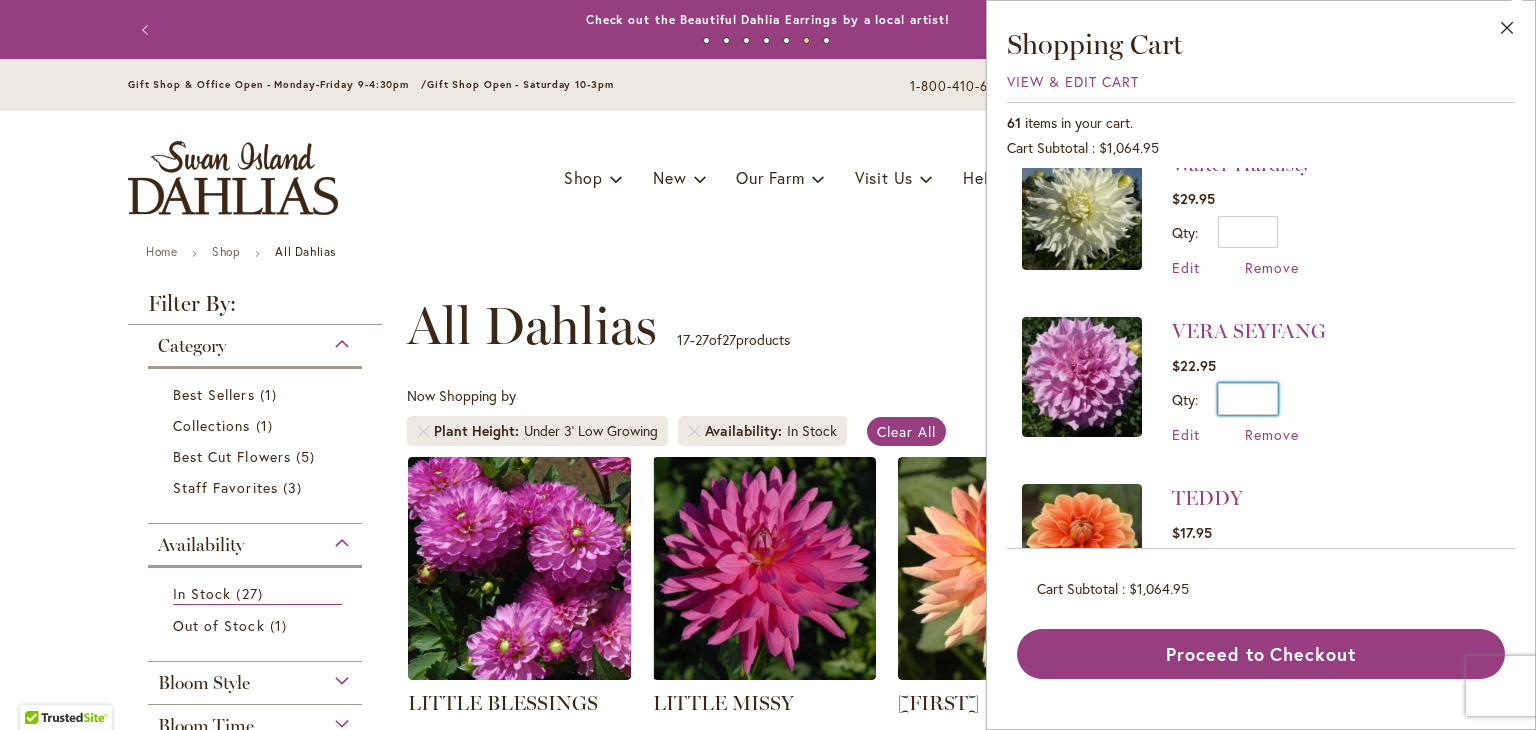 click on "*" at bounding box center [1248, 399] 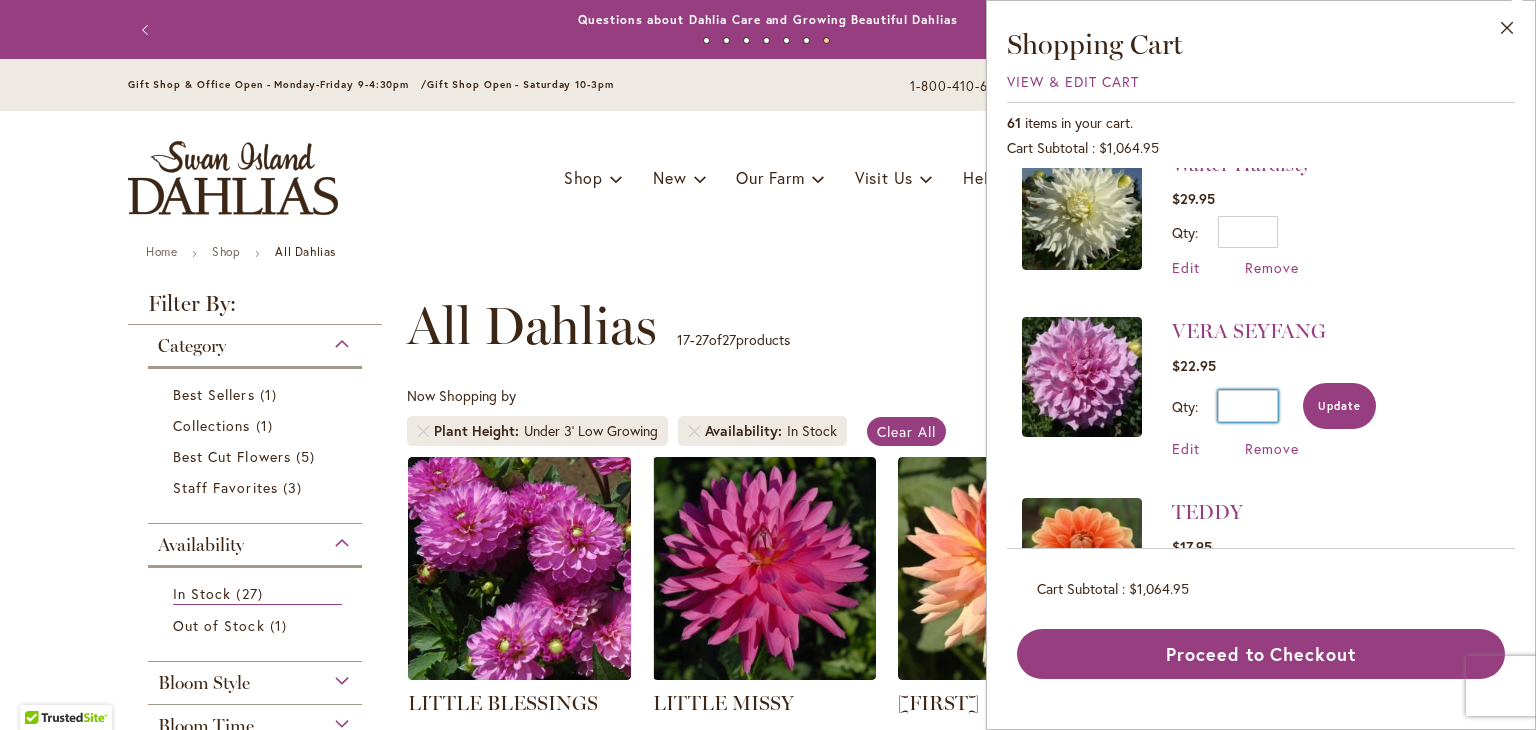 type on "*" 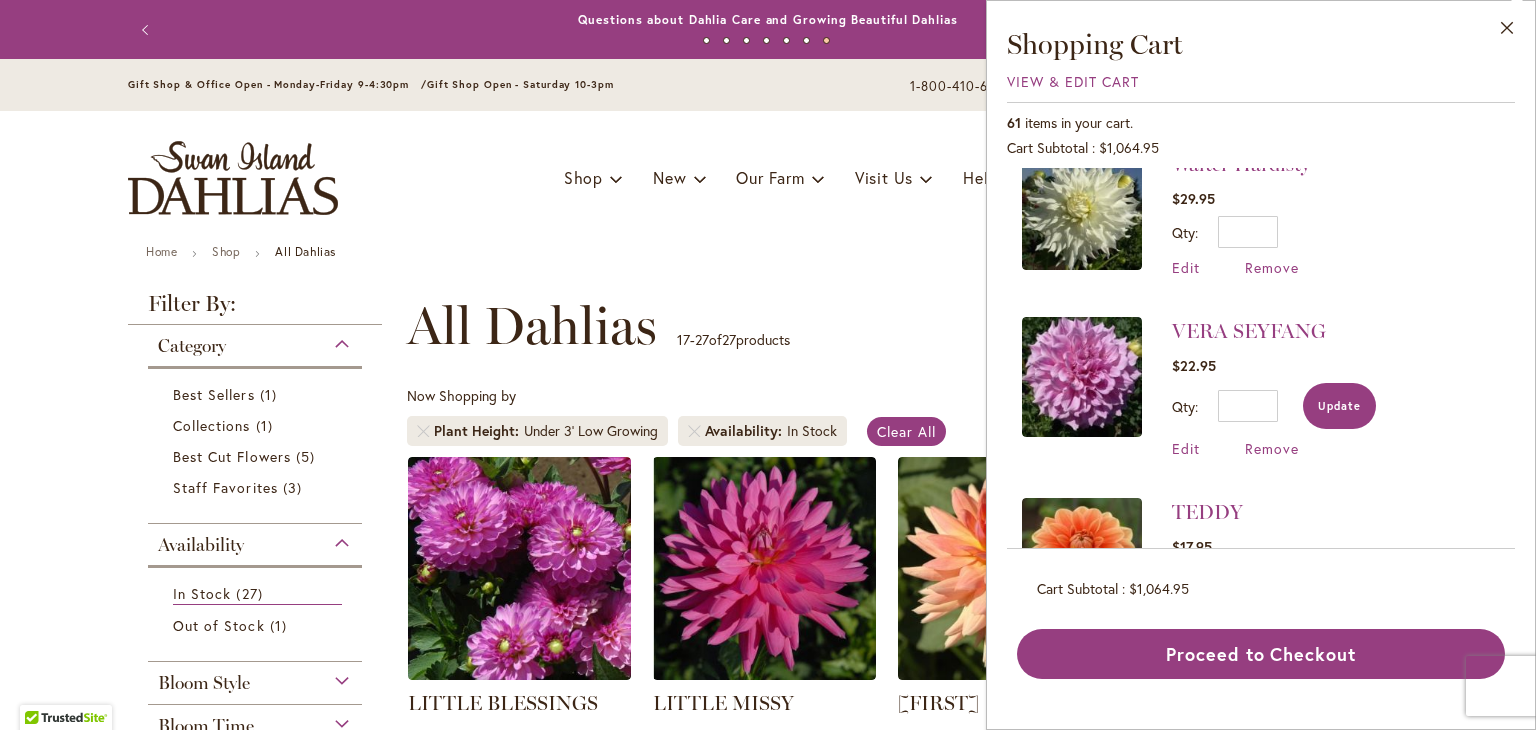 click on "Update" at bounding box center (1339, 406) 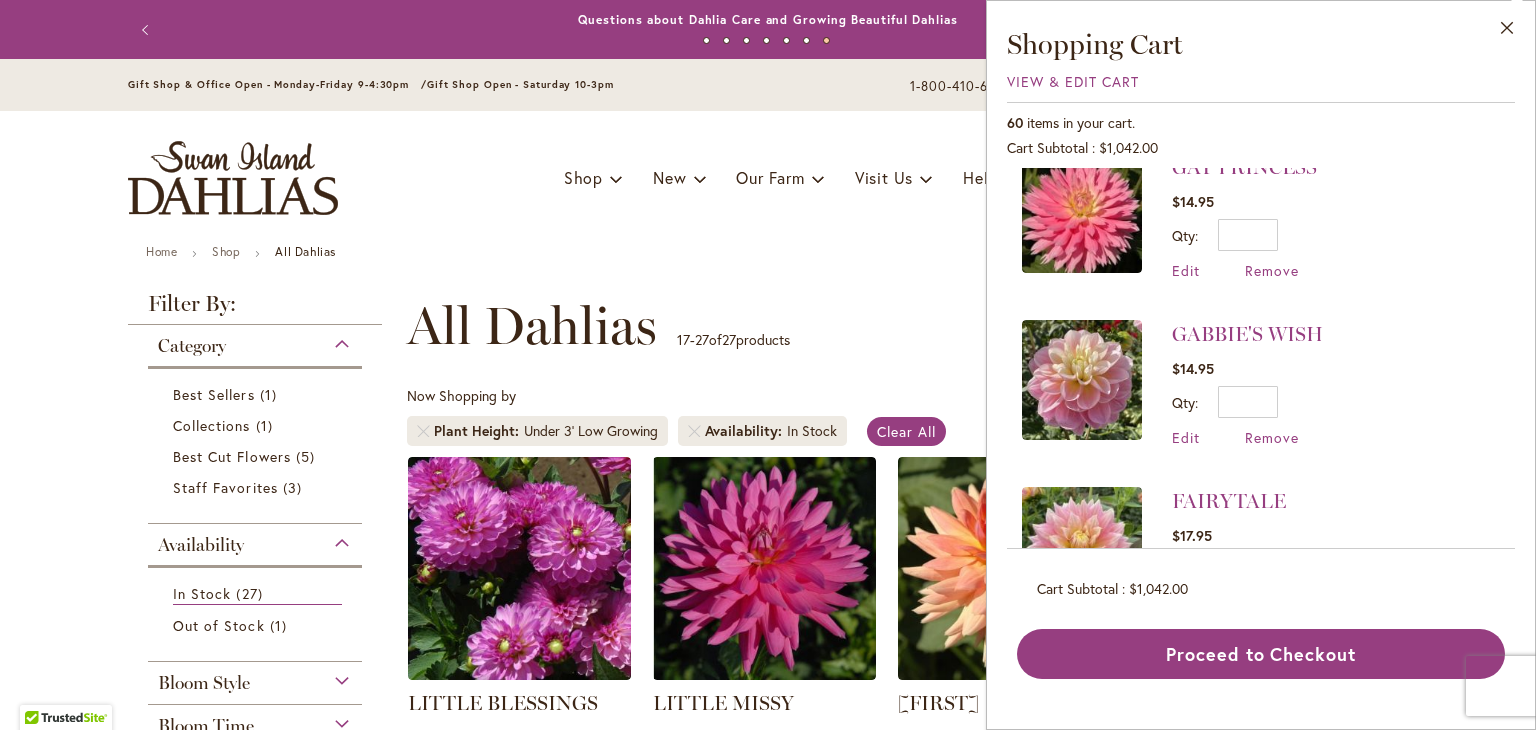 scroll, scrollTop: 4880, scrollLeft: 0, axis: vertical 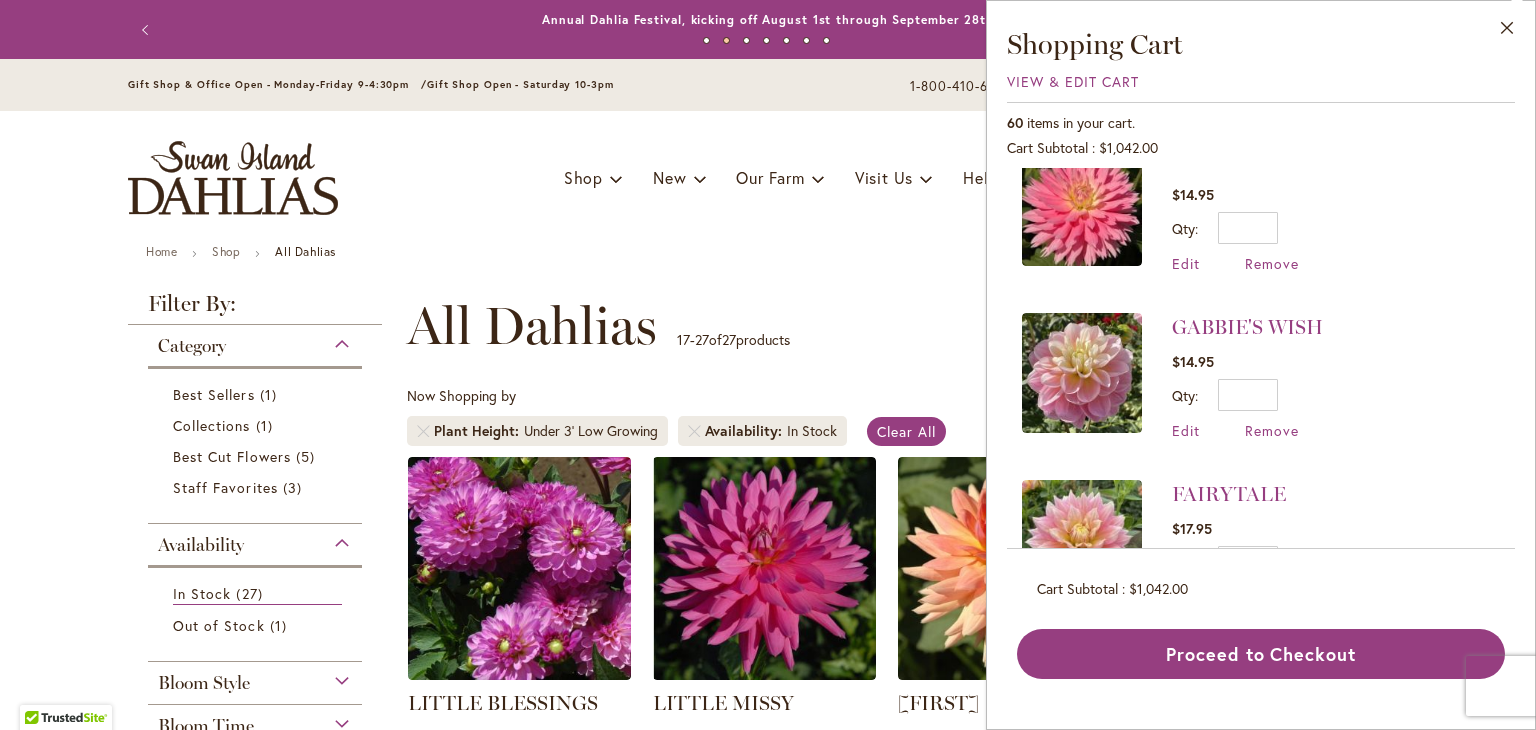 click on "GABBIE'S WISH
$14.95
Qty
*
Update
Edit
Remove" at bounding box center (1261, 376) 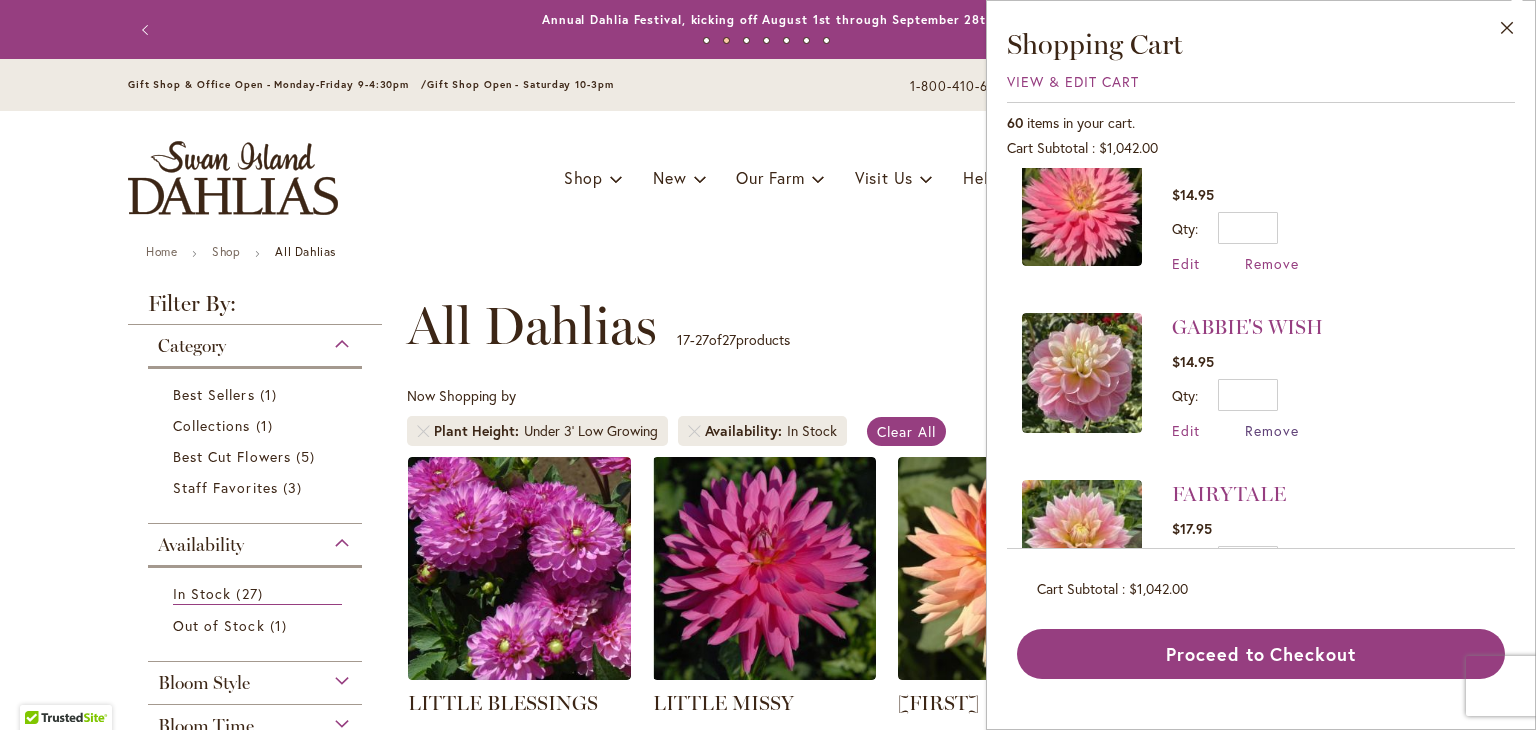 click on "Remove" at bounding box center [1272, 430] 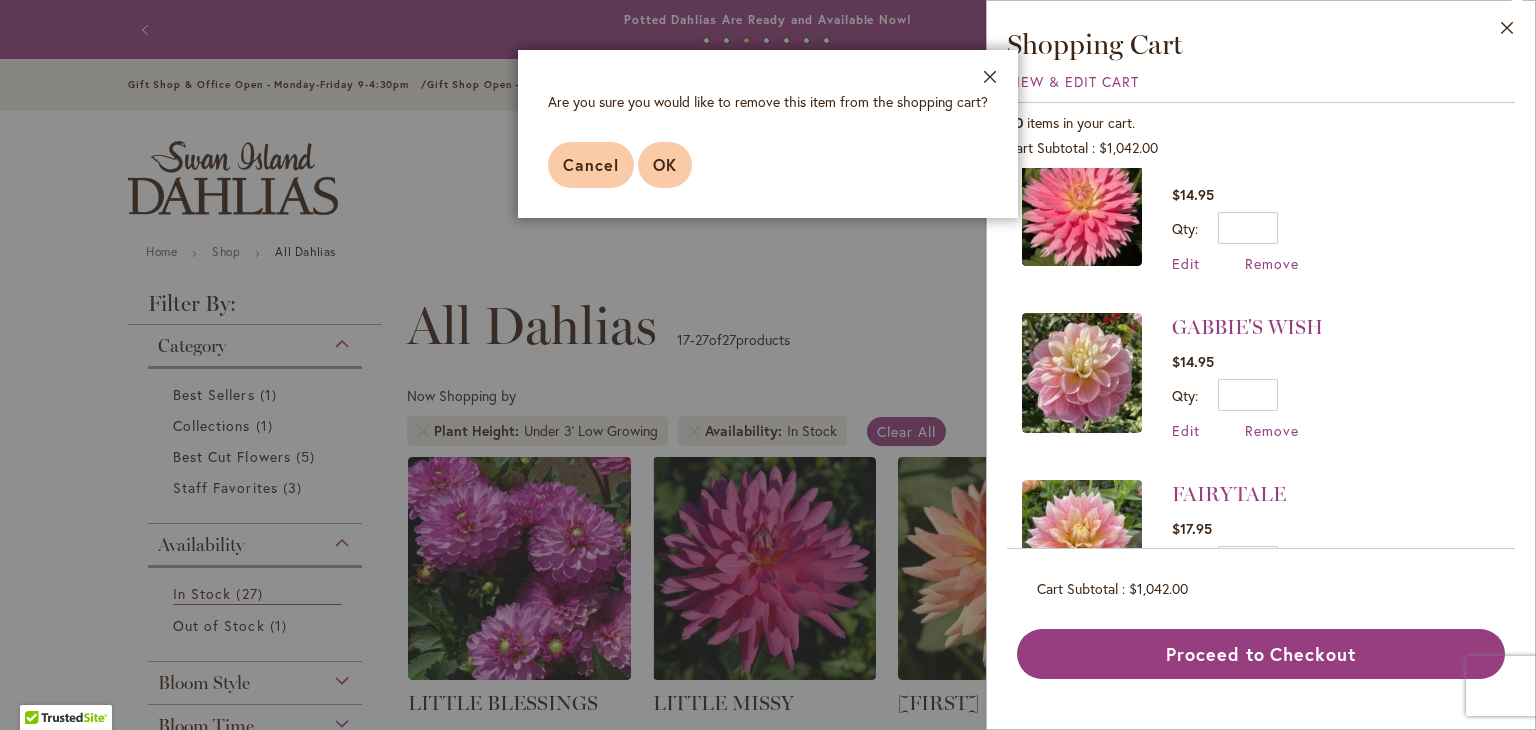 click on "OK" at bounding box center [665, 164] 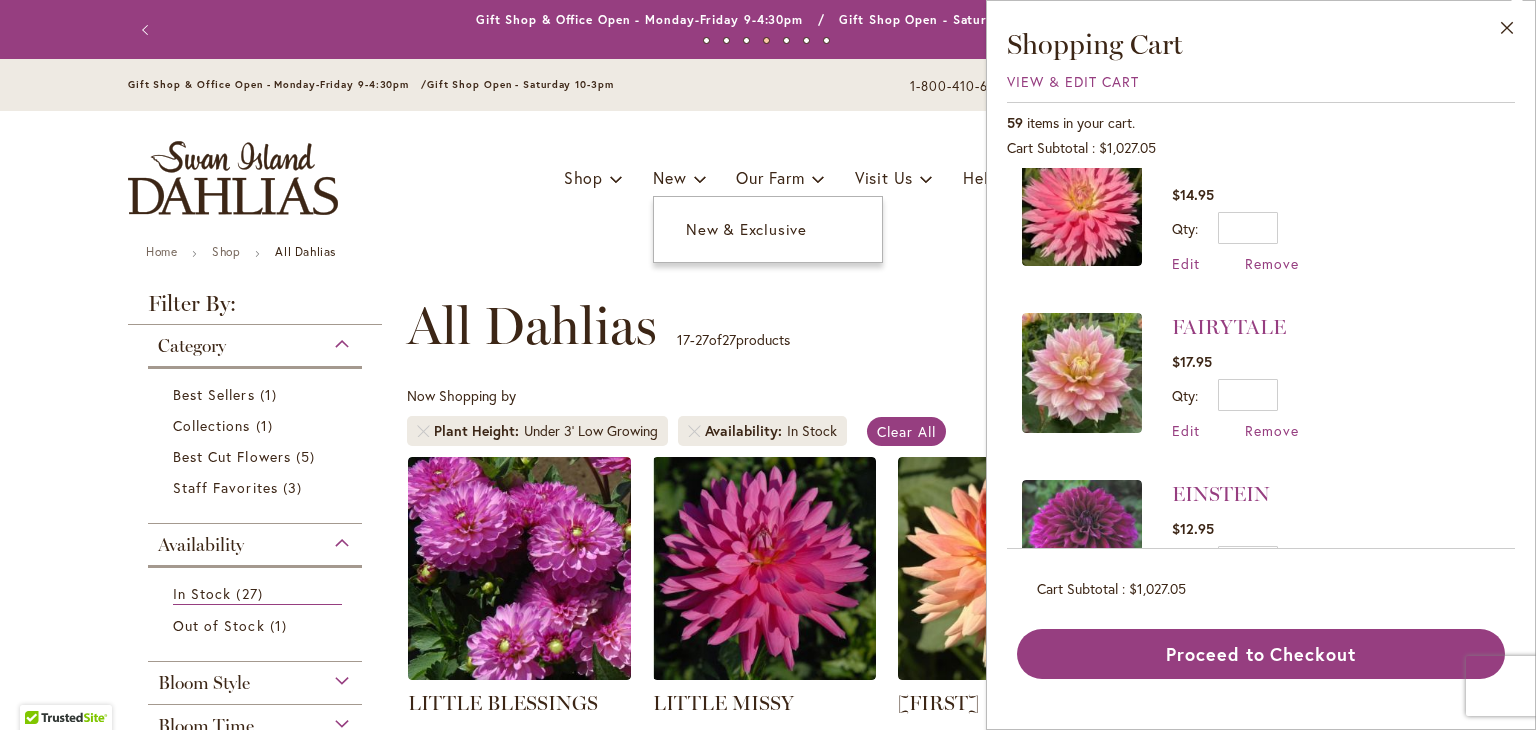 scroll, scrollTop: 0, scrollLeft: 0, axis: both 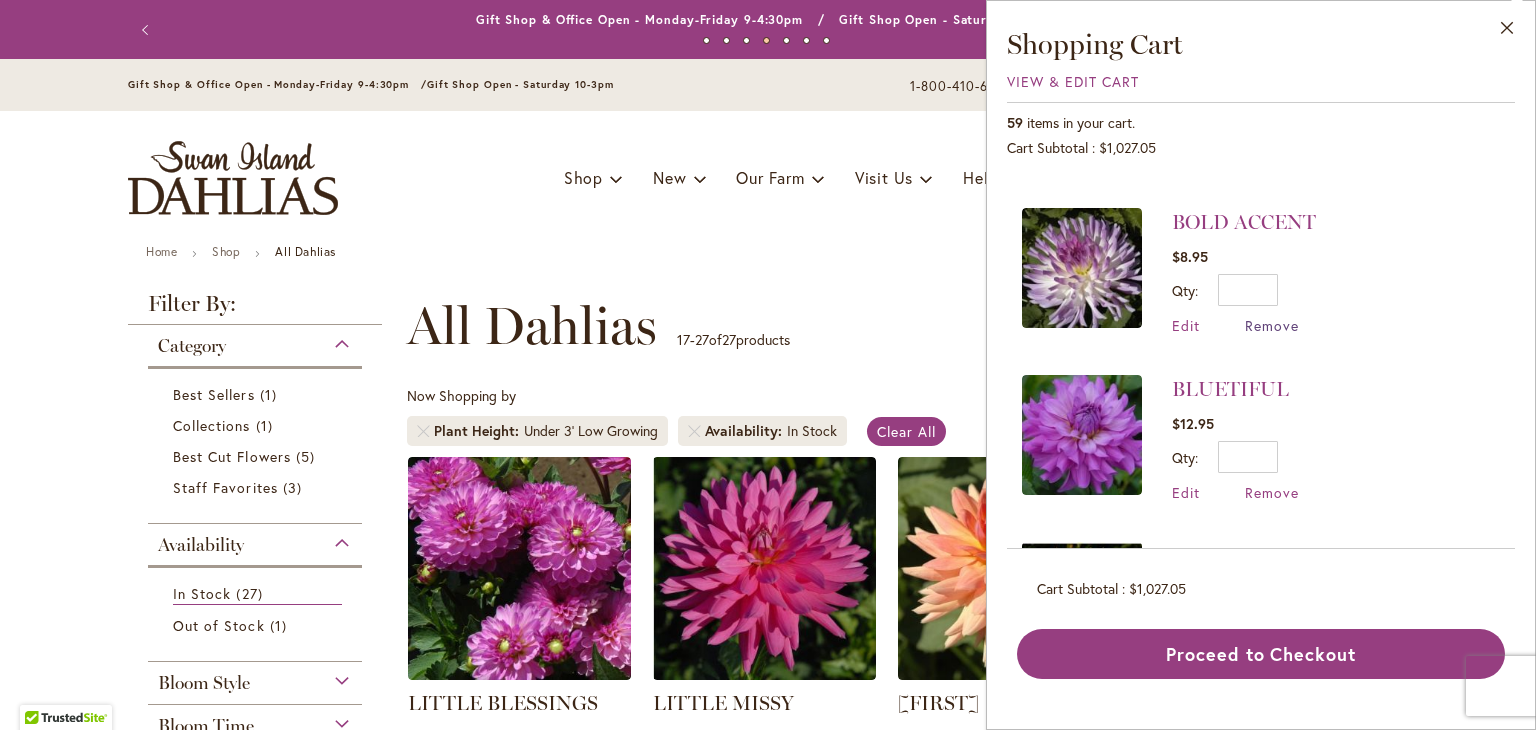 click on "Remove" at bounding box center (1272, 325) 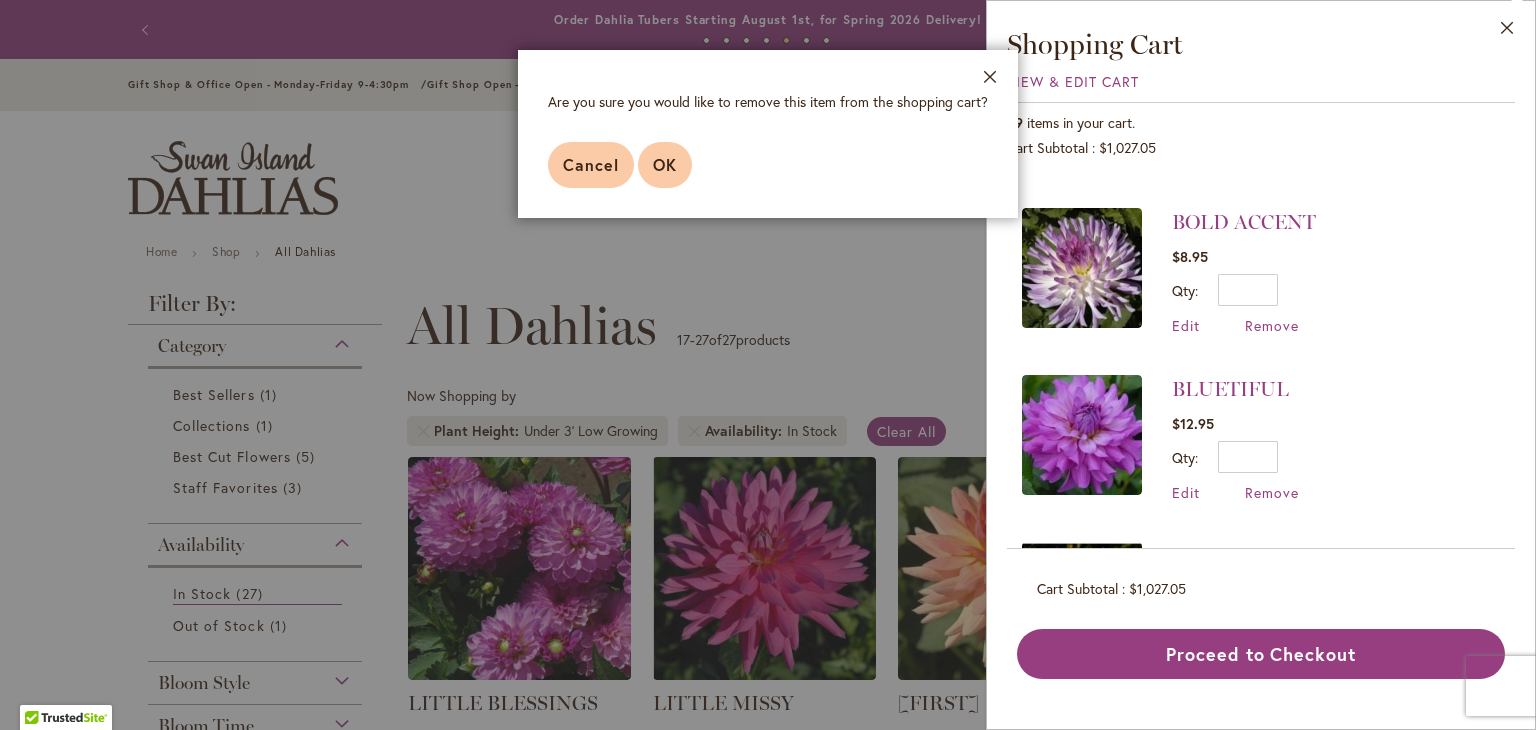 click on "OK" at bounding box center (665, 164) 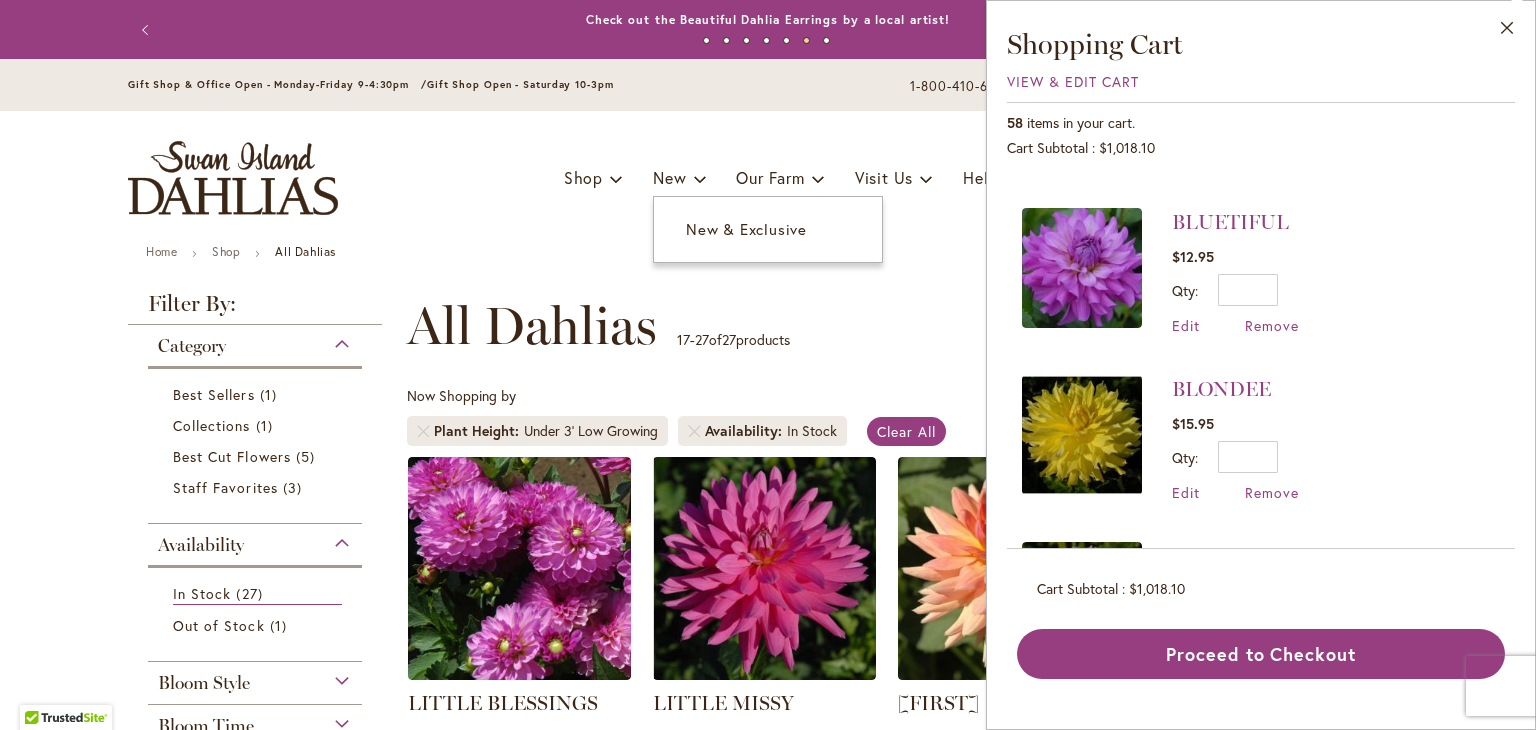 scroll, scrollTop: 0, scrollLeft: 0, axis: both 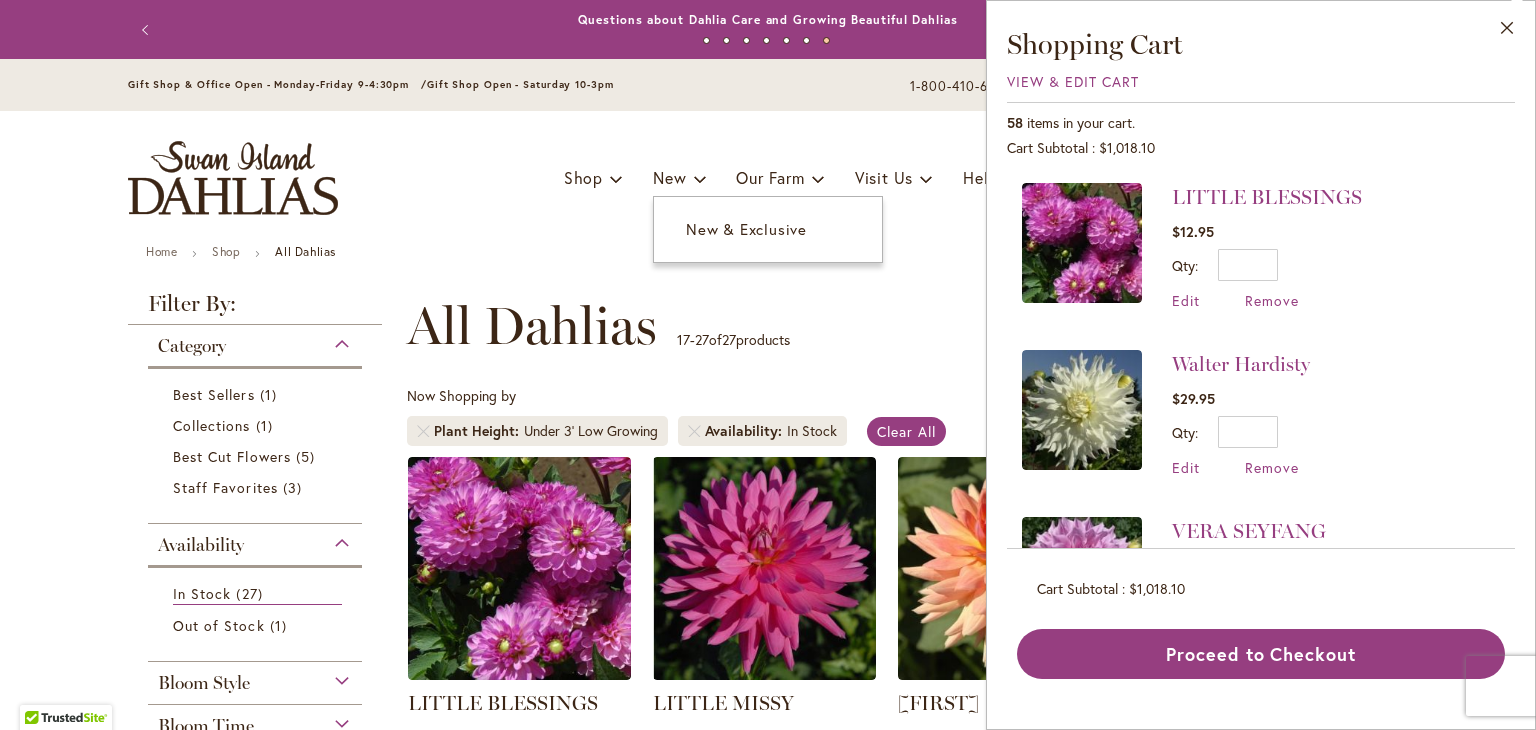click on "New" at bounding box center [679, 178] 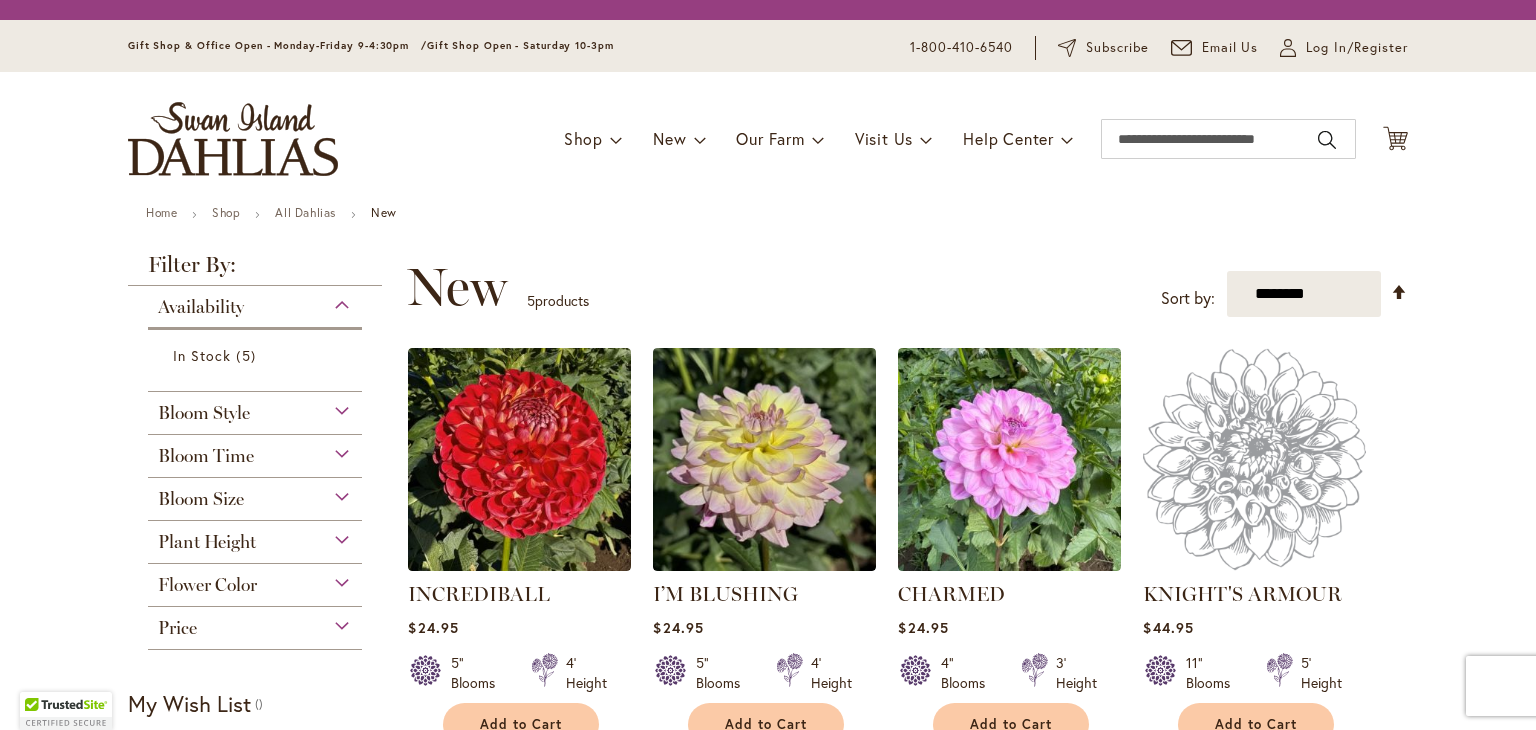scroll, scrollTop: 0, scrollLeft: 0, axis: both 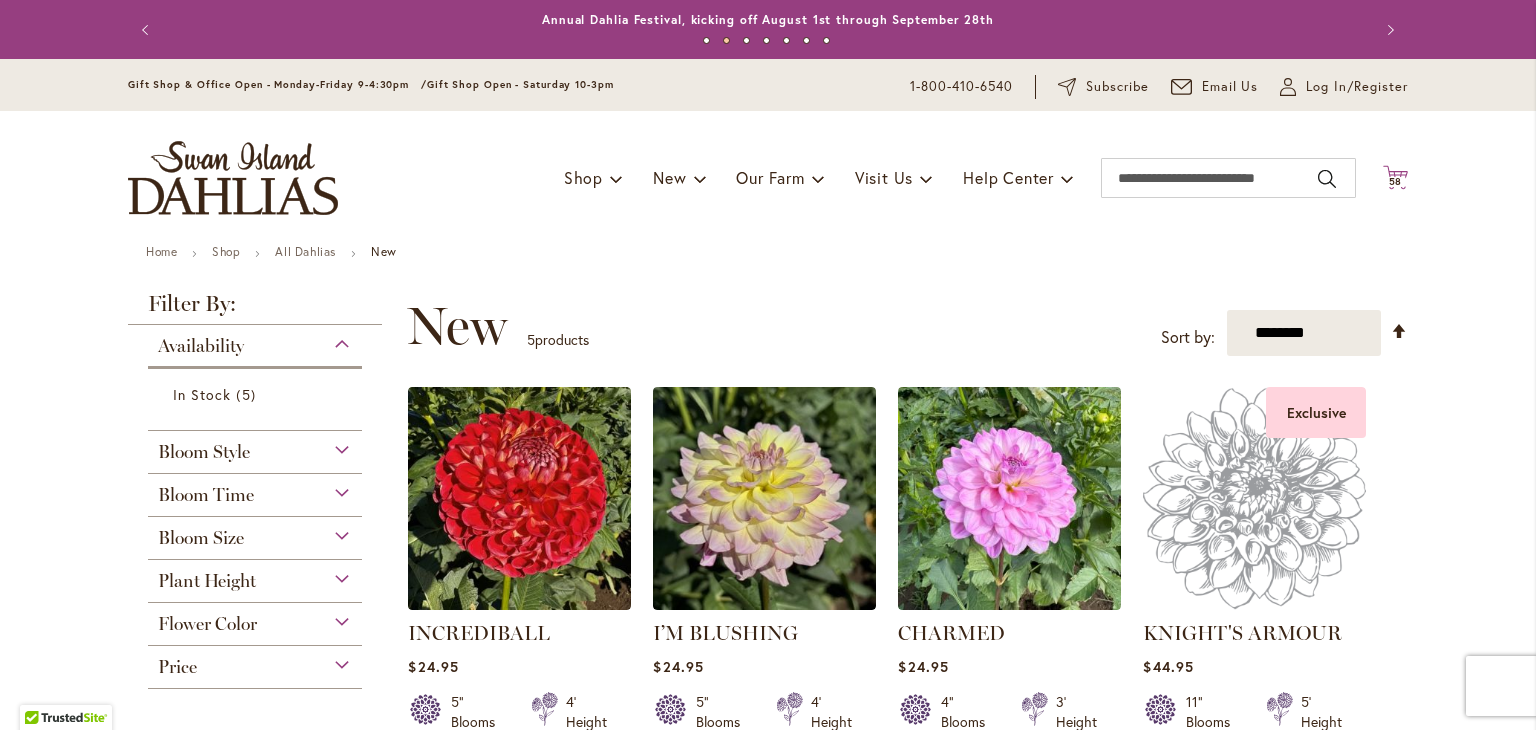 click on "58" at bounding box center (1396, 181) 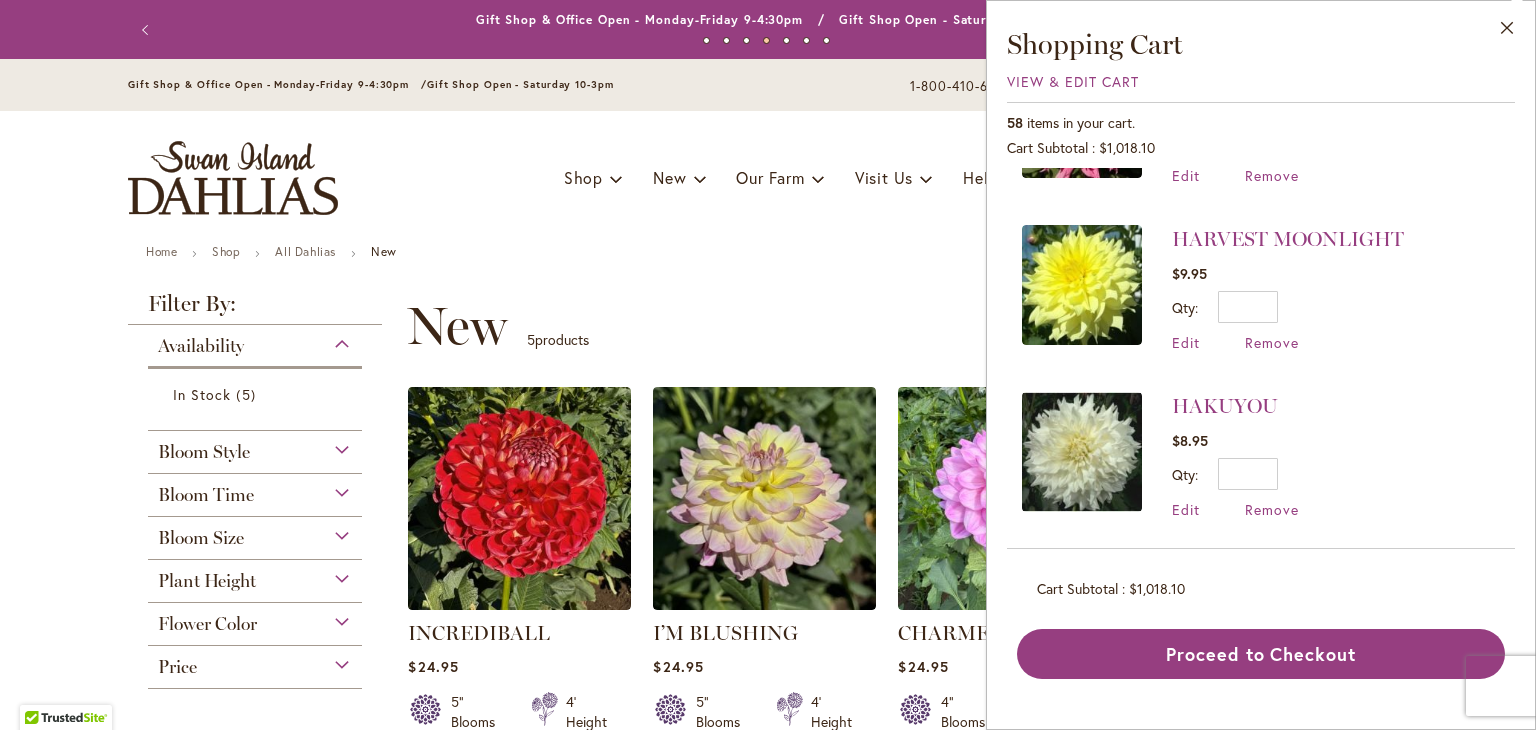 scroll, scrollTop: 4313, scrollLeft: 0, axis: vertical 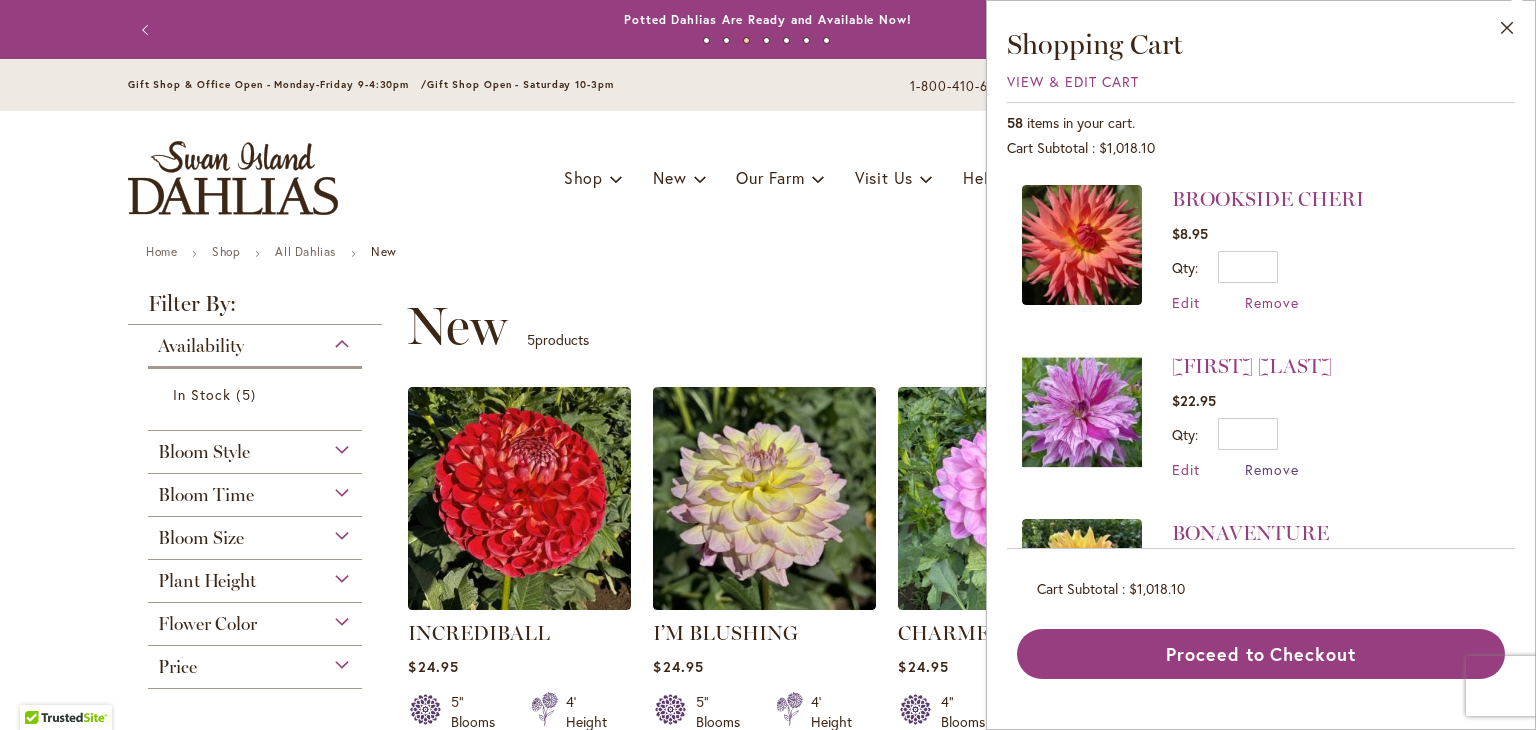 click on "Remove" at bounding box center [1272, 469] 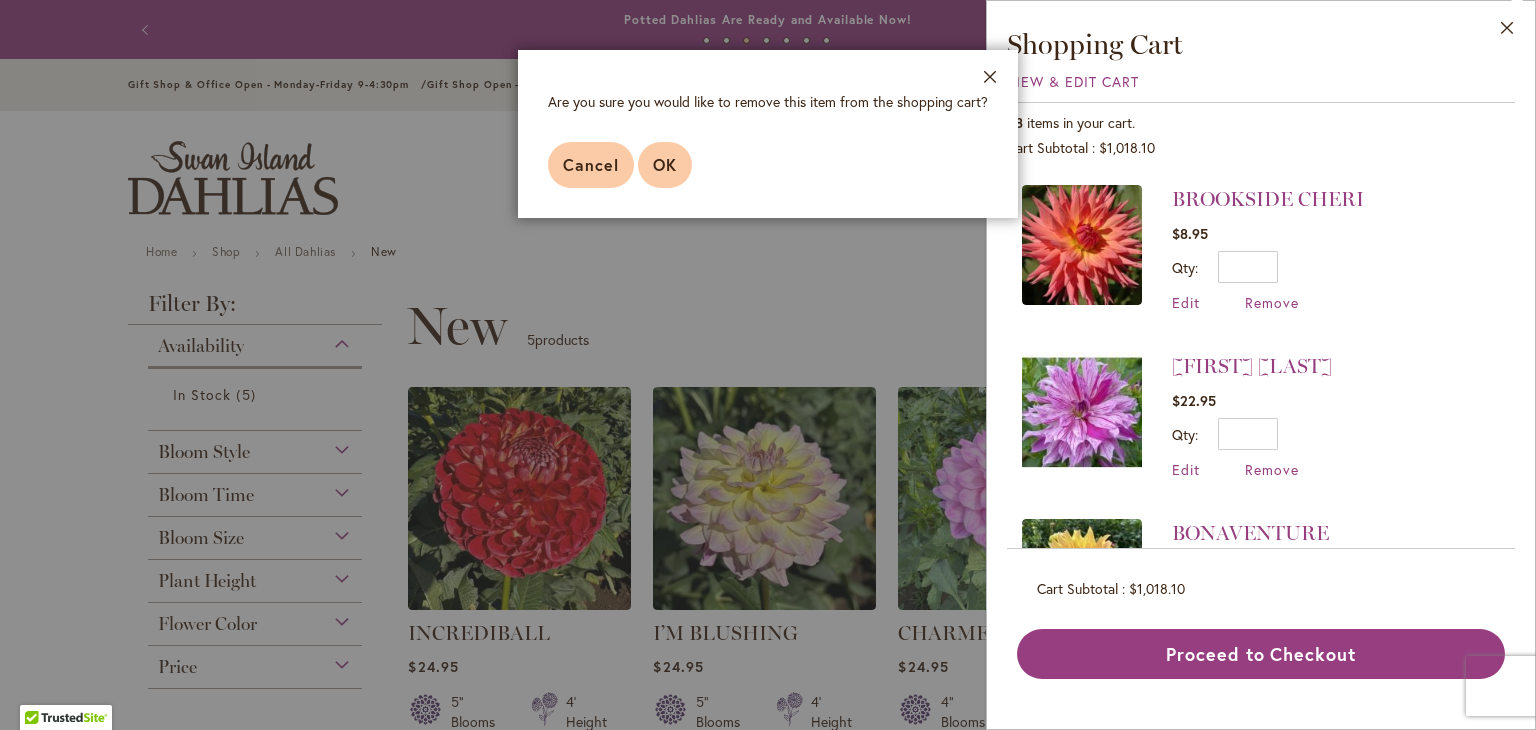 click on "OK" at bounding box center (665, 164) 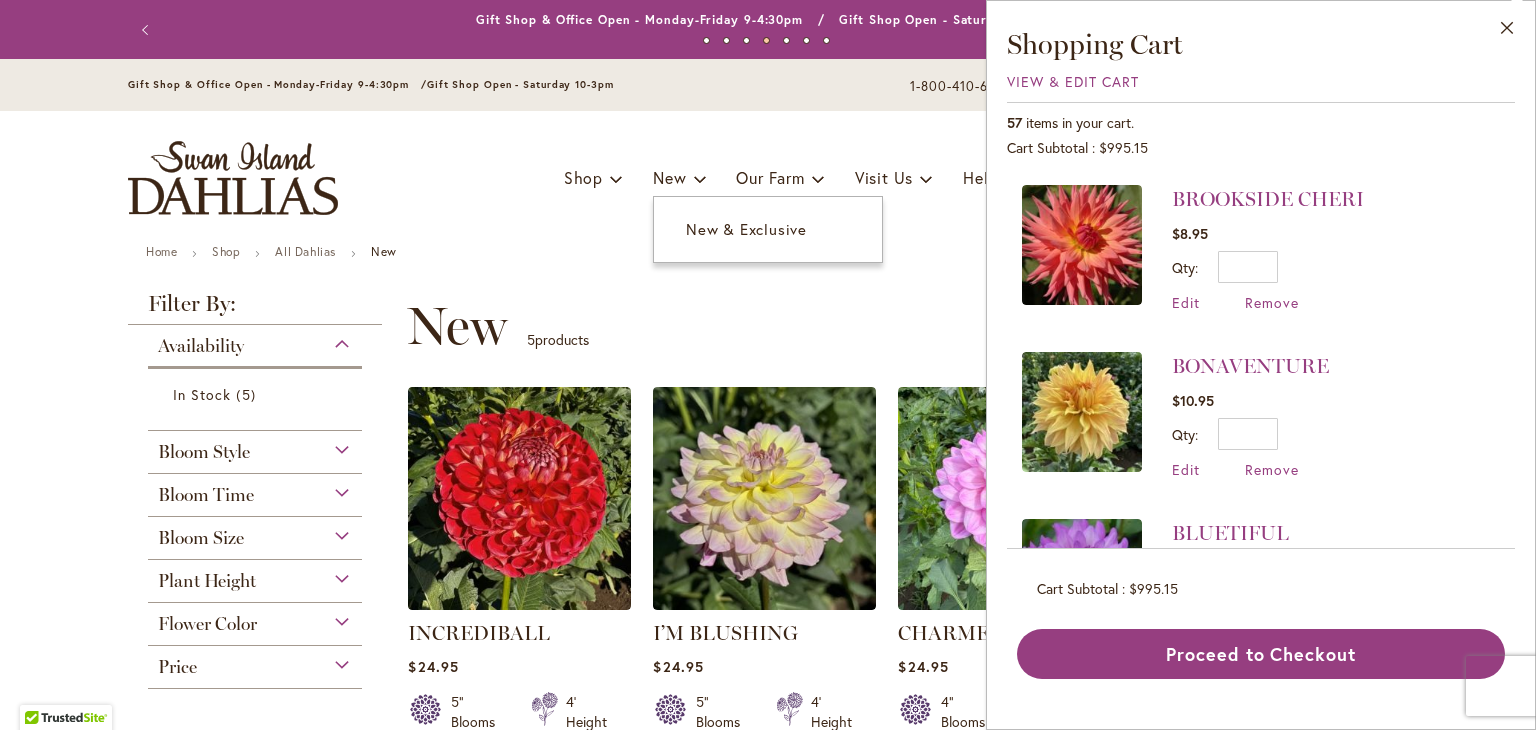 scroll, scrollTop: 0, scrollLeft: 0, axis: both 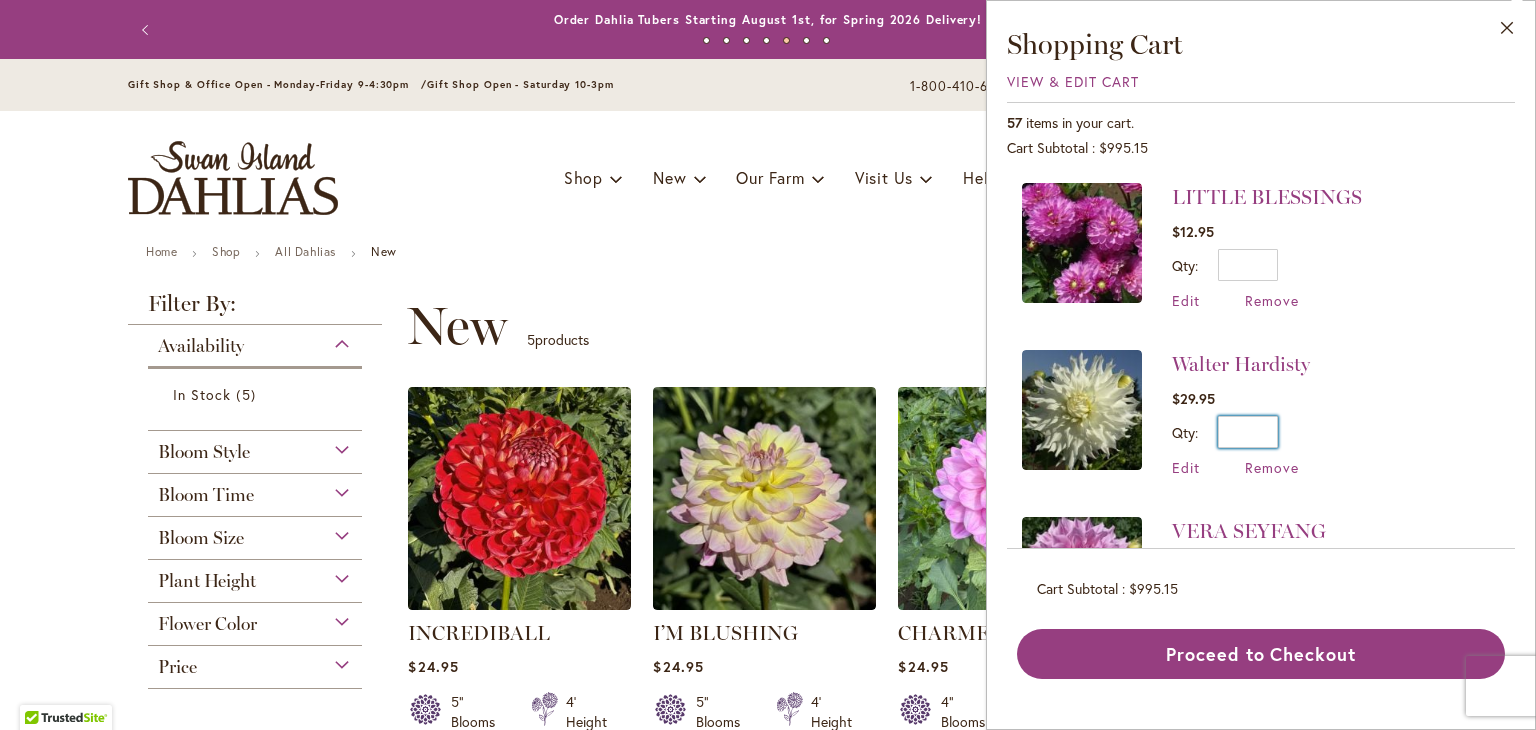 drag, startPoint x: 1516, startPoint y: 439, endPoint x: 1507, endPoint y: 444, distance: 10.29563 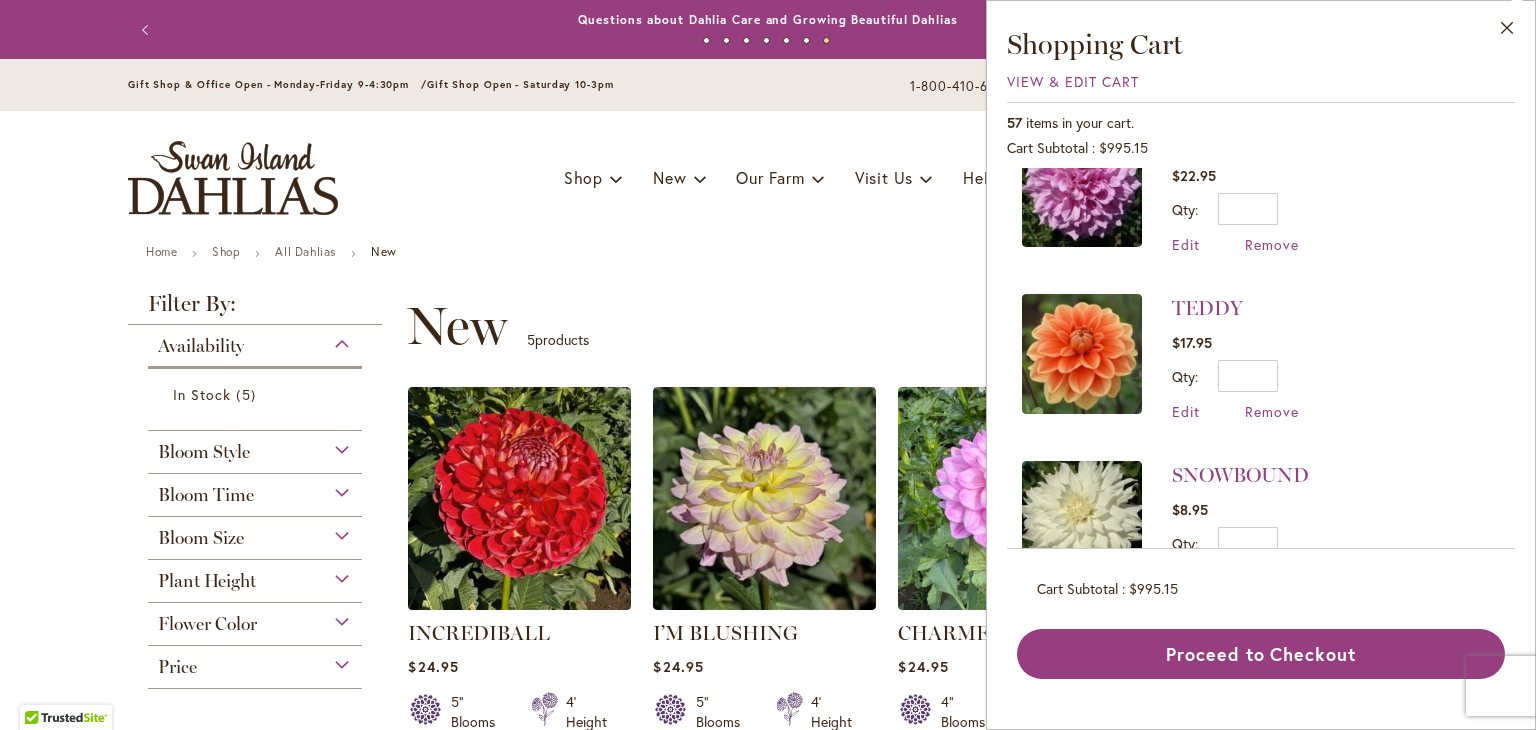 scroll, scrollTop: 65, scrollLeft: 0, axis: vertical 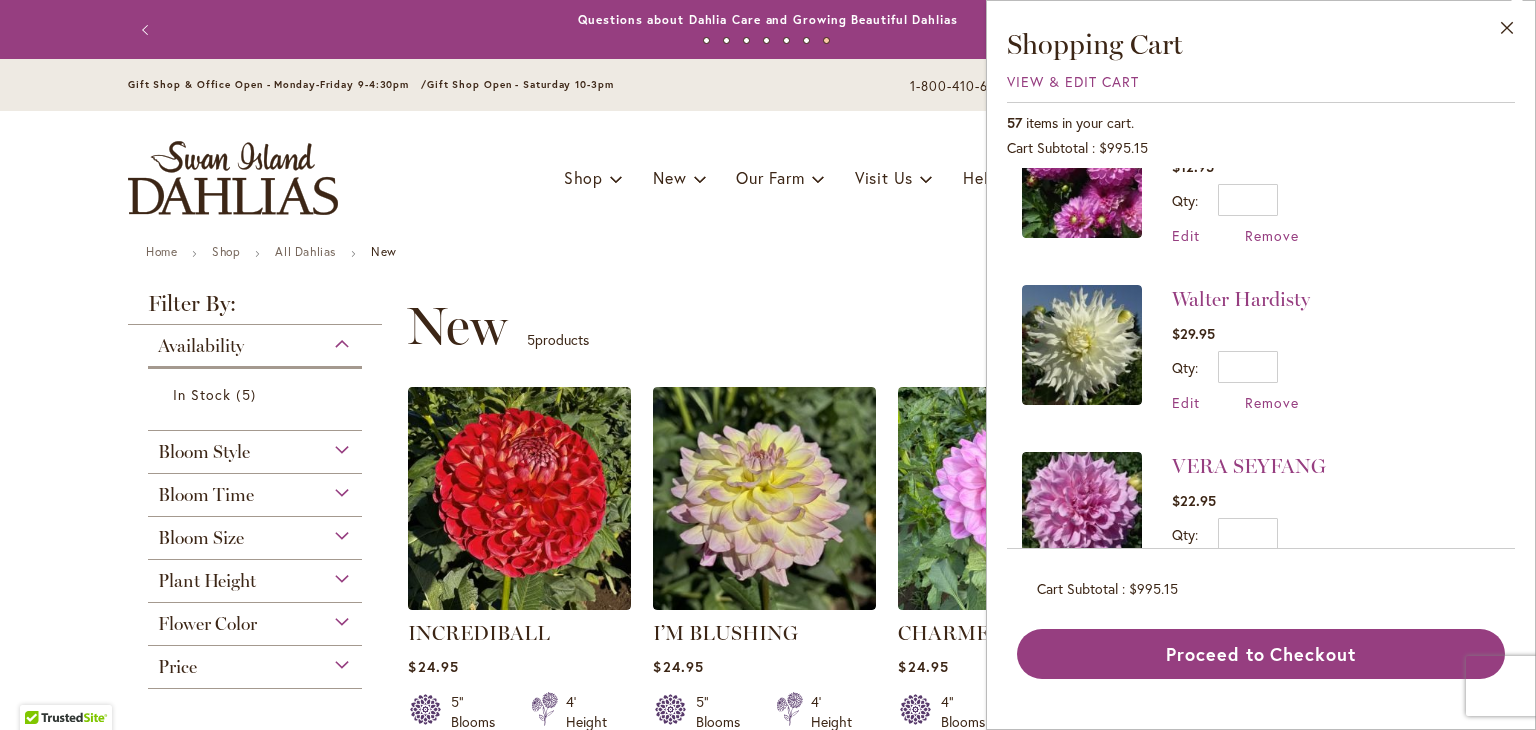 click on "57
items in your cart.
Cart Subtotal
$995.15
Recently added item(s)
LITTLE BLESSINGS
$12.95
Qty
*
Edit" at bounding box center (1261, 390) 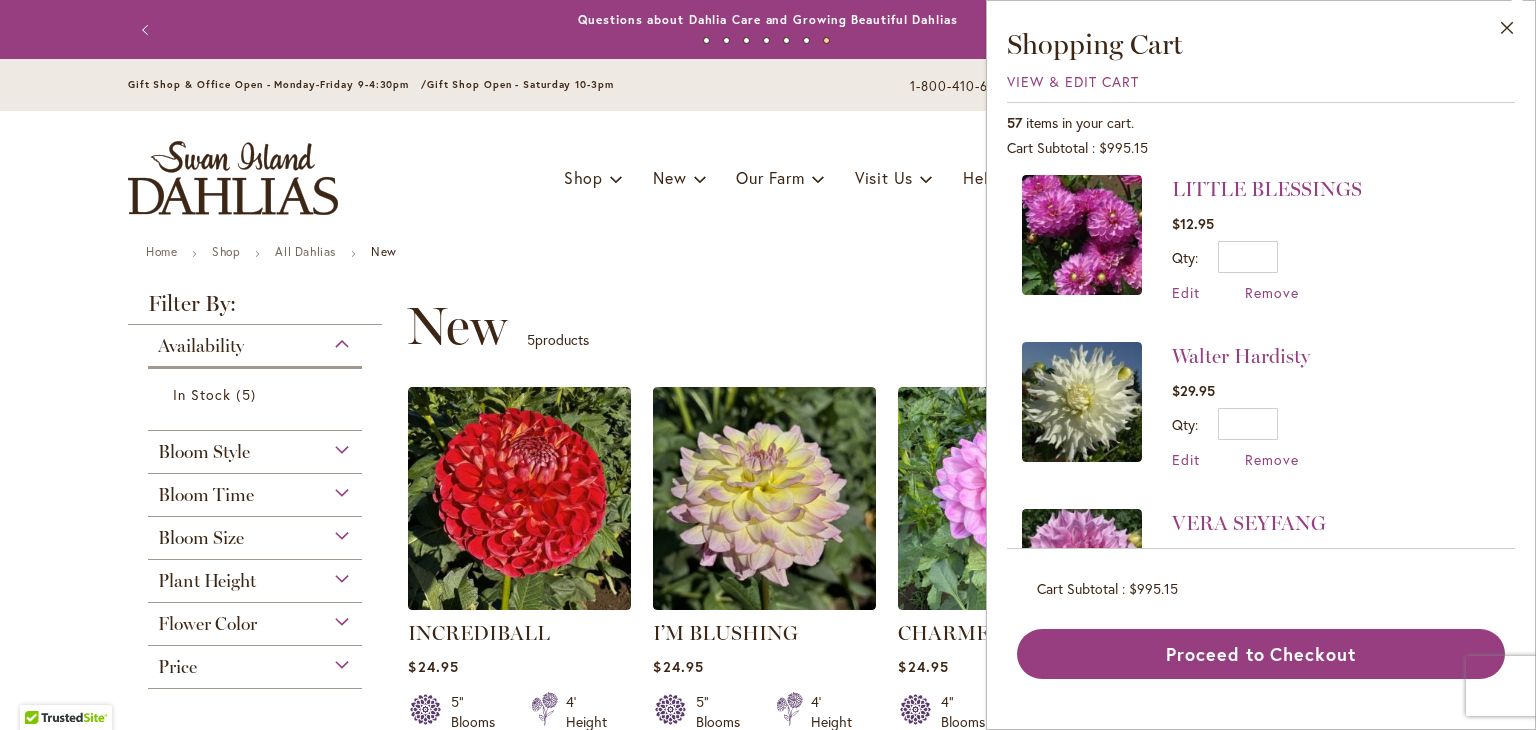 scroll, scrollTop: 0, scrollLeft: 0, axis: both 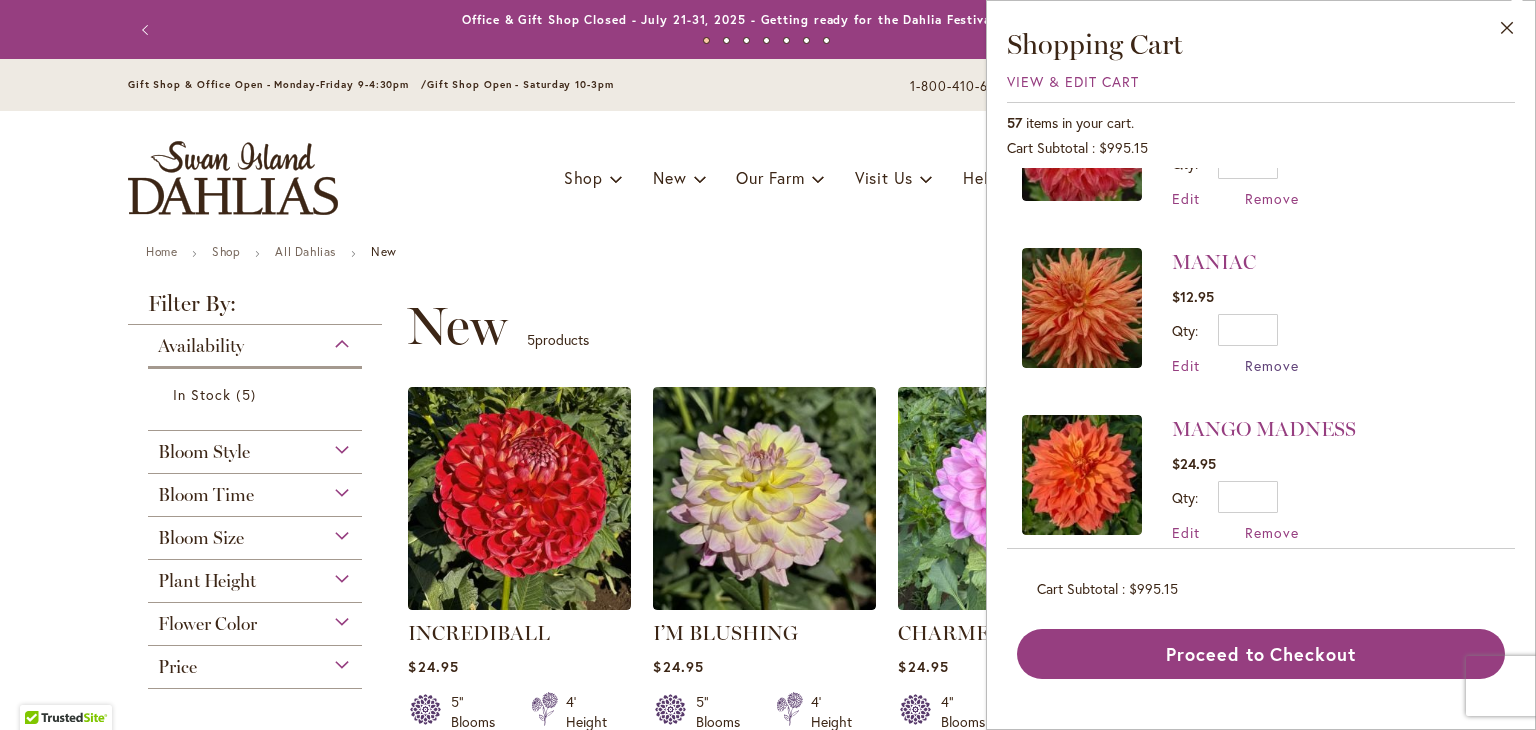click on "Remove" at bounding box center [1272, 365] 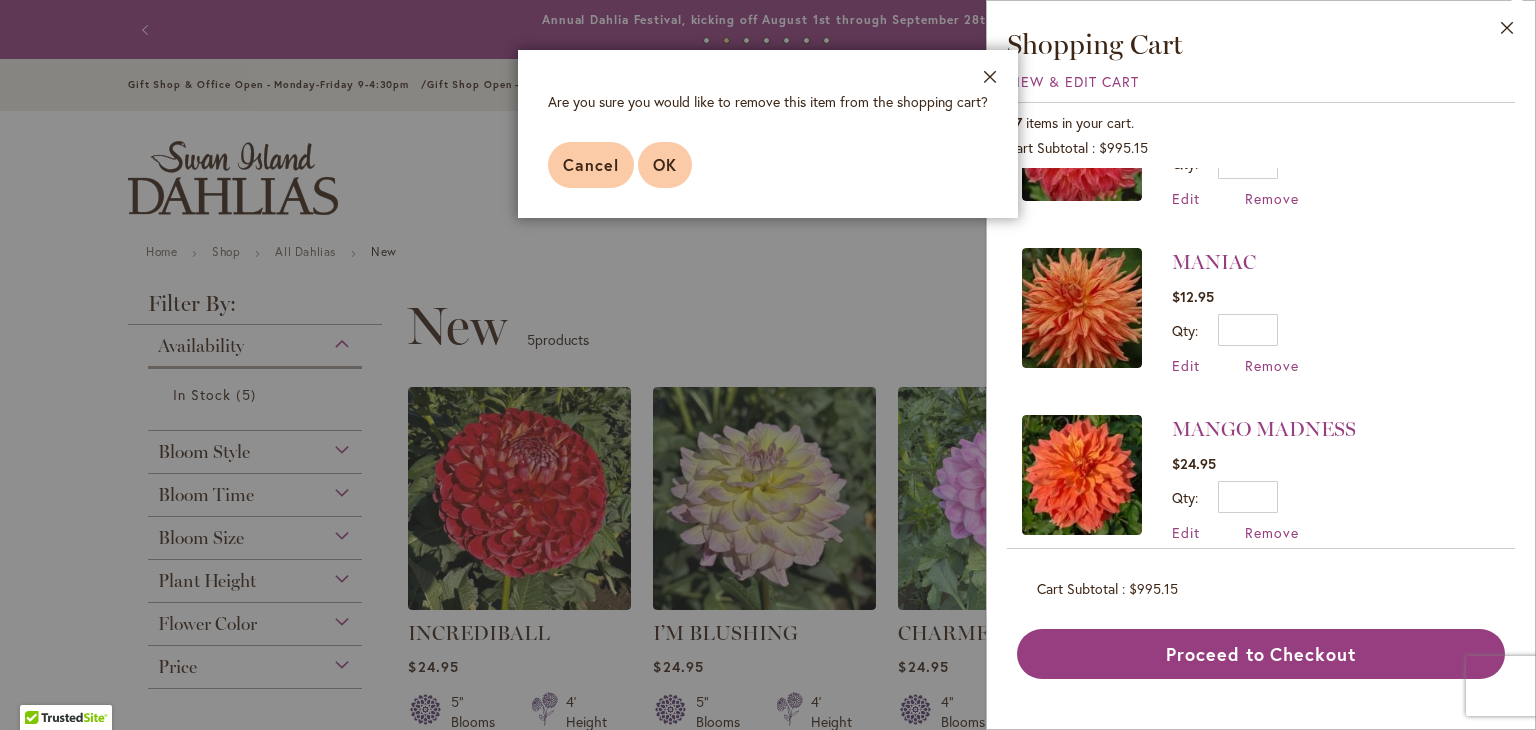 click on "OK" at bounding box center (665, 164) 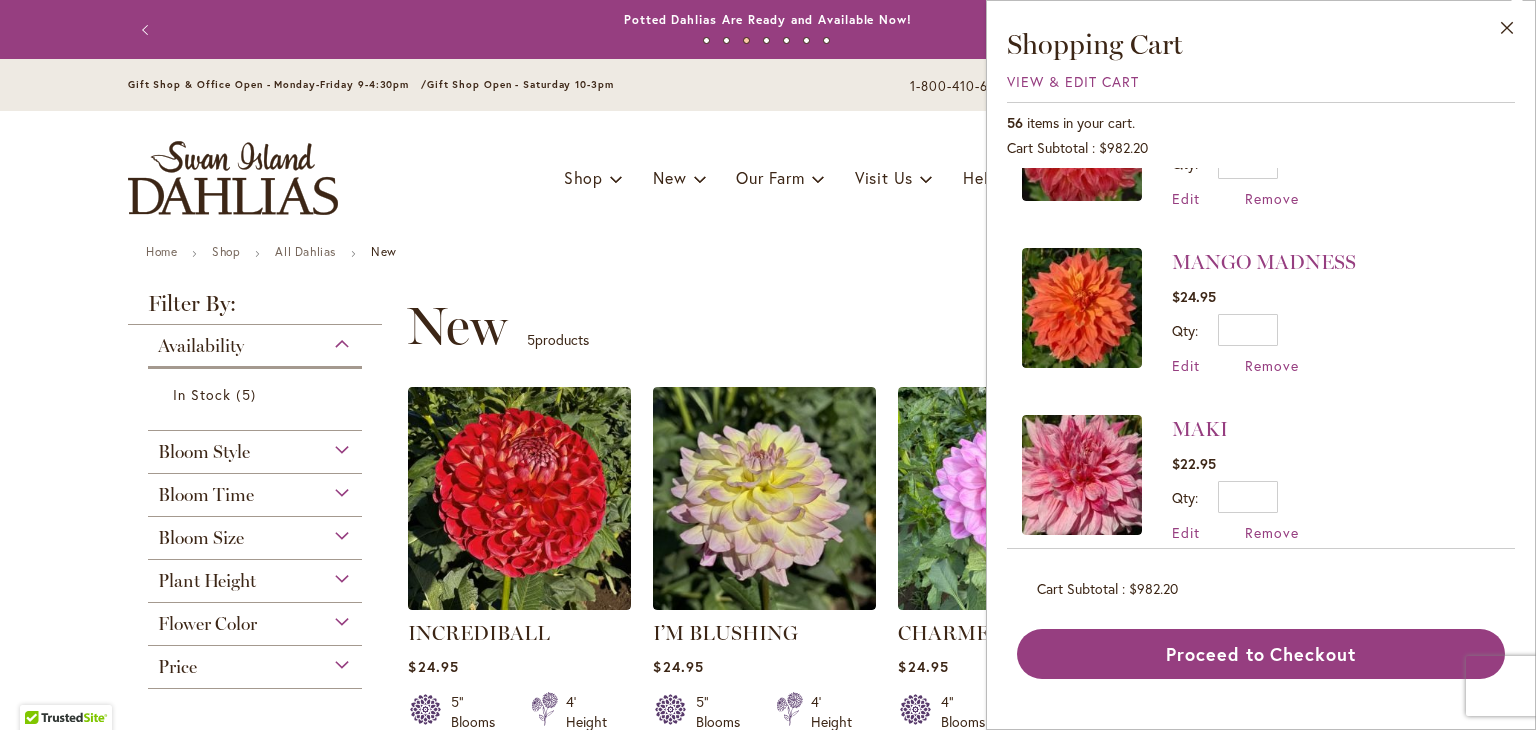 scroll, scrollTop: 0, scrollLeft: 0, axis: both 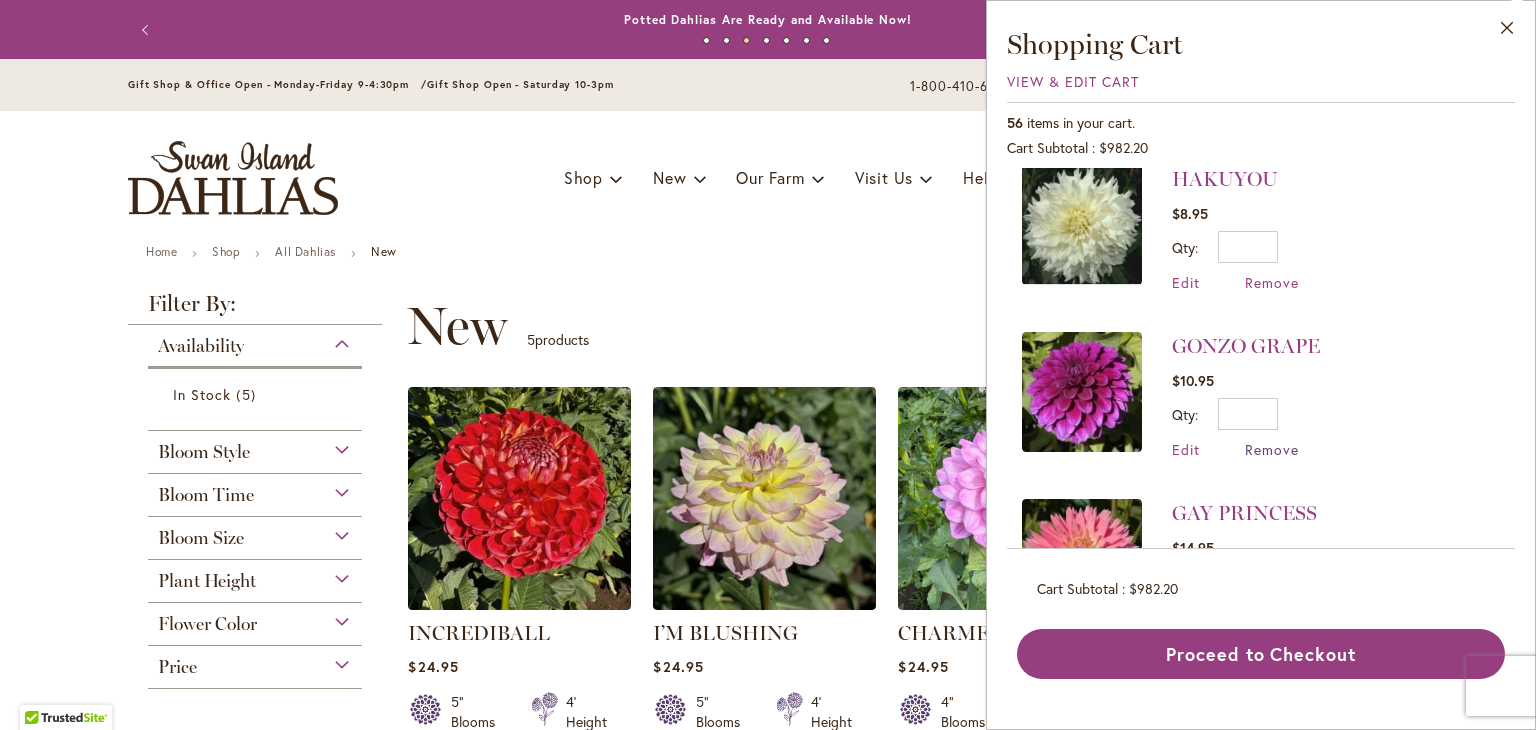 click on "Remove" at bounding box center (1272, 449) 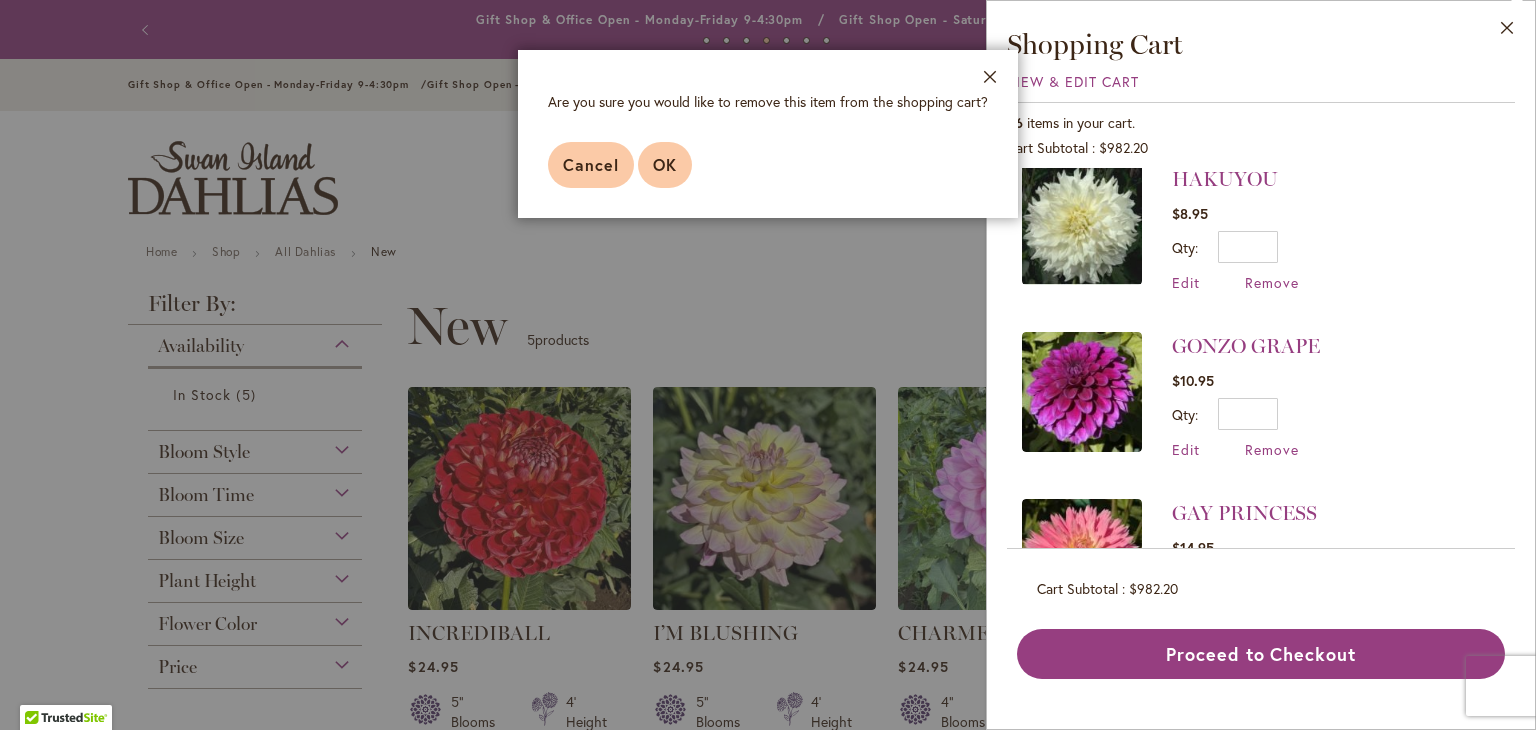 click on "OK" at bounding box center (665, 165) 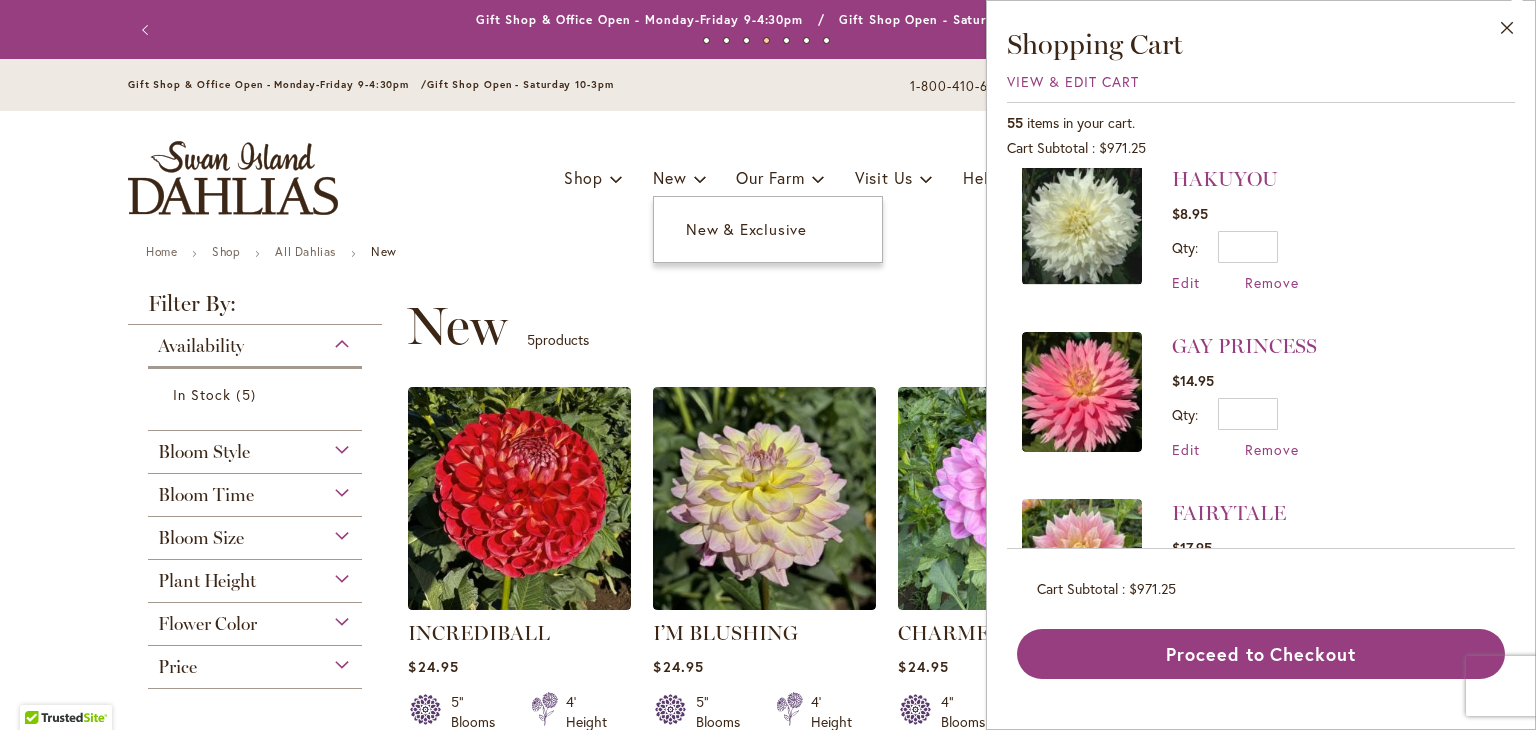 scroll, scrollTop: 0, scrollLeft: 0, axis: both 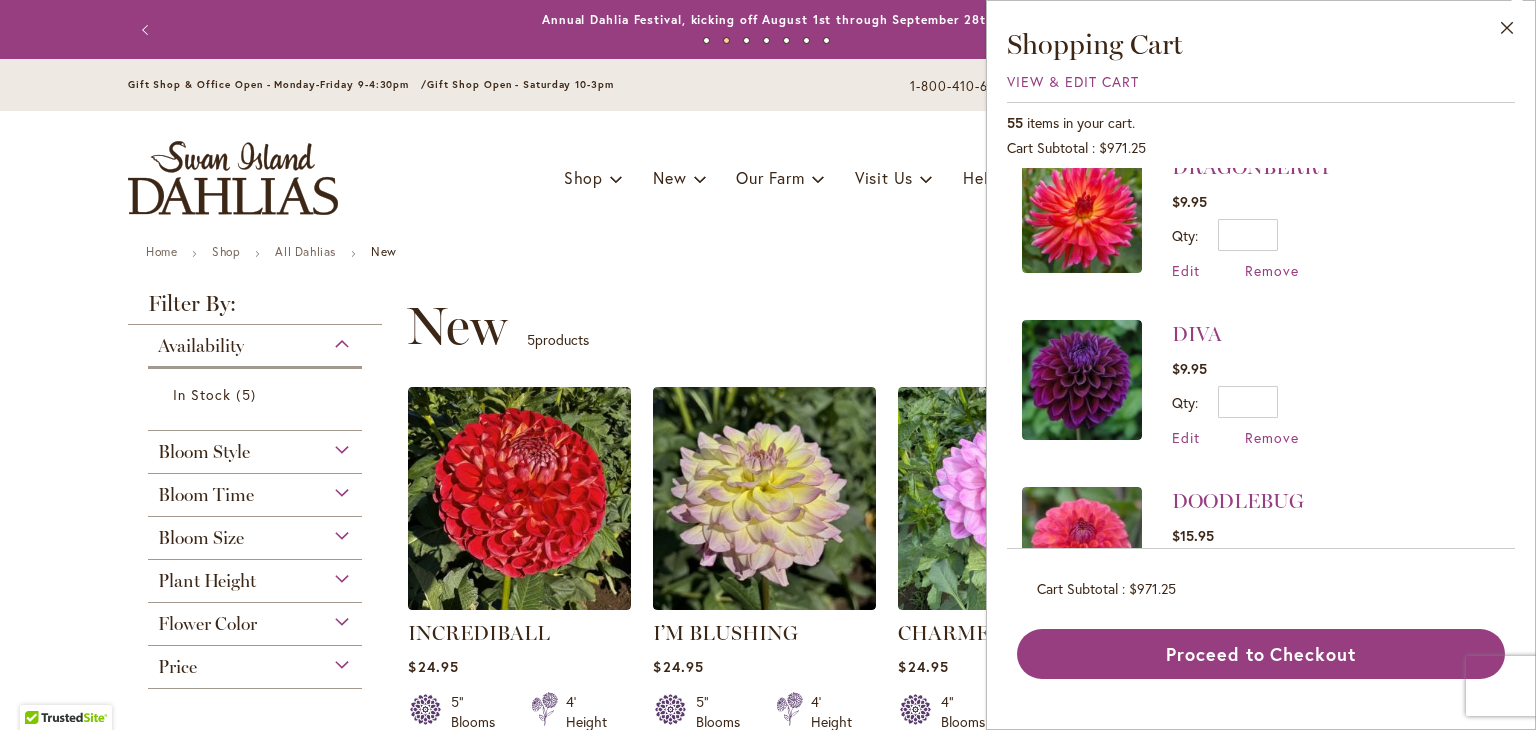 click on "DIVA
$9.95
Qty
*
Update
Edit
Remove" at bounding box center [1261, 383] 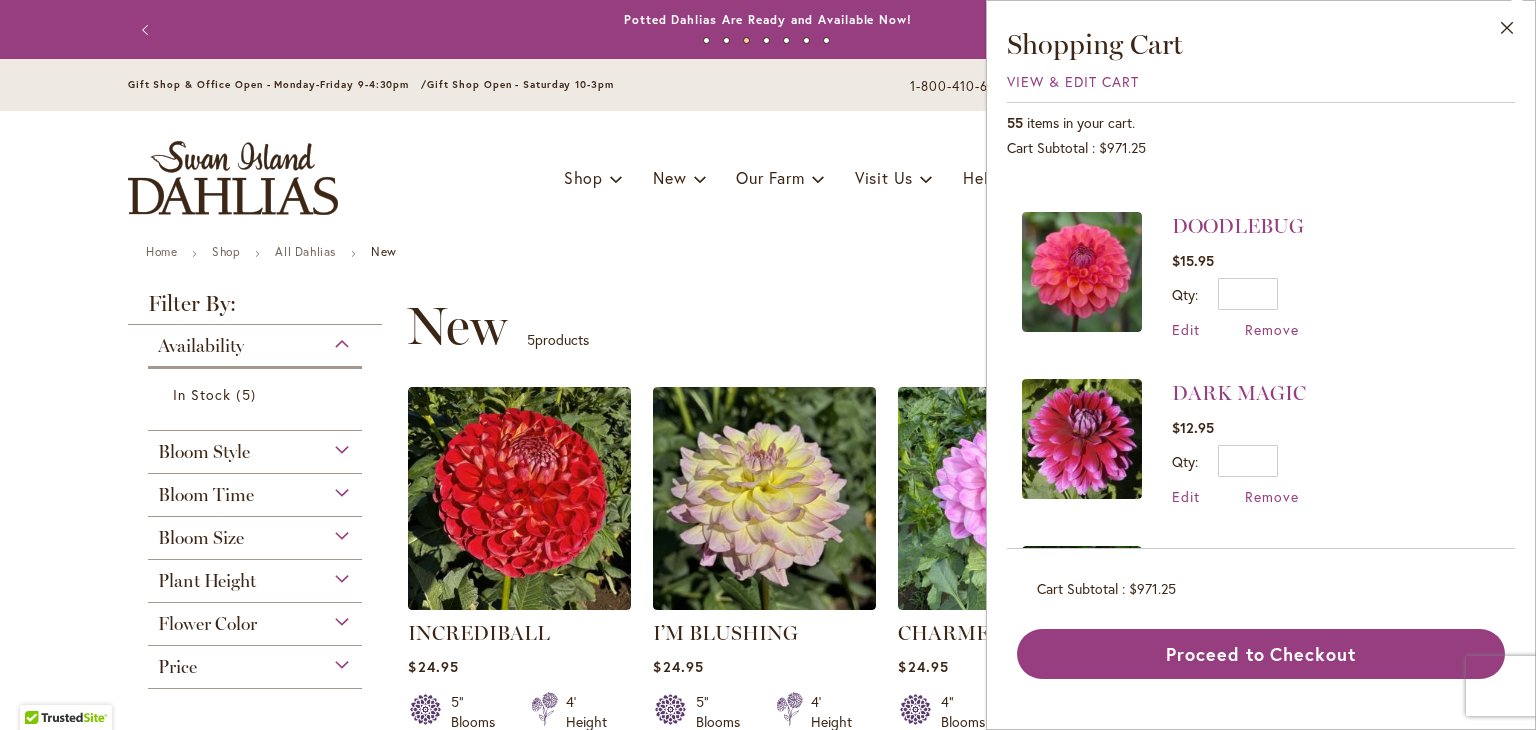 scroll, scrollTop: 5320, scrollLeft: 0, axis: vertical 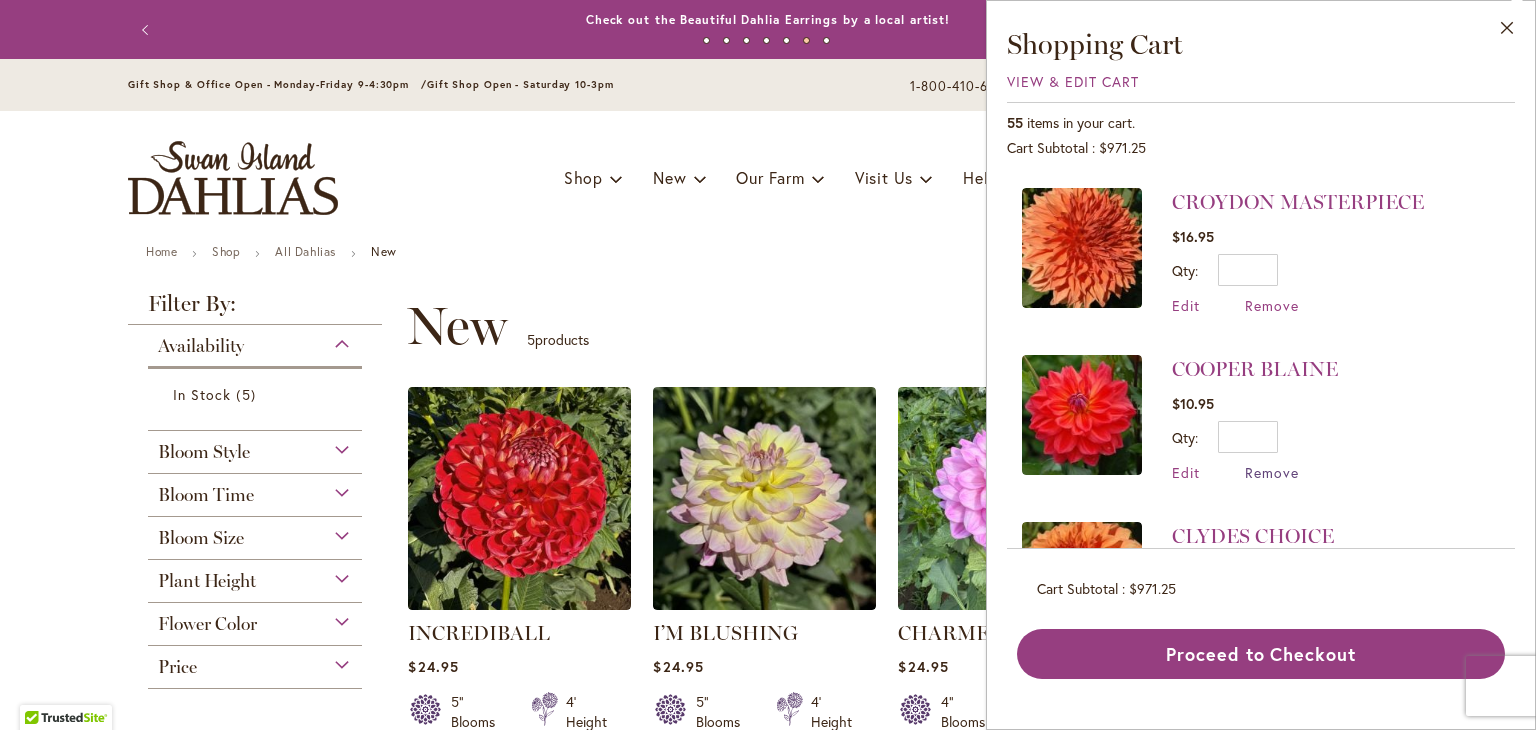 click on "Remove" at bounding box center [1272, 472] 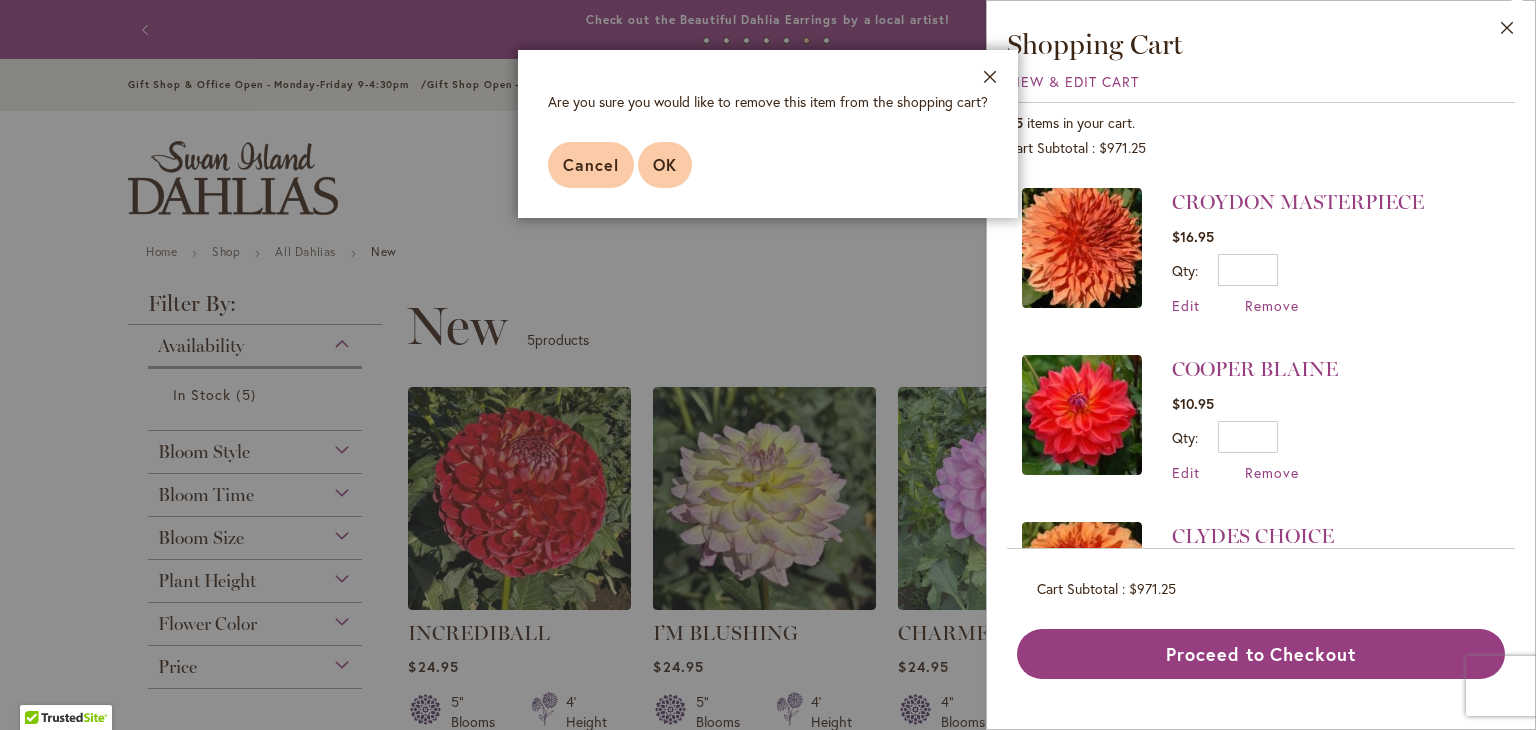 click on "OK" at bounding box center (665, 165) 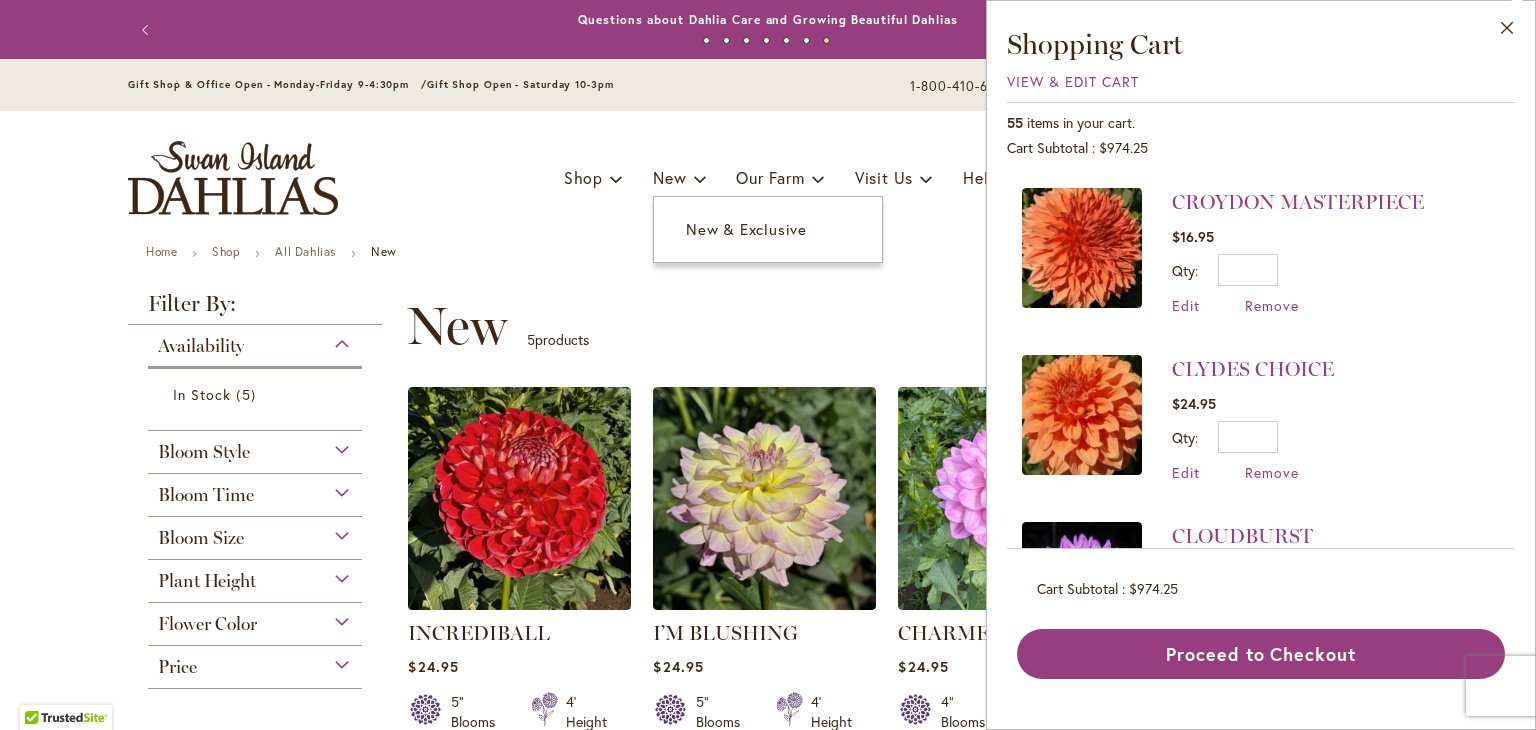 scroll, scrollTop: 0, scrollLeft: 0, axis: both 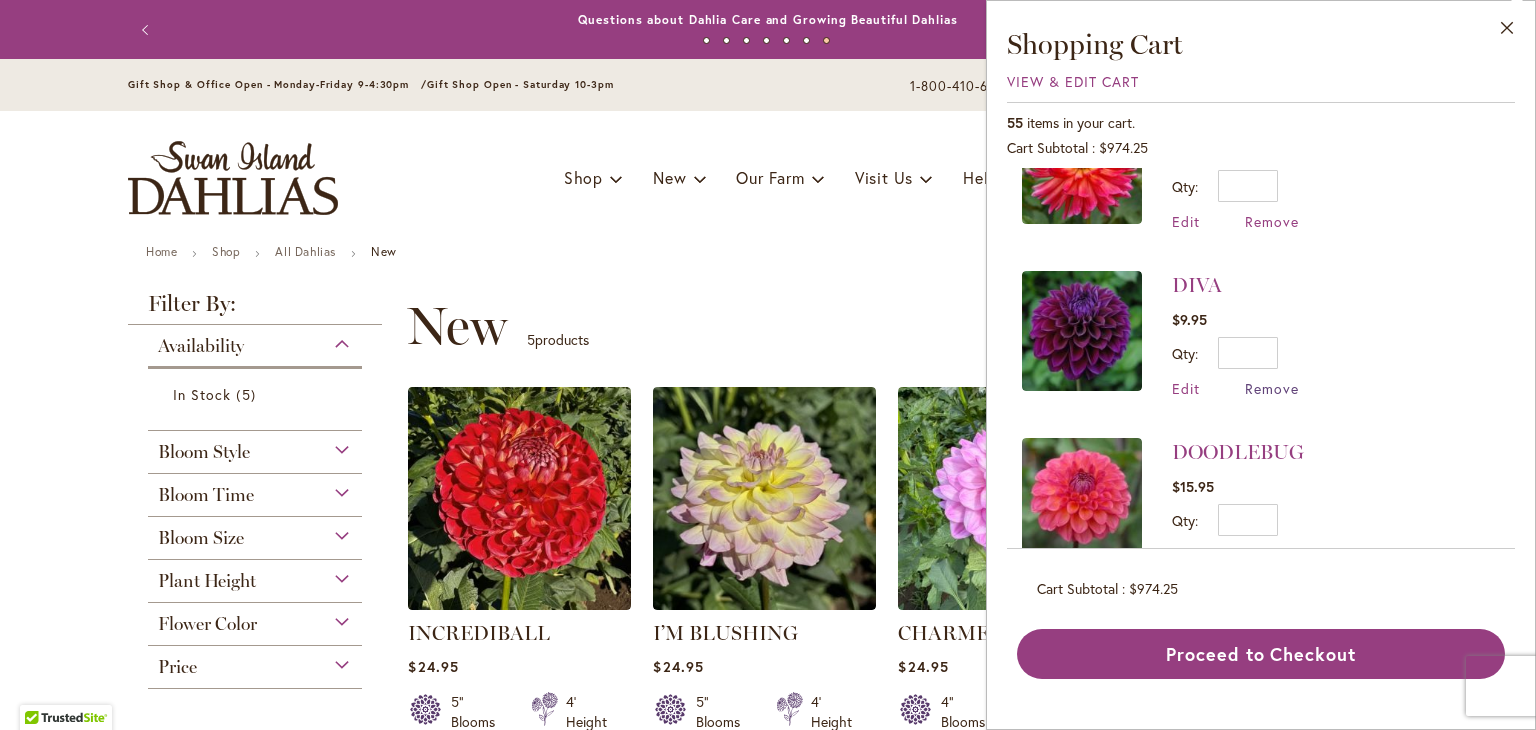 click on "Remove" at bounding box center (1272, 388) 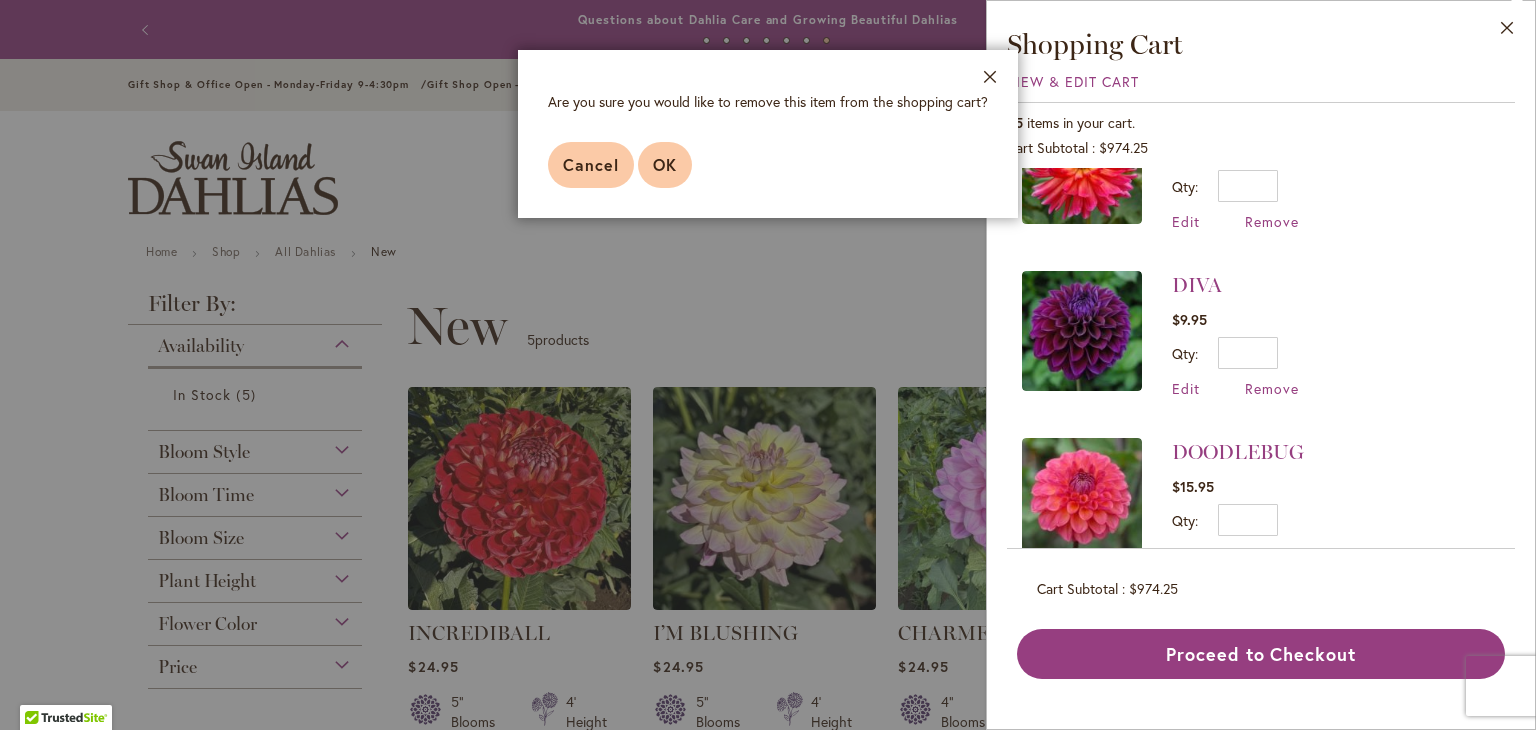 click on "OK" at bounding box center (665, 165) 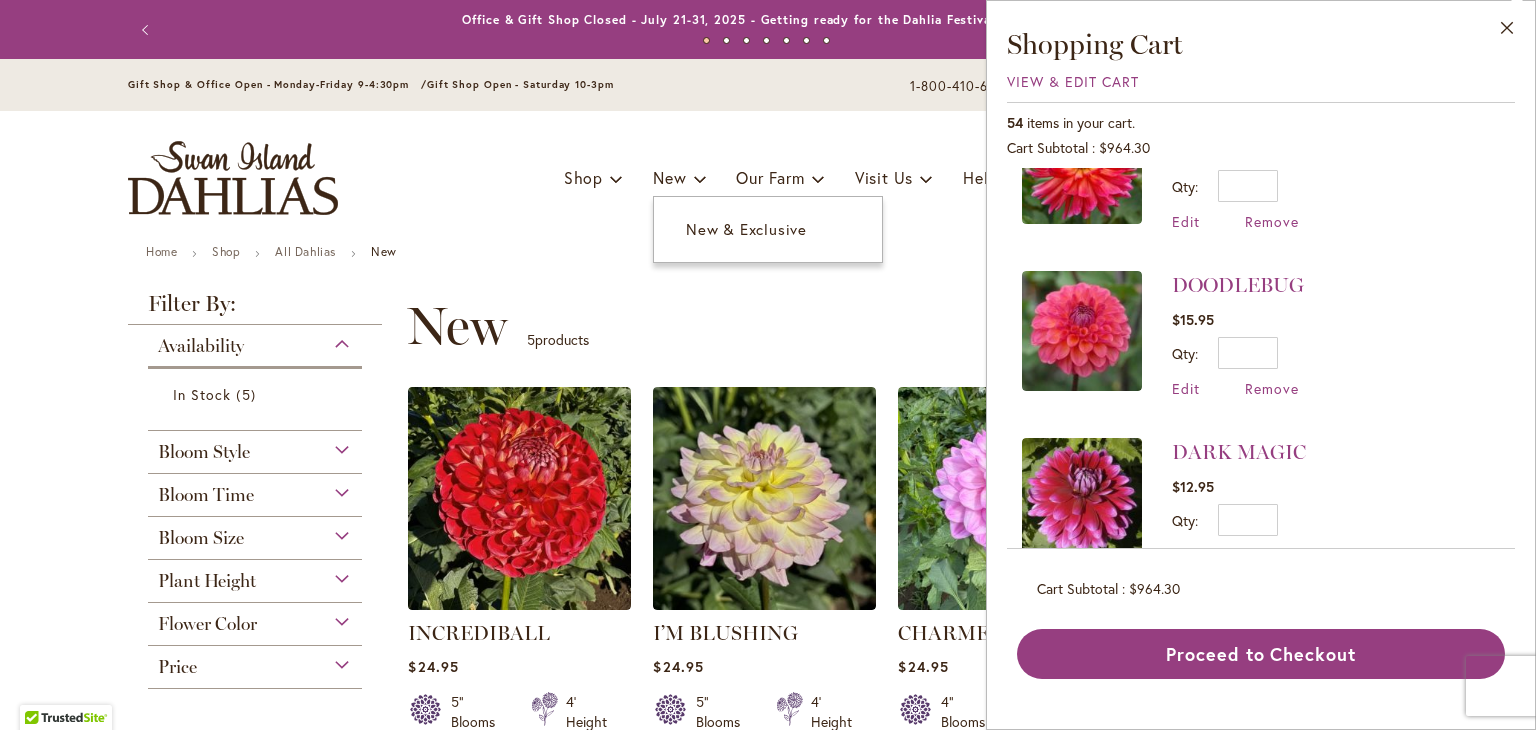 scroll, scrollTop: 0, scrollLeft: 0, axis: both 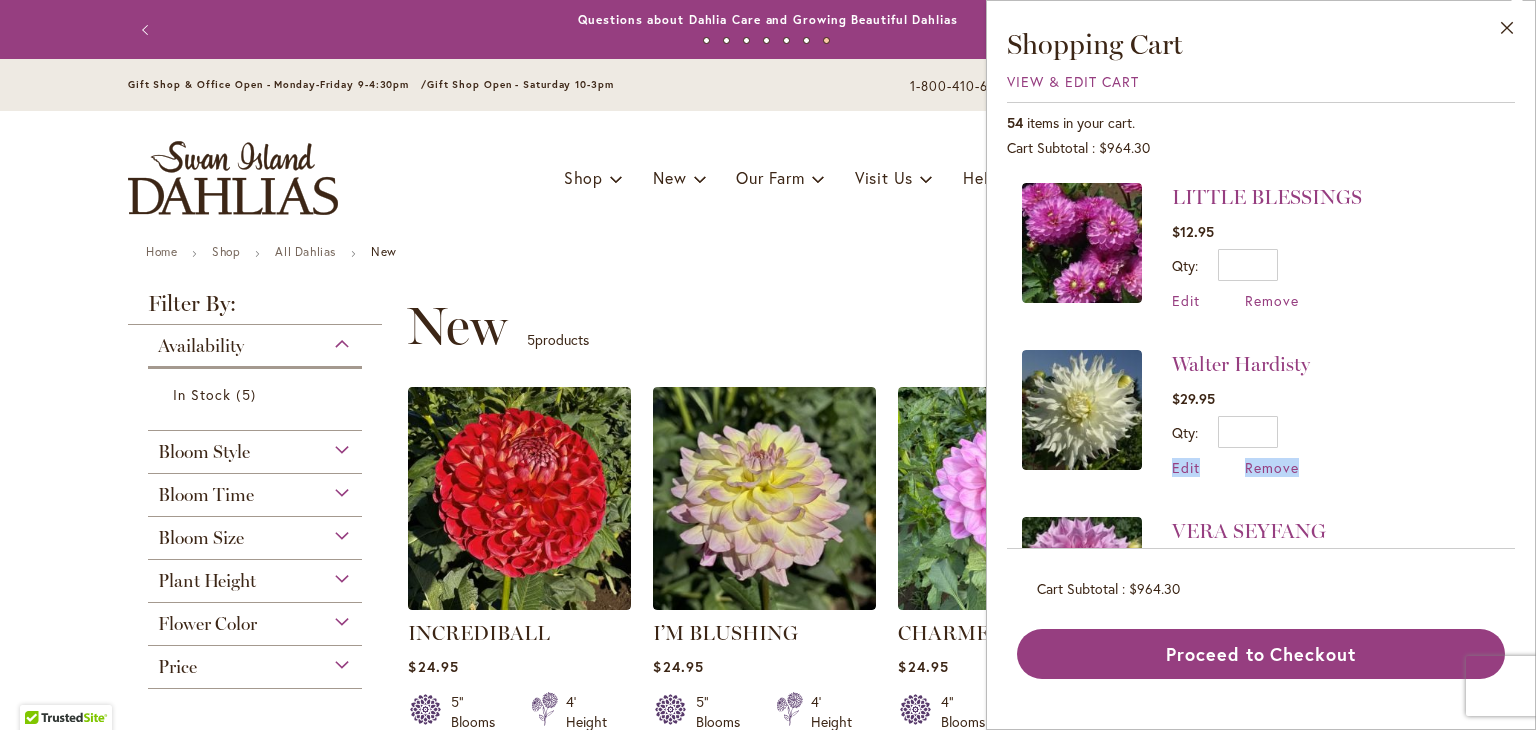drag, startPoint x: 1516, startPoint y: 450, endPoint x: 1512, endPoint y: 439, distance: 11.7046995 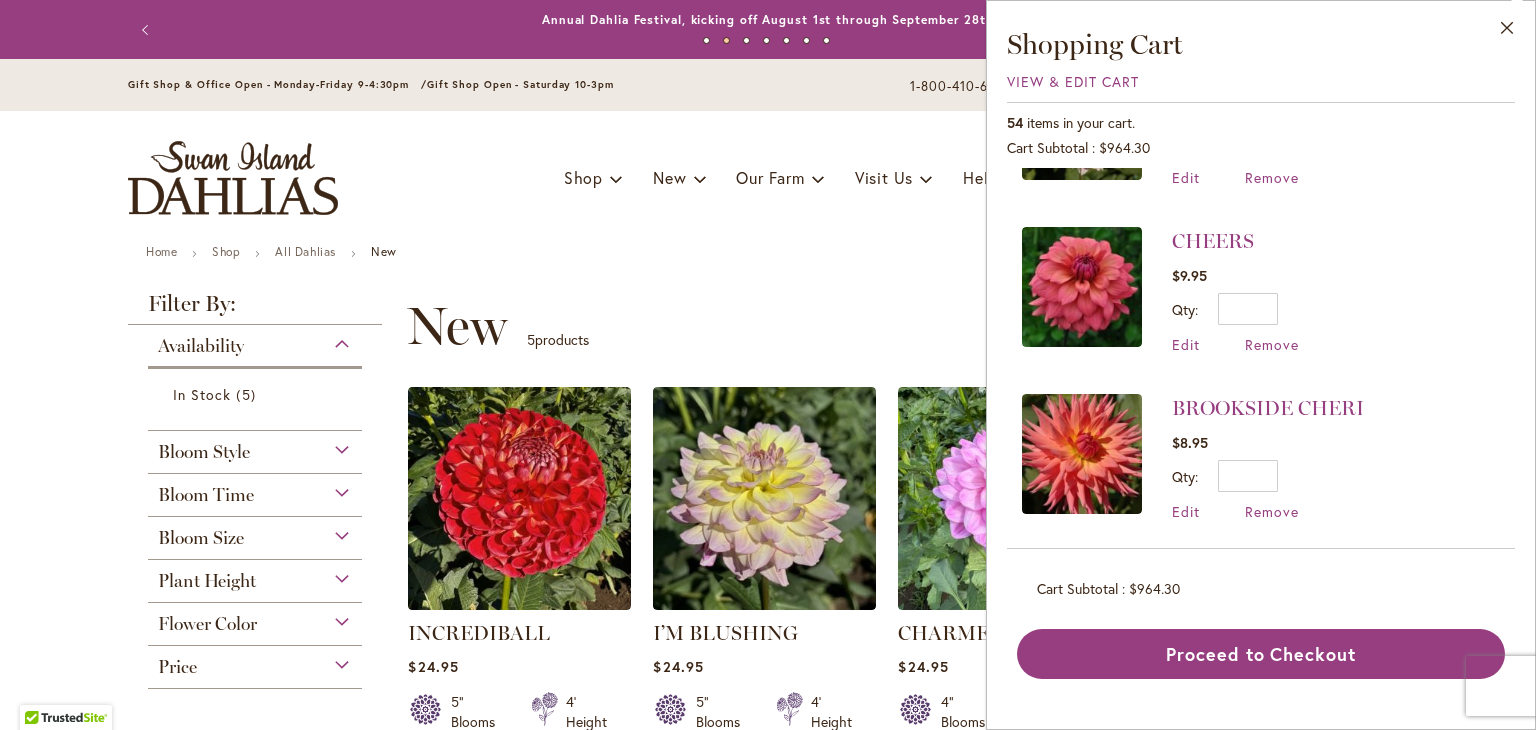 scroll, scrollTop: 6968, scrollLeft: 0, axis: vertical 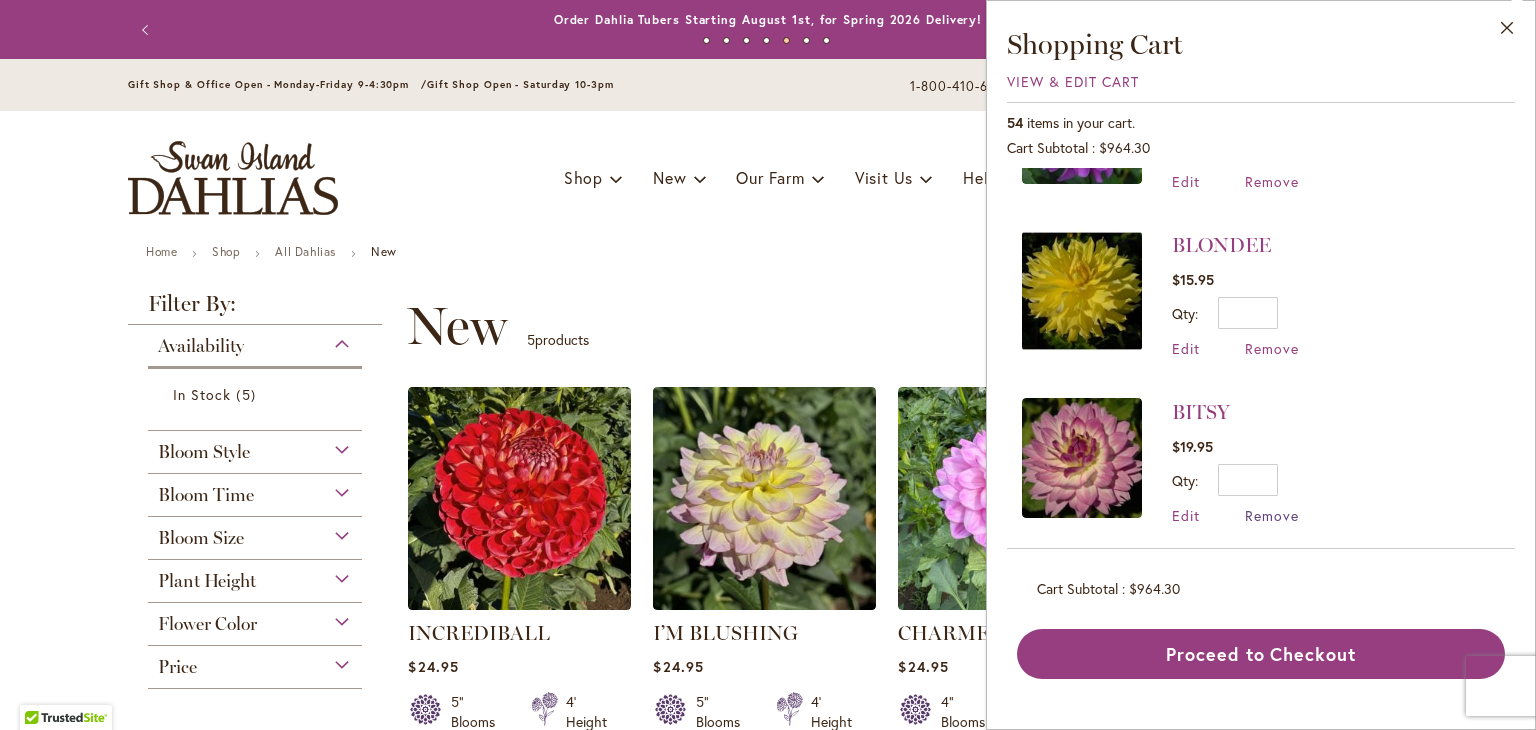 click on "Remove" at bounding box center [1272, 515] 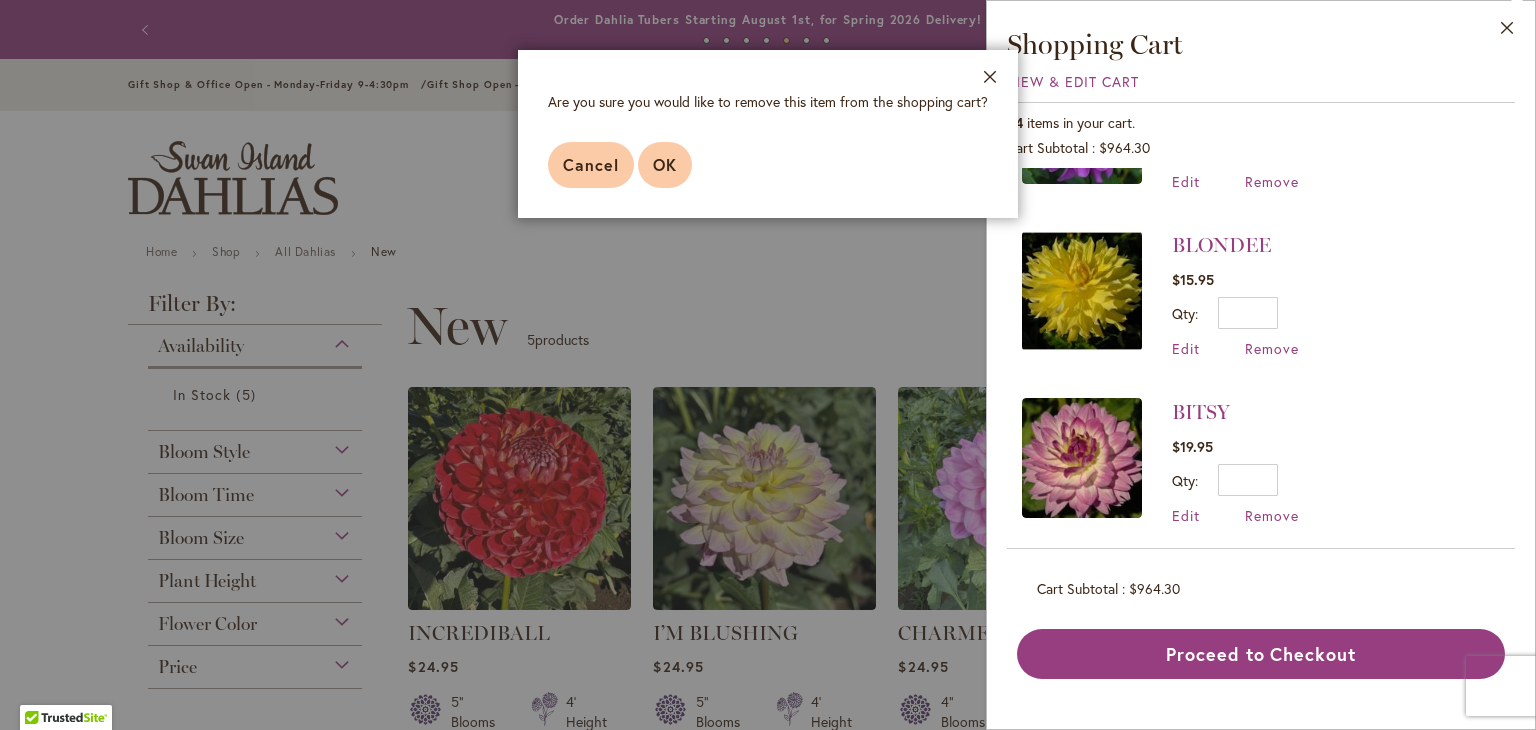click on "OK" at bounding box center [665, 164] 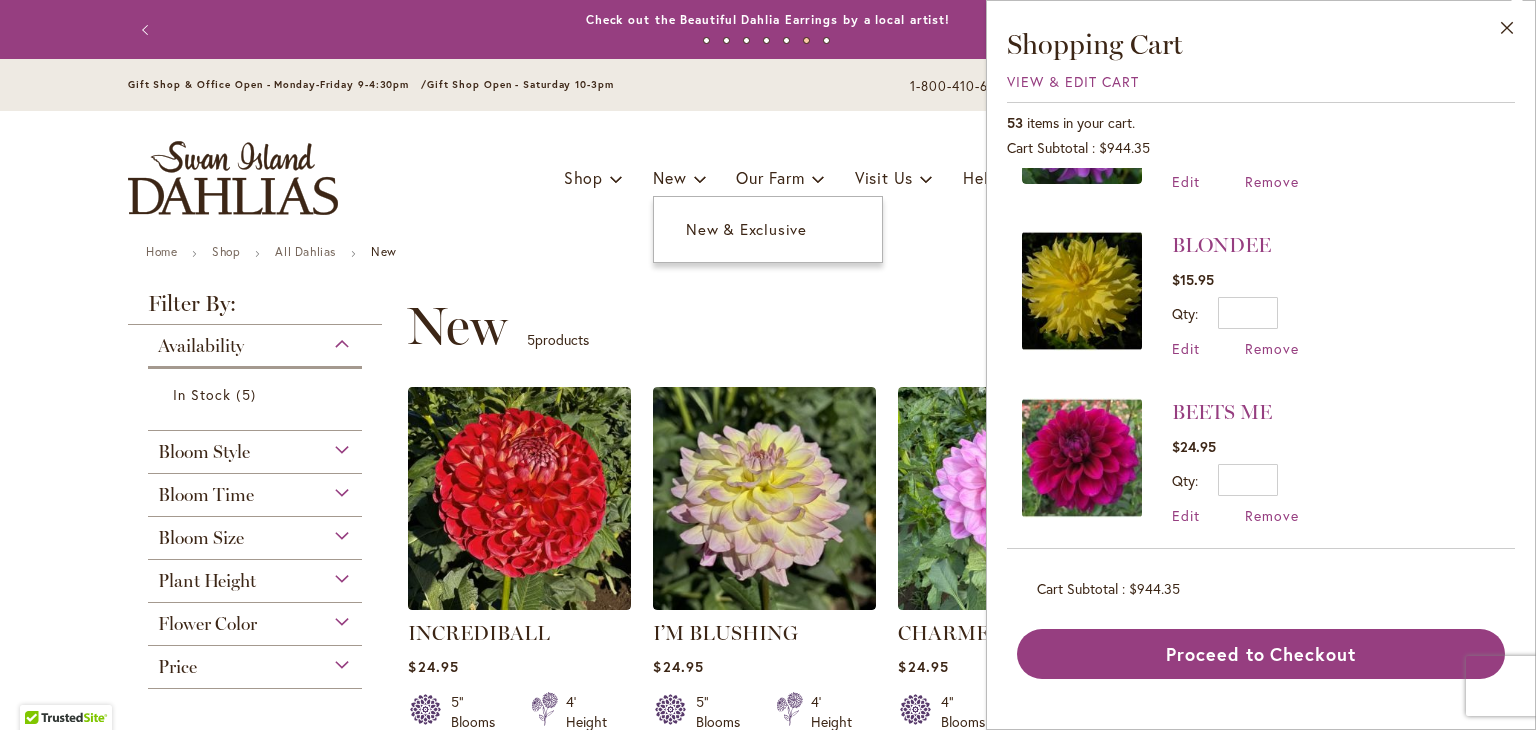 scroll, scrollTop: 0, scrollLeft: 0, axis: both 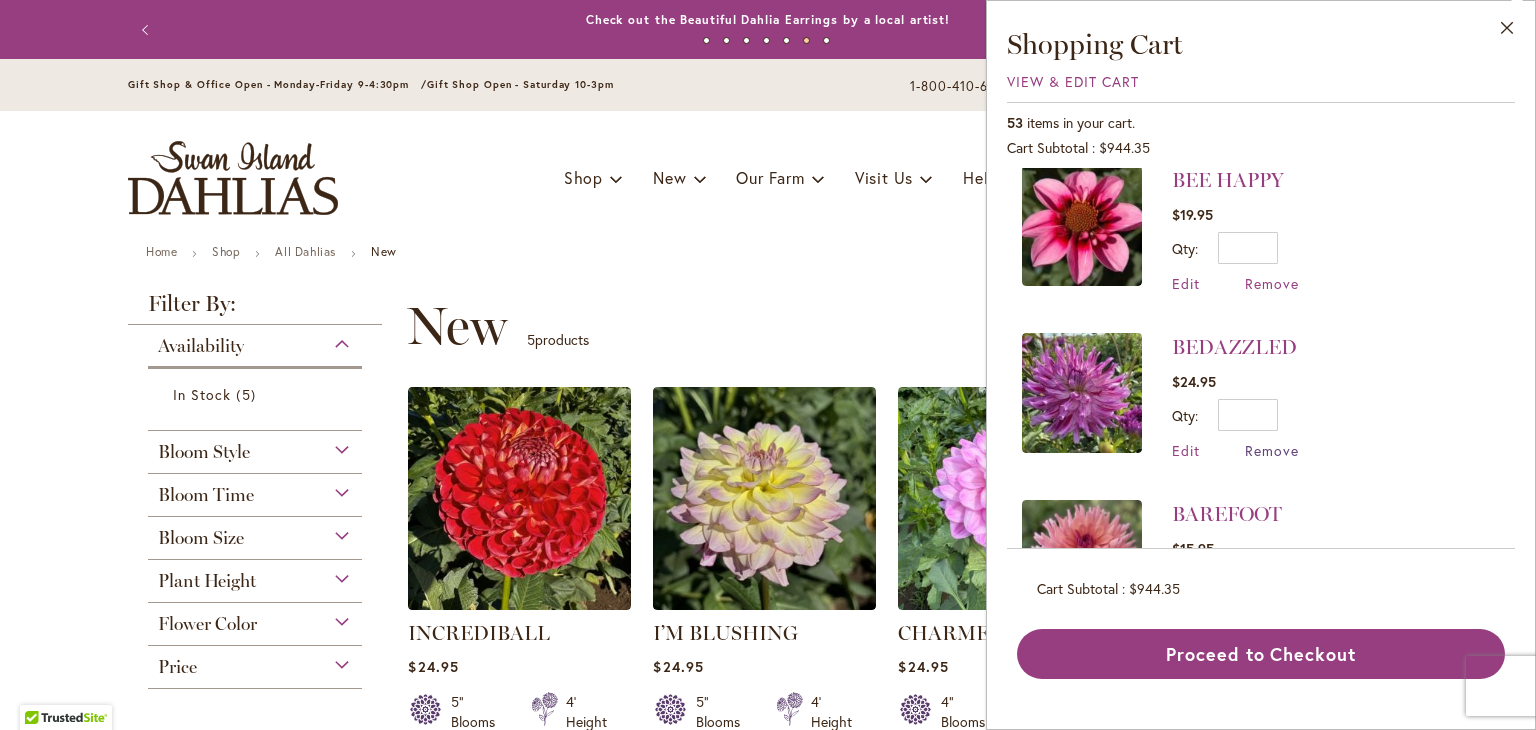 click on "Remove" at bounding box center (1272, 450) 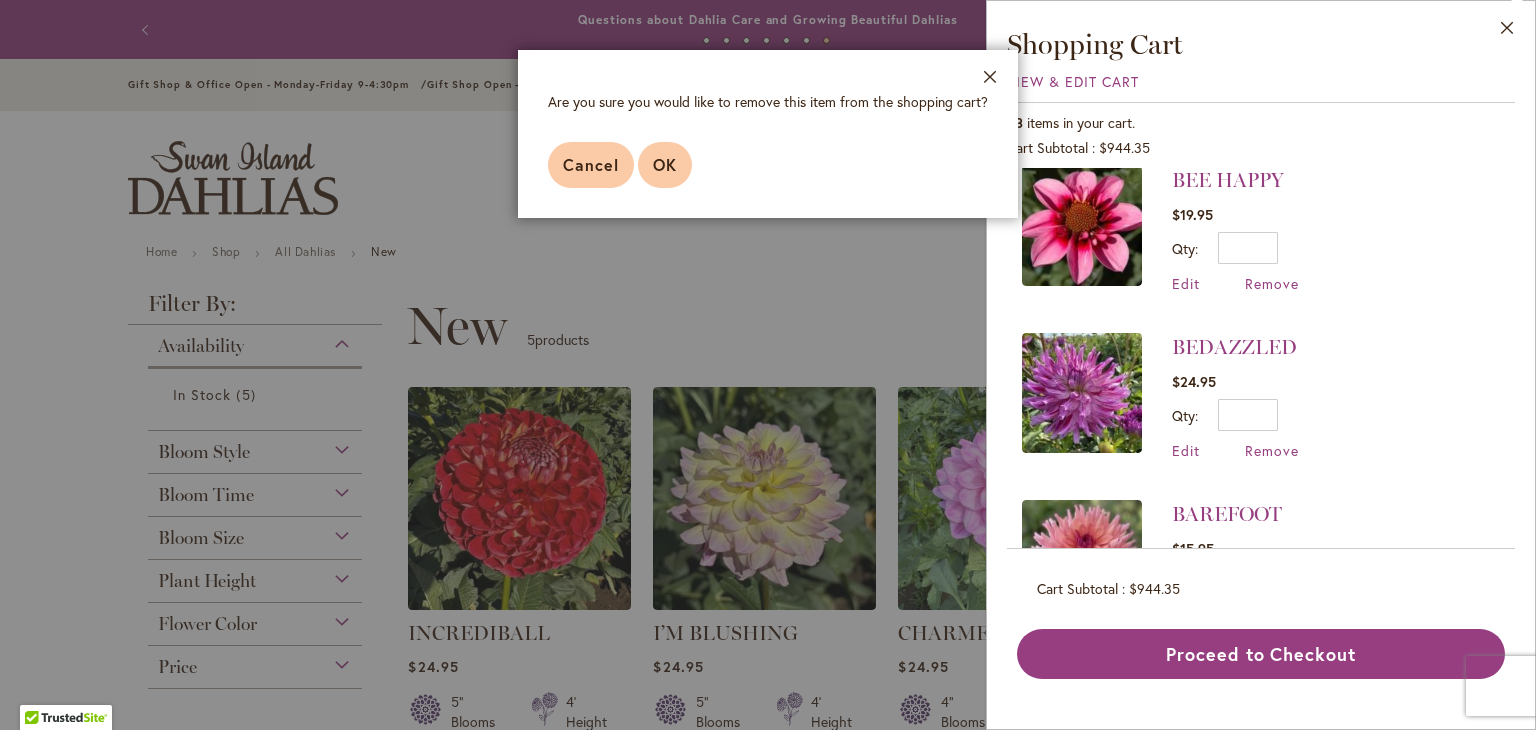 click on "OK" at bounding box center (665, 164) 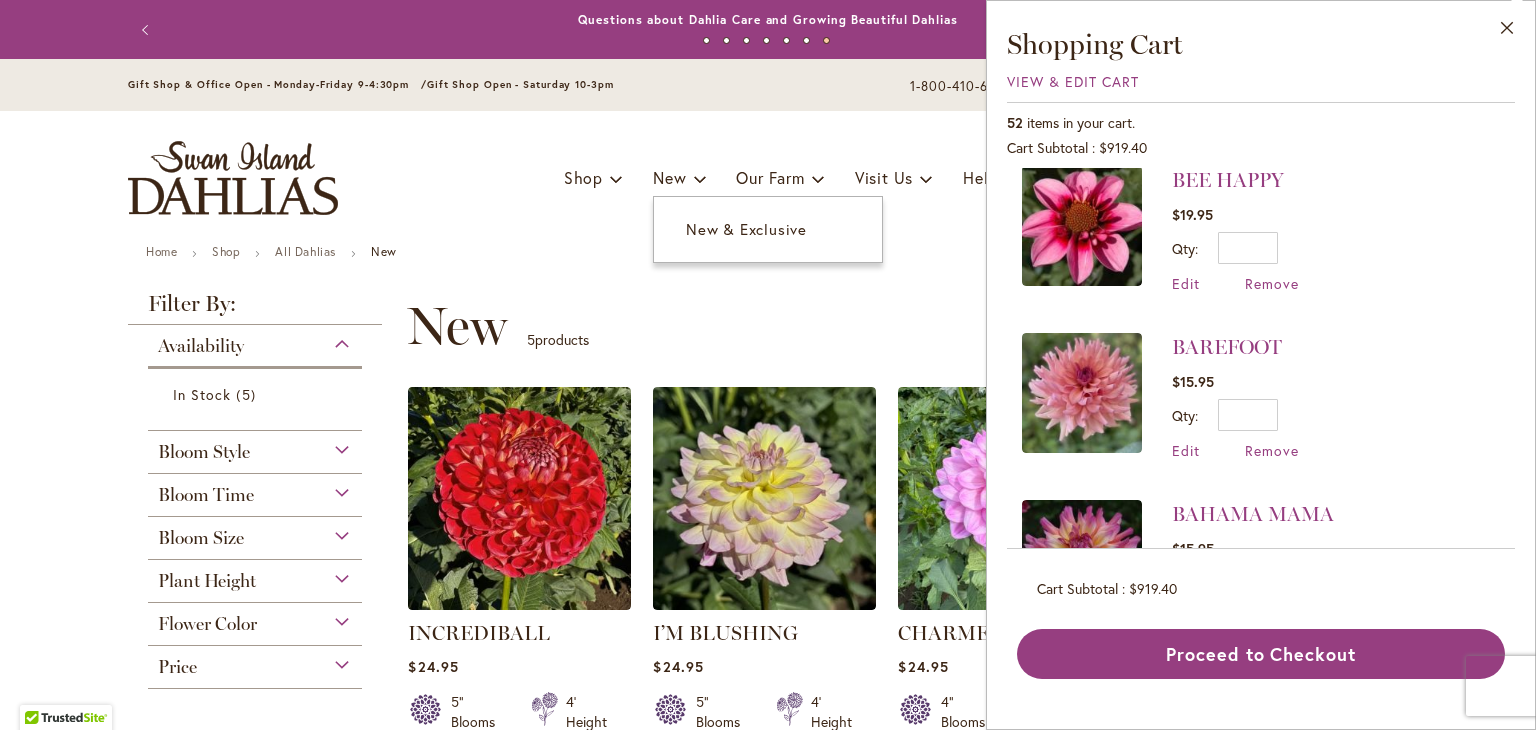 scroll, scrollTop: 0, scrollLeft: 0, axis: both 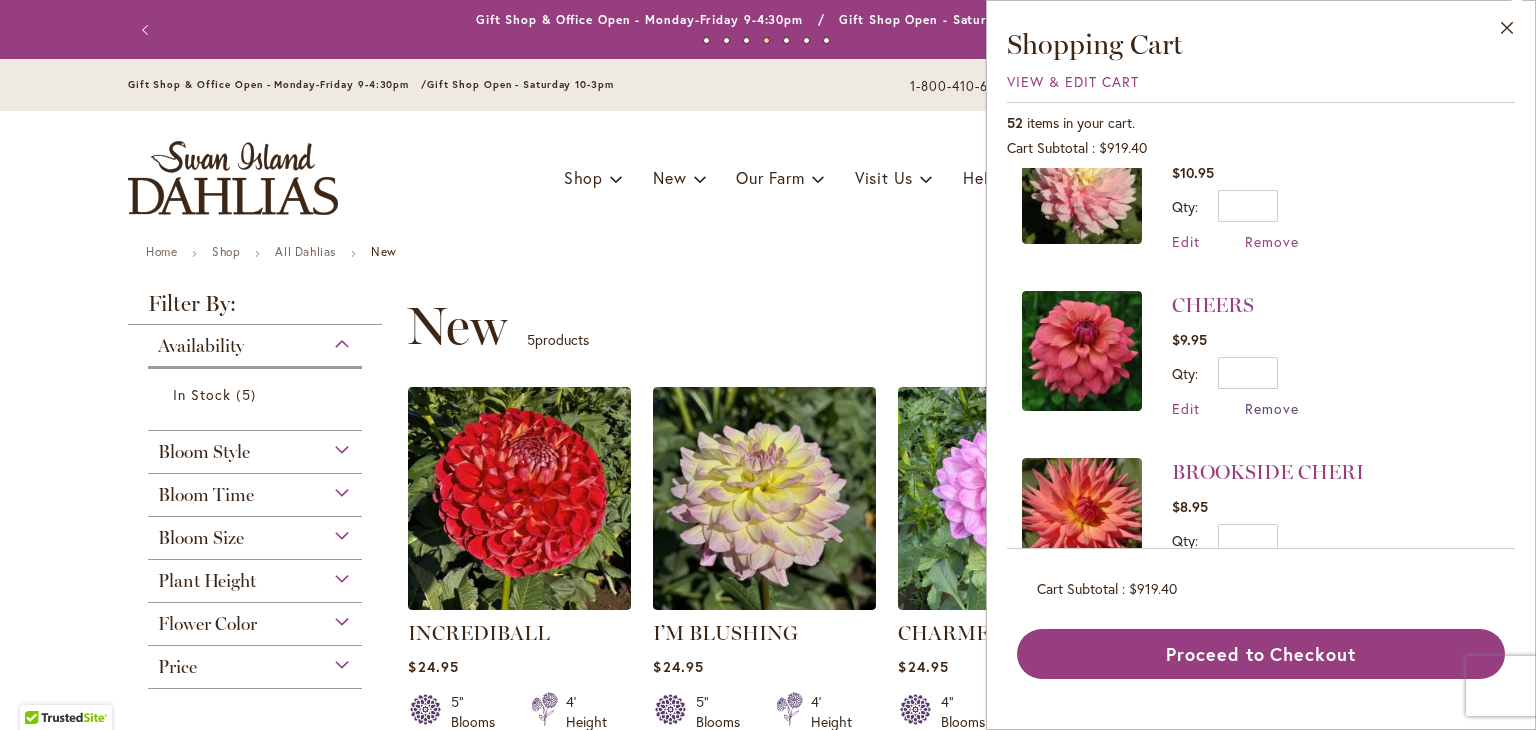 click on "Remove" at bounding box center [1272, 408] 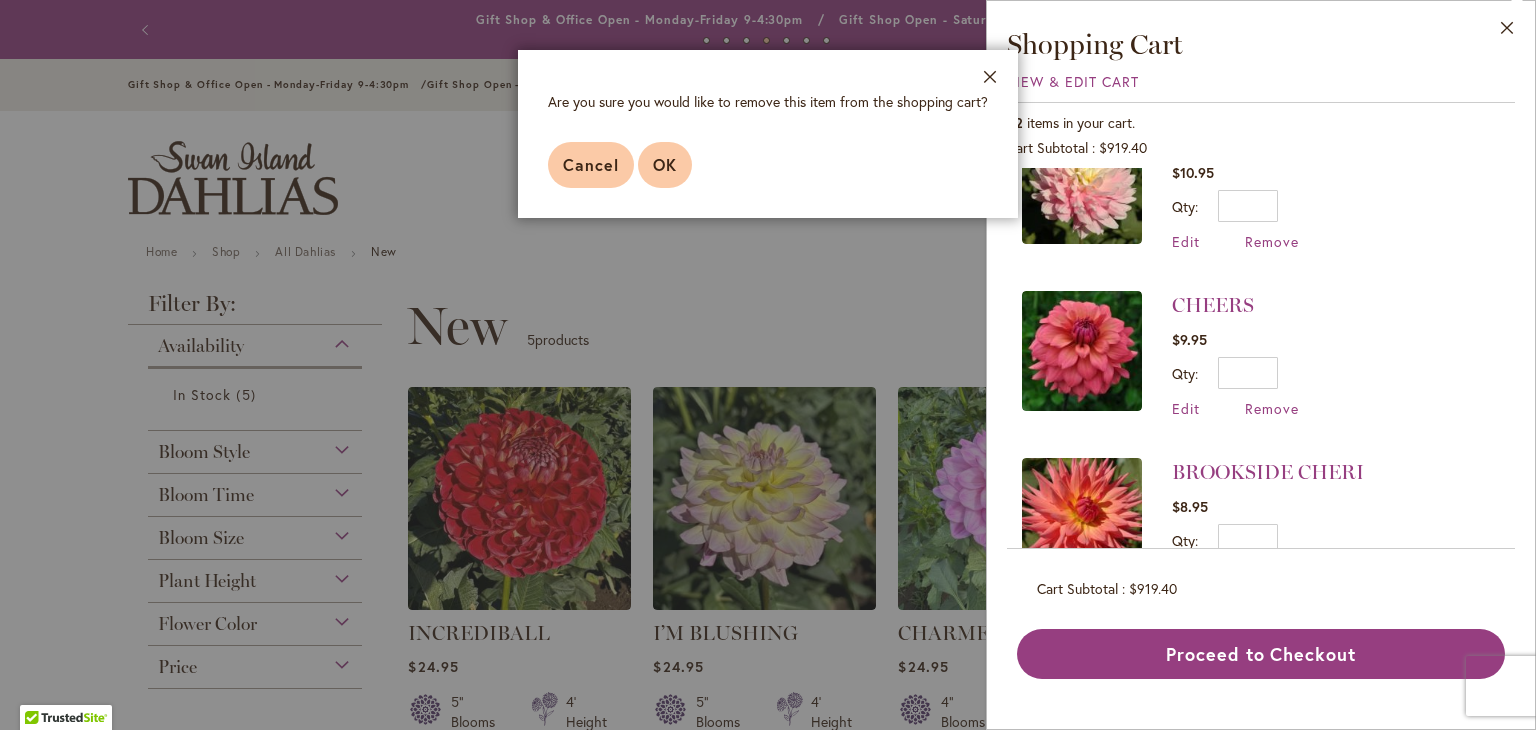 click on "OK" at bounding box center [665, 164] 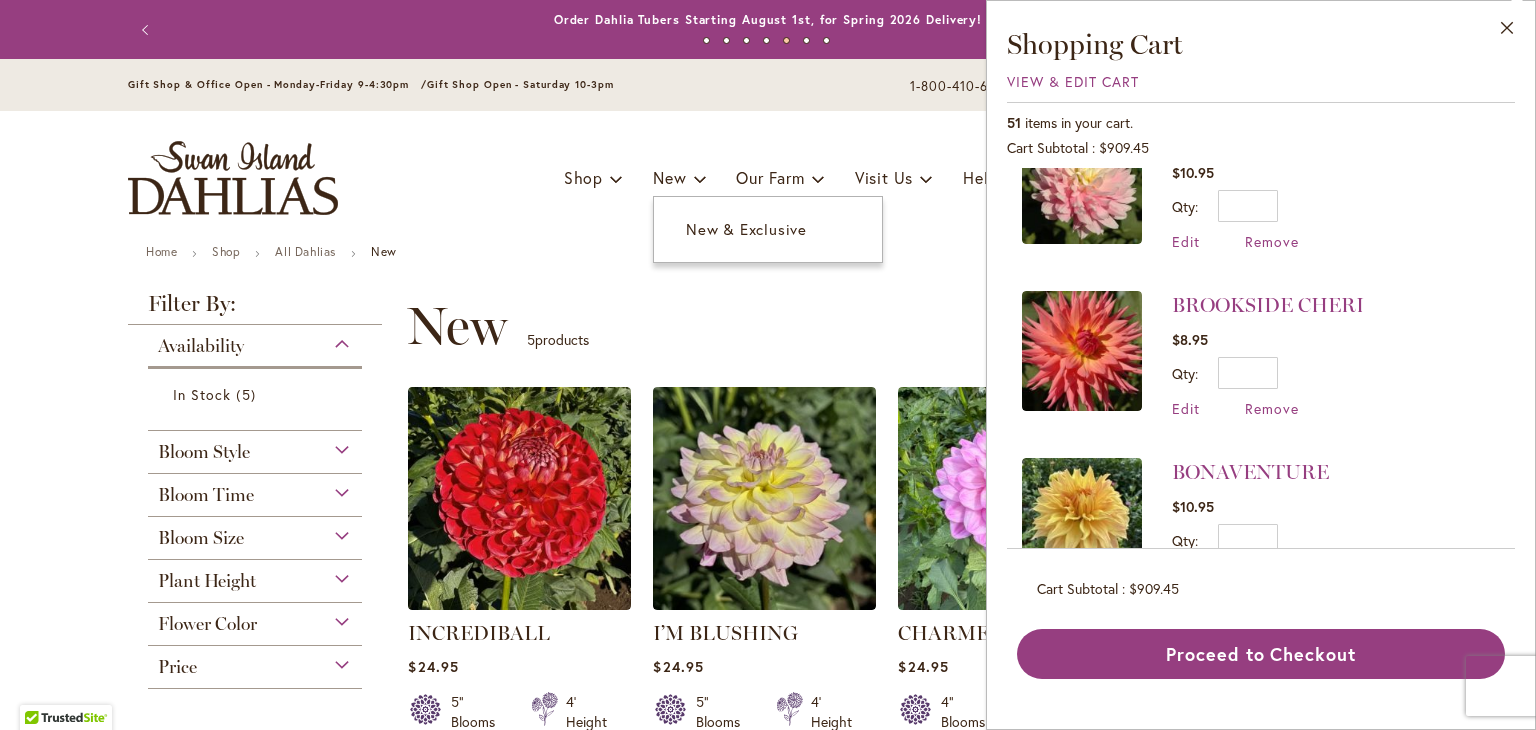 scroll, scrollTop: 0, scrollLeft: 0, axis: both 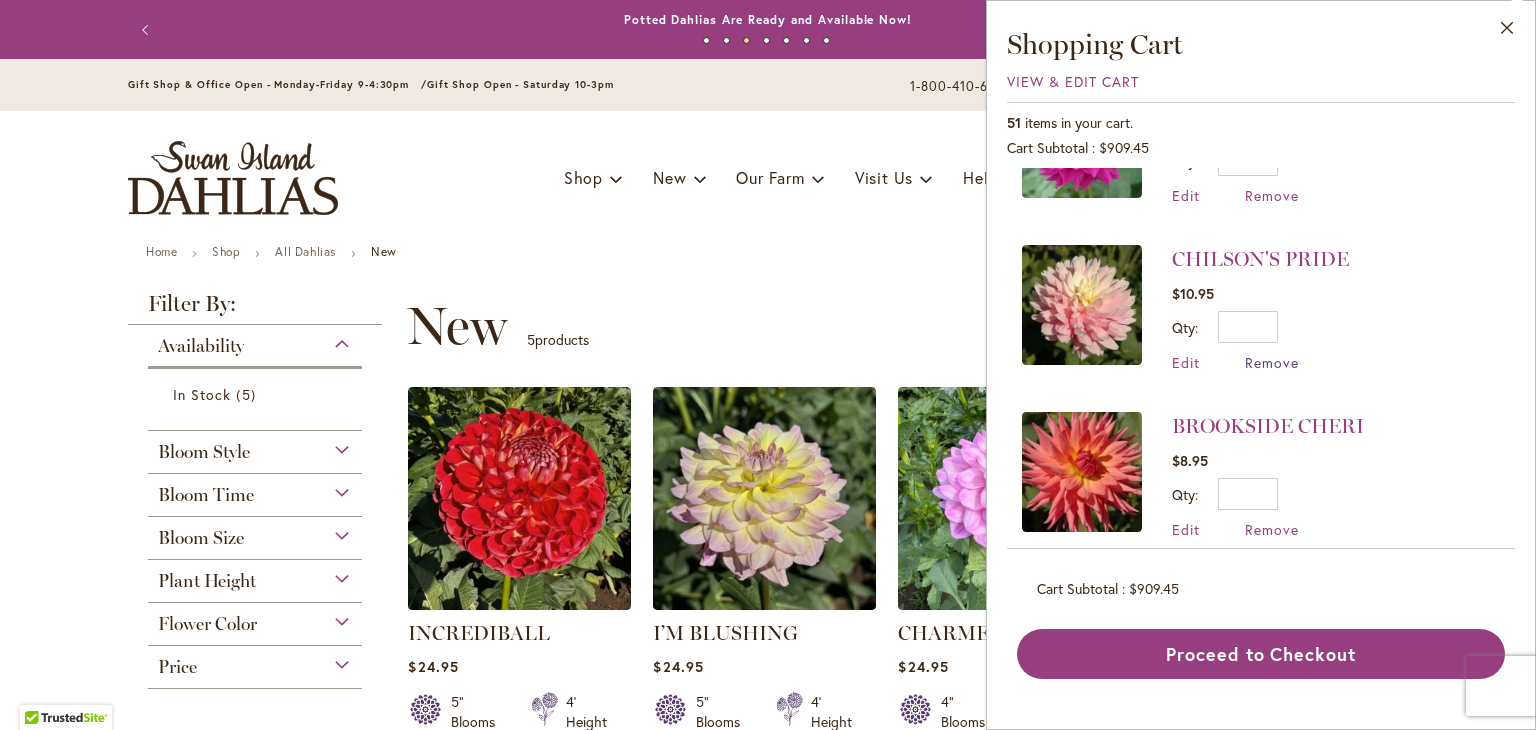 click on "Remove" at bounding box center [1272, 362] 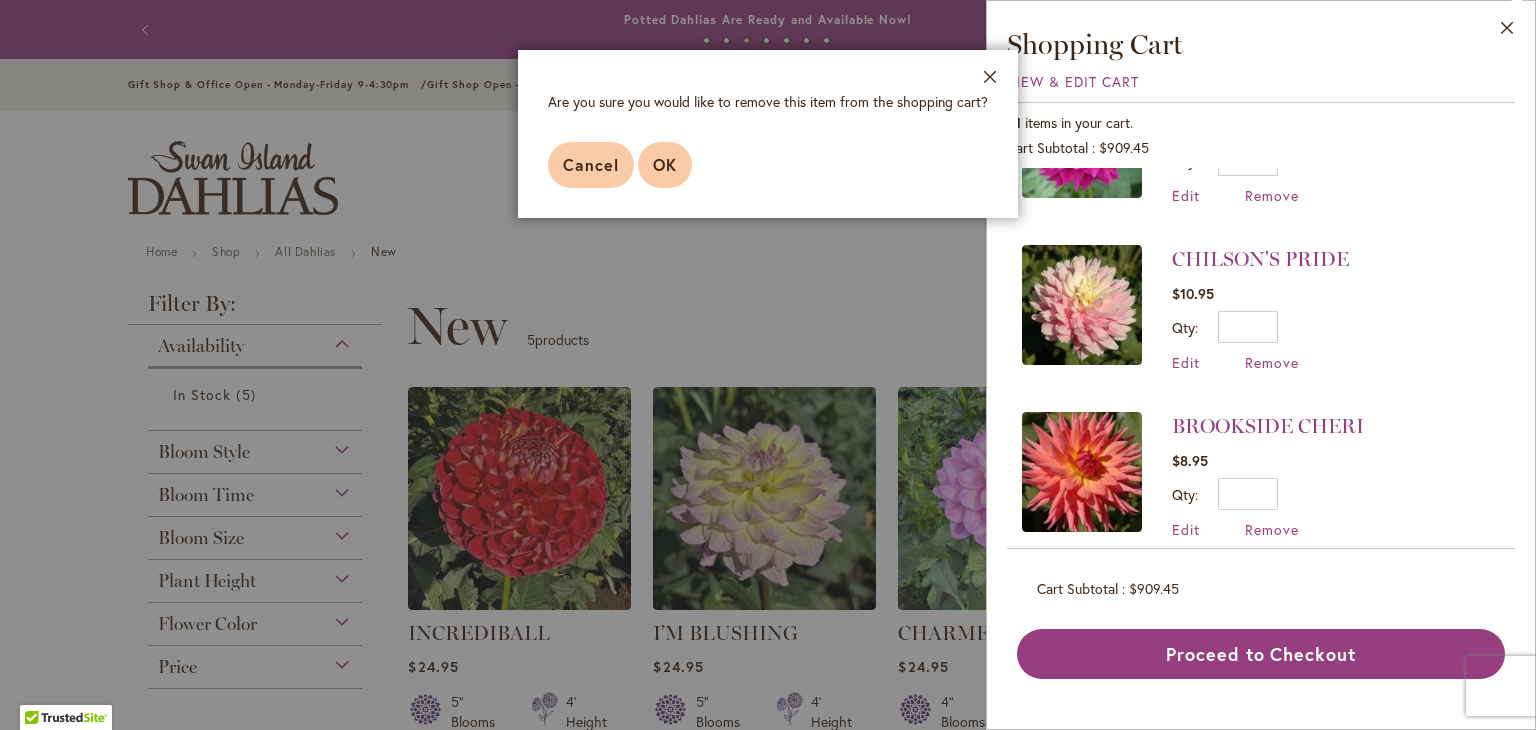 click on "OK" at bounding box center (665, 165) 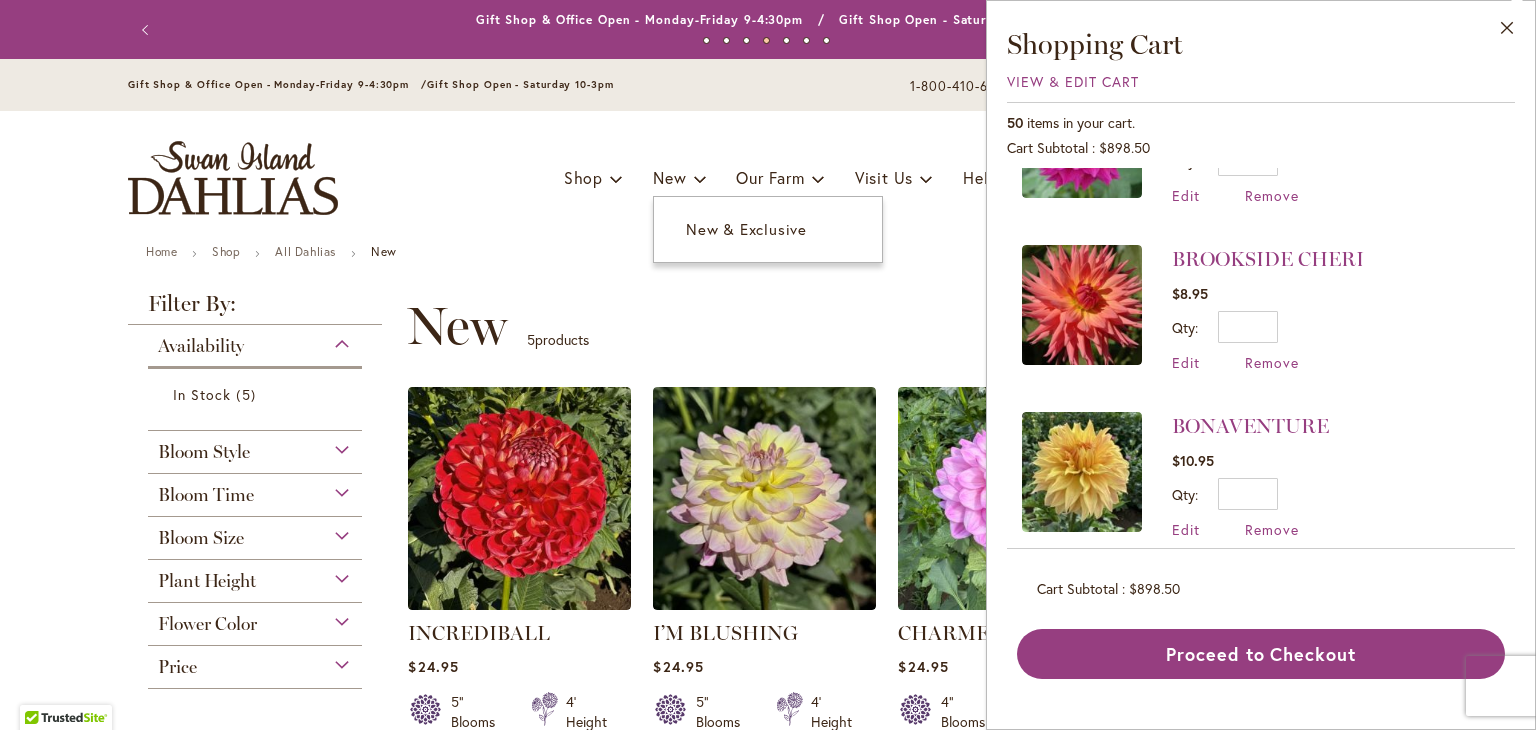 scroll, scrollTop: 0, scrollLeft: 0, axis: both 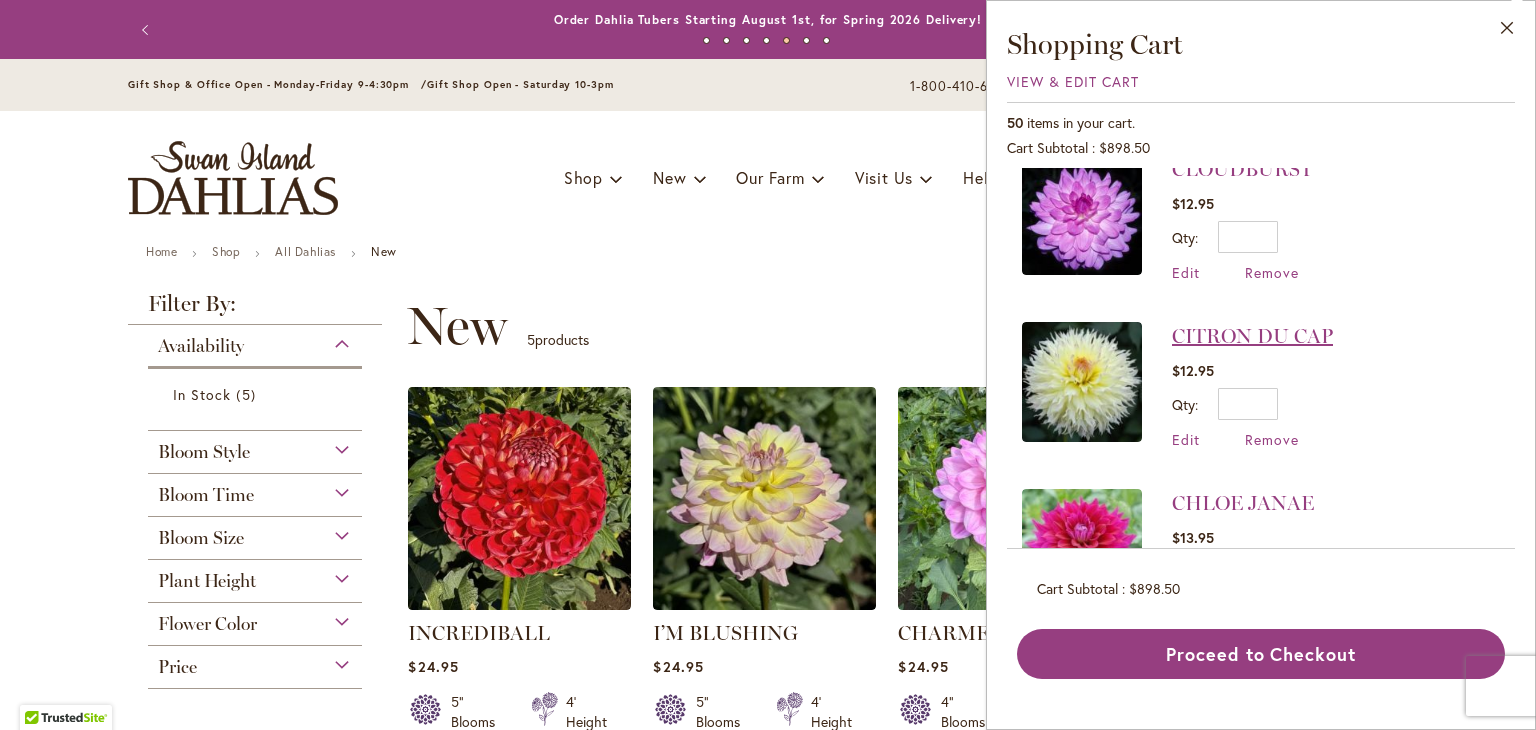 click on "CITRON DU CAP" at bounding box center (1252, 336) 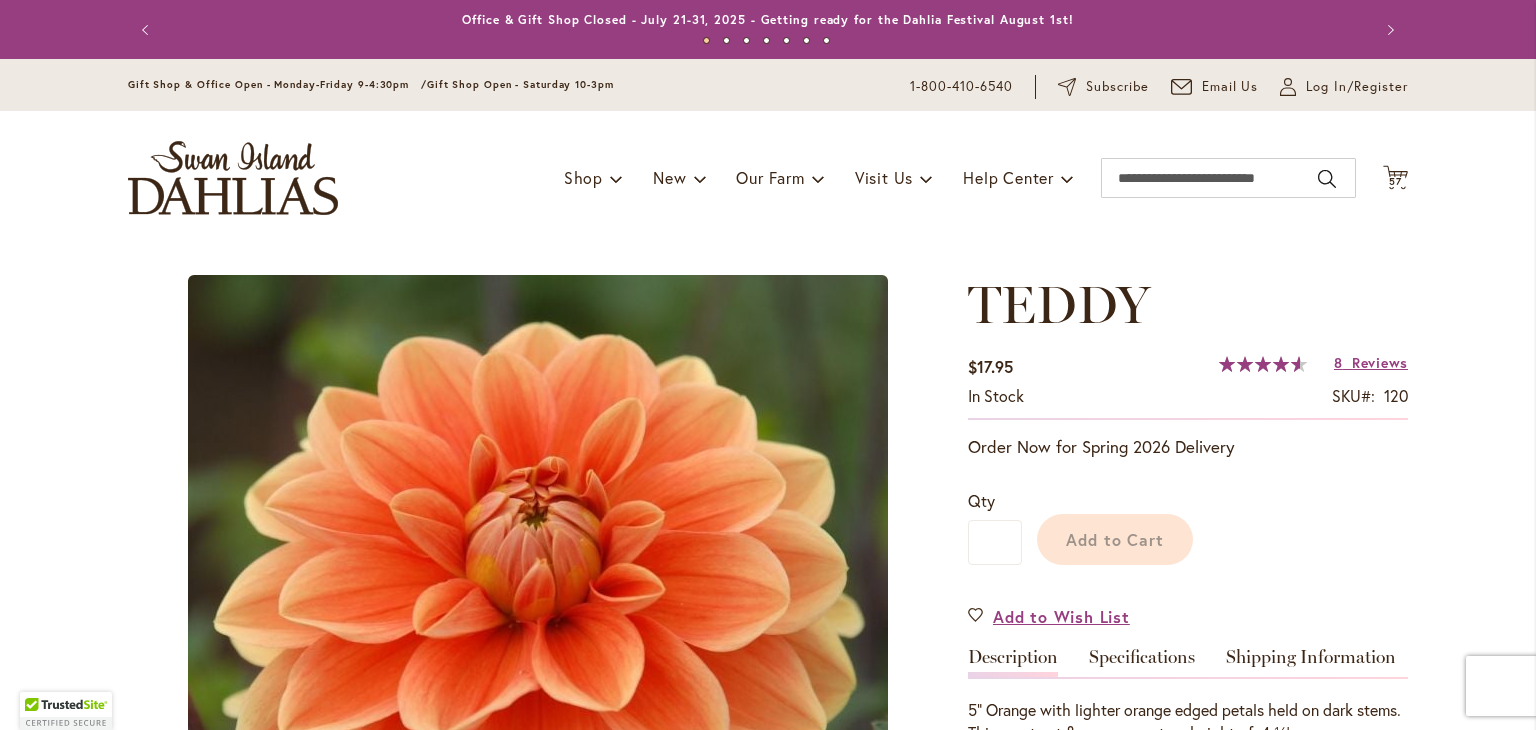 scroll, scrollTop: 0, scrollLeft: 0, axis: both 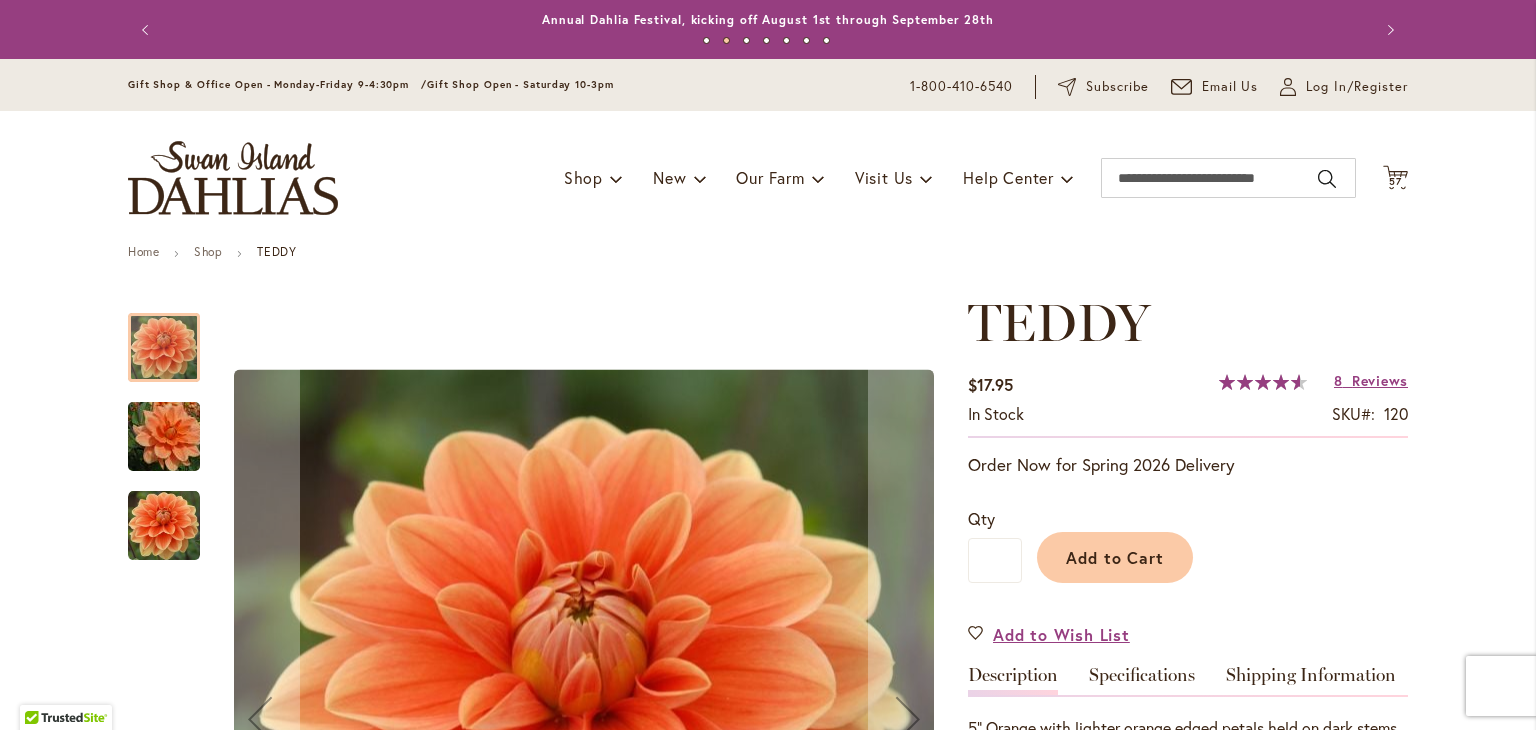 click at bounding box center [164, 437] 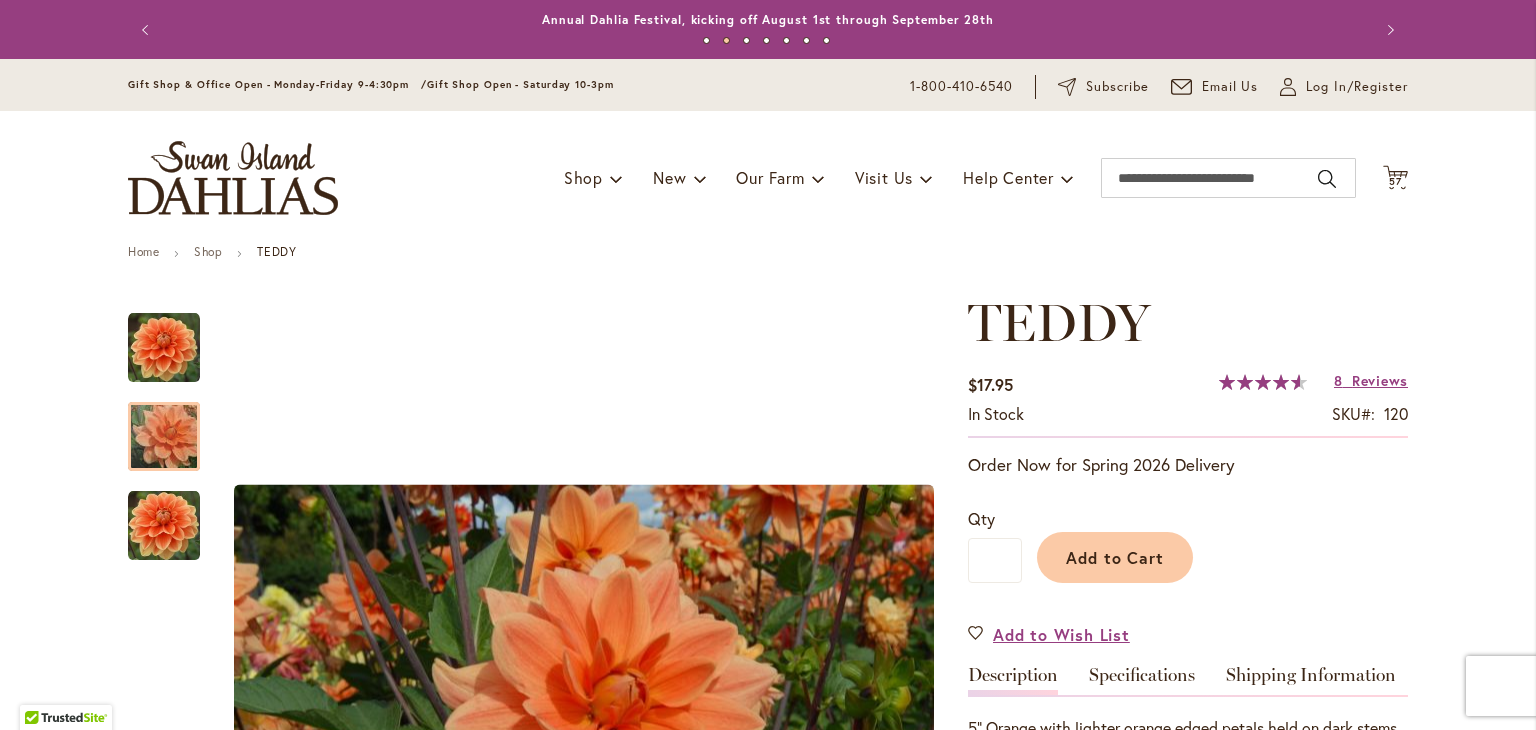 click on "Skip to Content
Gift Shop & Office Open - Monday-Friday 9-4:30pm   /    Gift Shop Open - Saturday 10-3pm
1-800-410-6540
Subscribe
Email Us
My Account
Log In/Register
Toggle Nav
Shop
Dahlia Tubers
Collections
Fresh Cut Dahlias" at bounding box center (768, 2688) 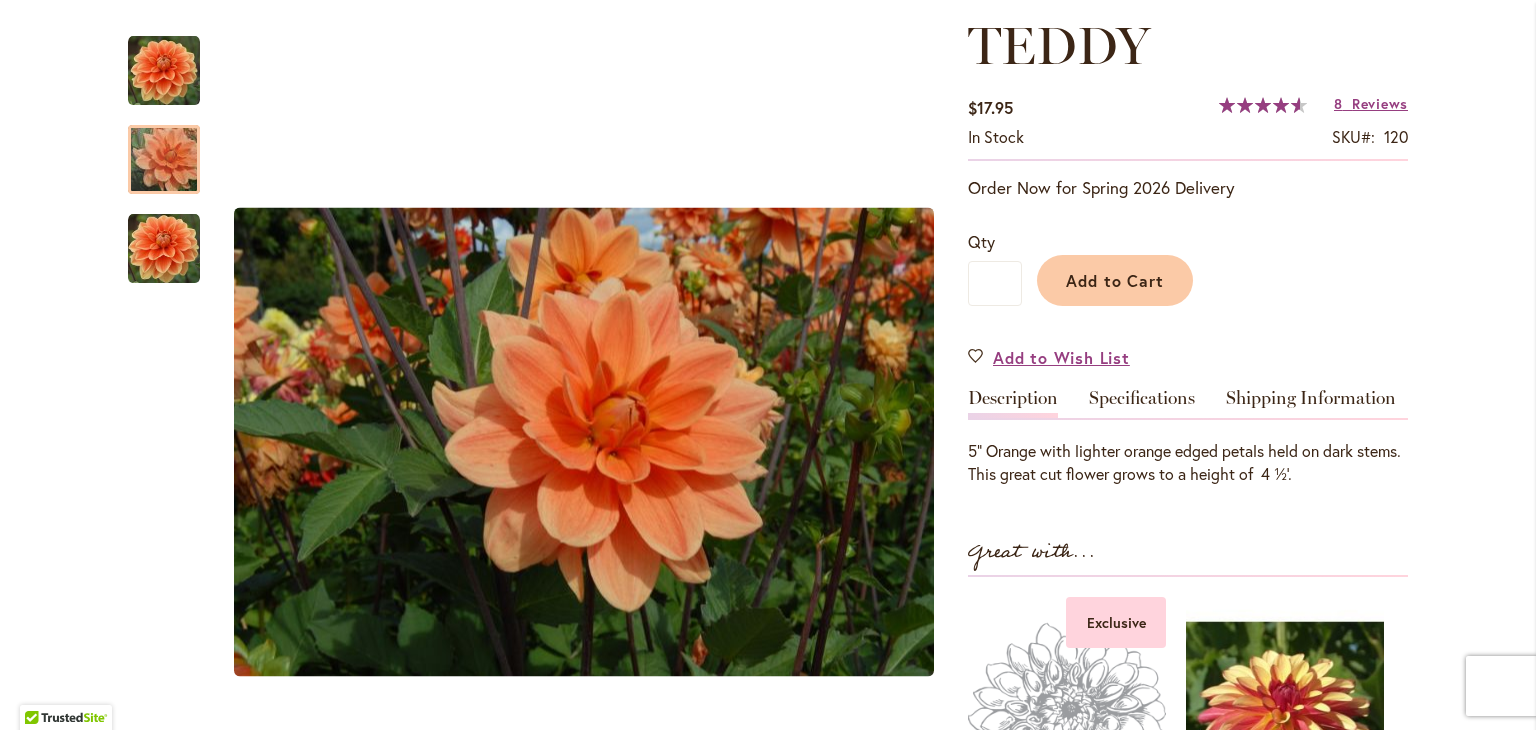 scroll, scrollTop: 280, scrollLeft: 0, axis: vertical 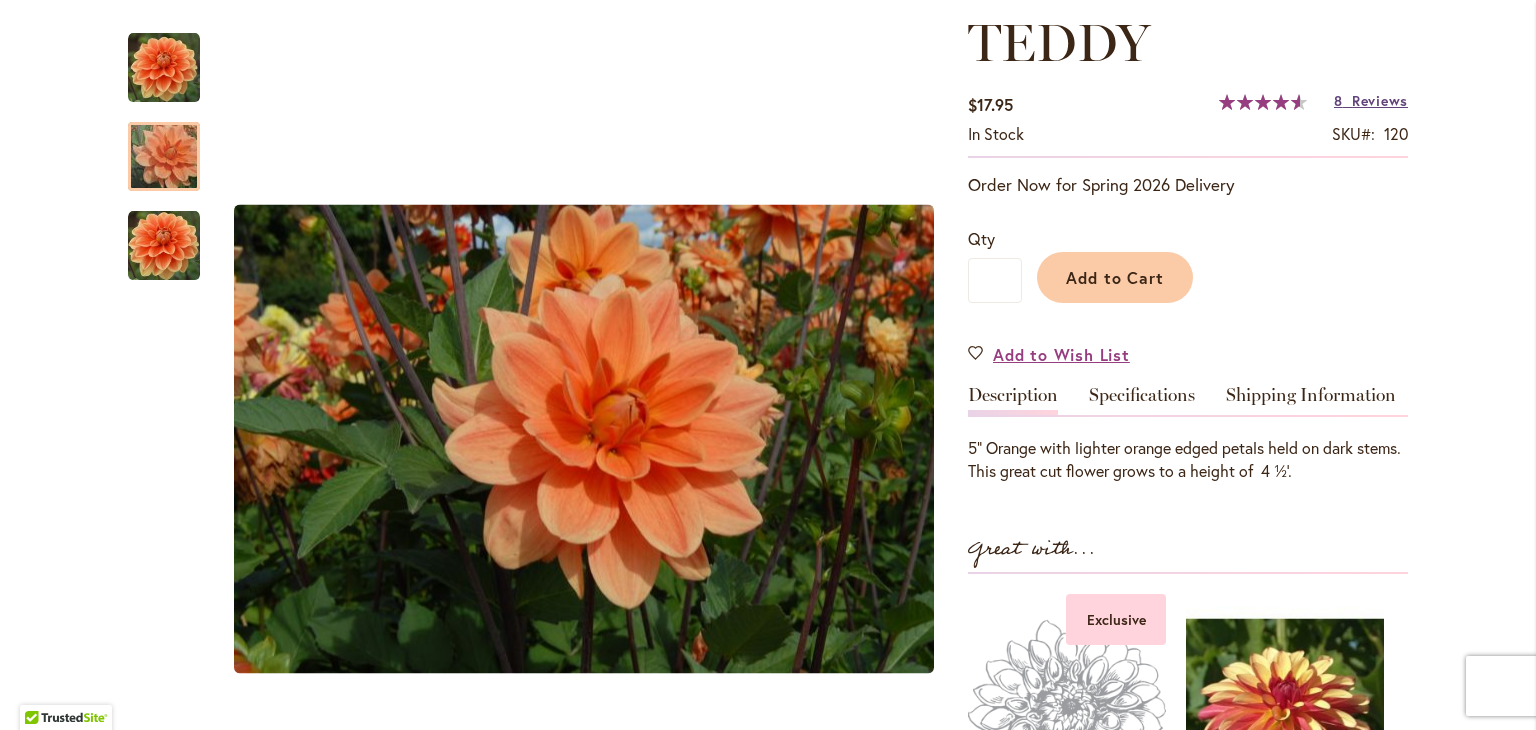 click on "8
Reviews" at bounding box center [1371, 100] 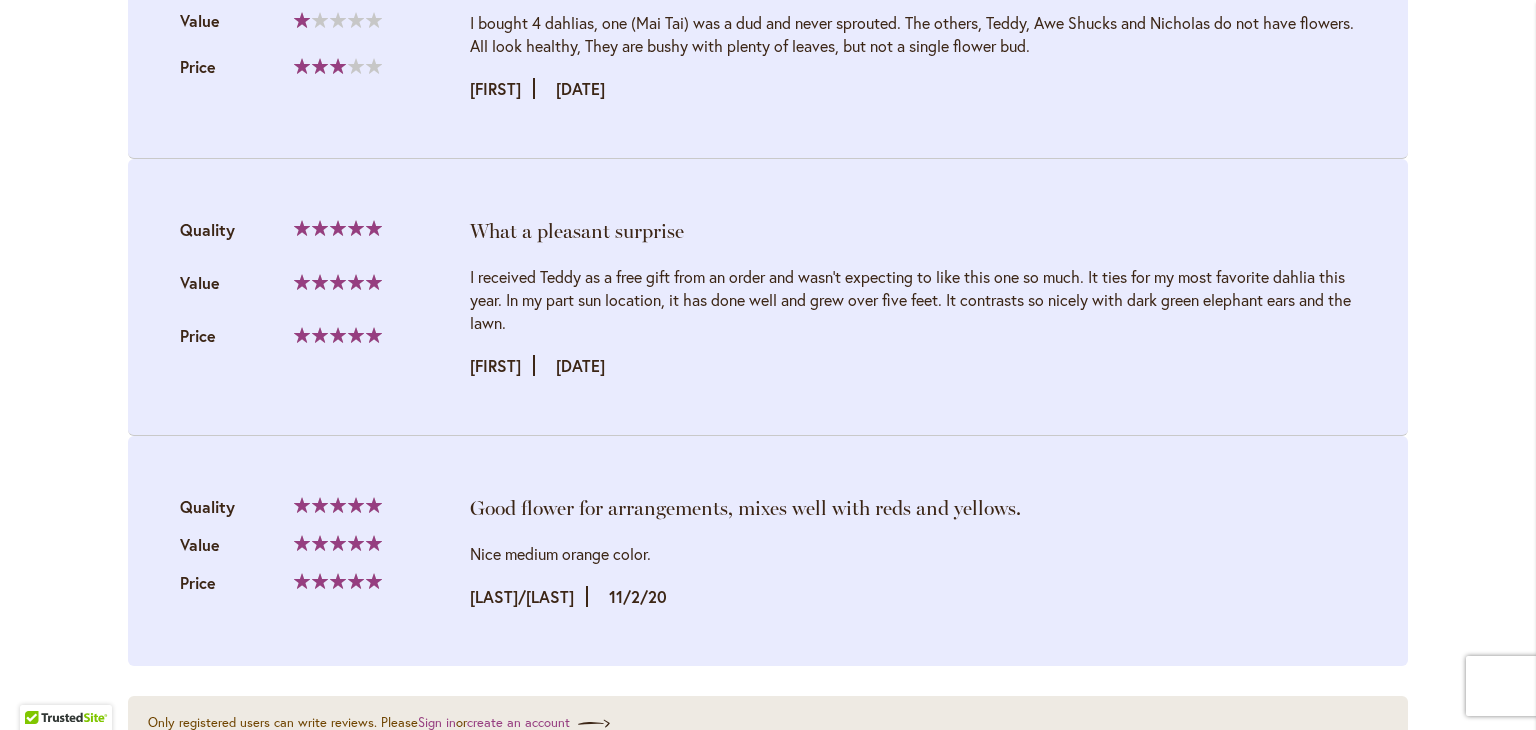 scroll, scrollTop: 3572, scrollLeft: 0, axis: vertical 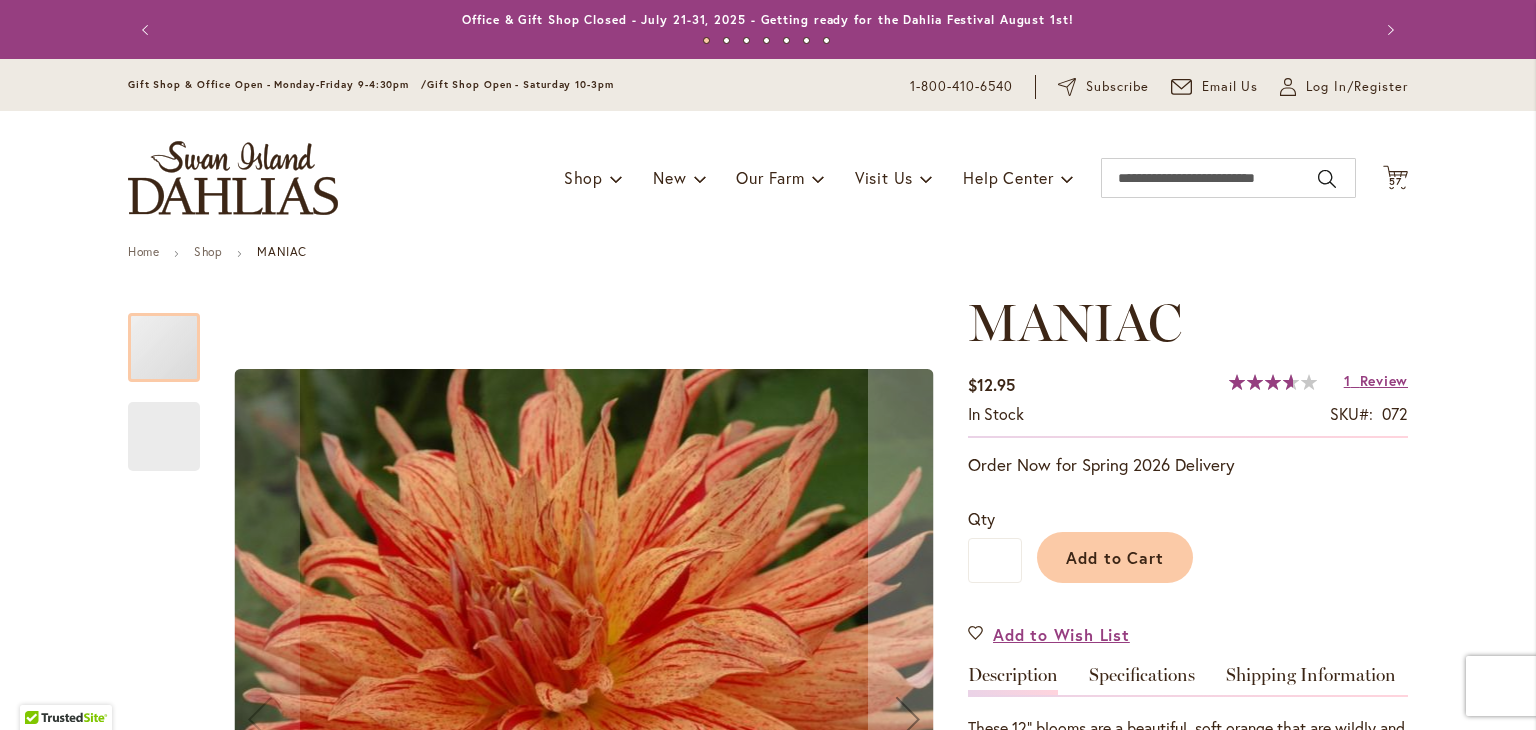 click on "Skip to Content
Gift Shop & Office Open - Monday-Friday 9-4:30pm   /    Gift Shop Open - Saturday 10-3pm
1-800-410-6540
Subscribe
Email Us
My Account
Log In/Register
Toggle Nav
Shop
Dahlia Tubers
Collections
Fresh Cut Dahlias" at bounding box center [768, 1831] 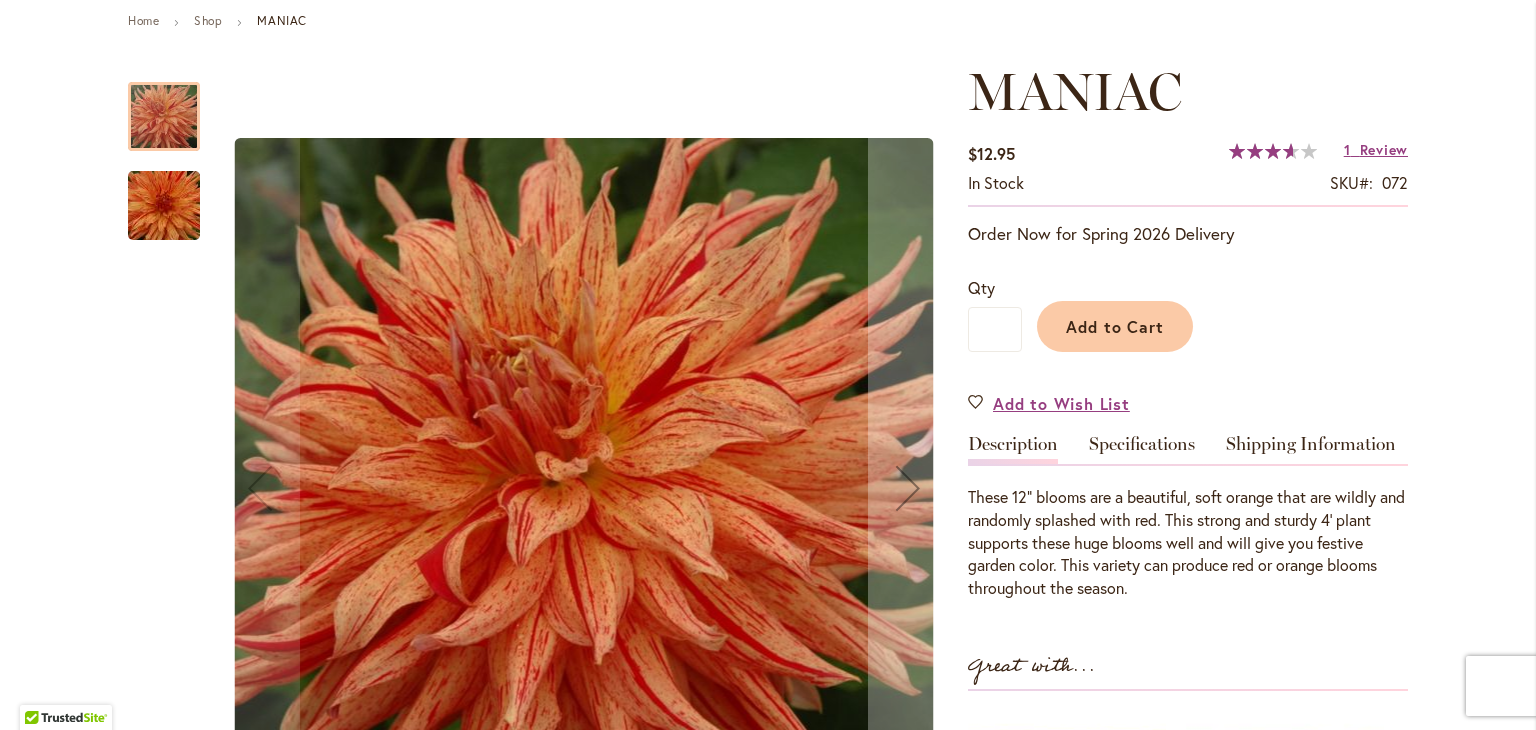 scroll, scrollTop: 280, scrollLeft: 0, axis: vertical 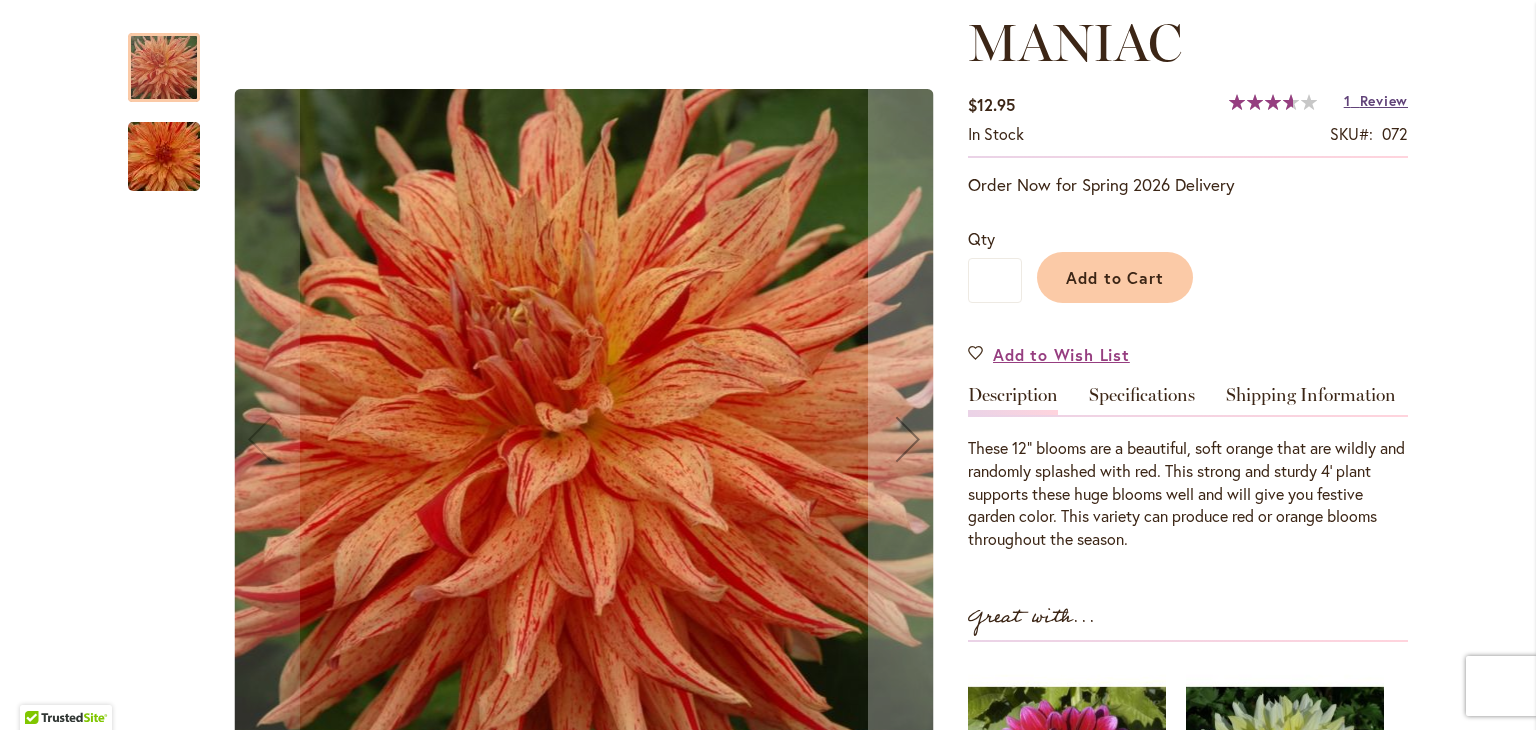 click on "Review" at bounding box center [1384, 100] 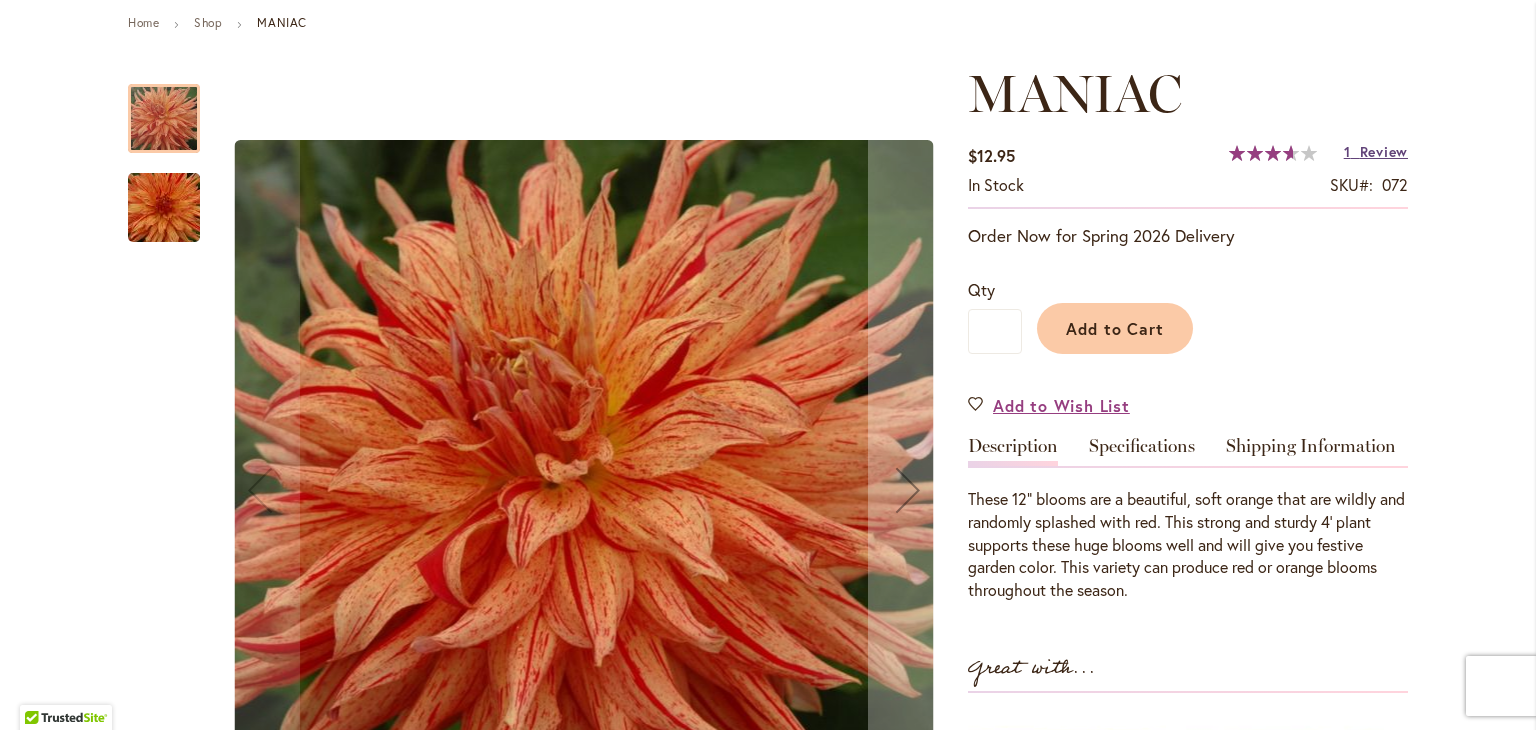 scroll, scrollTop: 81, scrollLeft: 0, axis: vertical 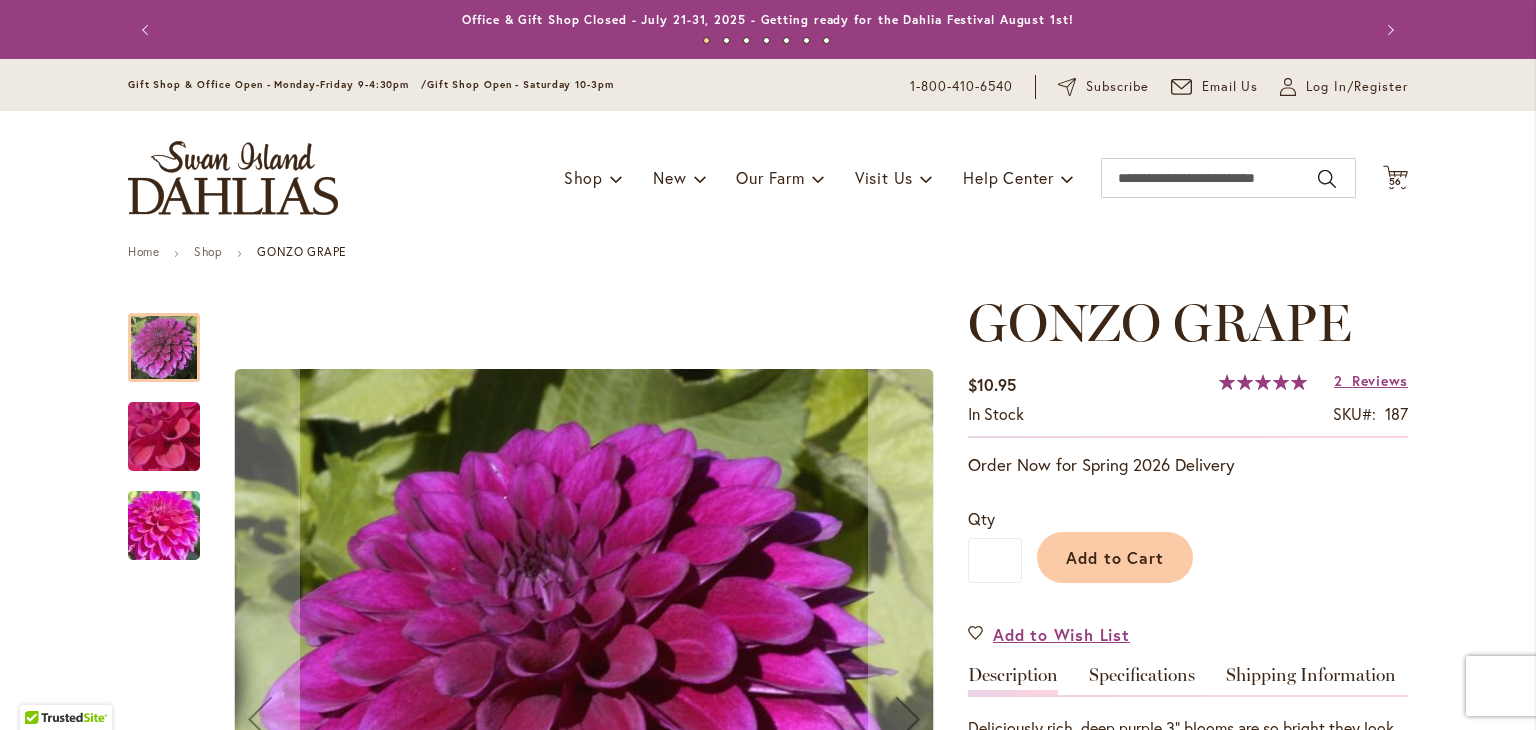 click on "Skip to Content
Gift Shop & Office Open - Monday-Friday 9-4:30pm   /    Gift Shop Open - Saturday 10-3pm
1-800-410-6540
Subscribe
Email Us
My Account
Log In/Register
Toggle Nav
Shop
Dahlia Tubers
Collections
Fresh Cut Dahlias" at bounding box center (768, 1912) 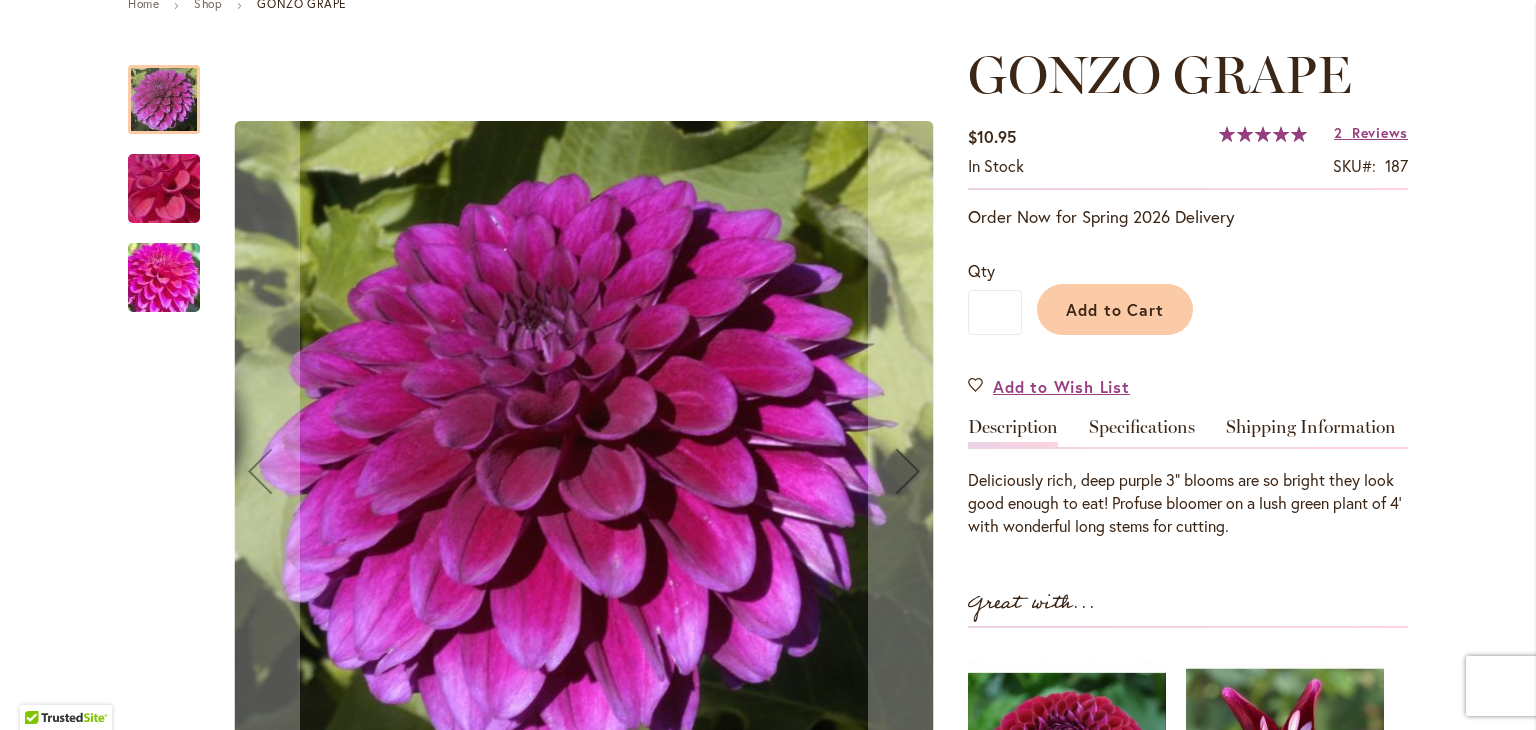 scroll, scrollTop: 400, scrollLeft: 0, axis: vertical 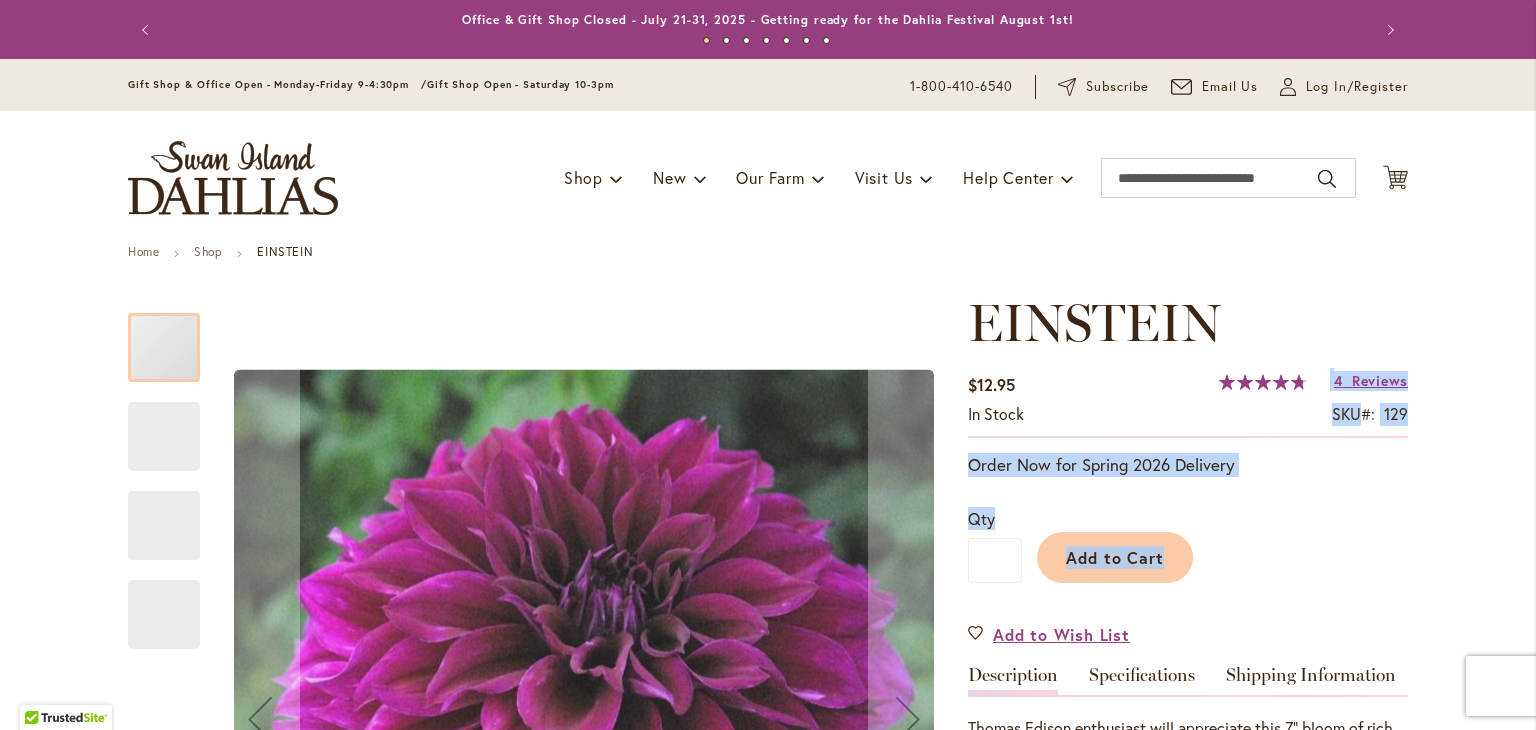 drag, startPoint x: 0, startPoint y: 0, endPoint x: 1445, endPoint y: 506, distance: 1531.0327 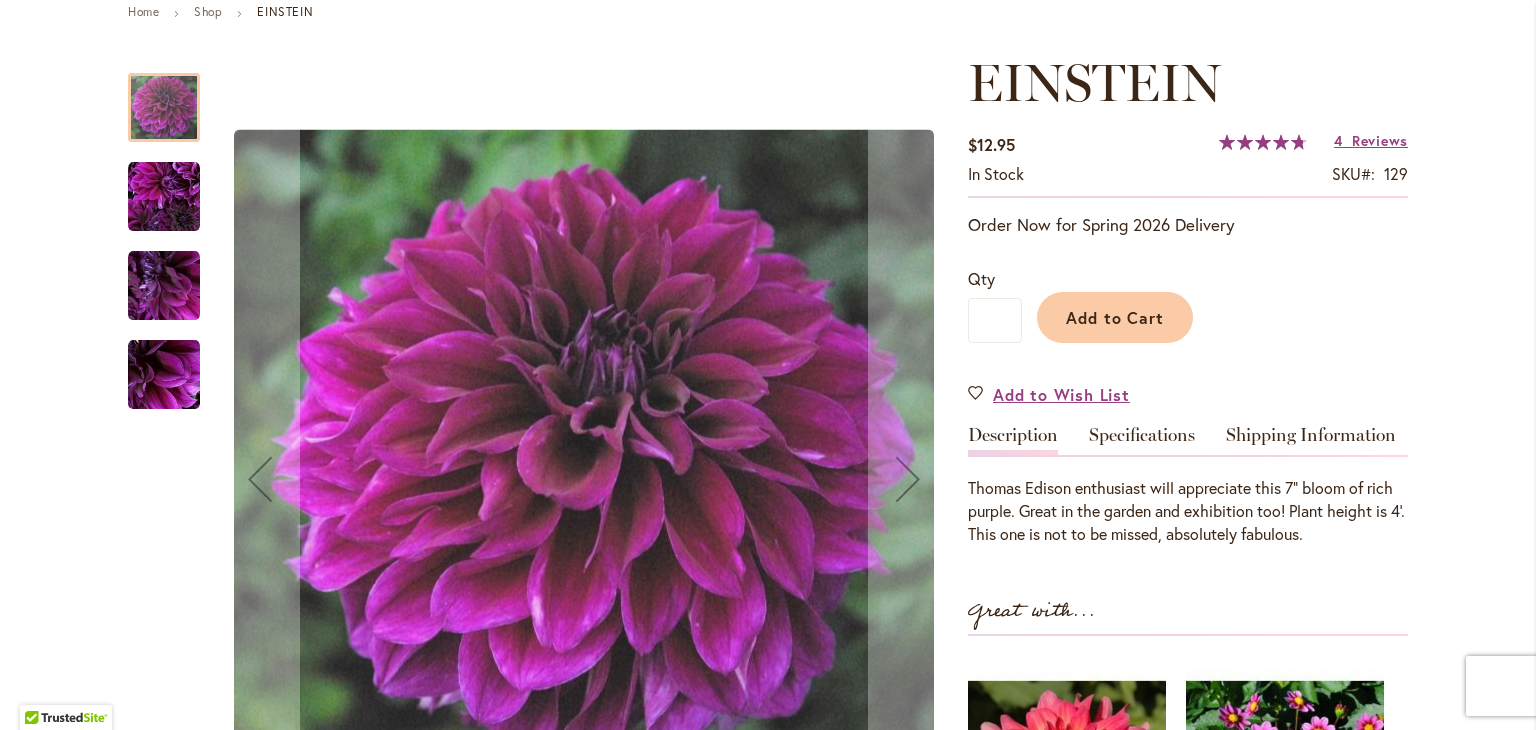 scroll, scrollTop: 280, scrollLeft: 0, axis: vertical 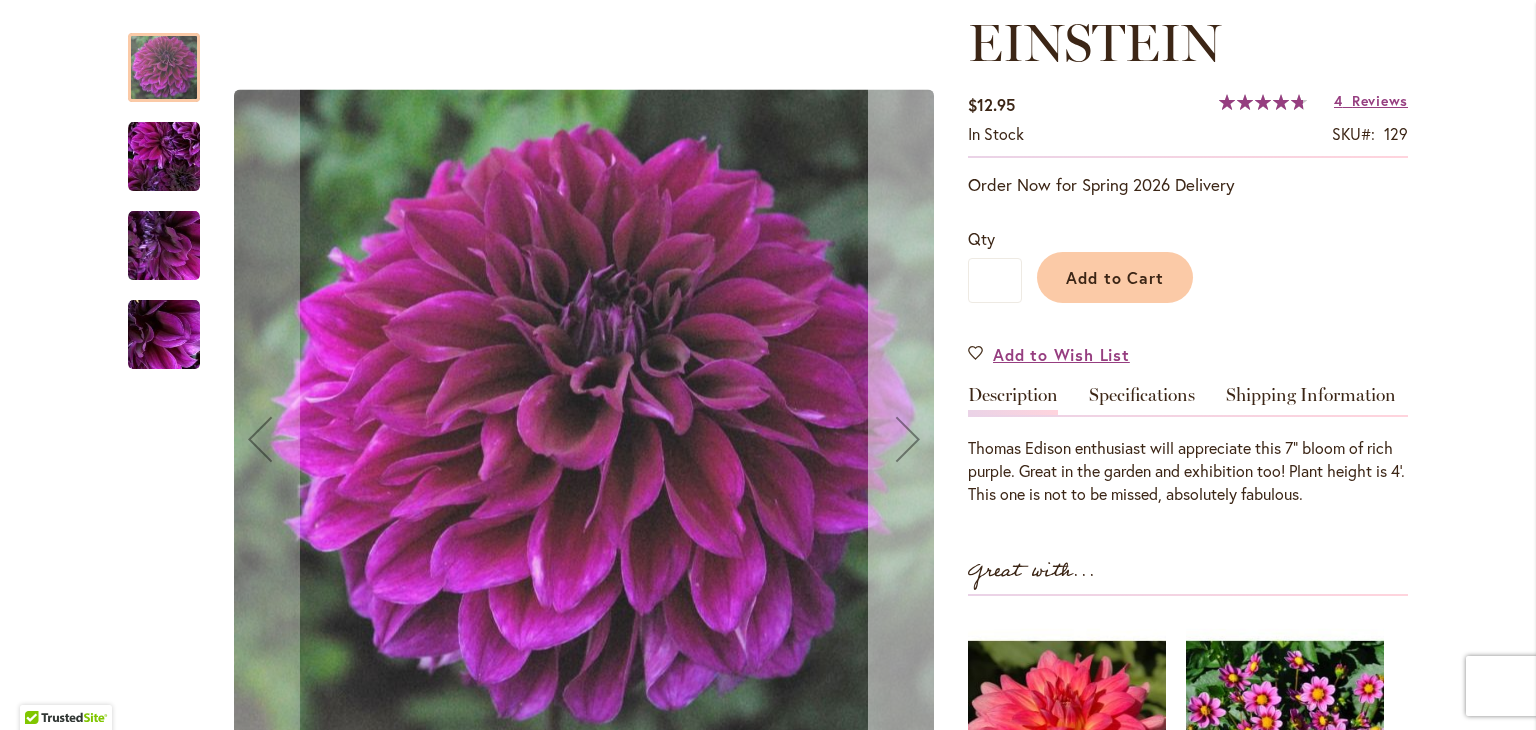 click at bounding box center (908, 439) 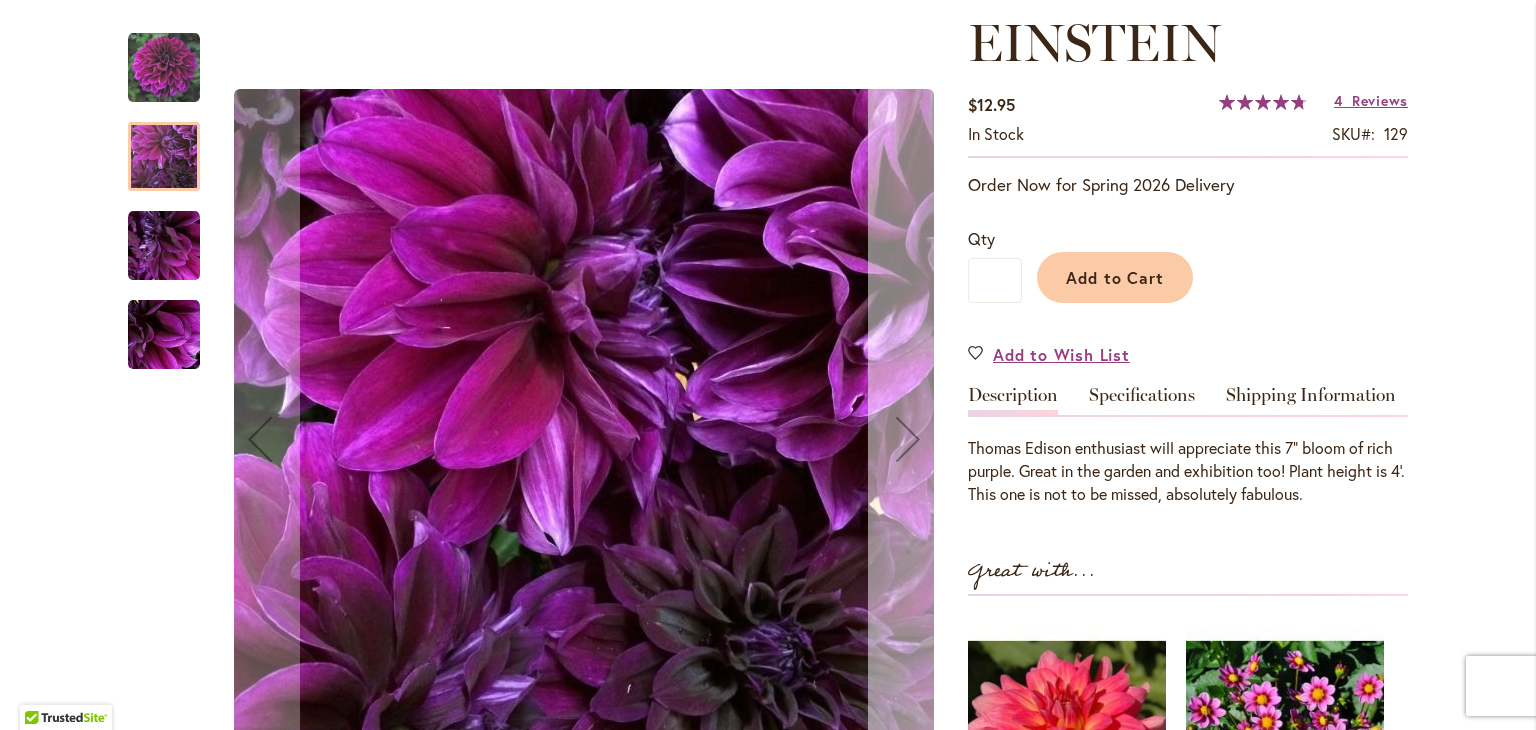click at bounding box center (908, 439) 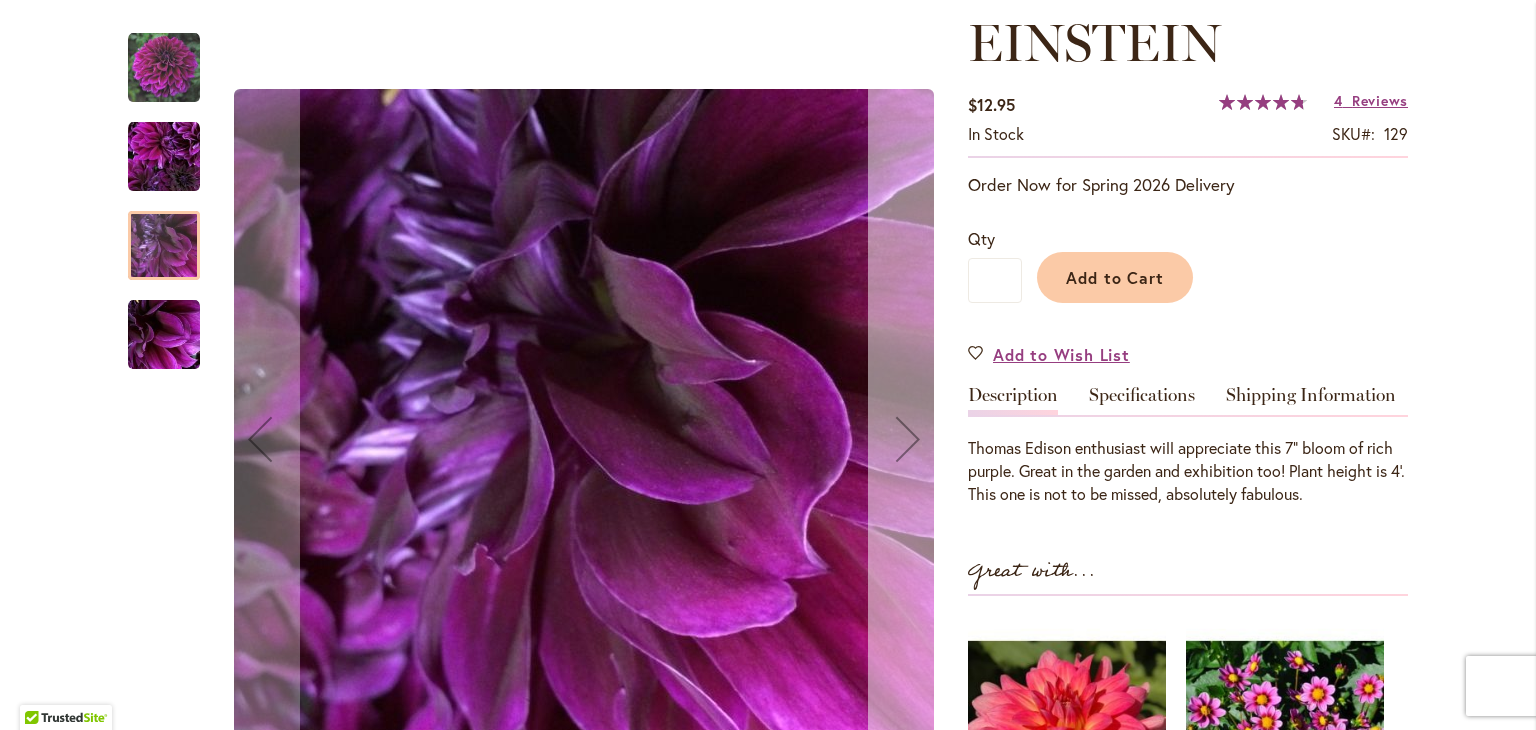click at bounding box center (908, 439) 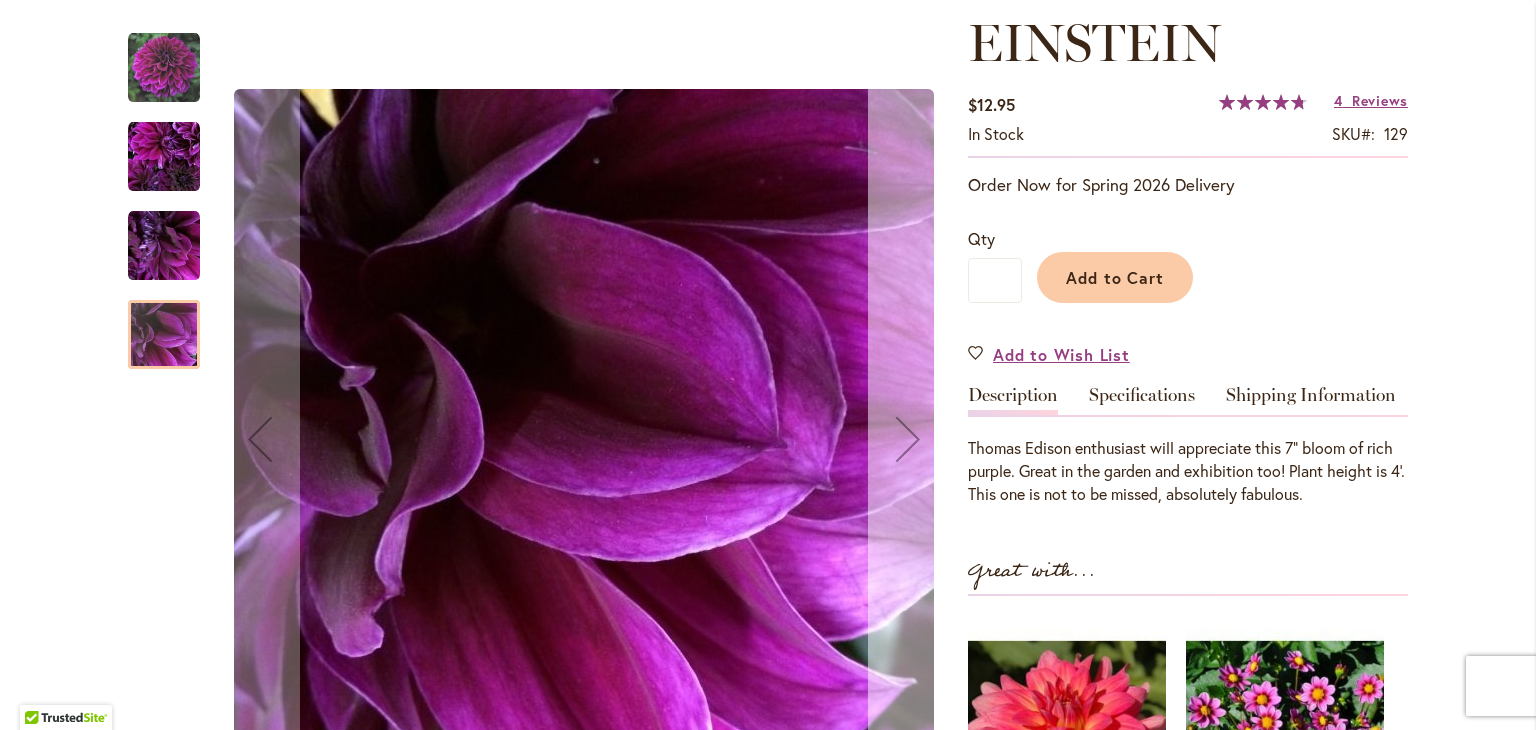 click at bounding box center [908, 439] 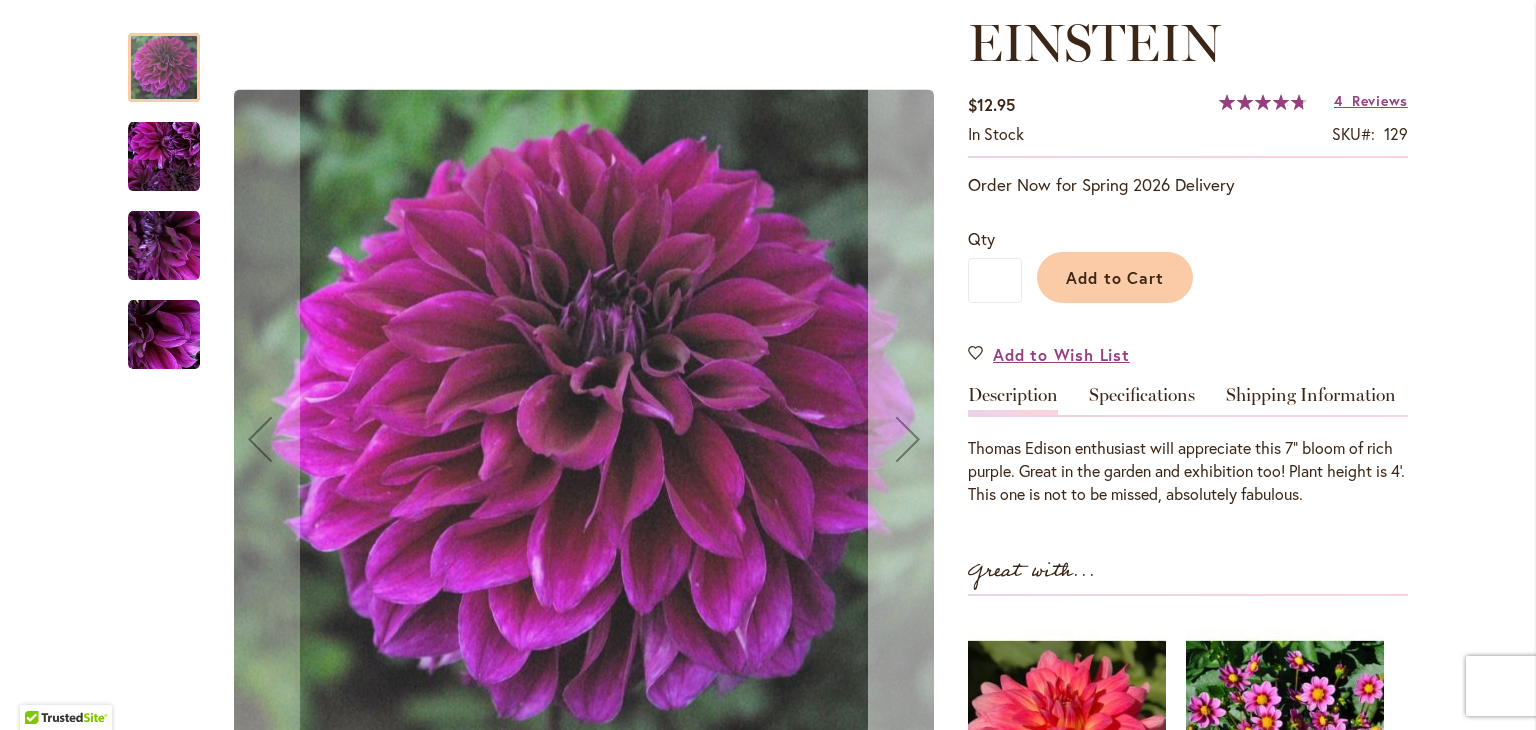 click at bounding box center (908, 439) 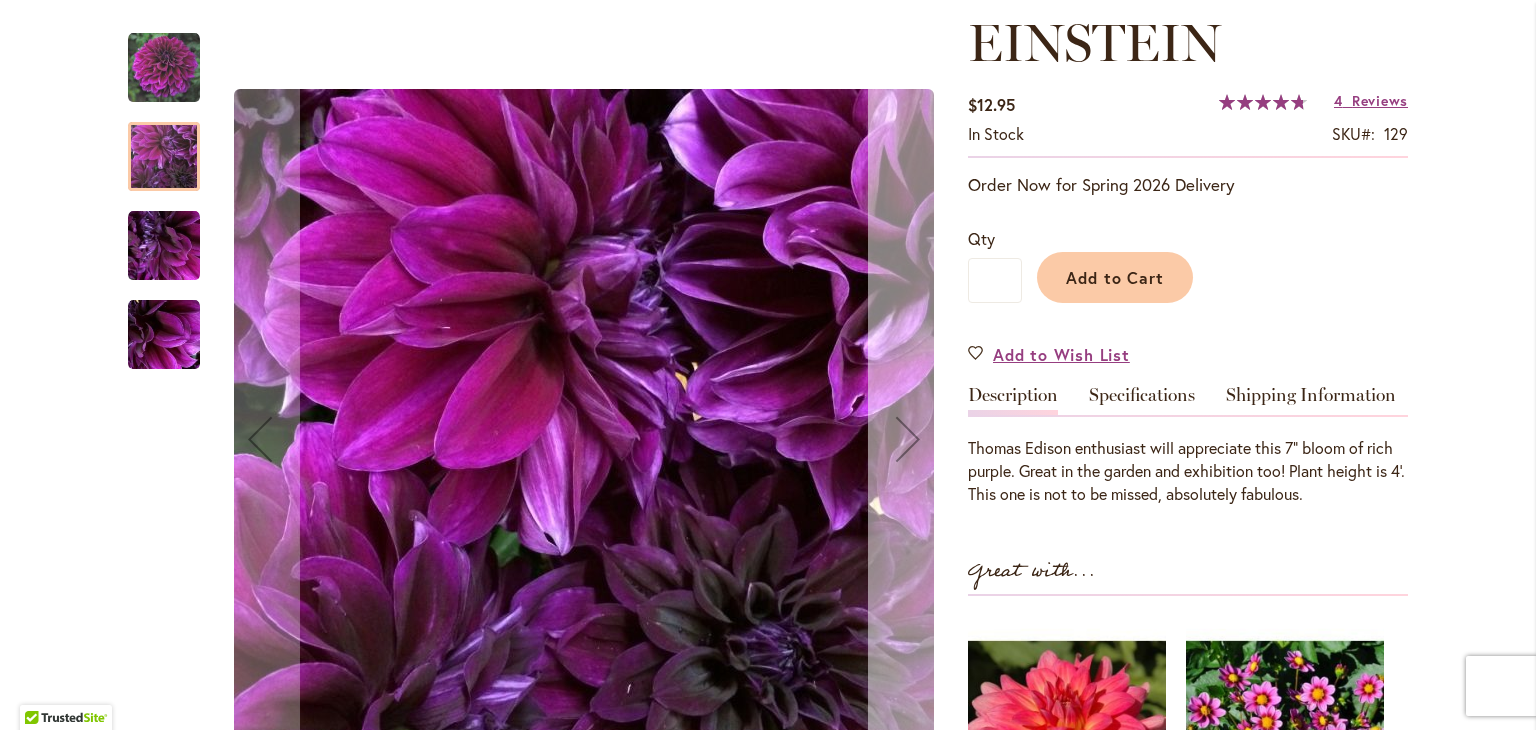 click at bounding box center [908, 439] 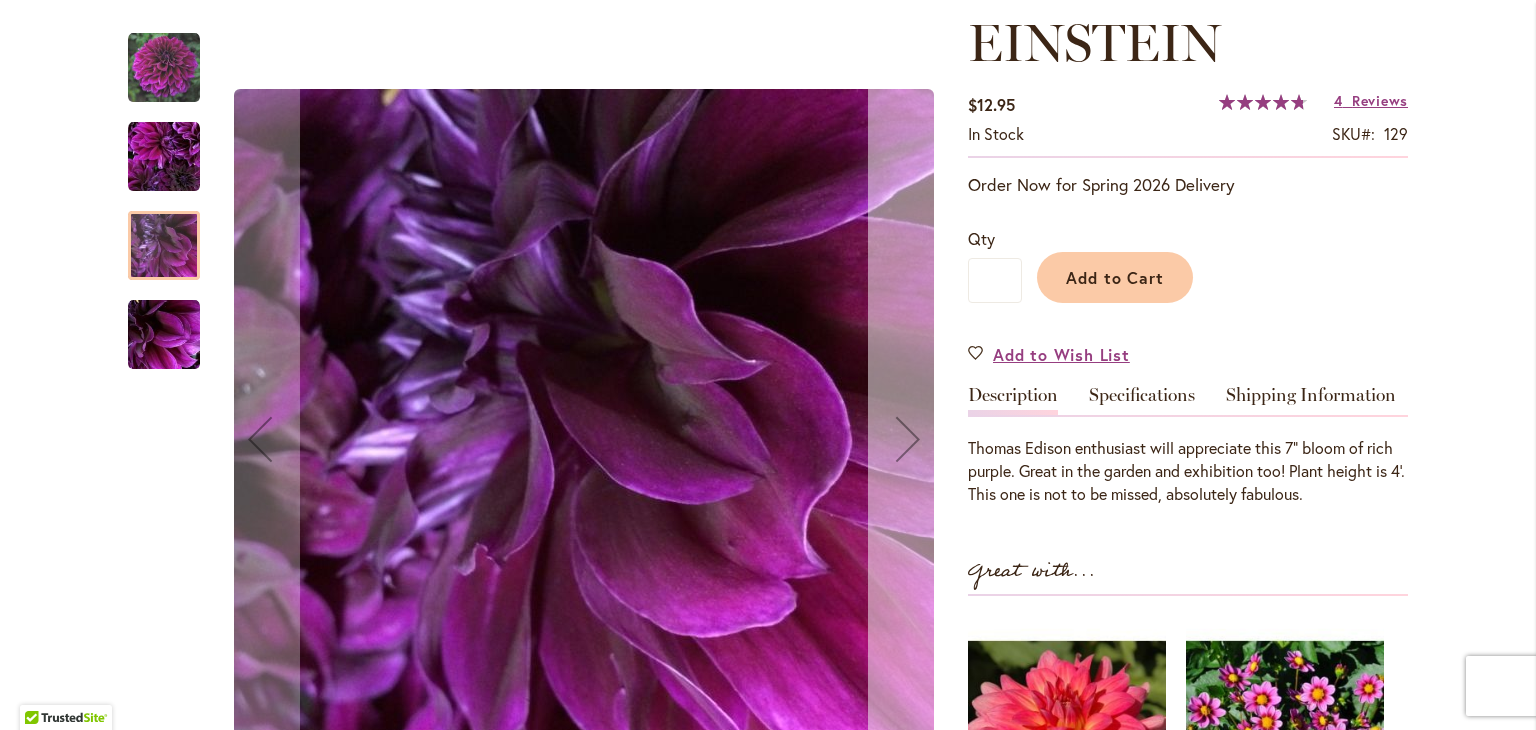 click at bounding box center [908, 439] 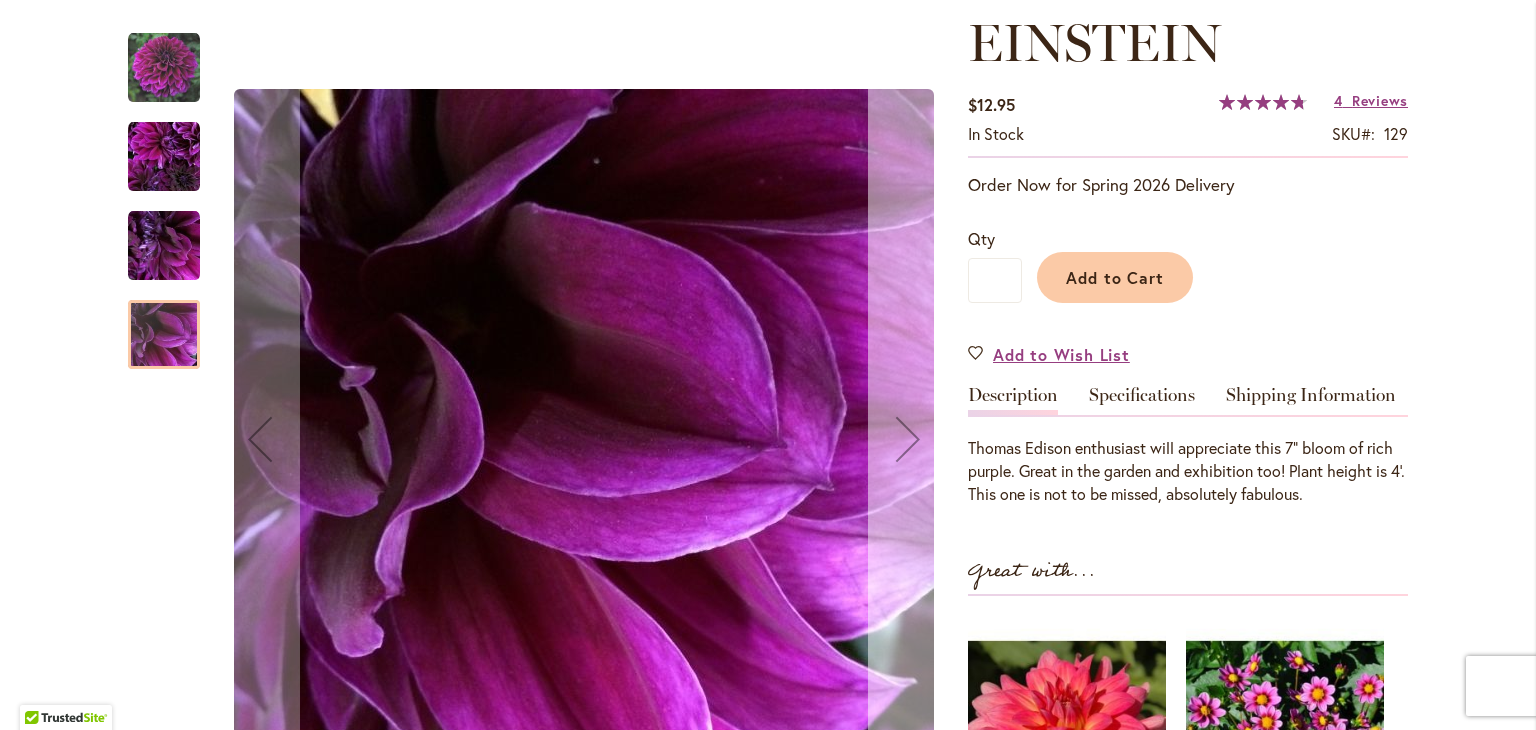 click at bounding box center (908, 439) 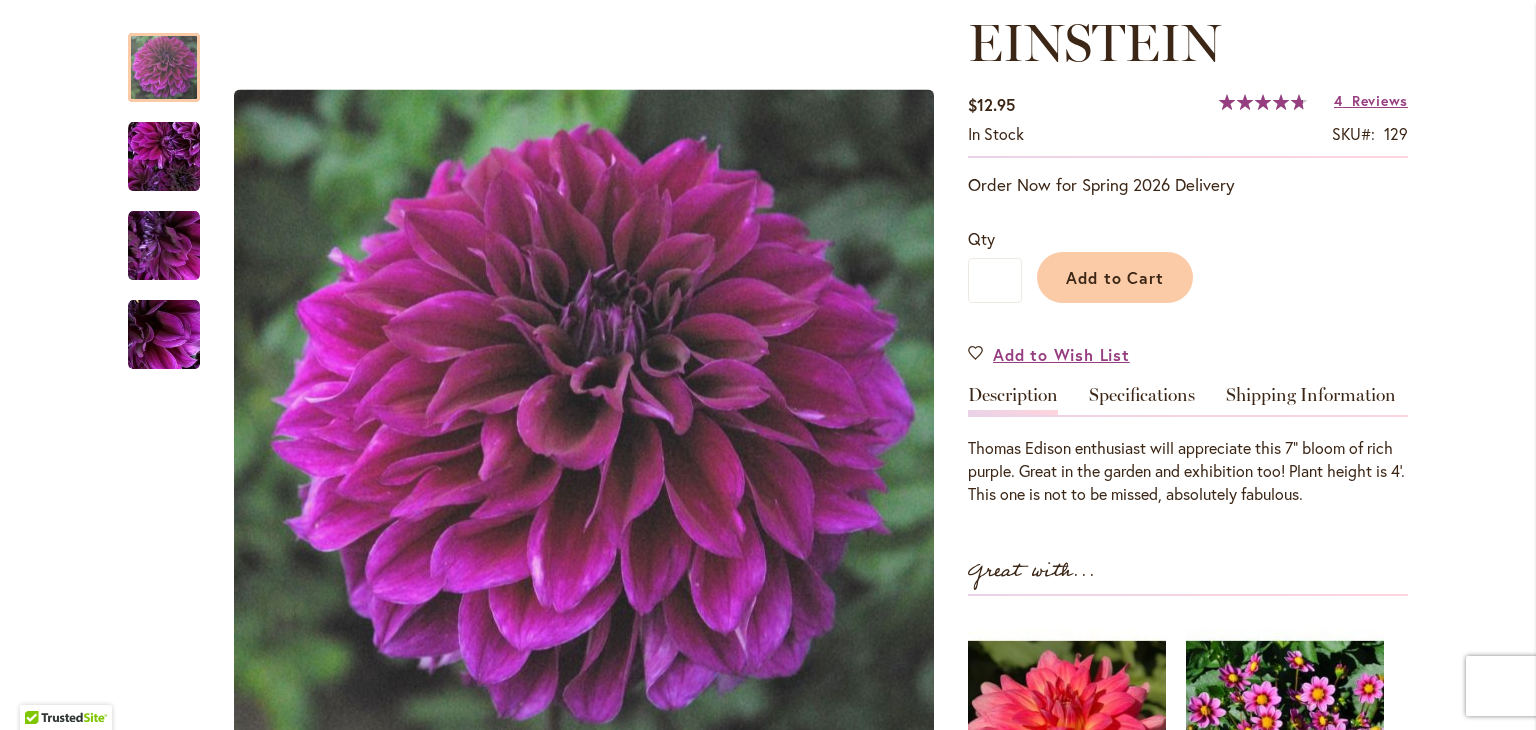 click on "Skip to Content
Gift Shop & Office Open - Monday-Friday 9-4:30pm   /    Gift Shop Open - Saturday 10-3pm
1-800-410-6540
Subscribe
Email Us
My Account
Log In/Register
Toggle Nav
Shop
Dahlia Tubers
Collections
Fresh Cut Dahlias" at bounding box center (768, 1886) 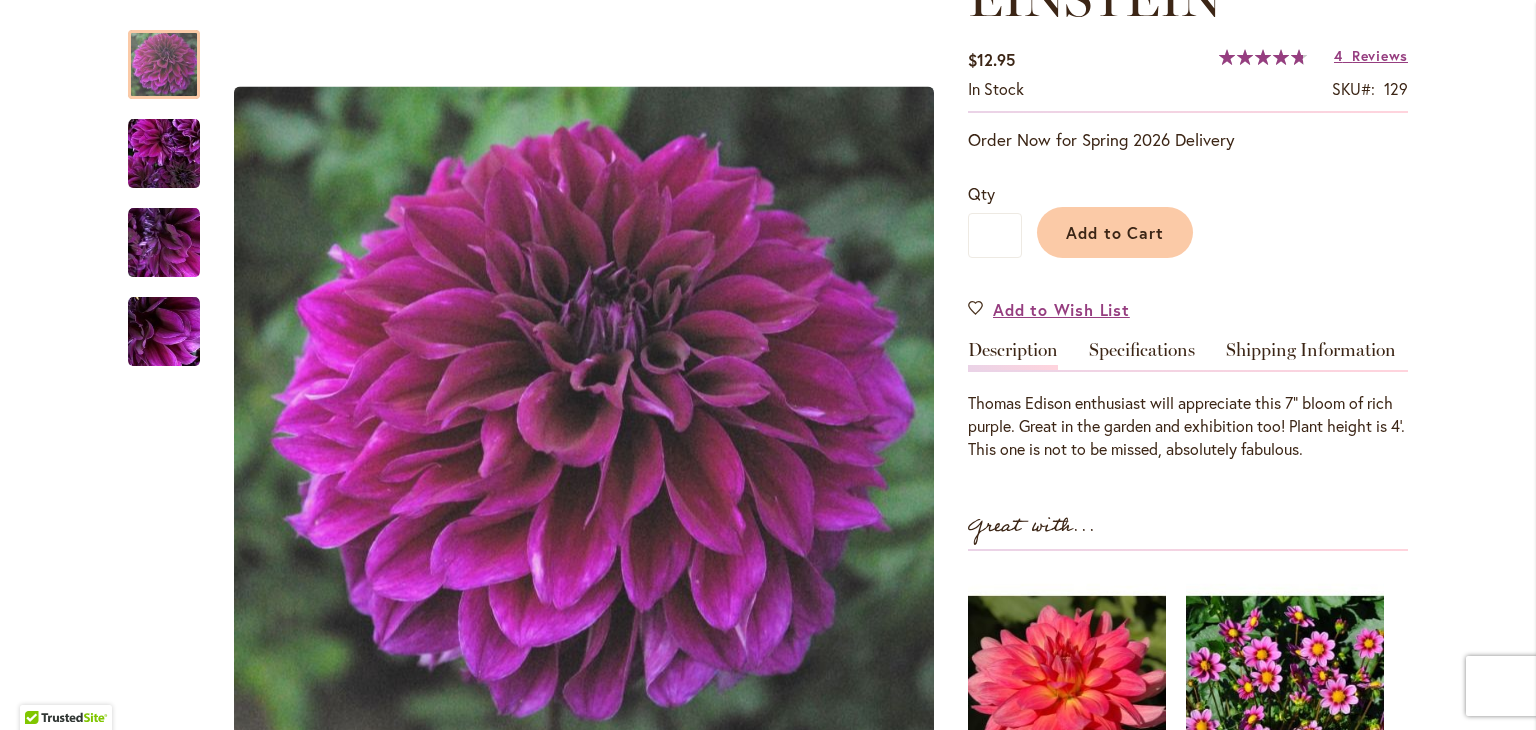 scroll, scrollTop: 0, scrollLeft: 0, axis: both 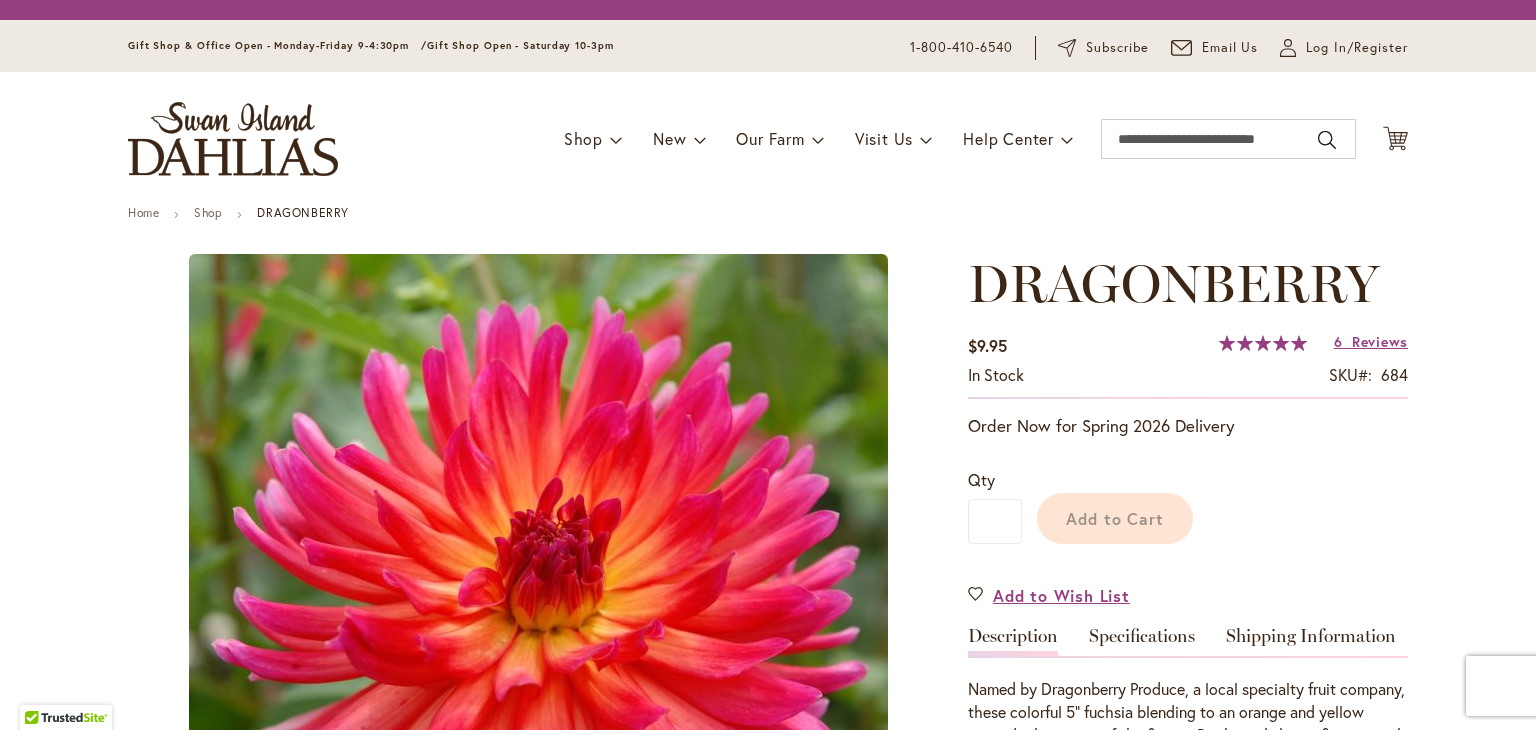 click on "Skip to Content
Gift Shop & Office Open - Monday-Friday 9-4:30pm   /    Gift Shop Open - Saturday 10-3pm
1-800-410-6540
Subscribe
Email Us
My Account
Log In/Register
Toggle Nav
Shop
Dahlia Tubers
Collections
Fresh Cut Dahlias" at bounding box center [768, 2429] 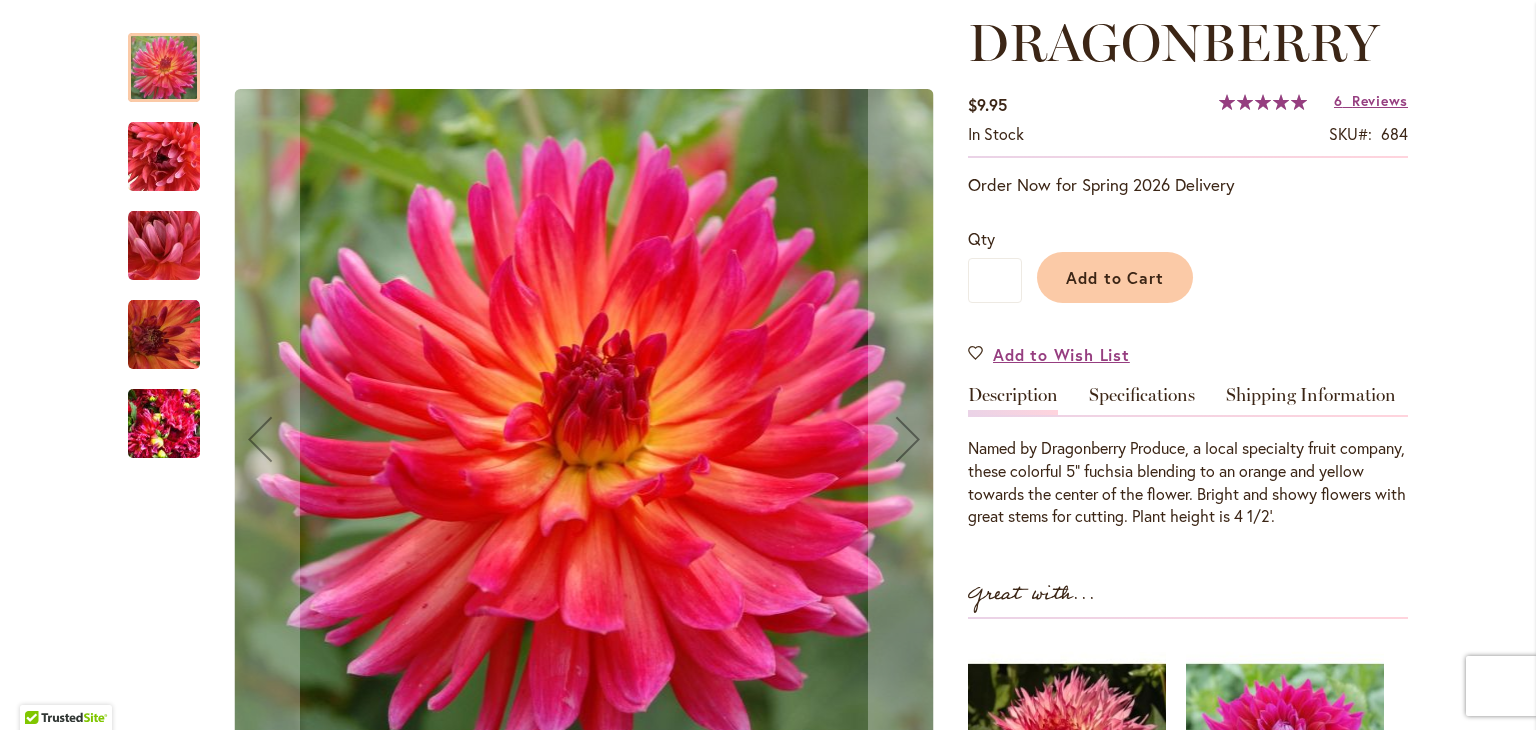 scroll, scrollTop: 320, scrollLeft: 0, axis: vertical 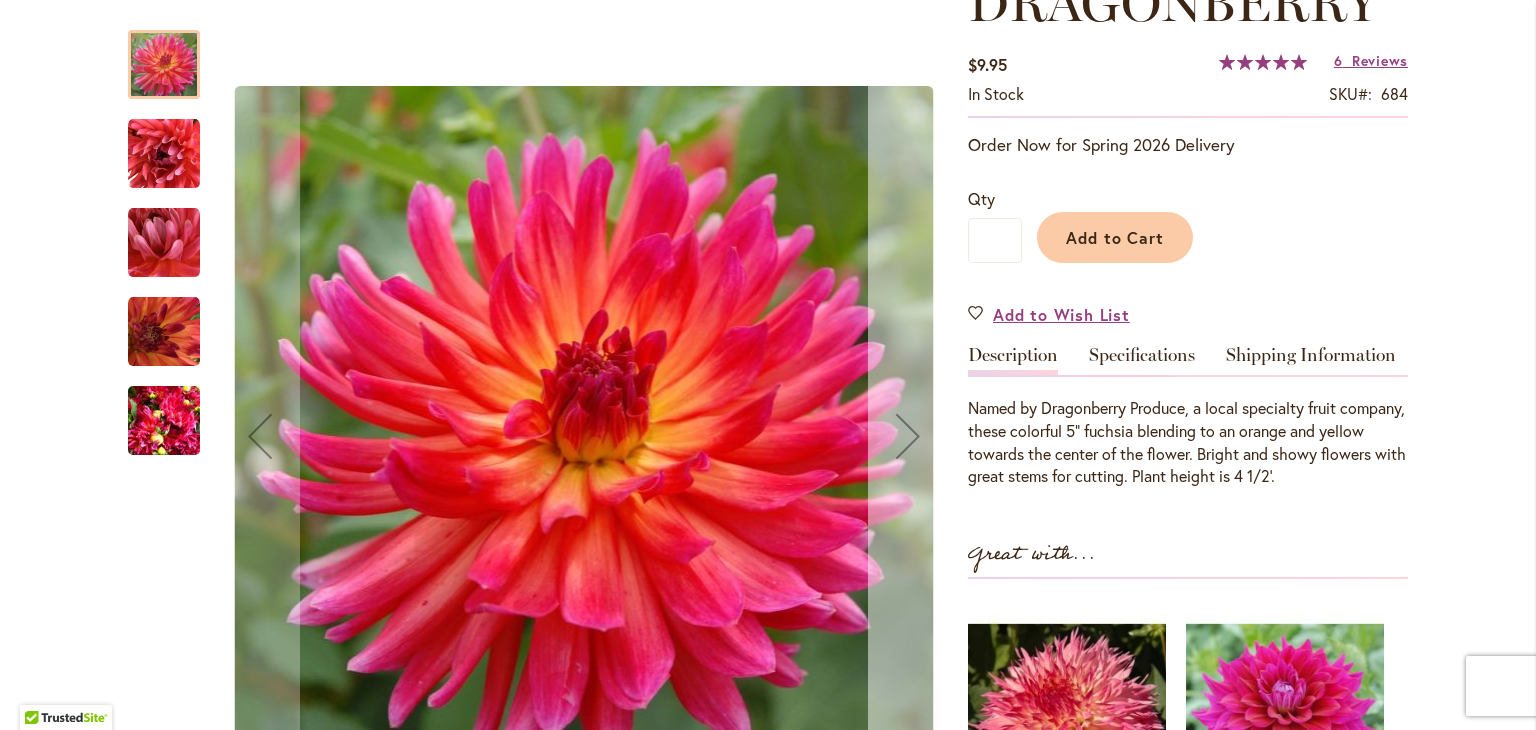 click at bounding box center (908, 436) 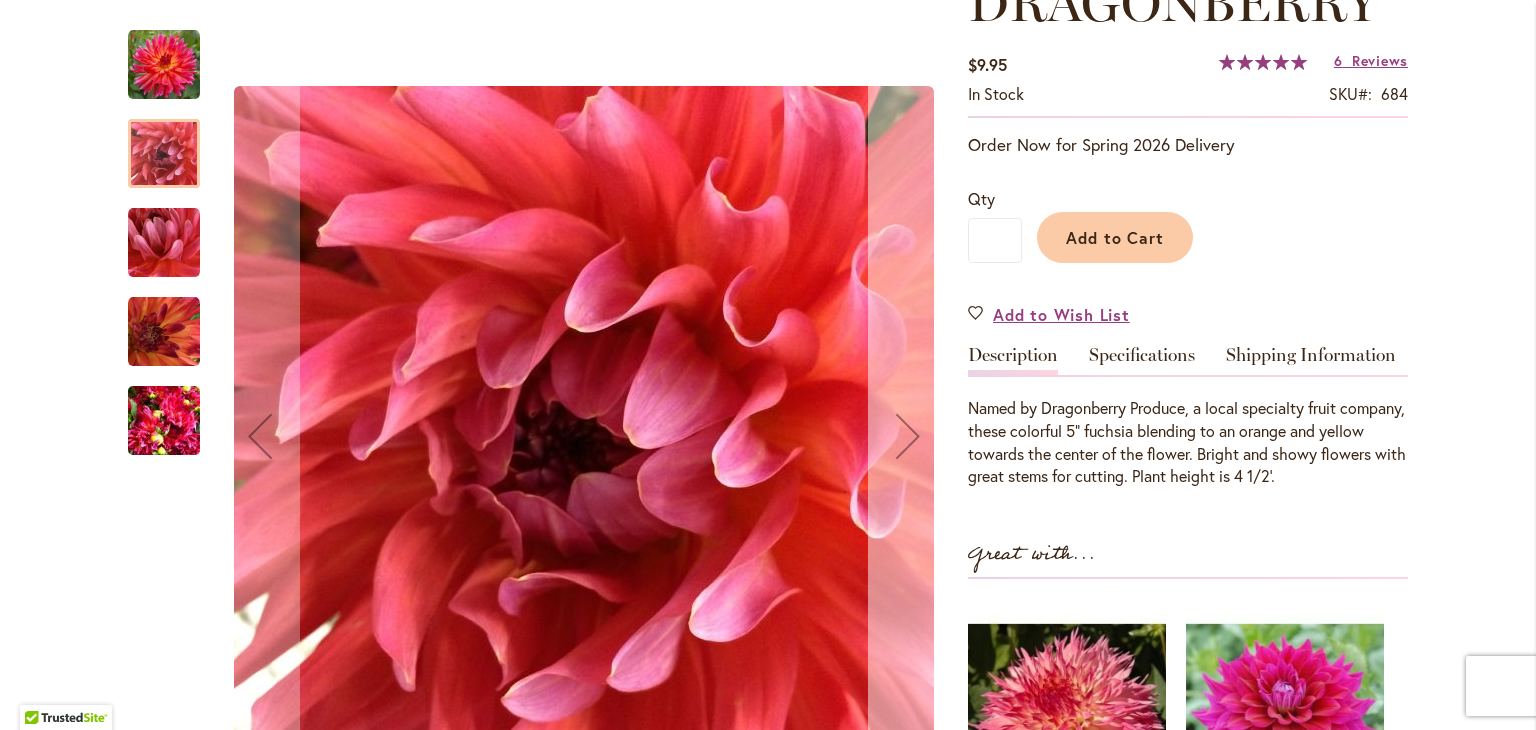click at bounding box center [908, 436] 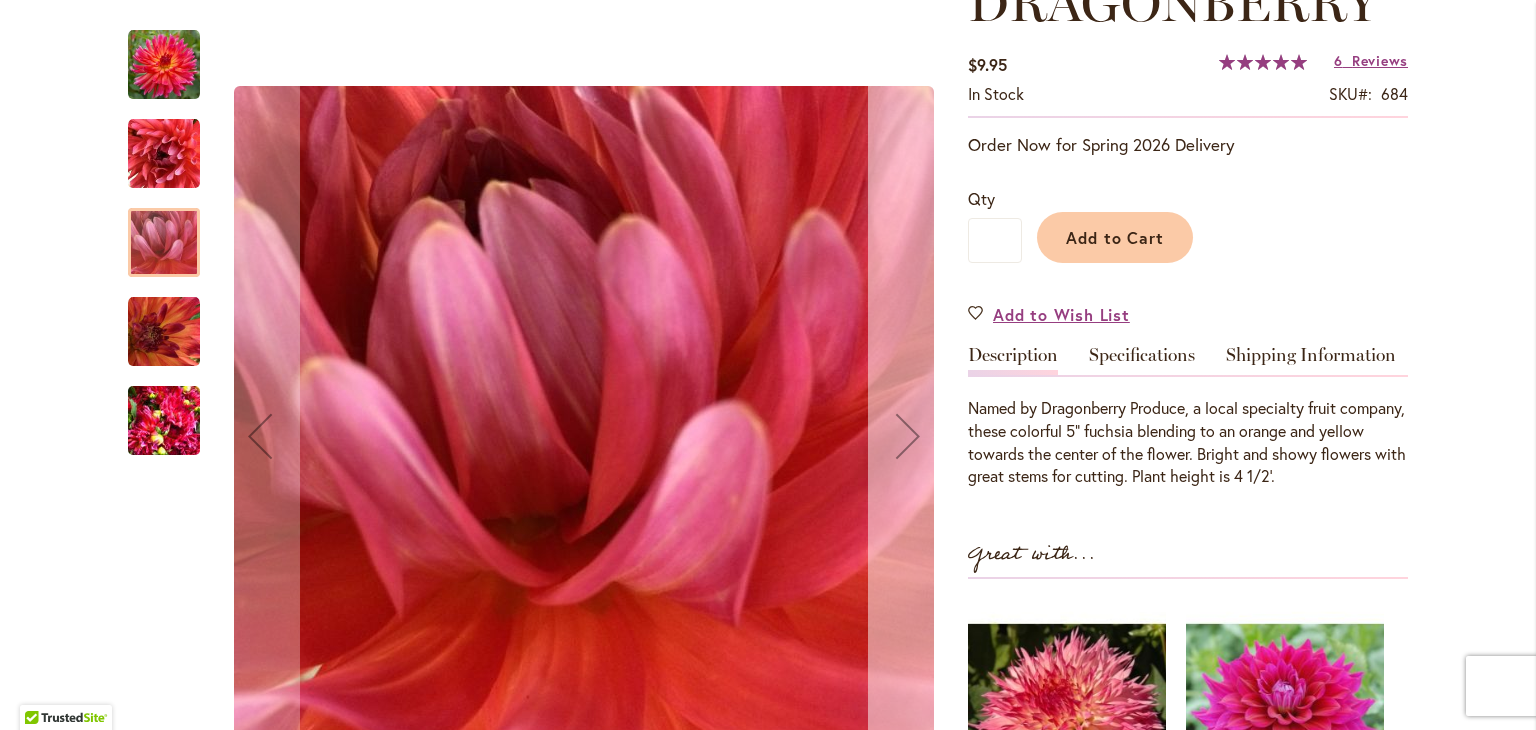 click at bounding box center [908, 436] 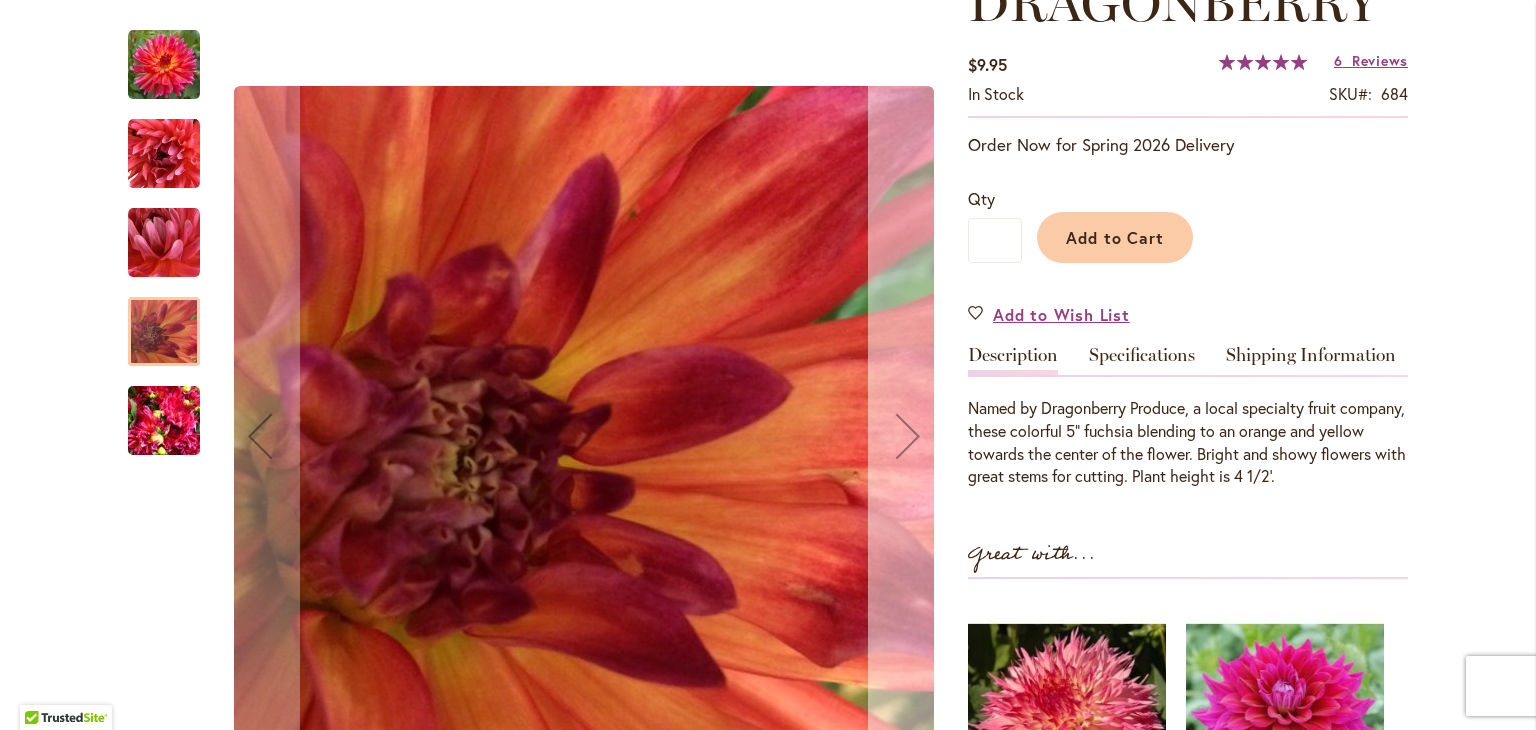 click at bounding box center (908, 436) 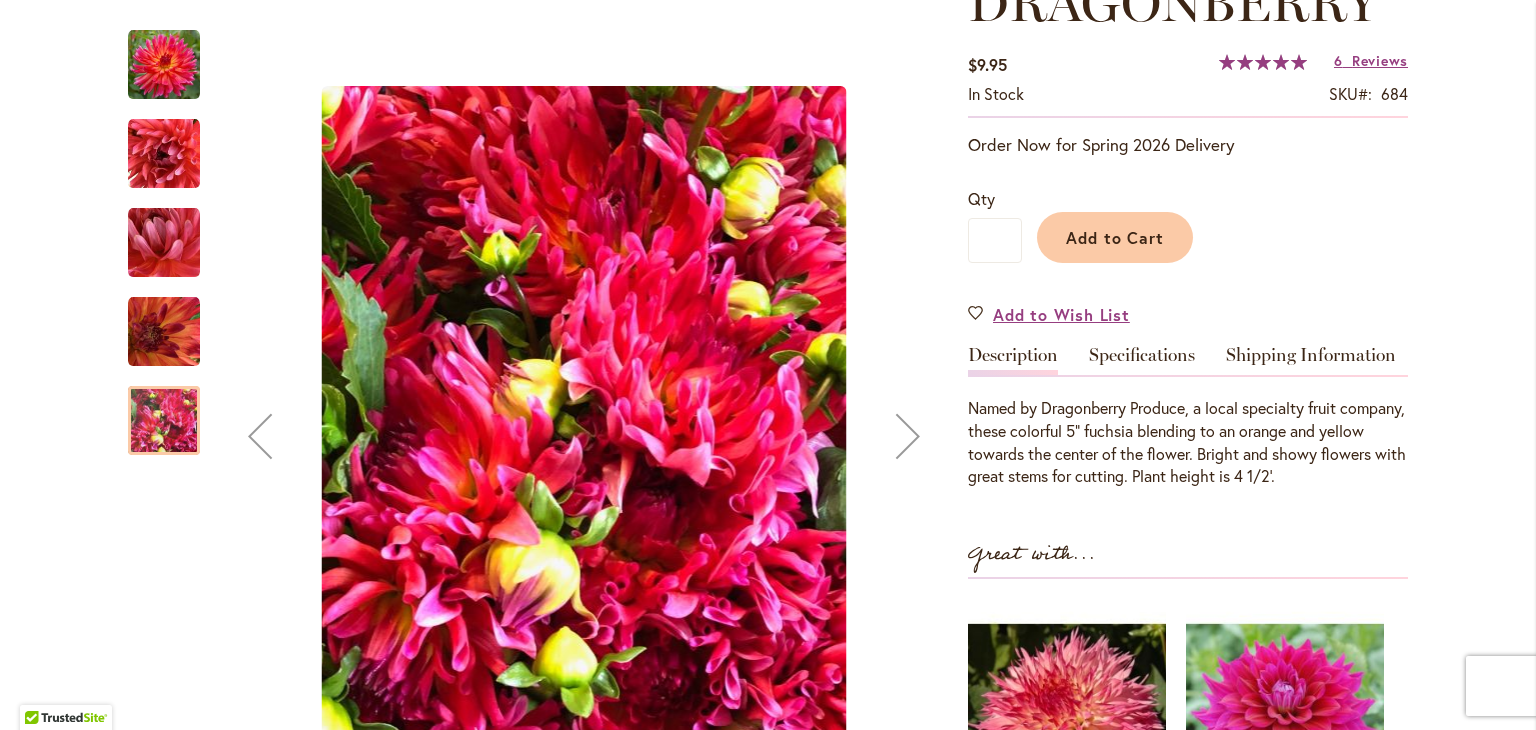 click at bounding box center (908, 436) 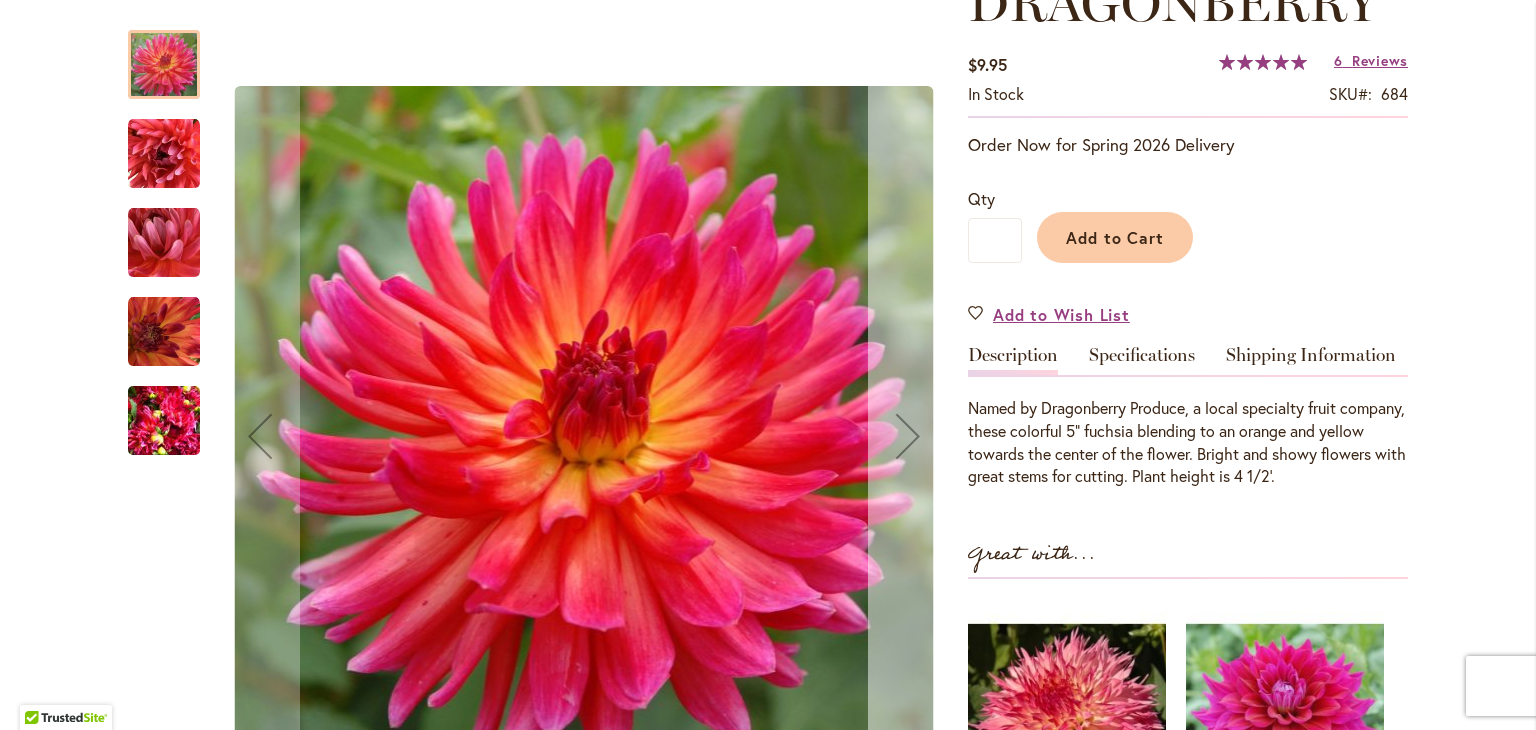 click at bounding box center [908, 436] 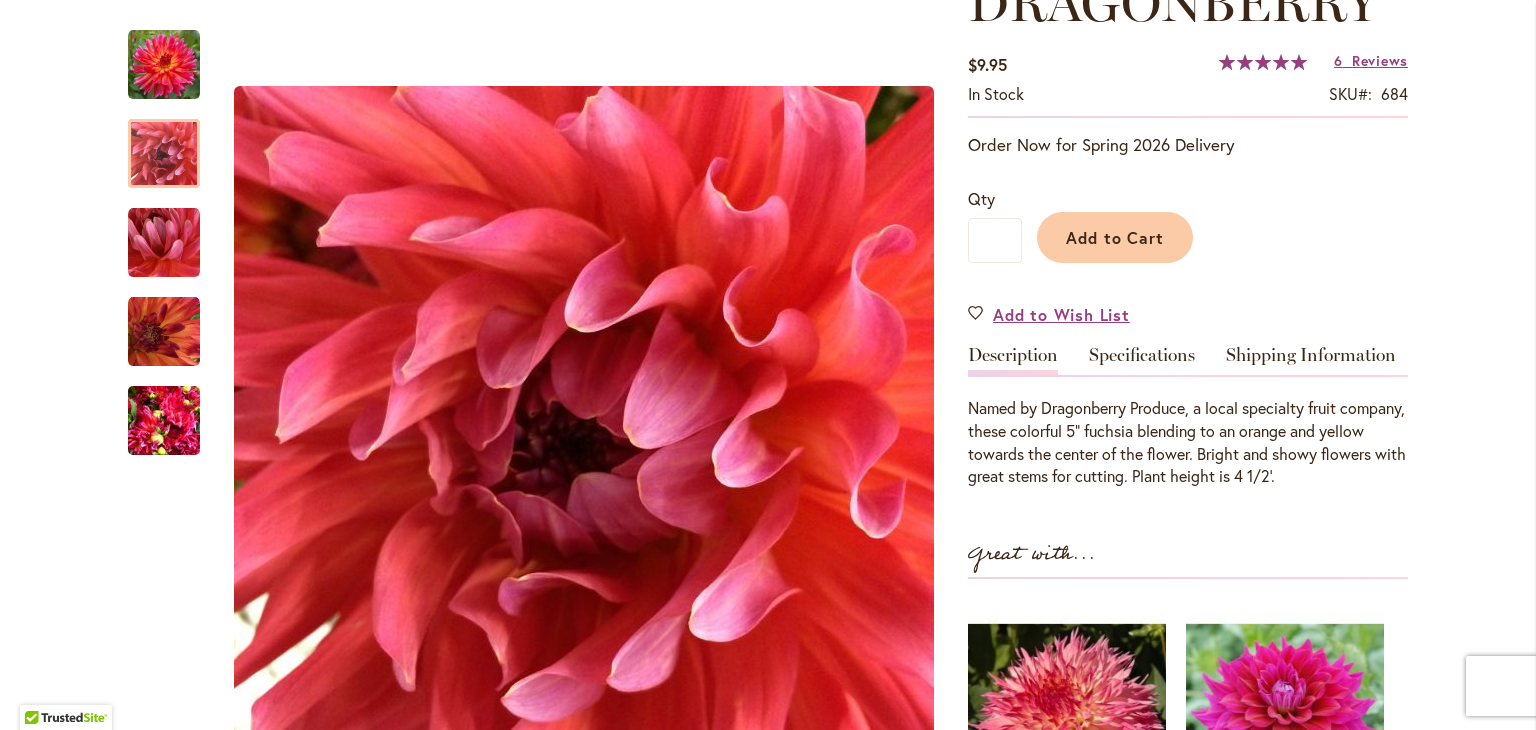 click on "Skip to Content
Gift Shop & Office Open - Monday-Friday 9-4:30pm   /    Gift Shop Open - Saturday 10-3pm
1-800-410-6540
Subscribe
Email Us
My Account
Log In/Register
Toggle Nav
Shop
Dahlia Tubers
Collections
Fresh Cut Dahlias" at bounding box center [768, 2148] 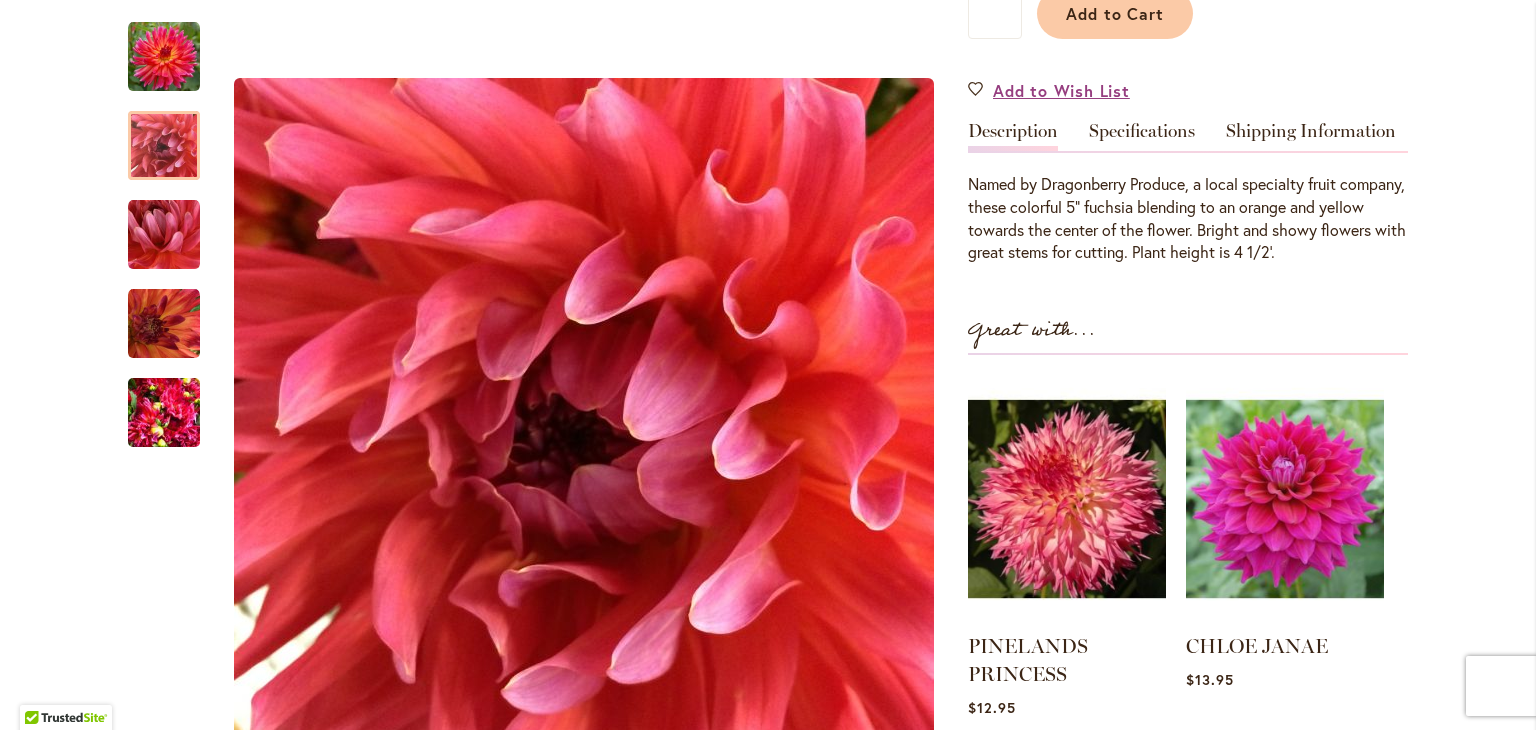 scroll, scrollTop: 560, scrollLeft: 0, axis: vertical 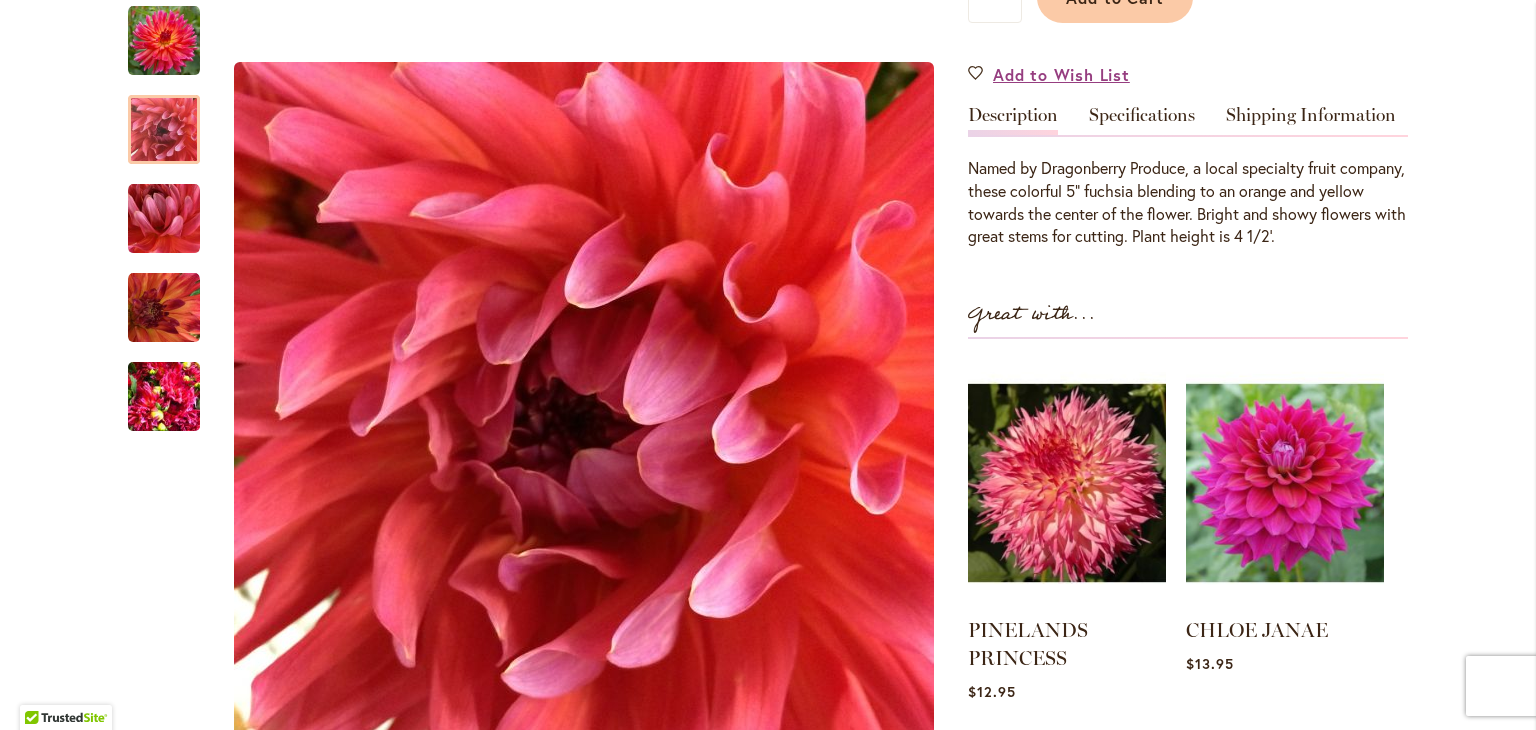 click on "Skip to Content
Gift Shop & Office Open - Monday-Friday 9-4:30pm   /    Gift Shop Open - Saturday 10-3pm
1-800-410-6540
Subscribe
Email Us
My Account
Log In/Register
Toggle Nav
Shop
Dahlia Tubers
Collections
Fresh Cut Dahlias" at bounding box center [768, 1908] 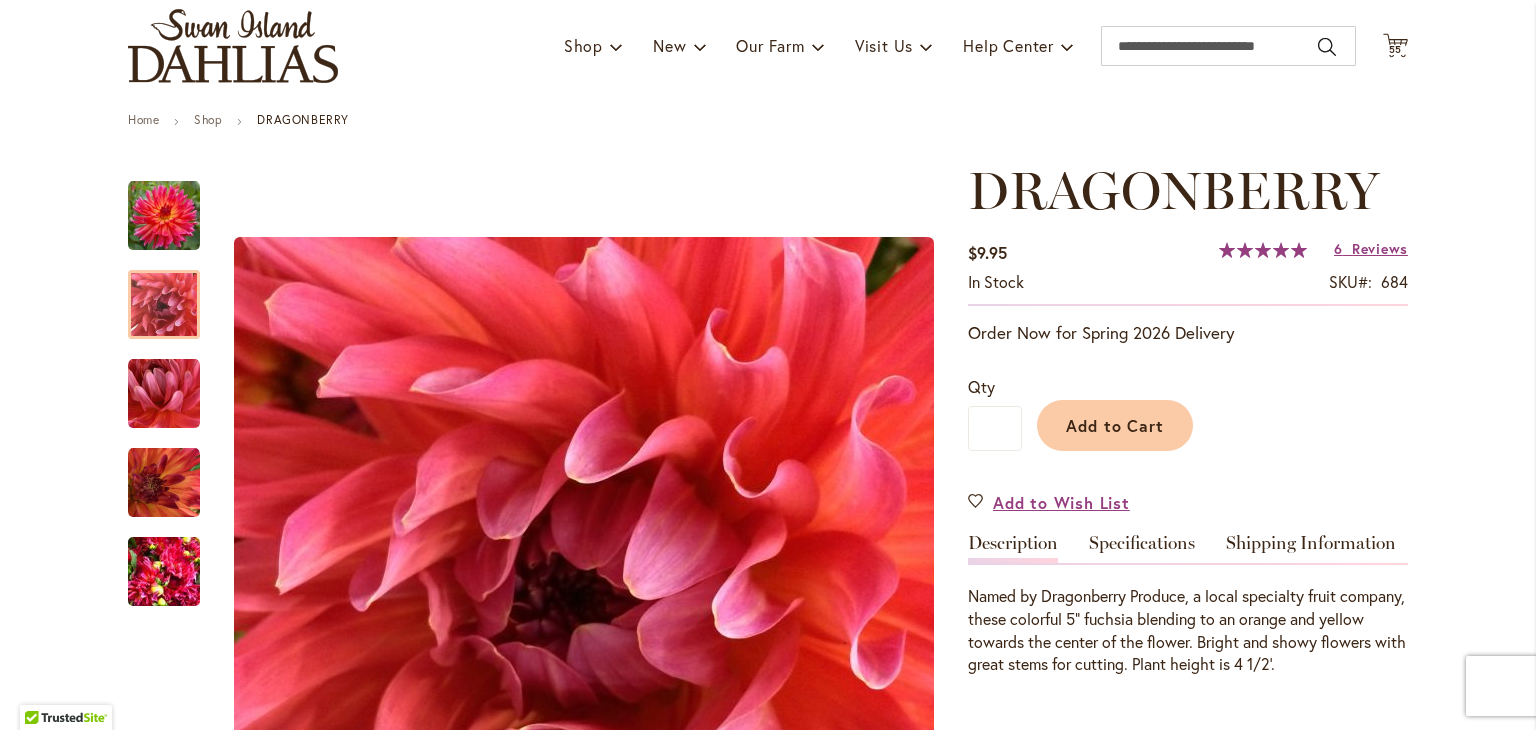 scroll, scrollTop: 120, scrollLeft: 0, axis: vertical 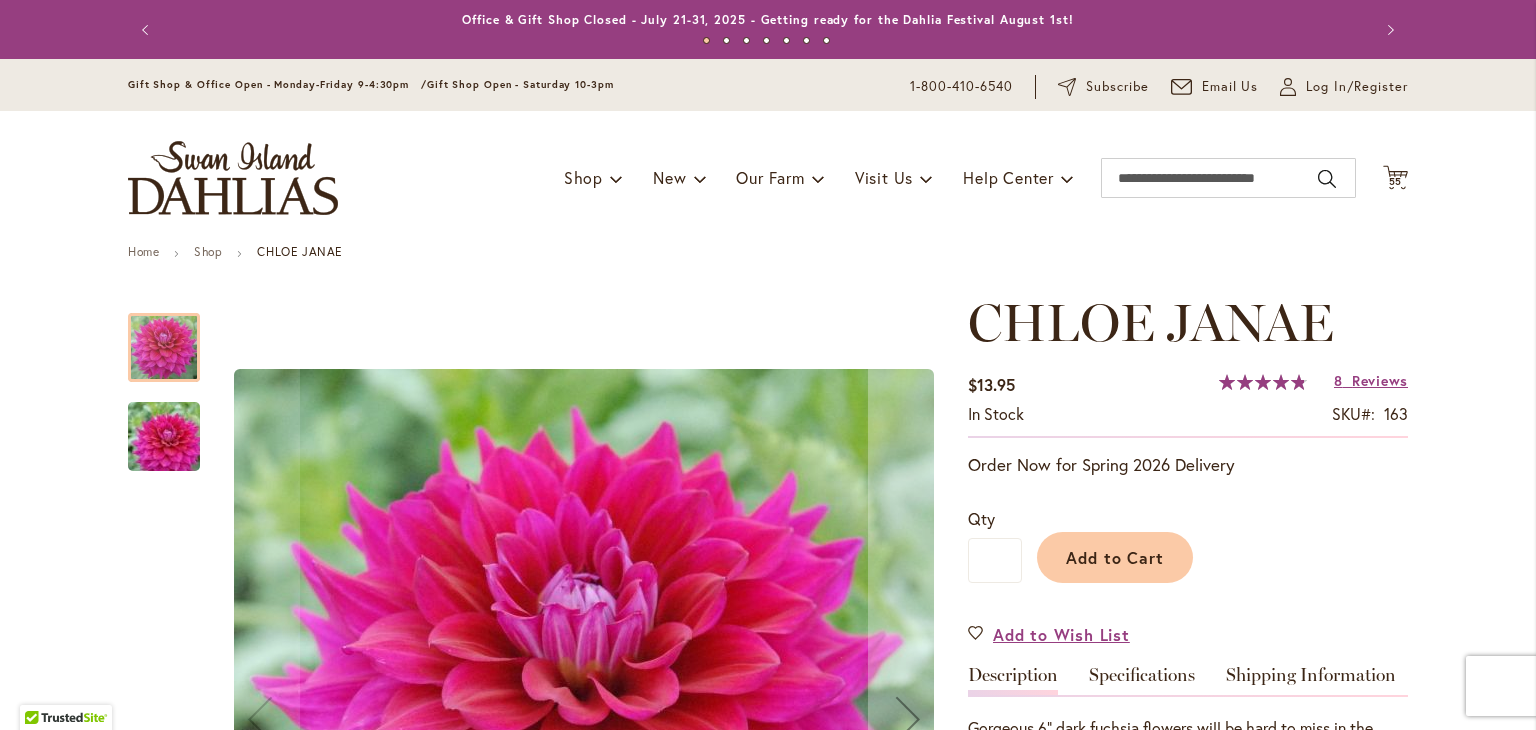 click on "Skip to Content
Gift Shop & Office Open - Monday-Friday 9-4:30pm   /    Gift Shop Open - Saturday 10-3pm
1-800-410-6540
Subscribe
Email Us
My Account
Log In/Register
Toggle Nav
Shop
Dahlia Tubers
Collections
Fresh Cut Dahlias" at bounding box center (768, 2731) 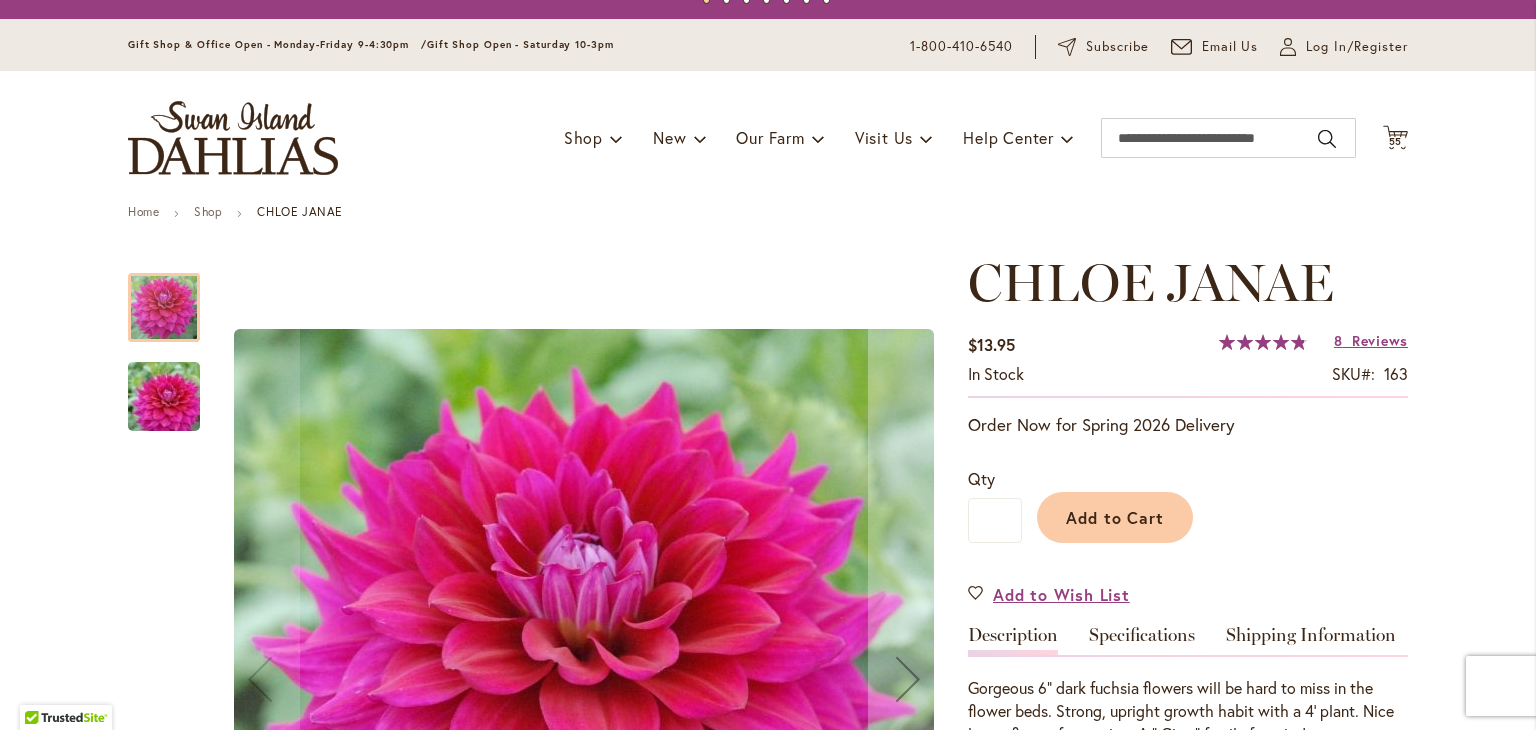 scroll, scrollTop: 280, scrollLeft: 0, axis: vertical 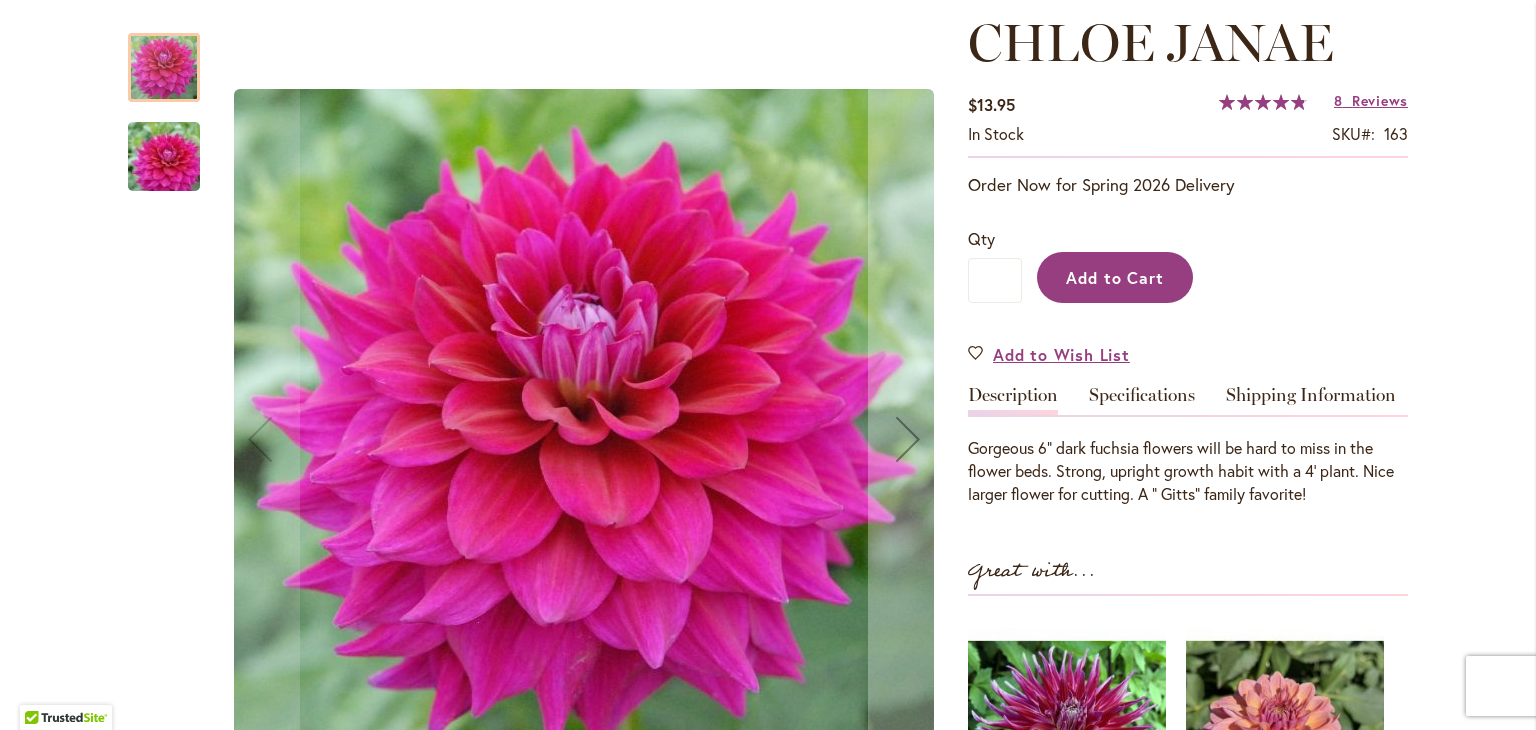 click on "Add to Cart" at bounding box center (1115, 277) 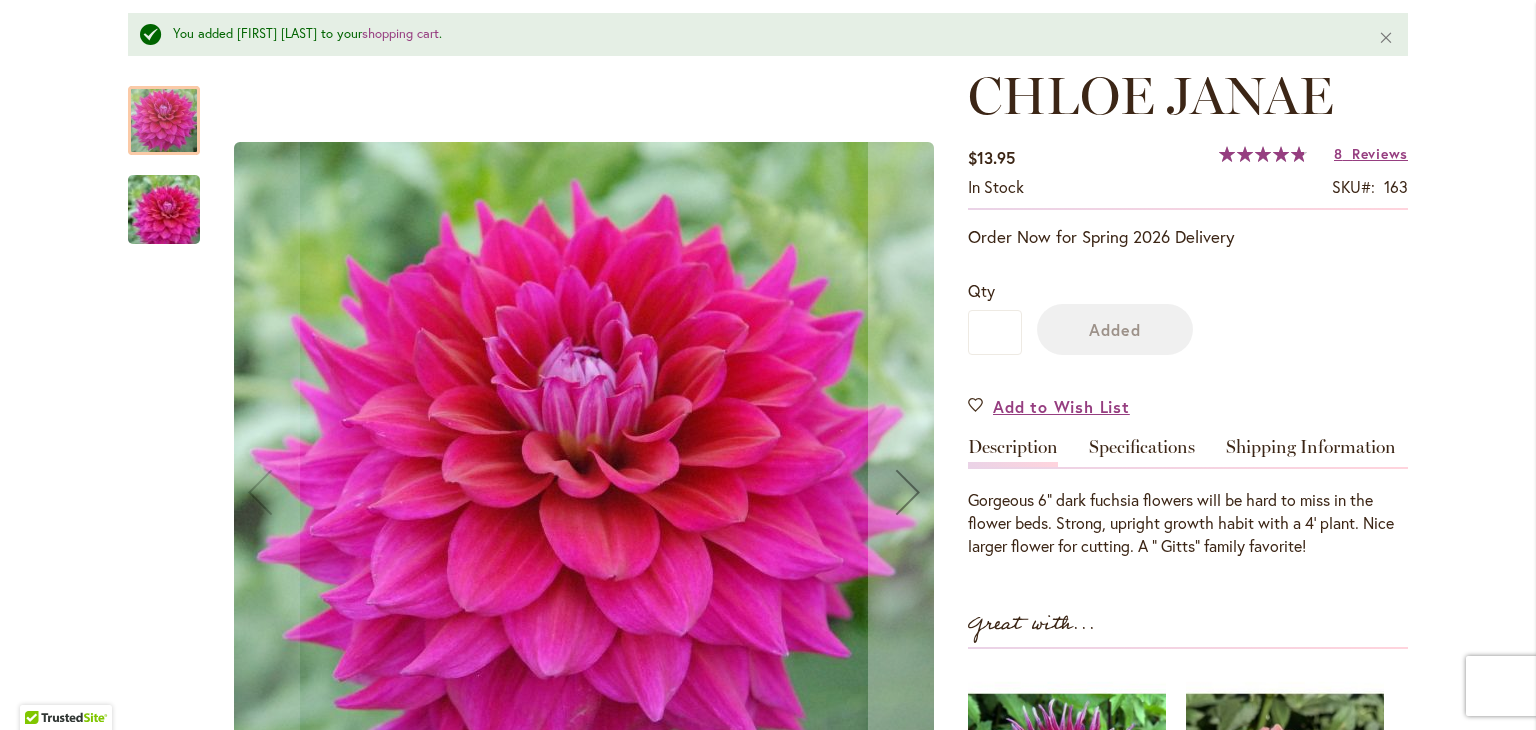 scroll, scrollTop: 332, scrollLeft: 0, axis: vertical 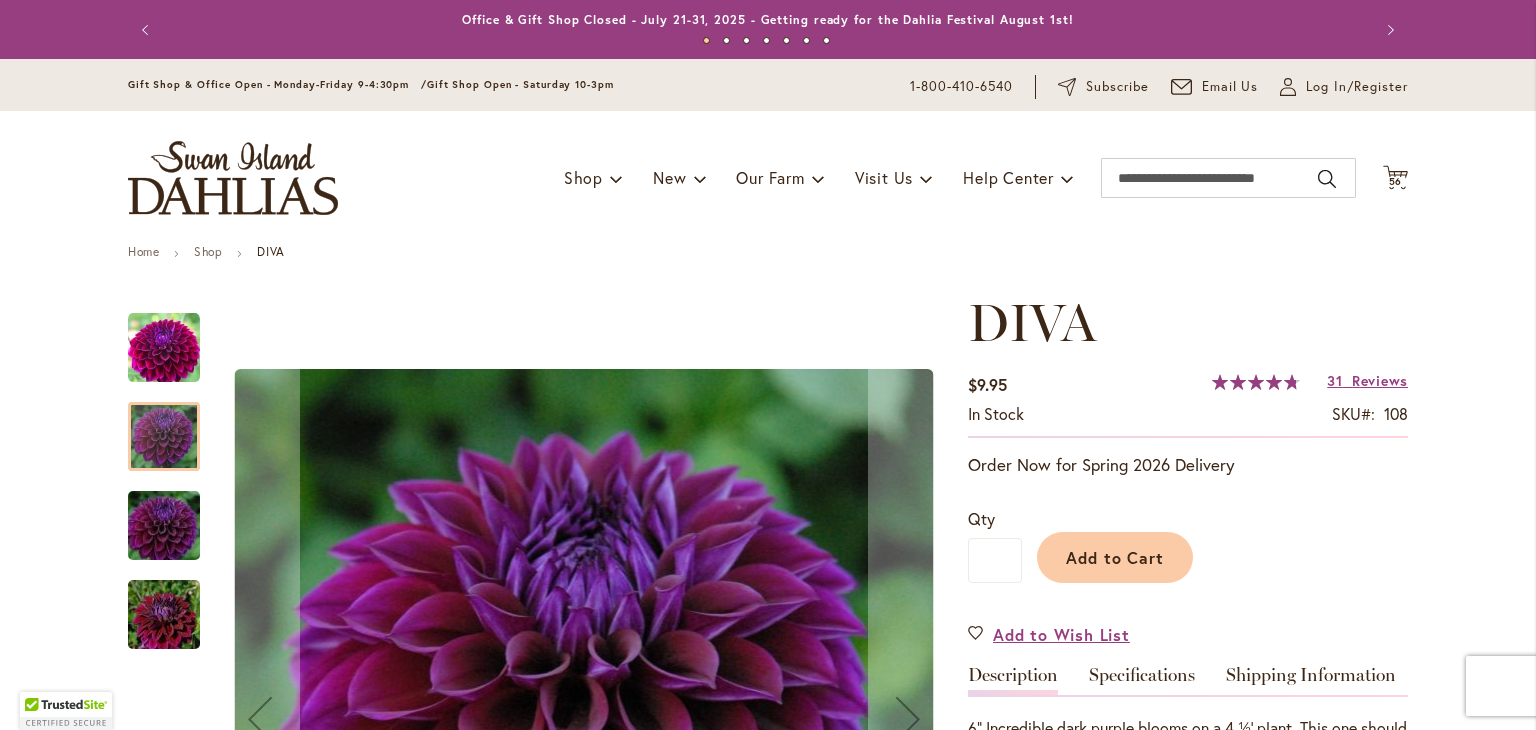 click on "DIVA" at bounding box center (1188, 323) 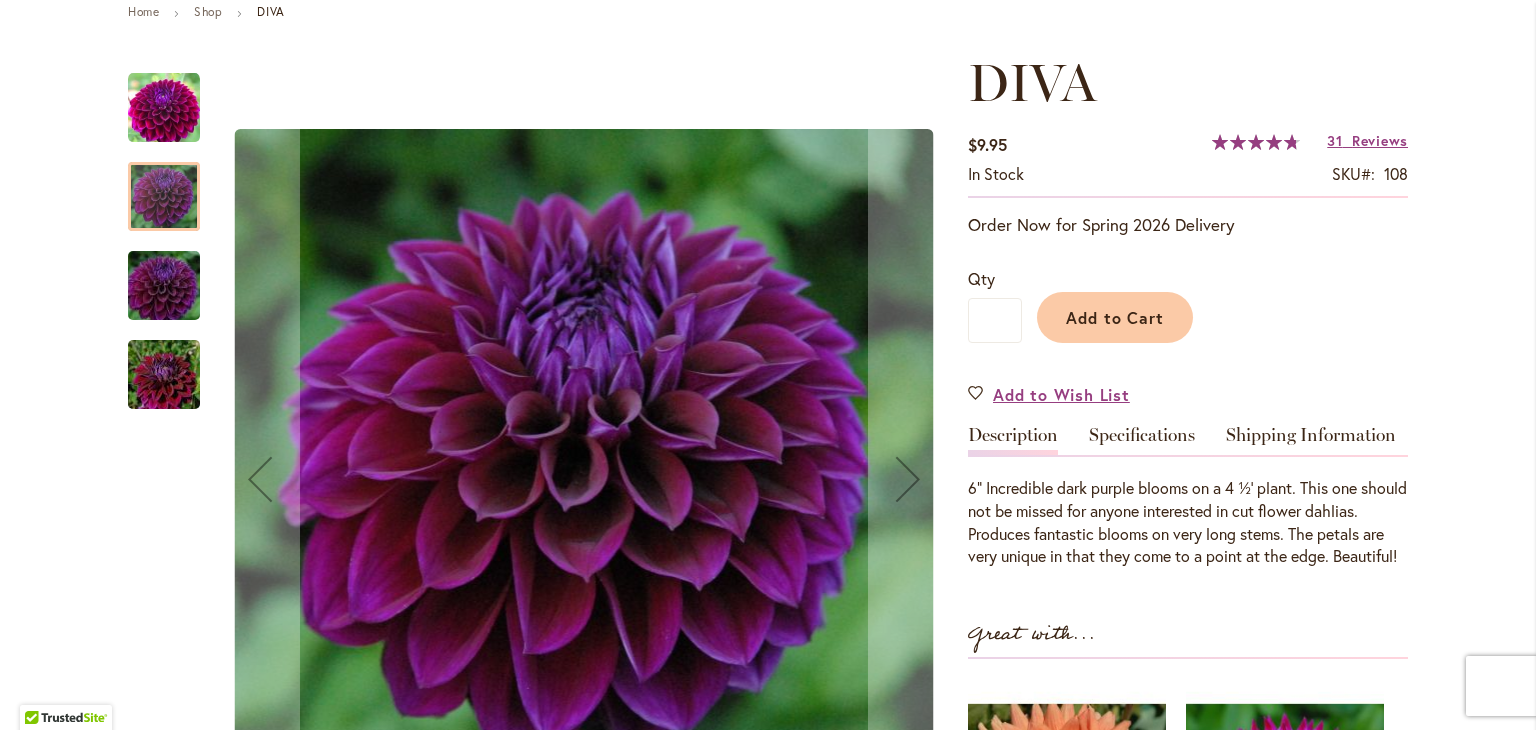 scroll, scrollTop: 280, scrollLeft: 0, axis: vertical 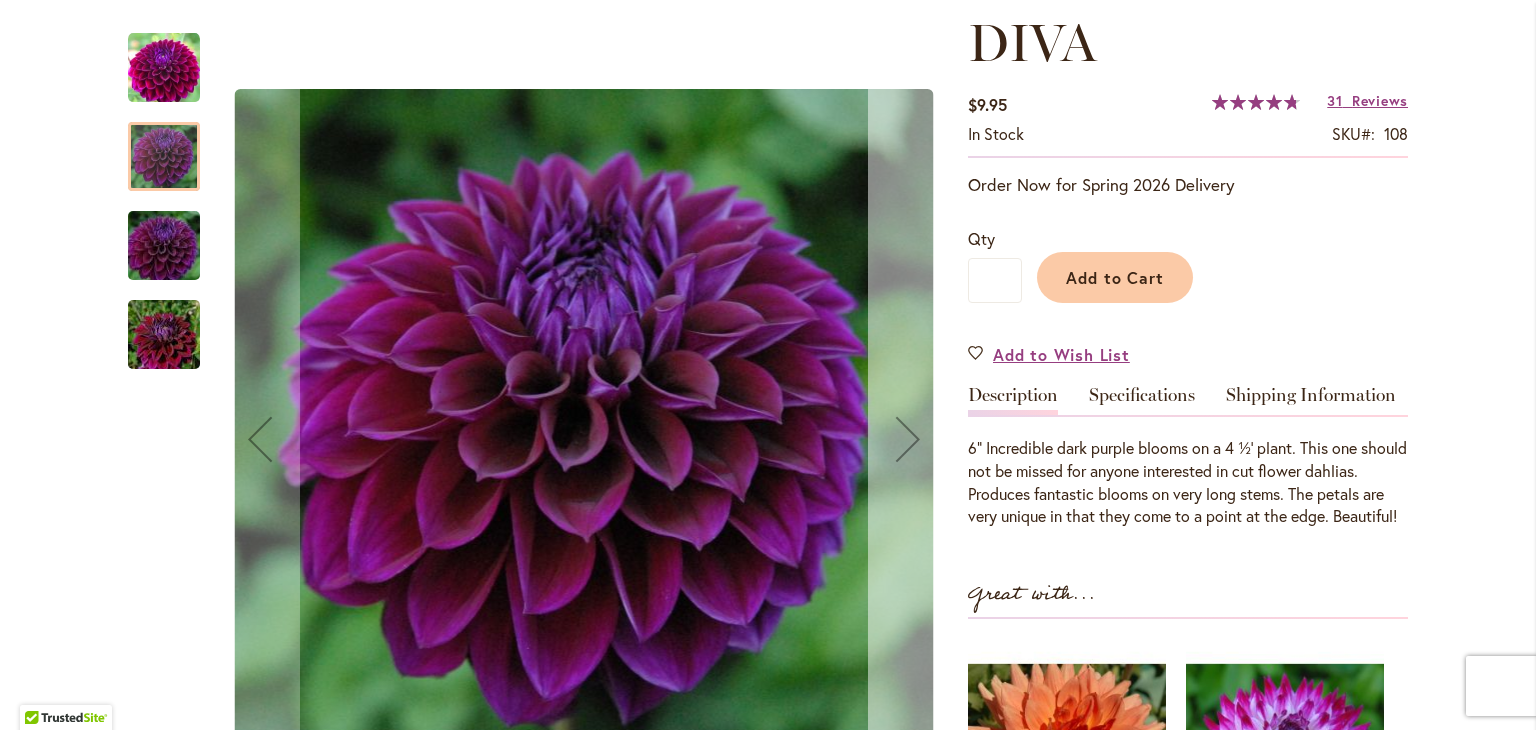 click at bounding box center (908, 439) 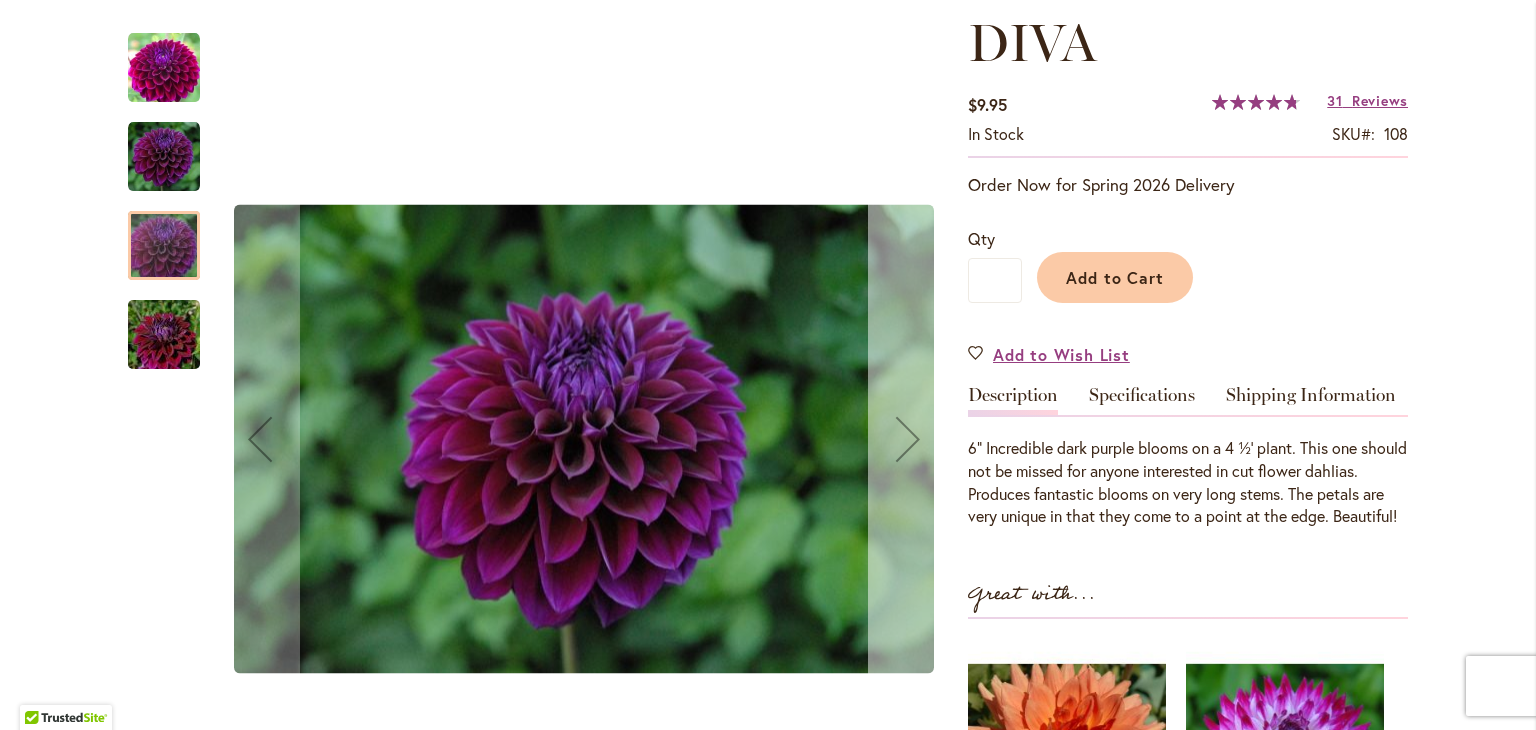 click at bounding box center (908, 439) 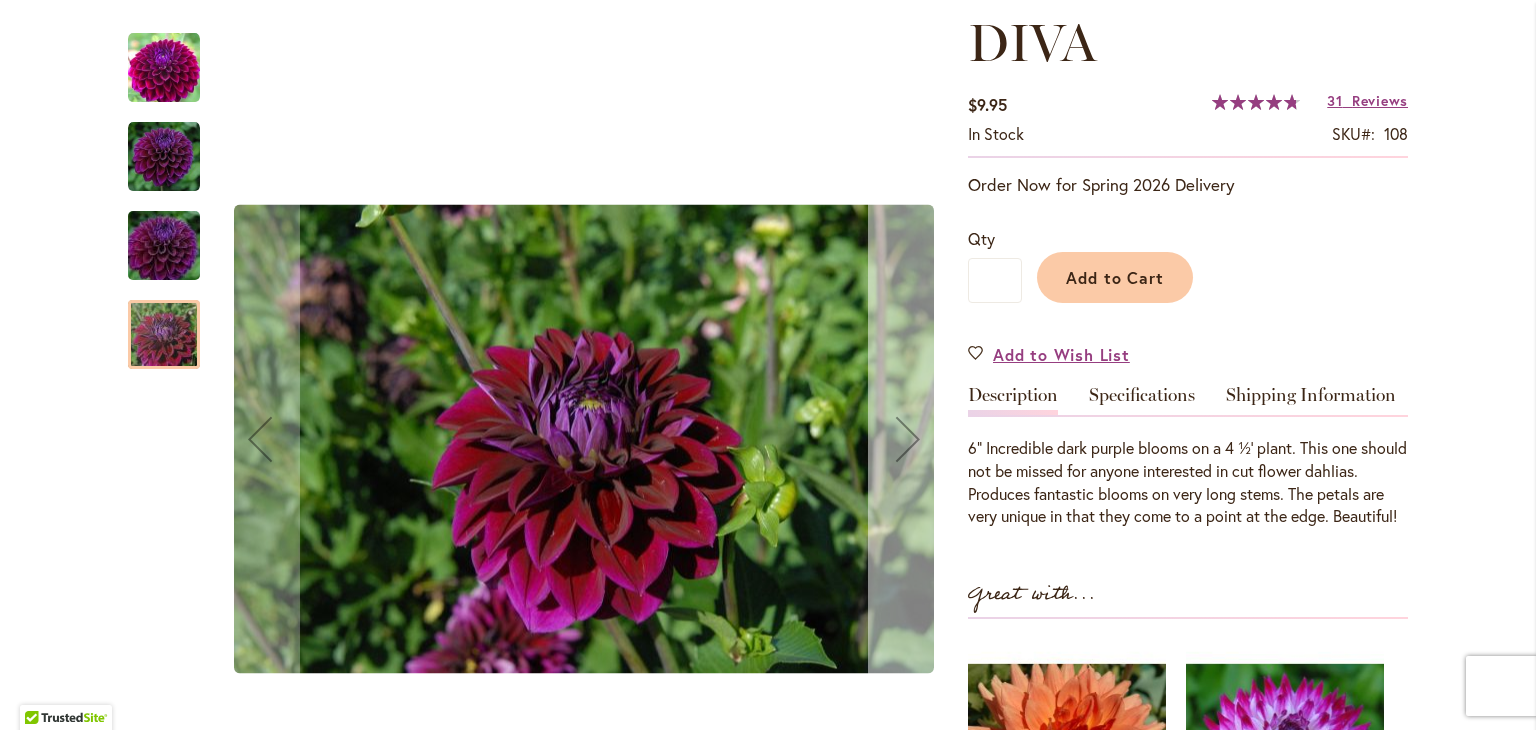 click at bounding box center [908, 439] 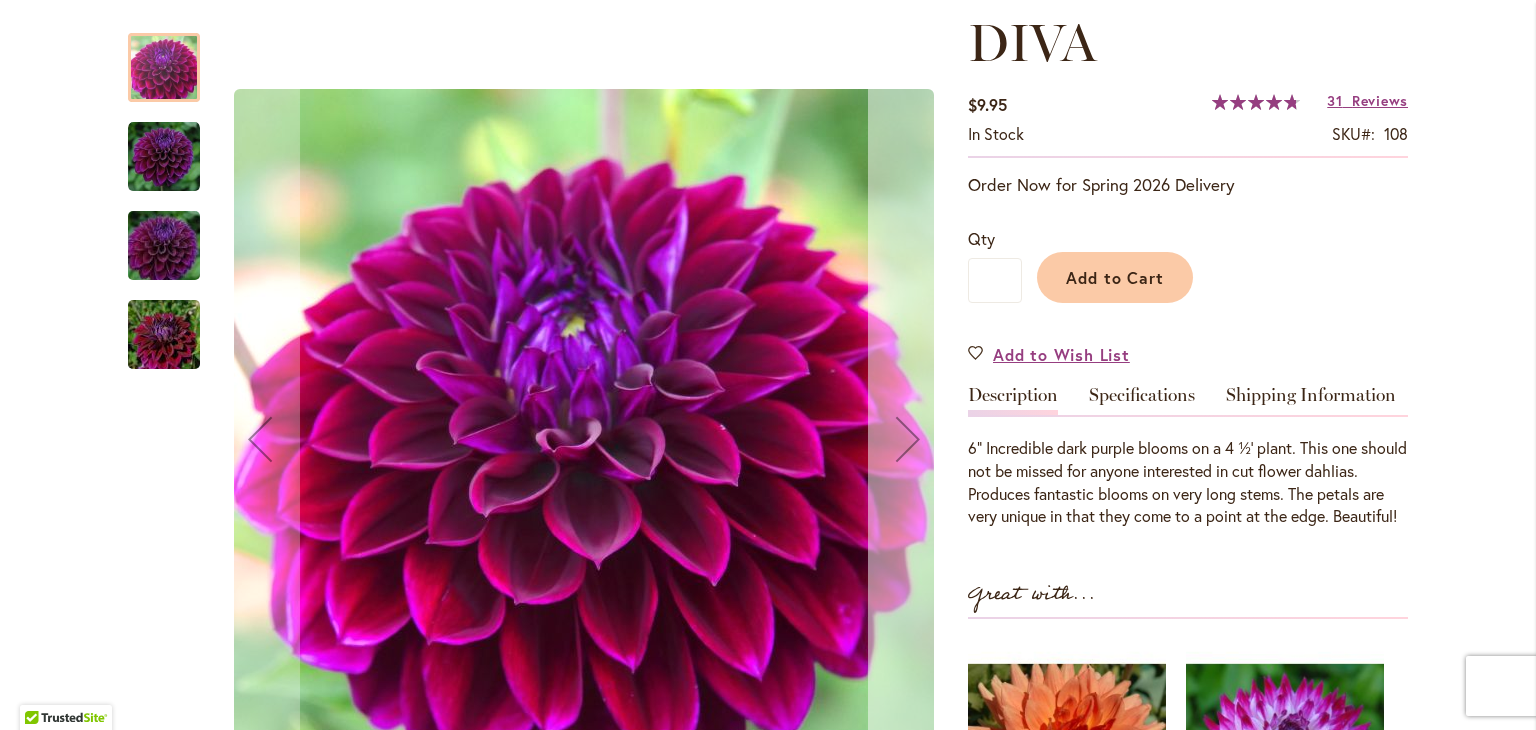 click at bounding box center (908, 439) 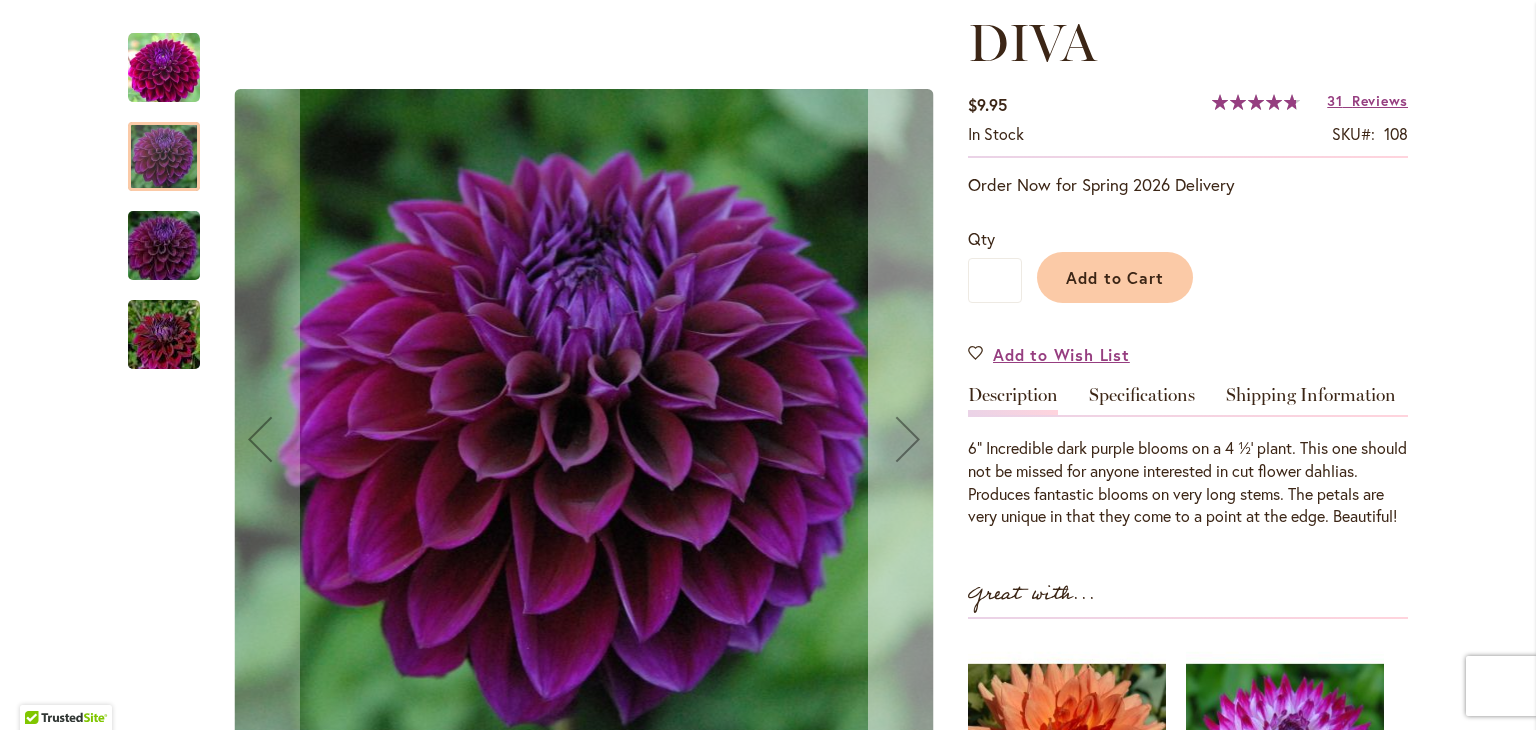 click at bounding box center [908, 439] 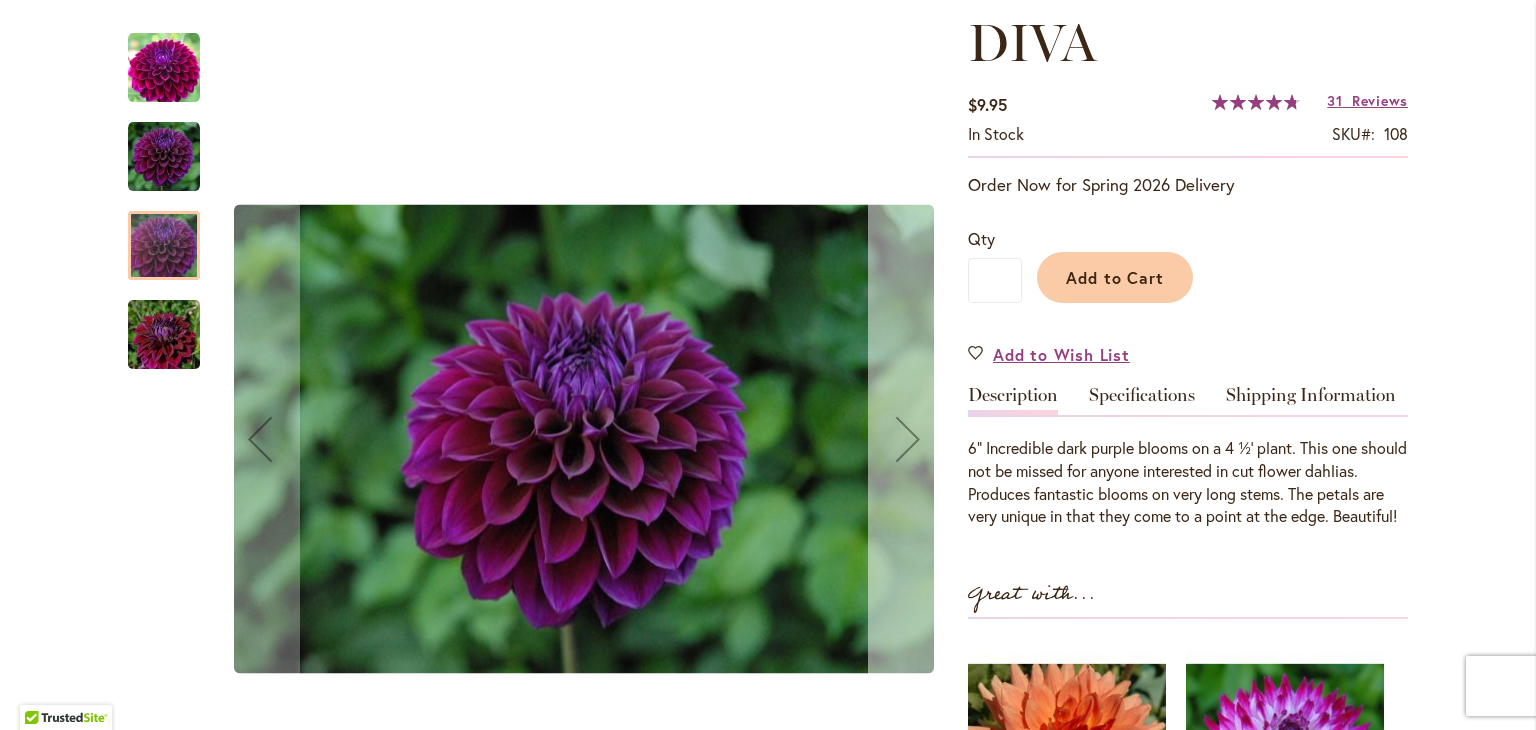 click at bounding box center [908, 439] 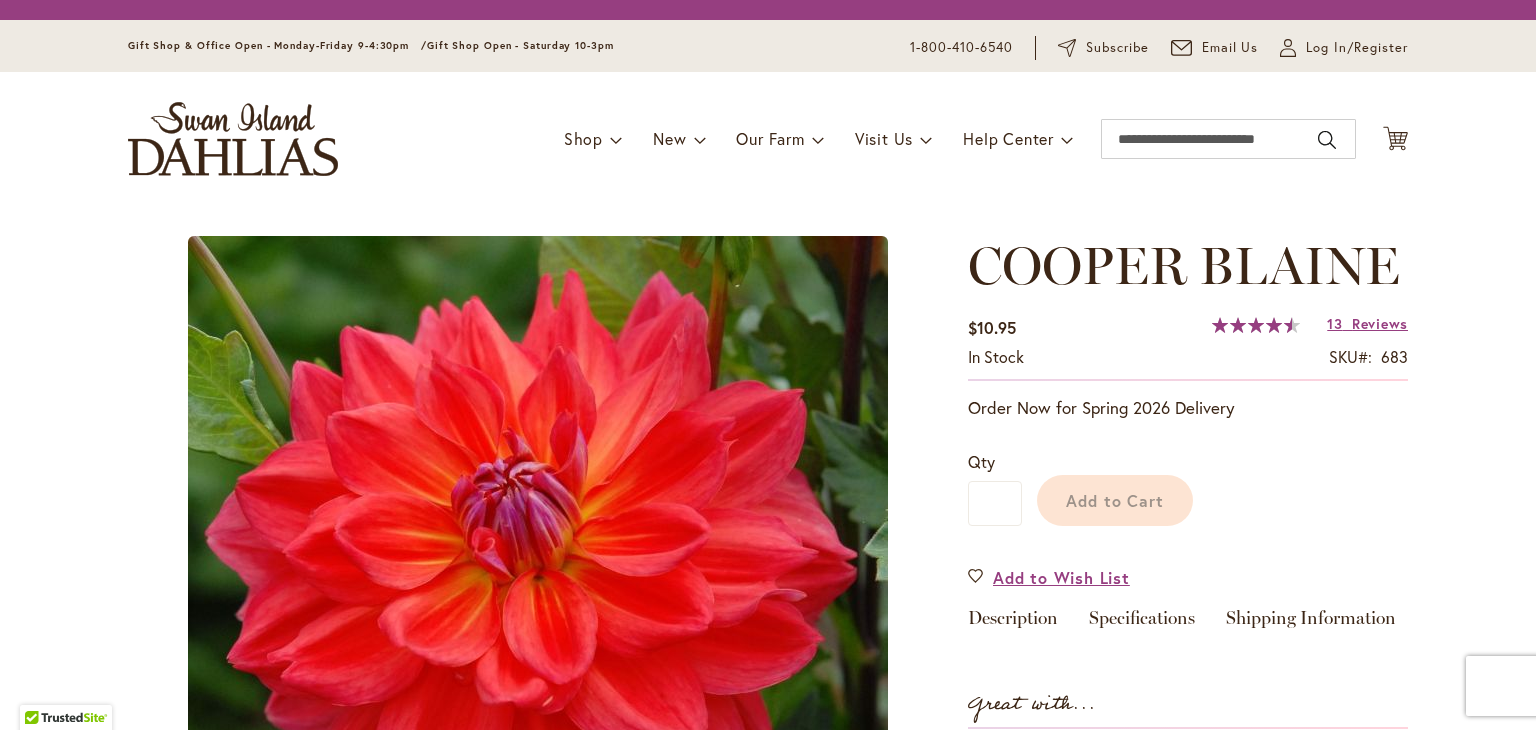 scroll, scrollTop: 0, scrollLeft: 0, axis: both 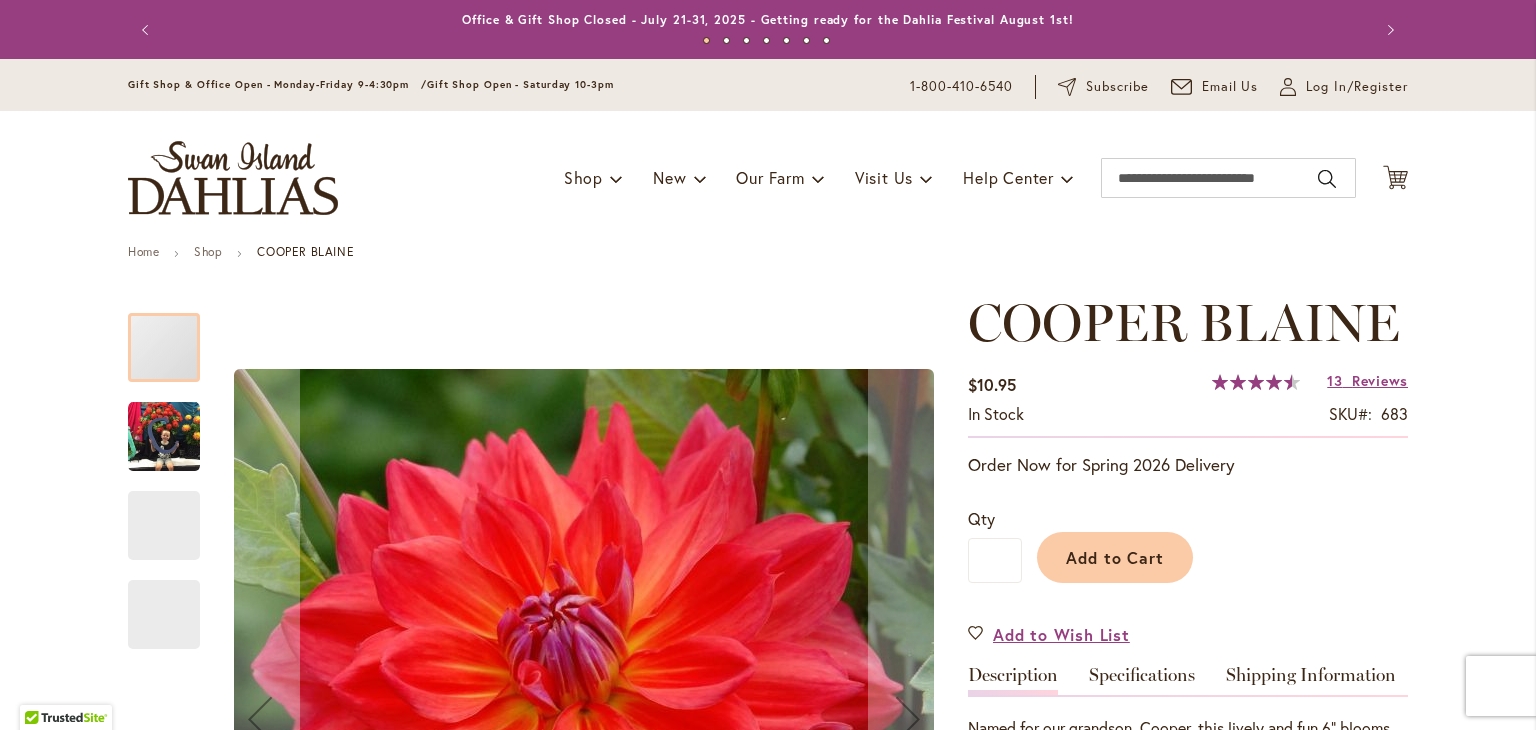 click on "Skip to Content
Gift Shop & Office Open - Monday-Friday 9-4:30pm   /    Gift Shop Open - Saturday 10-3pm
1-800-410-6540
Subscribe
Email Us
My Account
Log In/Register
Toggle Nav
Shop
Dahlia Tubers
Collections
Fresh Cut Dahlias" at bounding box center [768, 2977] 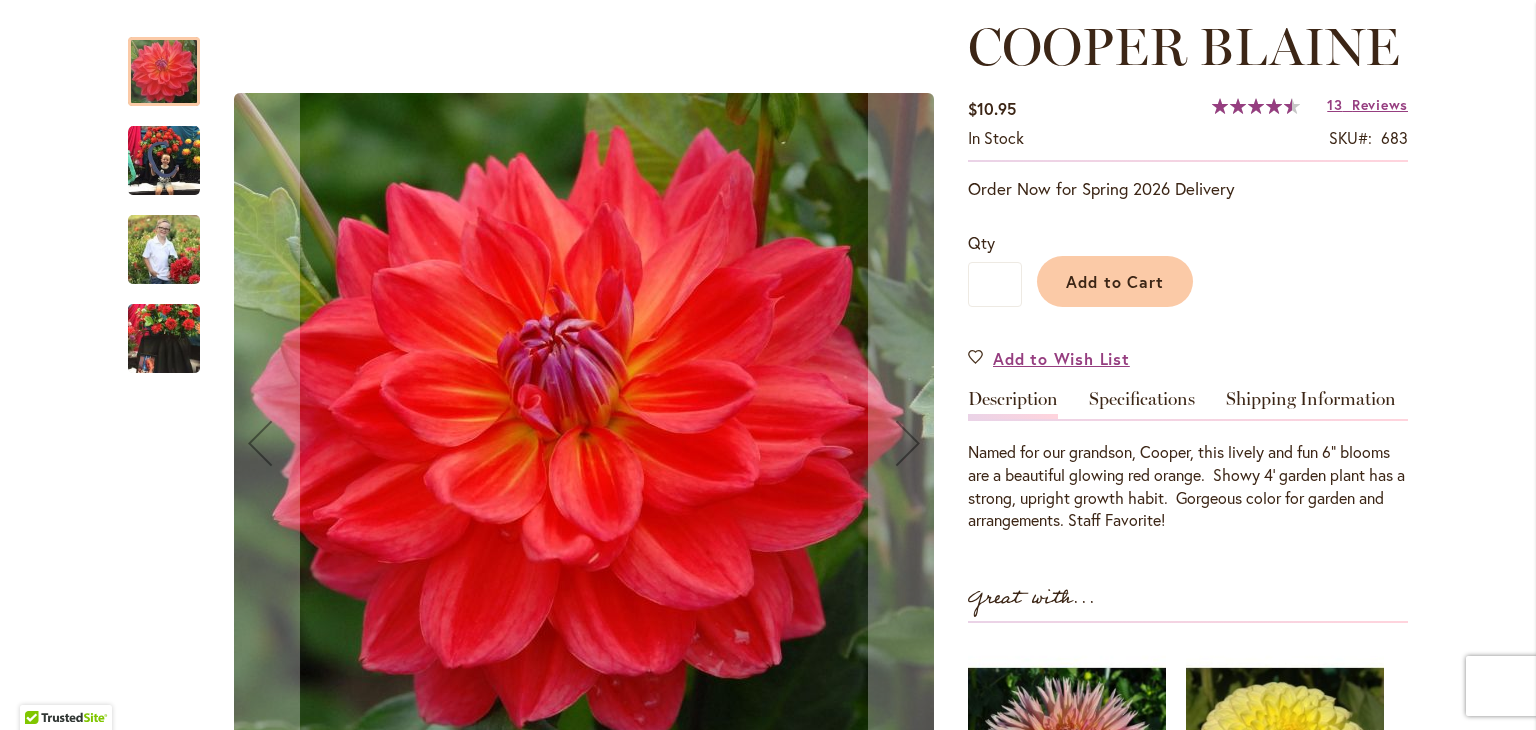 scroll, scrollTop: 280, scrollLeft: 0, axis: vertical 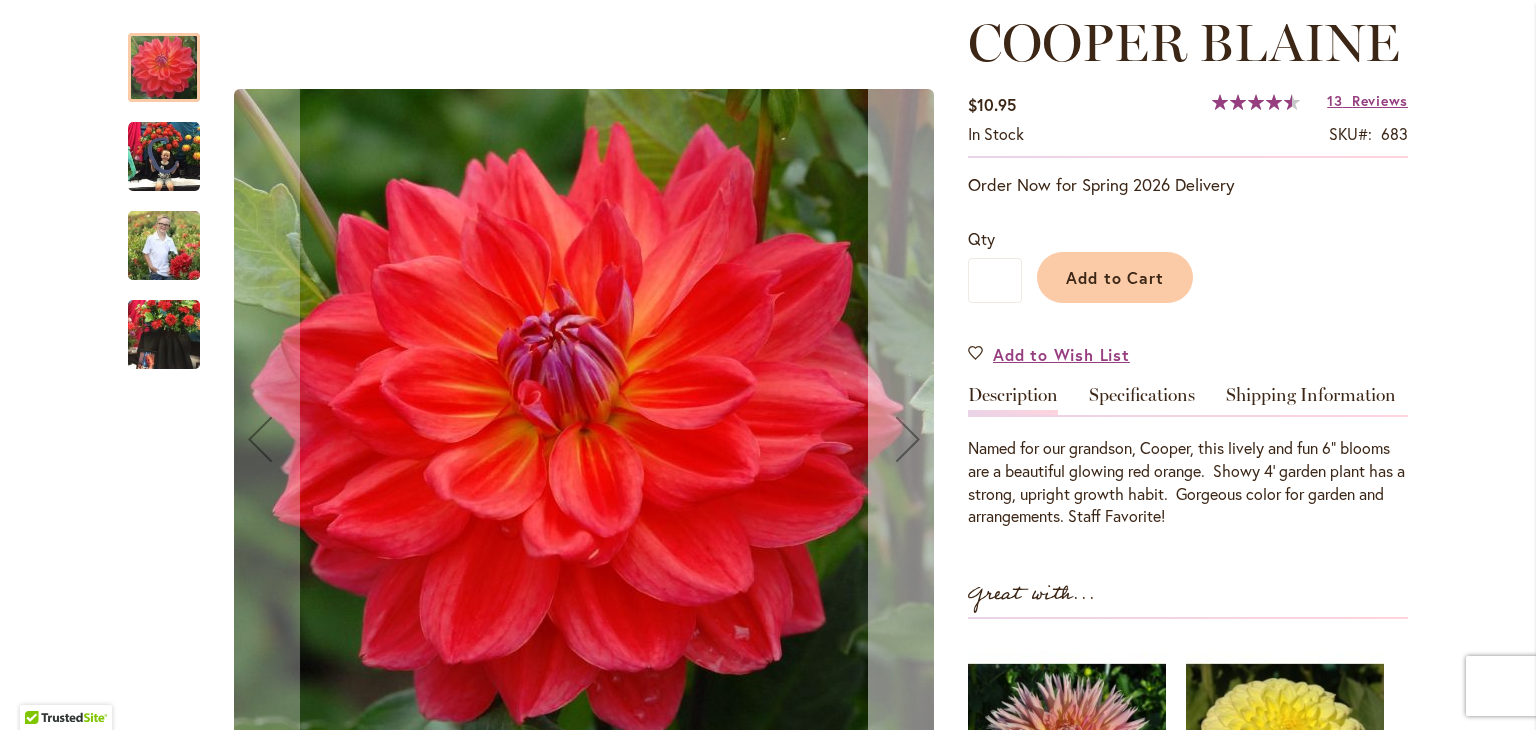 click at bounding box center [908, 439] 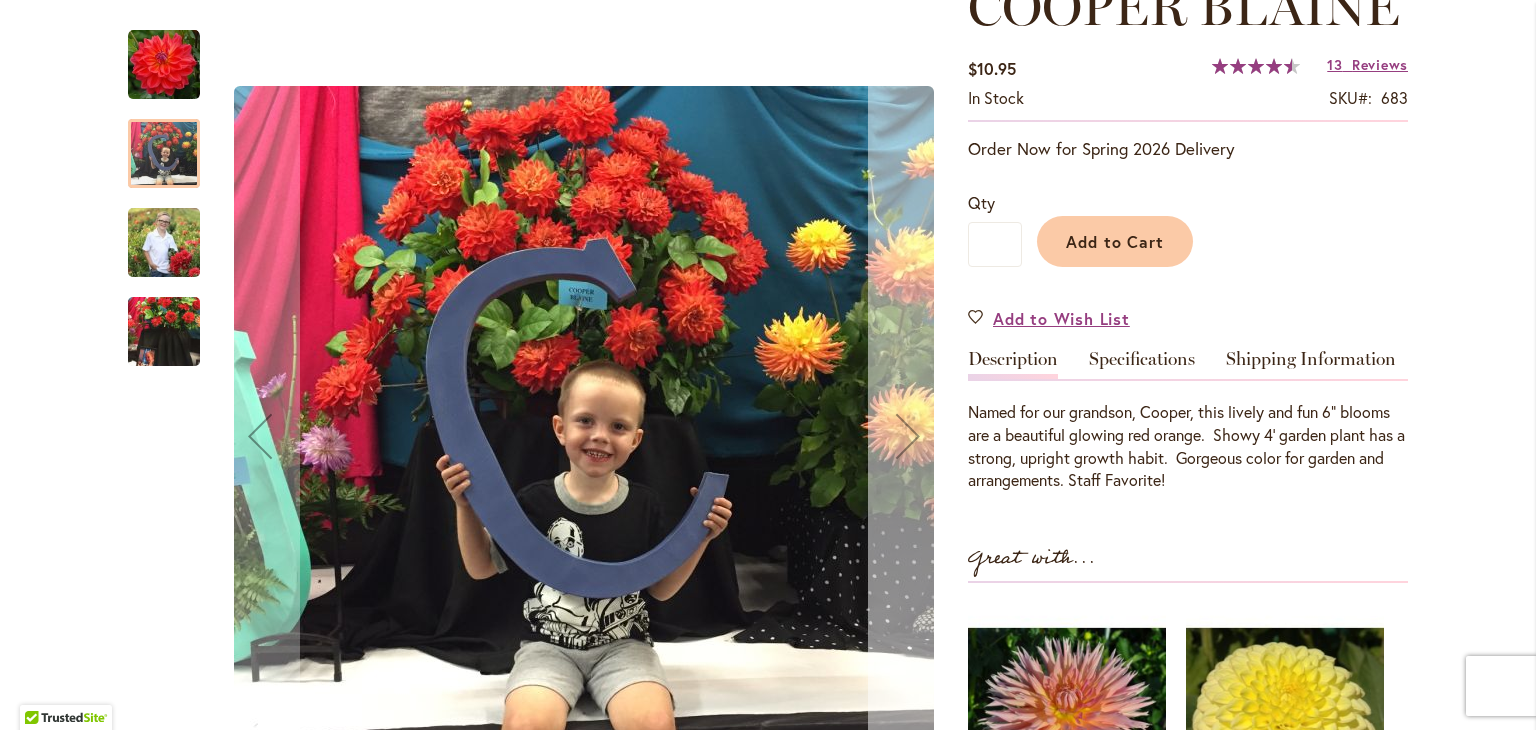 scroll, scrollTop: 320, scrollLeft: 0, axis: vertical 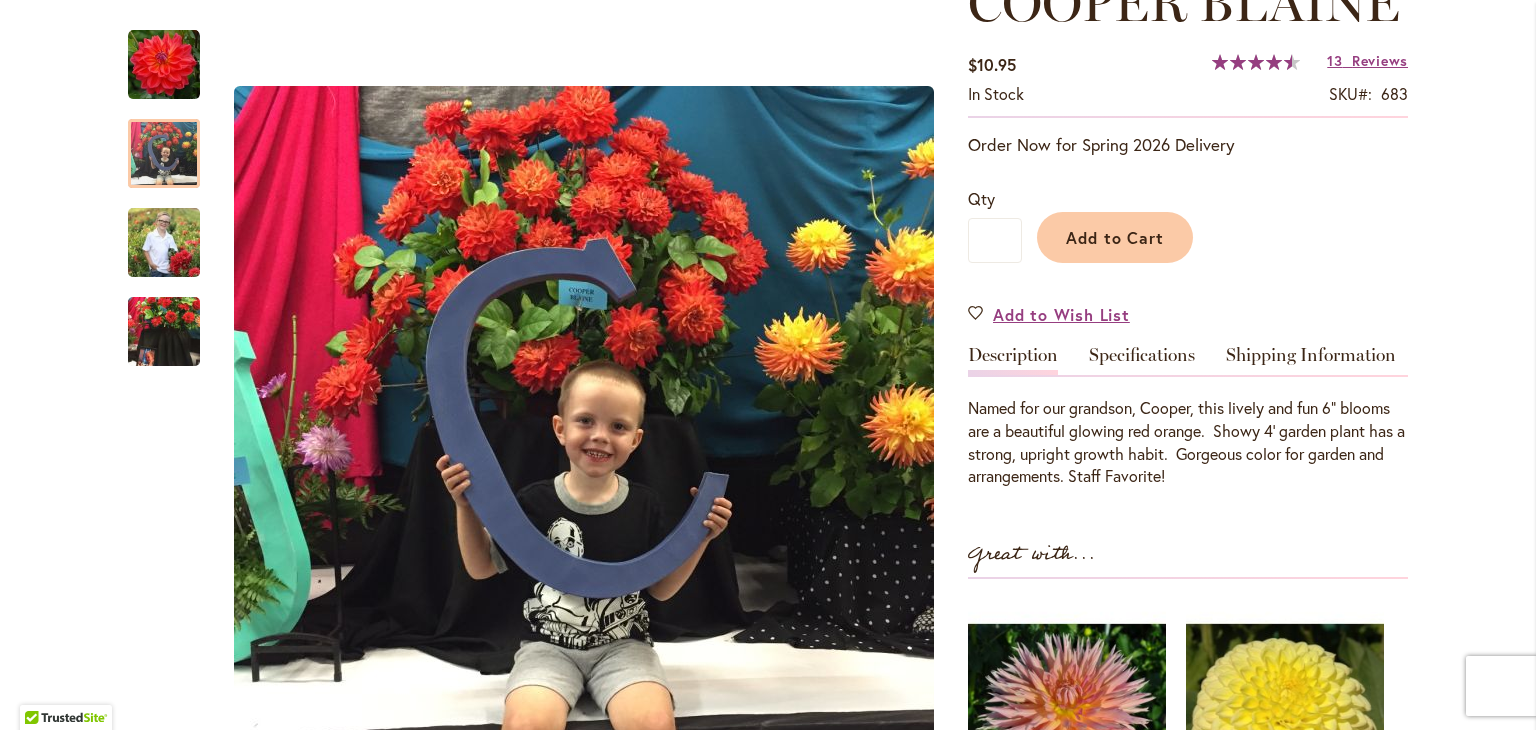 click on "Skip to the end of the images gallery
Skip to the beginning of the images gallery
[FIRST] [LAST]
$10.95
In stock
SKU
683
Rating:
91                          % of  100" at bounding box center [768, 2302] 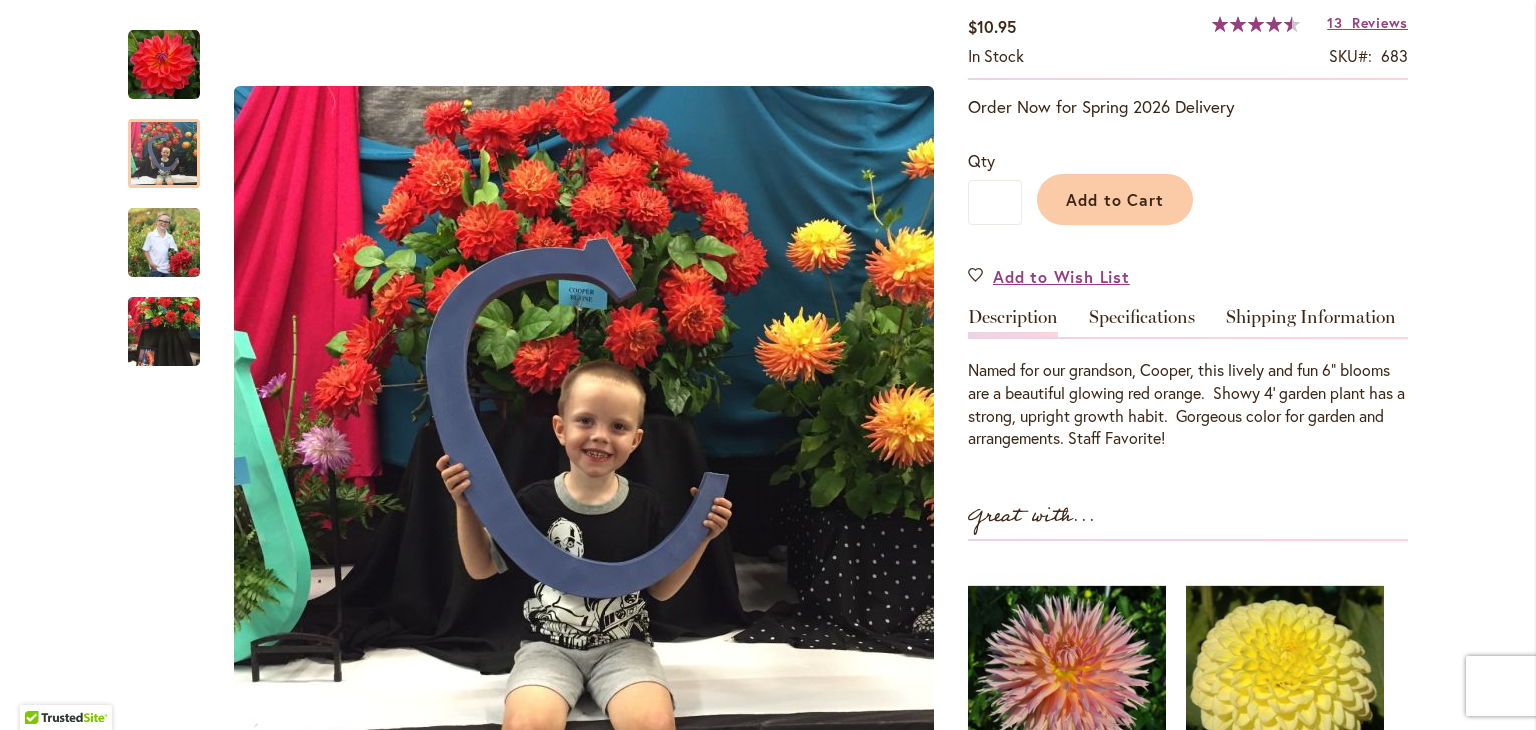 scroll, scrollTop: 360, scrollLeft: 0, axis: vertical 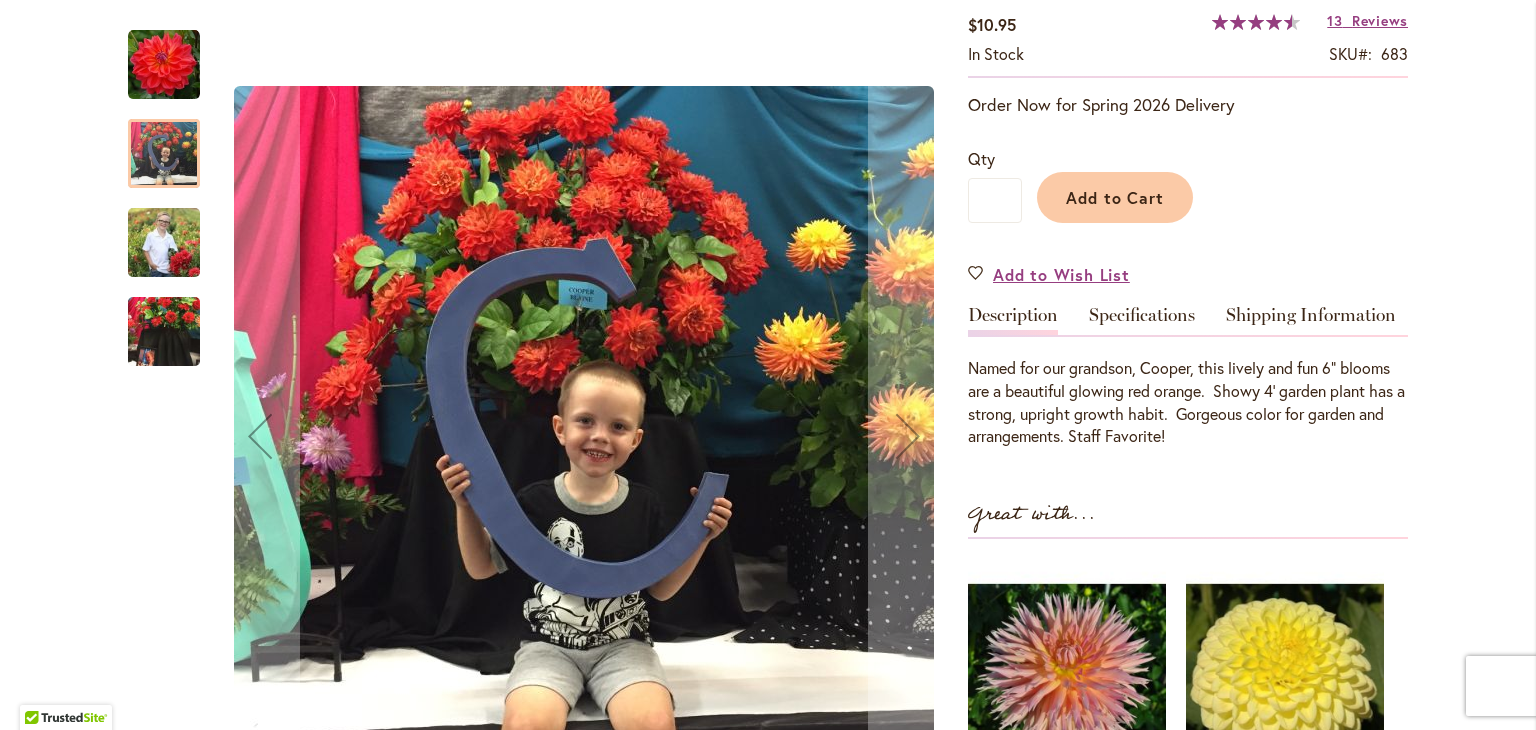 click at bounding box center [908, 436] 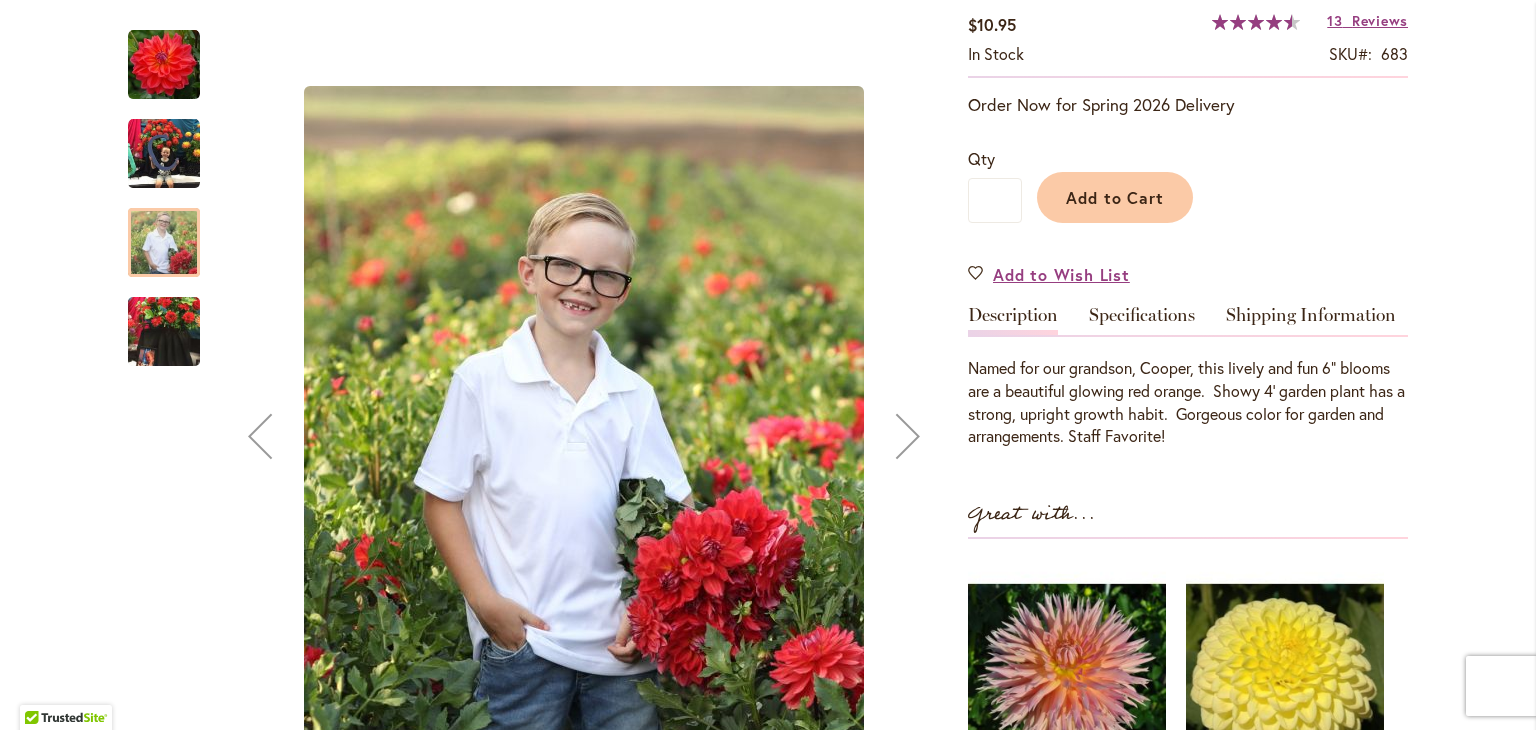 click at bounding box center (908, 436) 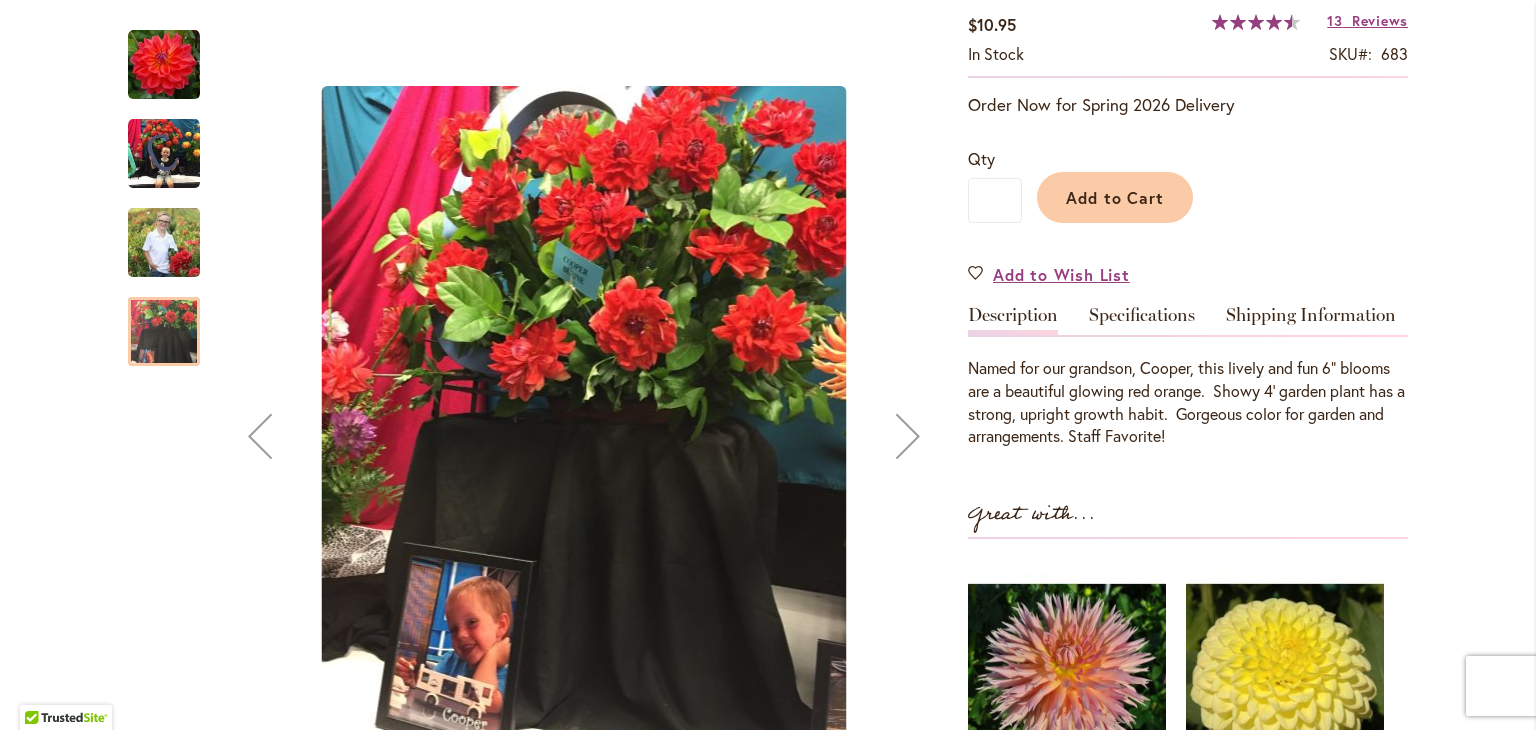 click at bounding box center (908, 436) 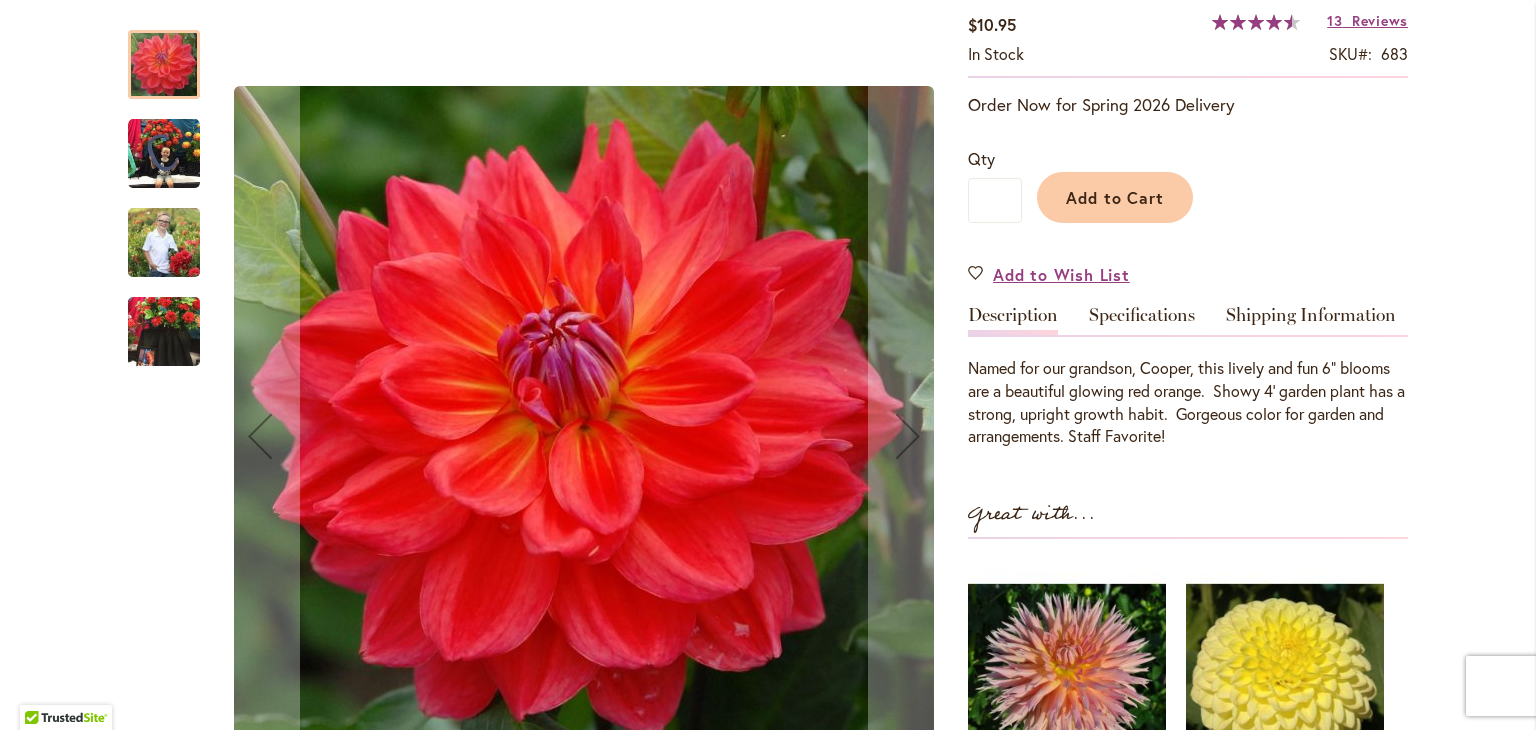click at bounding box center (908, 436) 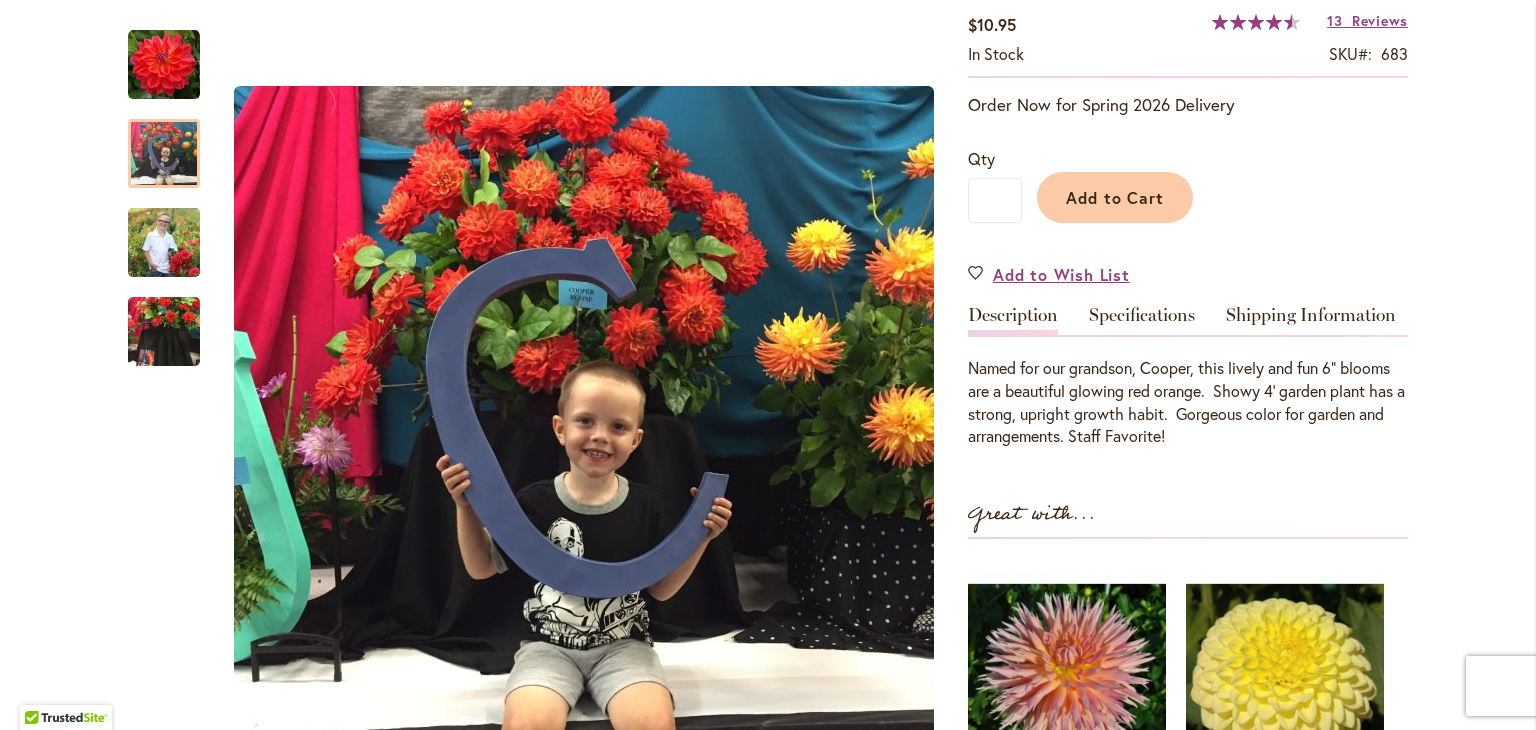 scroll, scrollTop: 0, scrollLeft: 0, axis: both 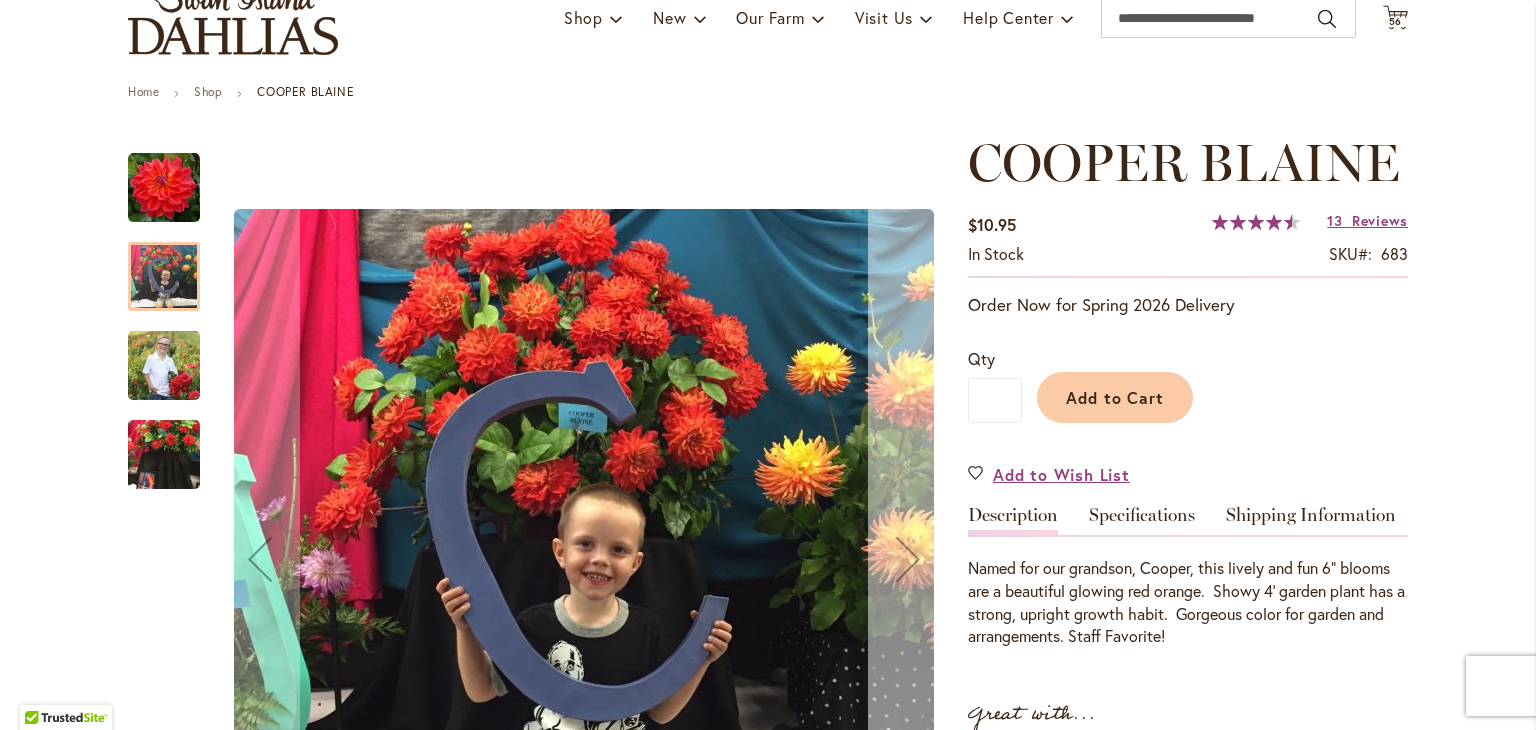 click at bounding box center [908, 559] 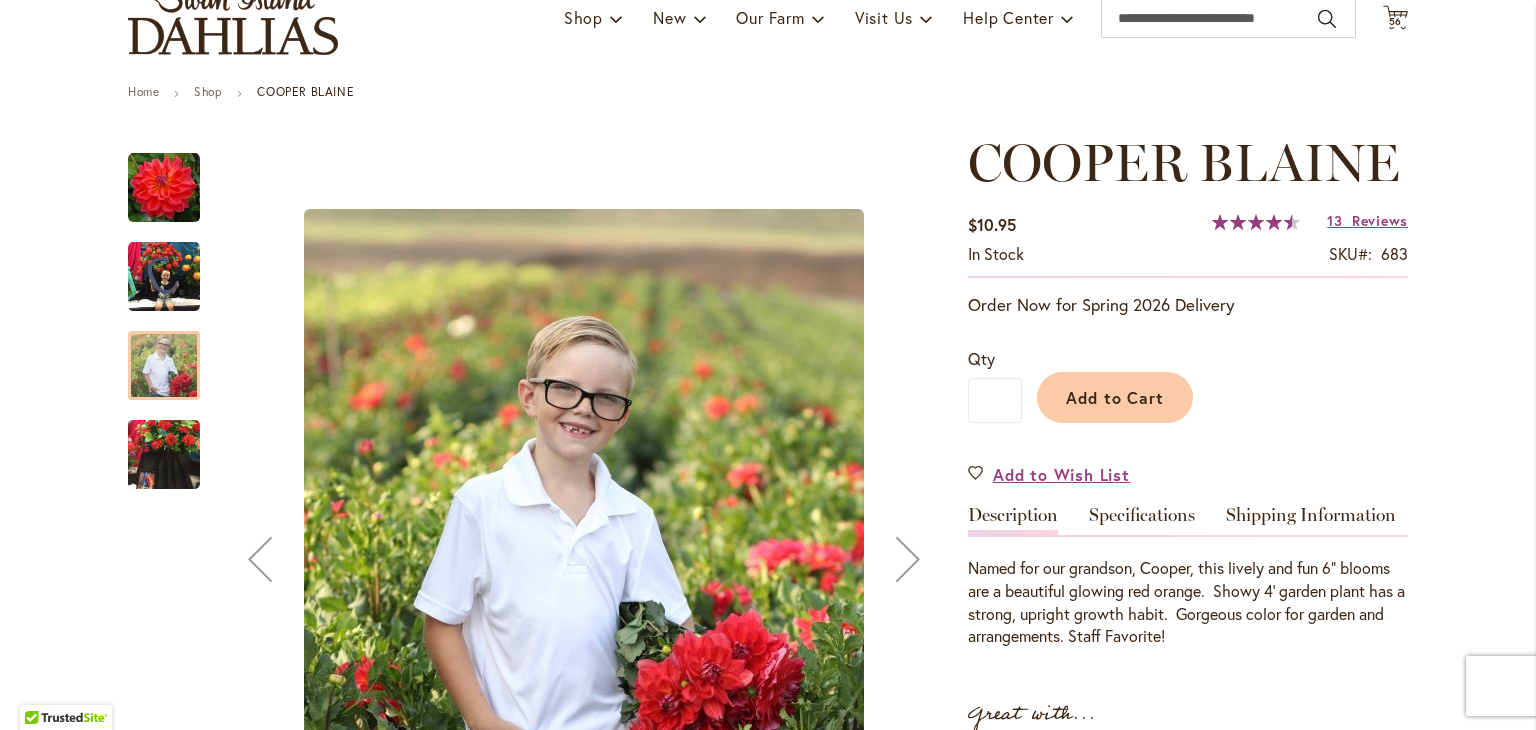 click at bounding box center (908, 559) 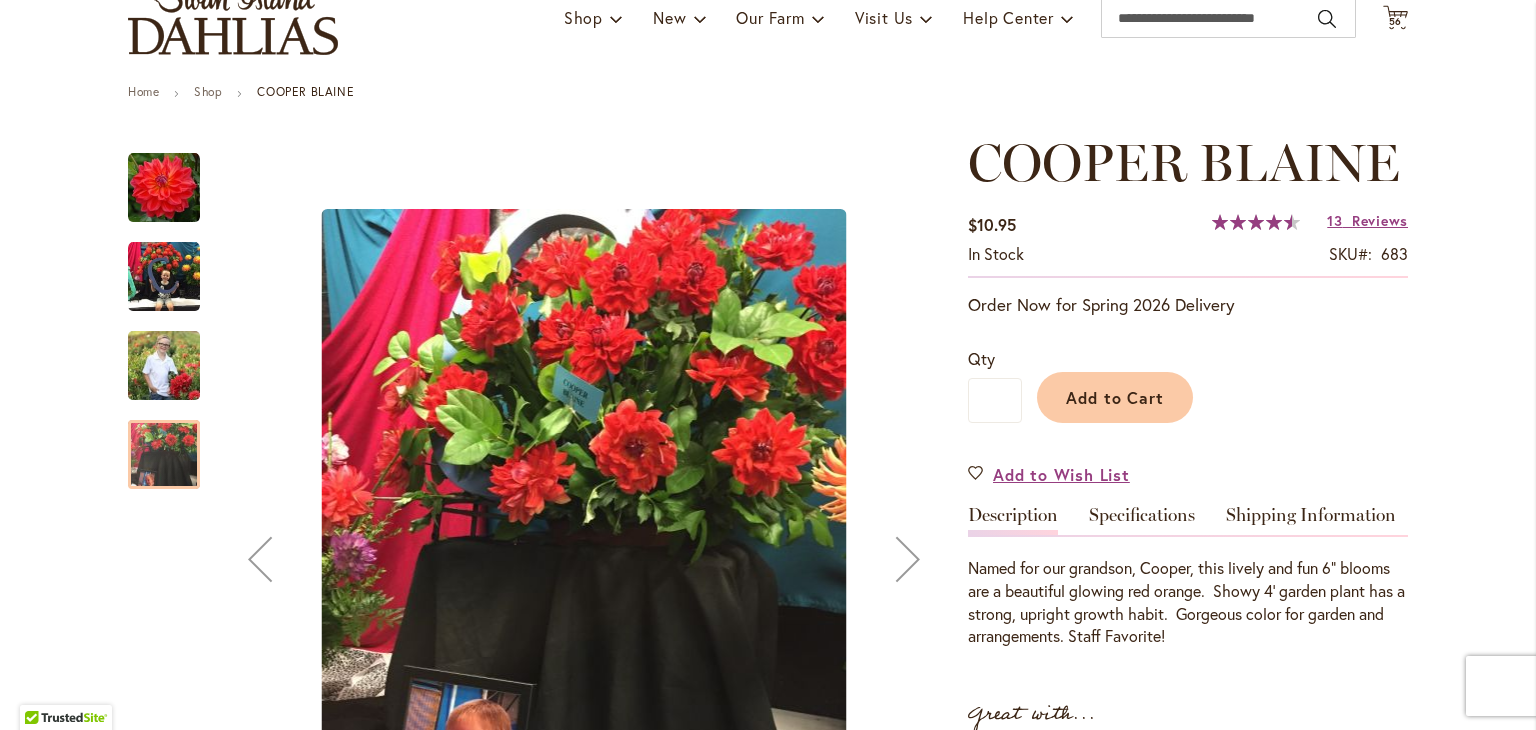 click at bounding box center (908, 559) 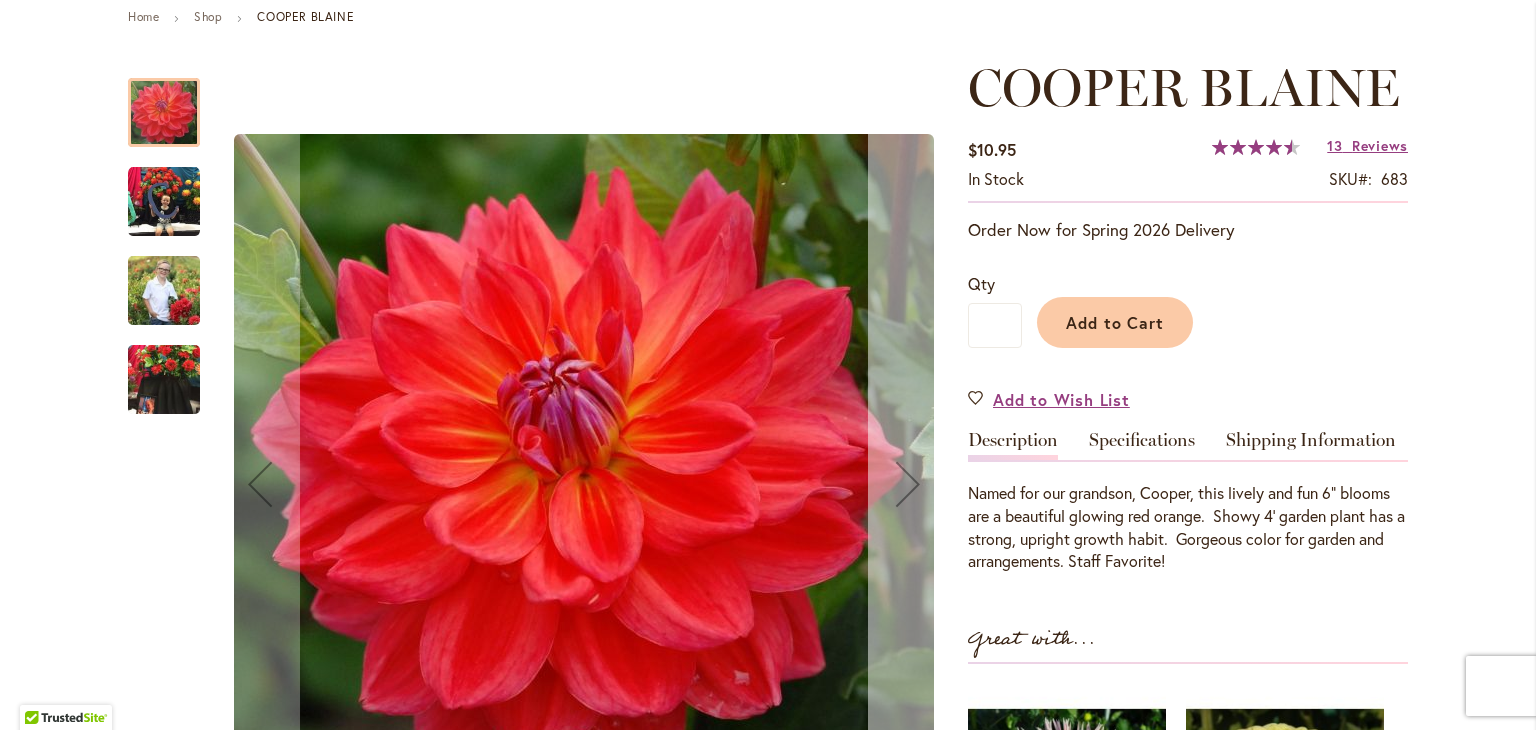 scroll, scrollTop: 240, scrollLeft: 0, axis: vertical 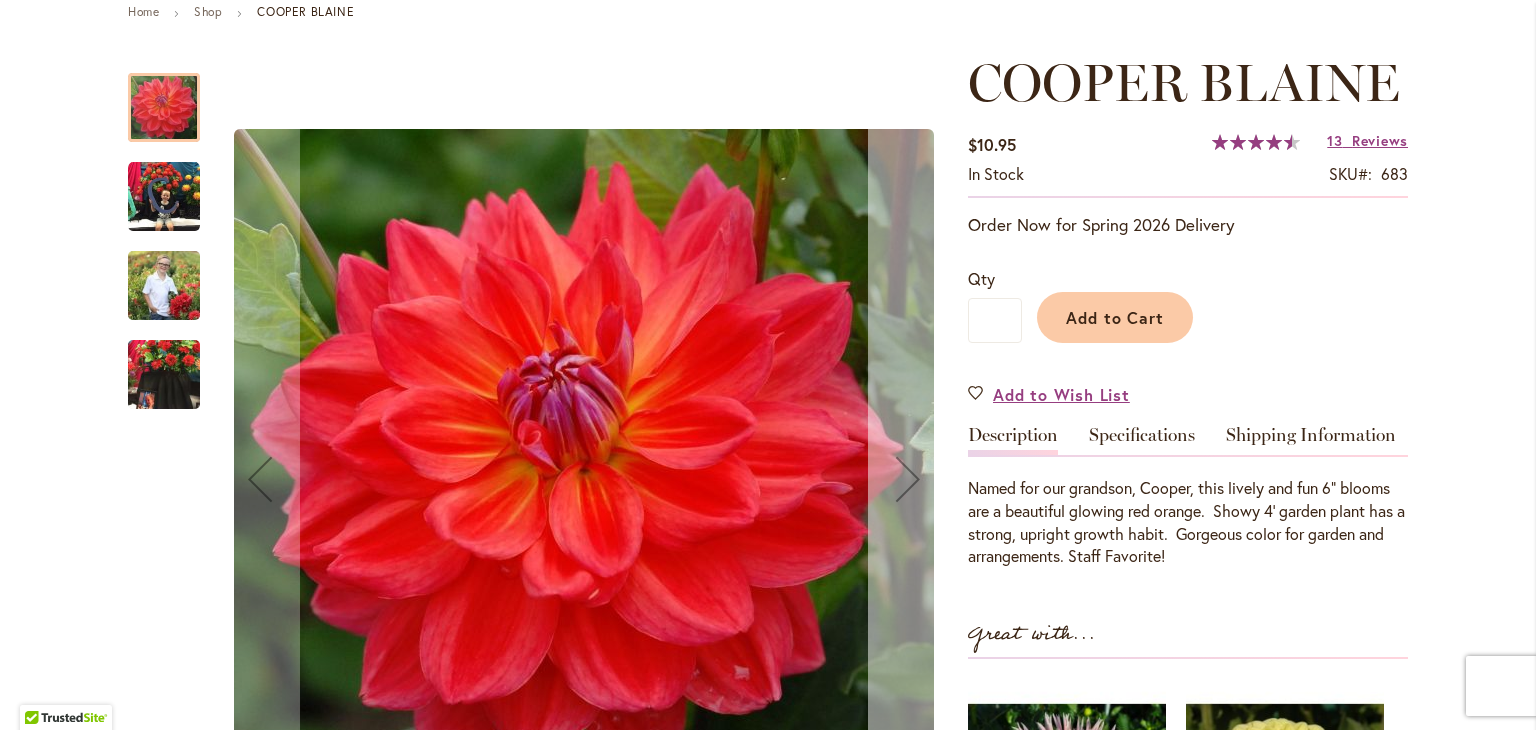 click at bounding box center (908, 479) 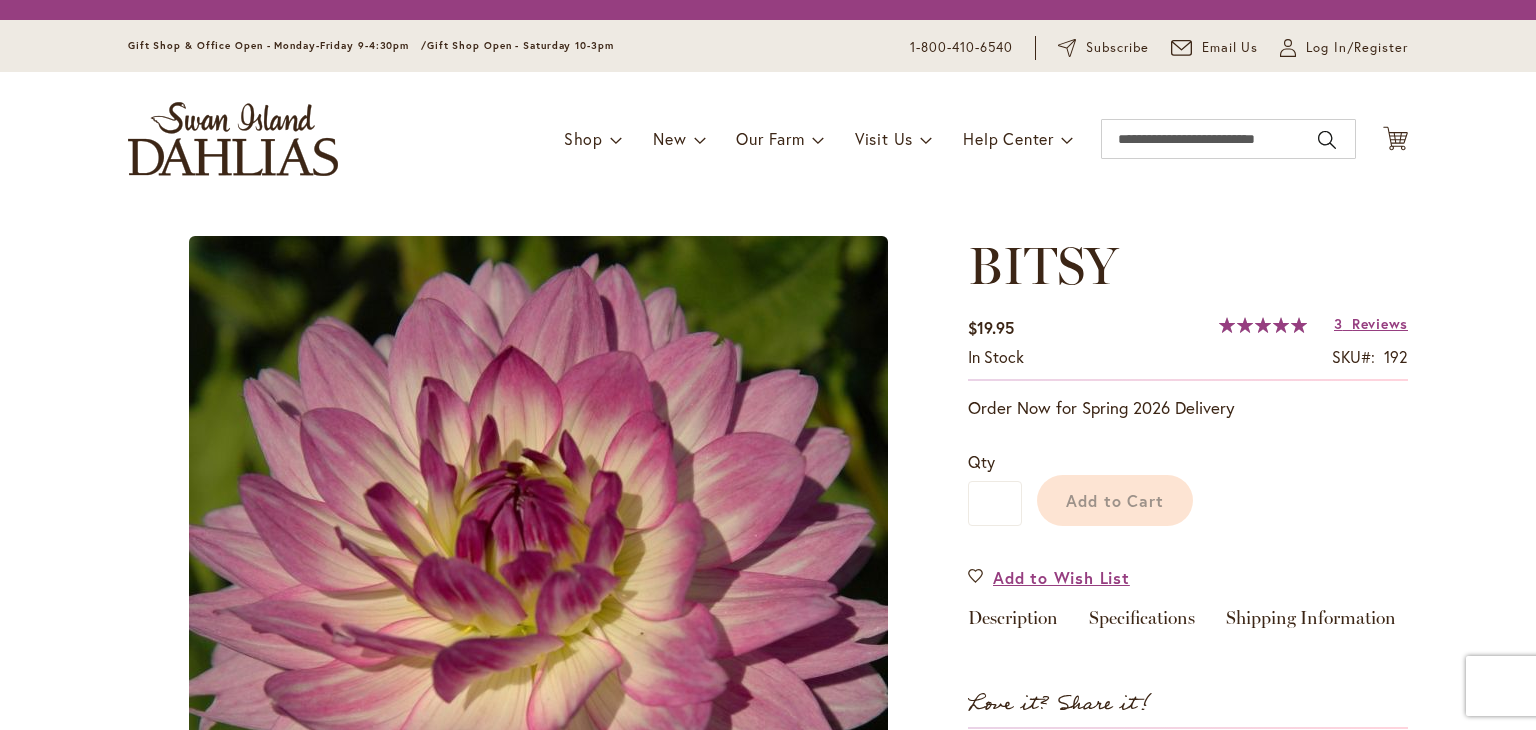 scroll, scrollTop: 0, scrollLeft: 0, axis: both 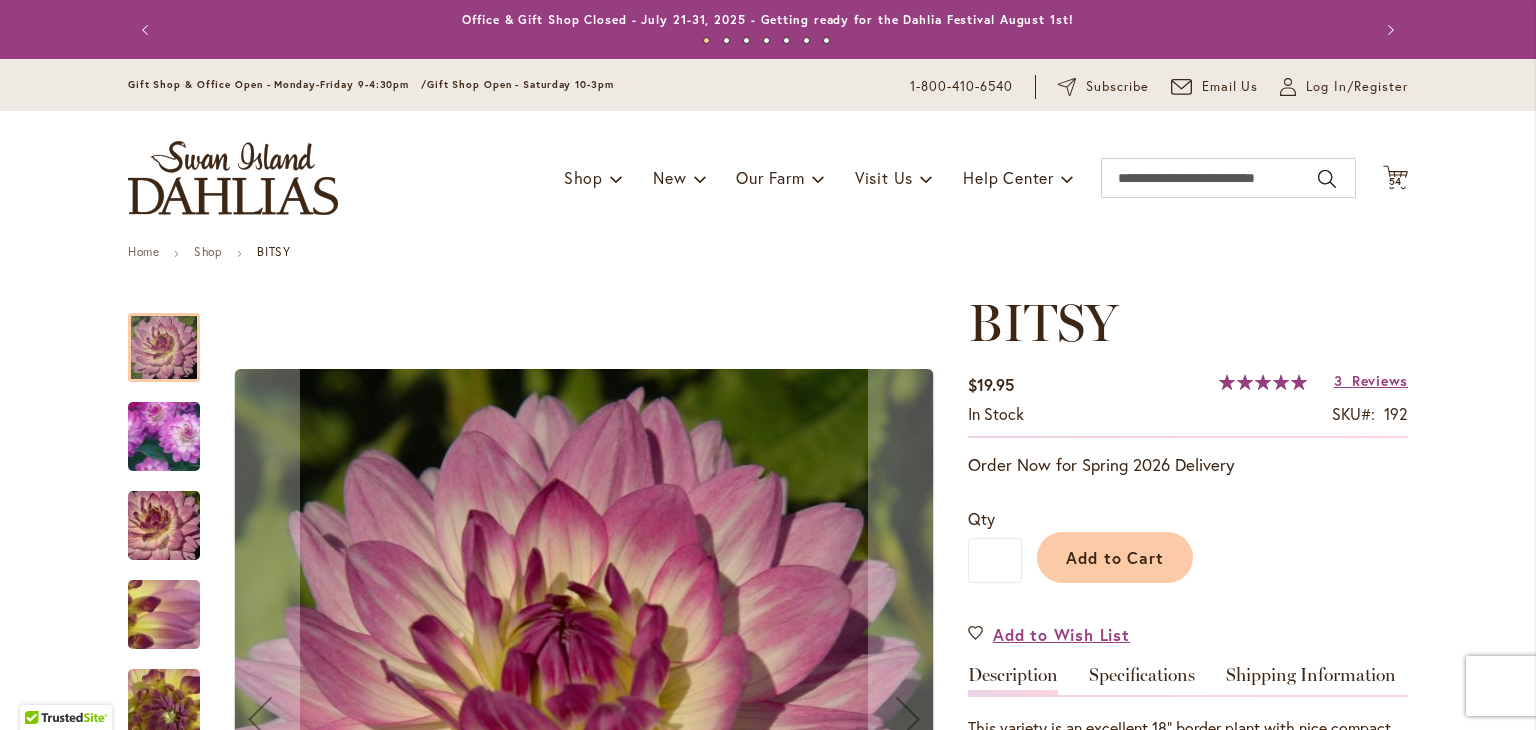 click on "Skip to Content
Gift Shop & Office Open - Monday-Friday 9-4:30pm   /    Gift Shop Open - Saturday 10-3pm
1-800-410-6540
Subscribe
Email Us
My Account
Log In/Register
Toggle Nav
Shop
Dahlia Tubers
Collections
Fresh Cut Dahlias" at bounding box center [768, 152] 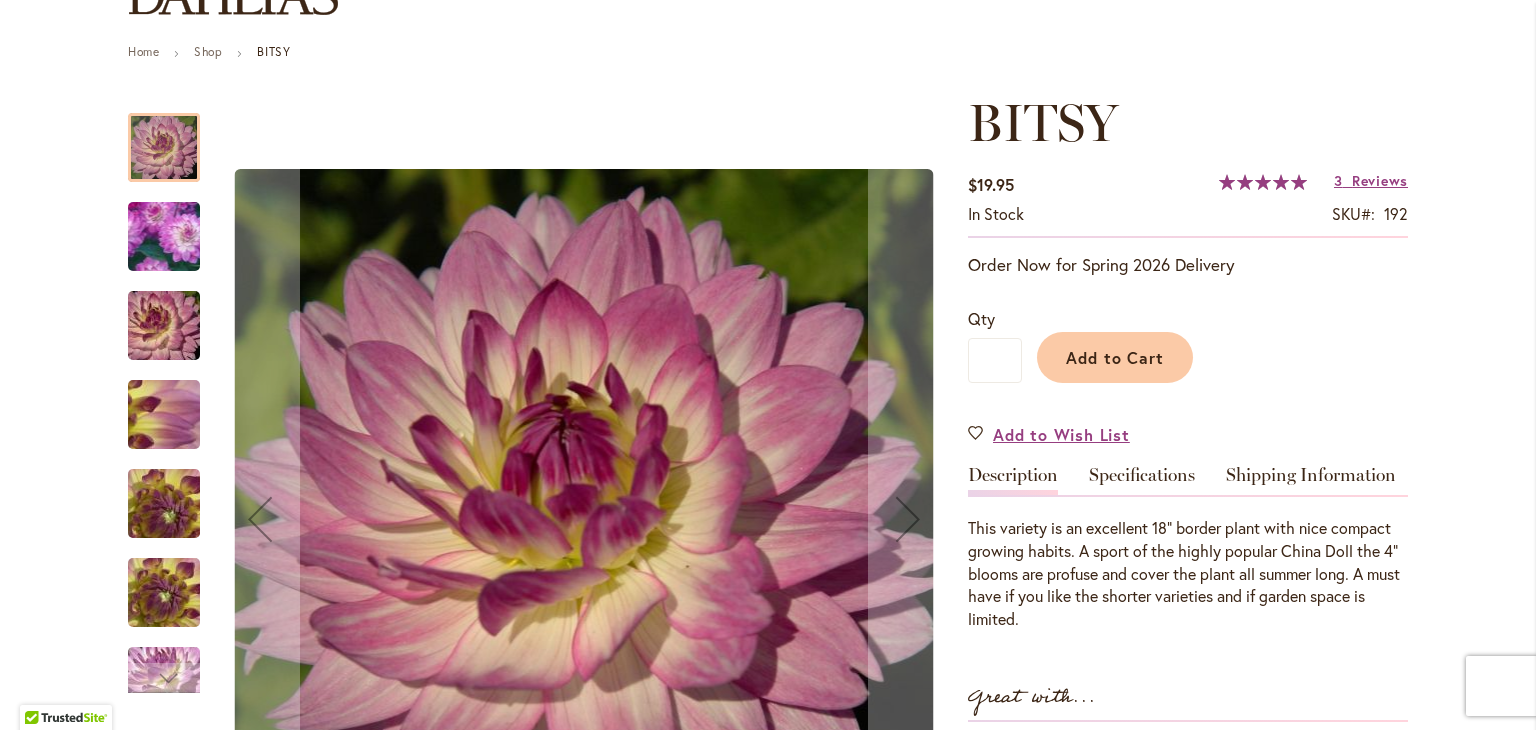 scroll, scrollTop: 240, scrollLeft: 0, axis: vertical 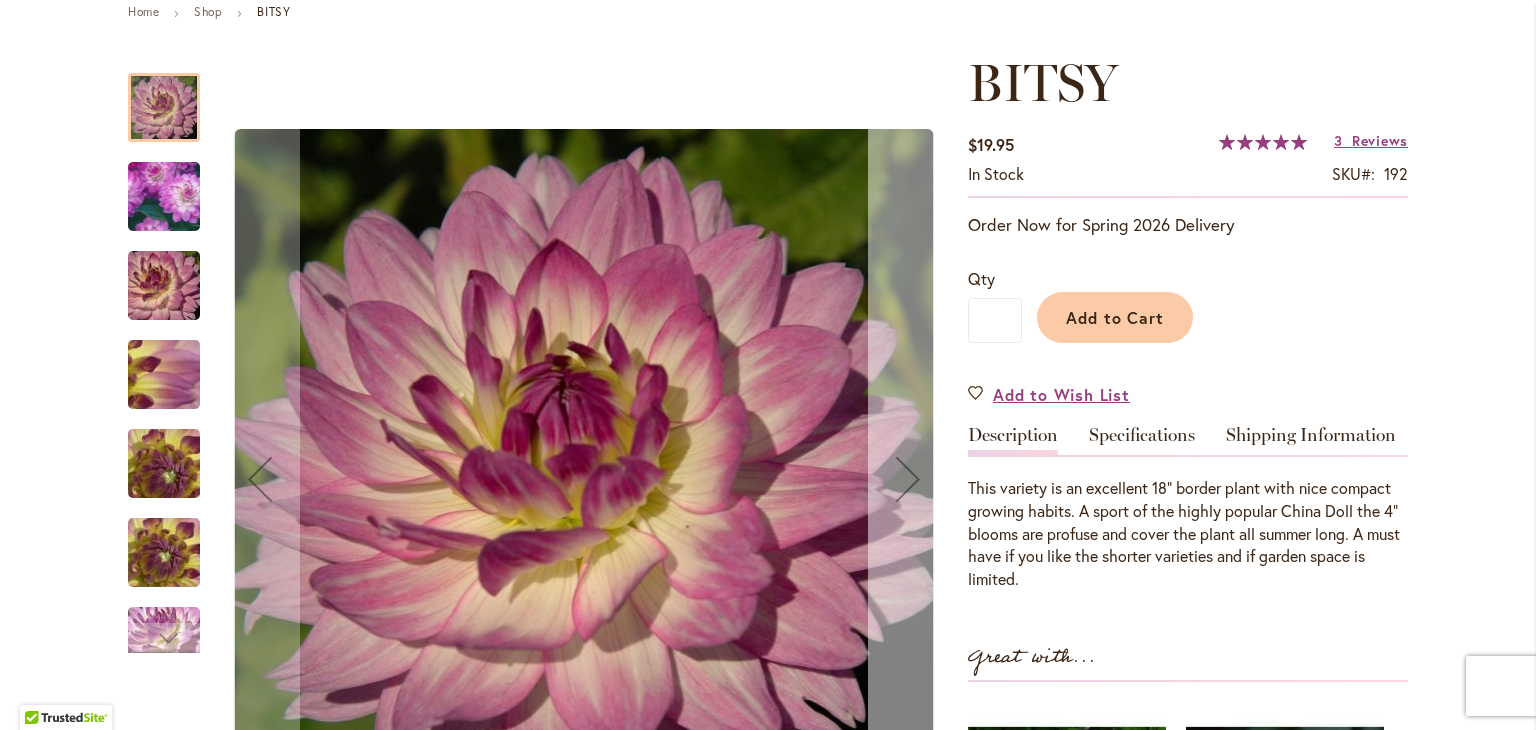 click at bounding box center (908, 479) 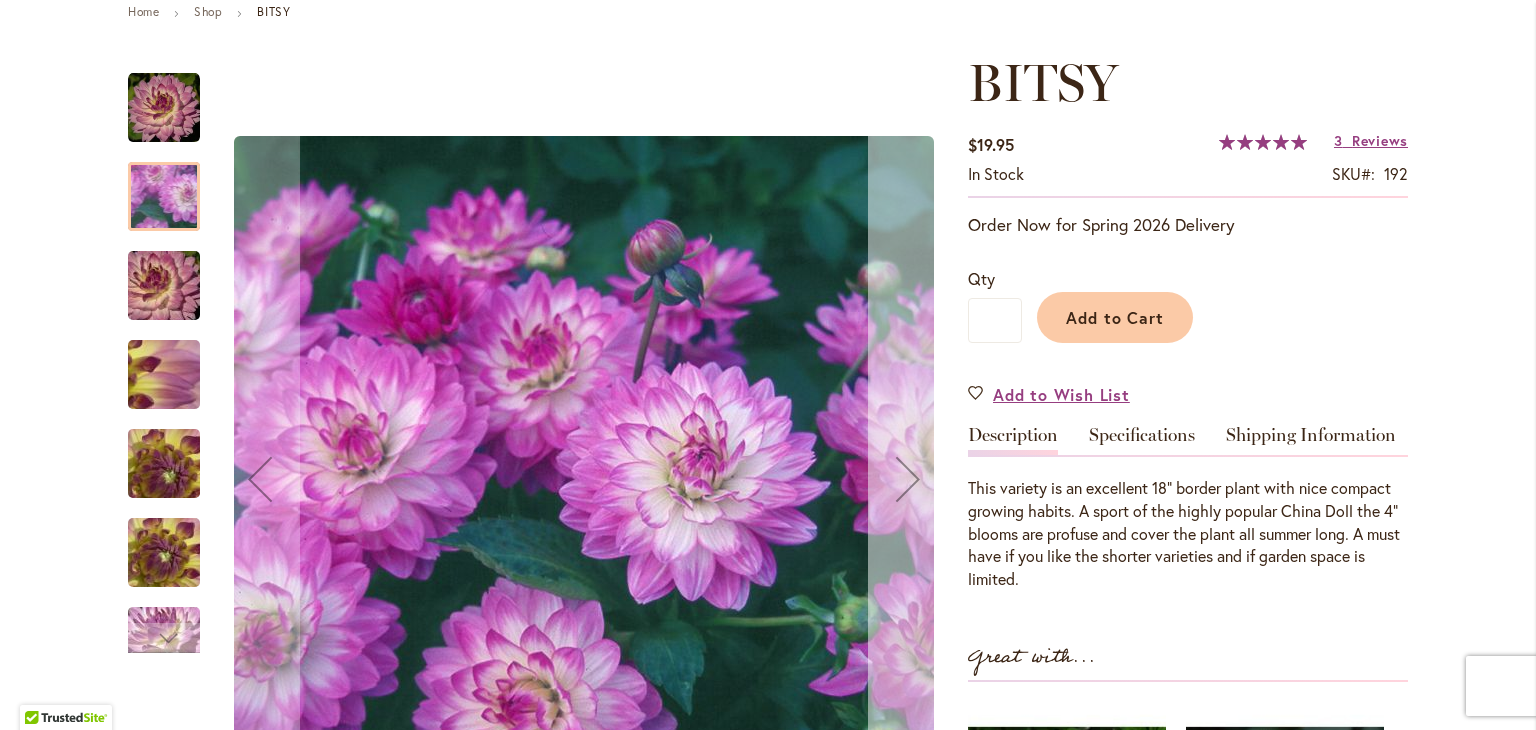 click at bounding box center [908, 479] 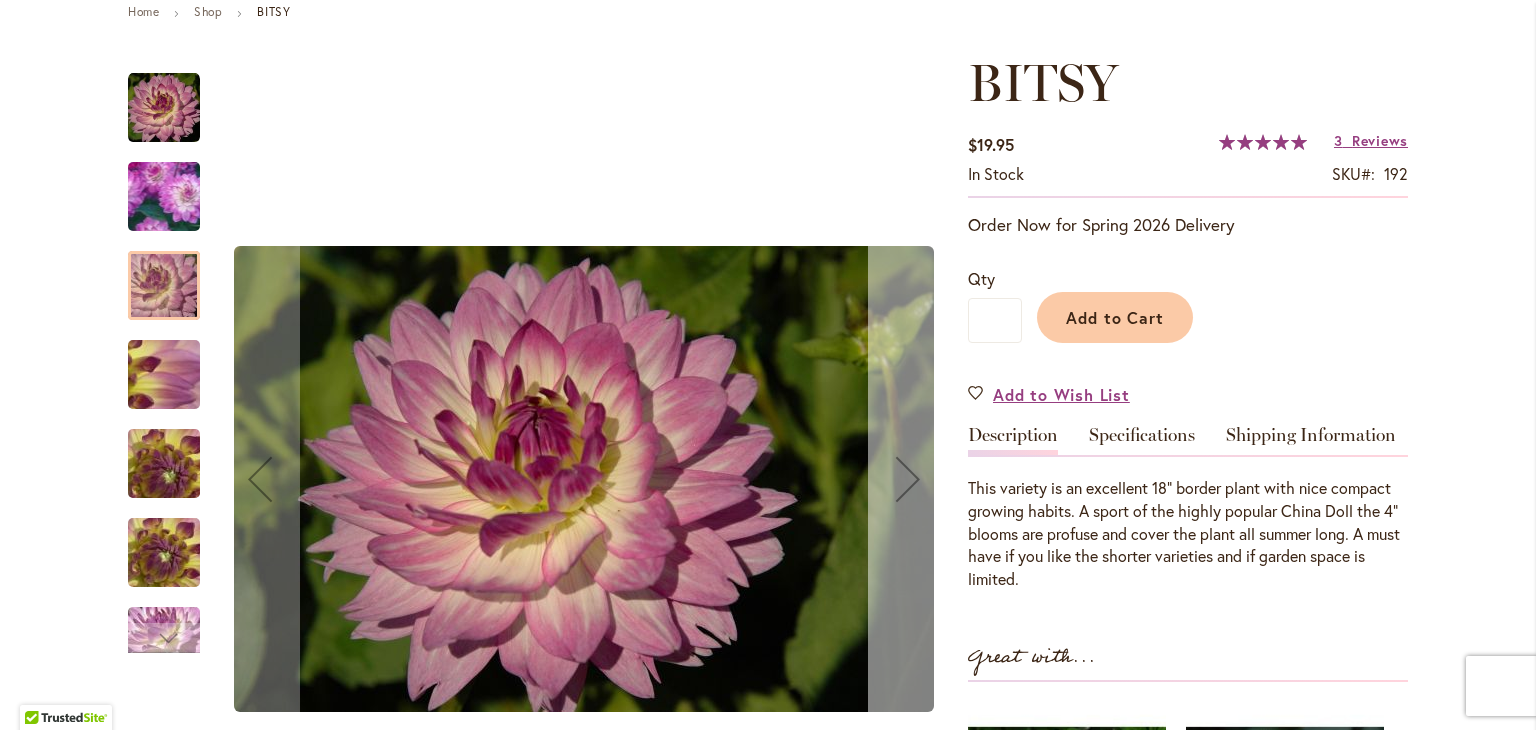 click at bounding box center (908, 479) 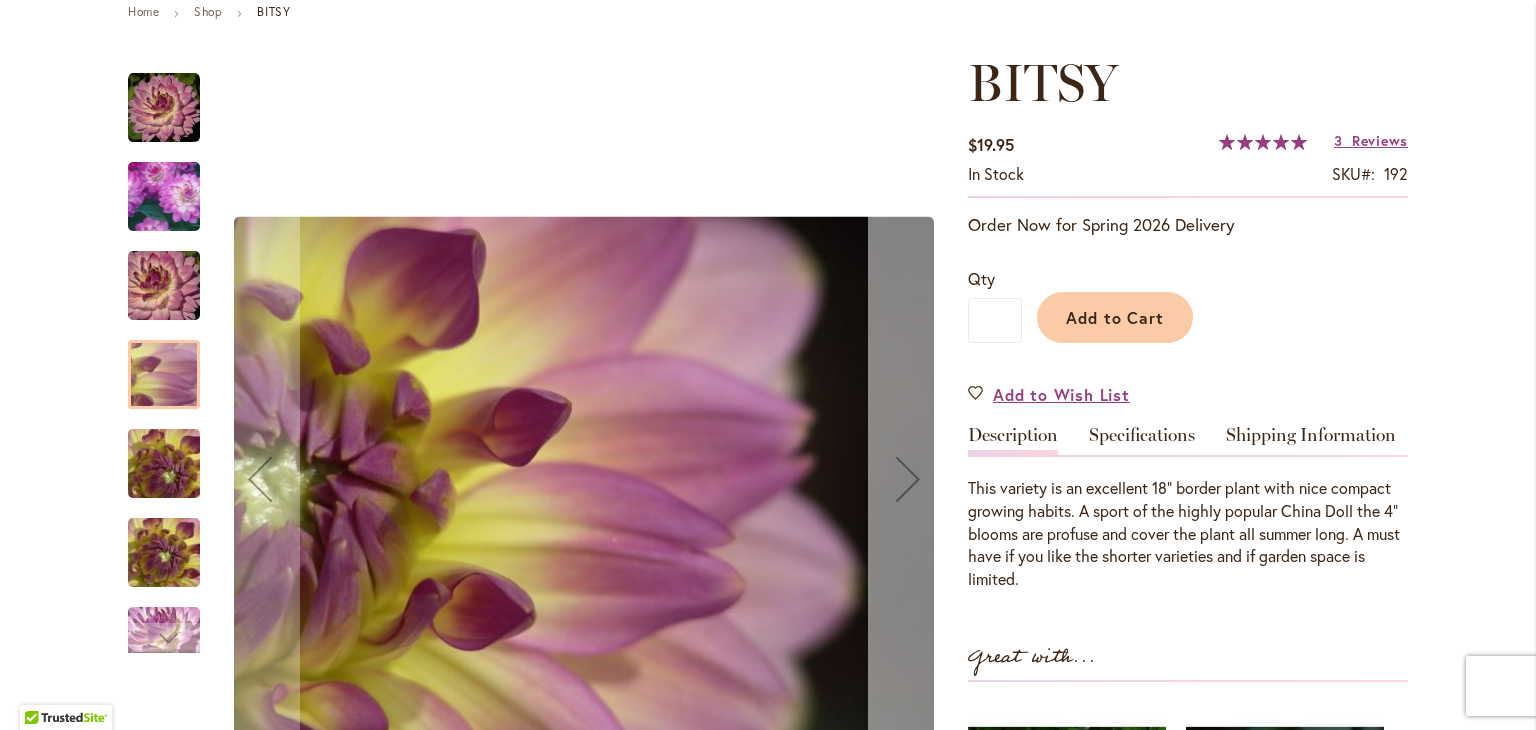 click at bounding box center (908, 479) 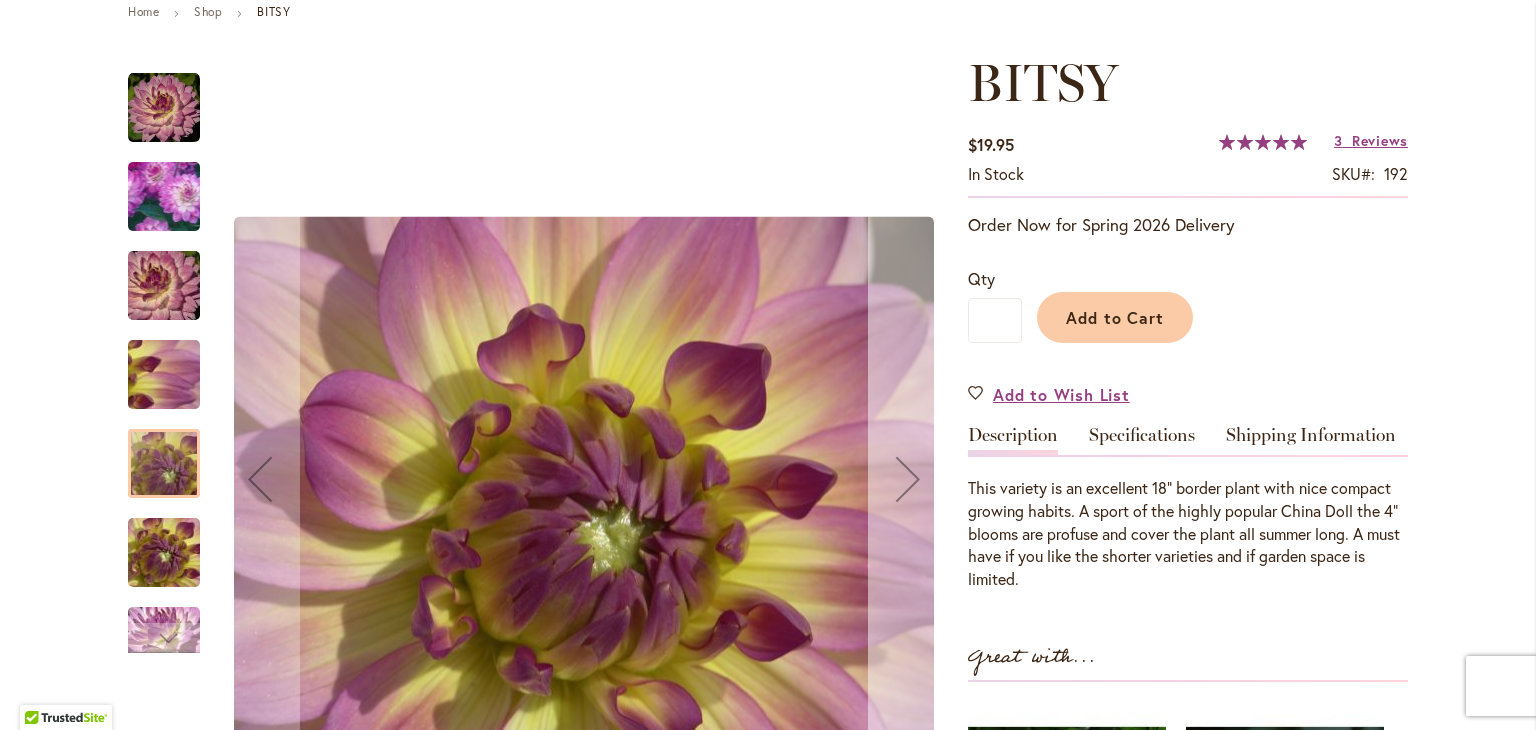 click at bounding box center [908, 479] 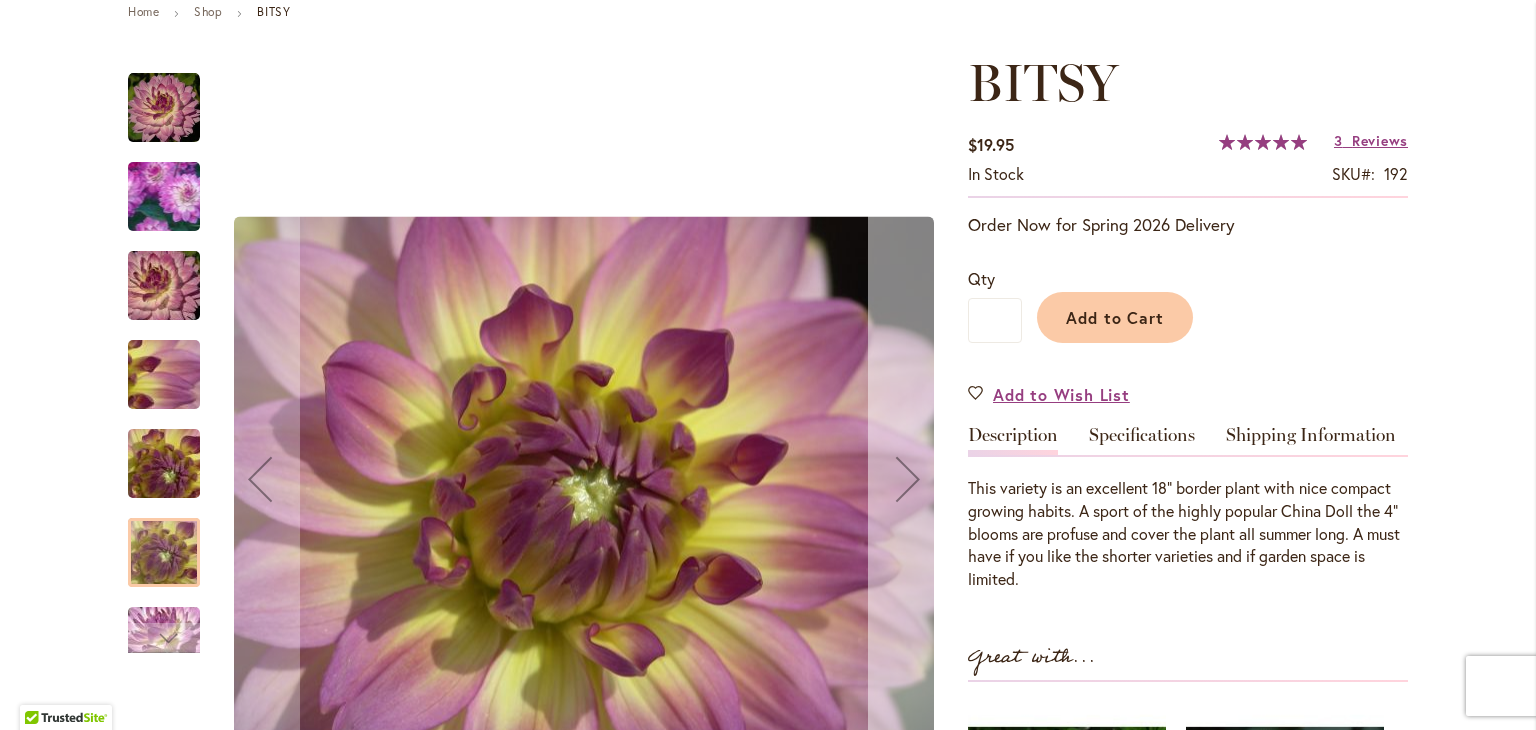 click at bounding box center (908, 479) 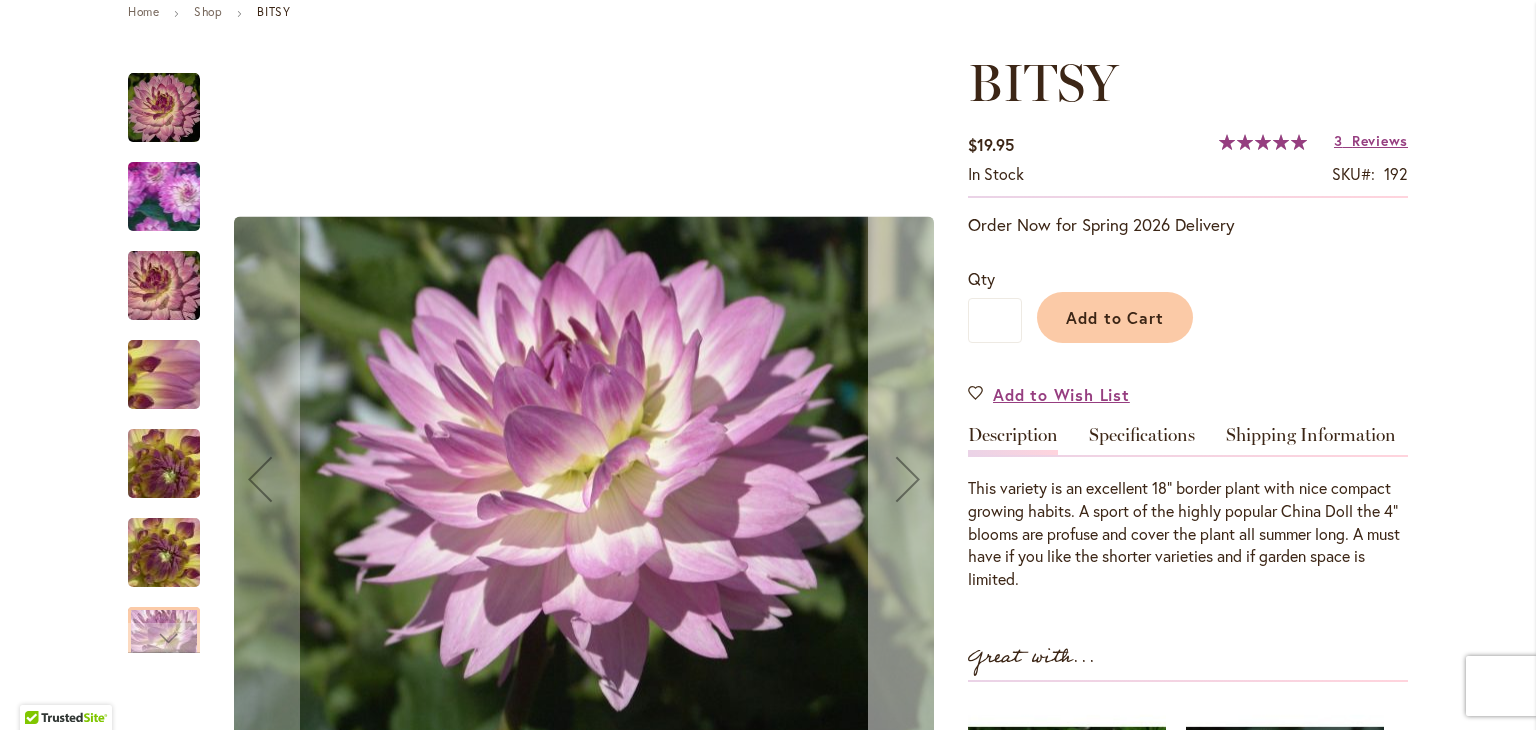 click at bounding box center (908, 479) 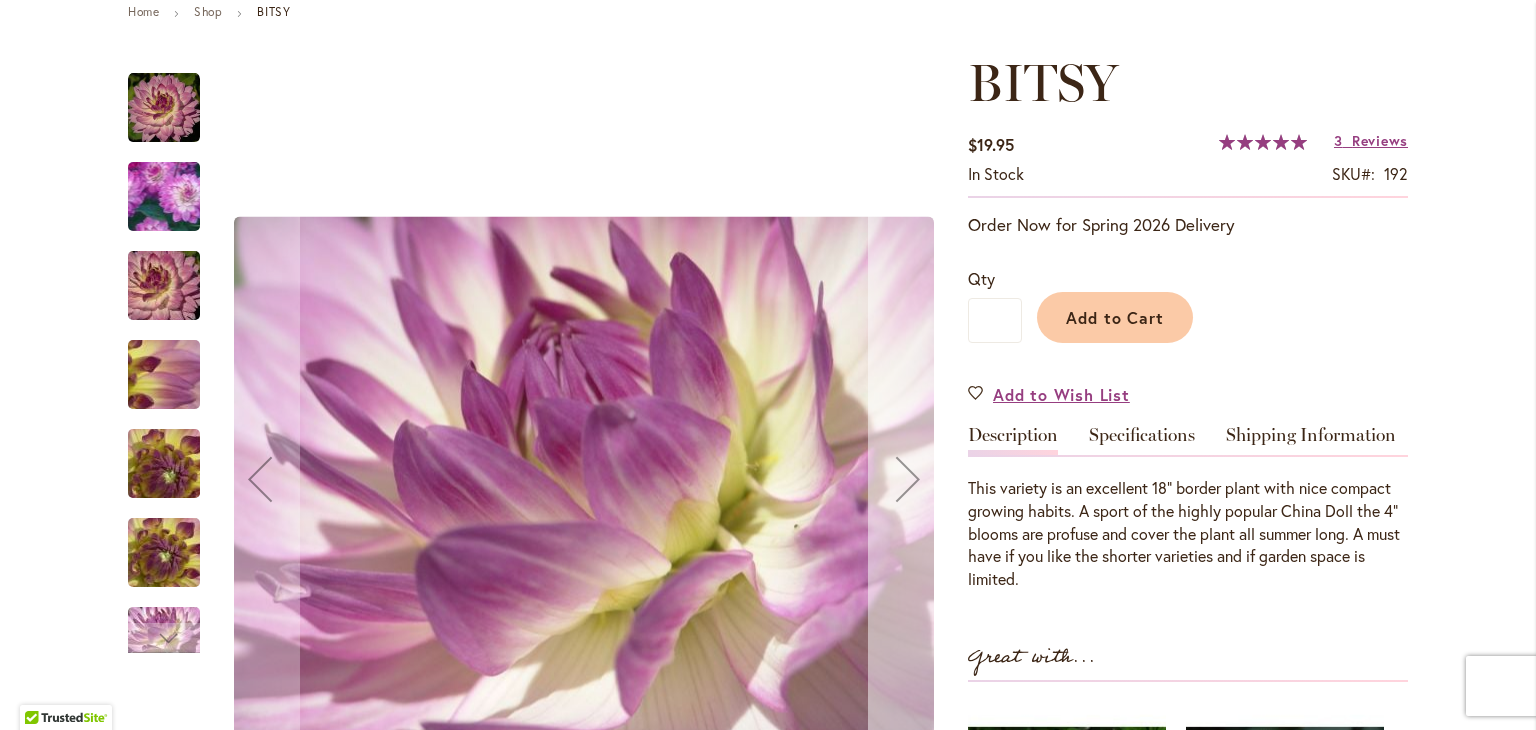 click at bounding box center [908, 479] 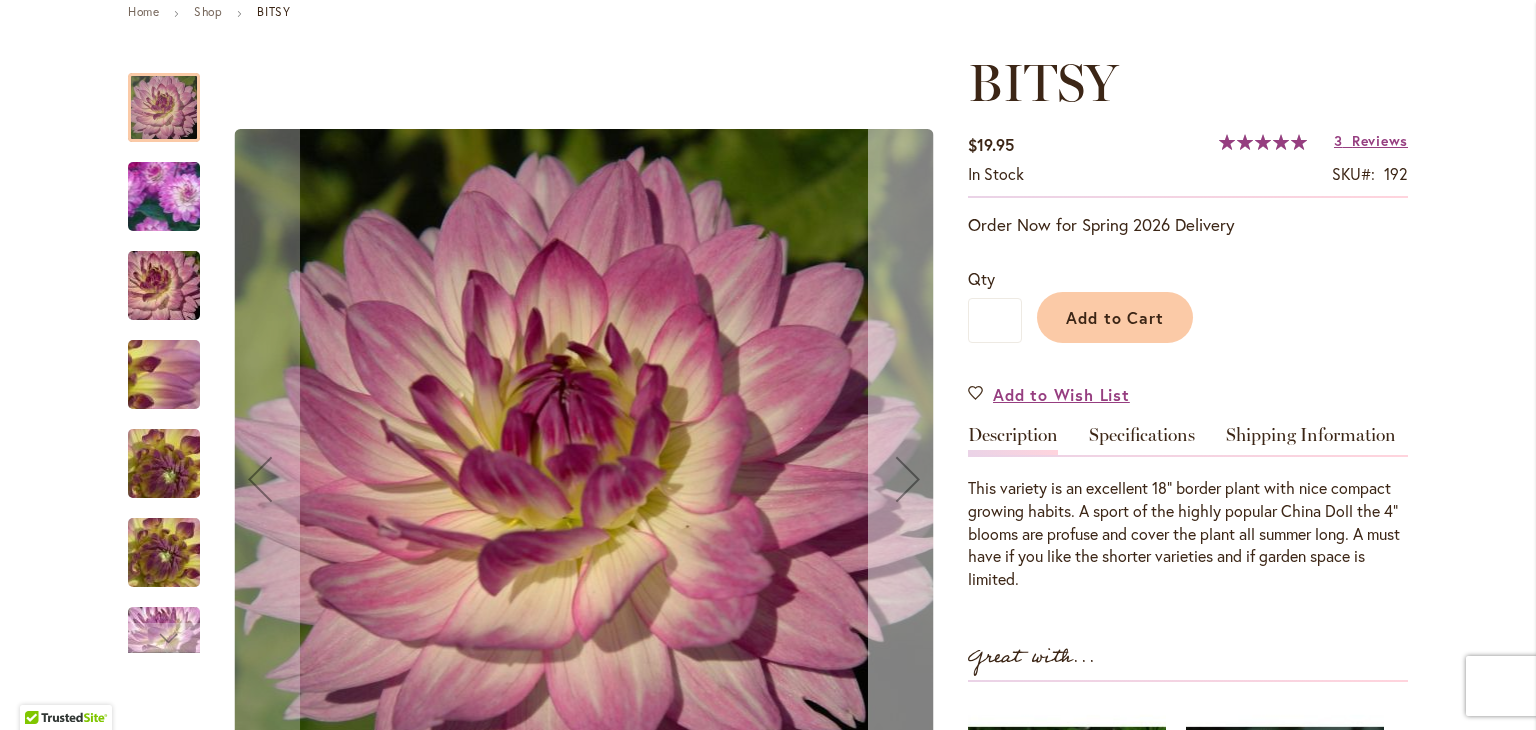 click at bounding box center (908, 479) 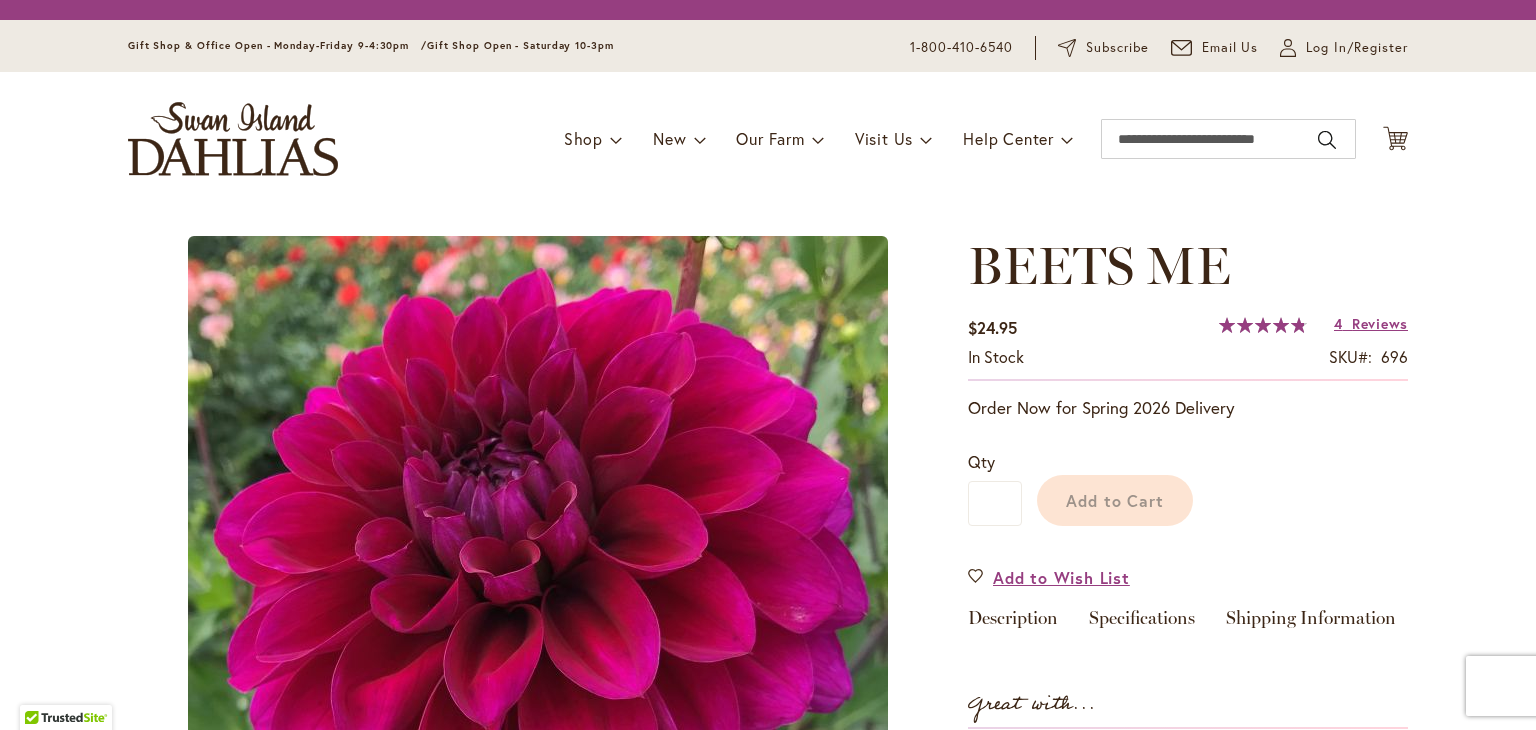 scroll, scrollTop: 0, scrollLeft: 0, axis: both 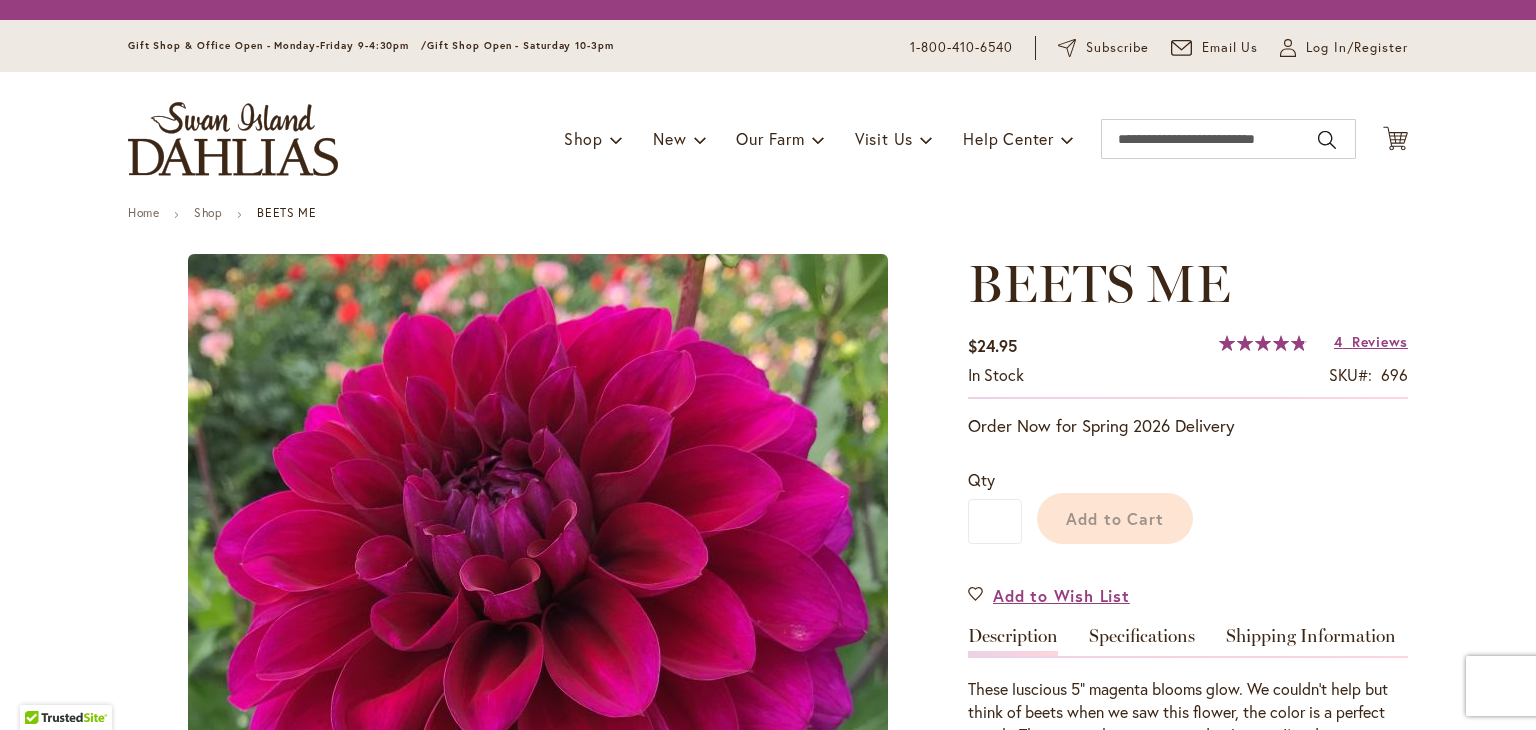 click on "Toggle Nav
Shop
Dahlia Tubers
Collections
Fresh Cut Dahlias
Gardening Supplies
Gift Cards
Request a Catalog
Gifts, Clothing & Specialty Items" at bounding box center (768, 139) 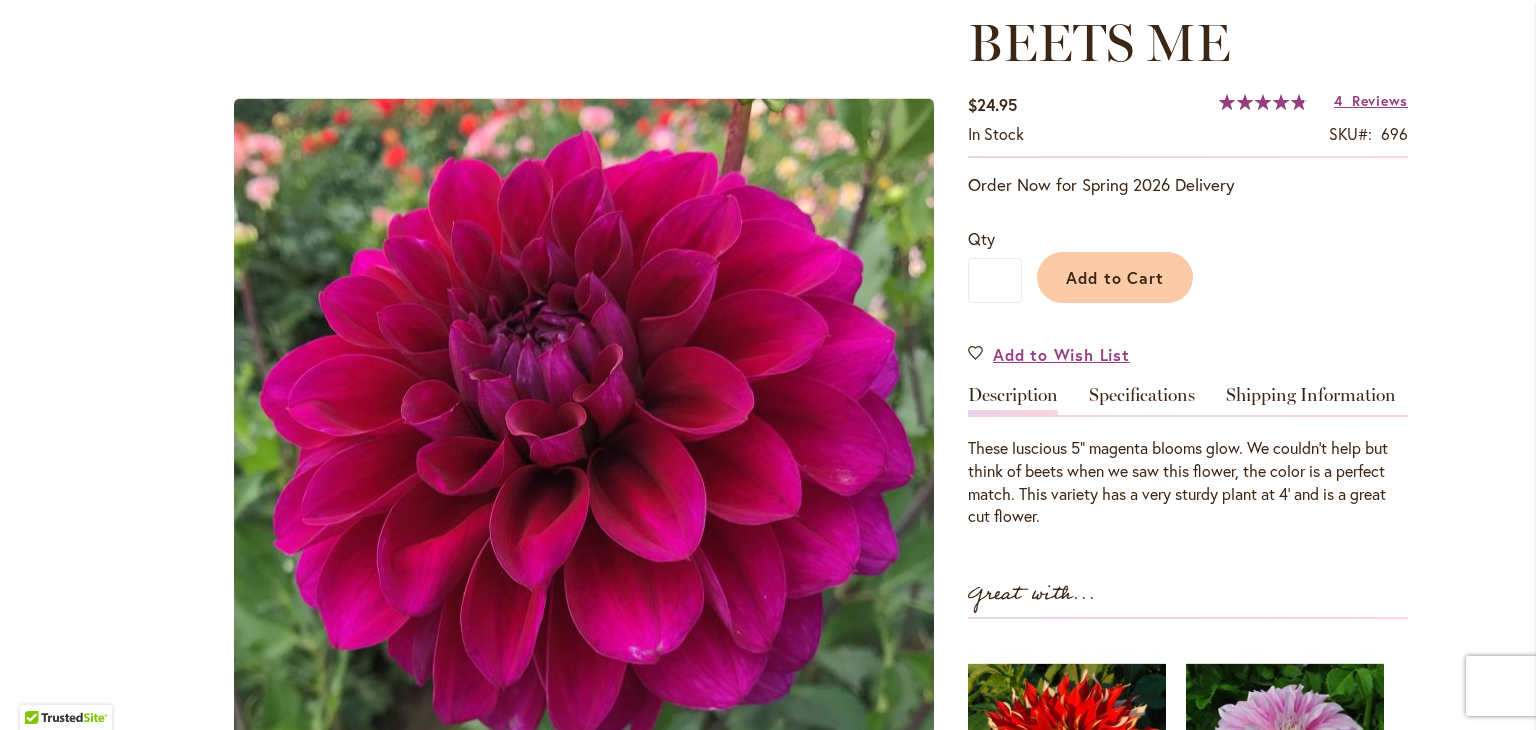 scroll, scrollTop: 320, scrollLeft: 0, axis: vertical 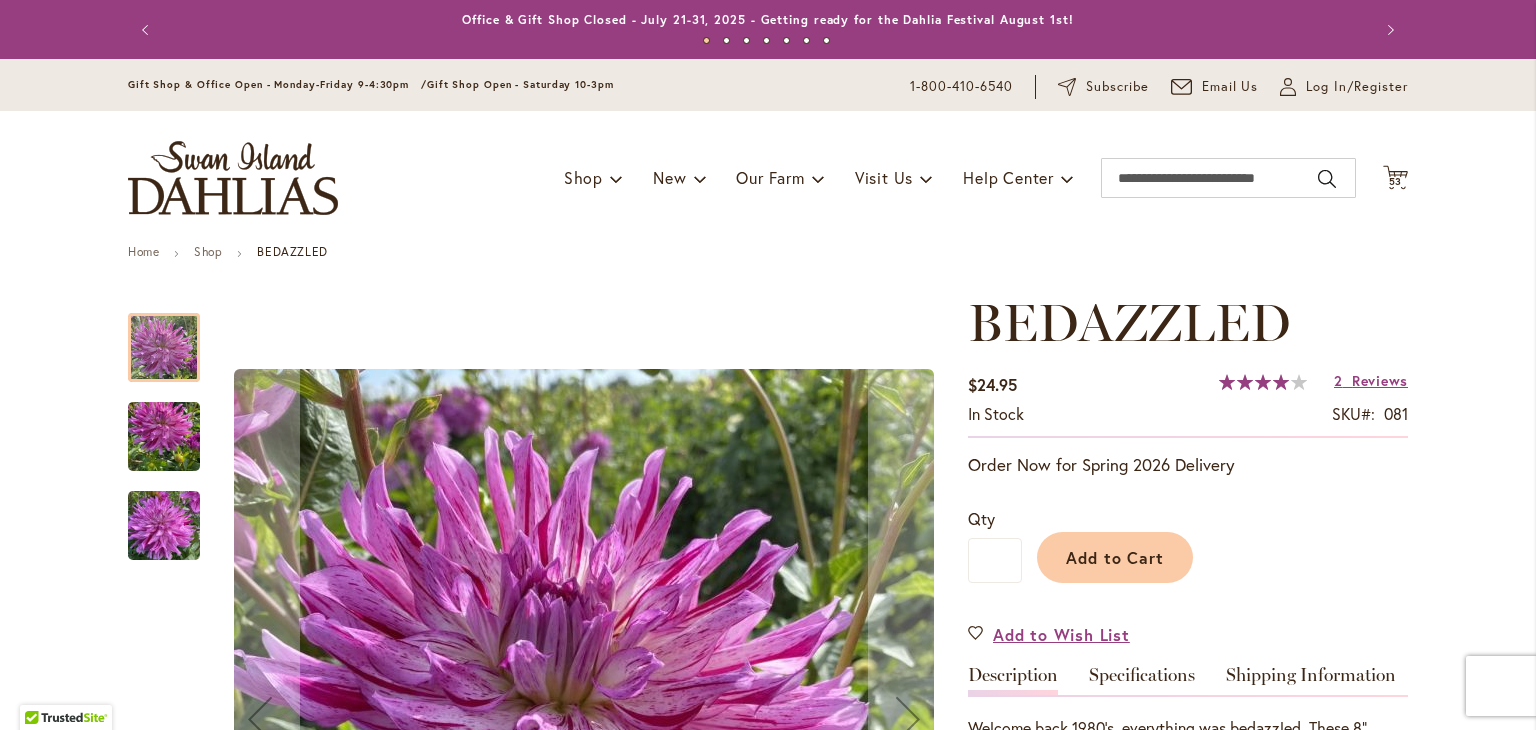 click on "Skip to Content
Gift Shop & Office Open - Monday-Friday 9-4:30pm   /    Gift Shop Open - Saturday 10-3pm
1-800-410-6540
Subscribe
Email Us
My Account
Log In/Register
Toggle Nav
Shop
Dahlia Tubers
Collections
Fresh Cut Dahlias" at bounding box center [768, 1946] 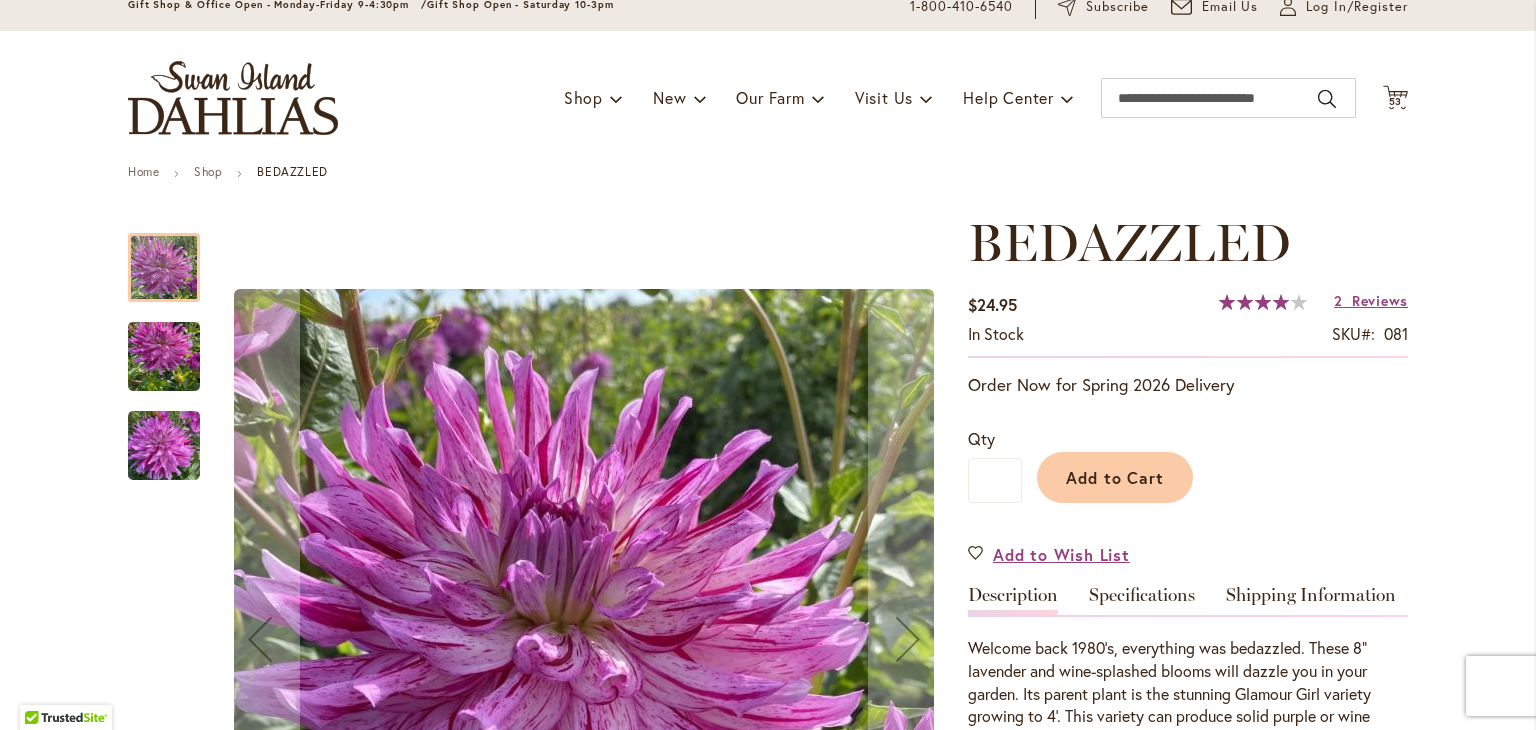 scroll, scrollTop: 0, scrollLeft: 0, axis: both 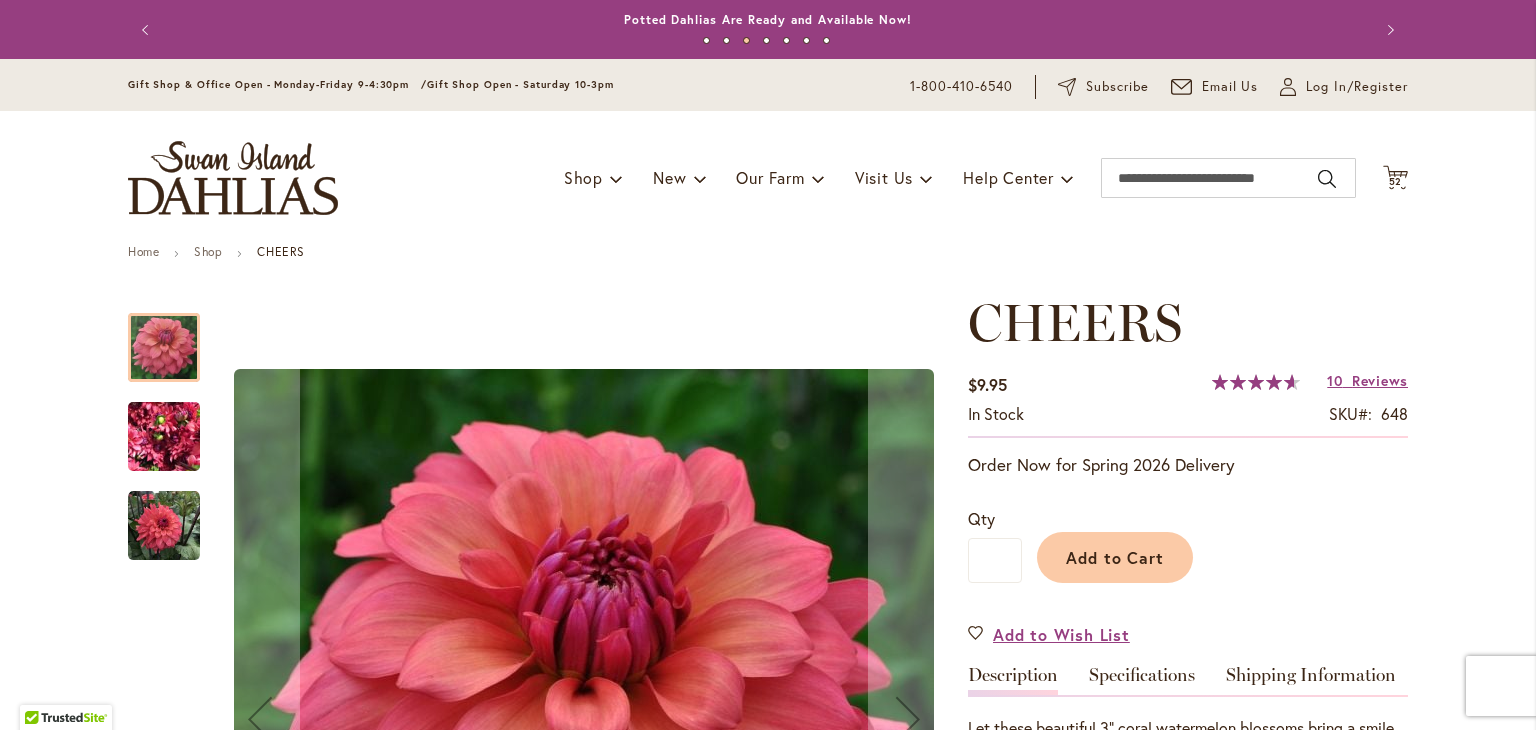click on "Skip to Content
Gift Shop & Office Open - Monday-Friday 9-4:30pm   /    Gift Shop Open - Saturday 10-3pm
1-800-410-6540
Subscribe
Email Us
My Account
Log In/Register
Toggle Nav
Shop
Dahlia Tubers
Collections
Fresh Cut Dahlias" at bounding box center [768, 3031] 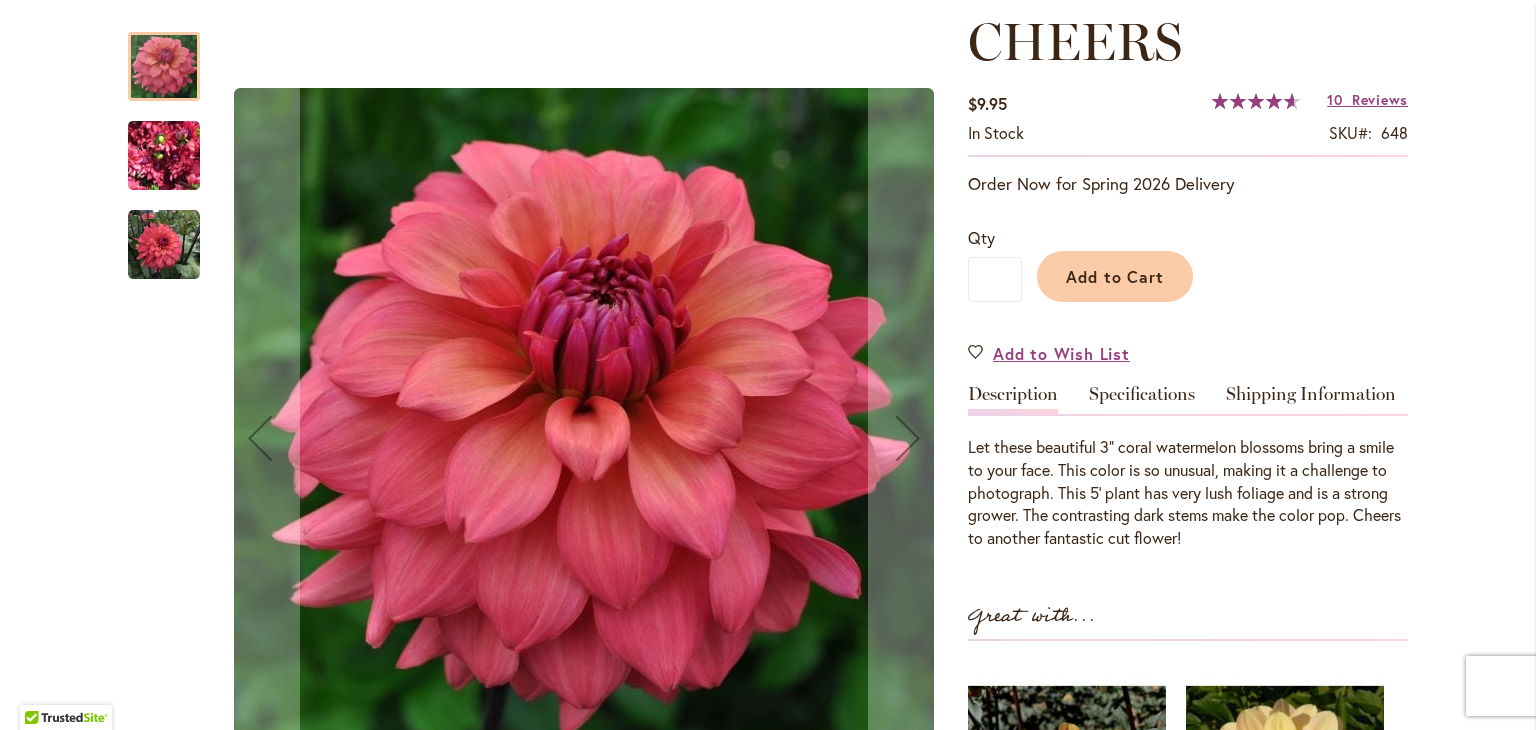 scroll, scrollTop: 323, scrollLeft: 0, axis: vertical 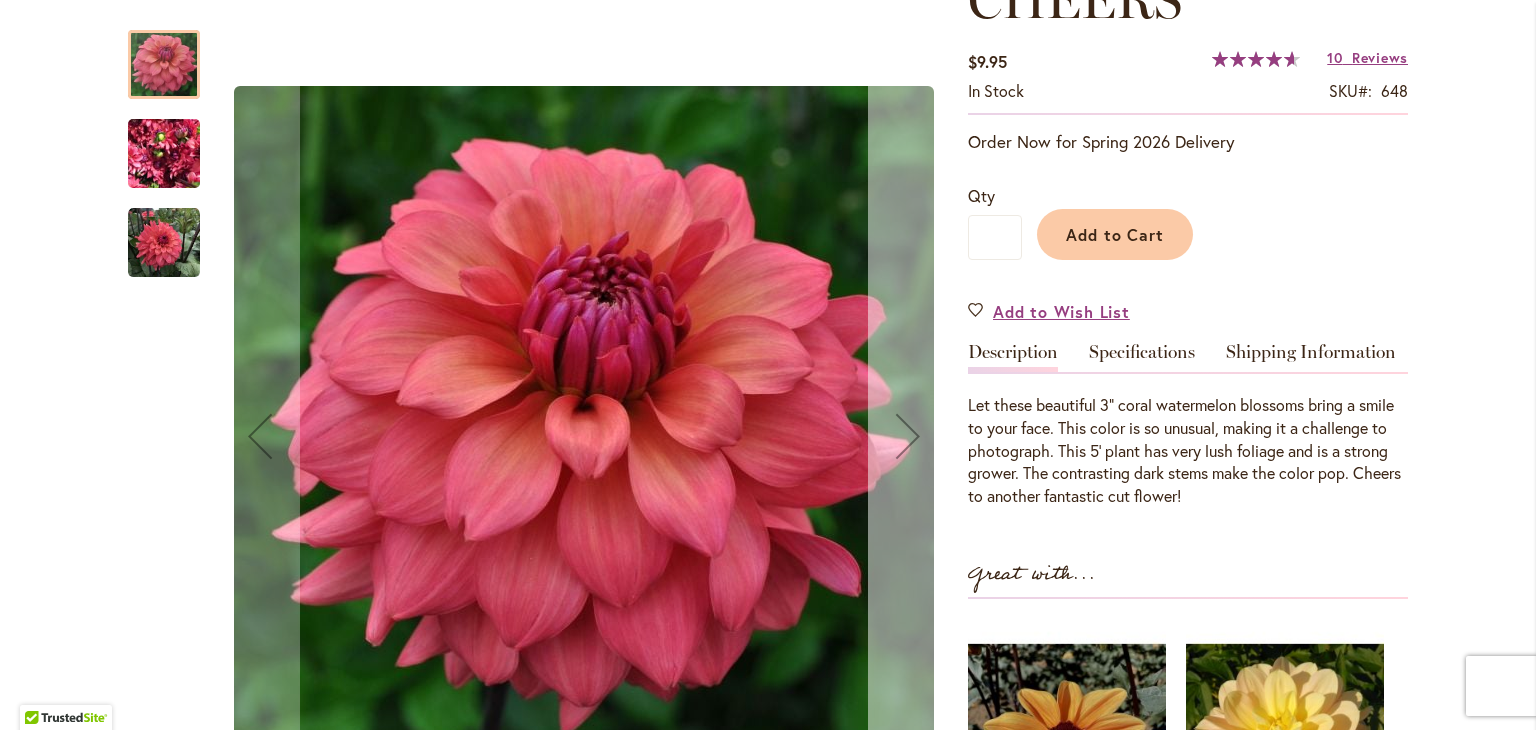 click at bounding box center [908, 436] 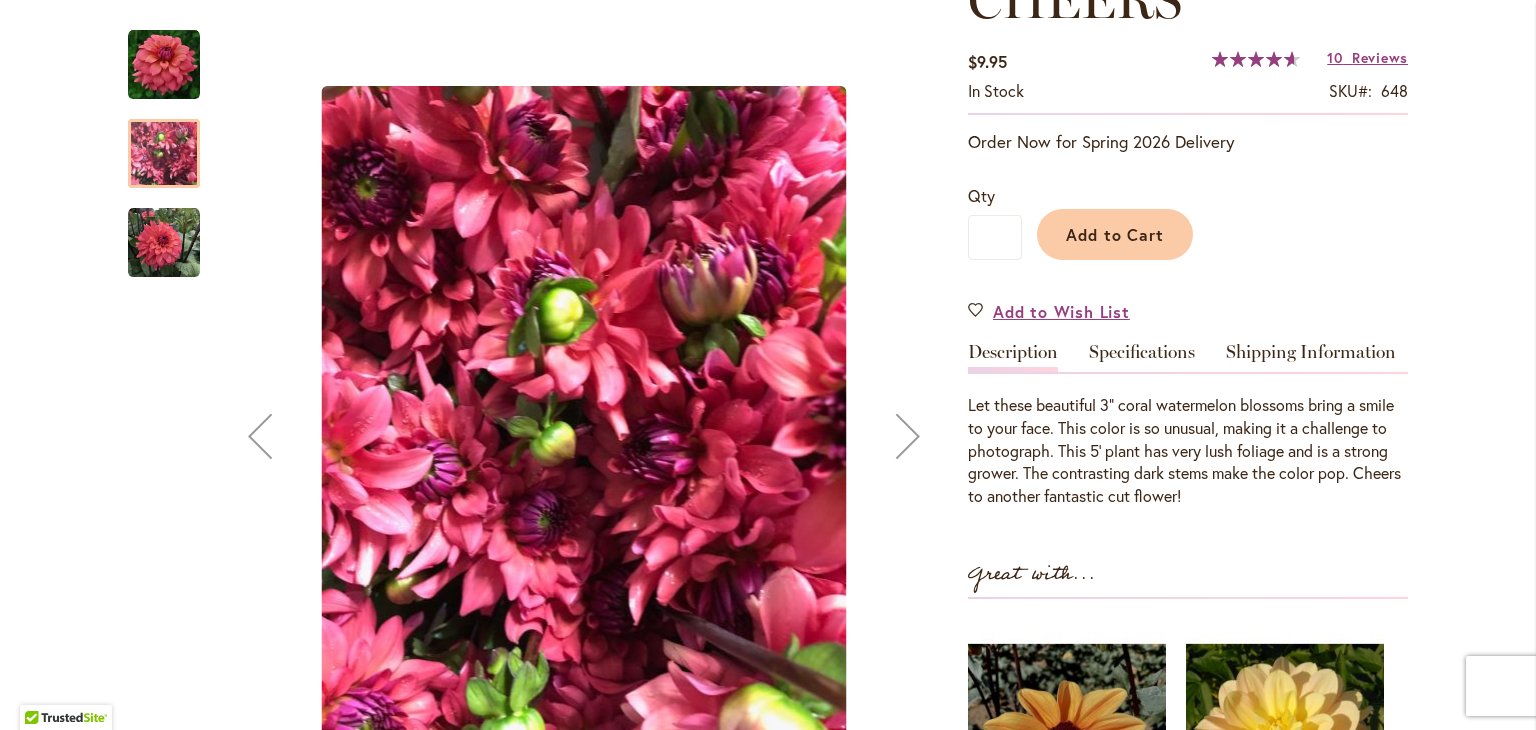 click at bounding box center (908, 436) 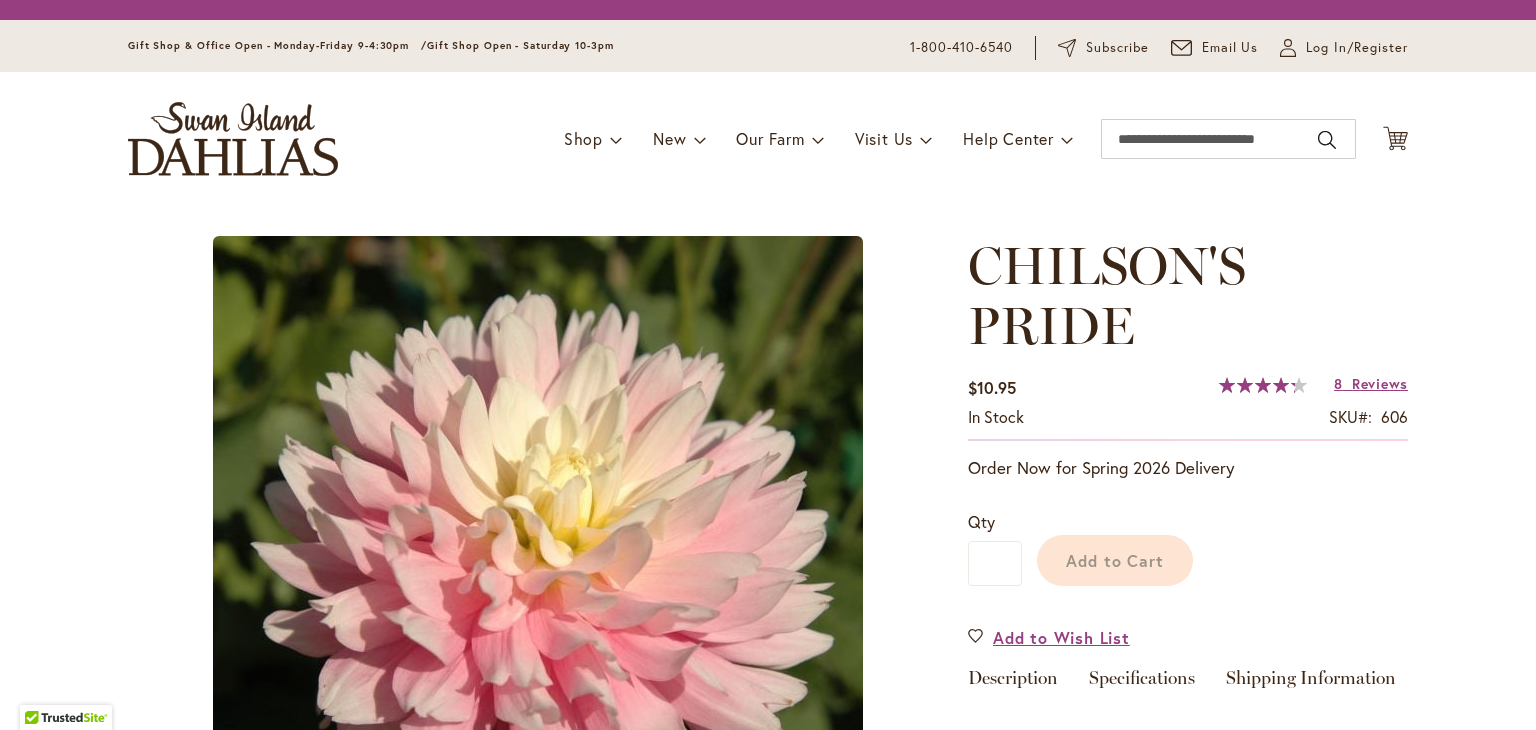 scroll, scrollTop: 0, scrollLeft: 0, axis: both 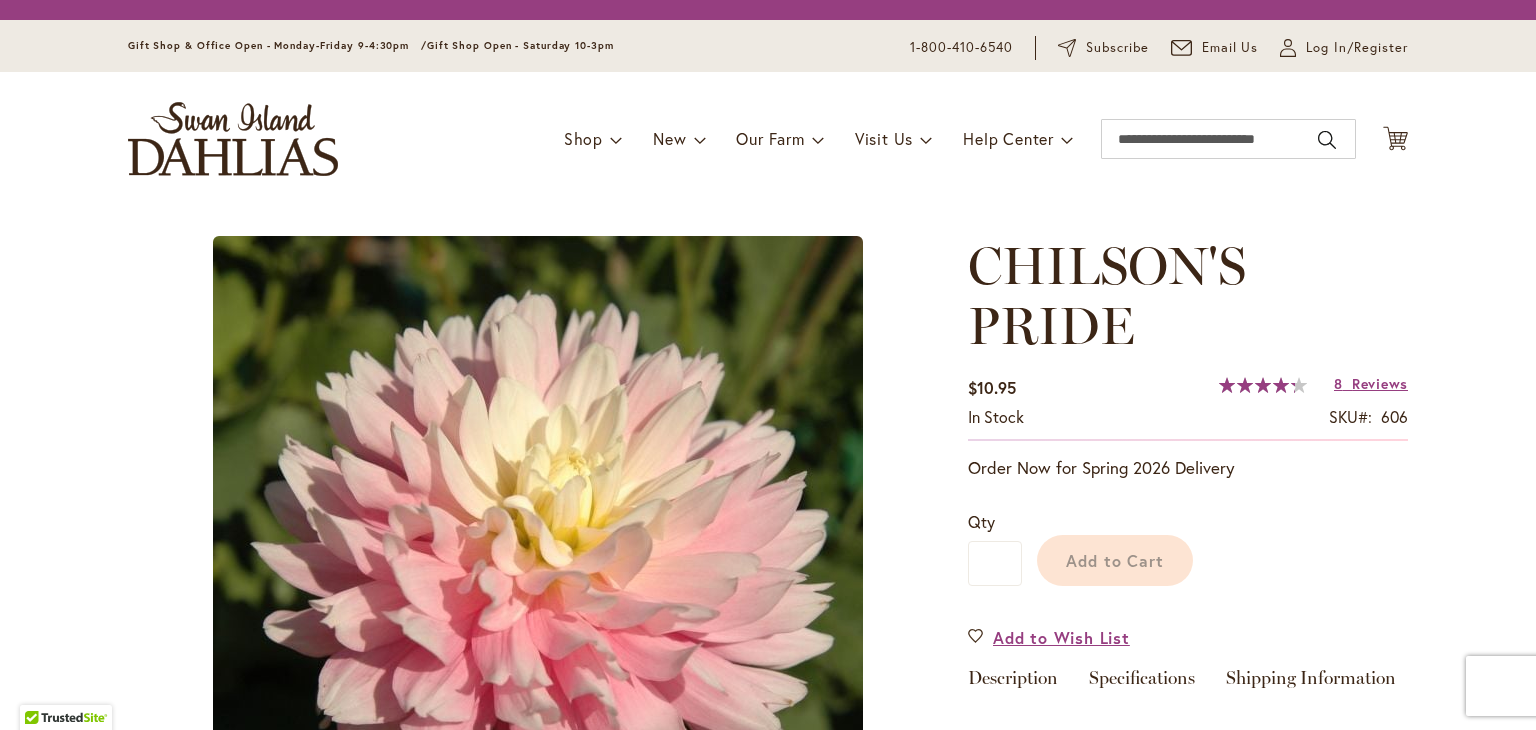 click on "Skip to Content
Gift Shop & Office Open - Monday-Friday 9-4:30pm   /    Gift Shop Open - Saturday 10-3pm
1-800-410-6540
Subscribe
Email Us
My Account
Log In/Register
Toggle Nav
Shop
Dahlia Tubers
Collections
Fresh Cut Dahlias" at bounding box center (768, 1338) 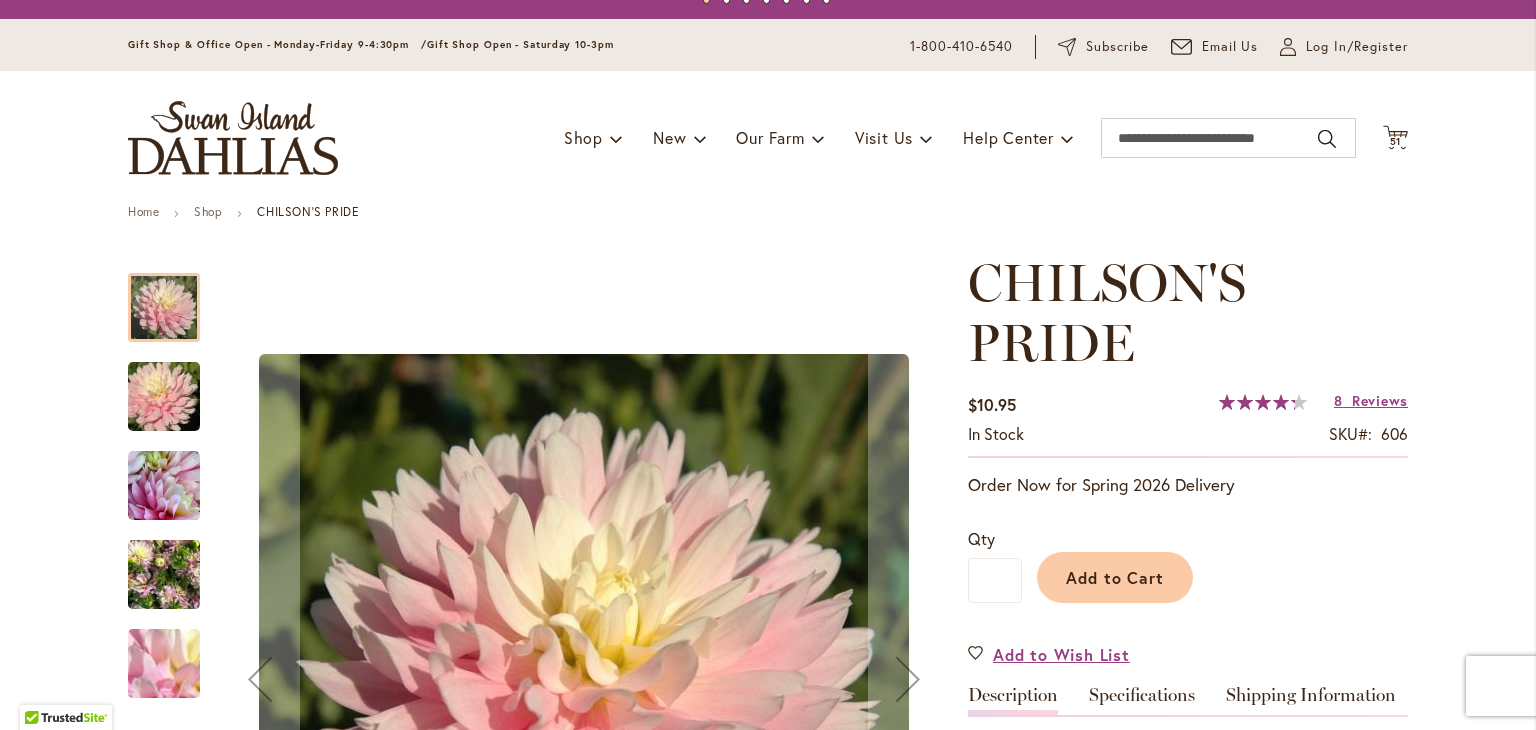scroll, scrollTop: 200, scrollLeft: 0, axis: vertical 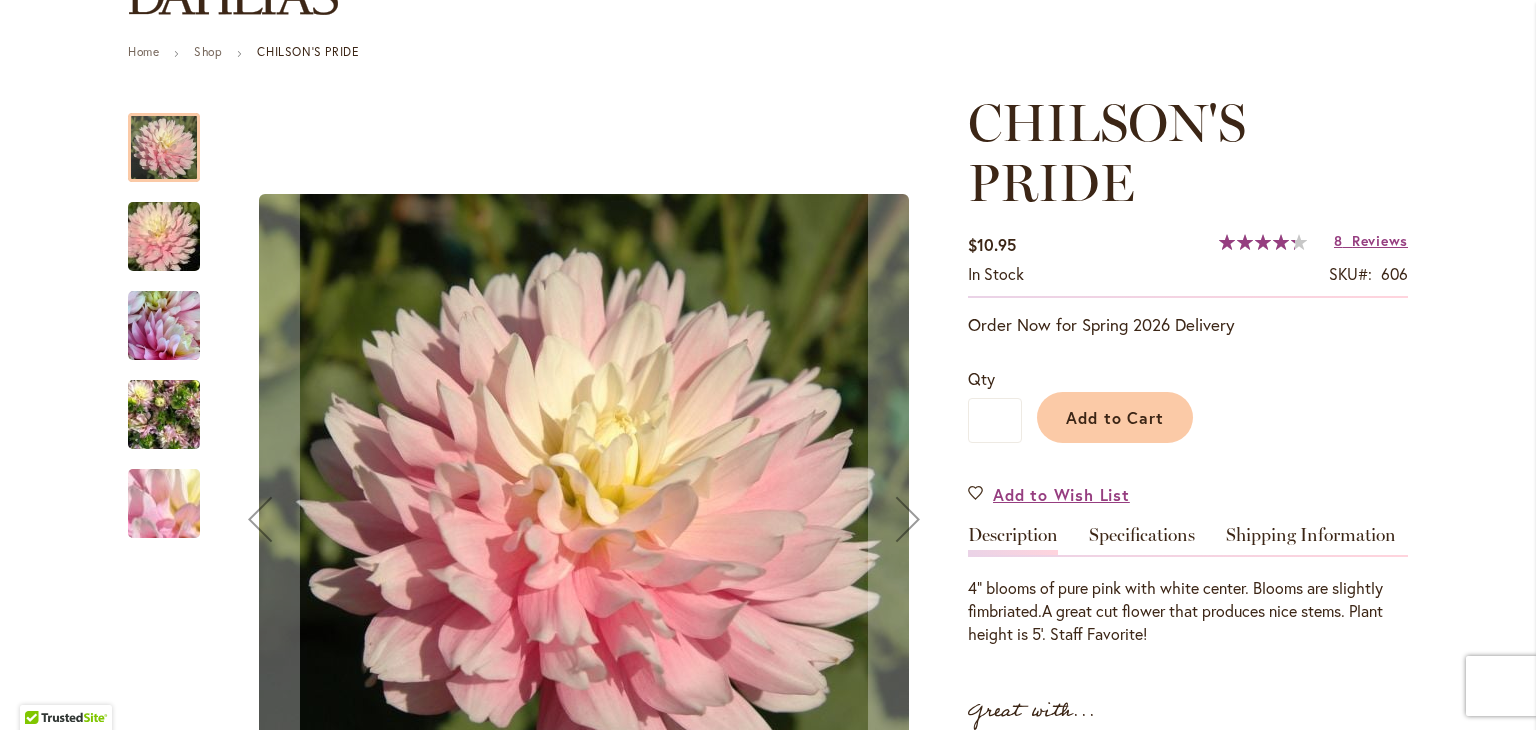 click on "Skip to Content
Gift Shop & Office Open - Monday-Friday 9-4:30pm   /    Gift Shop Open - Saturday 10-3pm
1-800-410-6540
Subscribe
Email Us
My Account
Log In/Register
Toggle Nav
Shop
Dahlia Tubers
Collections
Fresh Cut Dahlias" at bounding box center (768, 2538) 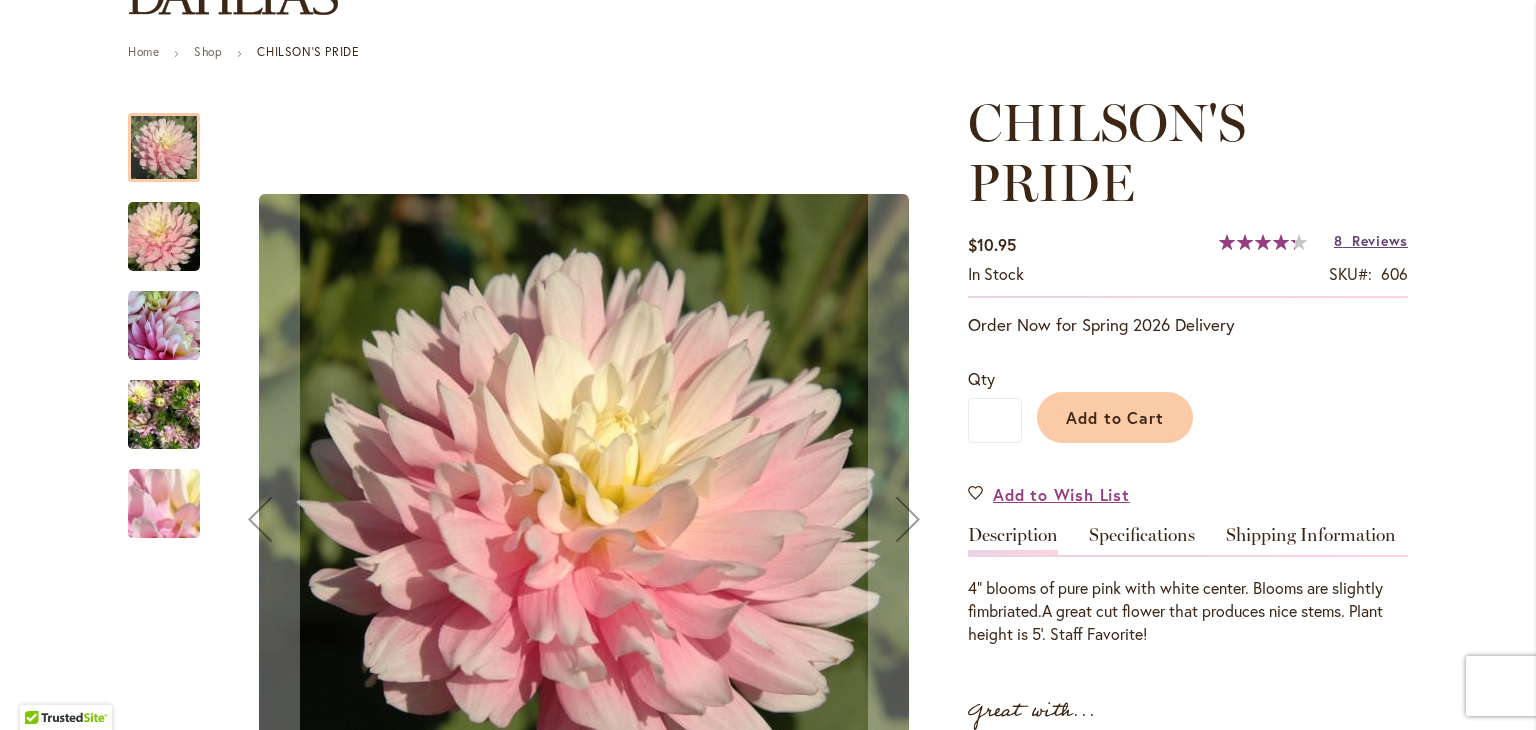 click on "Reviews" at bounding box center [1380, 240] 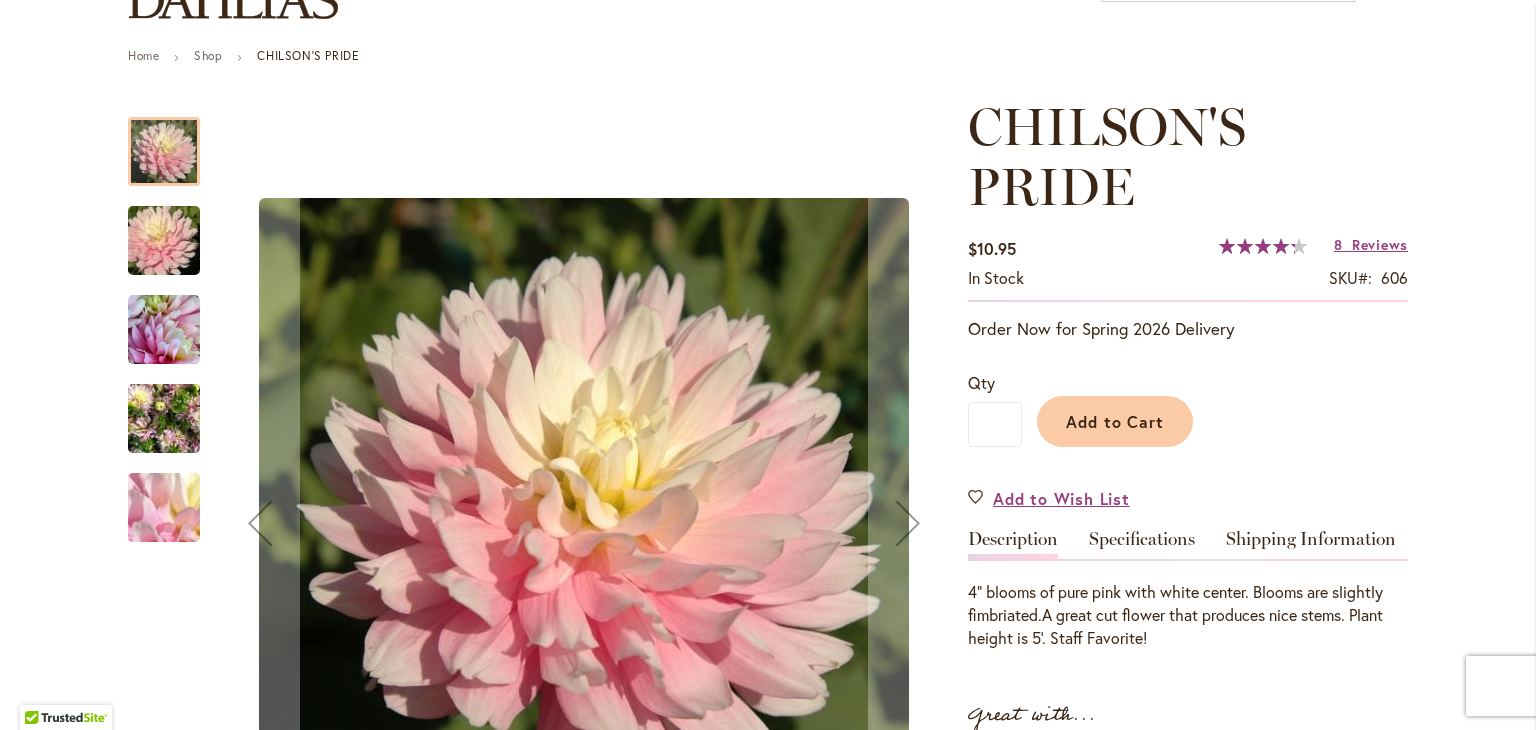 scroll, scrollTop: 0, scrollLeft: 0, axis: both 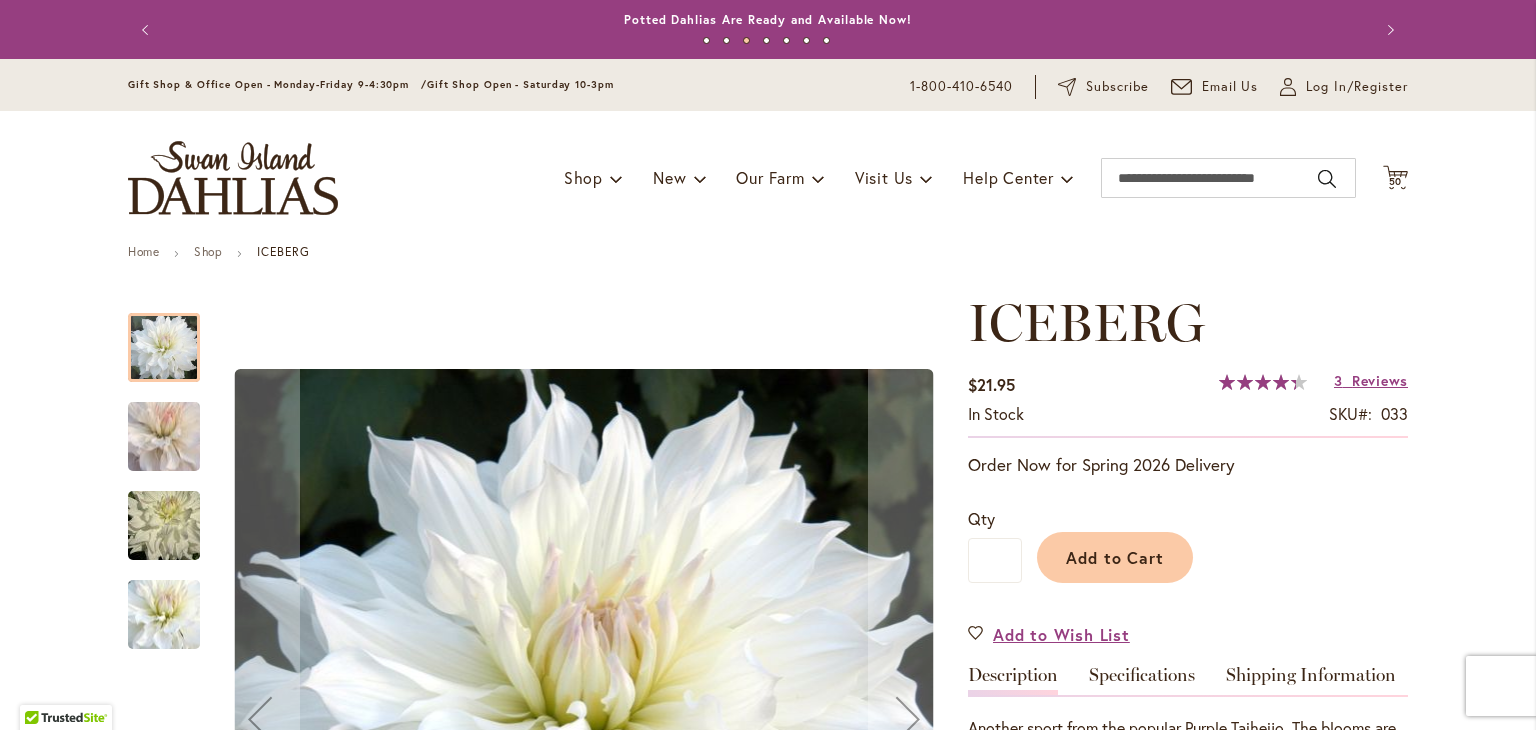 click on "Skip to Content
Gift Shop & Office Open - Monday-Friday 9-4:30pm   /    Gift Shop Open - Saturday 10-3pm
1-800-410-6540
Subscribe
Email Us
My Account
Log In/Register
Toggle Nav
Shop
Dahlia Tubers
Collections
Fresh Cut Dahlias" at bounding box center [768, 2085] 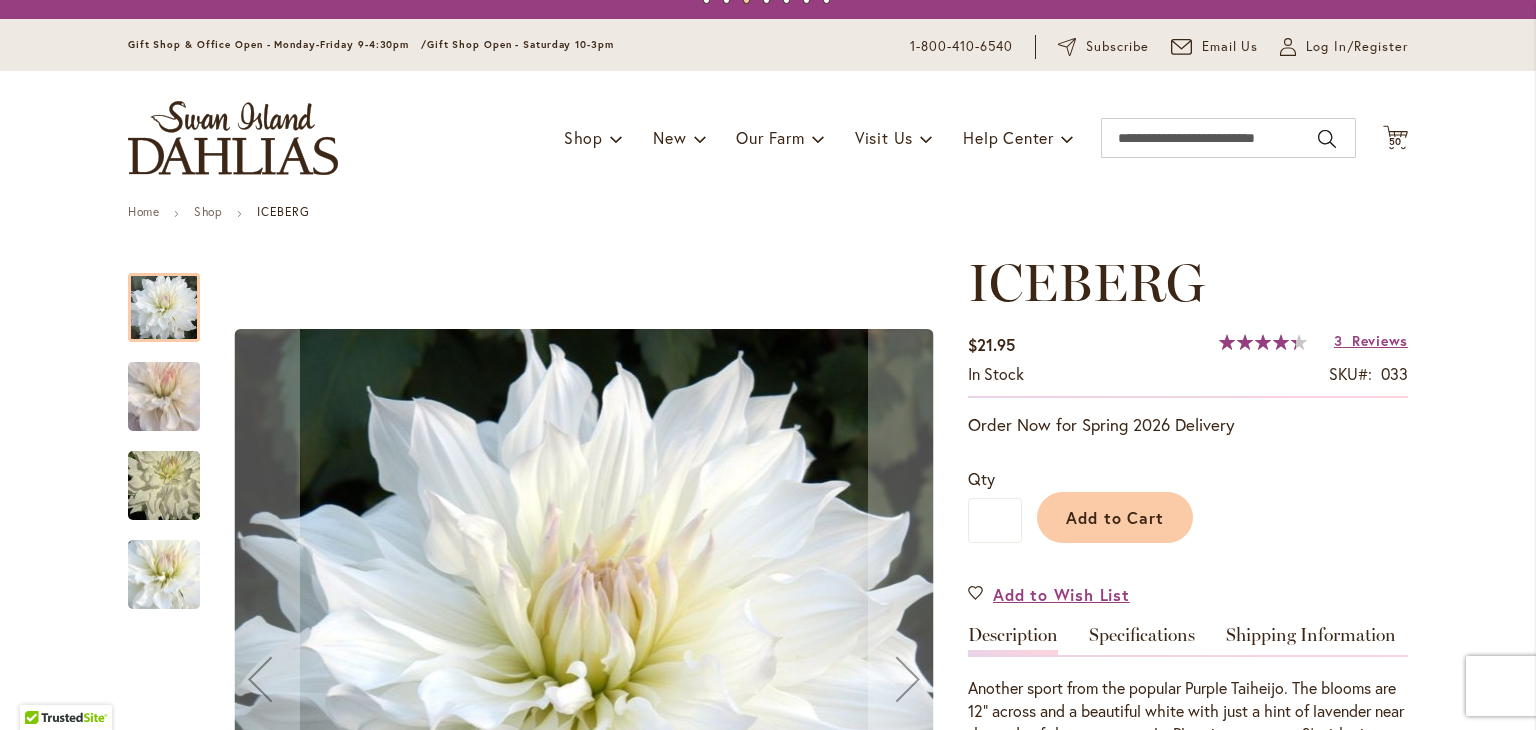 scroll, scrollTop: 160, scrollLeft: 0, axis: vertical 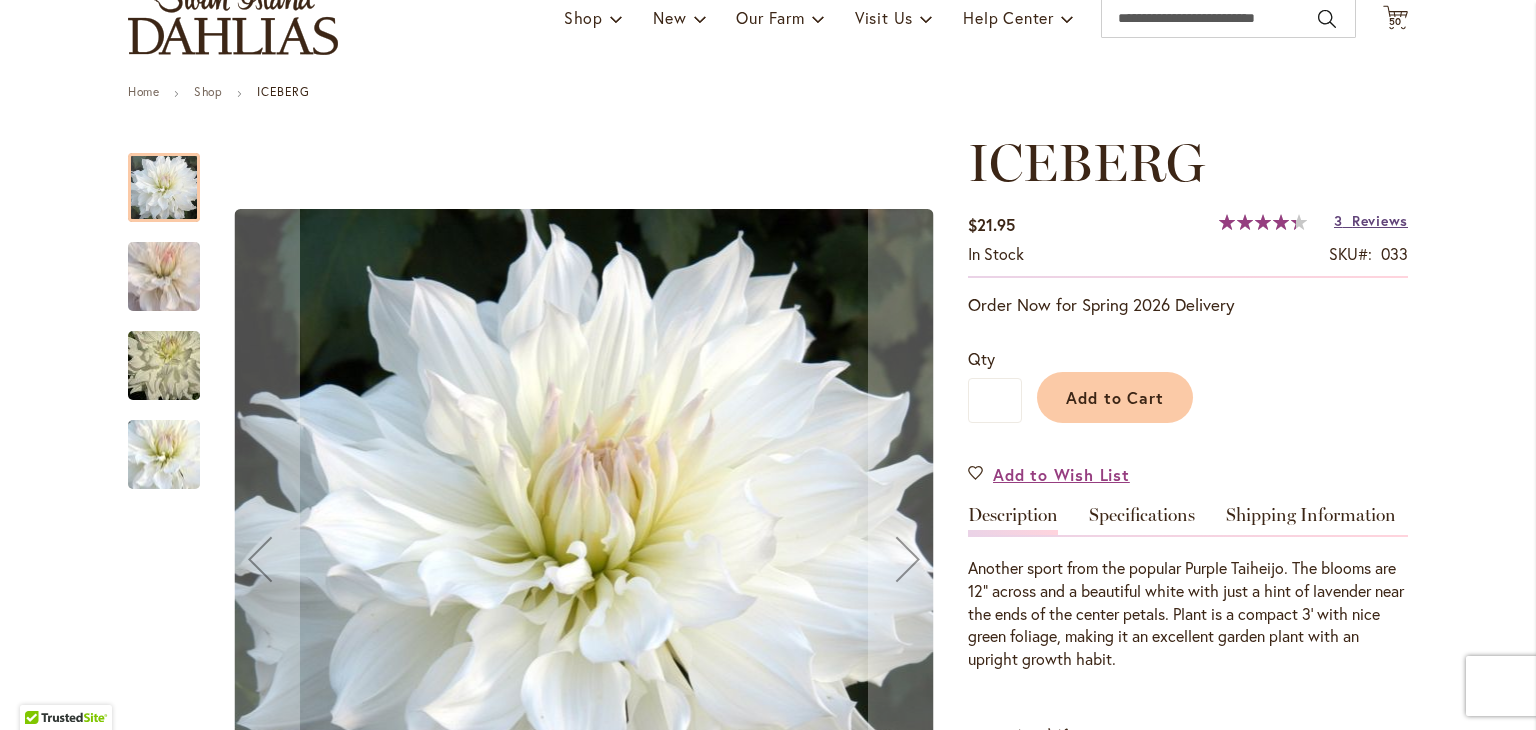 click on "Reviews" at bounding box center (1380, 220) 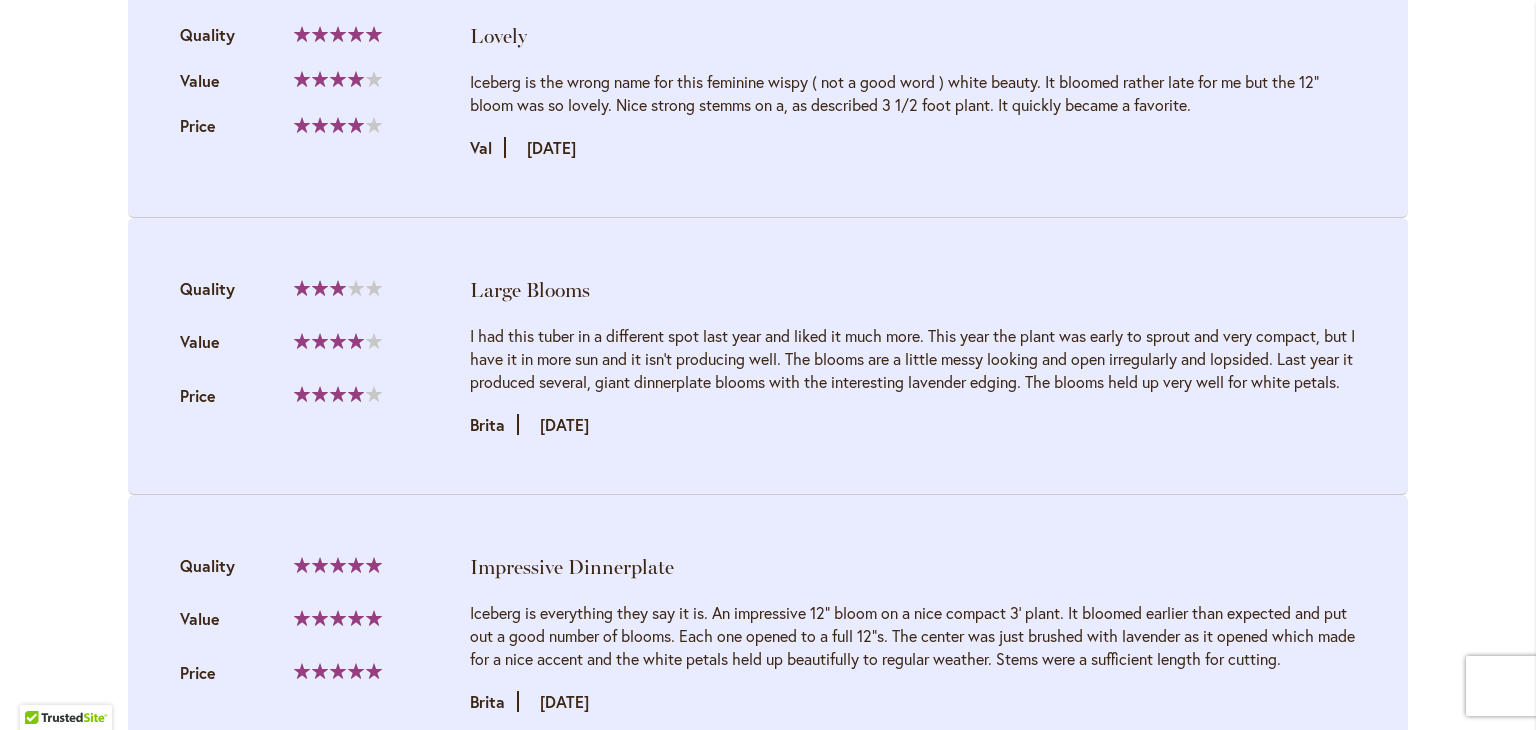 scroll, scrollTop: 2241, scrollLeft: 0, axis: vertical 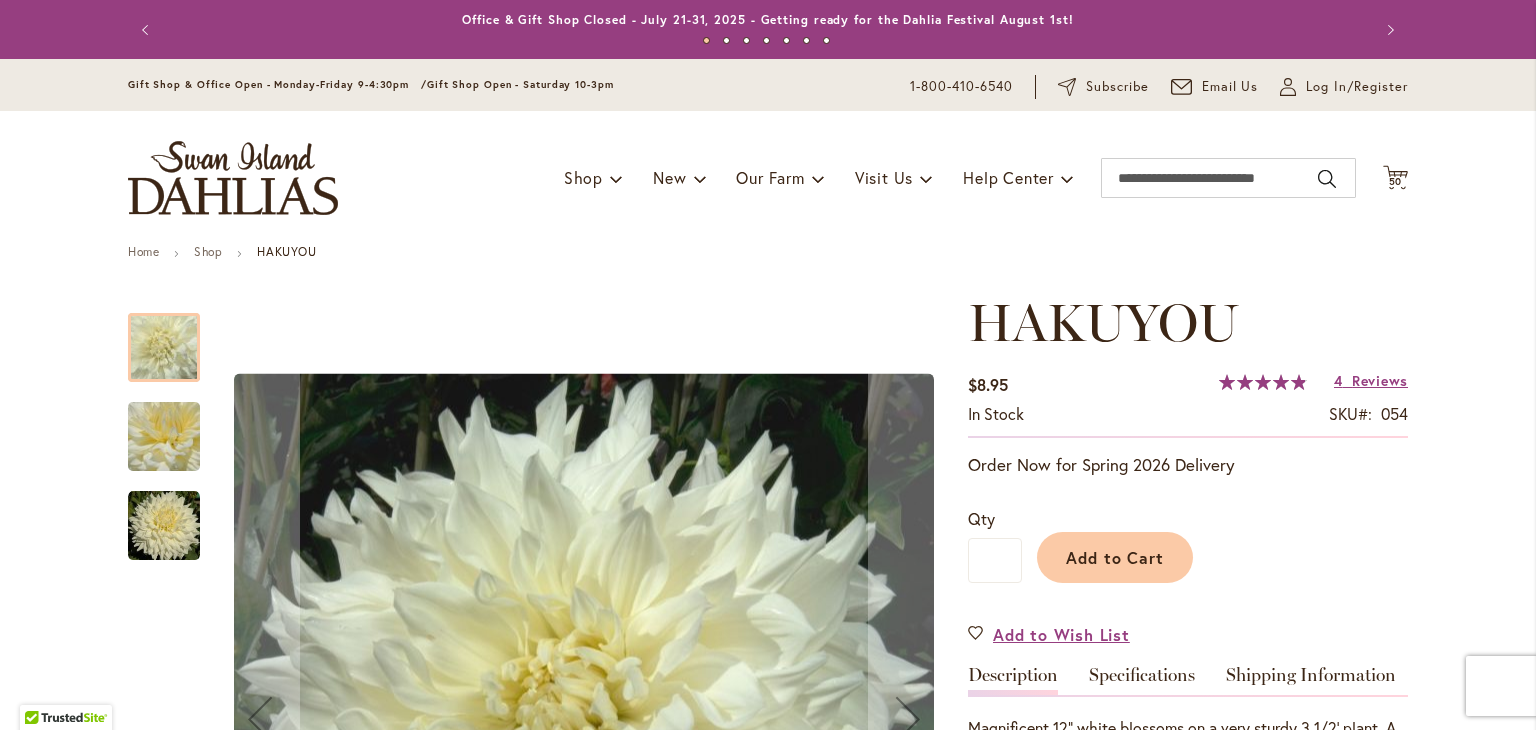 click on "Skip to Content
Gift Shop & Office Open - Monday-Friday 9-4:30pm   /    Gift Shop Open - Saturday 10-3pm
1-800-410-6540
Subscribe
Email Us
My Account
Log In/Register
Toggle Nav
Shop
Dahlia Tubers
Collections
Fresh Cut Dahlias" at bounding box center (768, 2143) 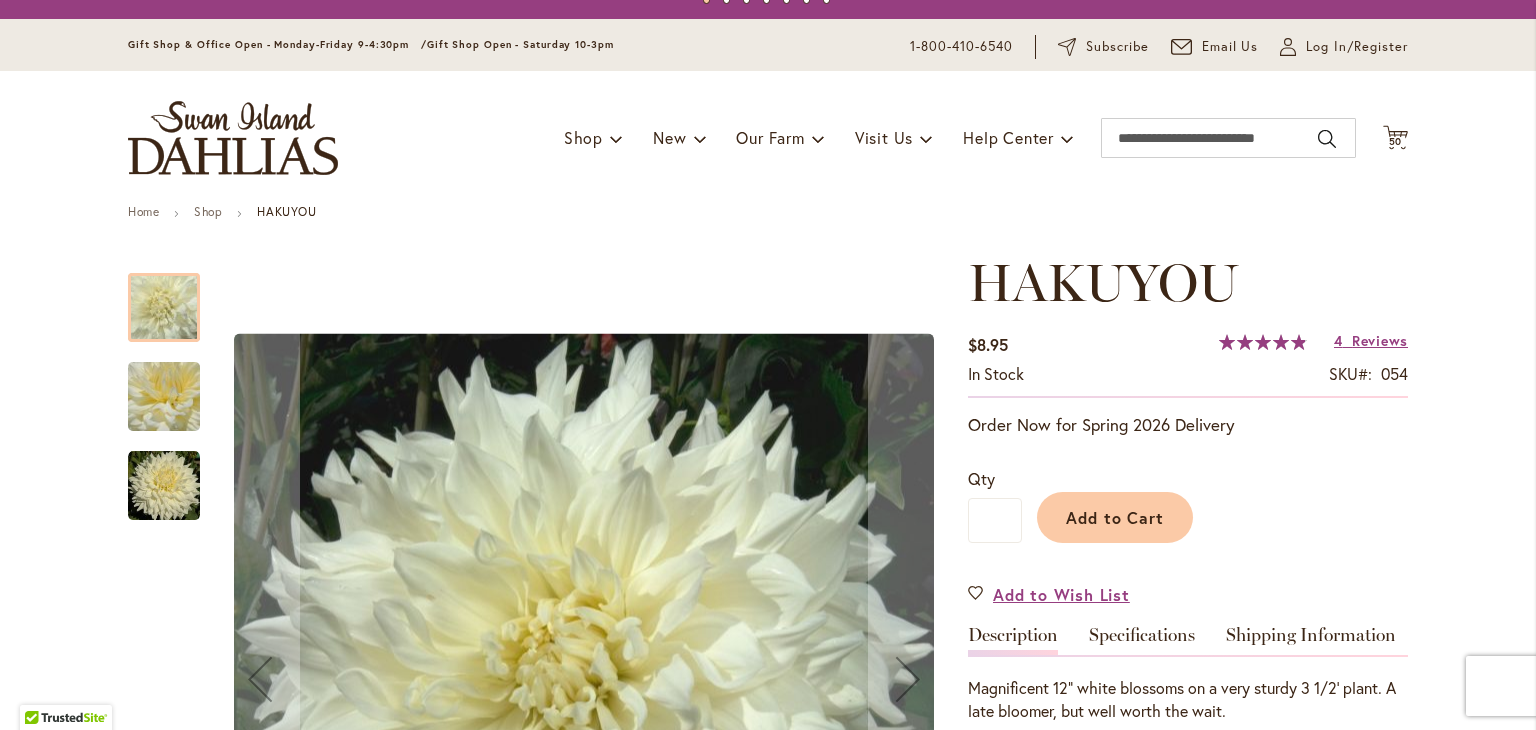 scroll, scrollTop: 120, scrollLeft: 0, axis: vertical 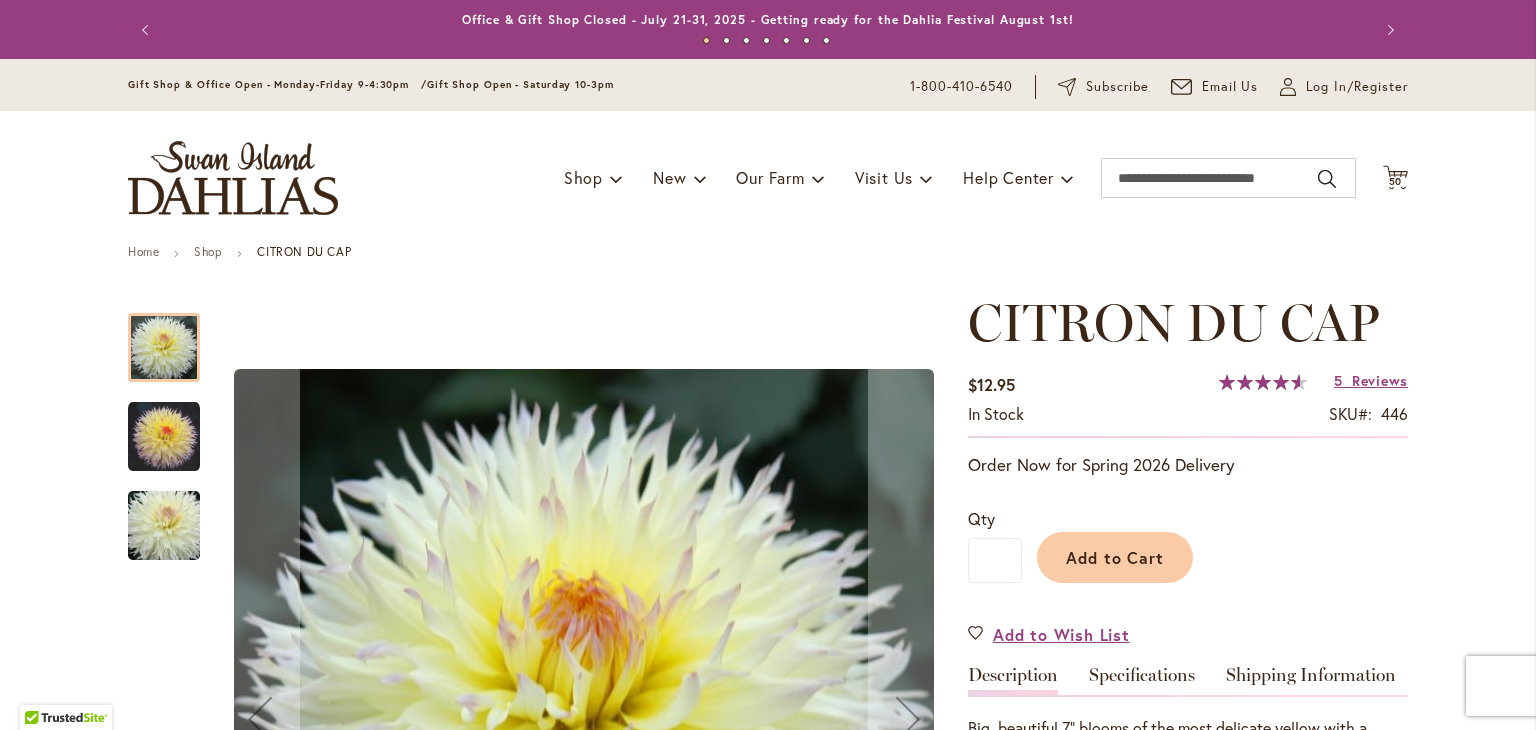 click on "Toggle Nav
Shop
Dahlia Tubers
Collections
Fresh Cut Dahlias
Gardening Supplies
Gift Cards
Request a Catalog
Gifts, Clothing & Specialty Items" at bounding box center (768, 178) 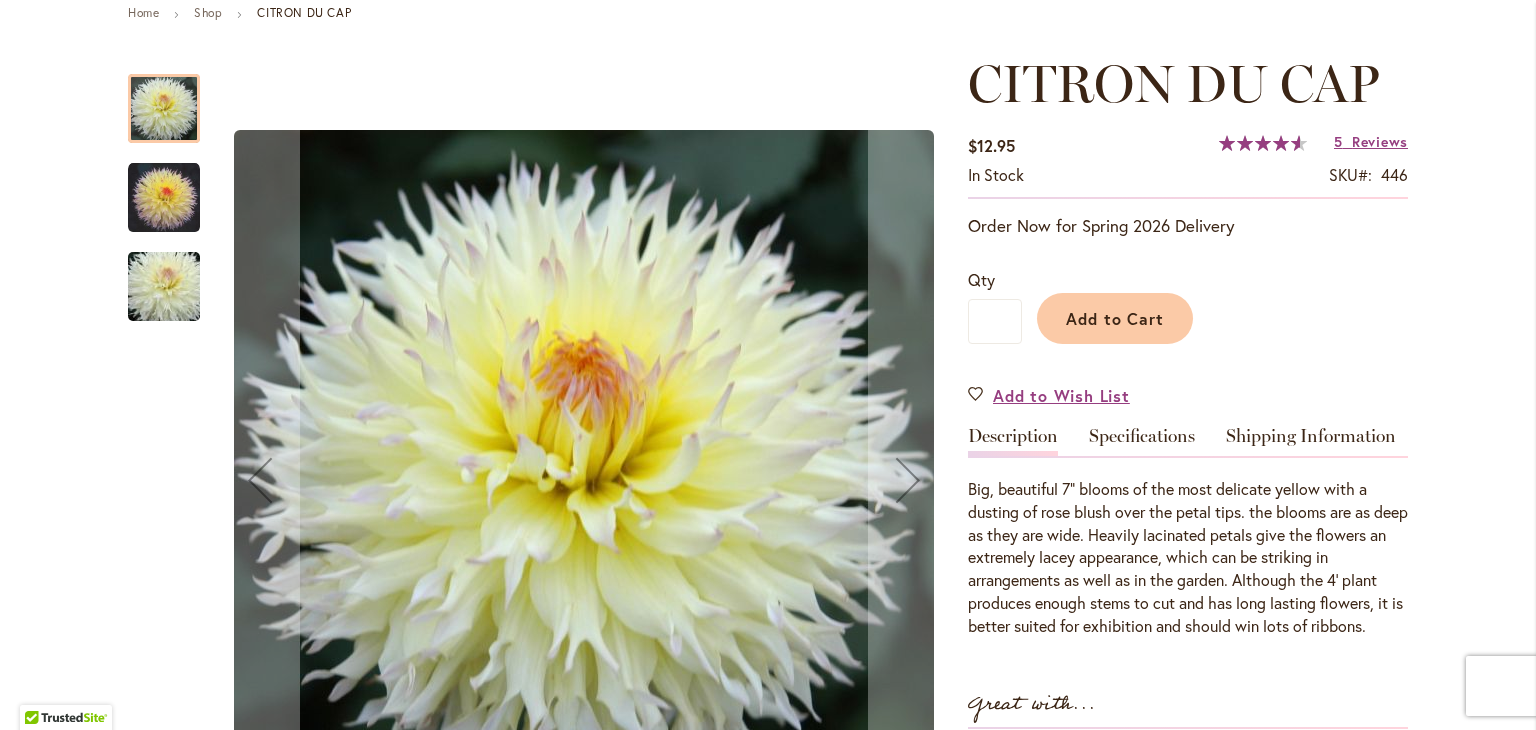 scroll, scrollTop: 240, scrollLeft: 0, axis: vertical 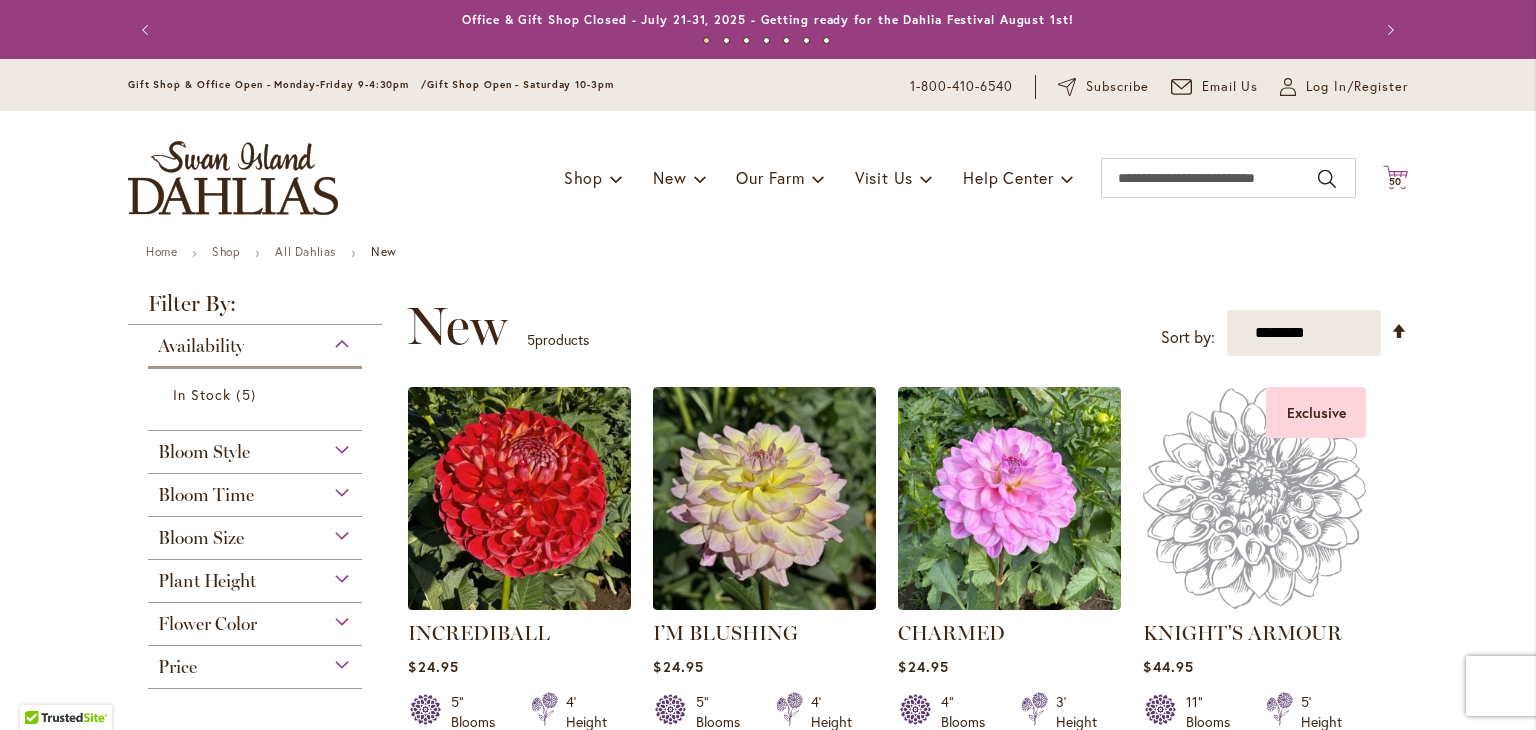 click on "50" at bounding box center (1396, 181) 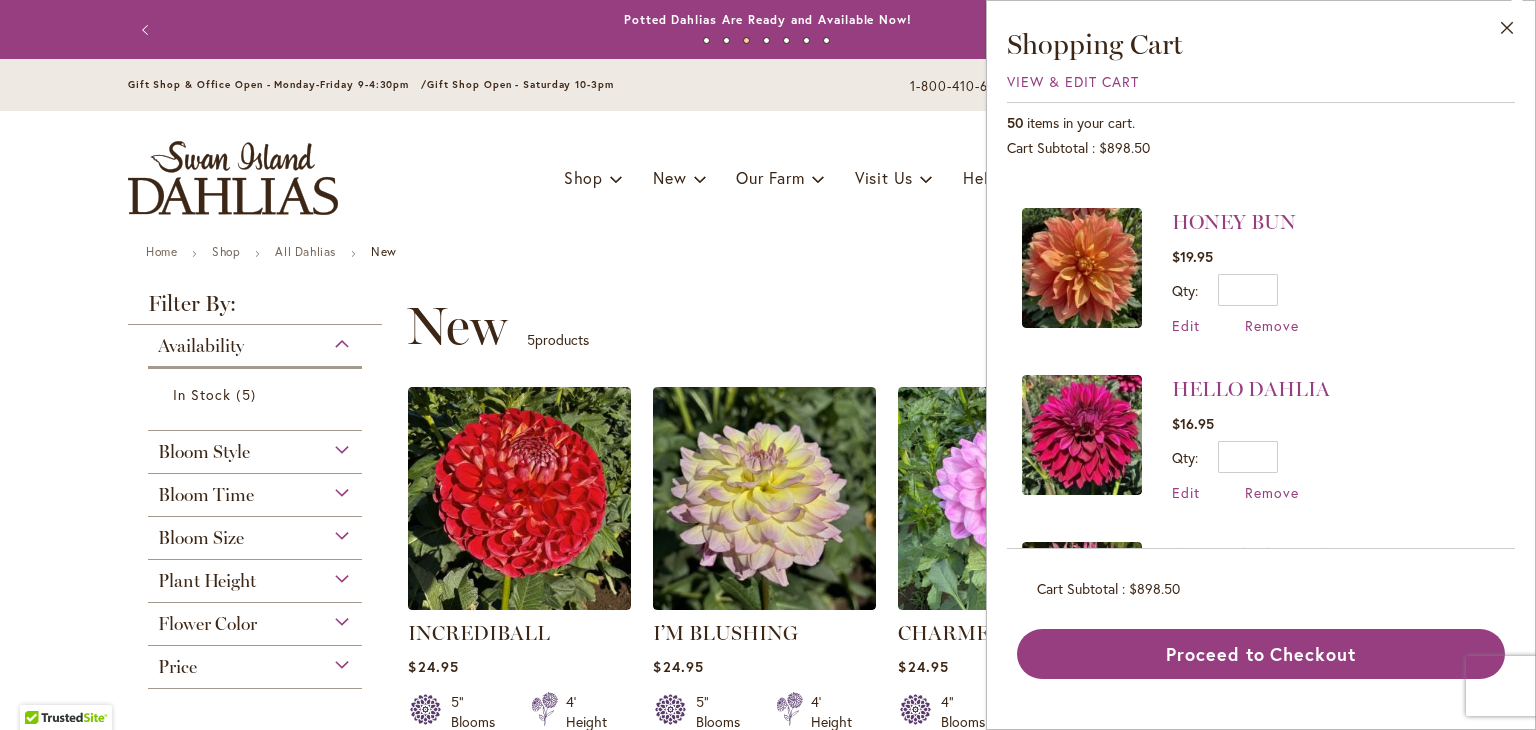 scroll, scrollTop: 3981, scrollLeft: 0, axis: vertical 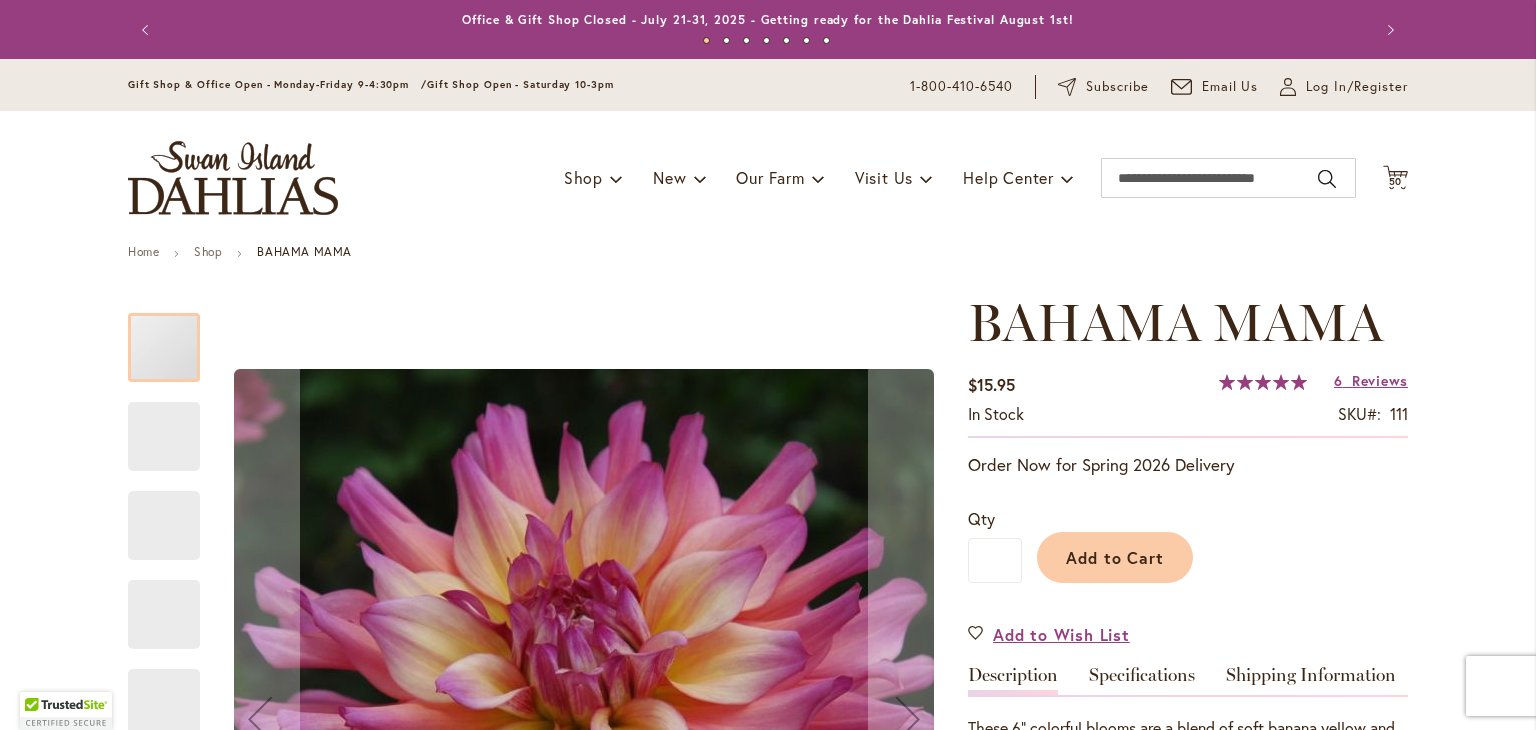click on "Home
[BRAND_NAME]
Skip to the end of the images gallery
Skip to the beginning of the images gallery
[BRAND_NAME]
$15.95
In stock" at bounding box center (768, 1416) 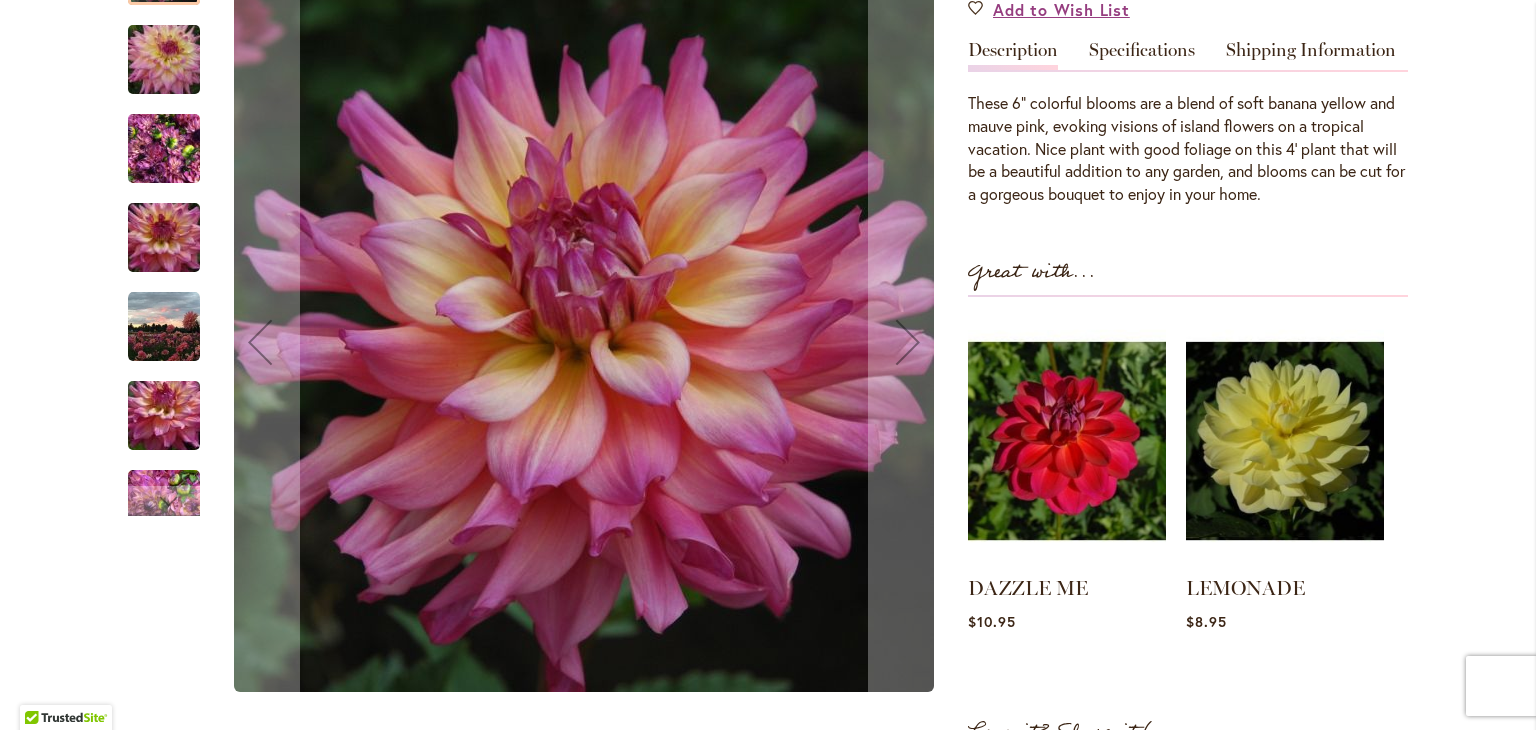 scroll, scrollTop: 640, scrollLeft: 0, axis: vertical 